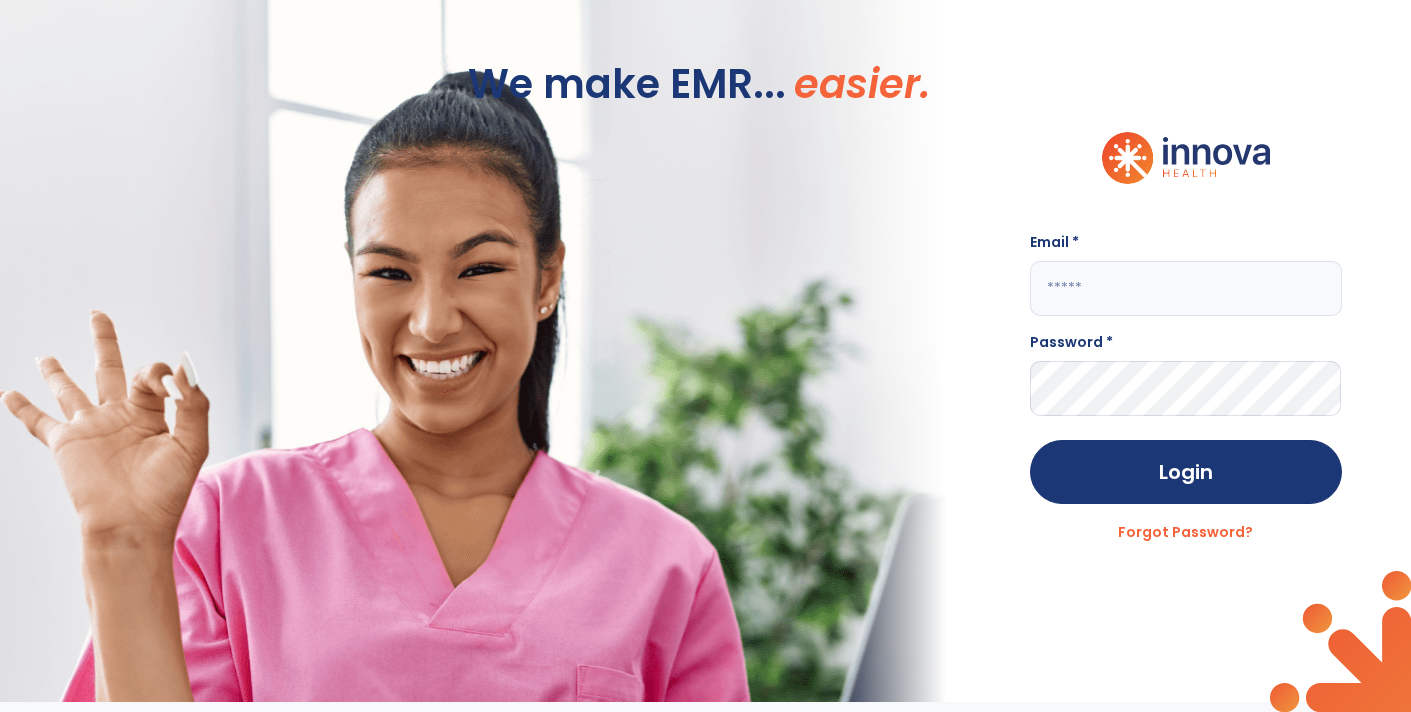scroll, scrollTop: 0, scrollLeft: 0, axis: both 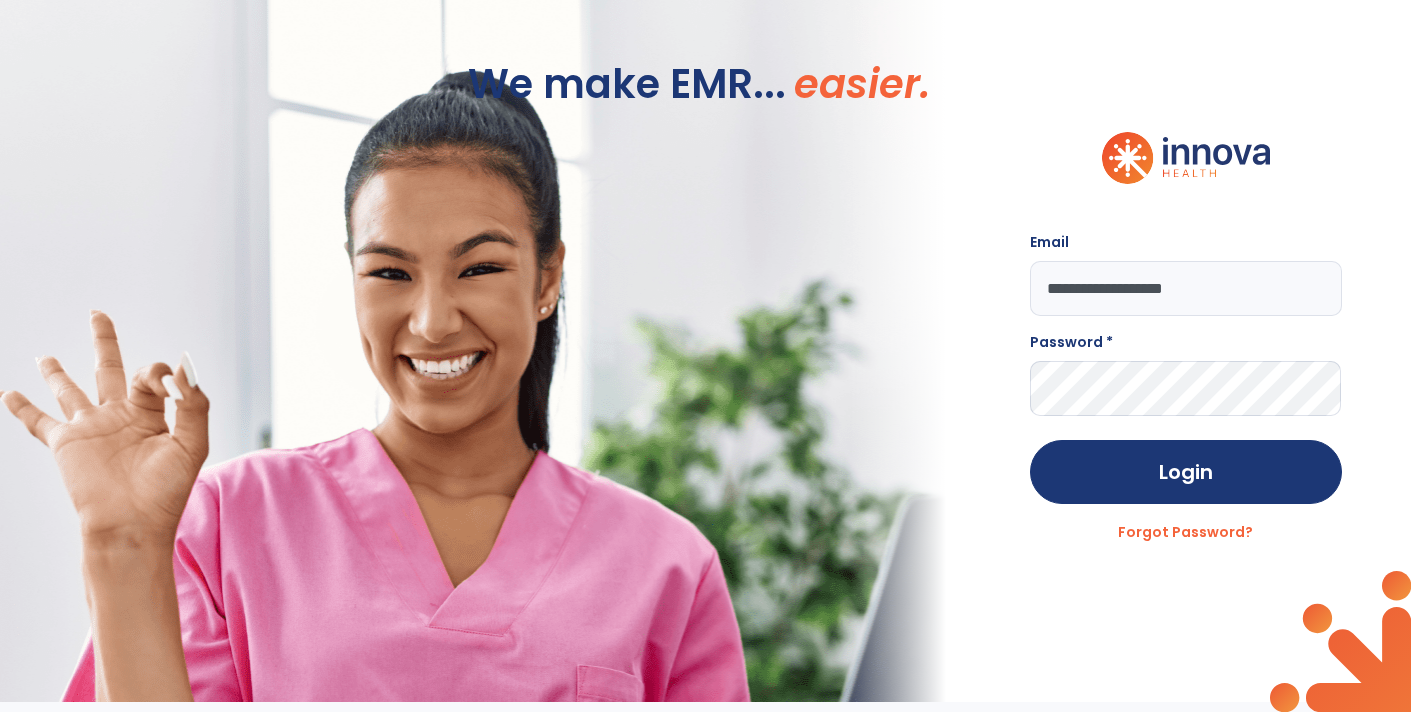 type on "**********" 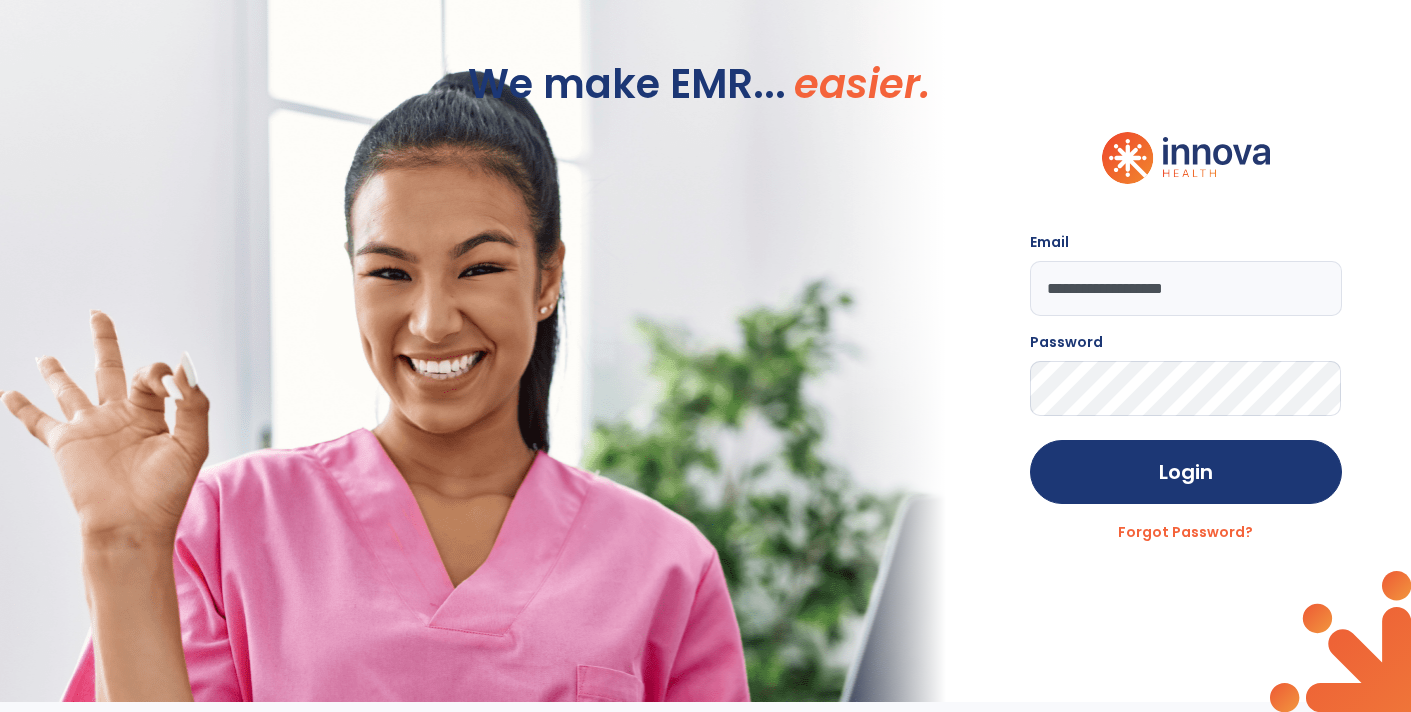 click on "Login" 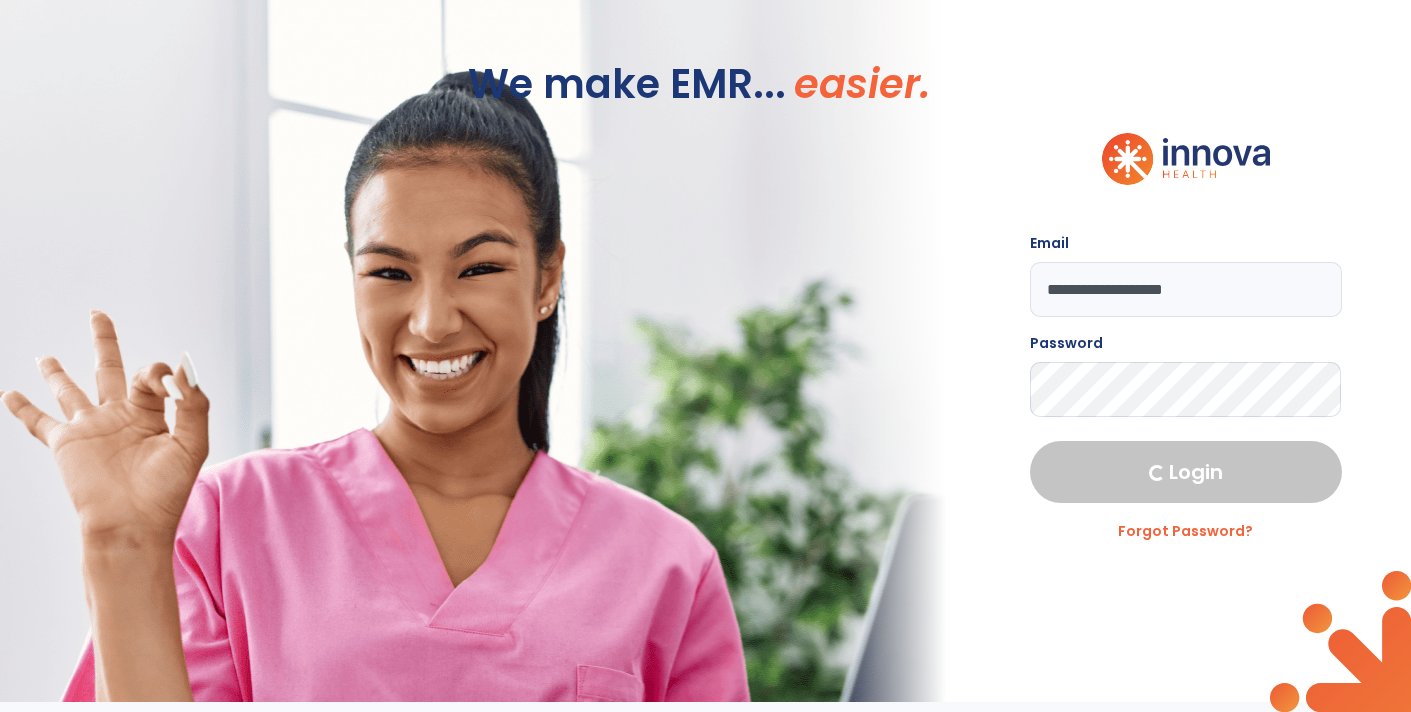 select on "****" 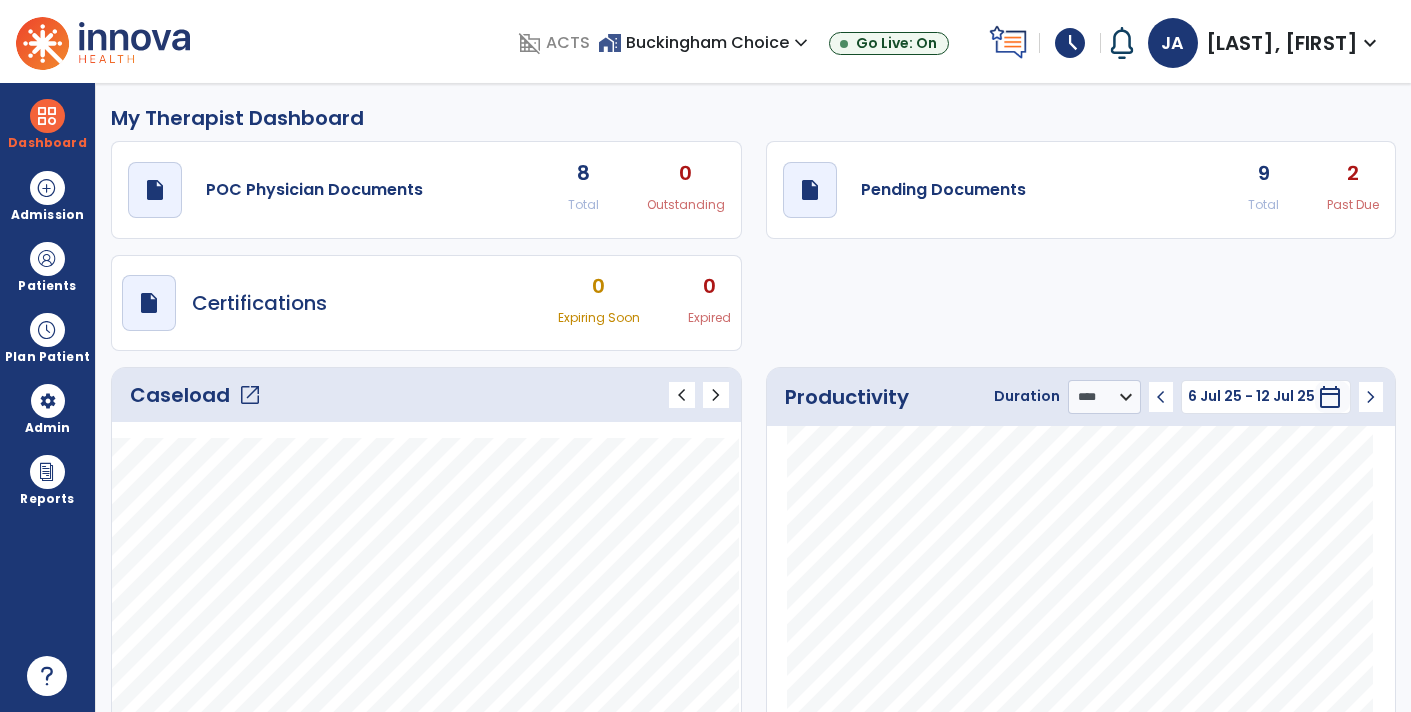 click on "draft   open_in_new  Pending Documents 9 Total 2 Past Due" 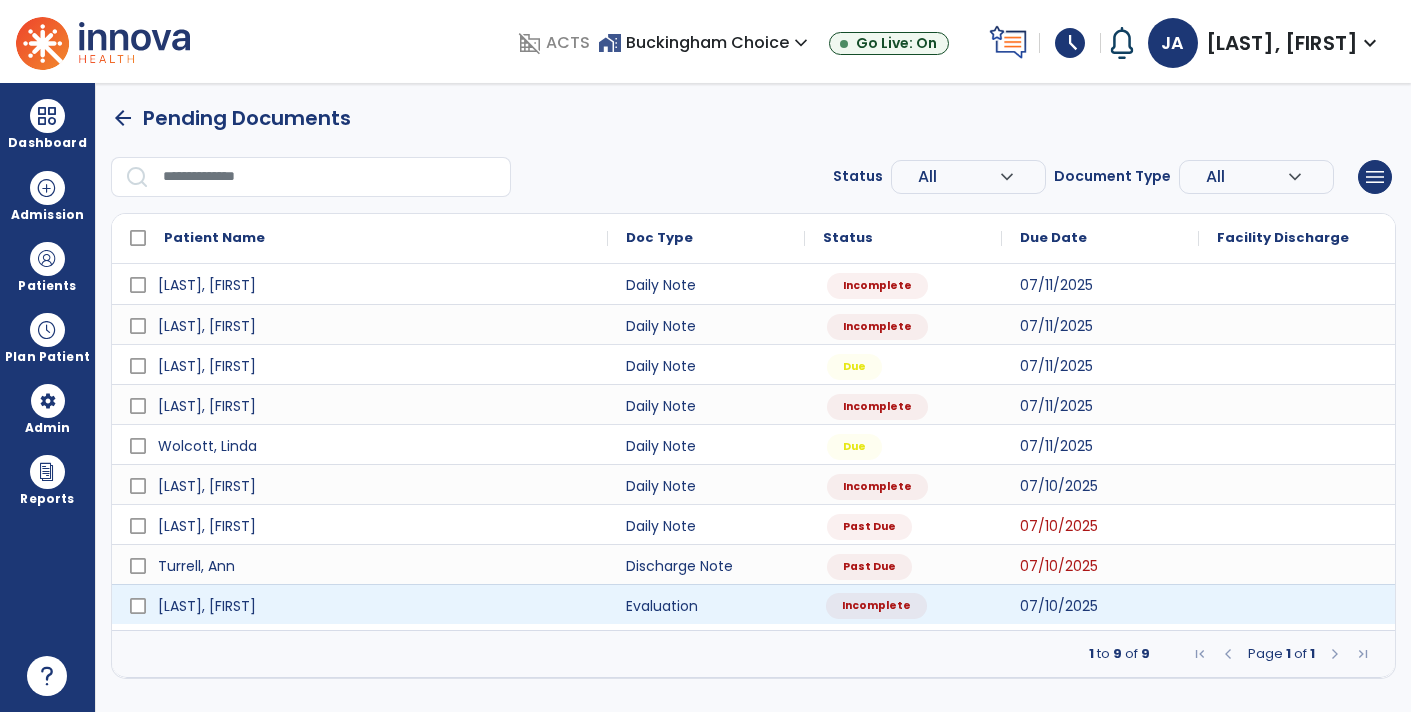 click on "Incomplete" at bounding box center [876, 606] 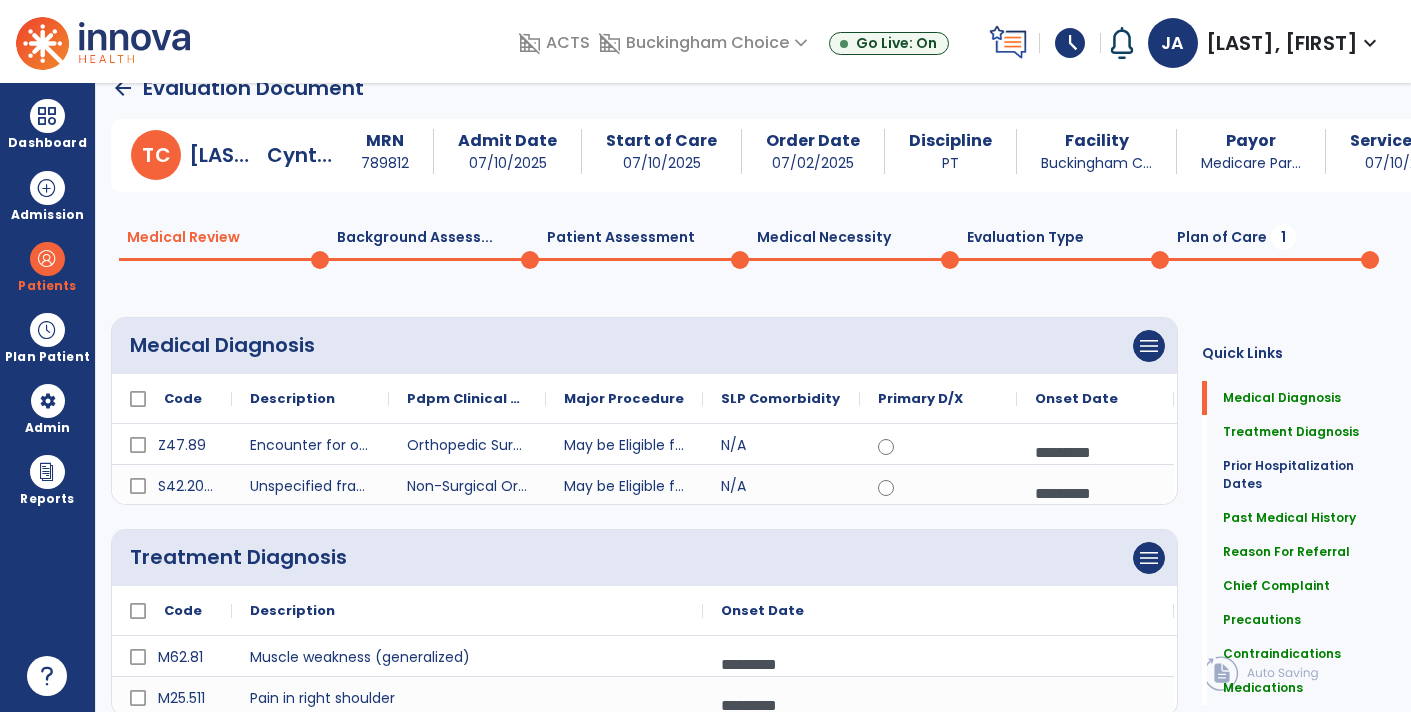 scroll, scrollTop: 0, scrollLeft: 0, axis: both 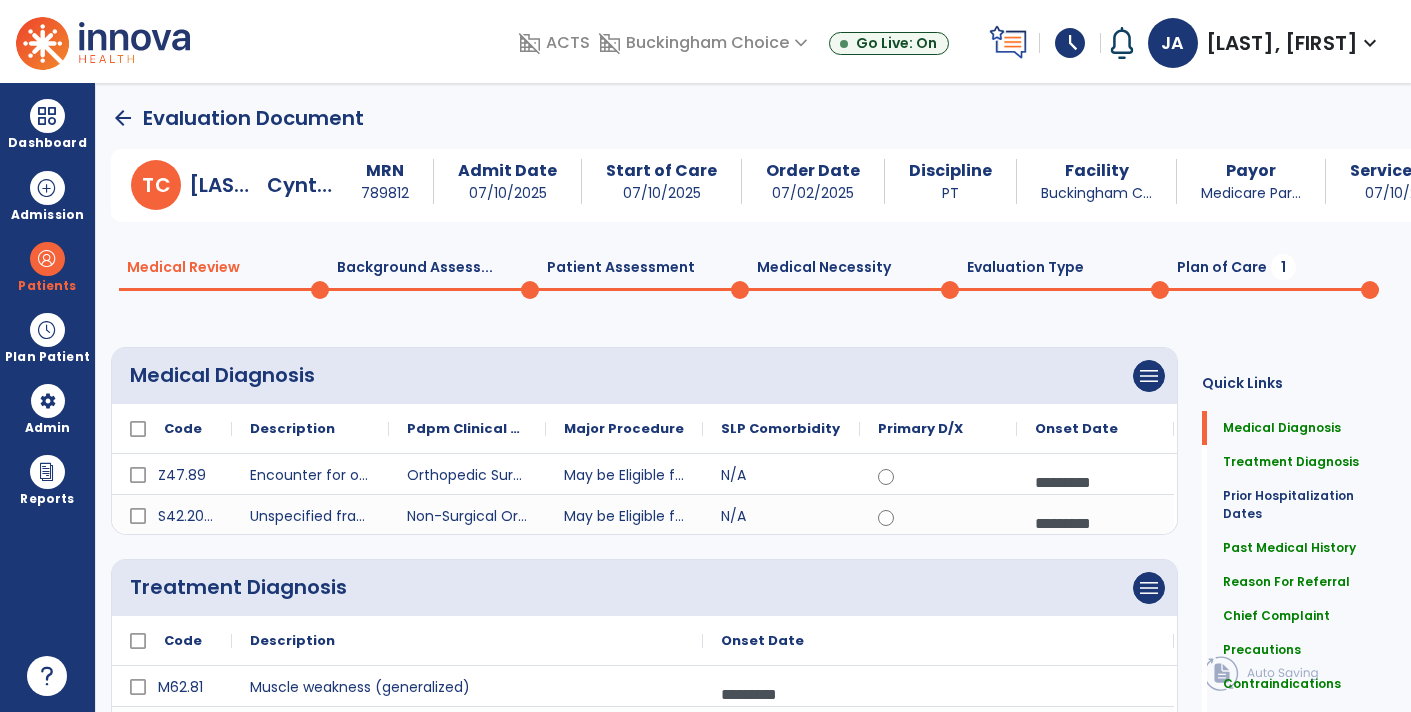 click on "Plan of Care  1" 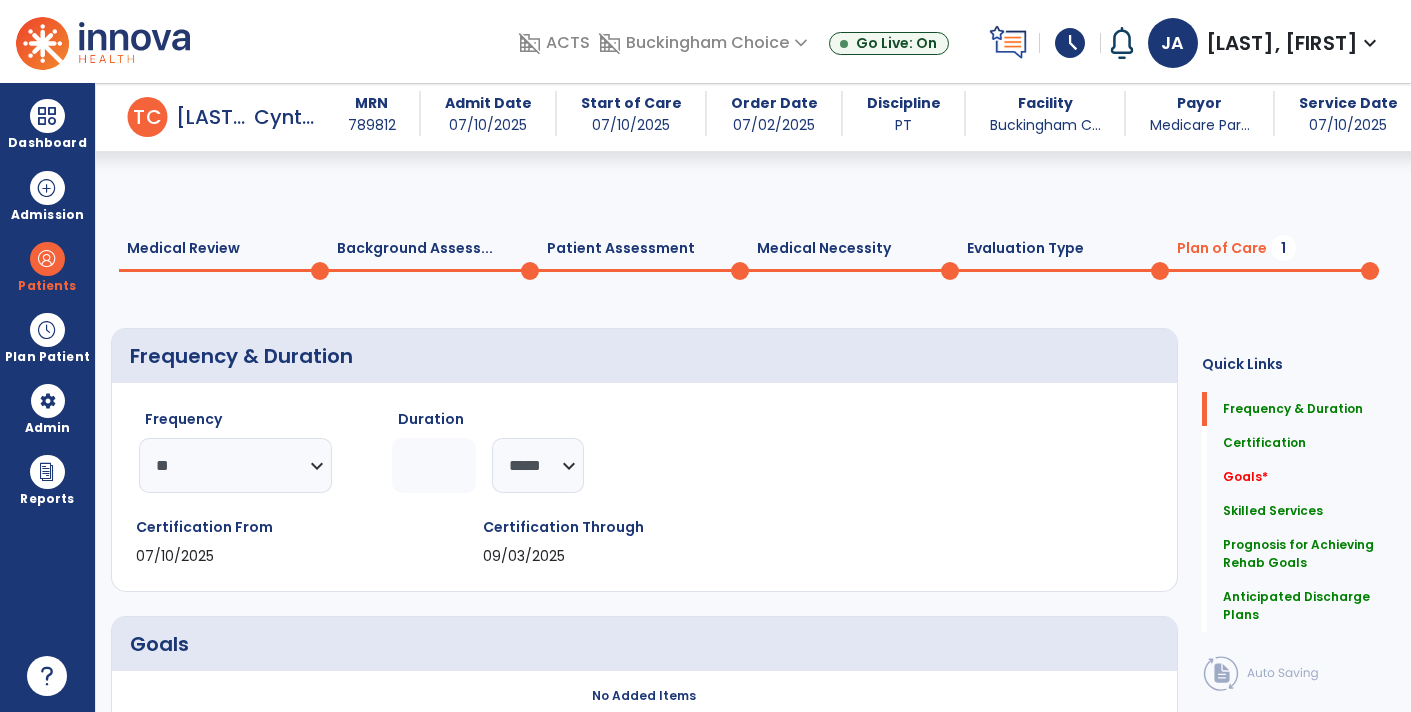 scroll, scrollTop: 319, scrollLeft: 0, axis: vertical 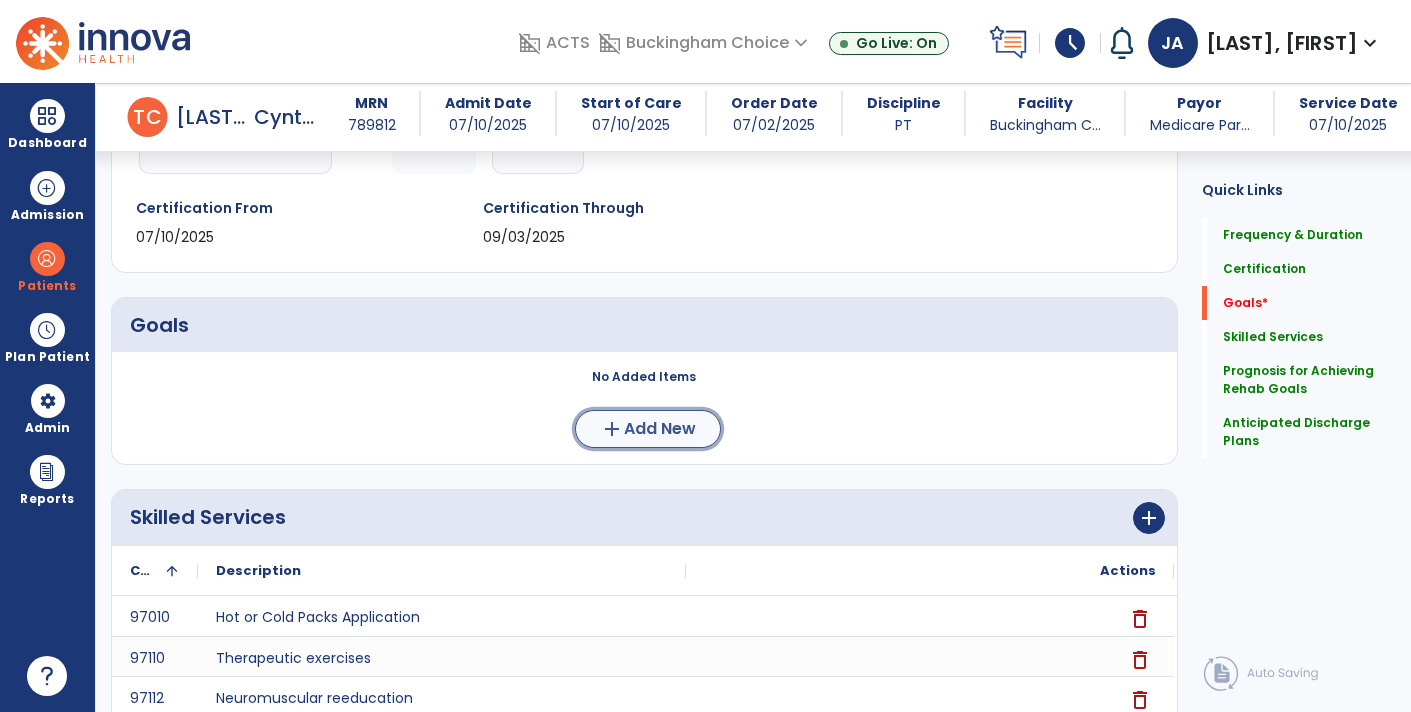 click on "add  Add New" at bounding box center (648, 429) 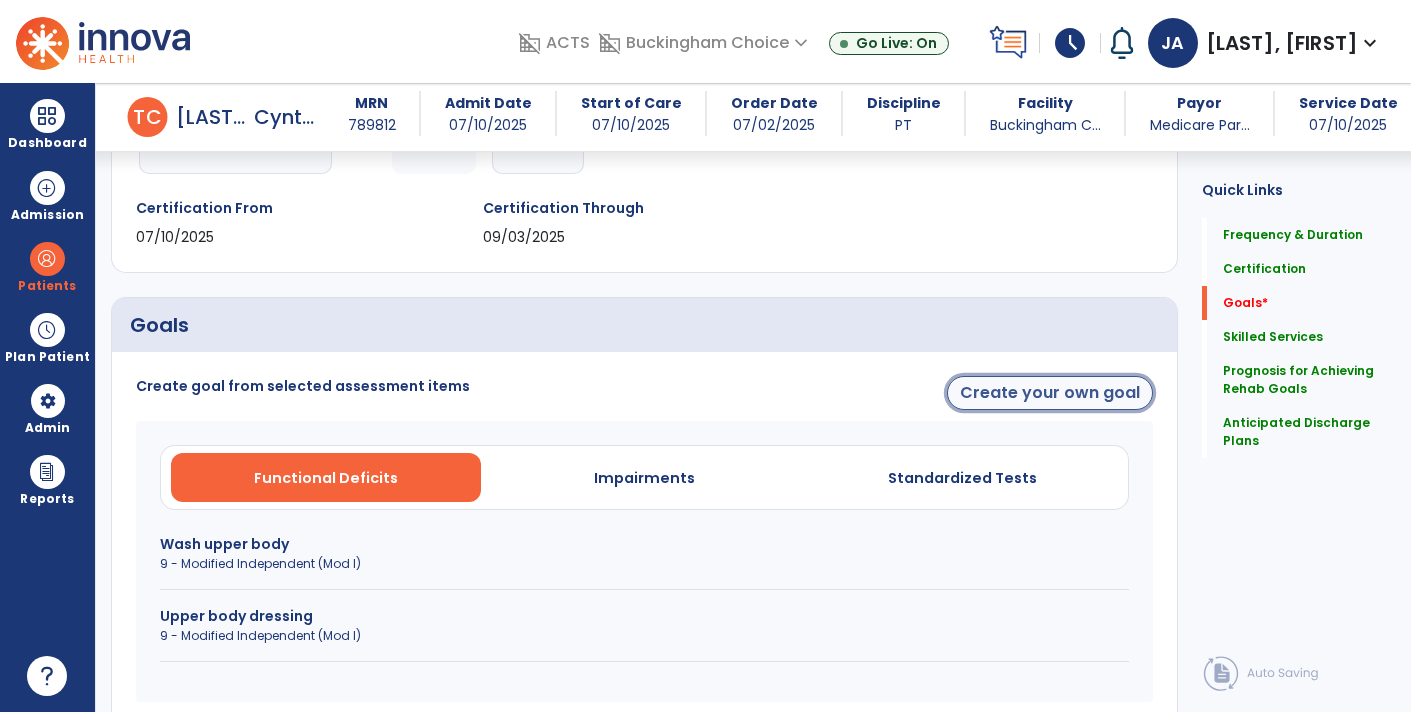 click on "Create your own goal" at bounding box center (1050, 393) 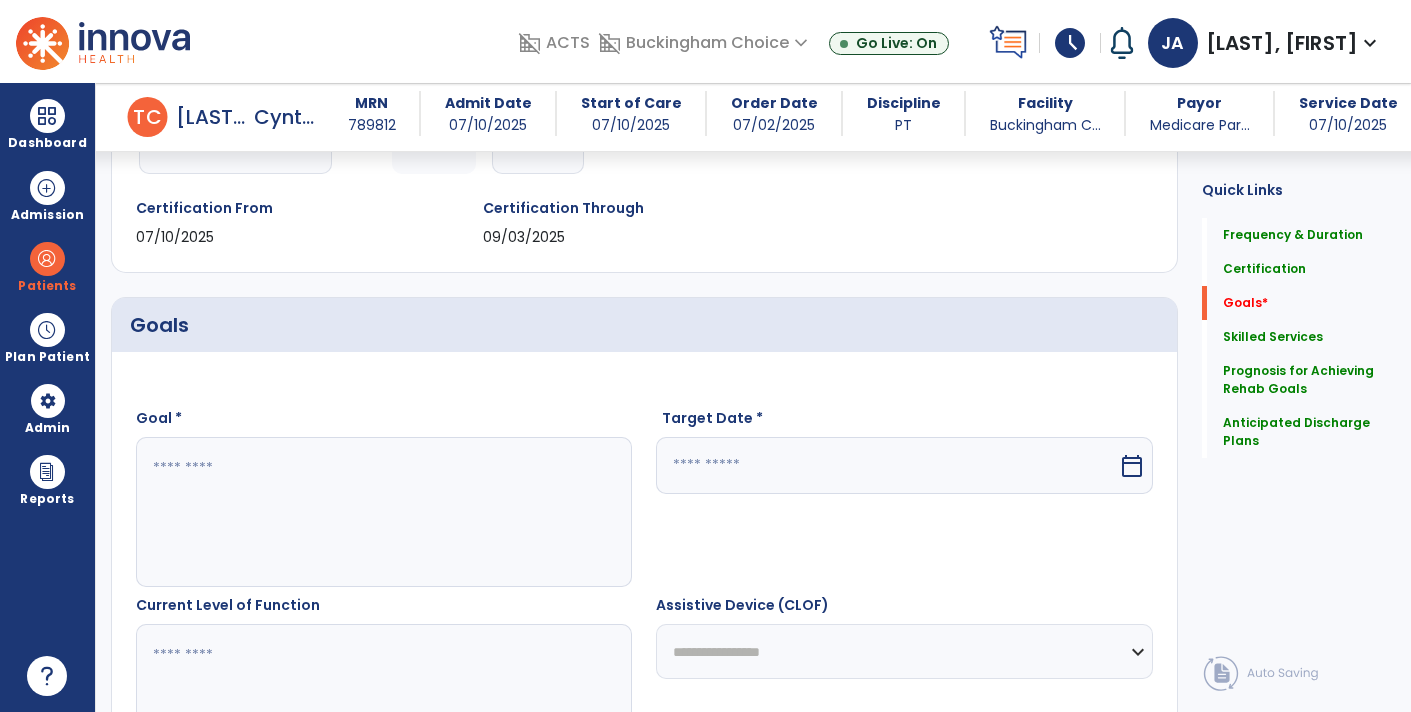 click at bounding box center [383, 512] 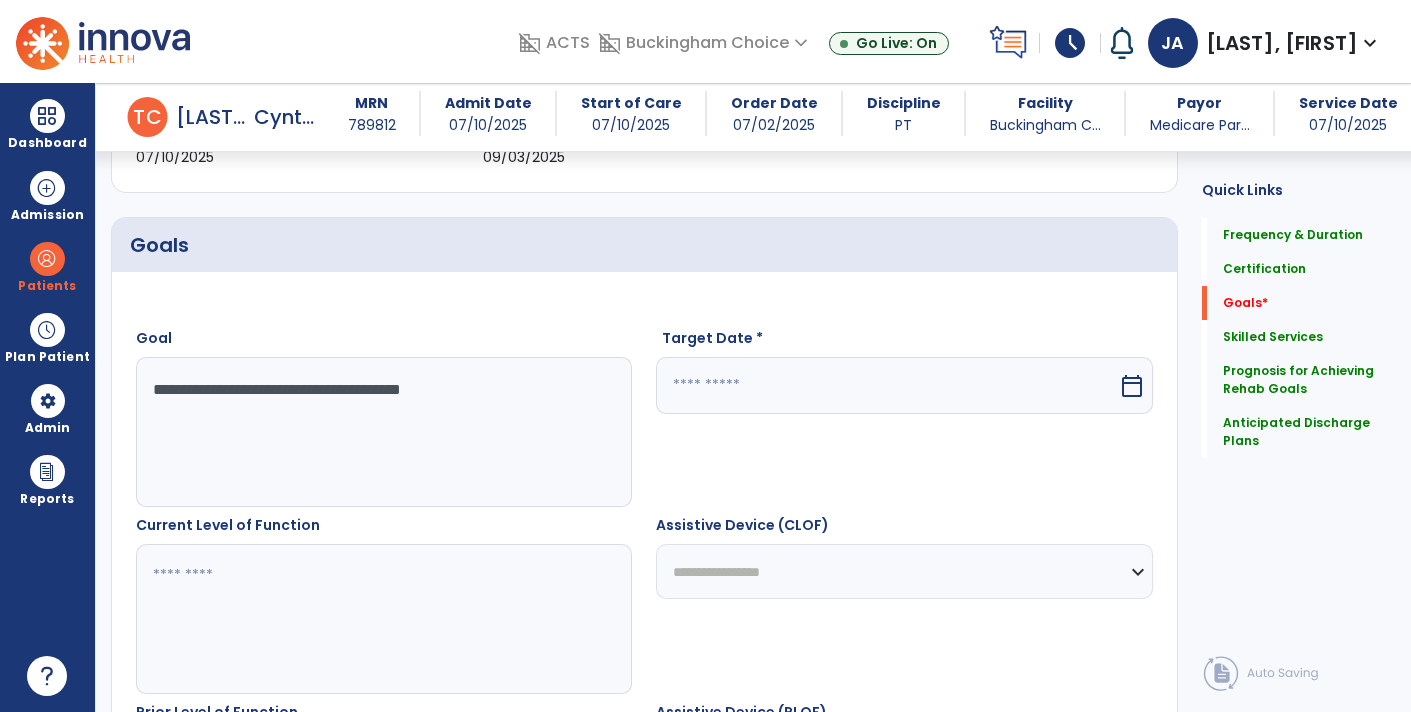scroll, scrollTop: 407, scrollLeft: 0, axis: vertical 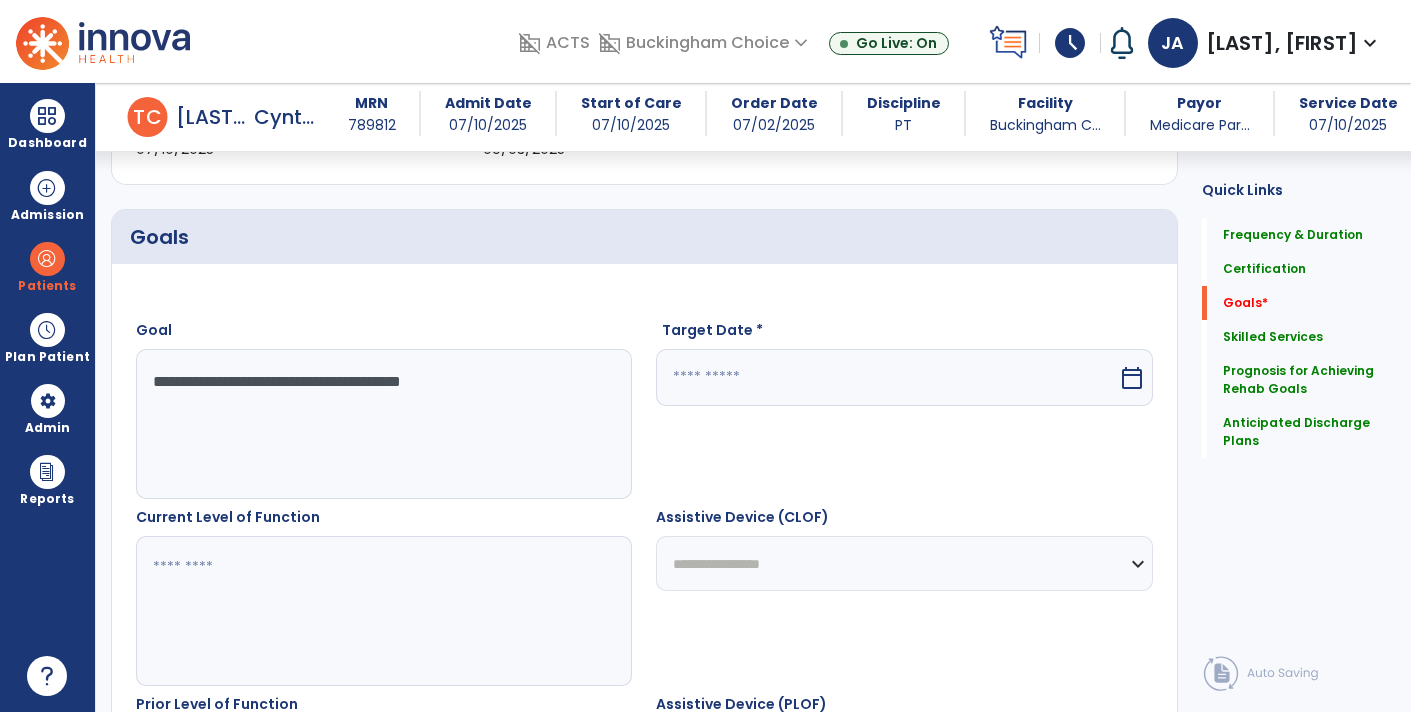 type on "**********" 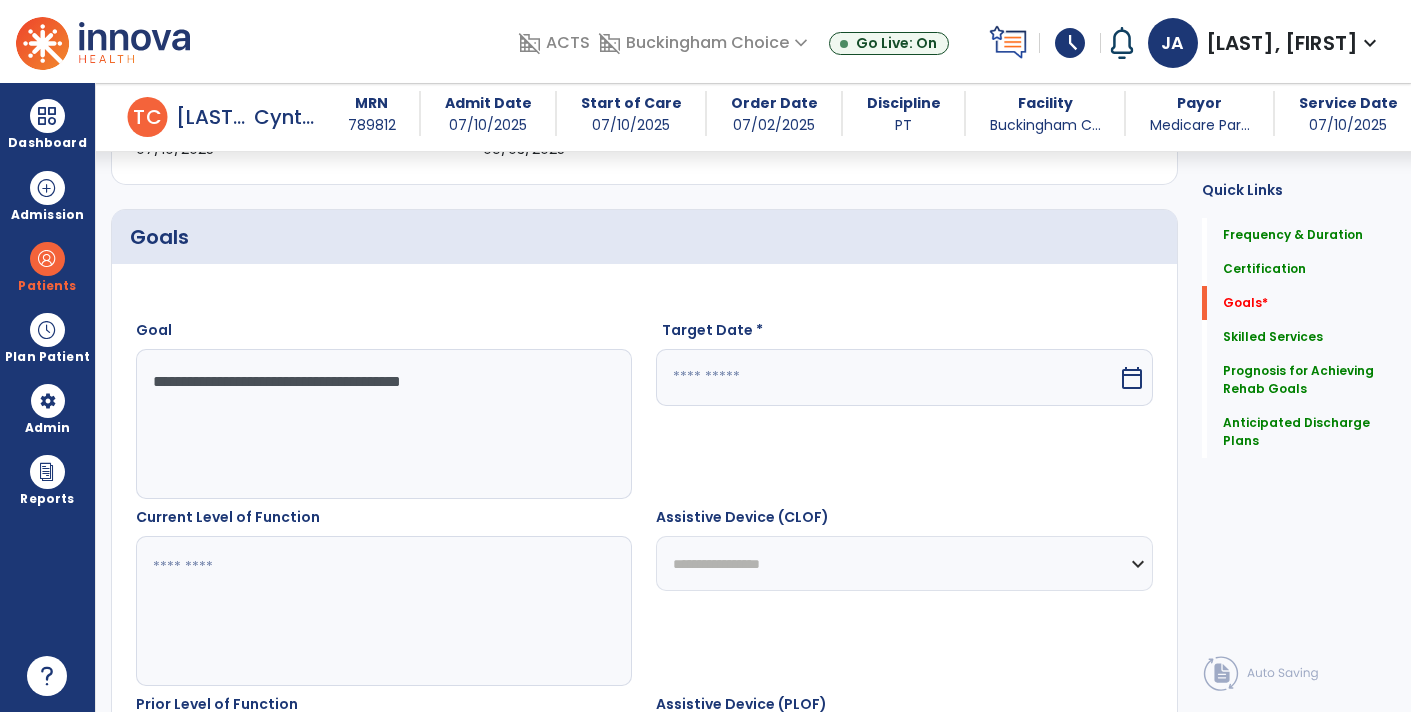 click at bounding box center [383, 611] 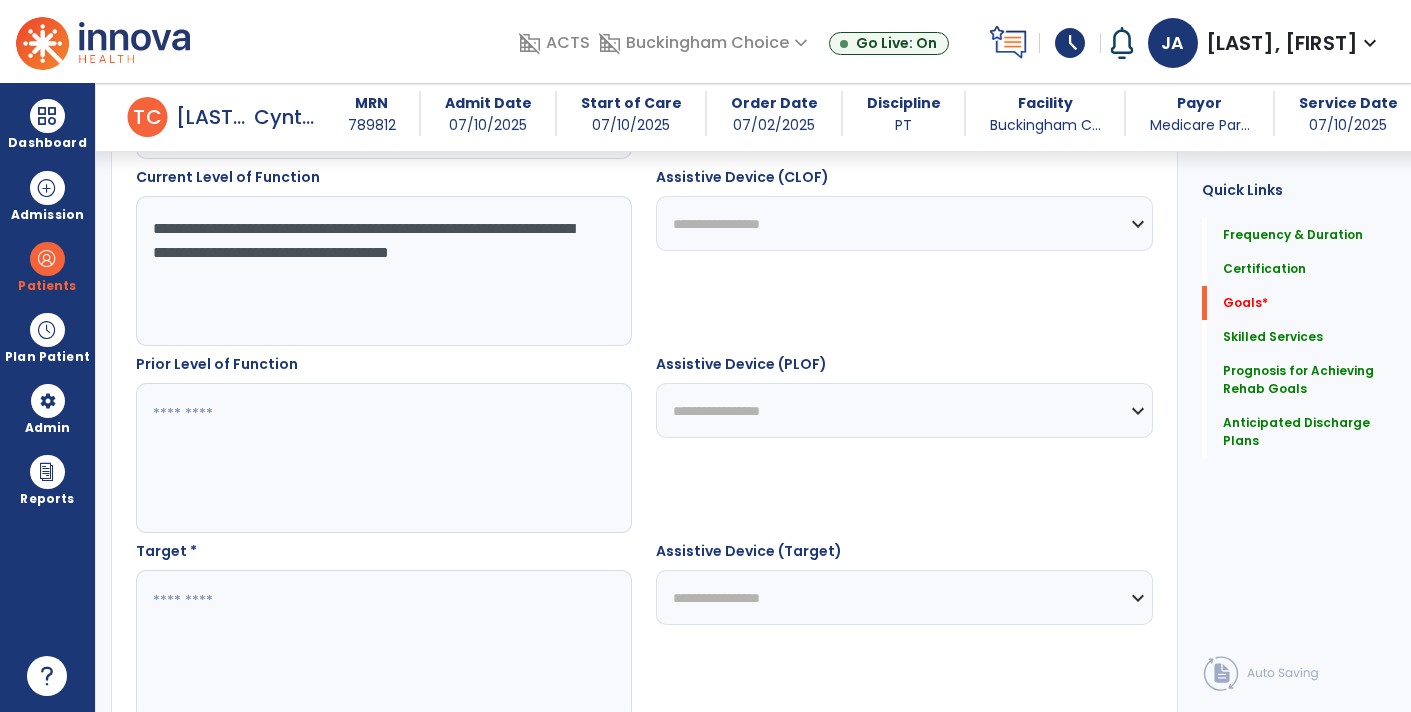 scroll, scrollTop: 765, scrollLeft: 0, axis: vertical 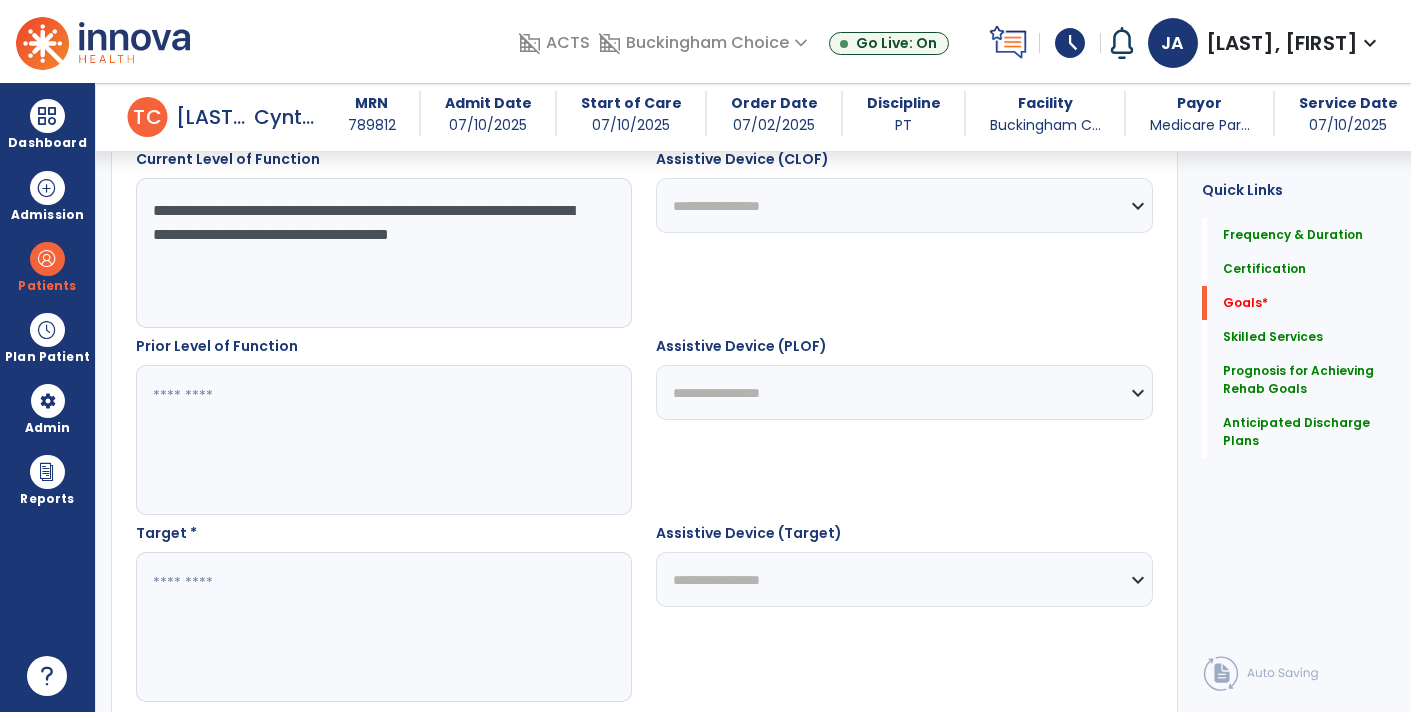 type on "**********" 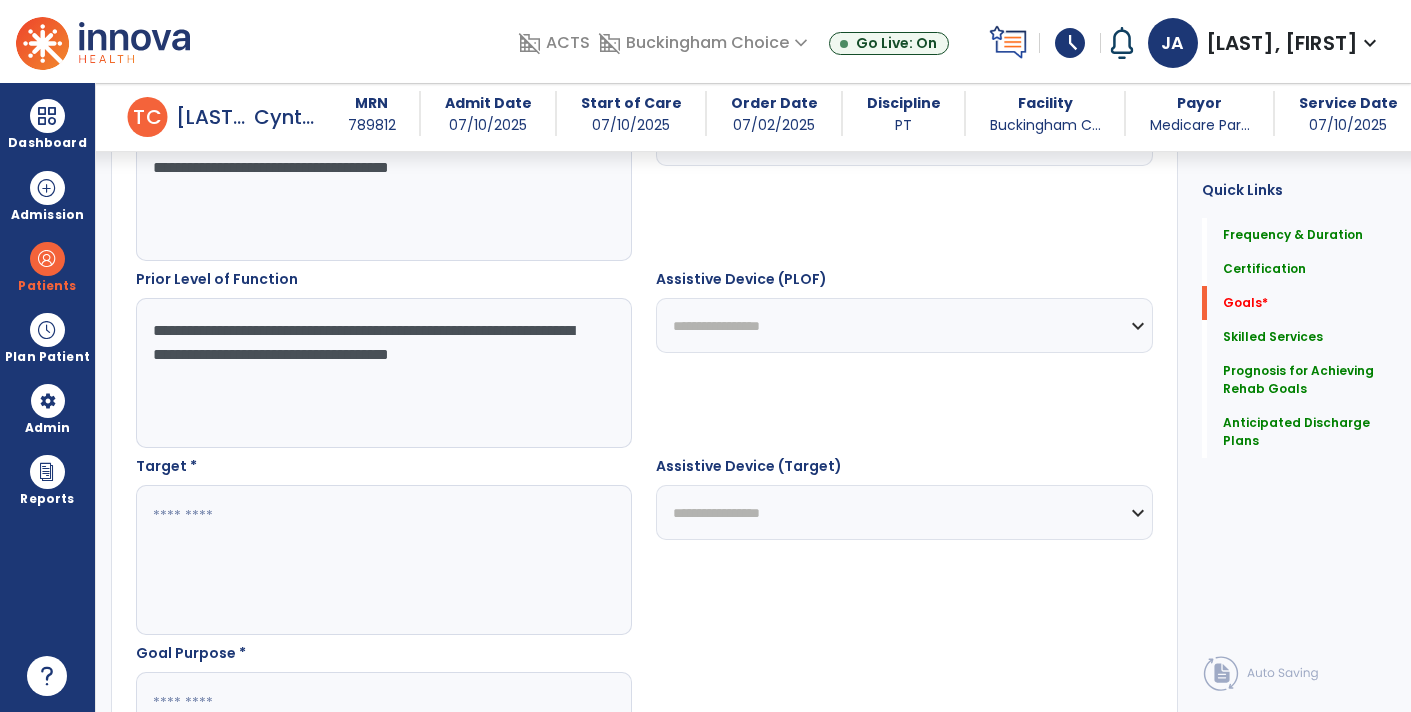 scroll, scrollTop: 848, scrollLeft: 0, axis: vertical 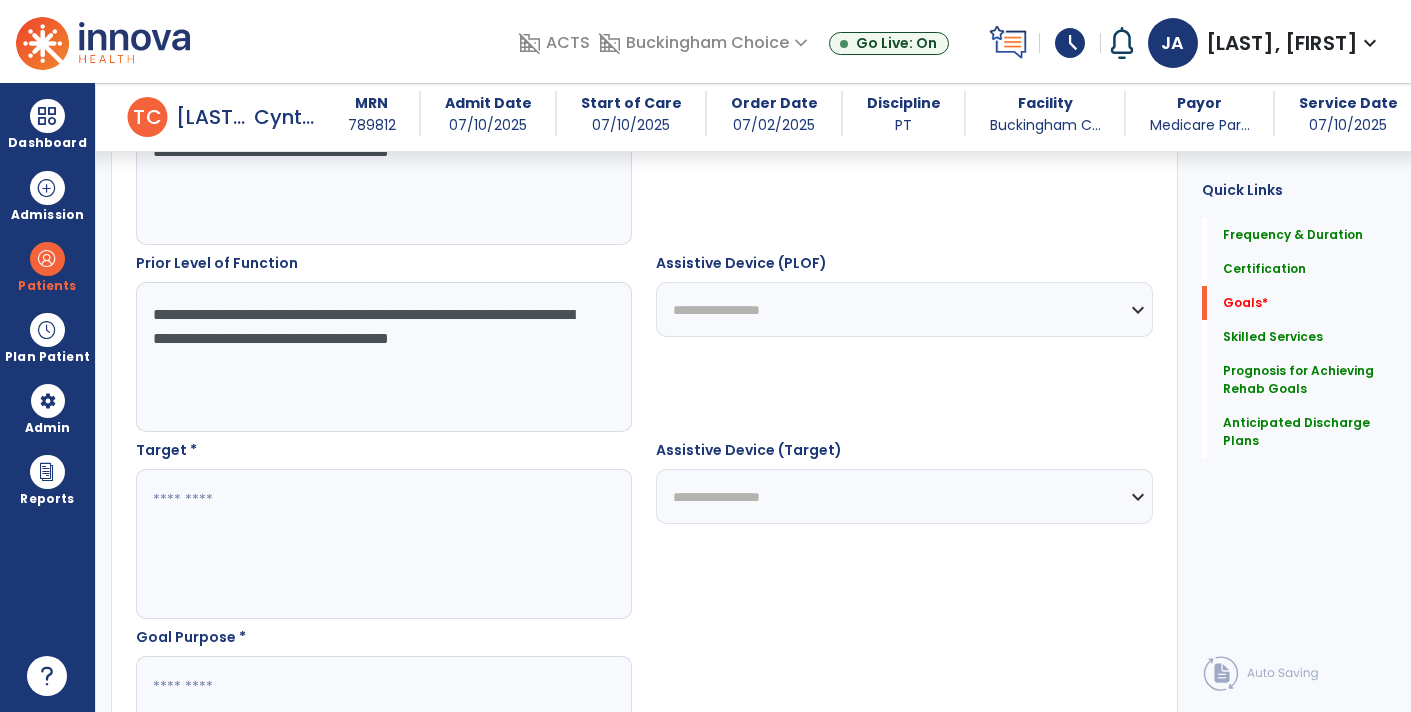 type on "**********" 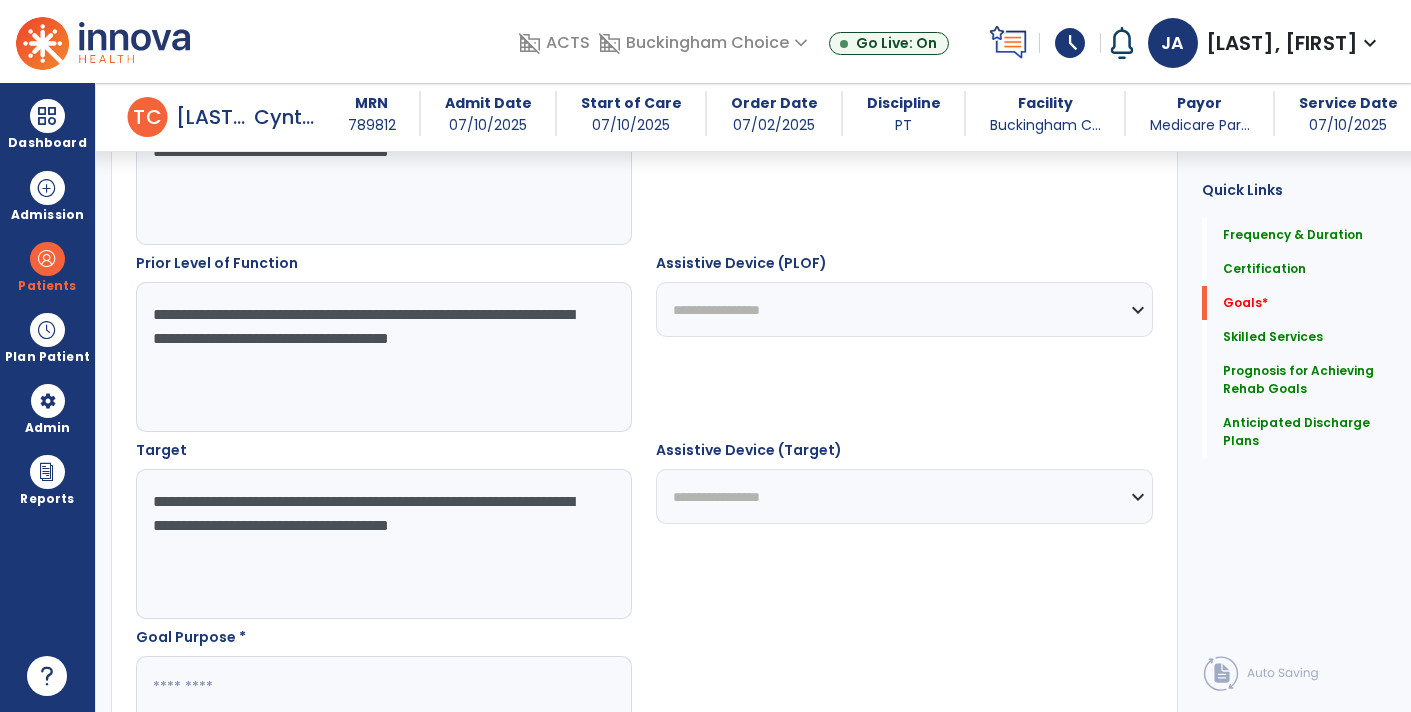 type on "**********" 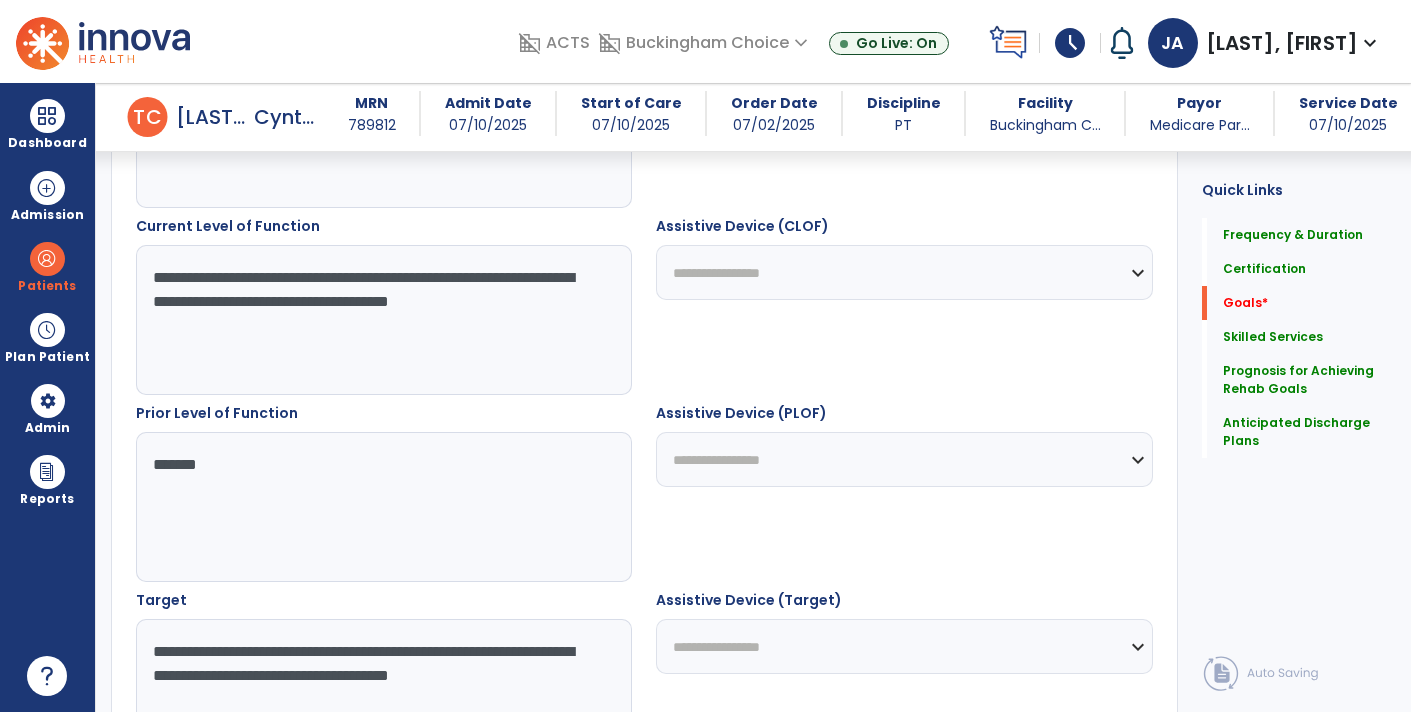 scroll, scrollTop: 682, scrollLeft: 0, axis: vertical 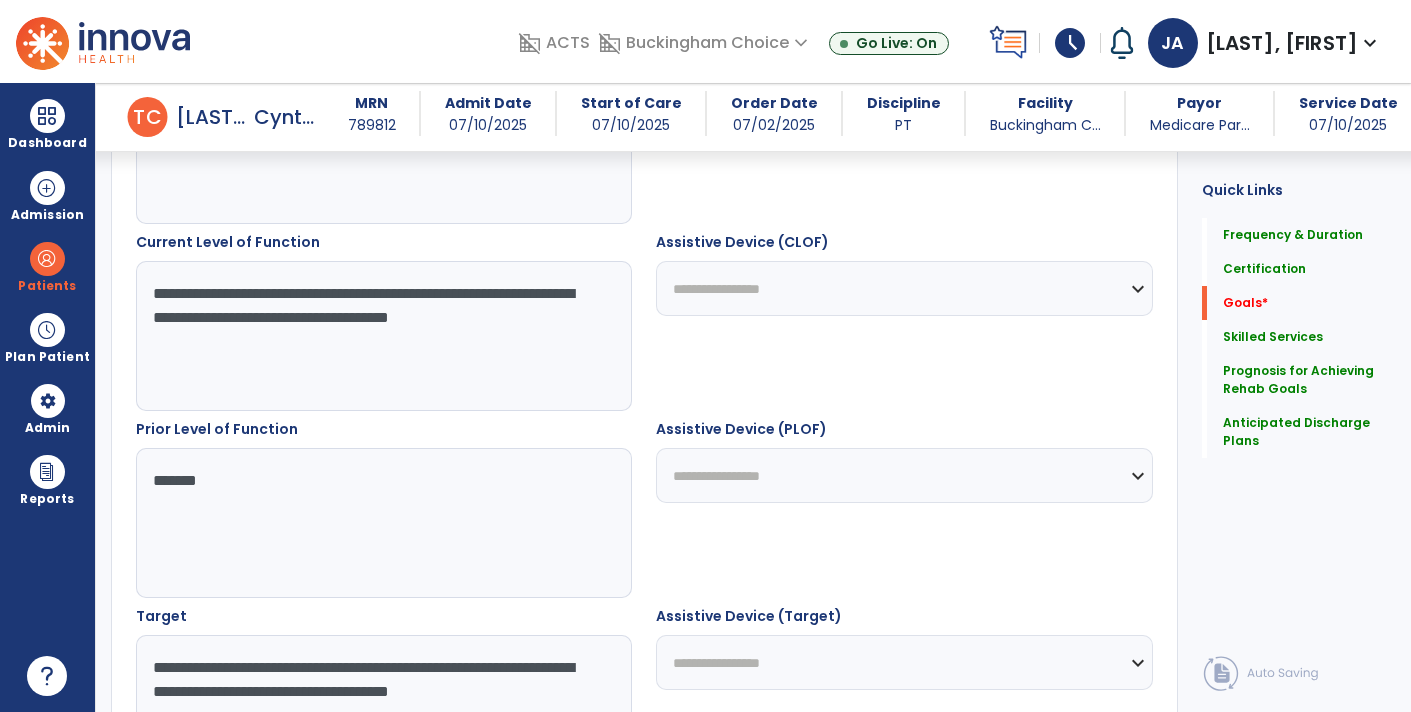 type on "*******" 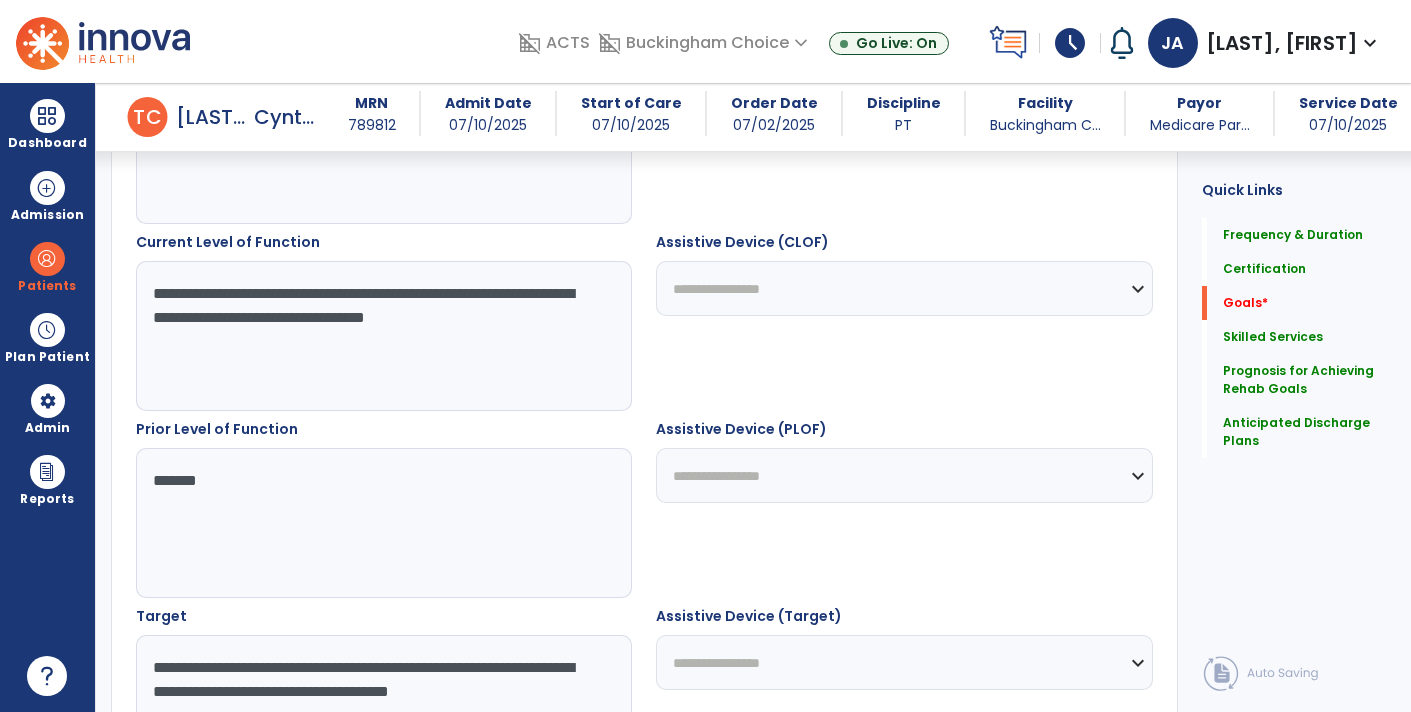 click on "**********" at bounding box center [383, 336] 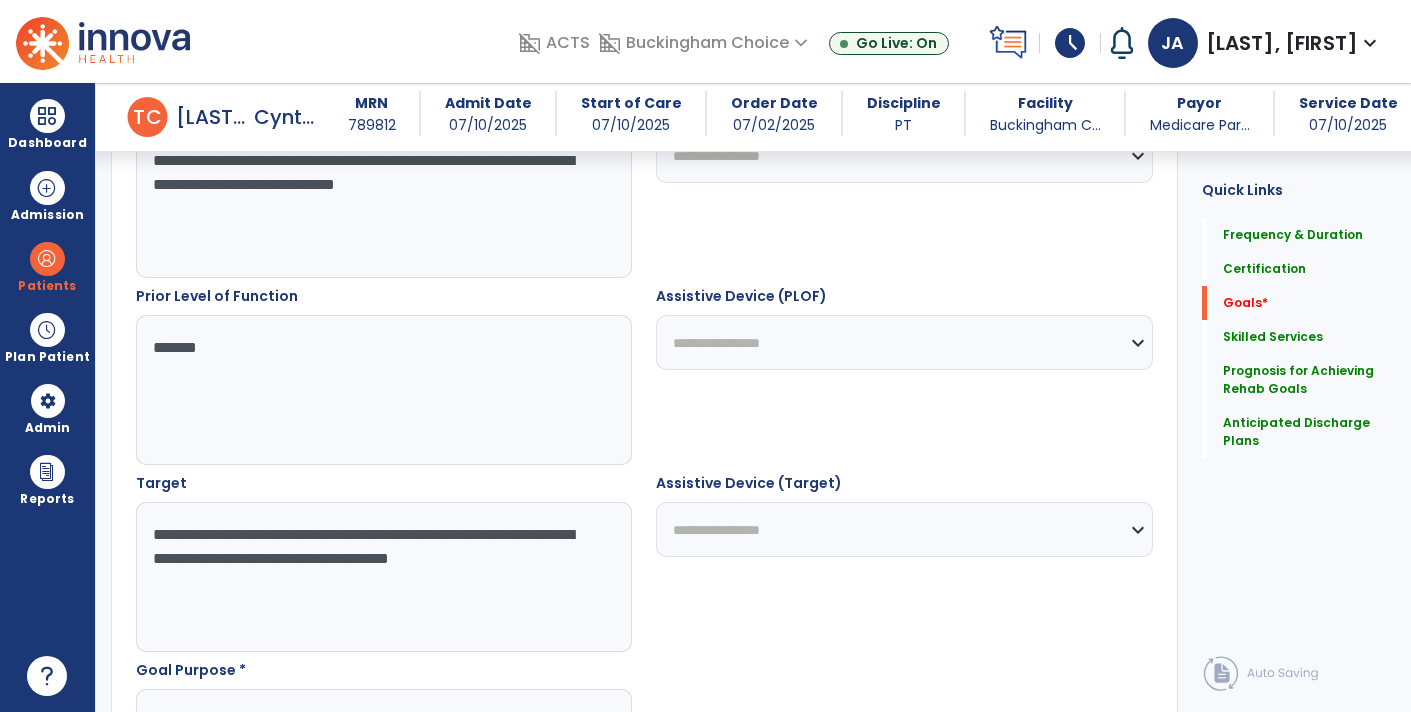 scroll, scrollTop: 892, scrollLeft: 0, axis: vertical 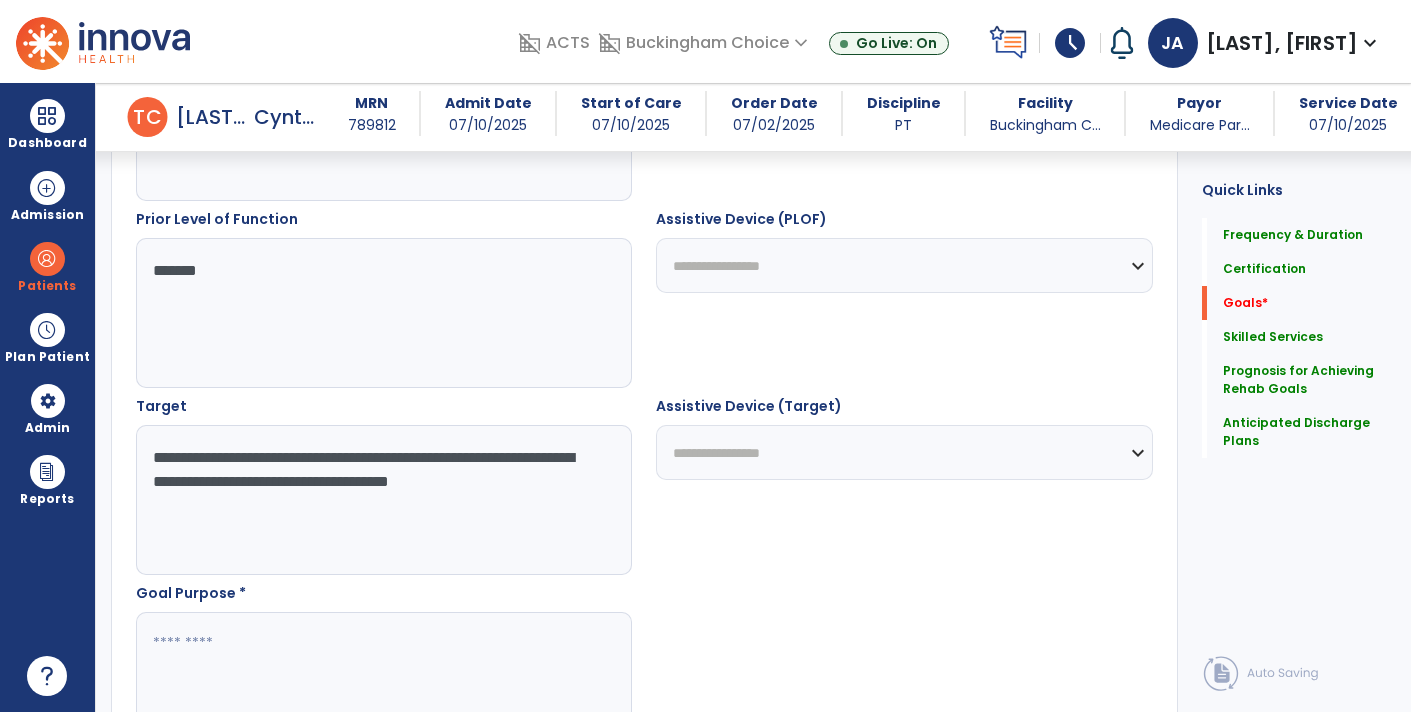 type on "**********" 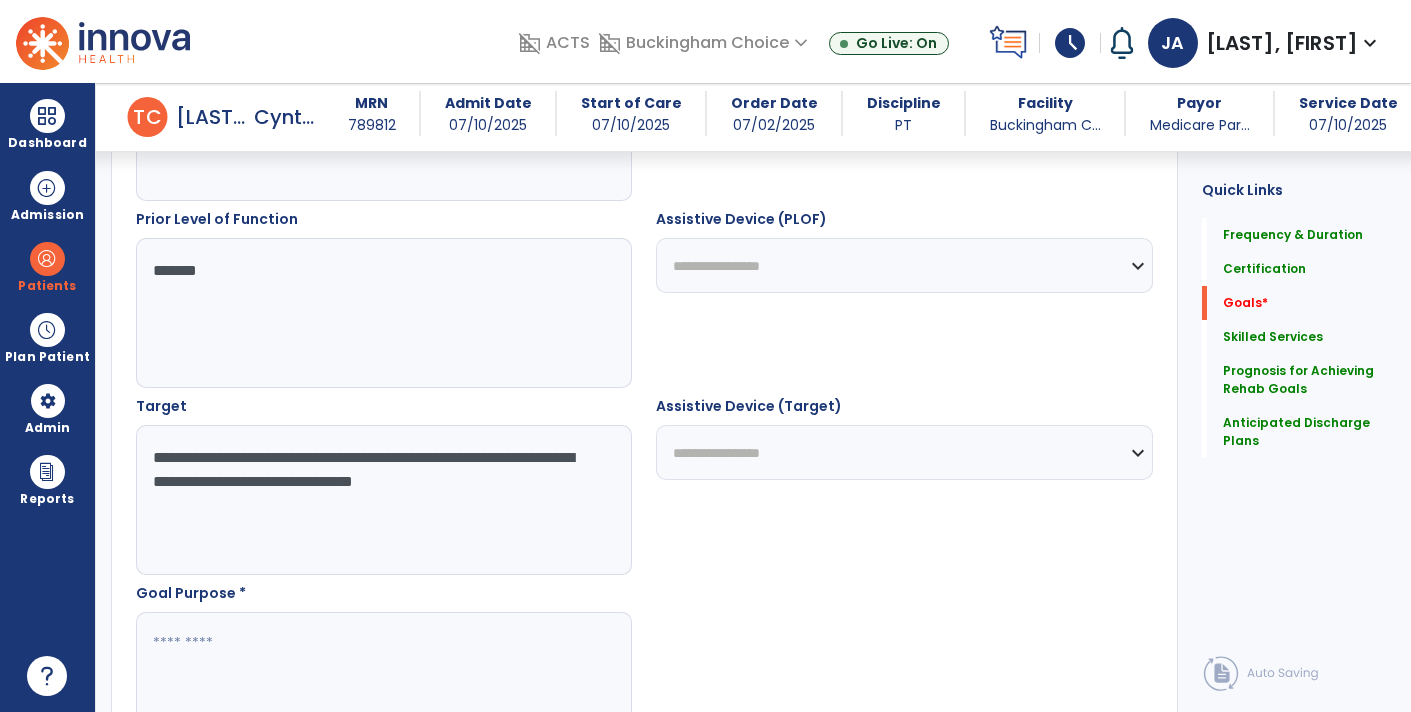 click on "**********" at bounding box center (383, 500) 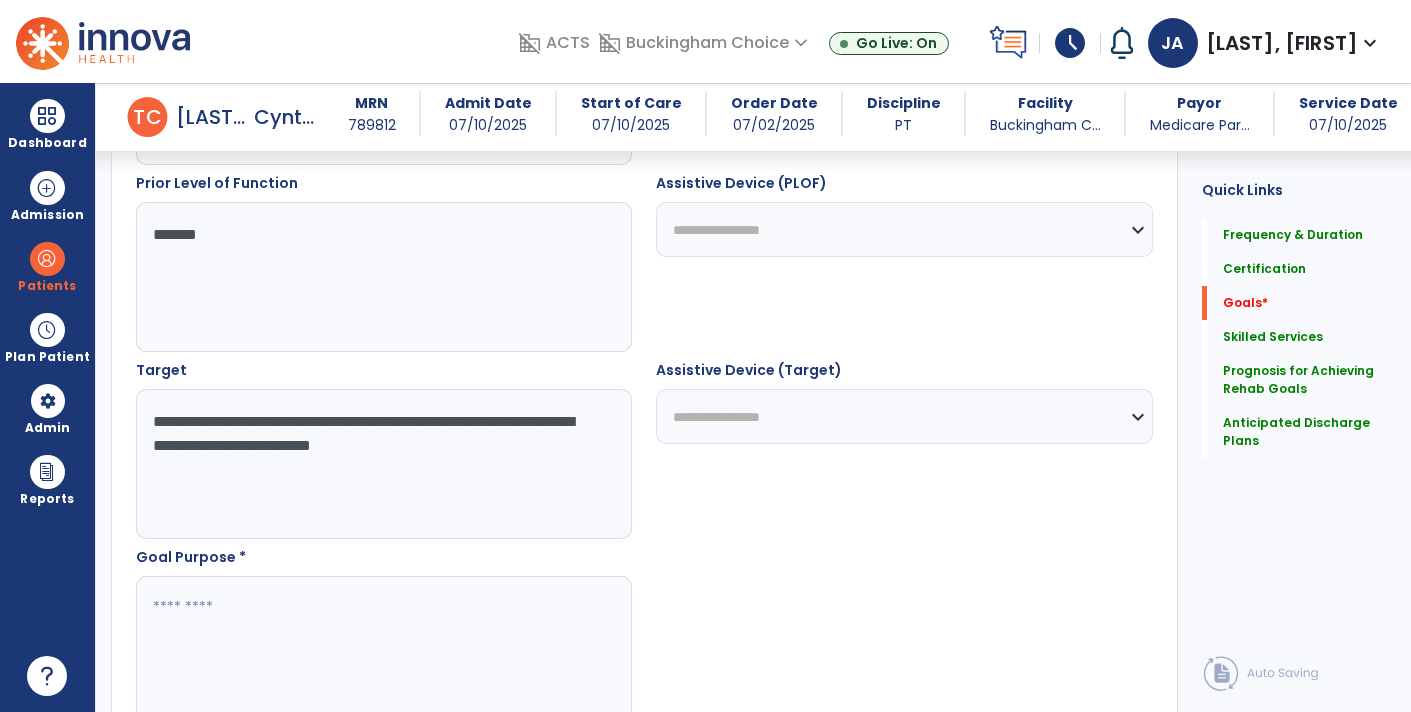 scroll, scrollTop: 933, scrollLeft: 0, axis: vertical 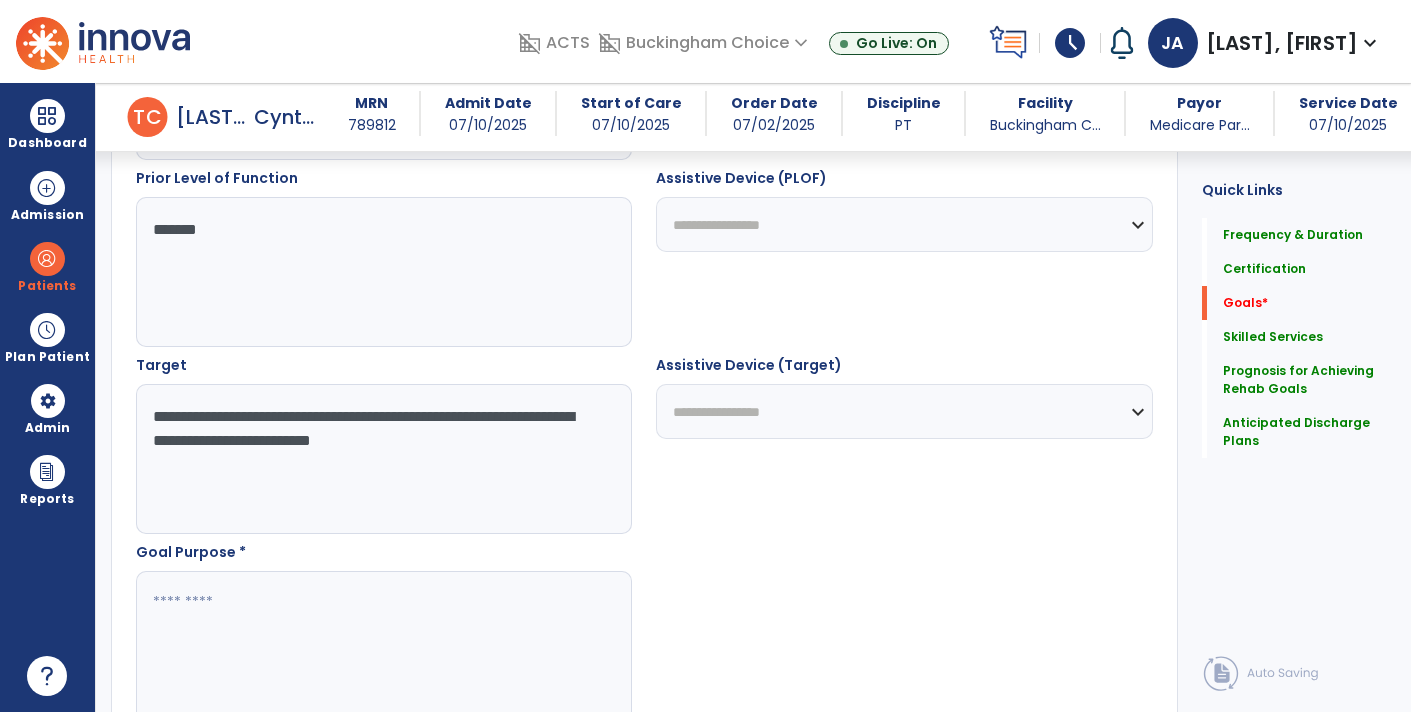 click on "**********" at bounding box center (383, 459) 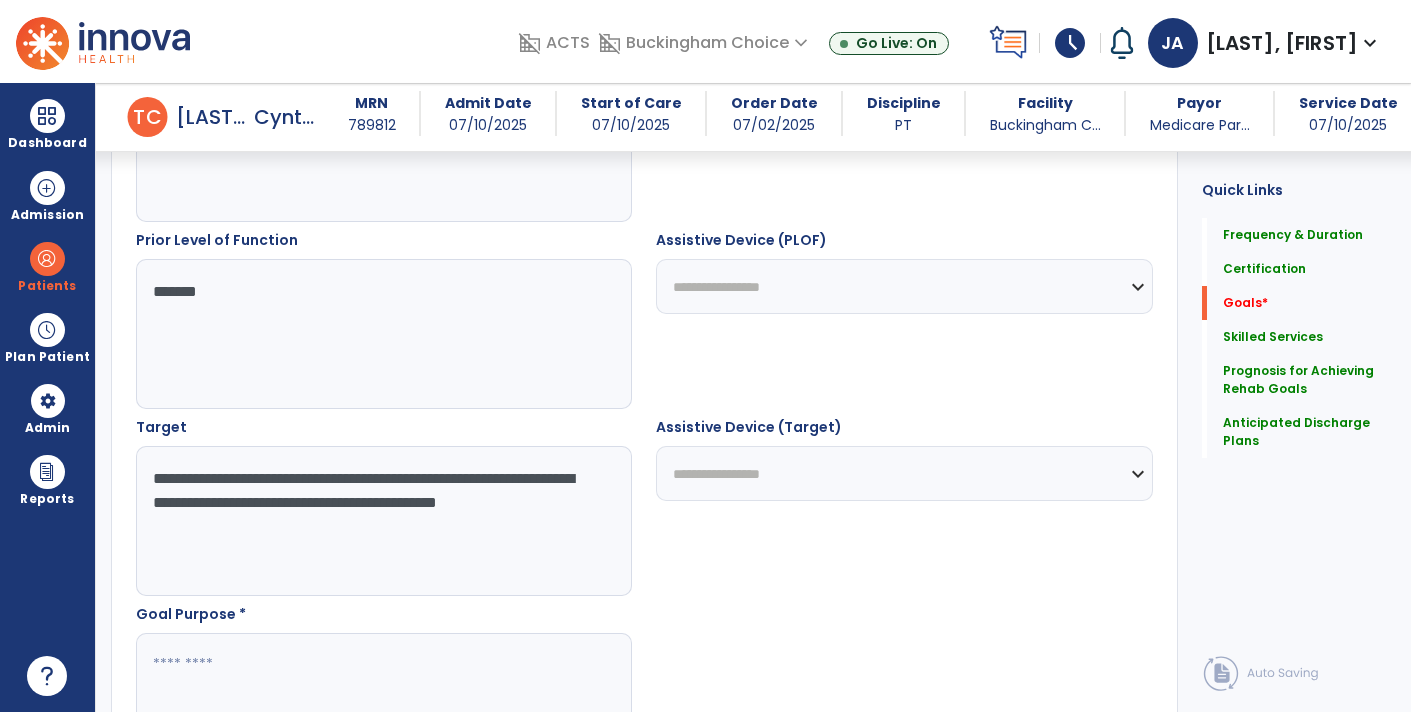 scroll, scrollTop: 701, scrollLeft: 0, axis: vertical 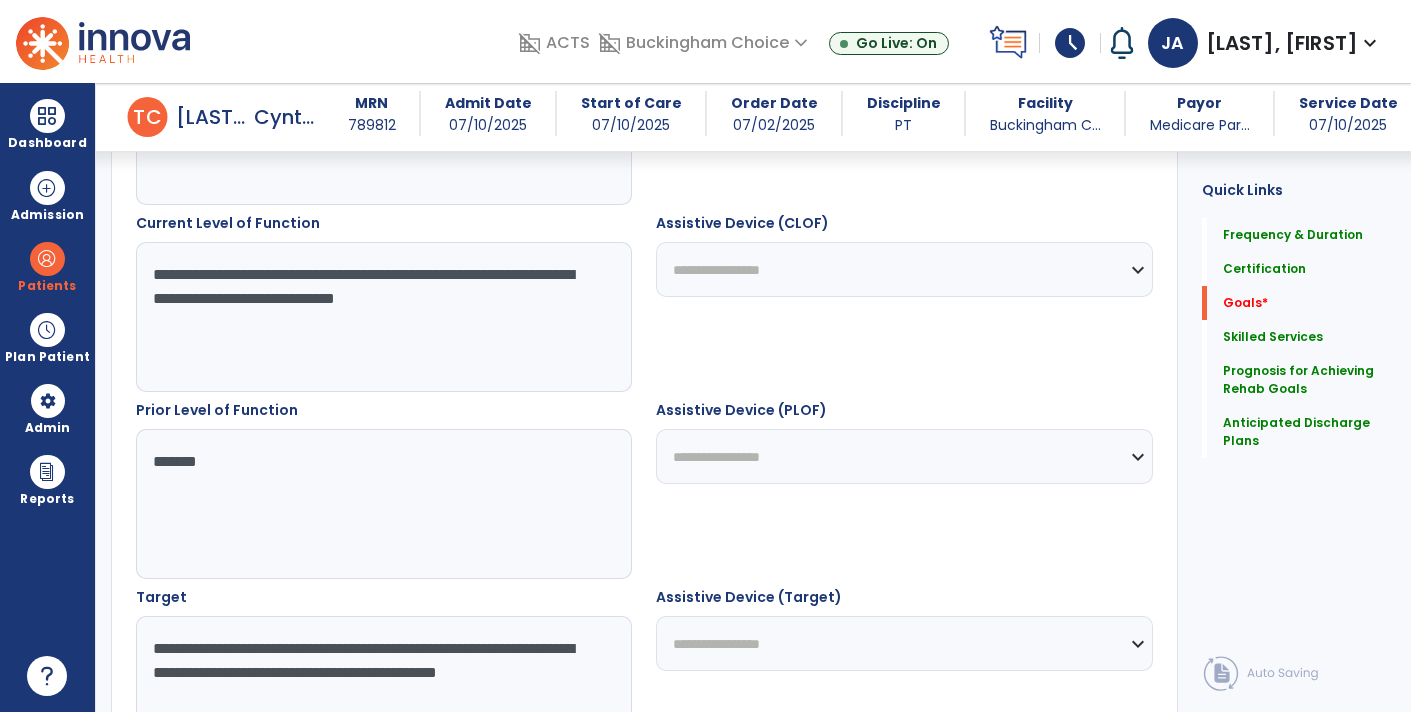 type on "**********" 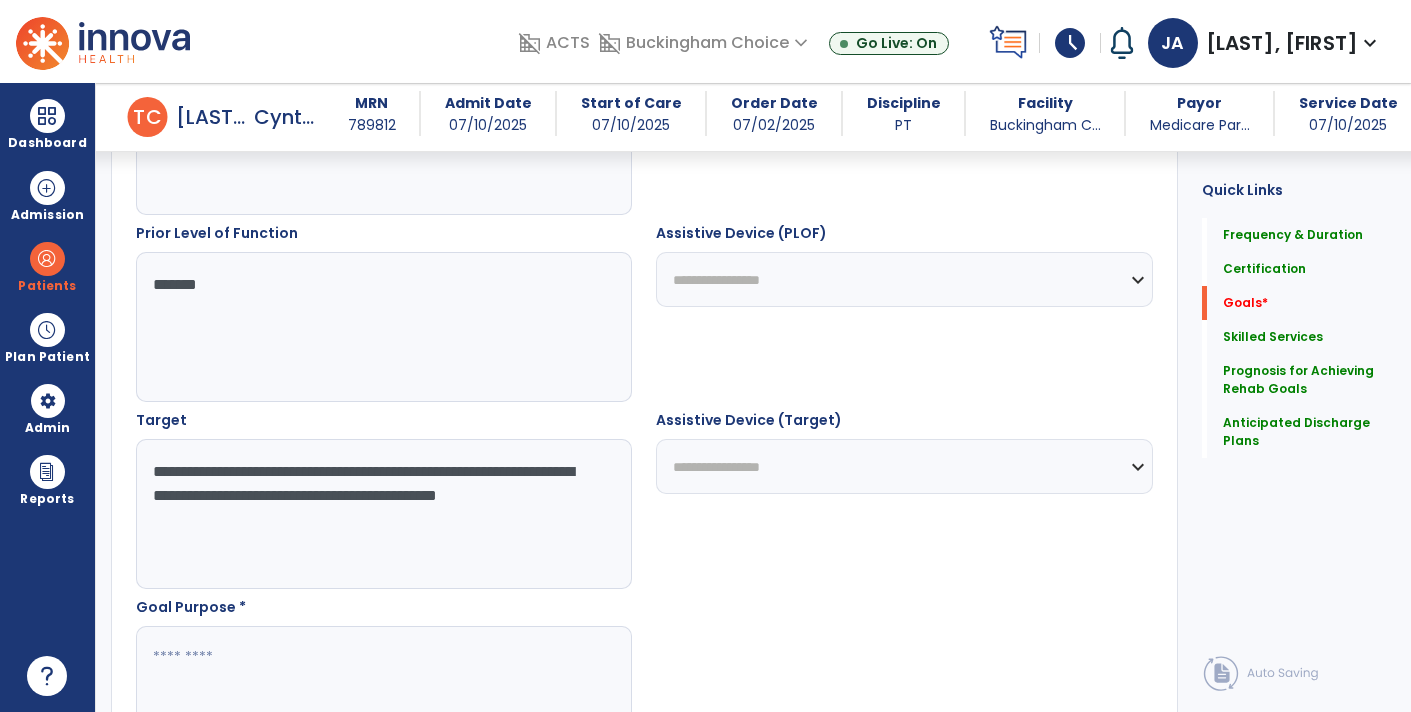 scroll, scrollTop: 1125, scrollLeft: 0, axis: vertical 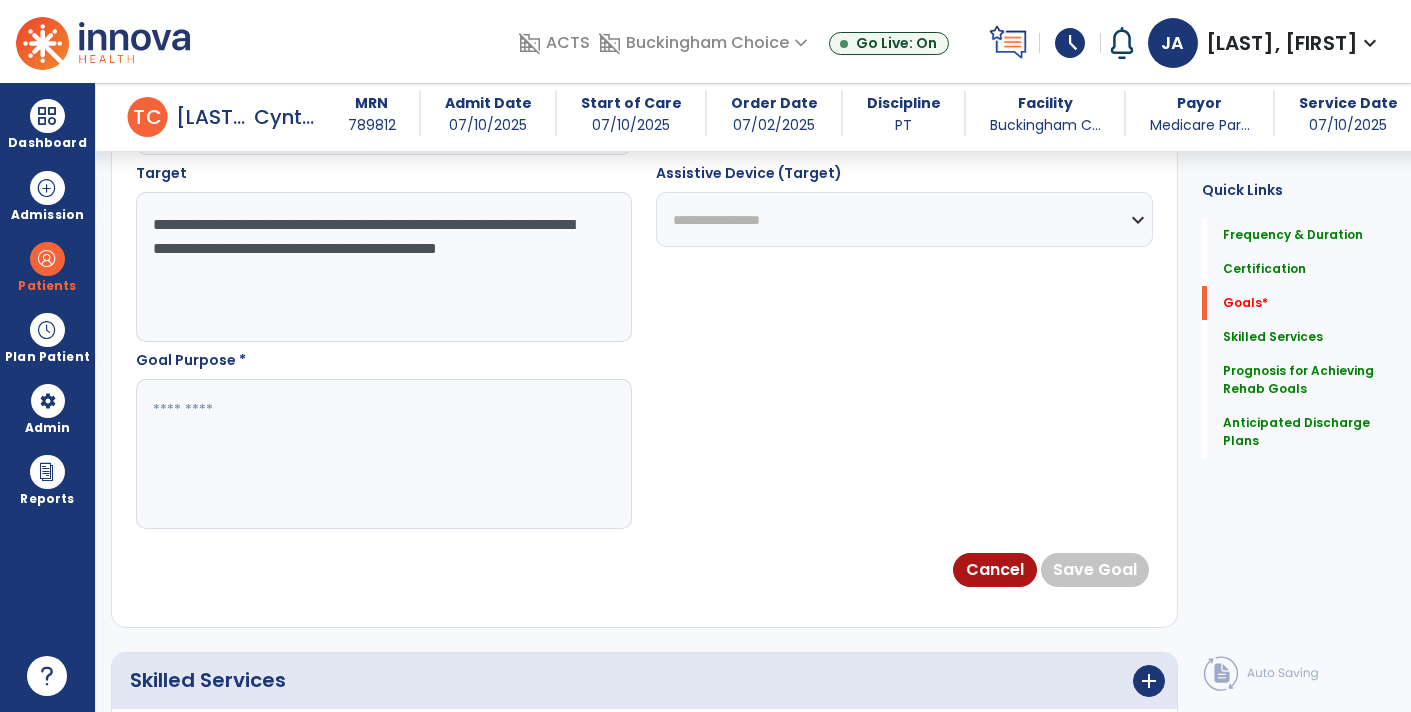 type on "**********" 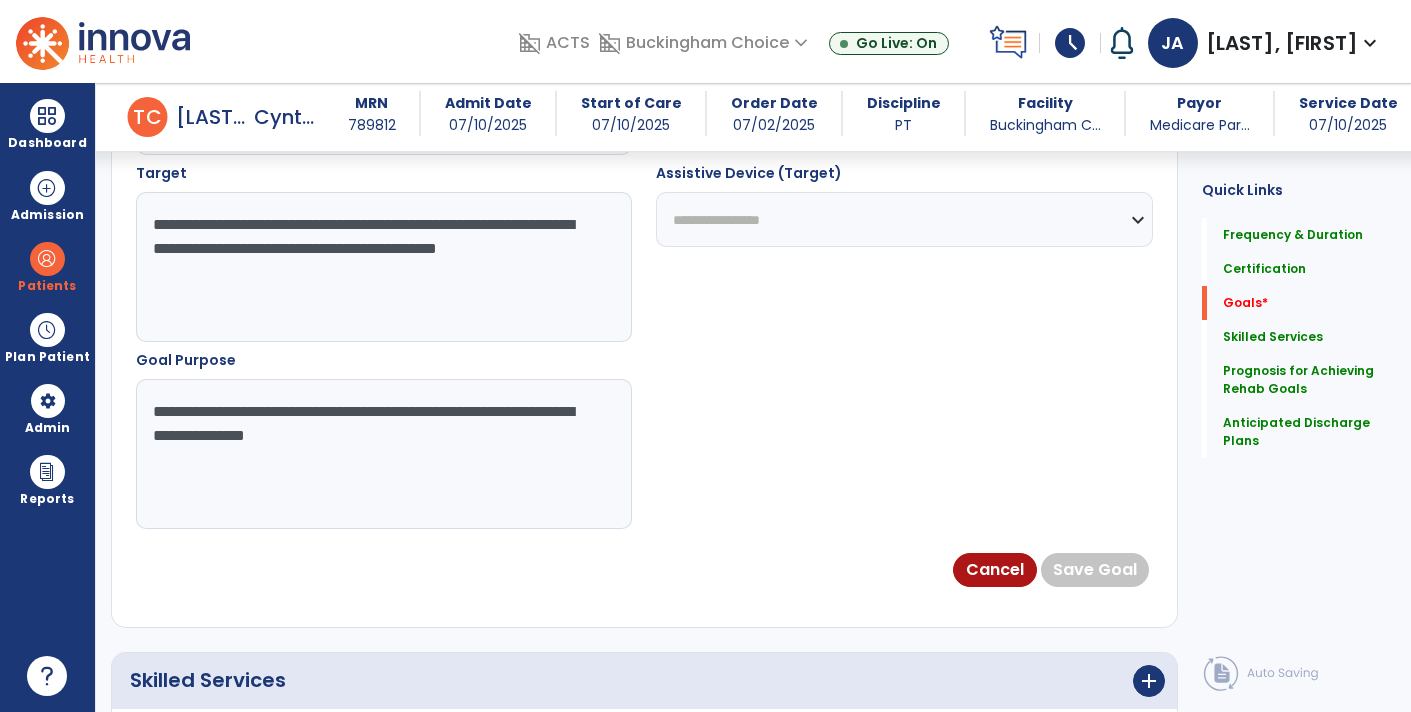 drag, startPoint x: 402, startPoint y: 408, endPoint x: 409, endPoint y: 423, distance: 16.552946 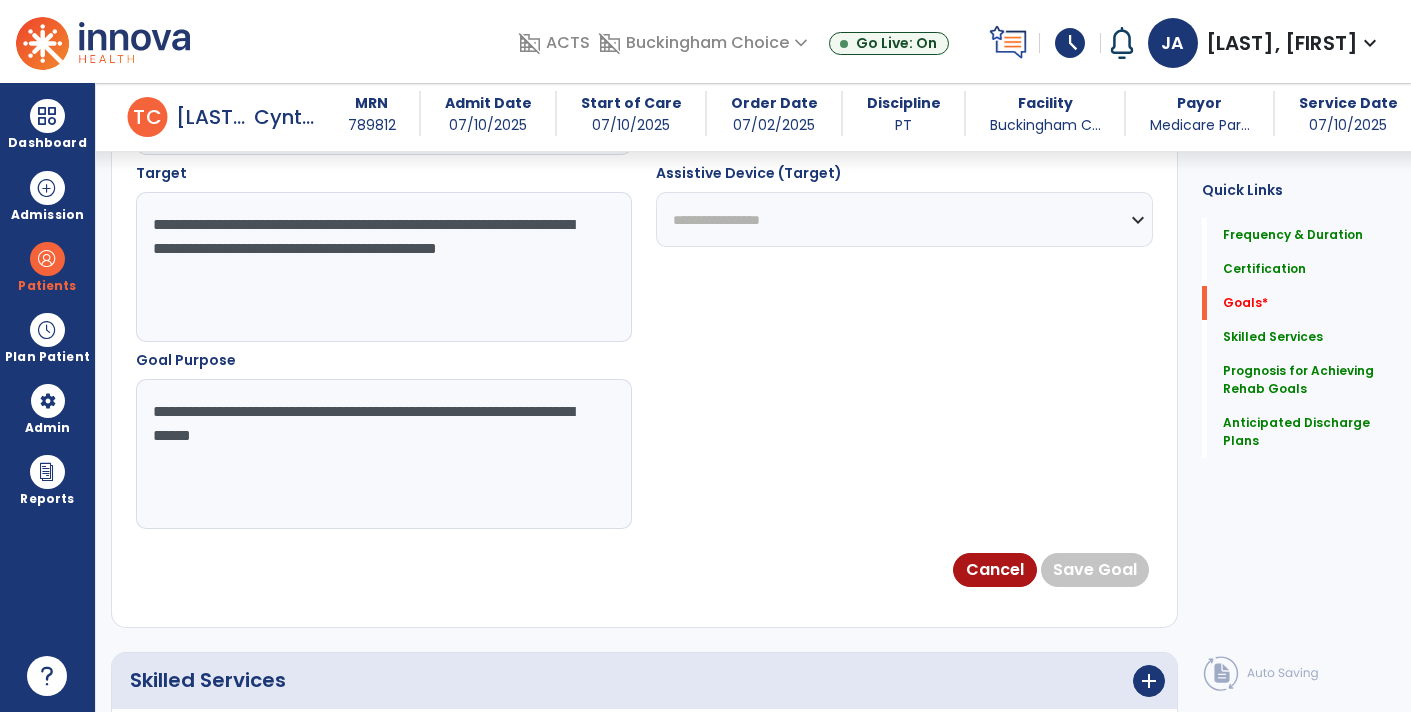 click on "**********" at bounding box center [383, 454] 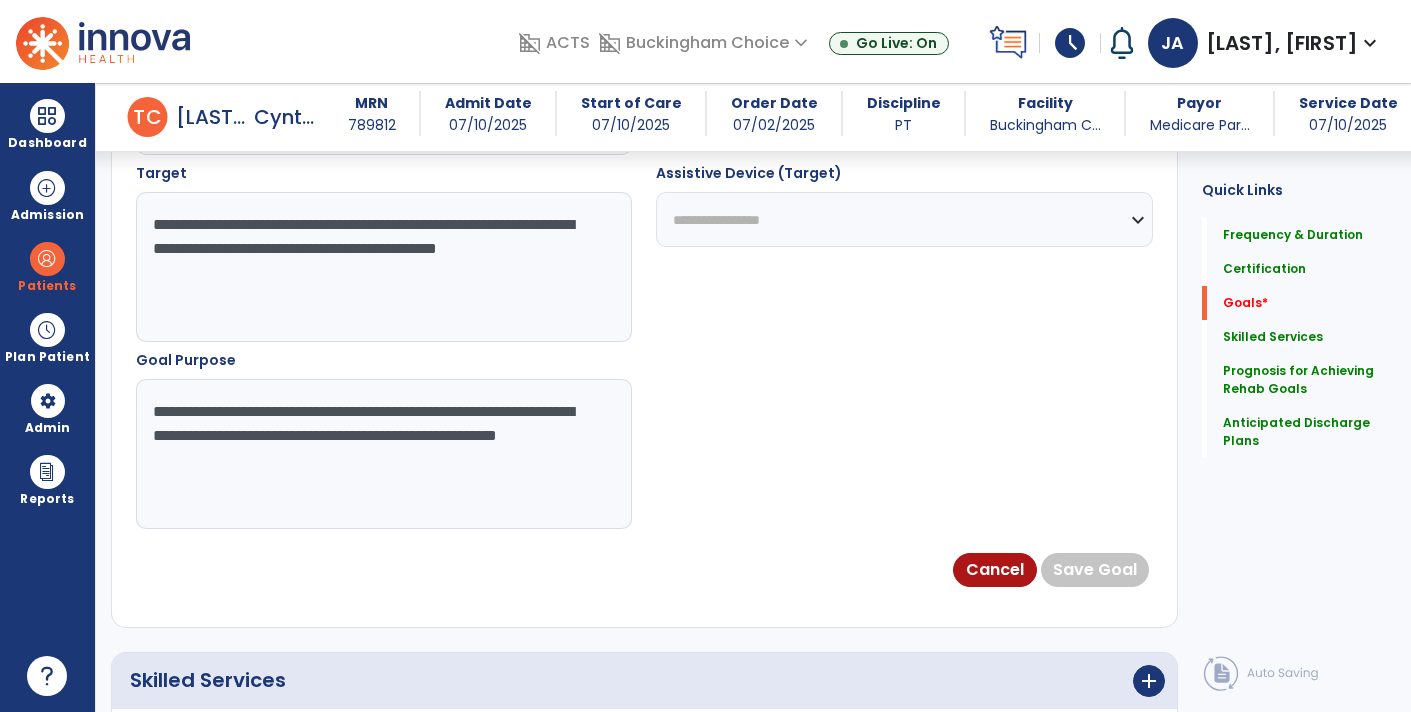 drag, startPoint x: 453, startPoint y: 465, endPoint x: 150, endPoint y: 466, distance: 303.00165 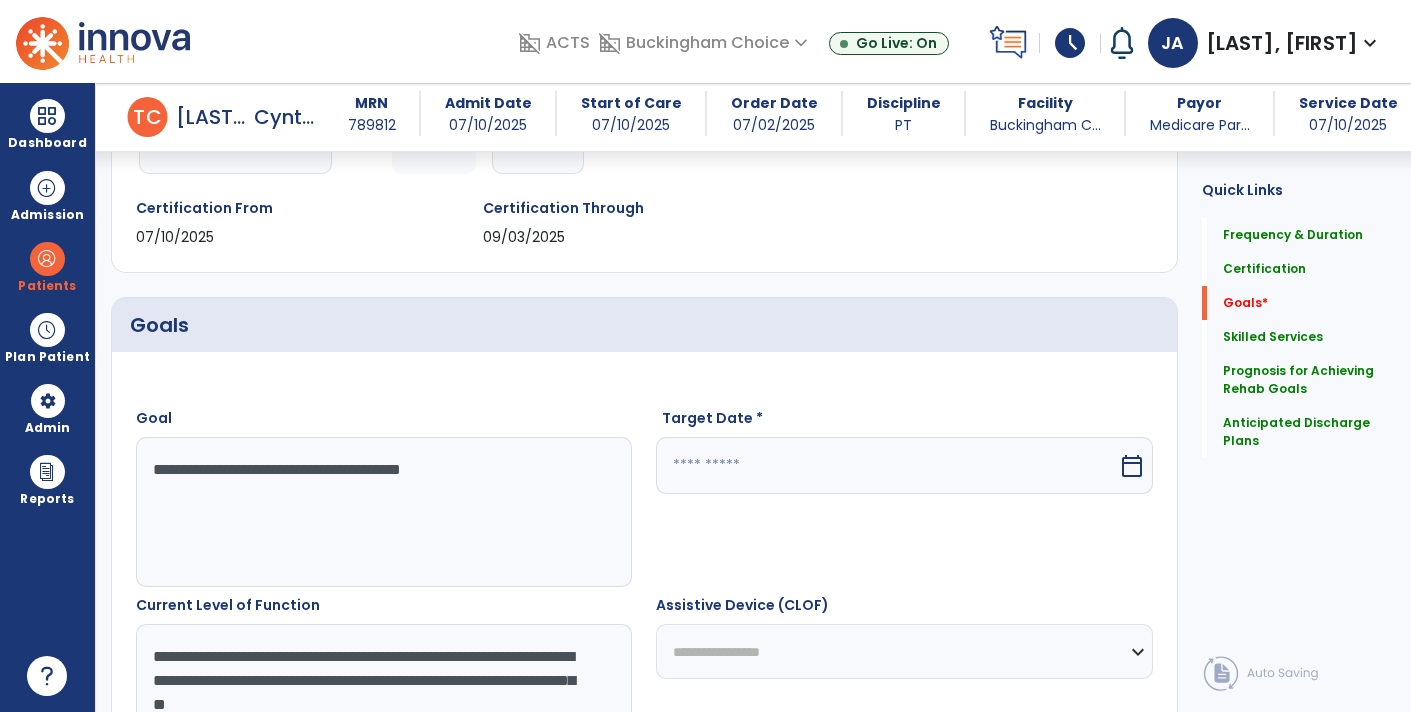 scroll, scrollTop: 316, scrollLeft: 0, axis: vertical 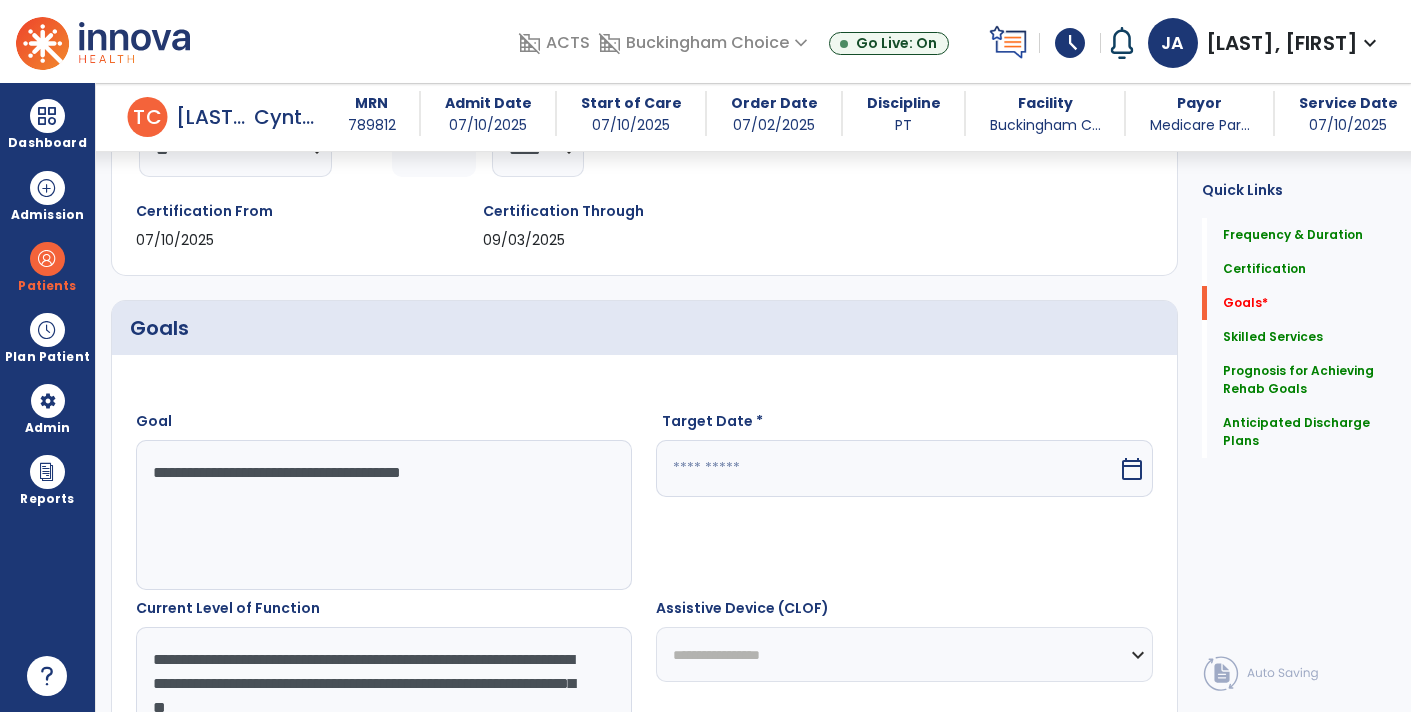 type on "**********" 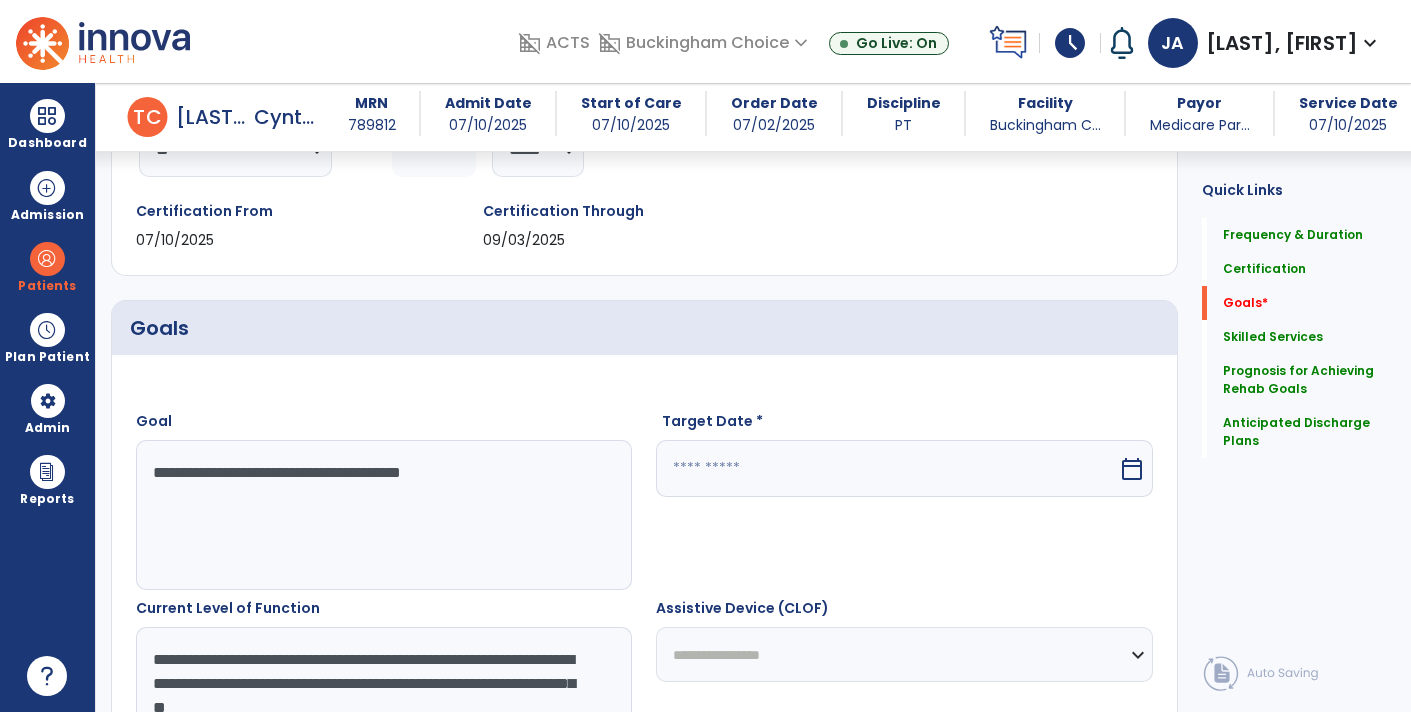 click at bounding box center (886, 468) 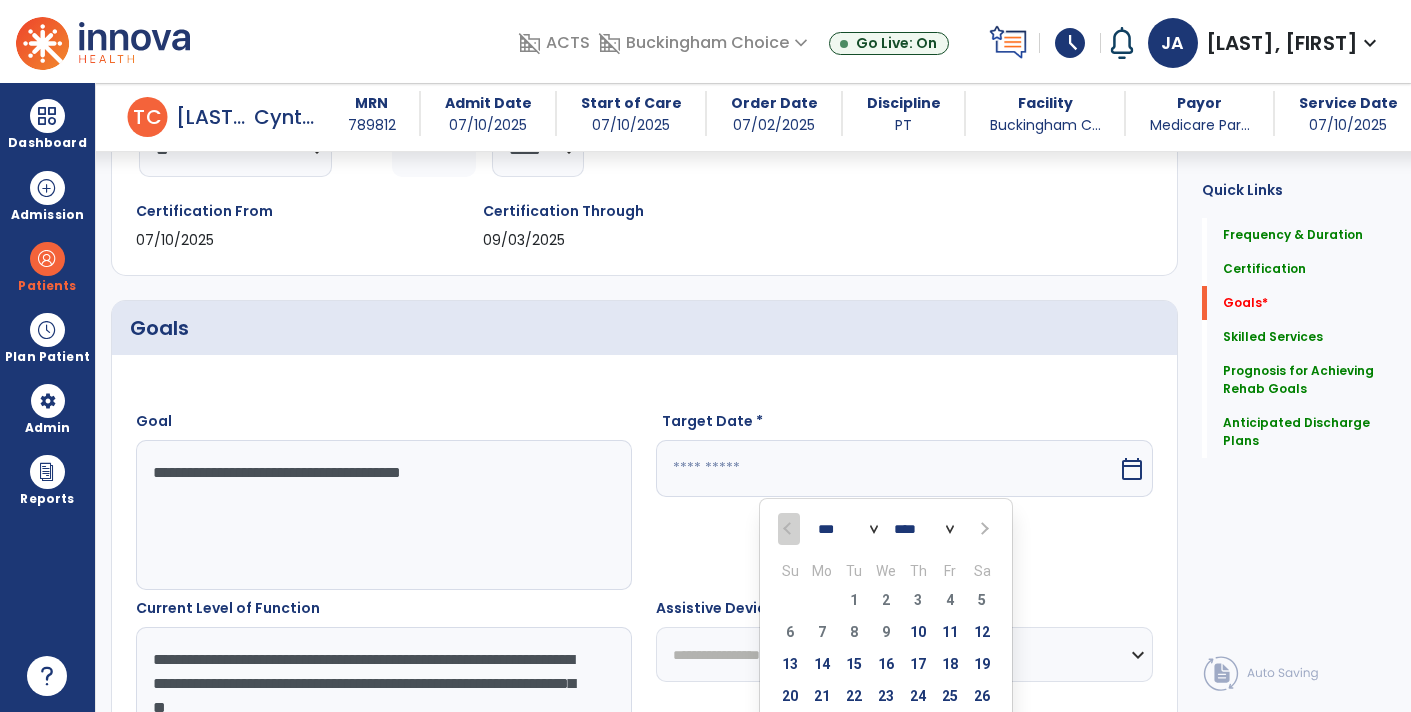 click on "*** *** ***" at bounding box center [848, 530] 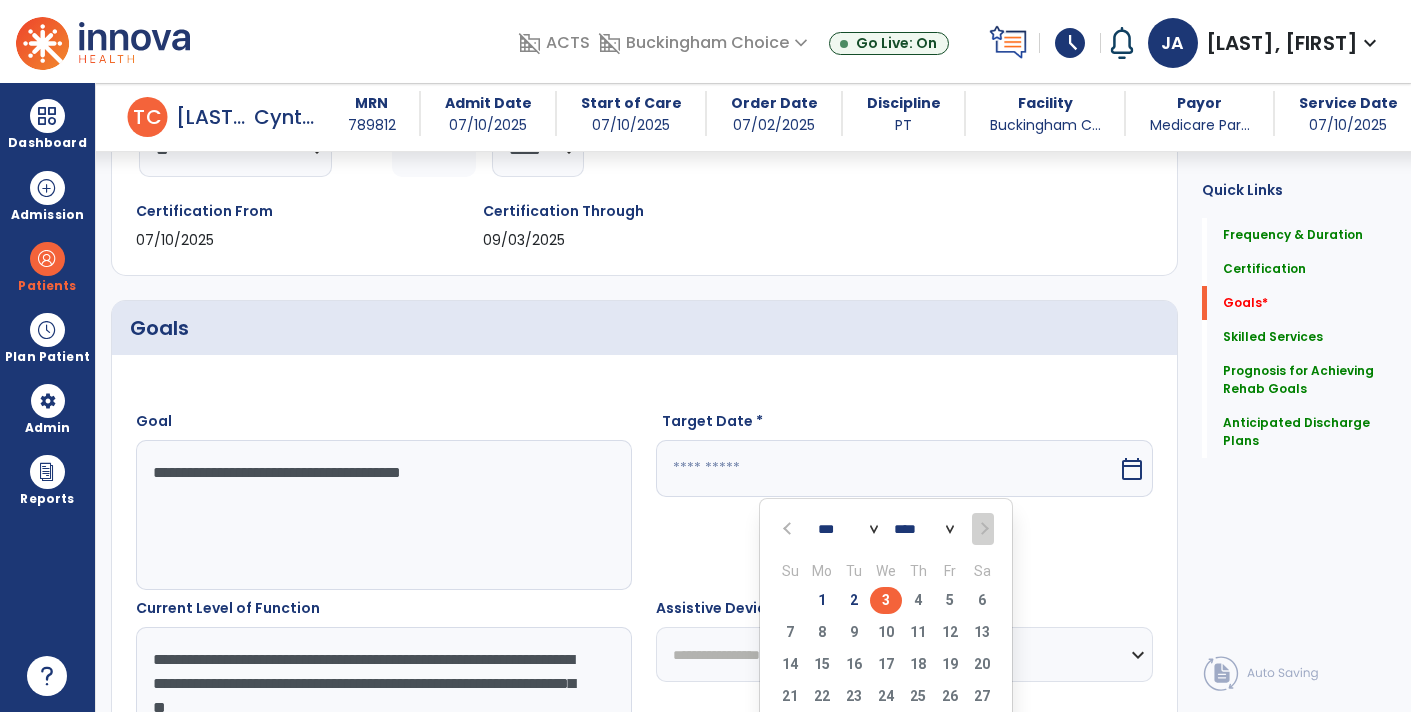 click on "3" at bounding box center [886, 600] 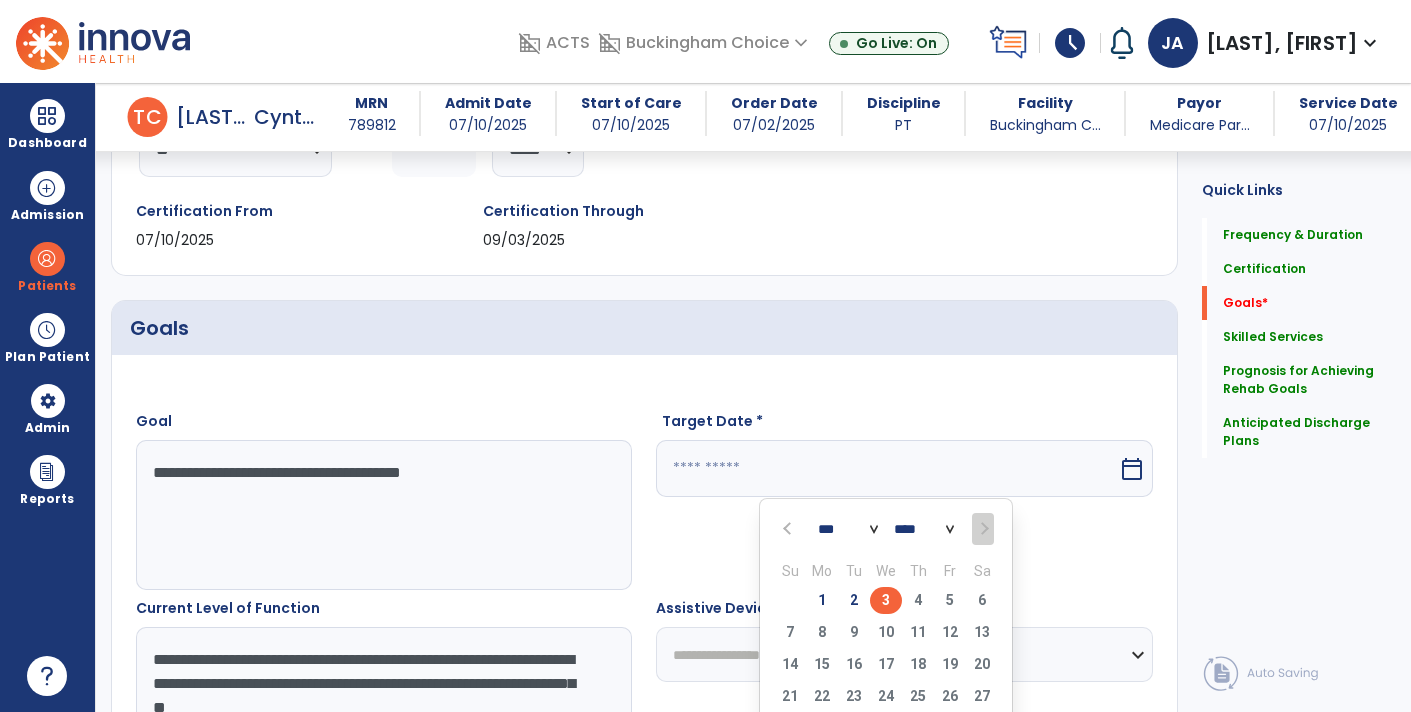 type on "********" 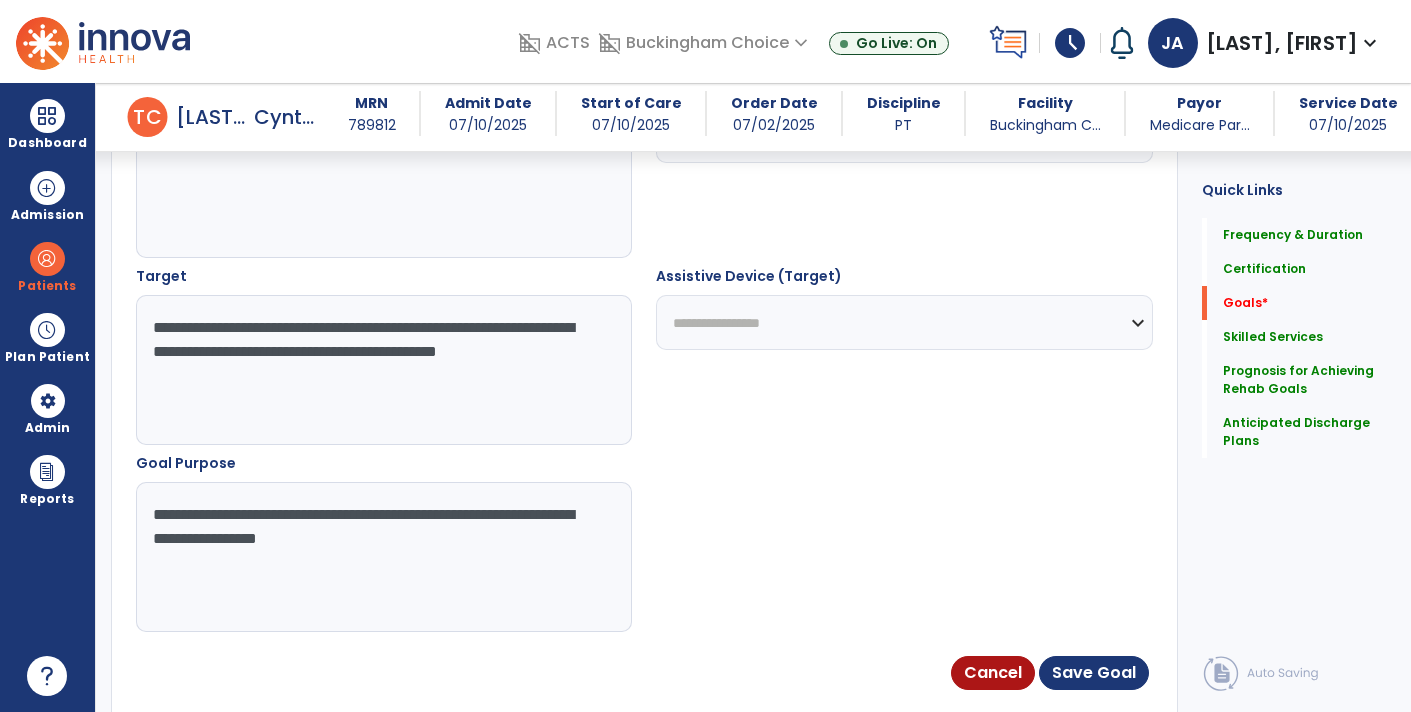 scroll, scrollTop: 1244, scrollLeft: 0, axis: vertical 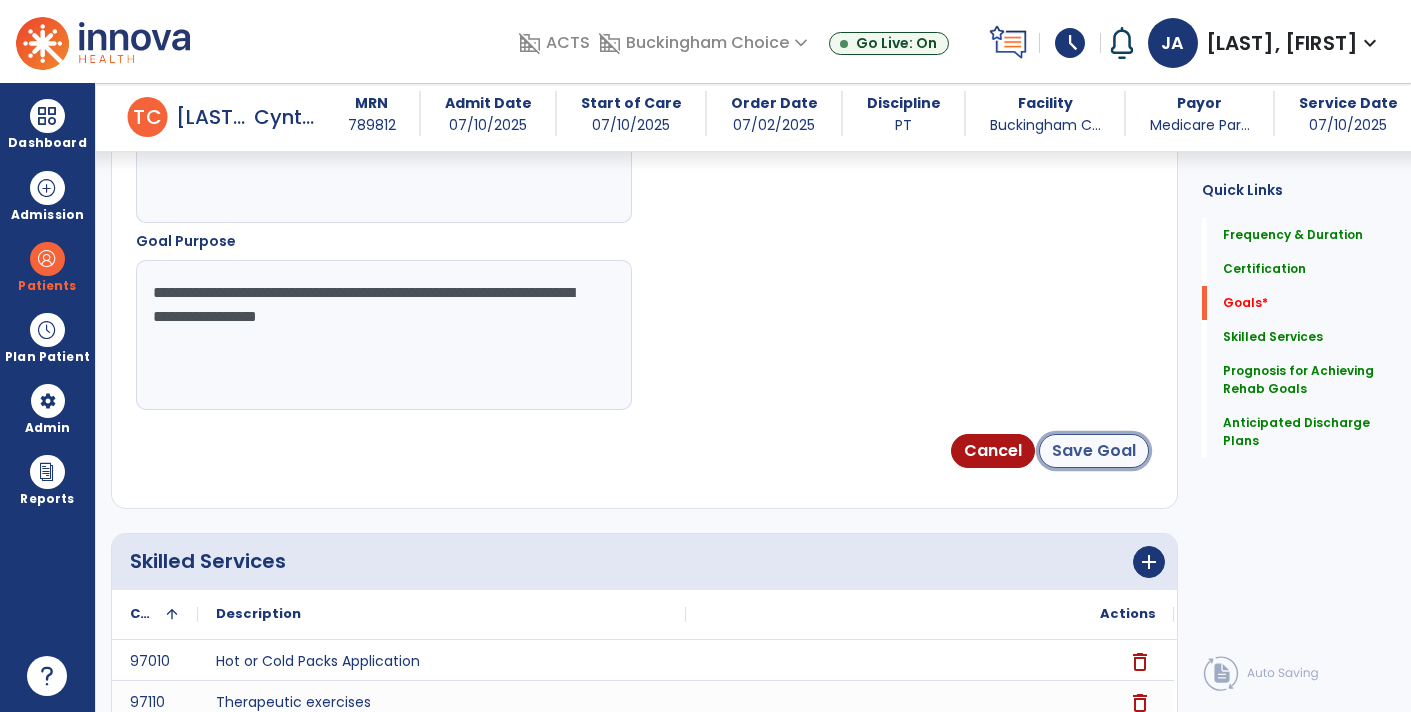 click on "Save Goal" at bounding box center [1094, 451] 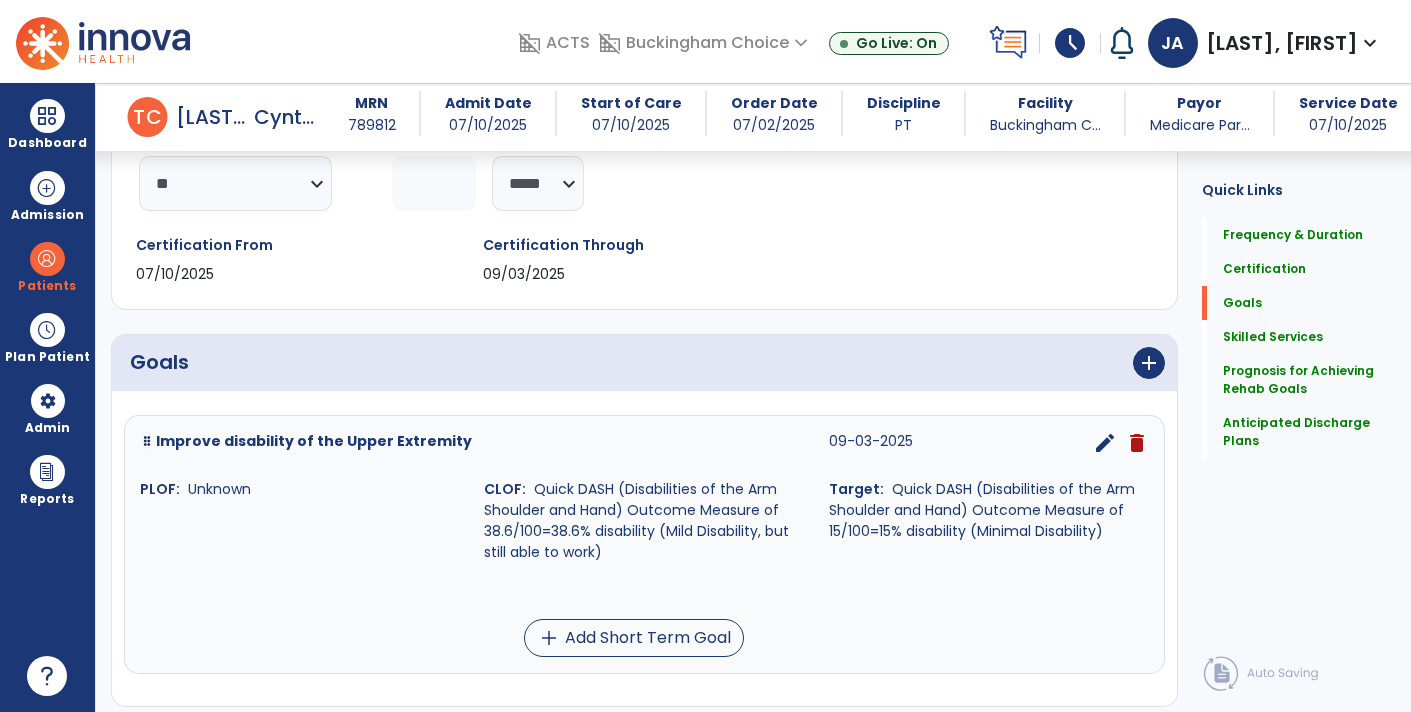 scroll, scrollTop: 323, scrollLeft: 0, axis: vertical 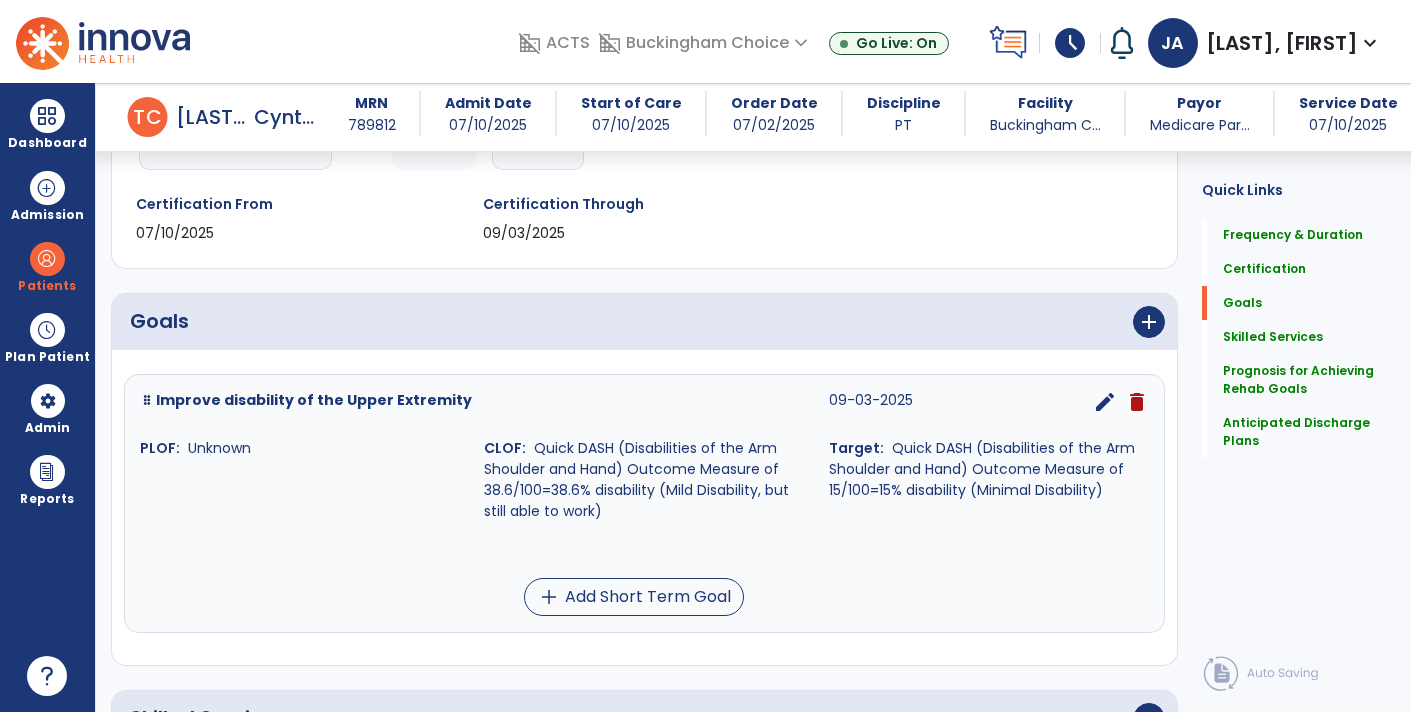 click on "Goals      add" at bounding box center [644, 322] 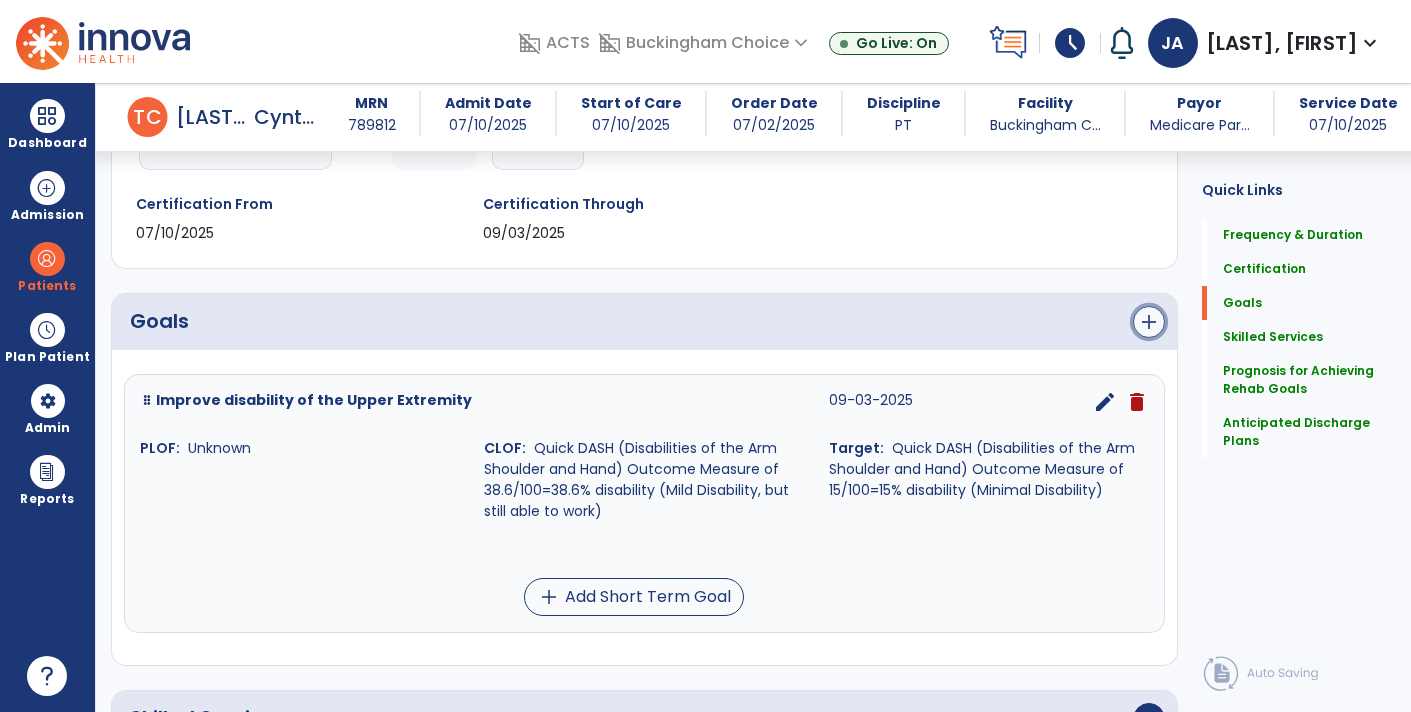 click on "add" at bounding box center (1149, 322) 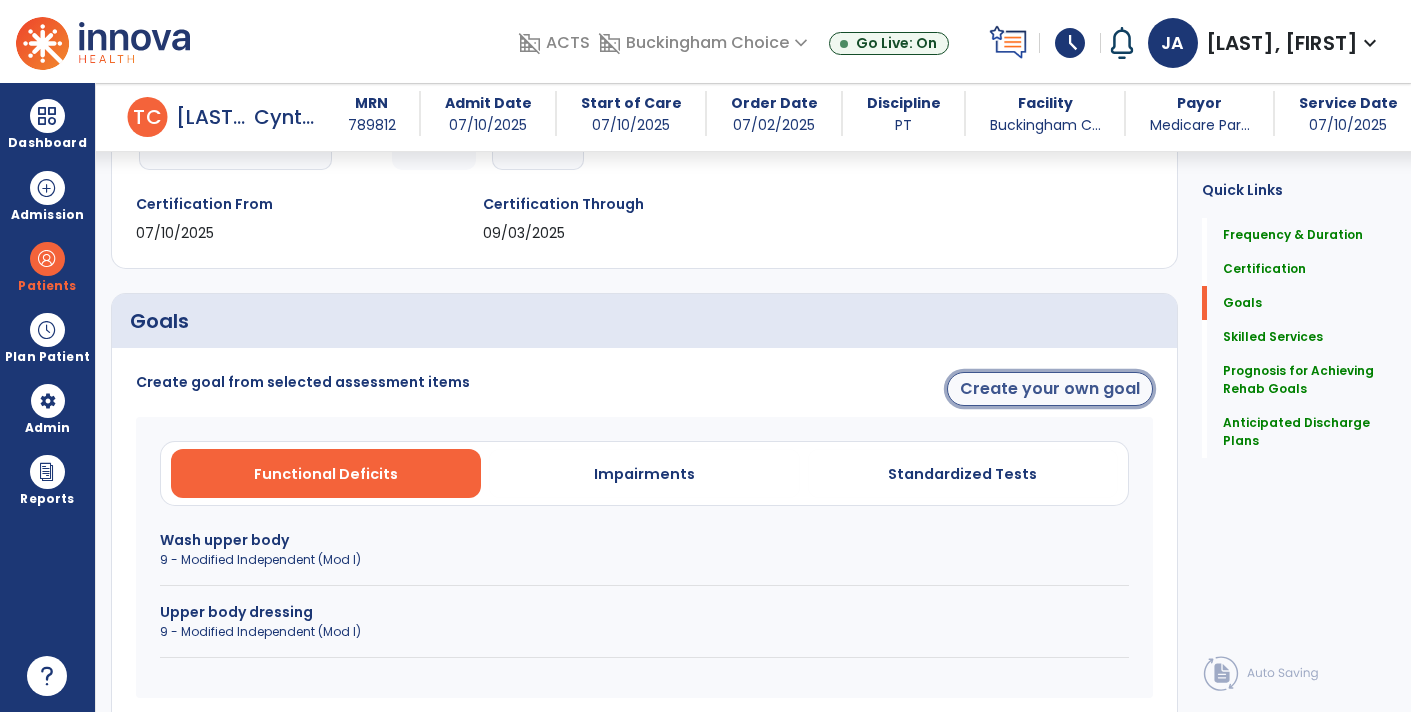 click on "Create your own goal" at bounding box center (1050, 389) 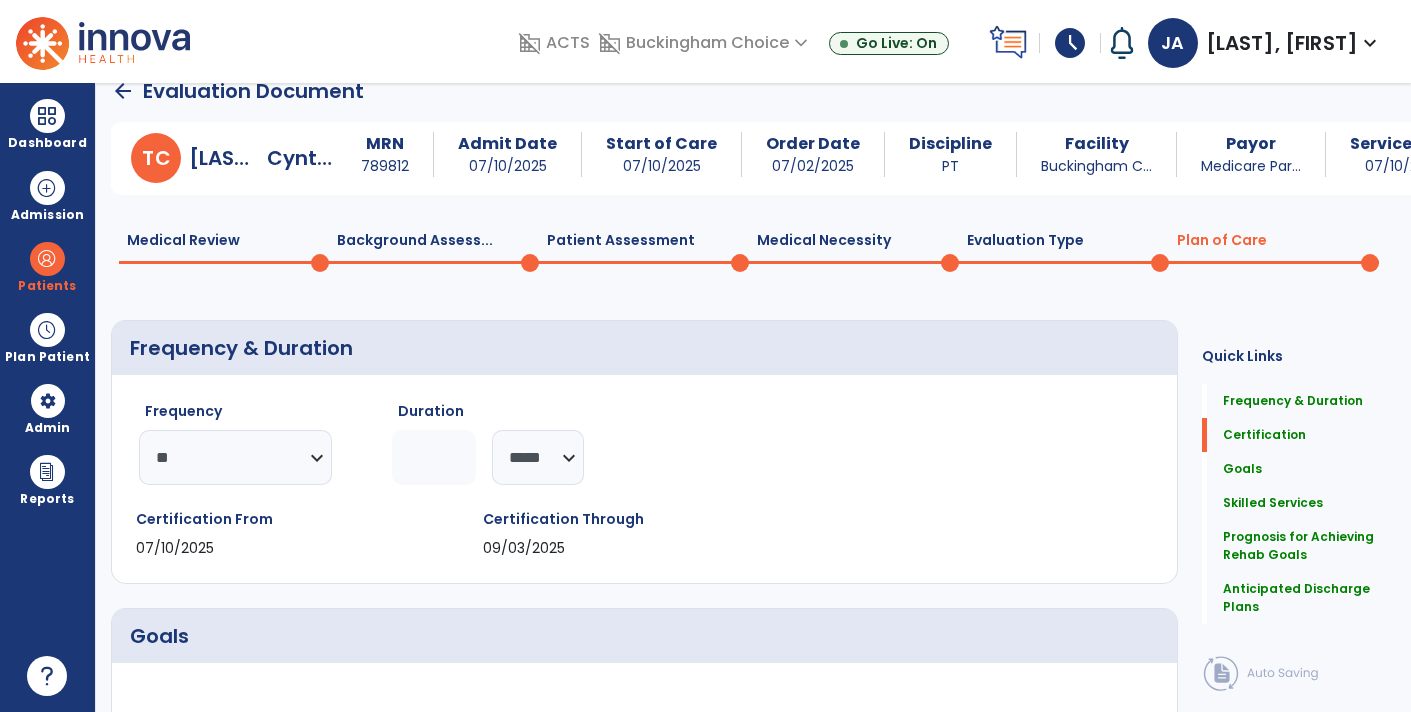 scroll, scrollTop: 274, scrollLeft: 0, axis: vertical 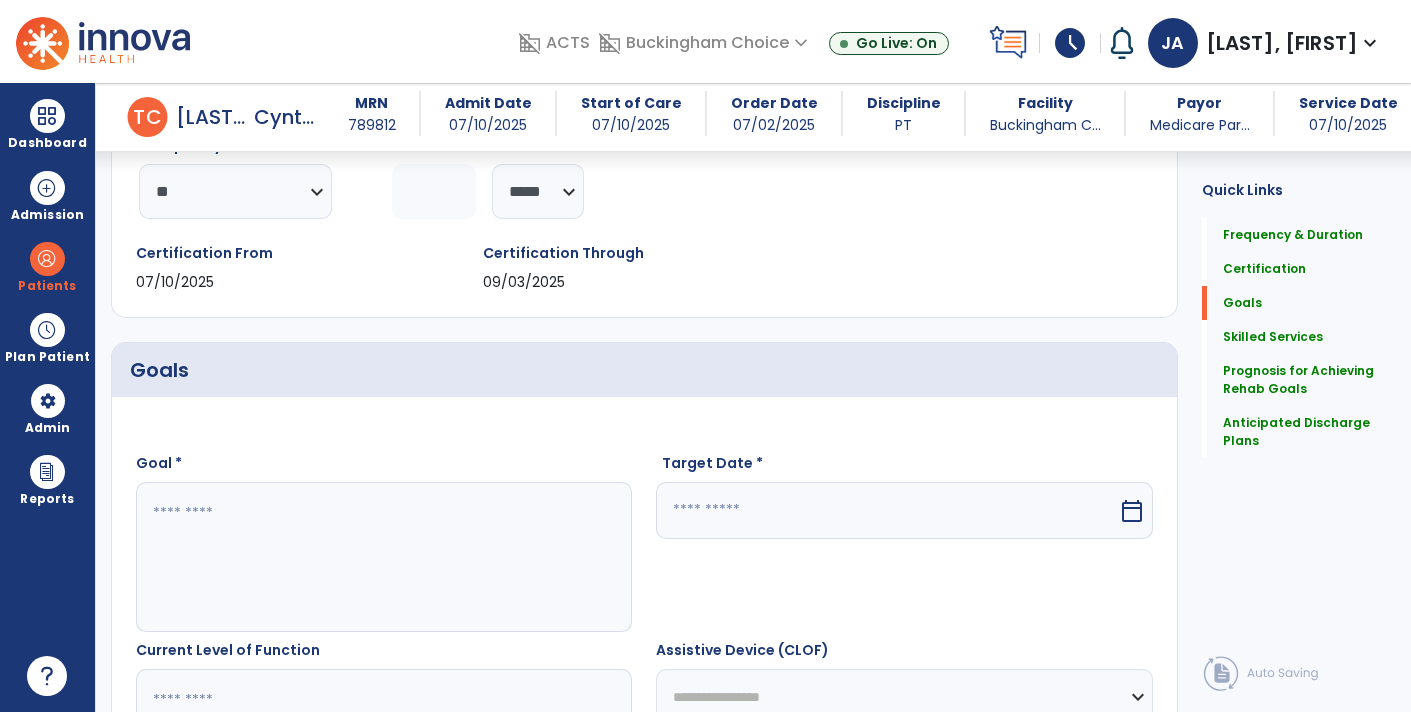 click at bounding box center [383, 557] 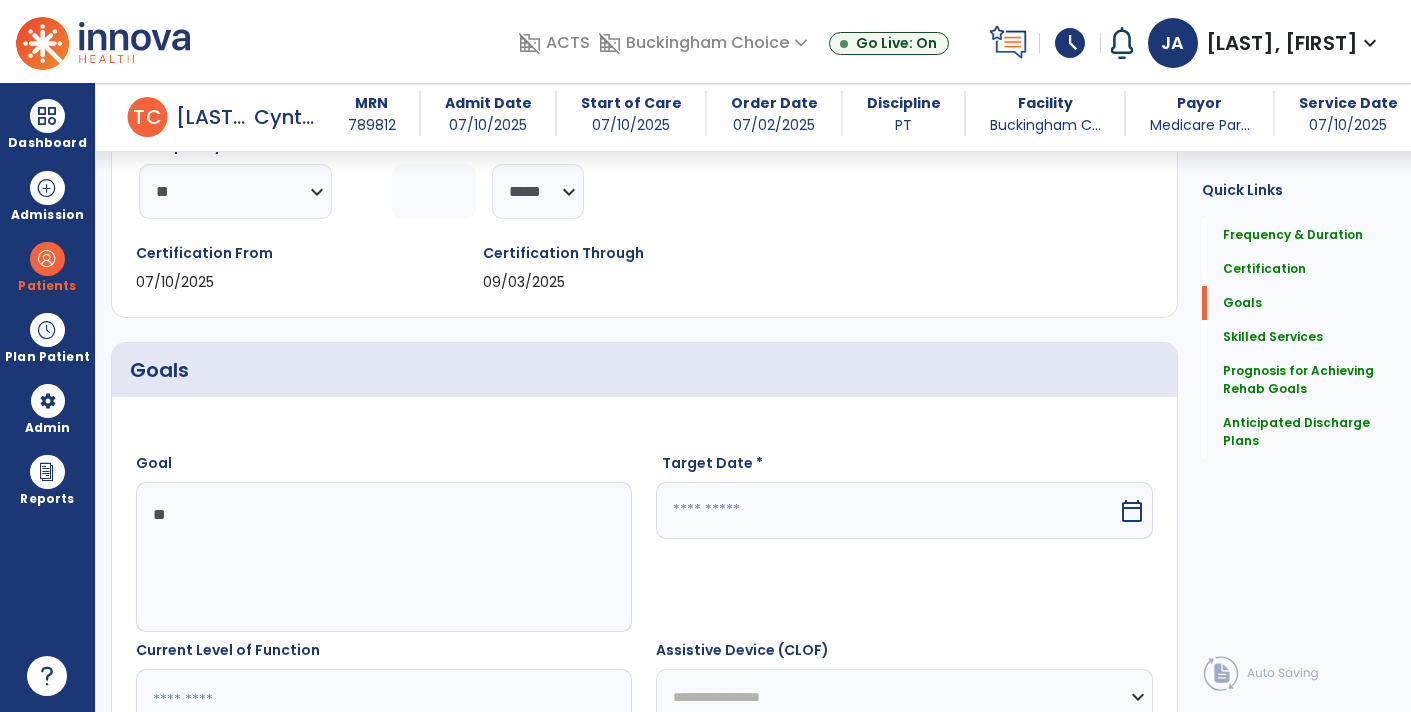 type on "*" 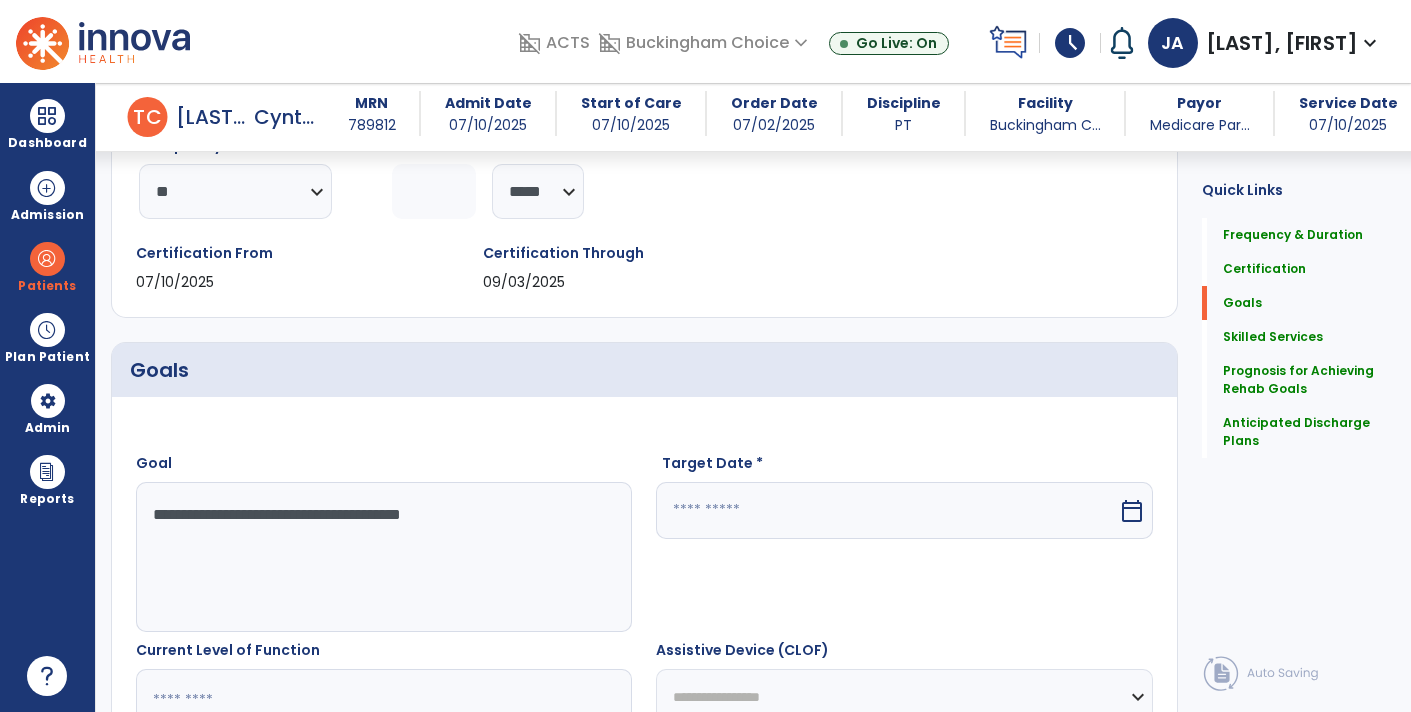 type on "**********" 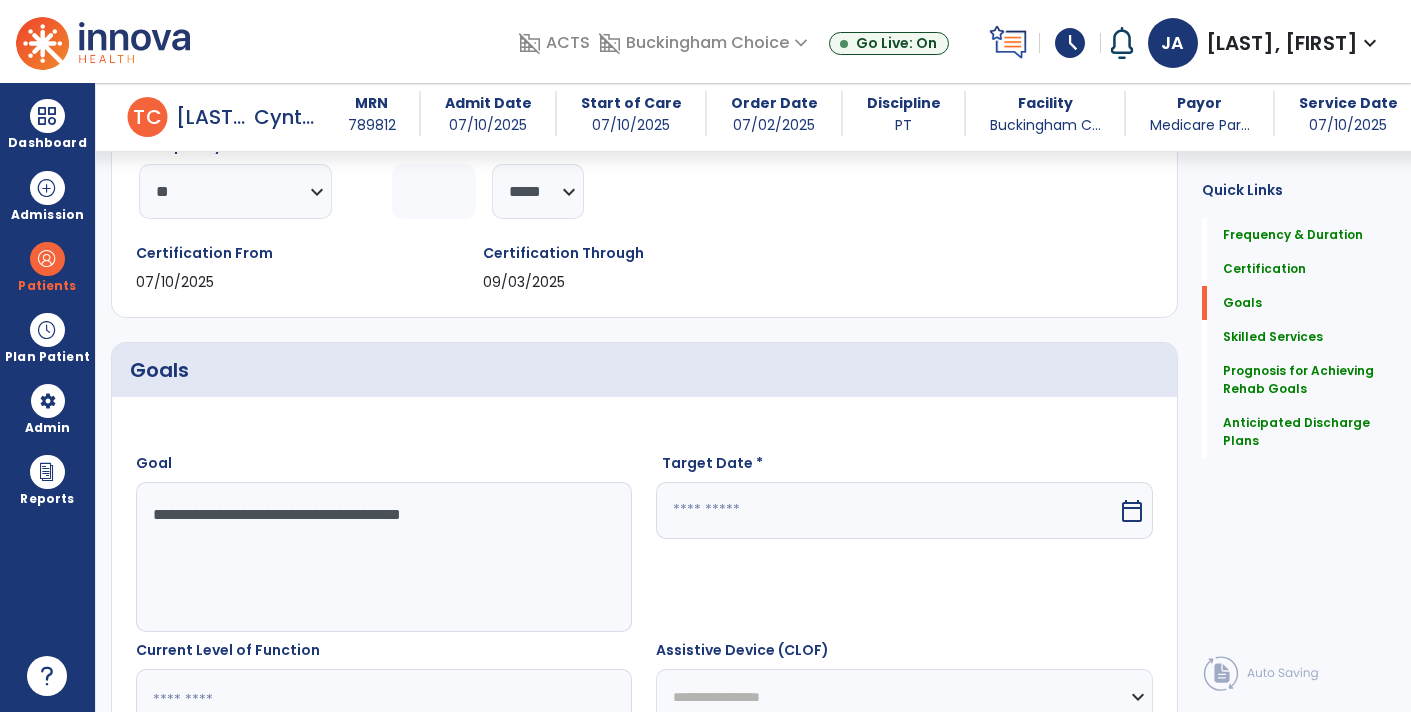 click at bounding box center [886, 510] 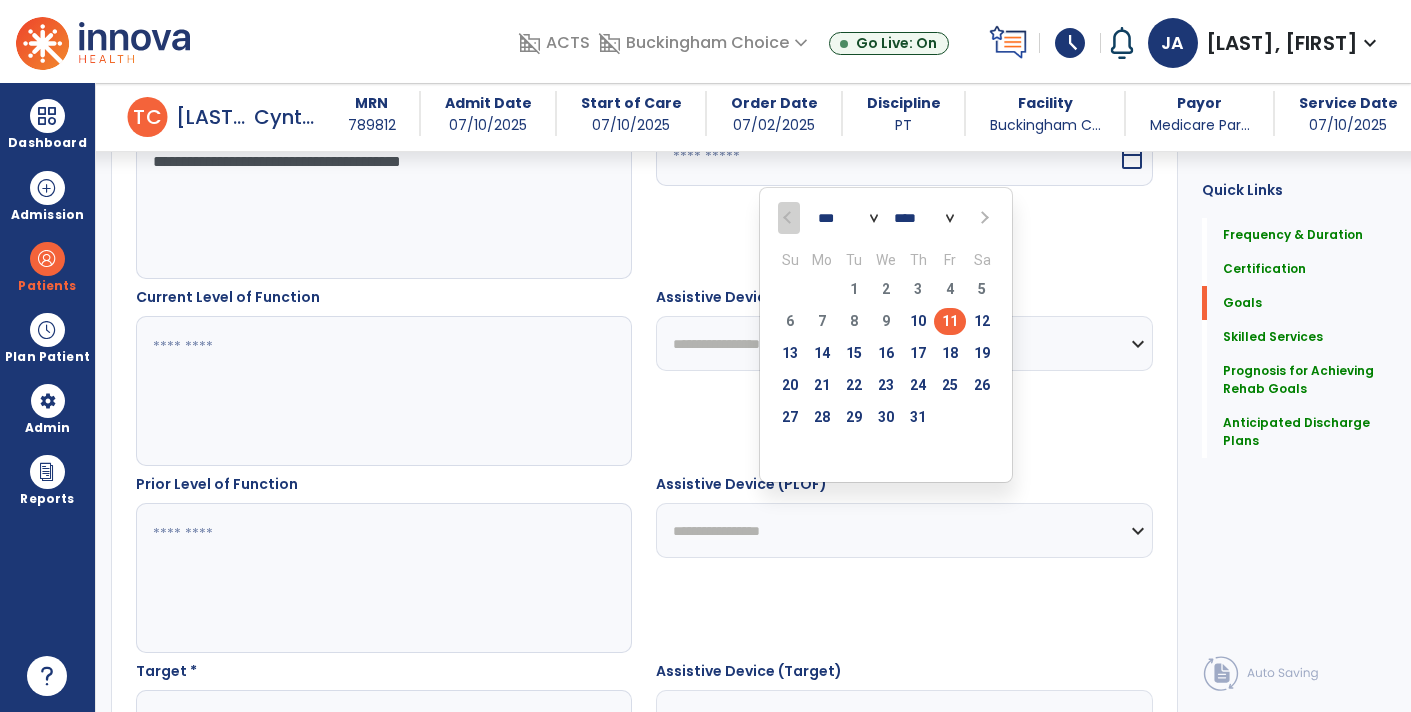 scroll, scrollTop: 632, scrollLeft: 0, axis: vertical 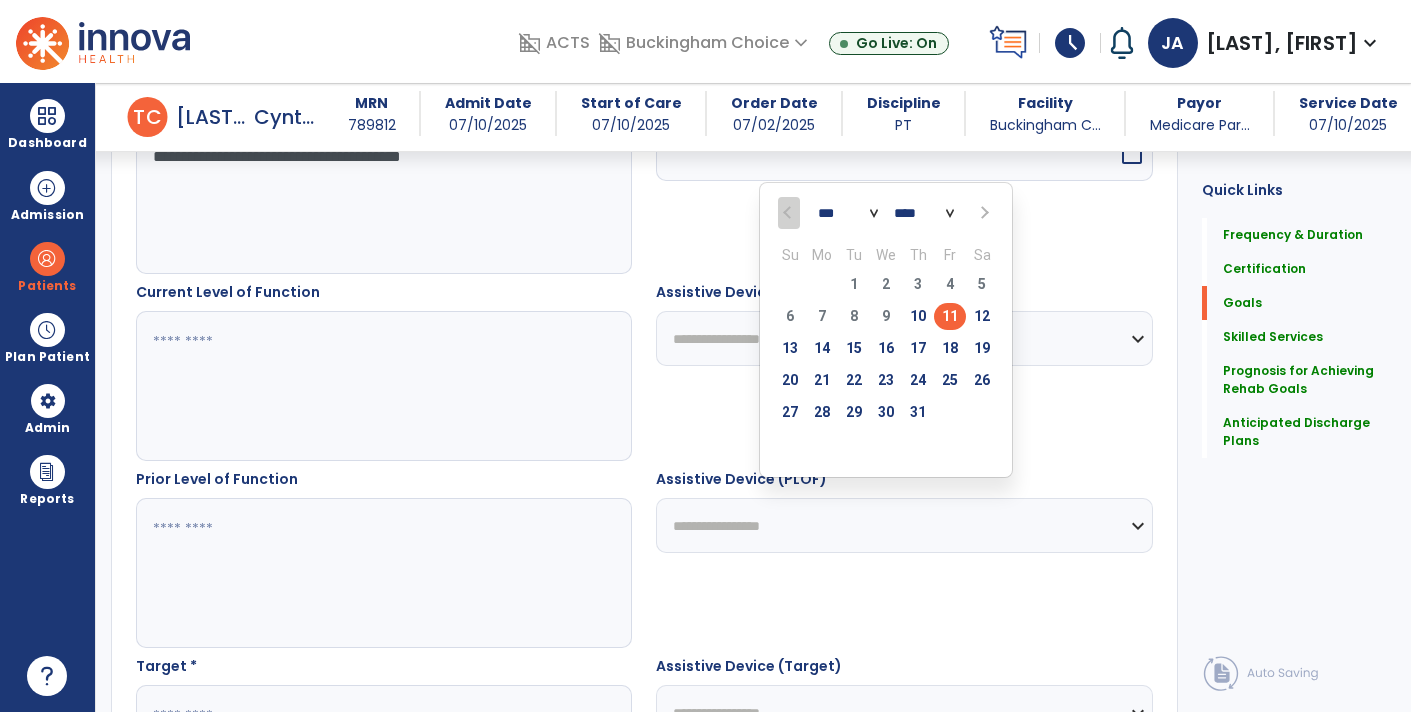 click on "*** *** ***" at bounding box center [848, 214] 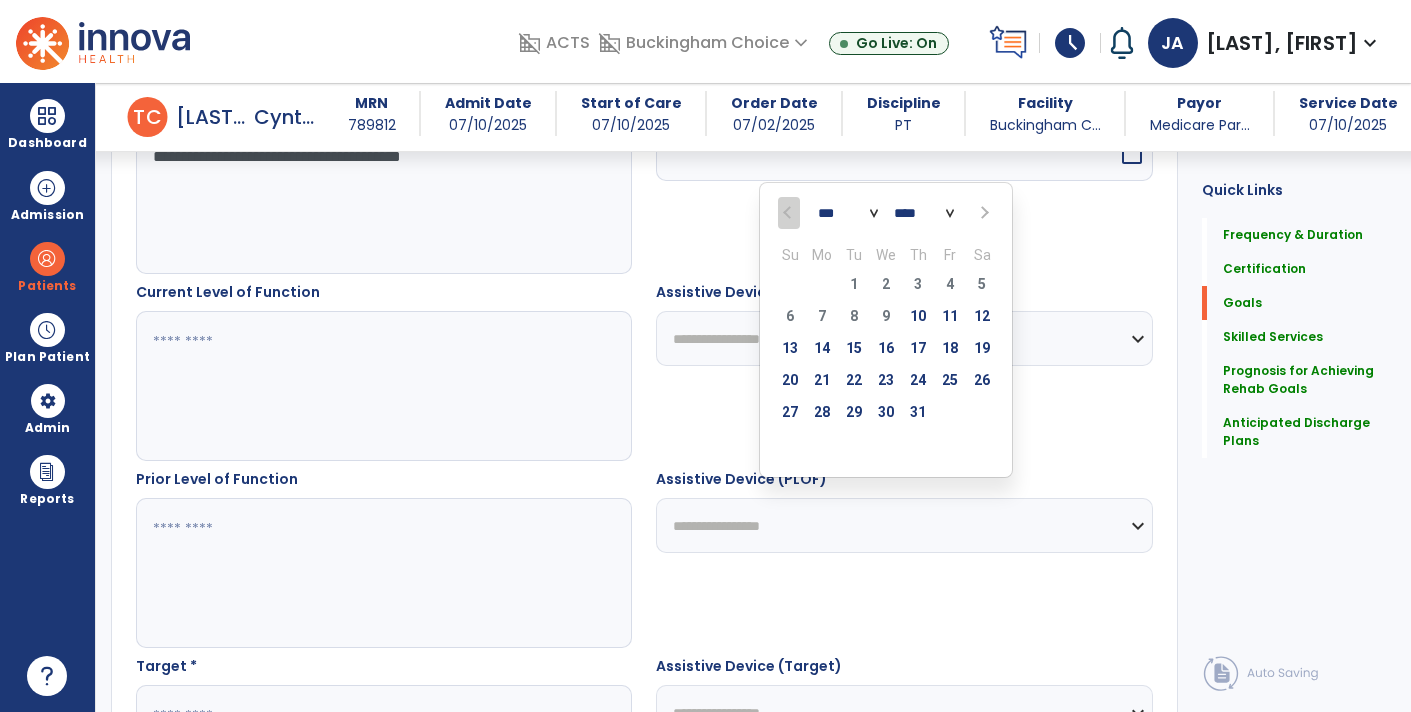select on "*" 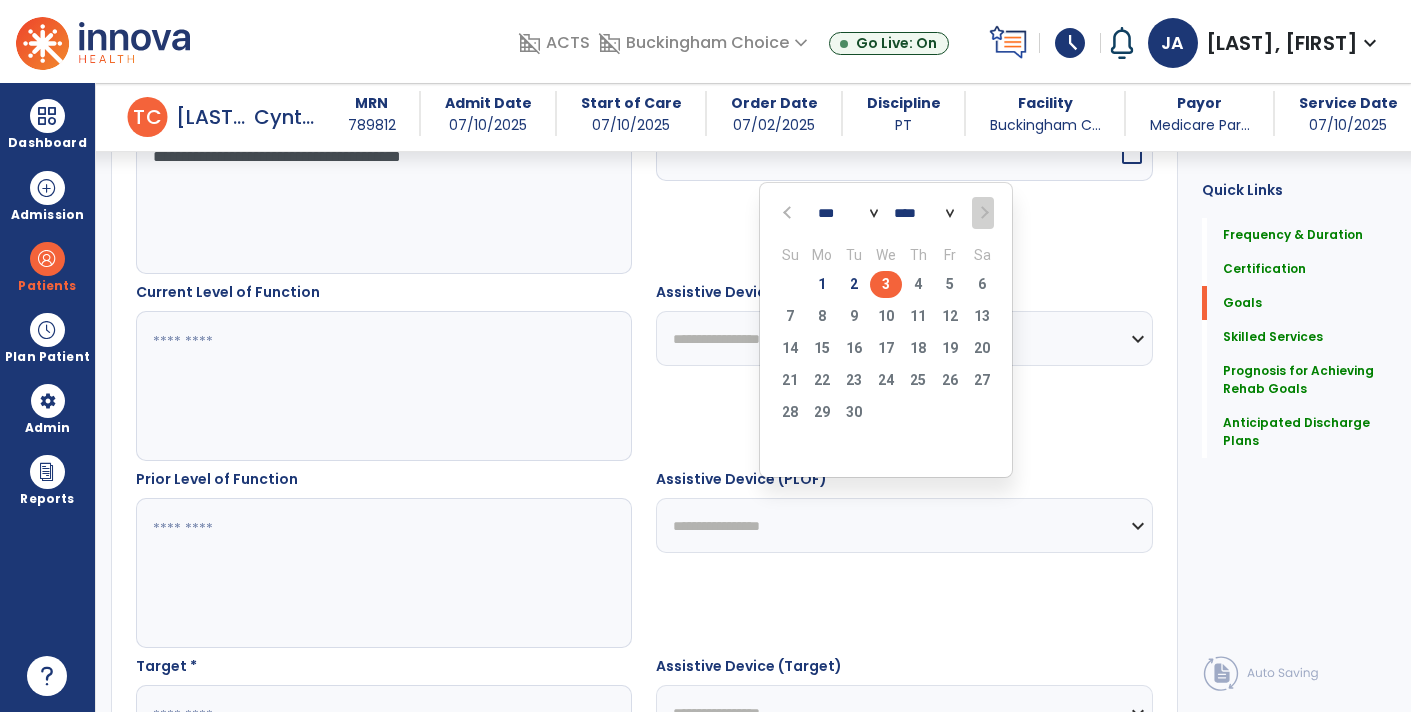 click on "3" at bounding box center [886, 284] 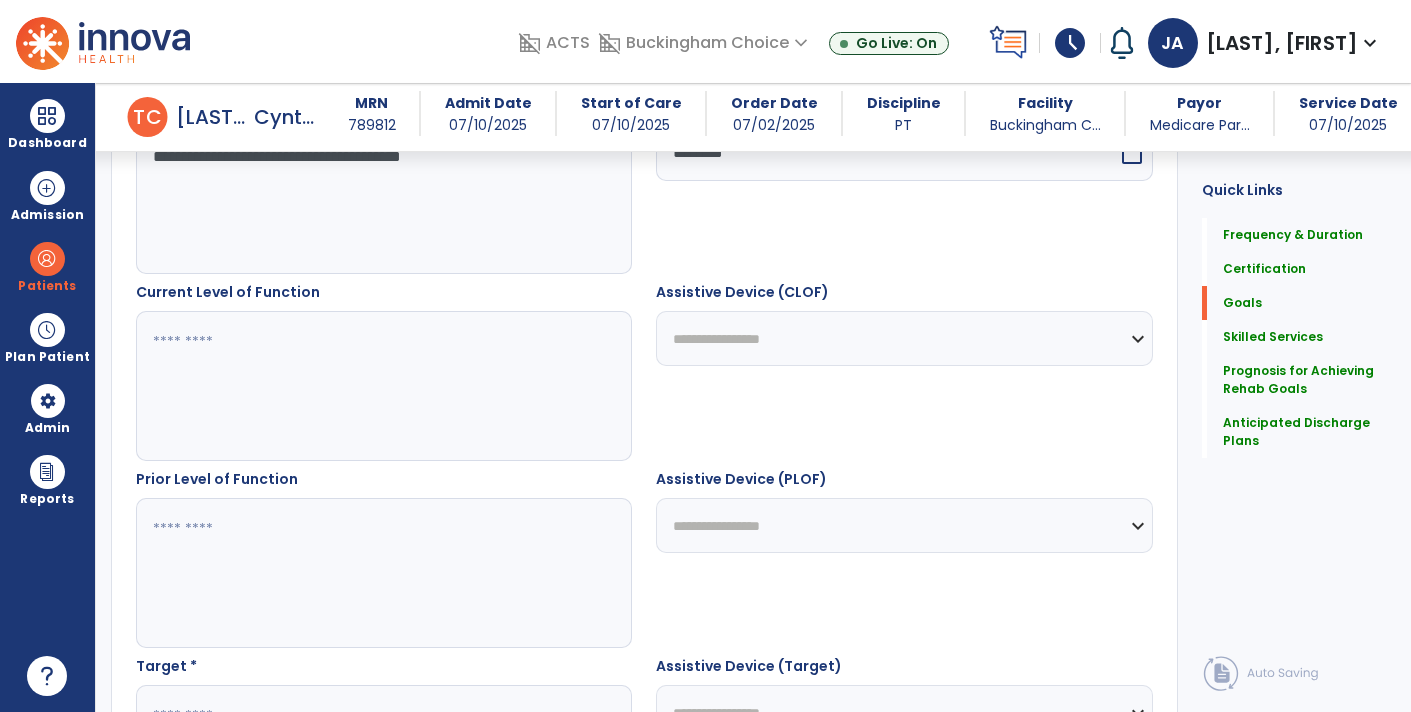 click at bounding box center [383, 386] 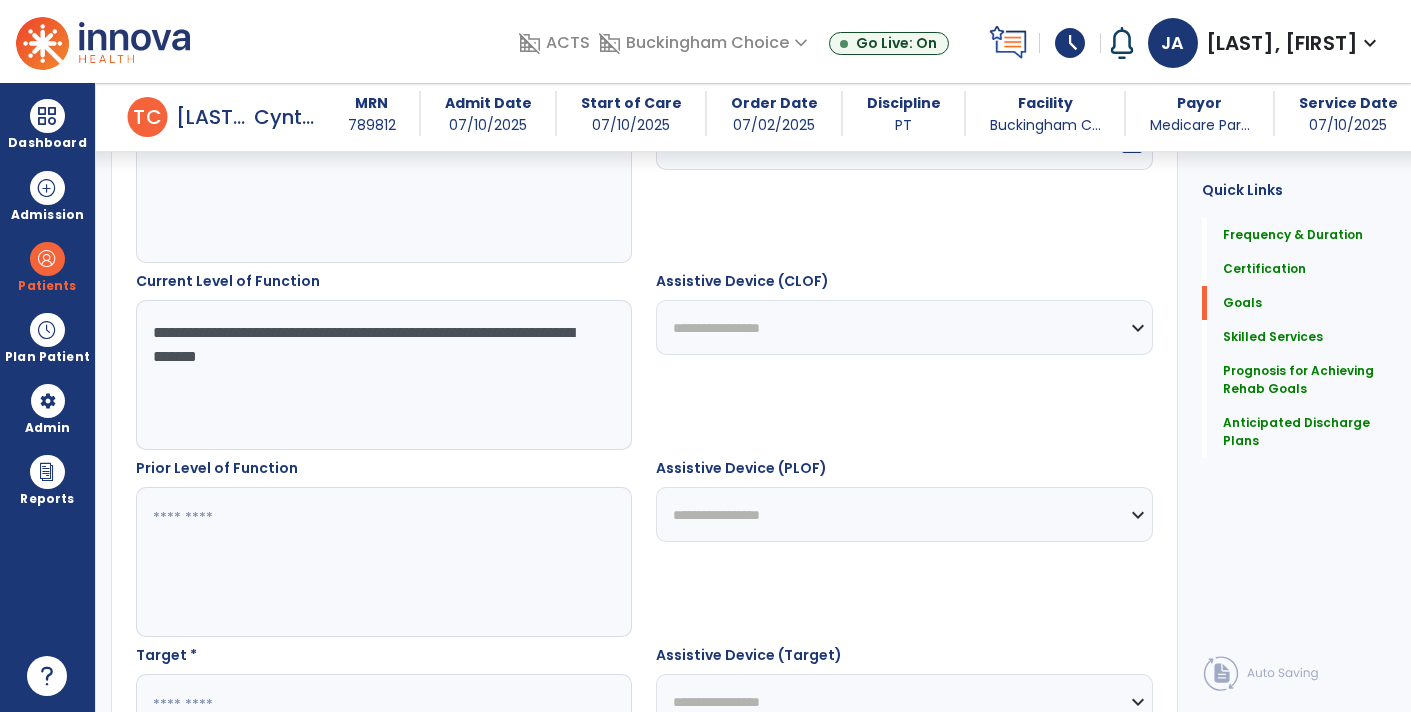 scroll, scrollTop: 651, scrollLeft: 0, axis: vertical 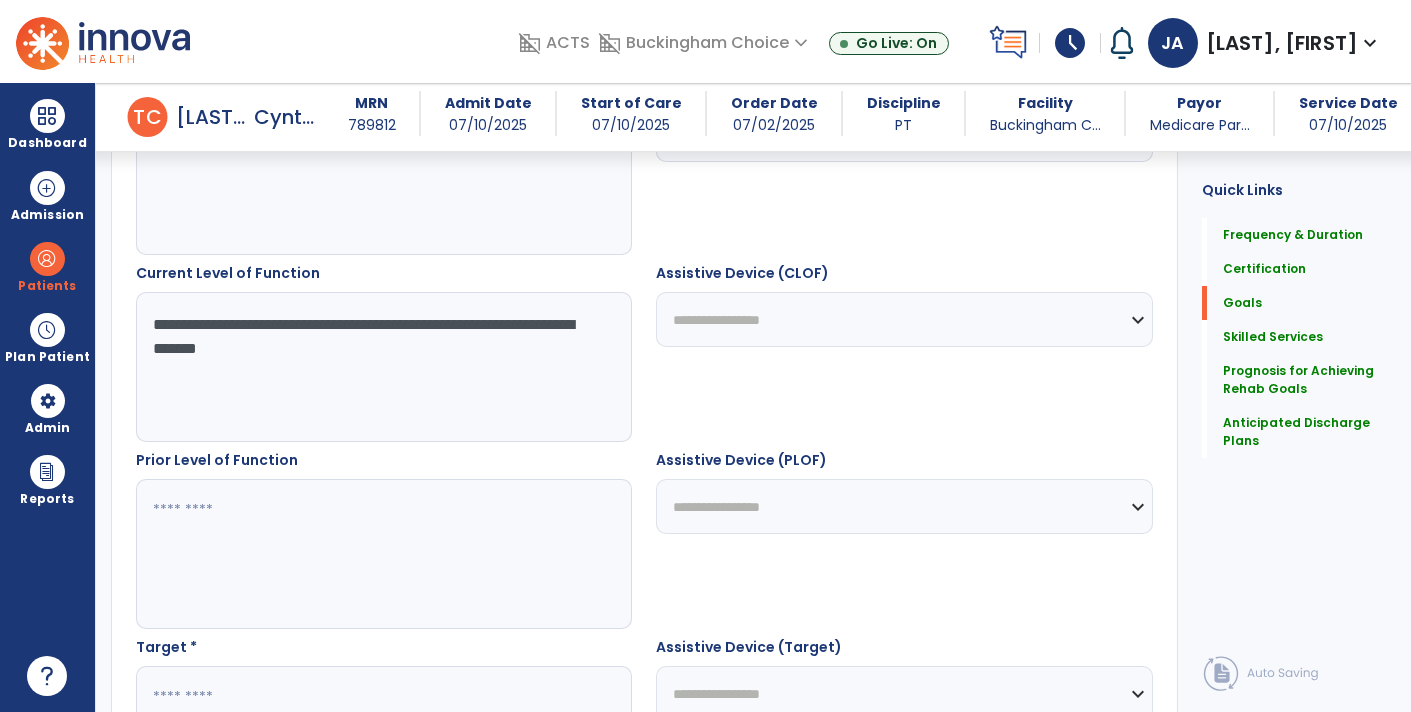 type on "**********" 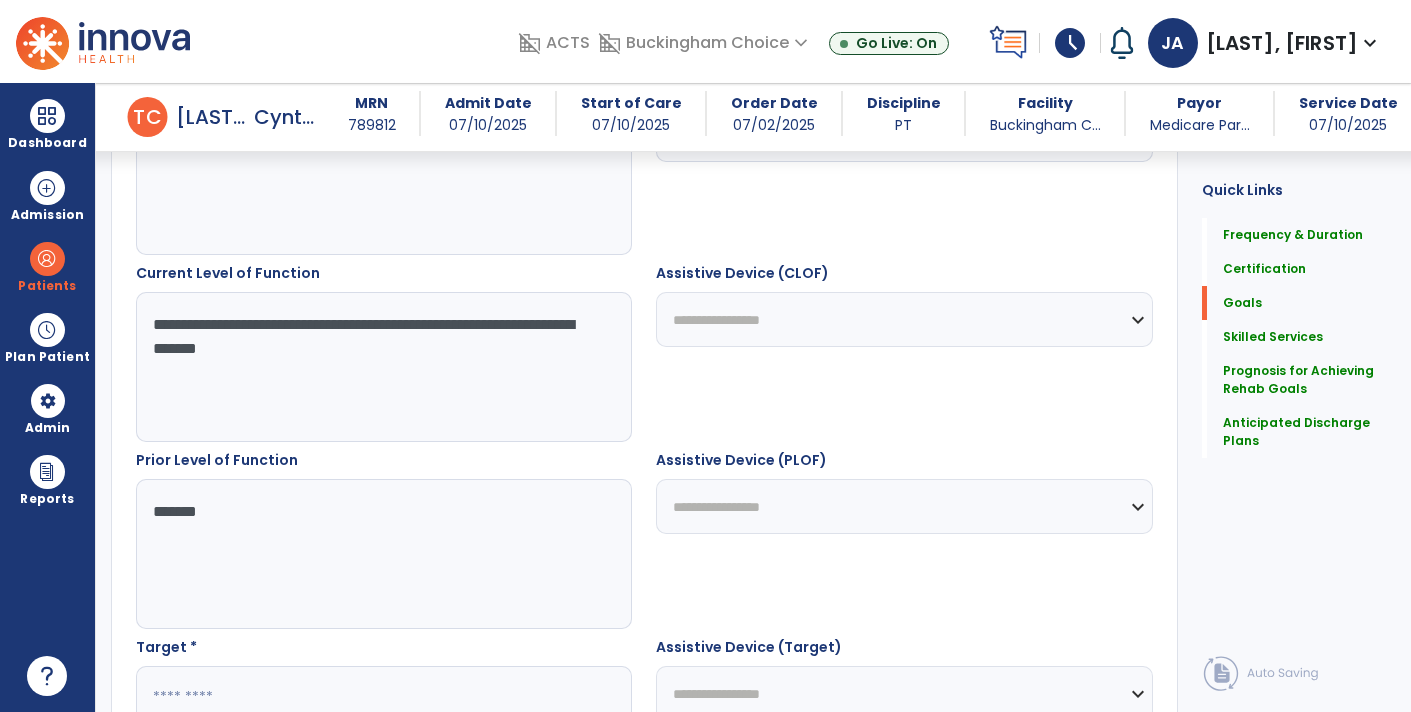 type on "*******" 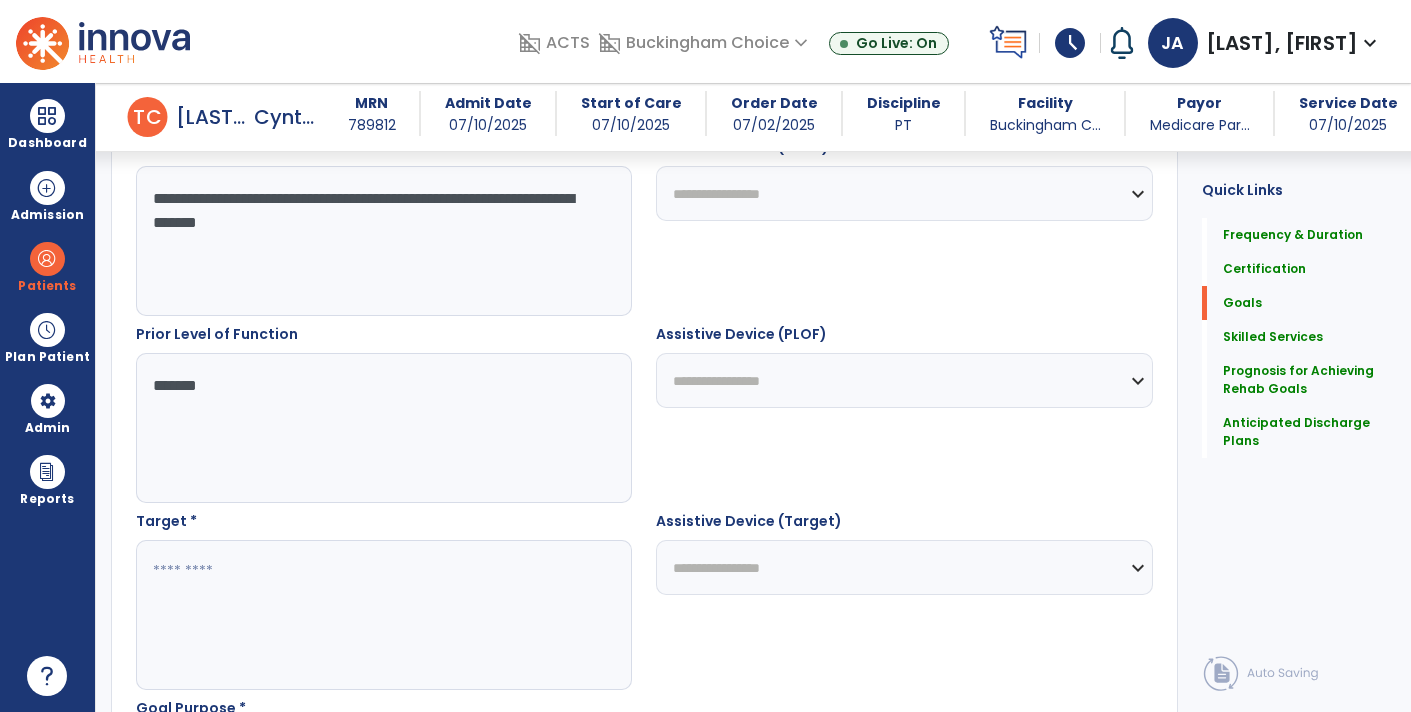 scroll, scrollTop: 782, scrollLeft: 0, axis: vertical 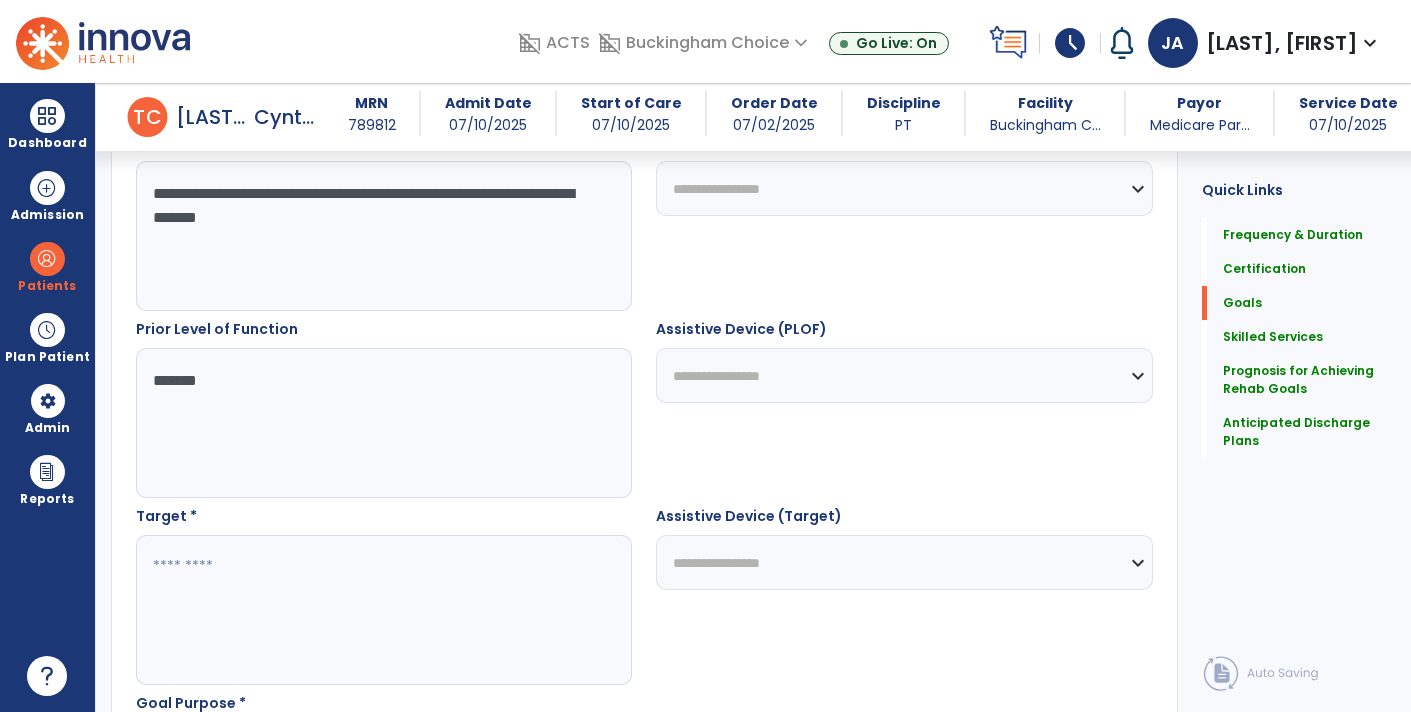 click at bounding box center (383, 610) 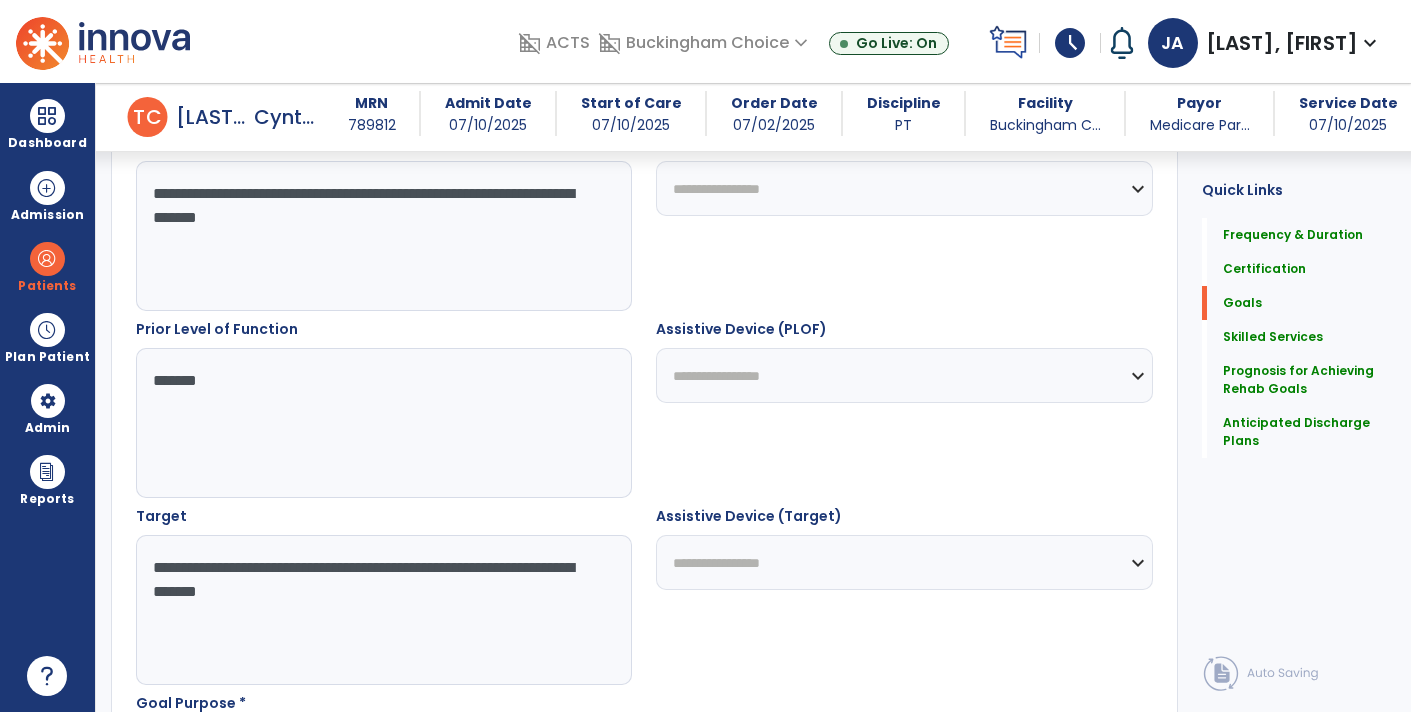 click on "**********" at bounding box center (383, 610) 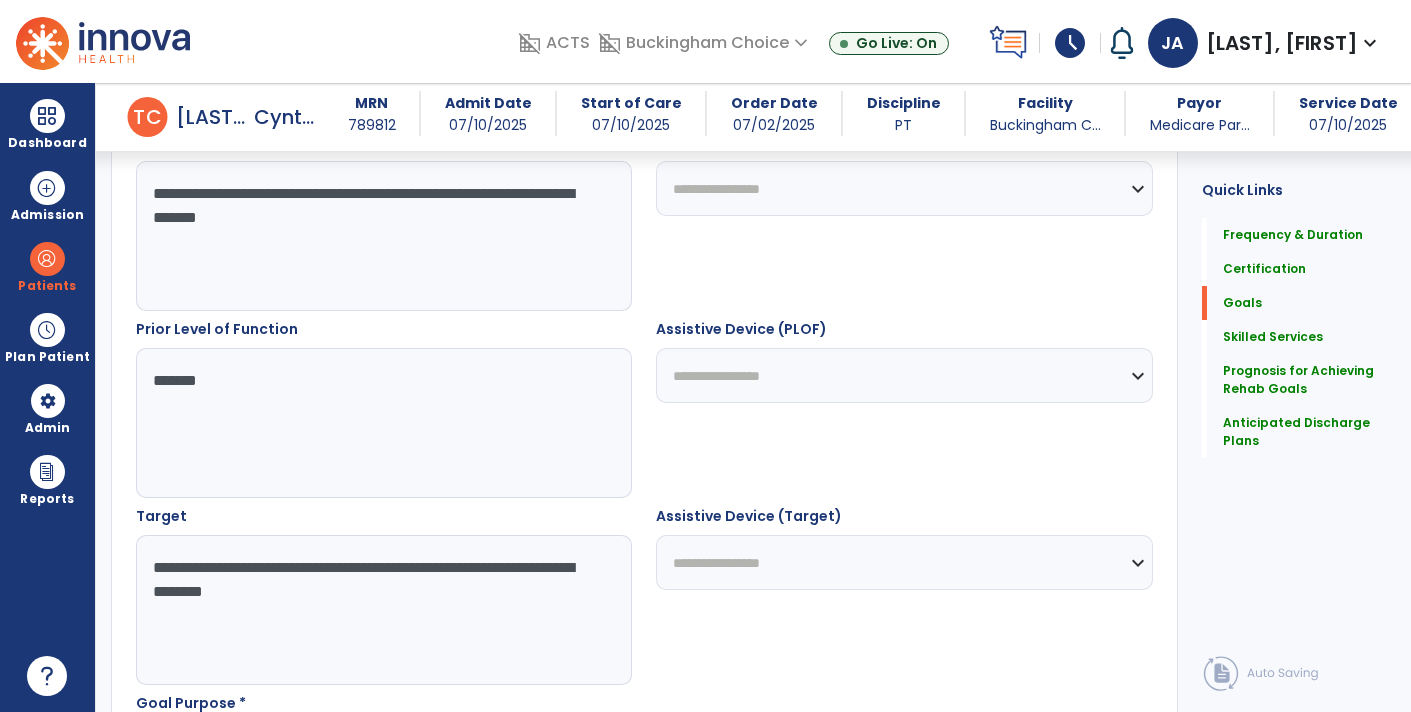 click on "**********" at bounding box center [383, 610] 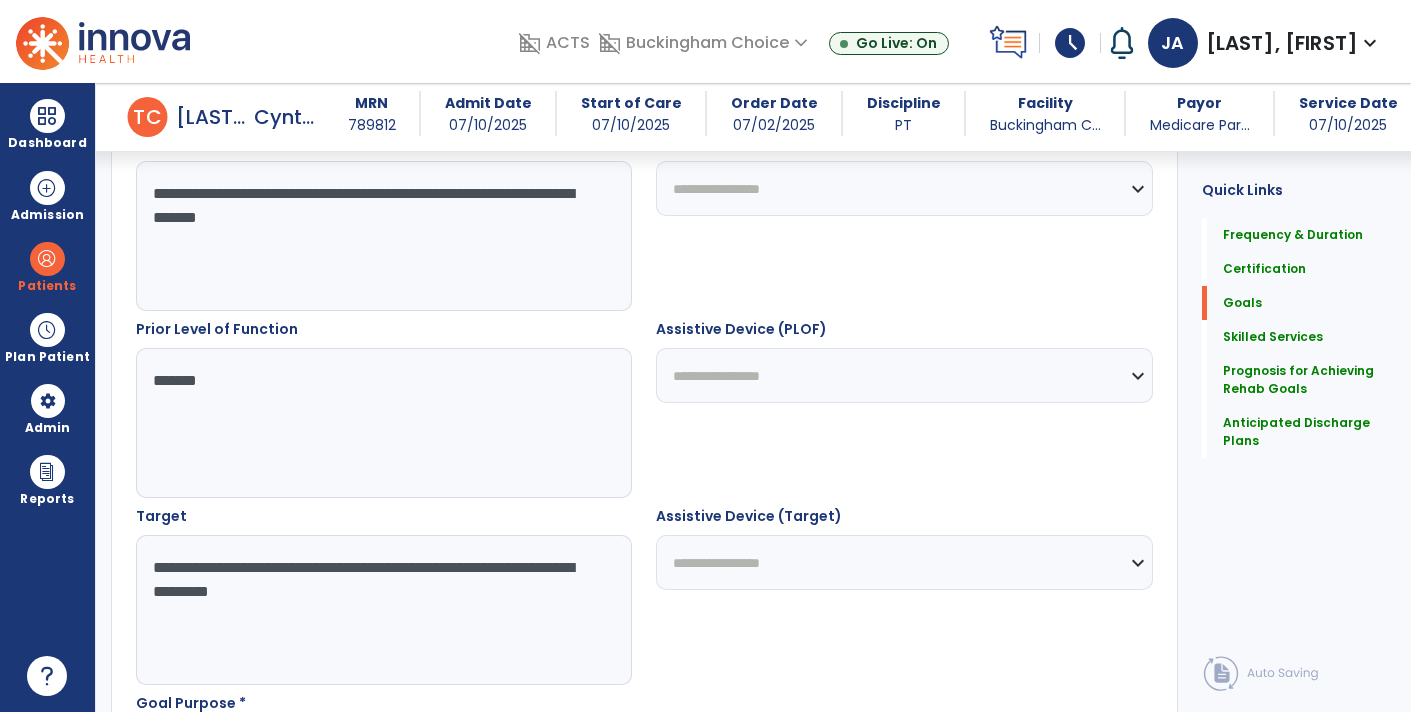 click on "**********" at bounding box center (383, 610) 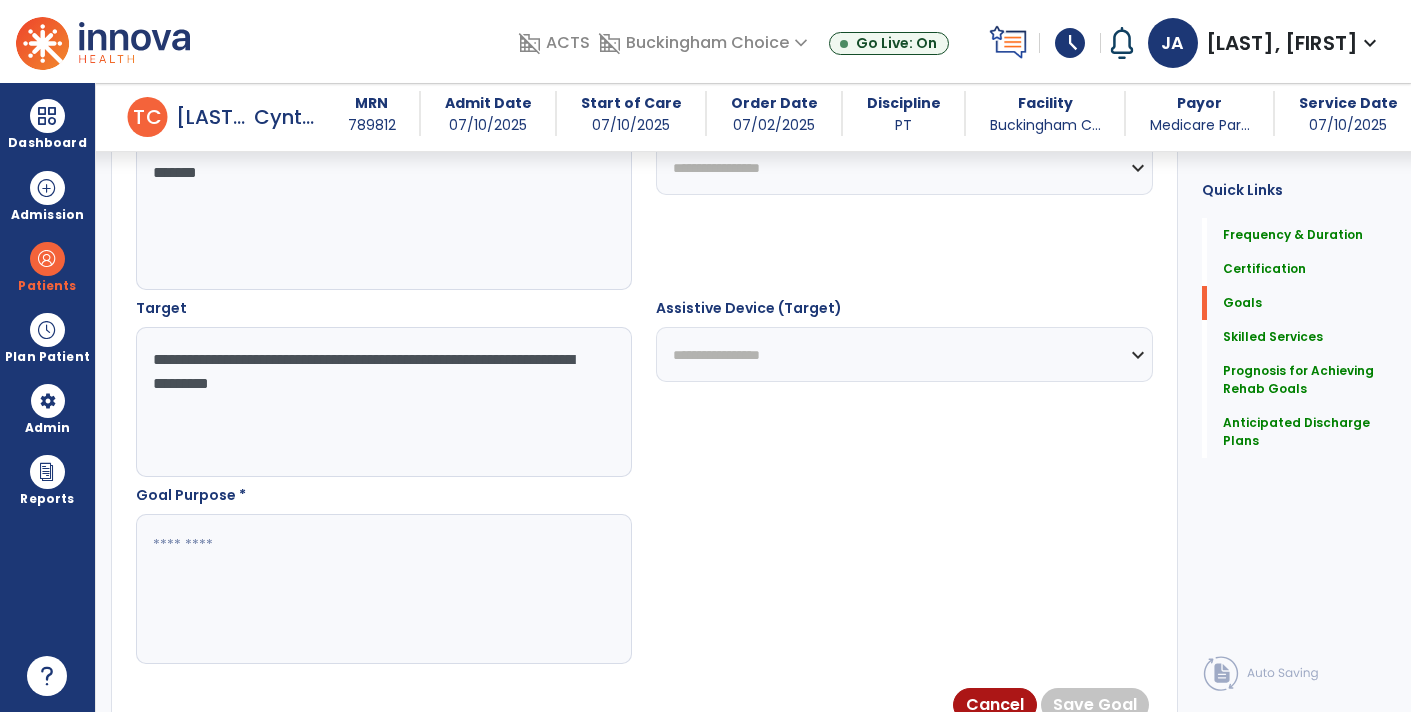 scroll, scrollTop: 1044, scrollLeft: 0, axis: vertical 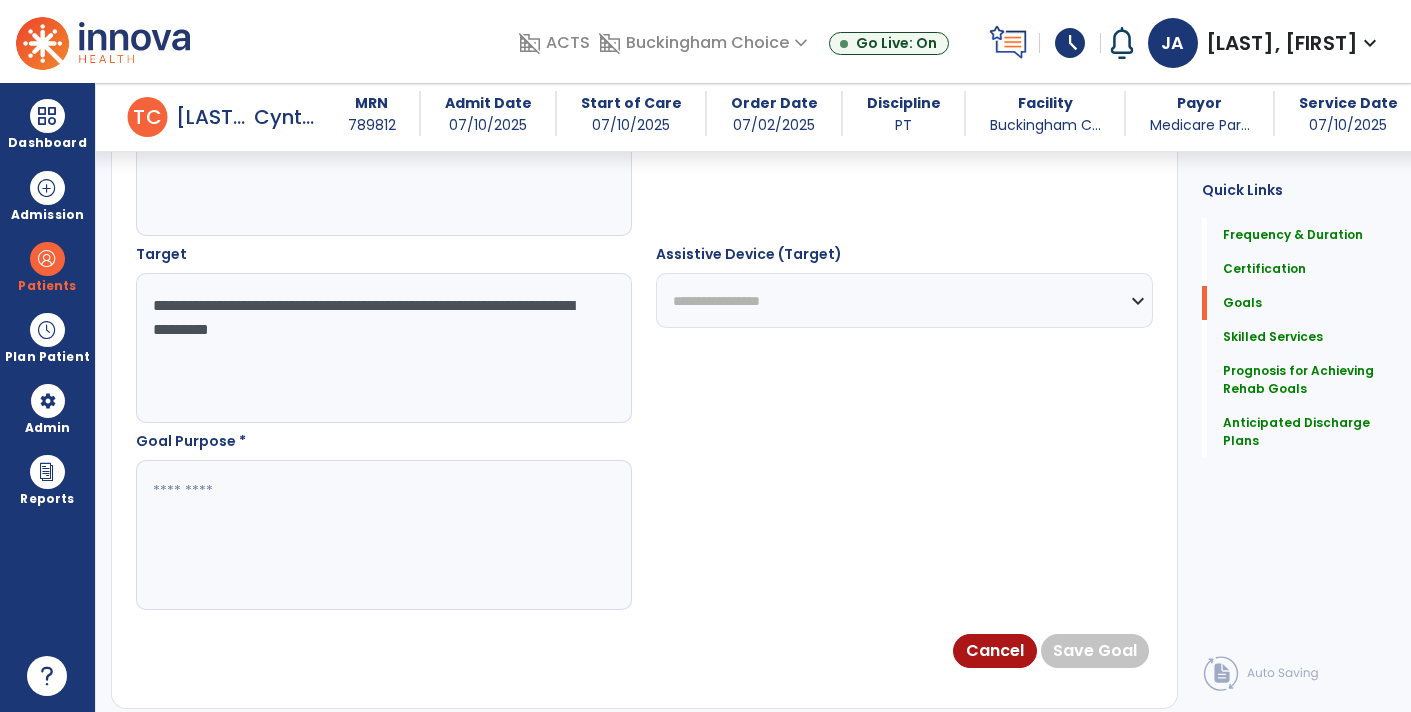 type on "**********" 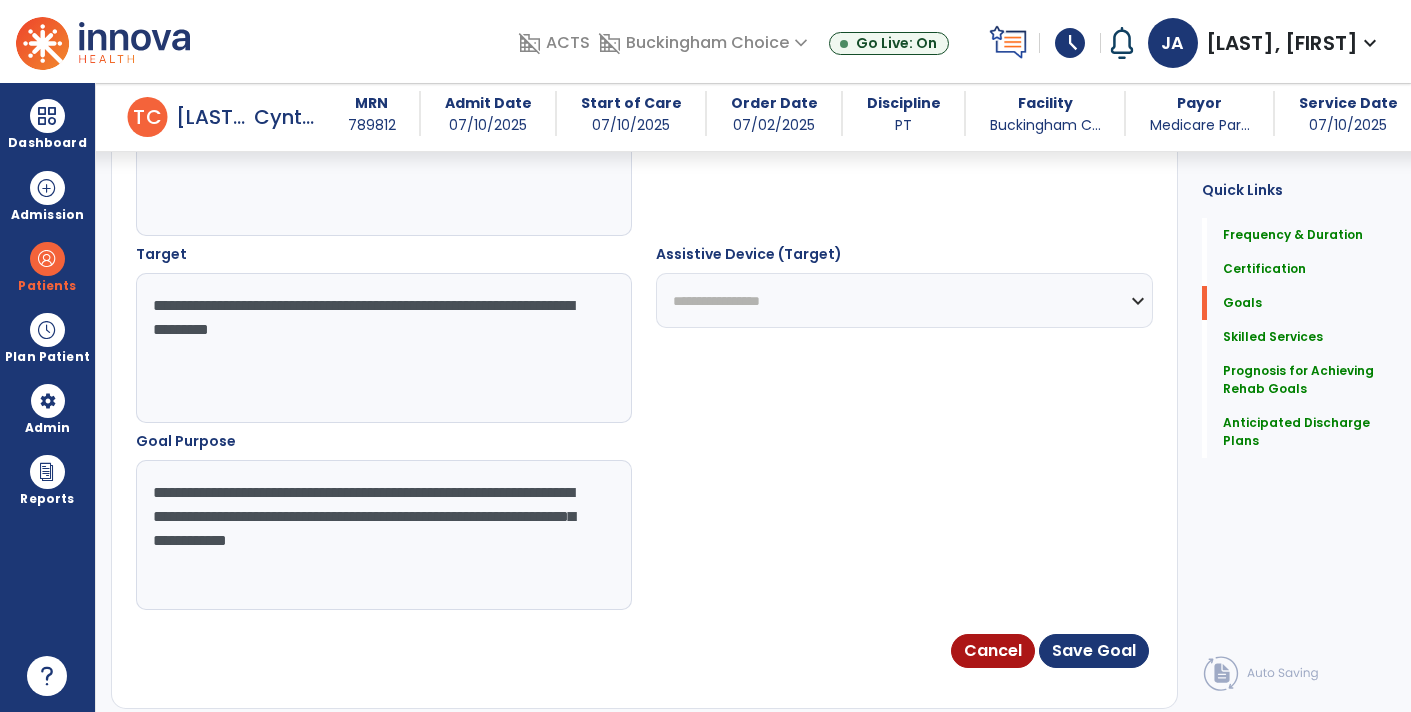 type on "**********" 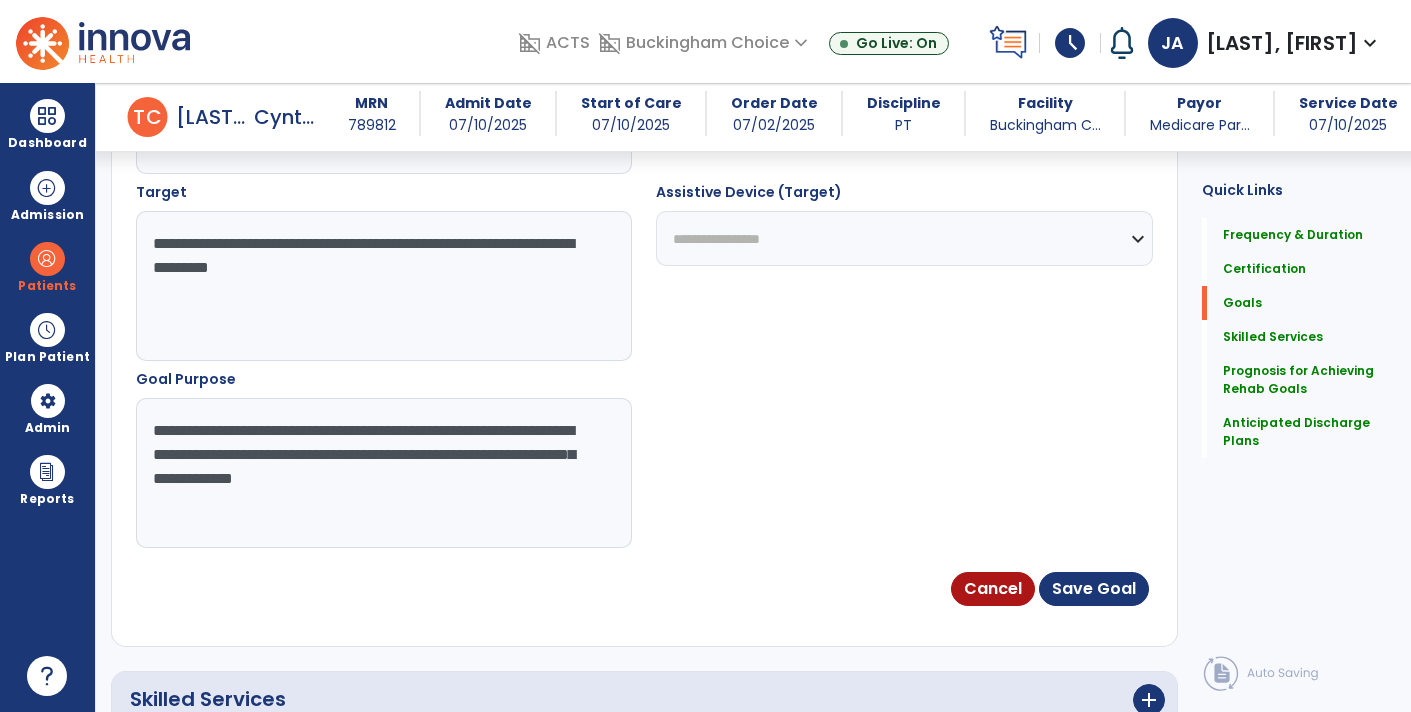 scroll, scrollTop: 1449, scrollLeft: 0, axis: vertical 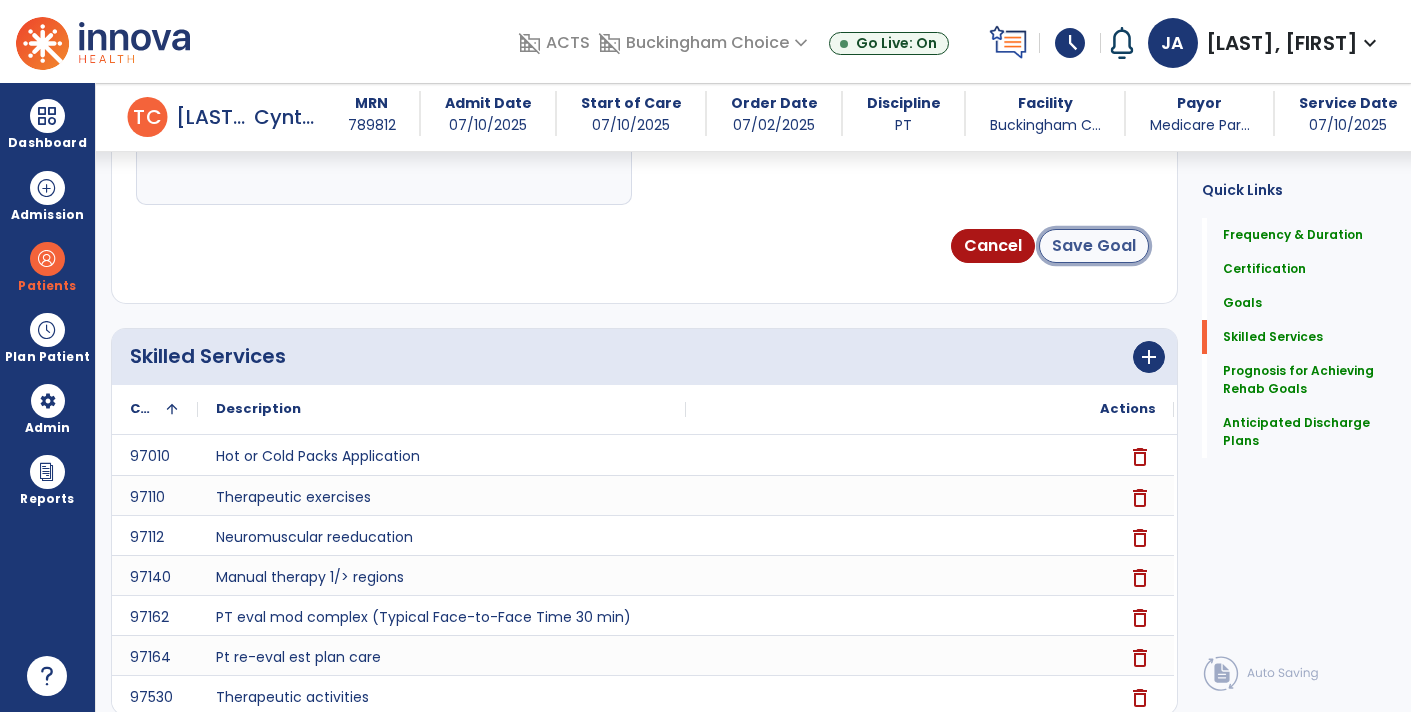 click on "Save Goal" at bounding box center [1094, 246] 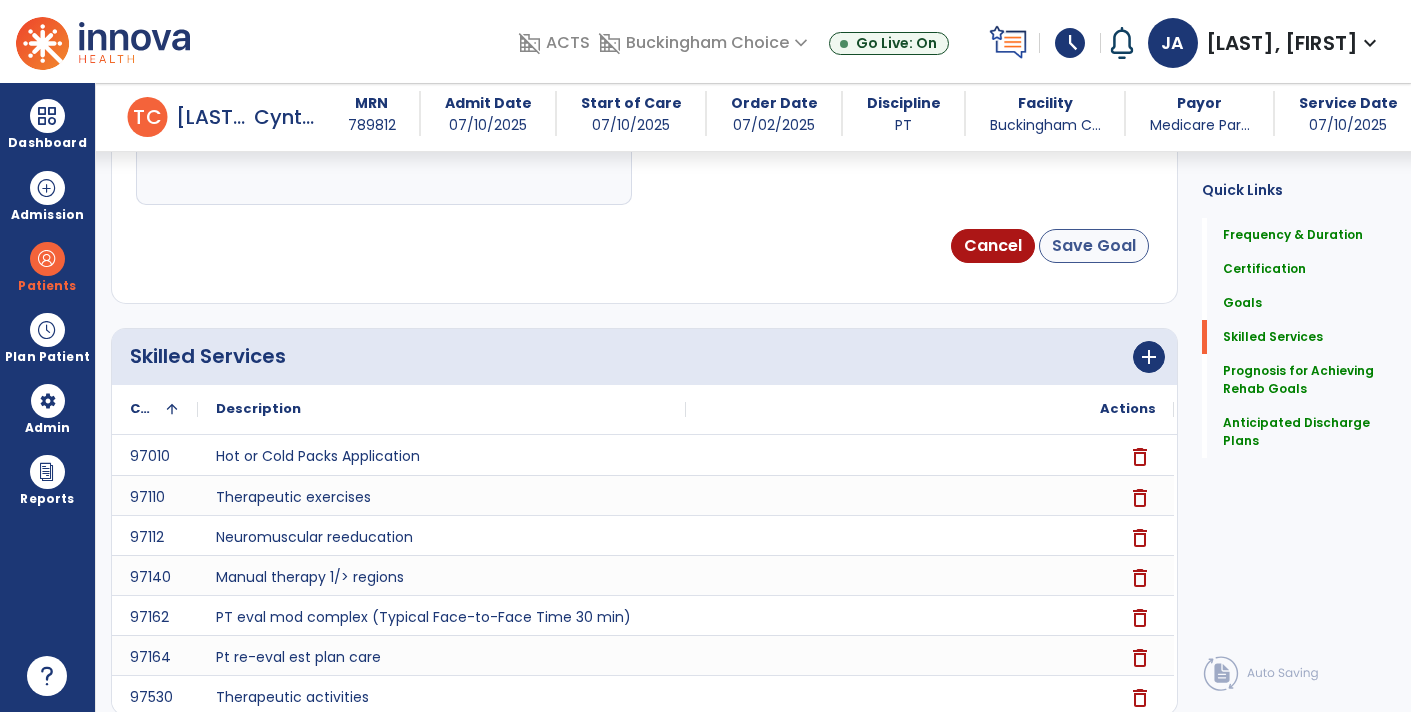 scroll, scrollTop: 374, scrollLeft: 0, axis: vertical 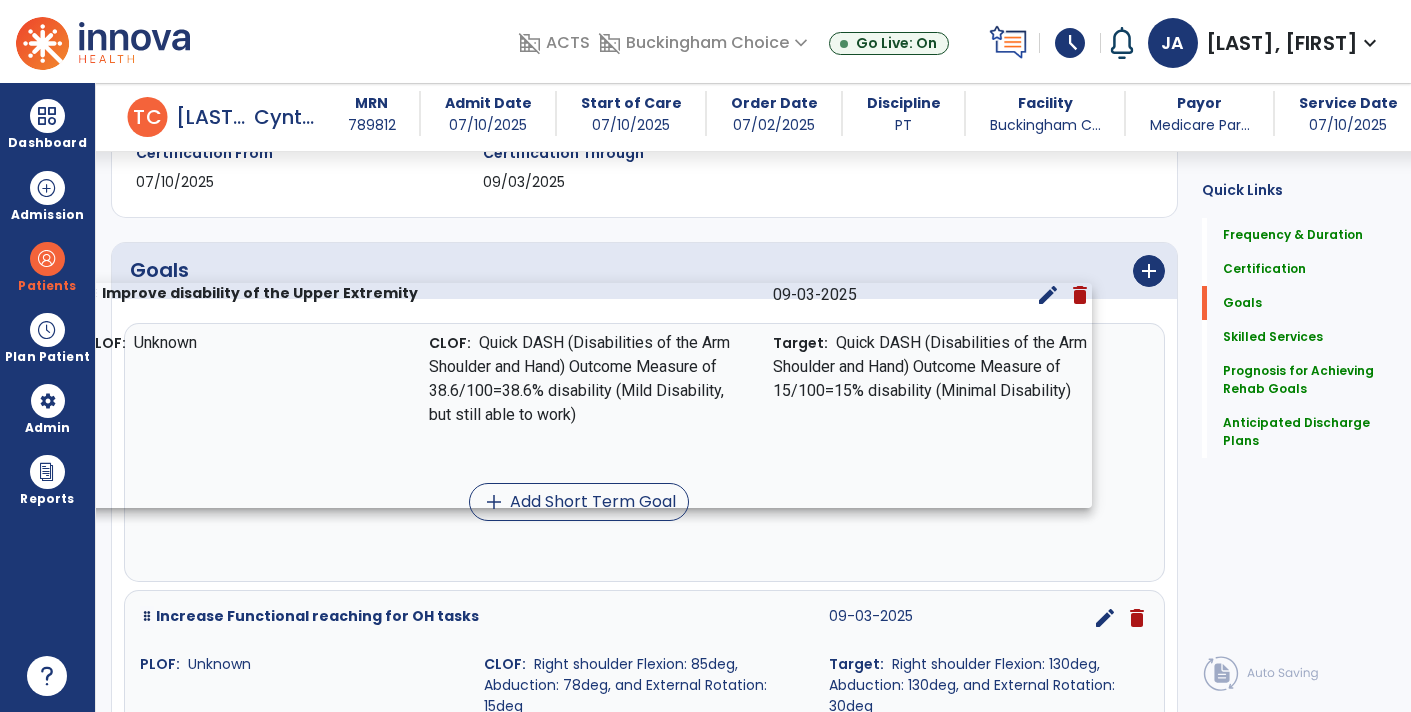 drag, startPoint x: 601, startPoint y: 457, endPoint x: 548, endPoint y: 402, distance: 76.38062 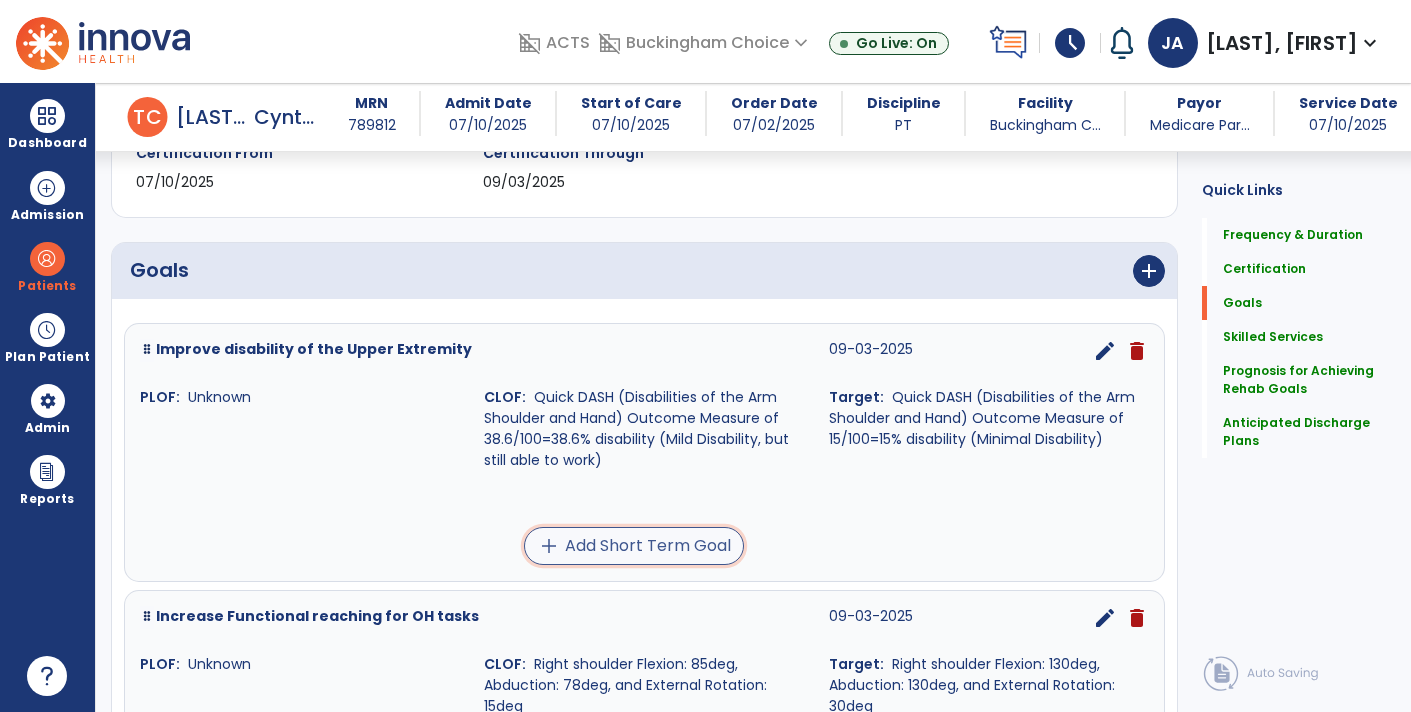 click on "add  Add Short Term Goal" at bounding box center (634, 546) 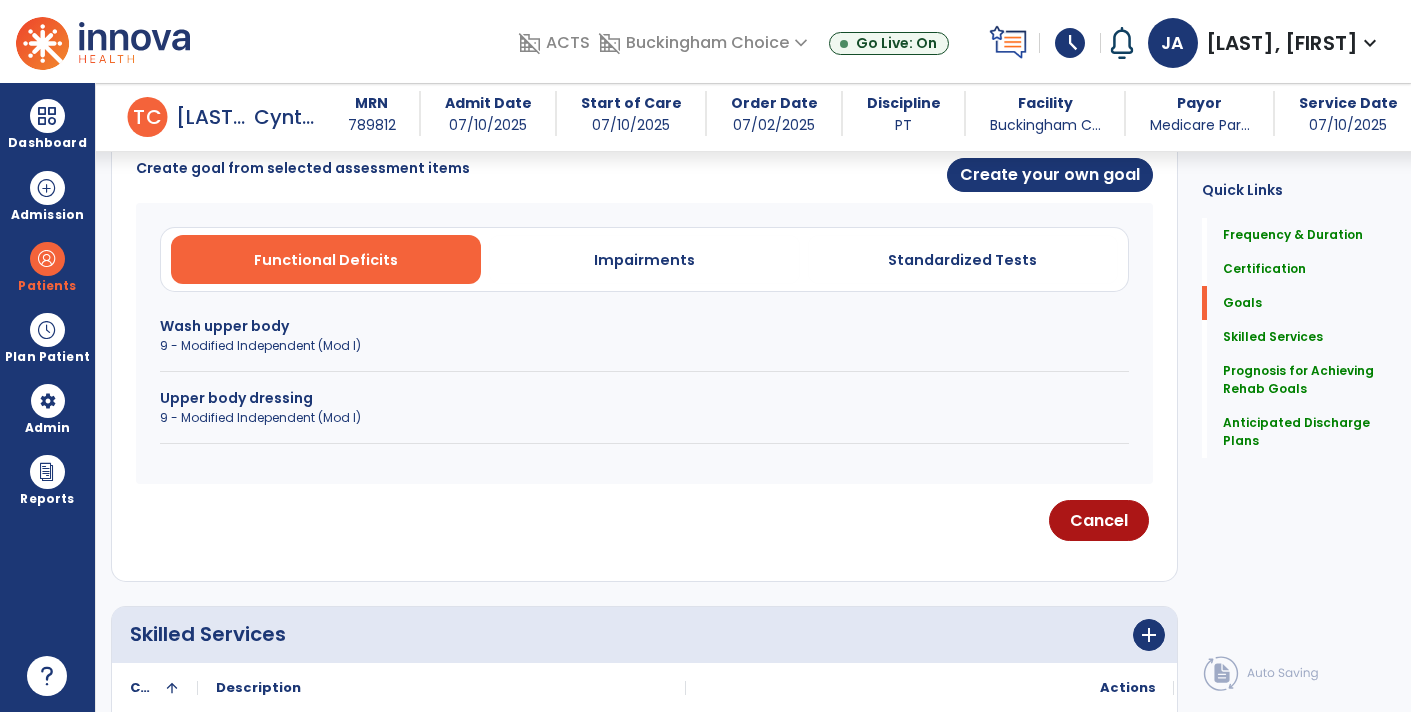 scroll, scrollTop: 540, scrollLeft: 0, axis: vertical 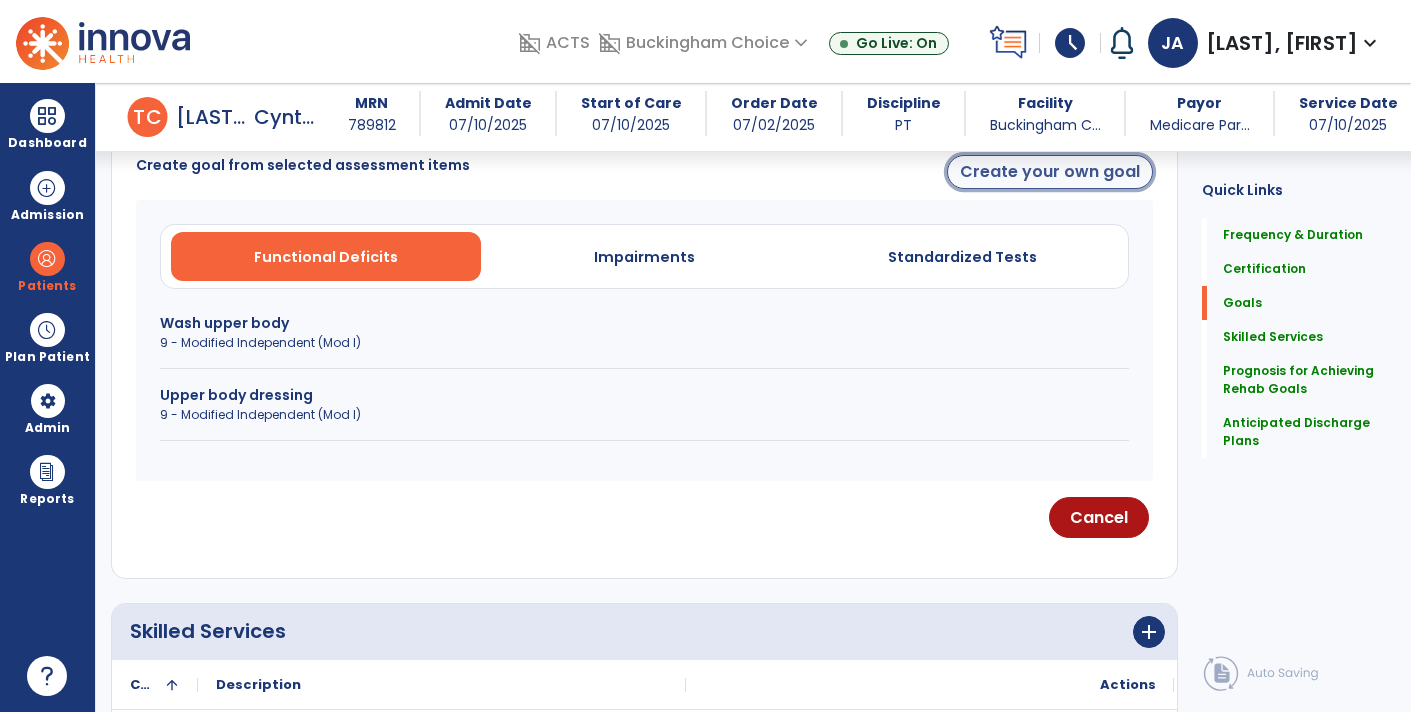 click on "Create your own goal" at bounding box center [1050, 172] 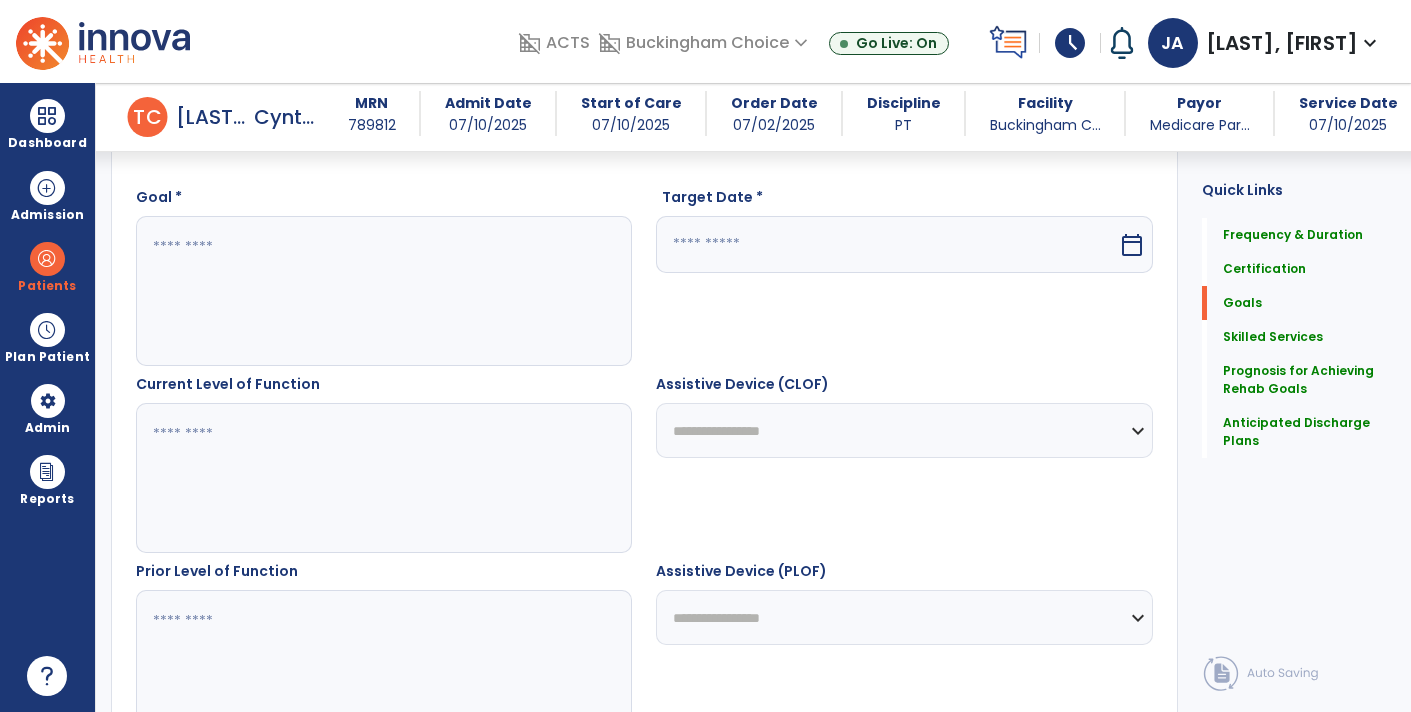 click at bounding box center (383, 291) 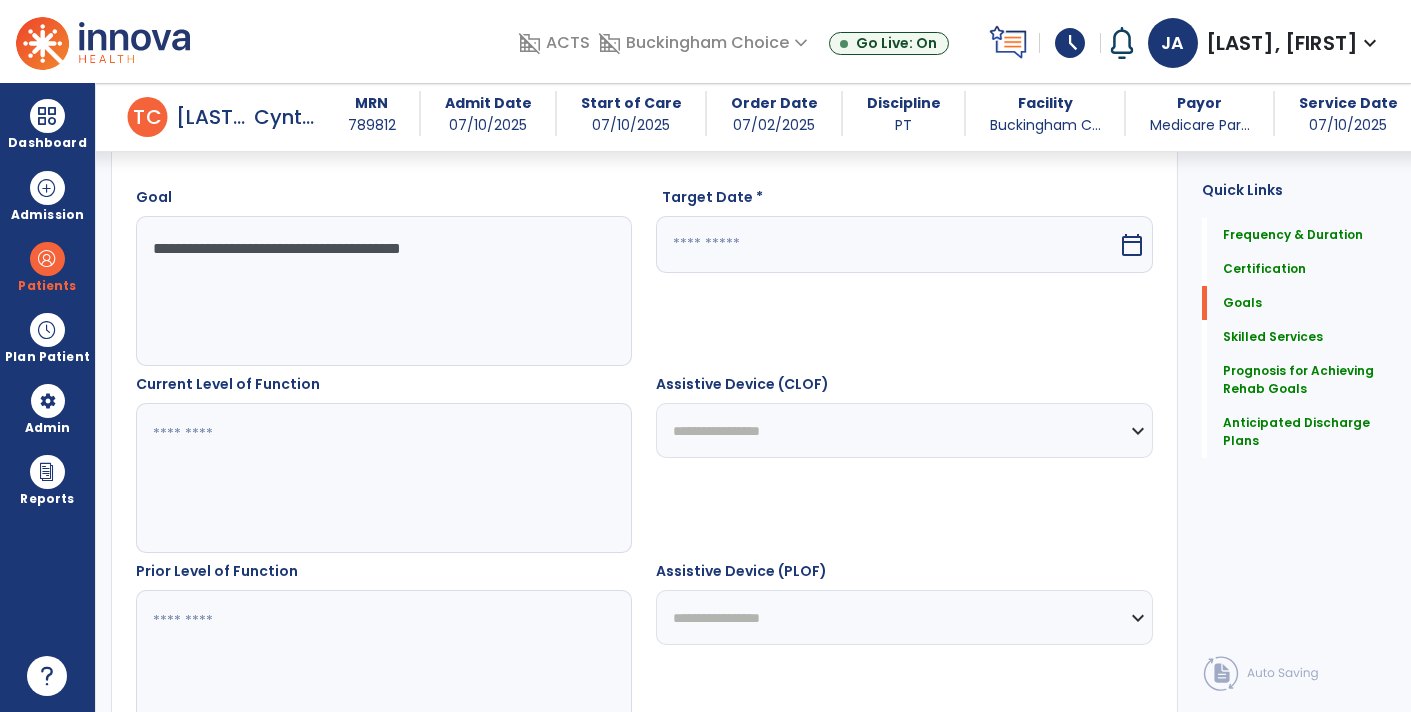 type on "**********" 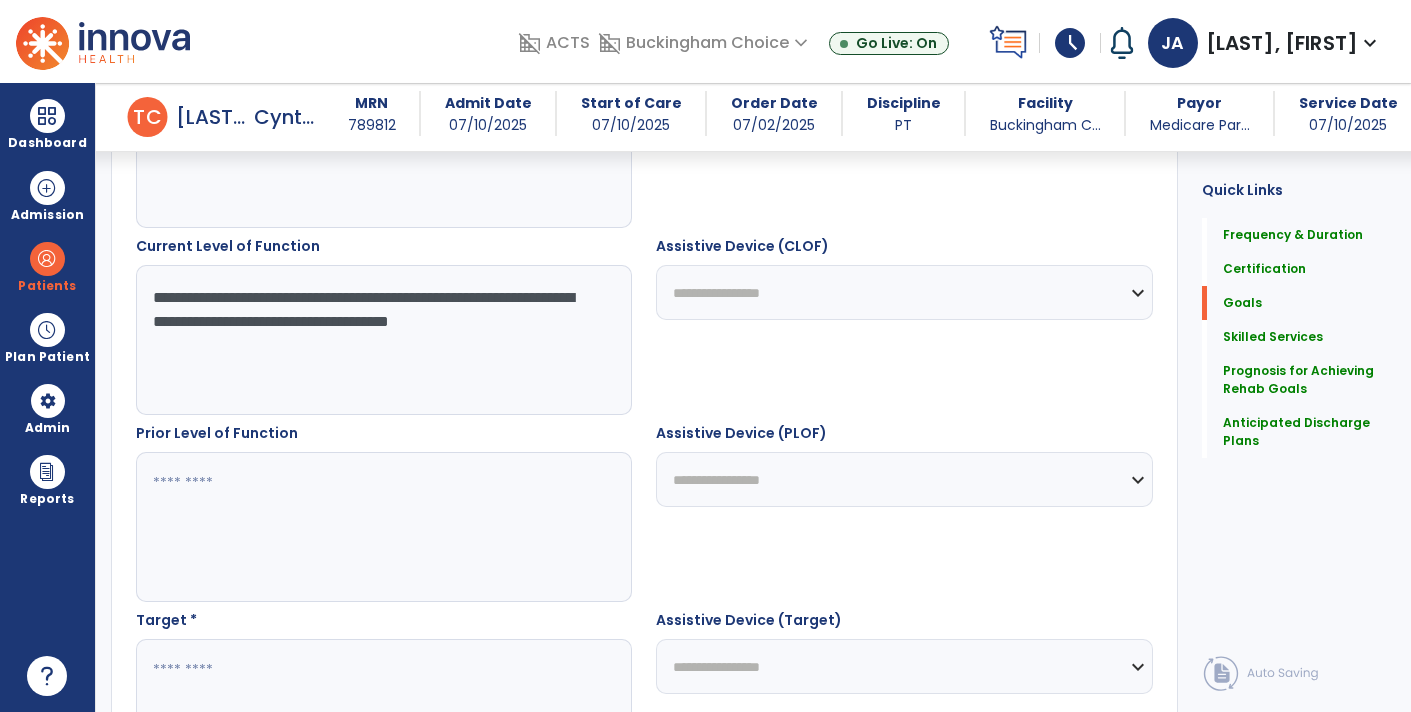 scroll, scrollTop: 735, scrollLeft: 0, axis: vertical 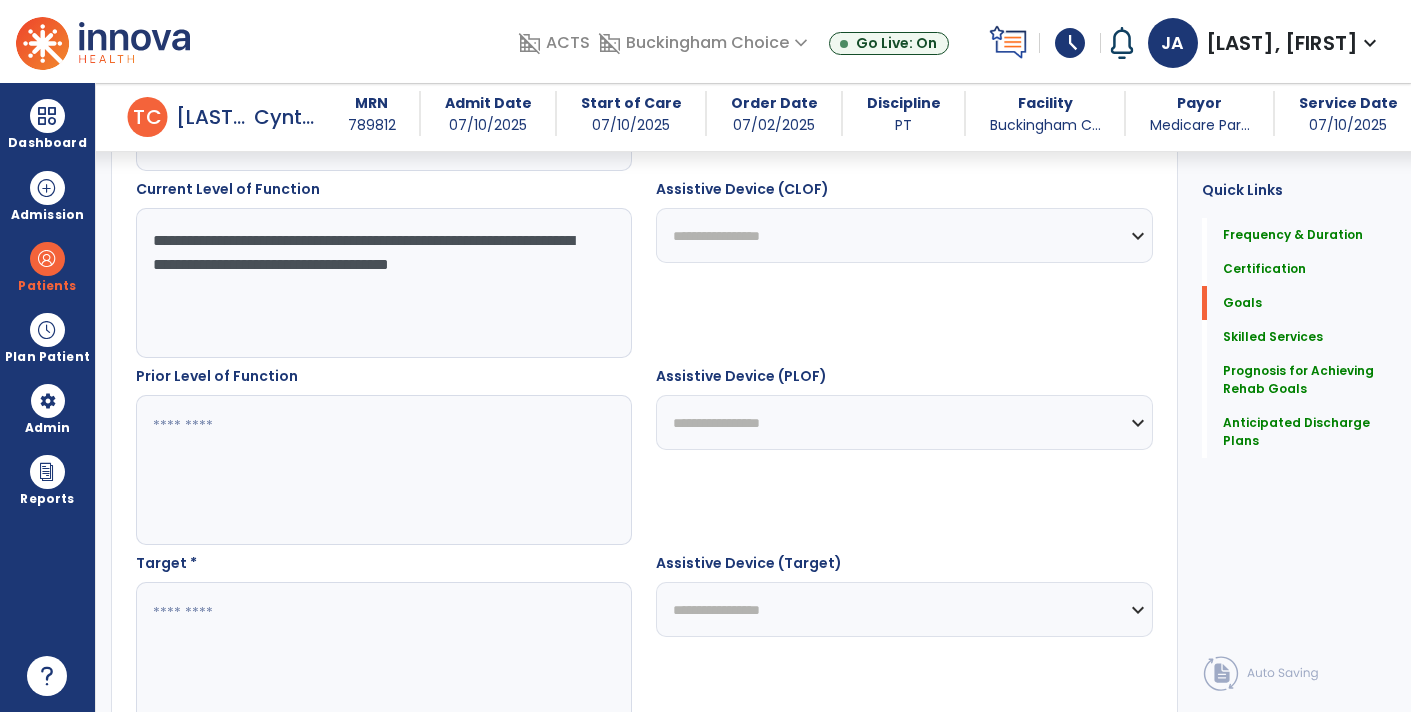 type on "**********" 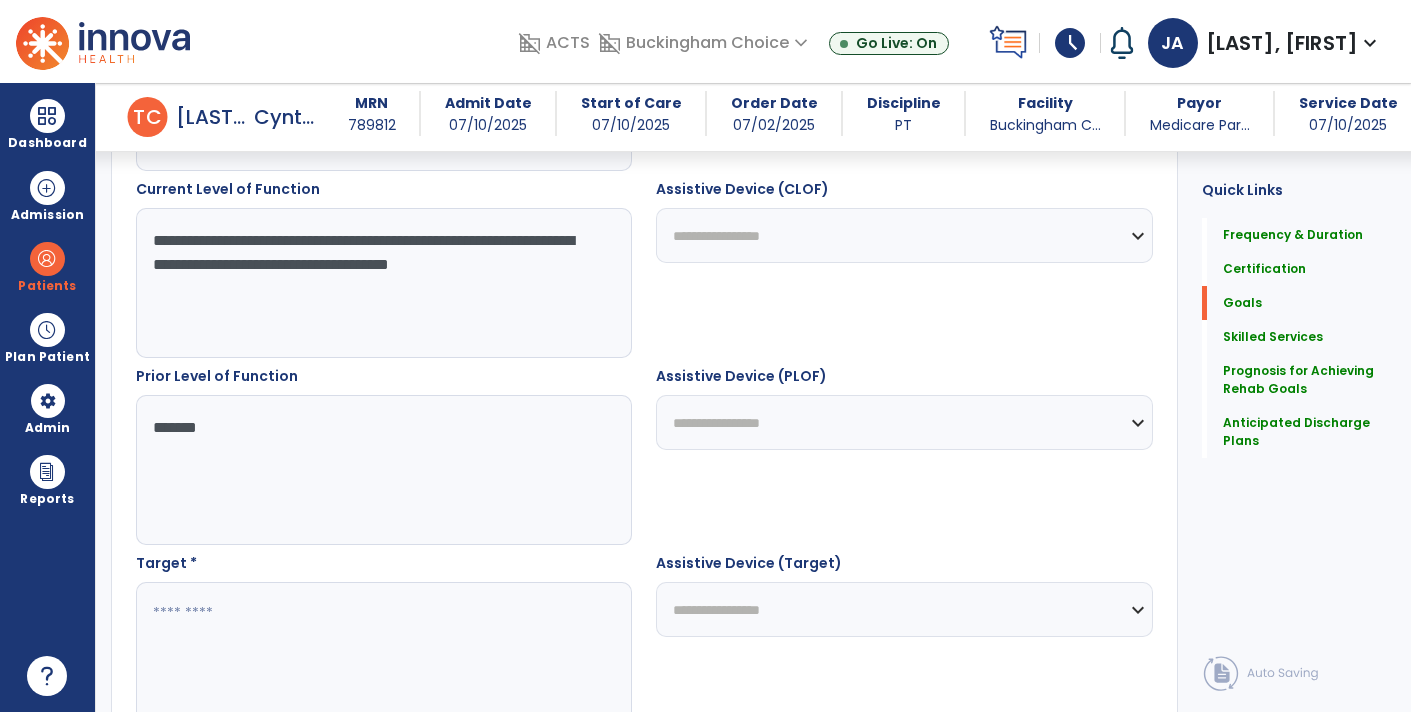 type on "*******" 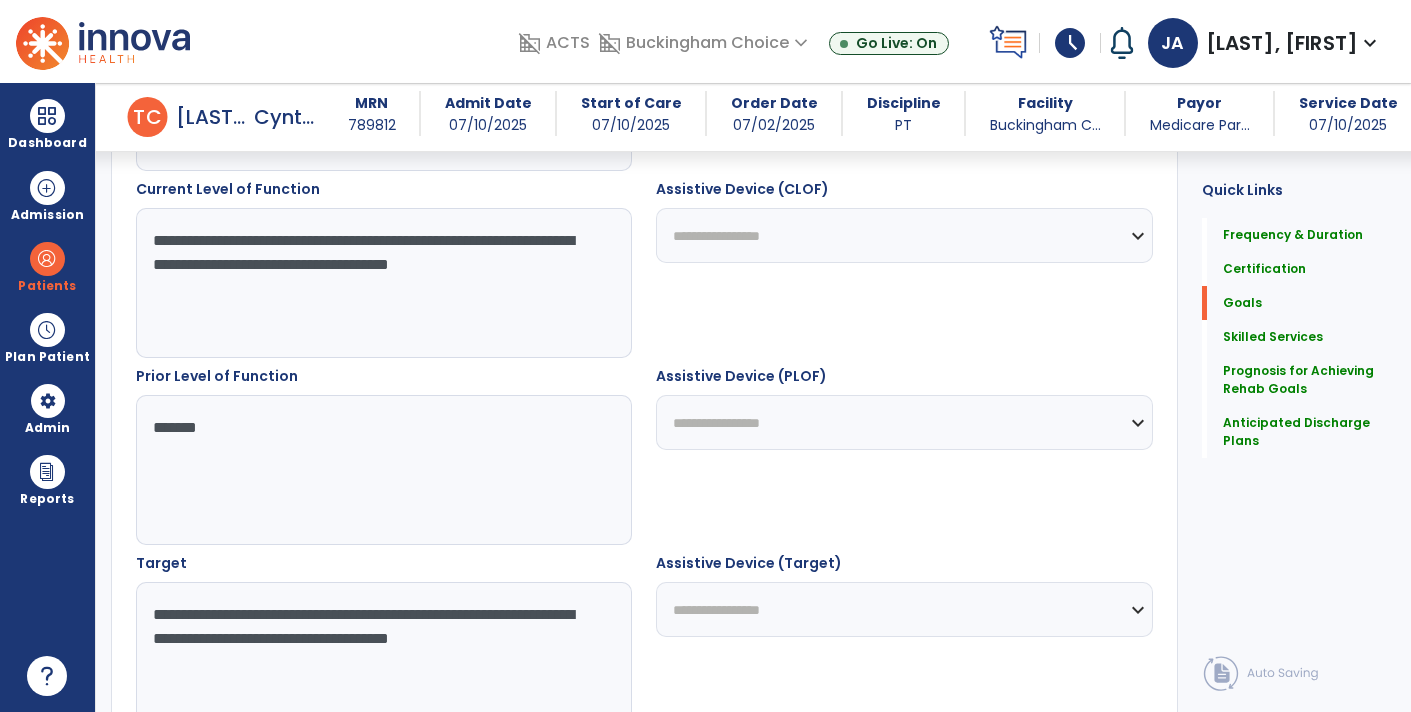 click on "**********" at bounding box center (383, 657) 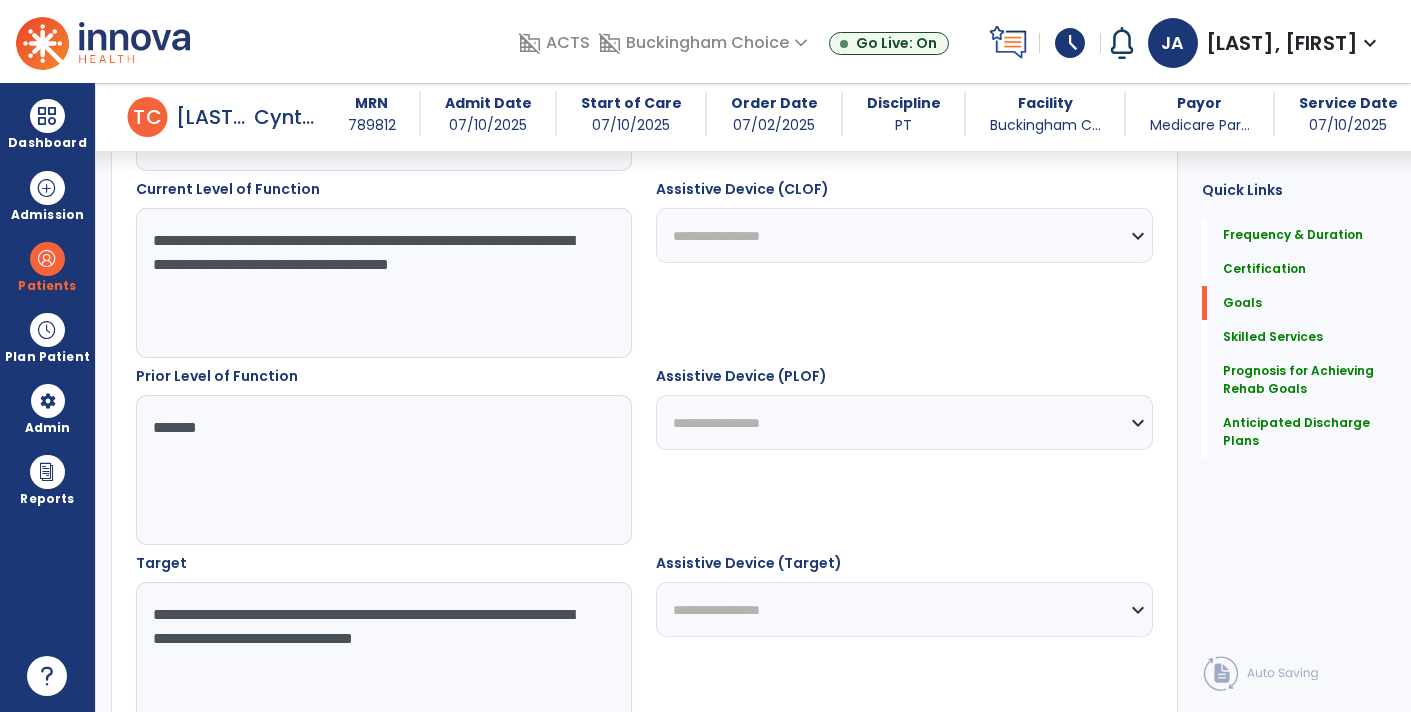 click on "**********" at bounding box center [383, 657] 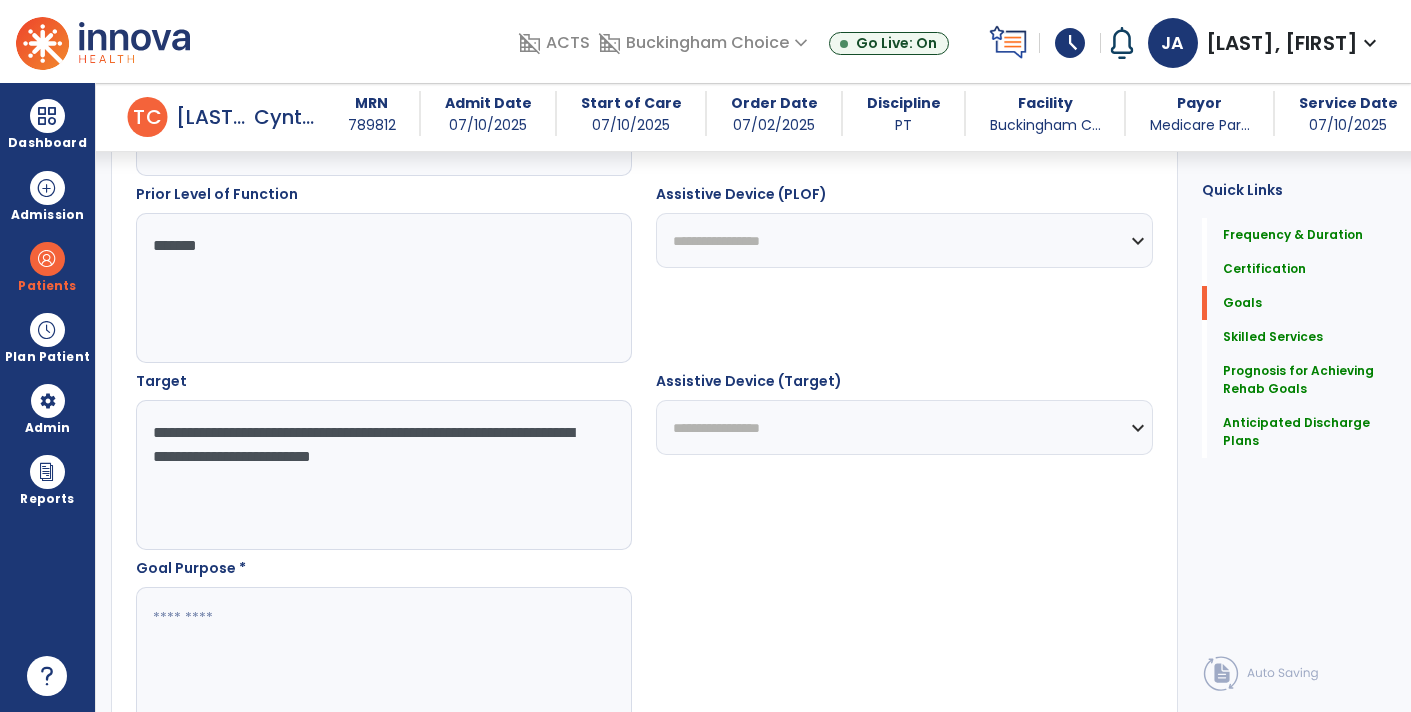 scroll, scrollTop: 918, scrollLeft: 0, axis: vertical 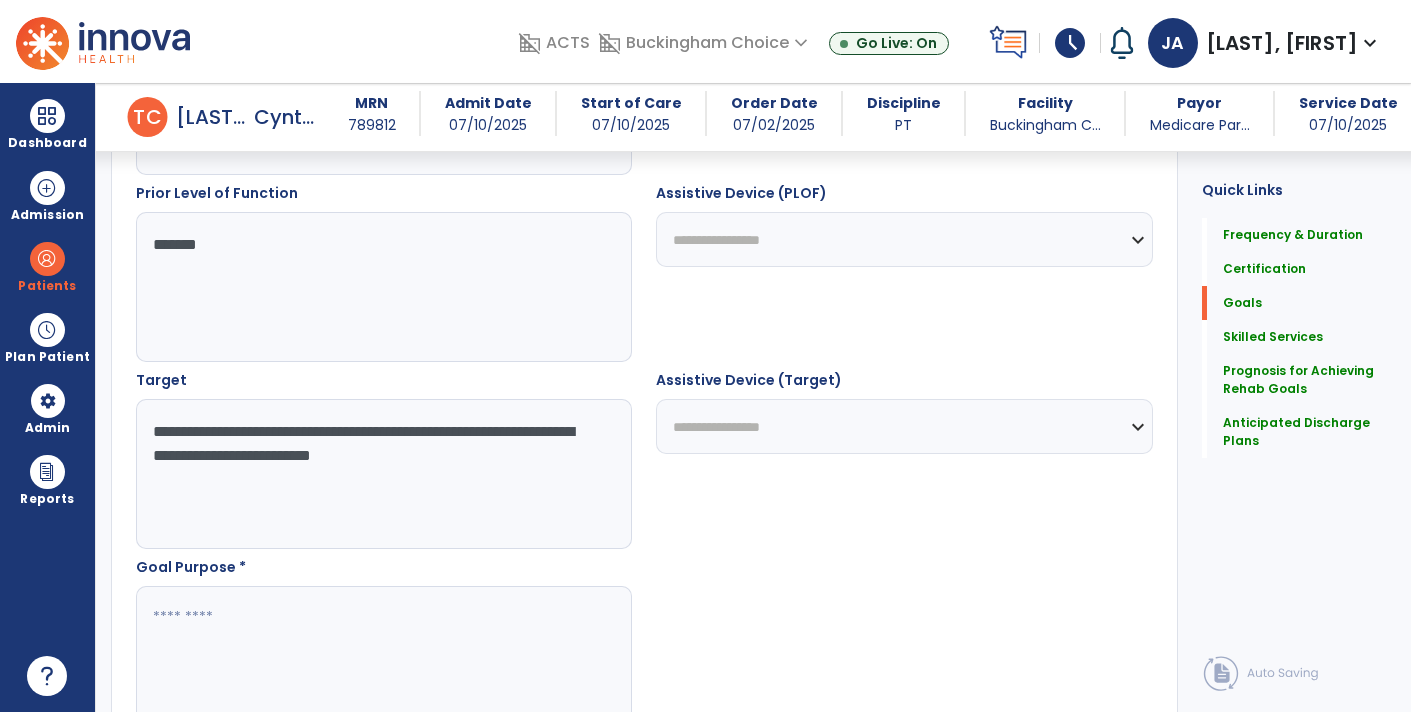 type on "**********" 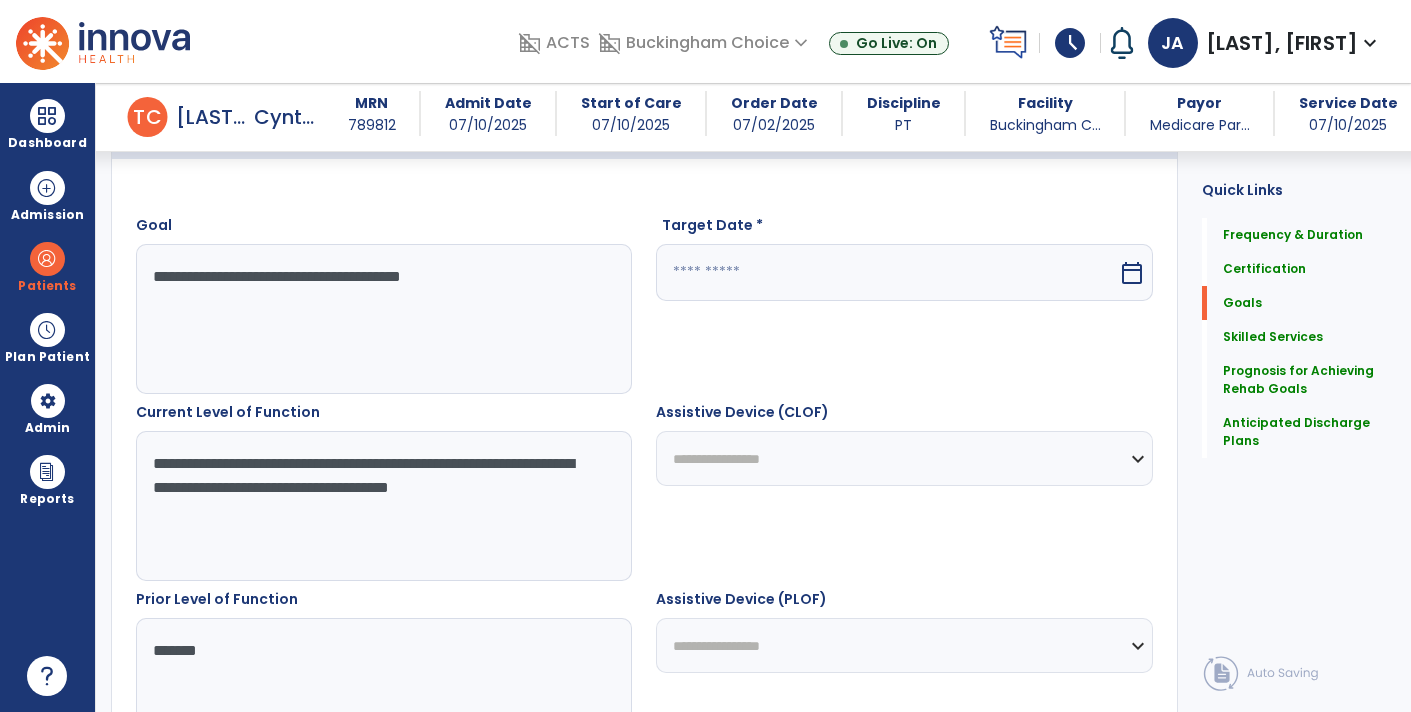 scroll, scrollTop: 485, scrollLeft: 0, axis: vertical 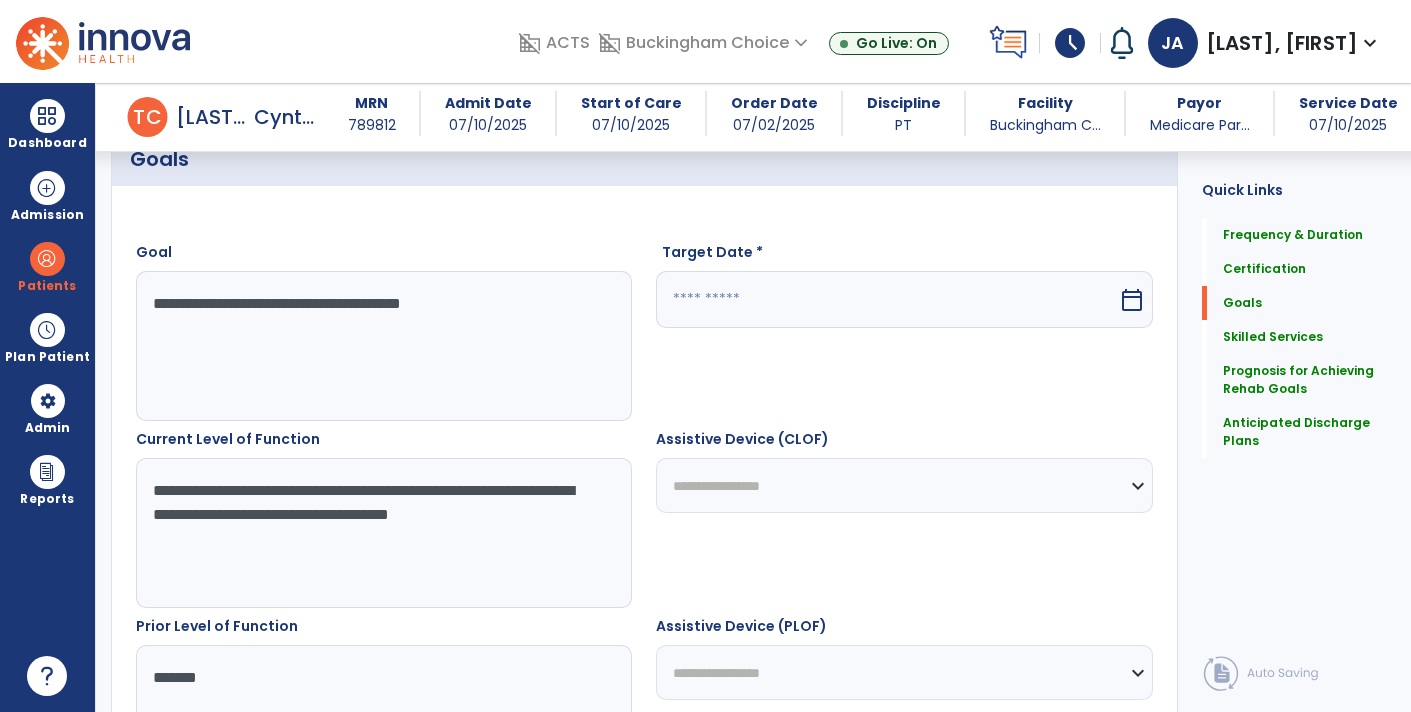 type on "**********" 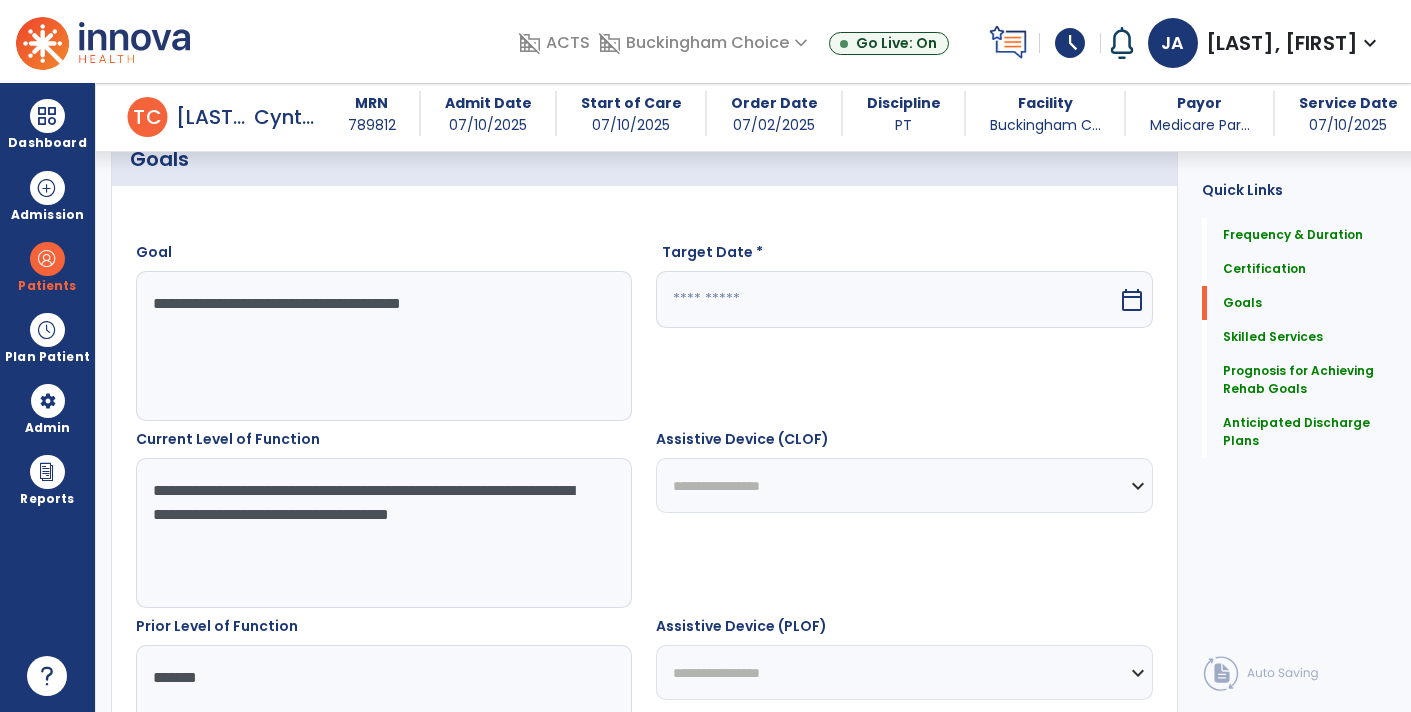 click at bounding box center (886, 299) 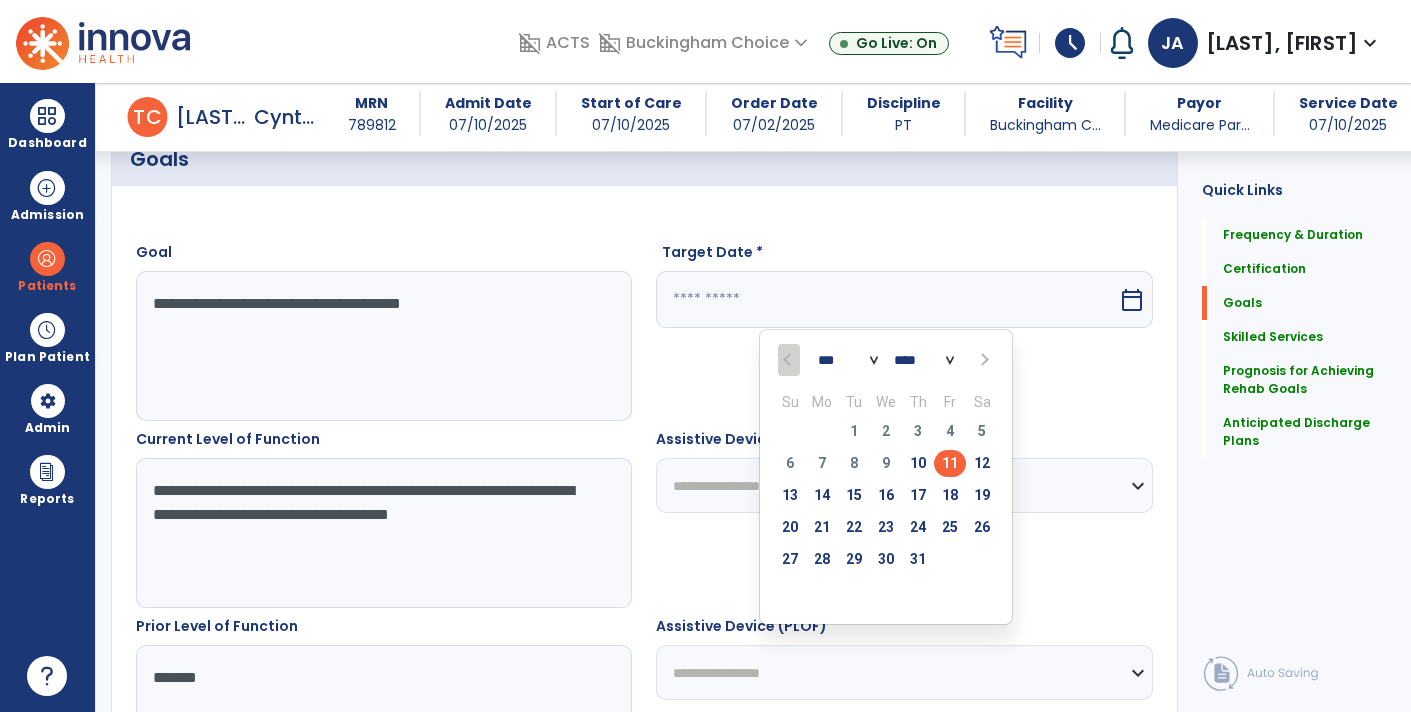click on "*** *** ***" at bounding box center (848, 361) 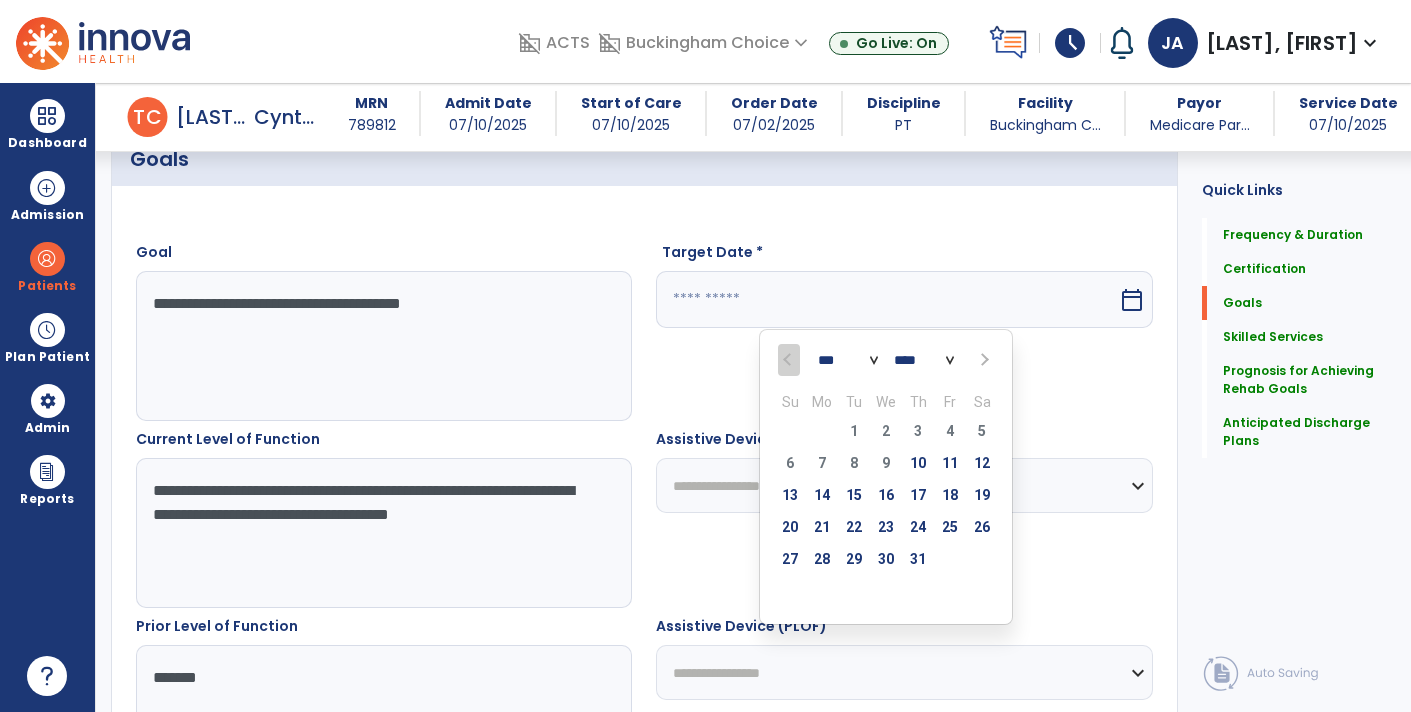 click on "*** *** ***" at bounding box center (848, 361) 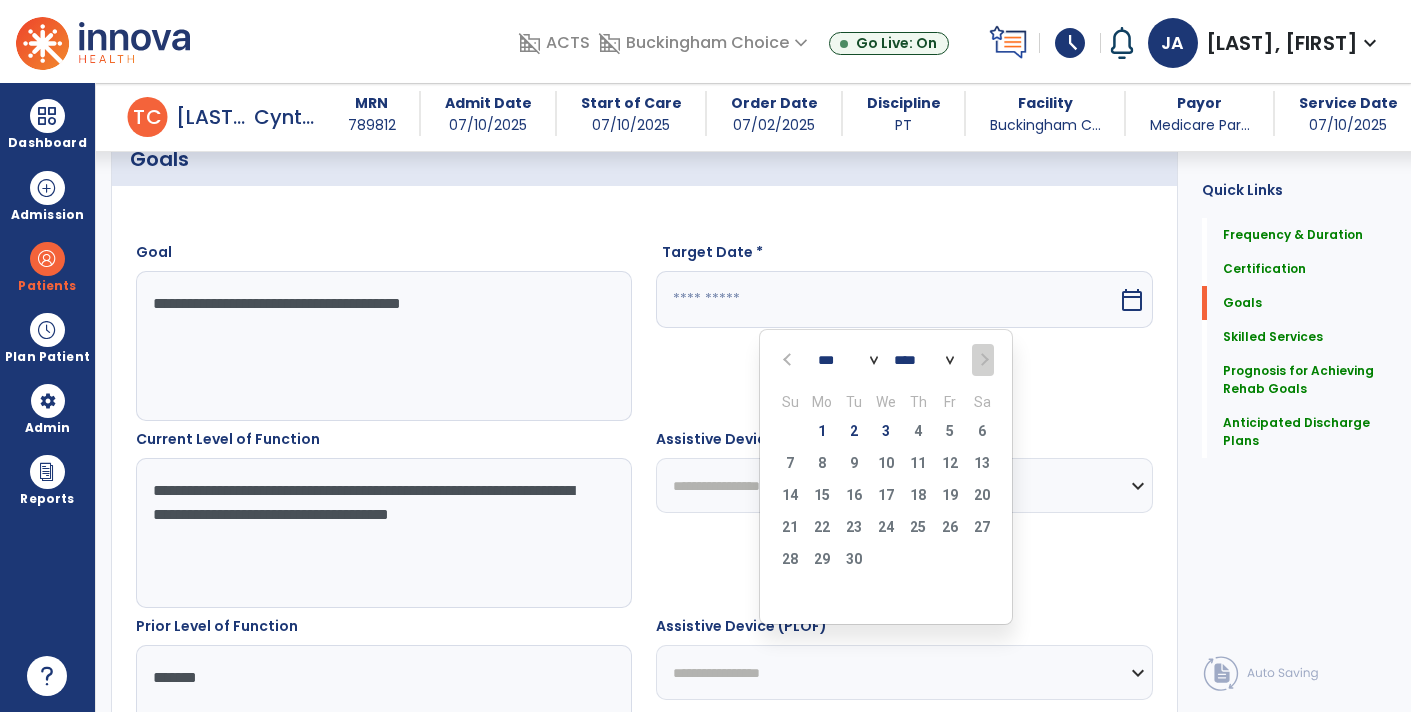 click on "*** *** ***" at bounding box center (848, 361) 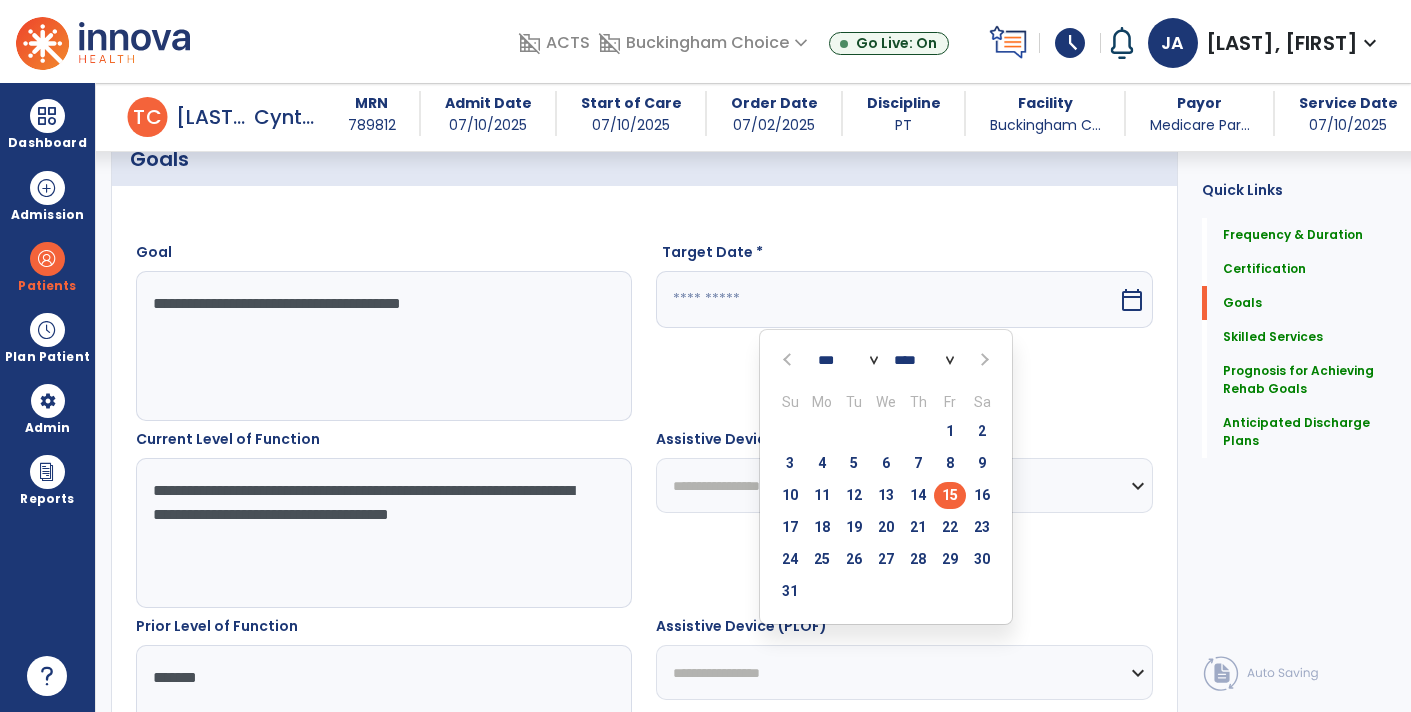 click on "15" at bounding box center (950, 495) 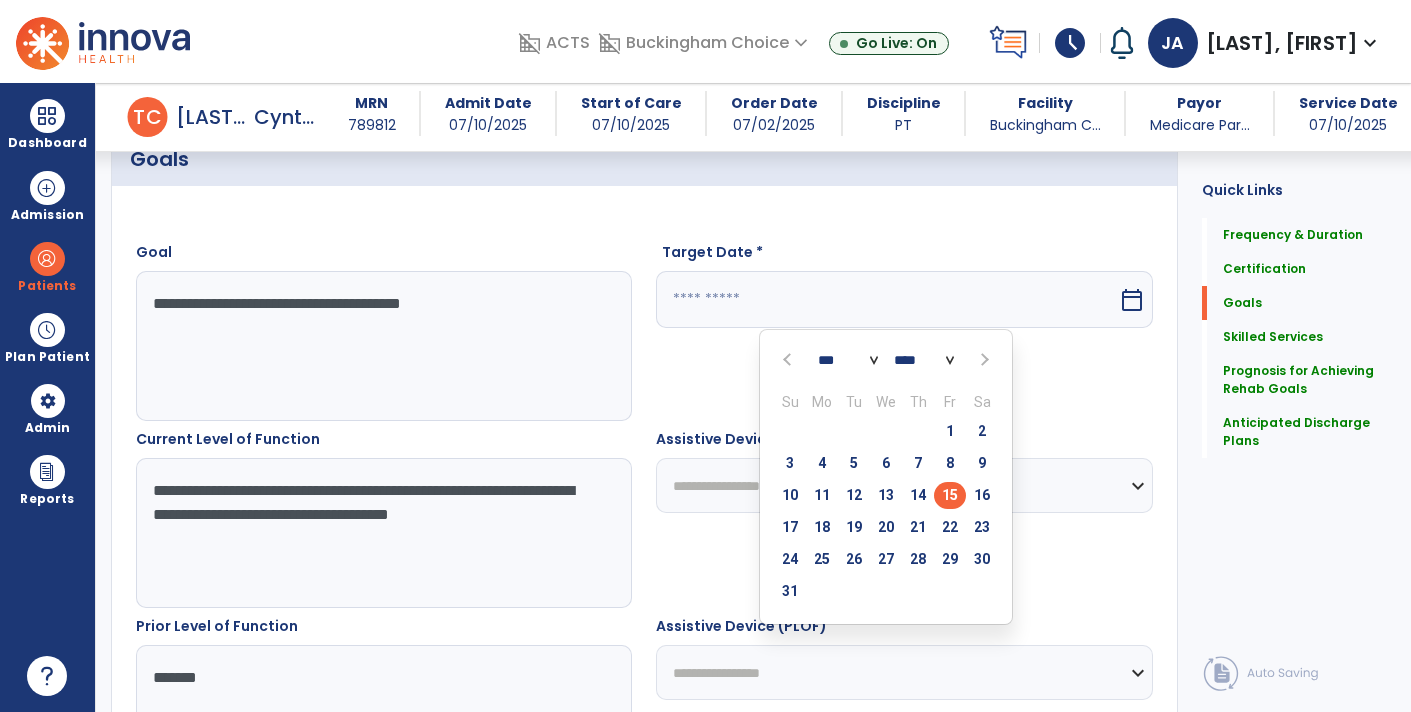 type on "*********" 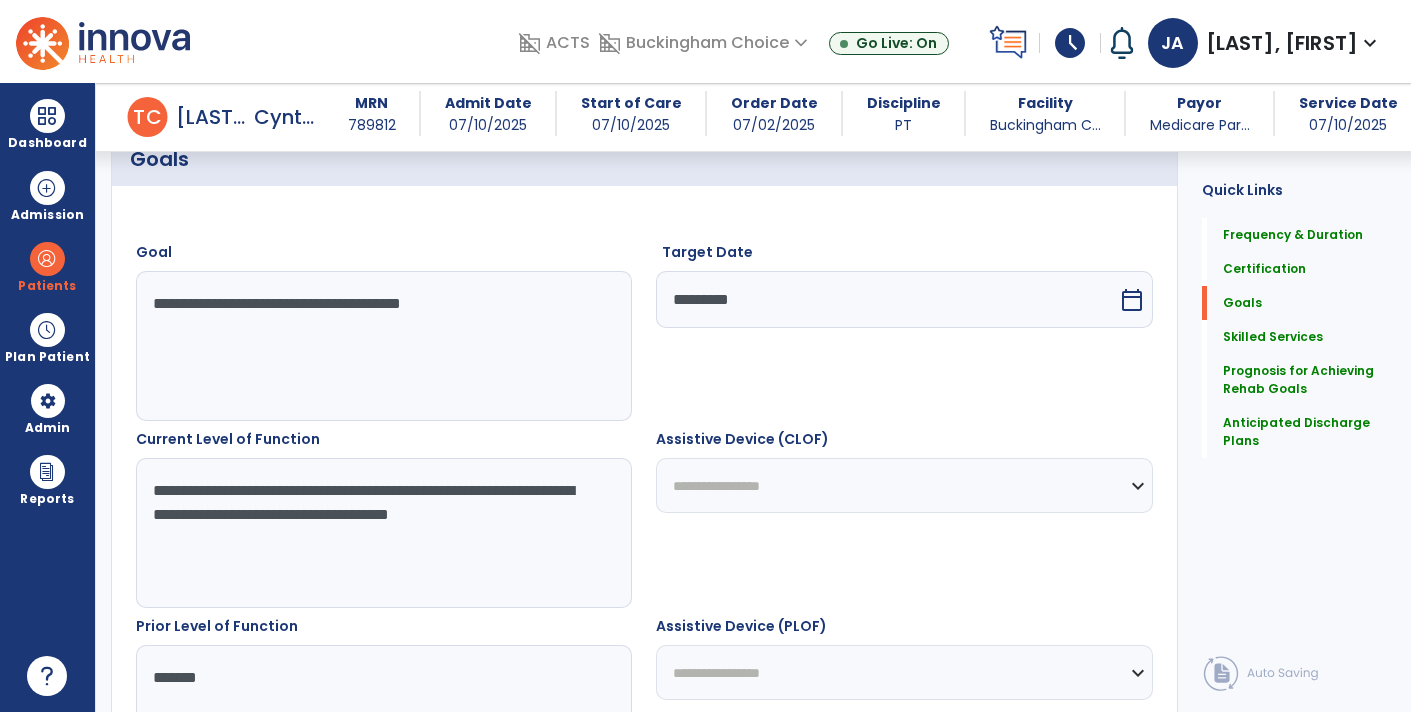 click on "**********" at bounding box center [383, 533] 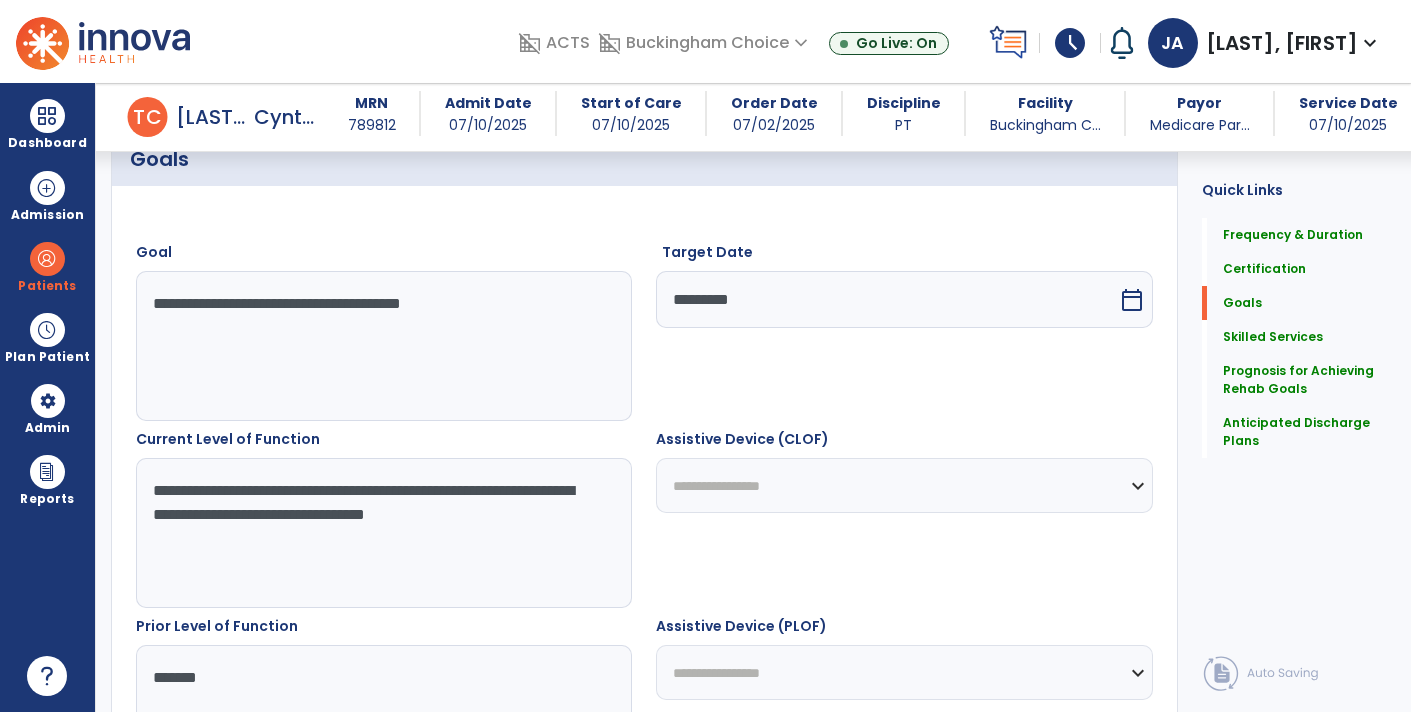 click on "**********" at bounding box center (383, 533) 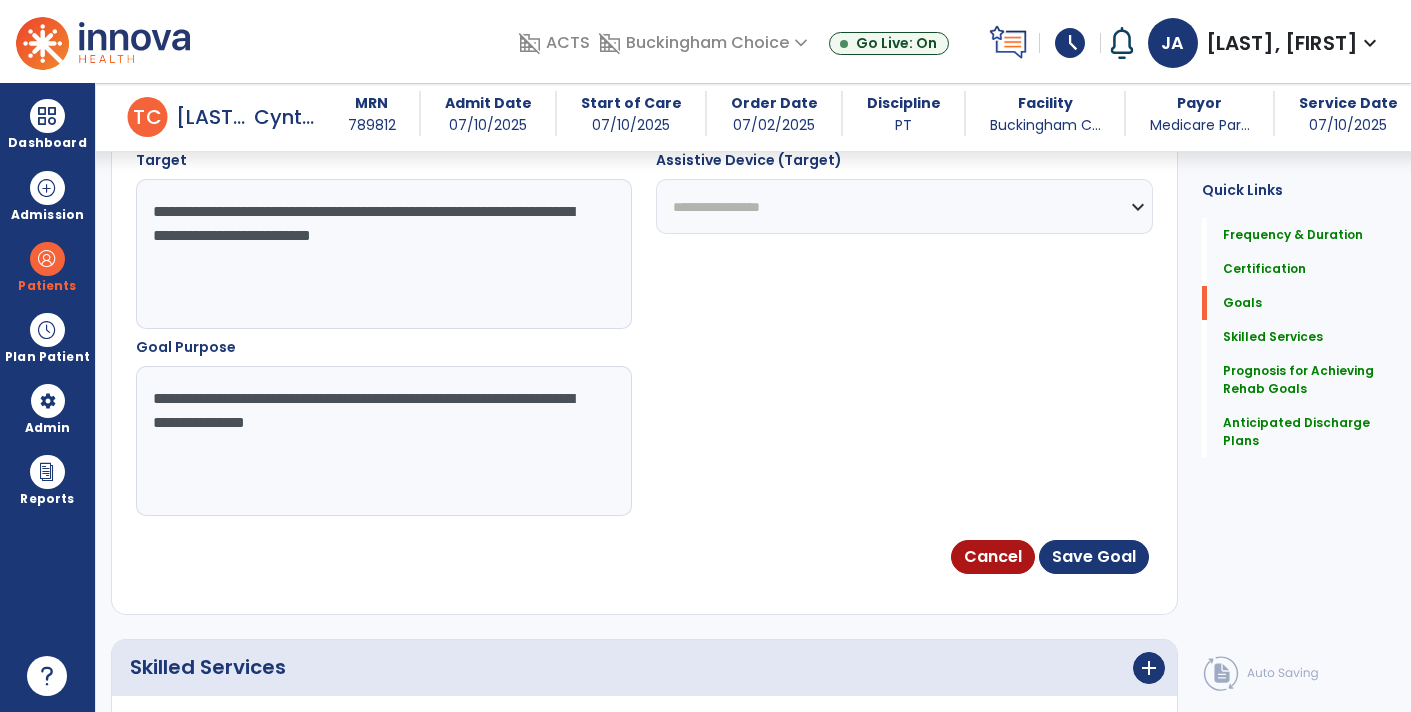 scroll, scrollTop: 1139, scrollLeft: 0, axis: vertical 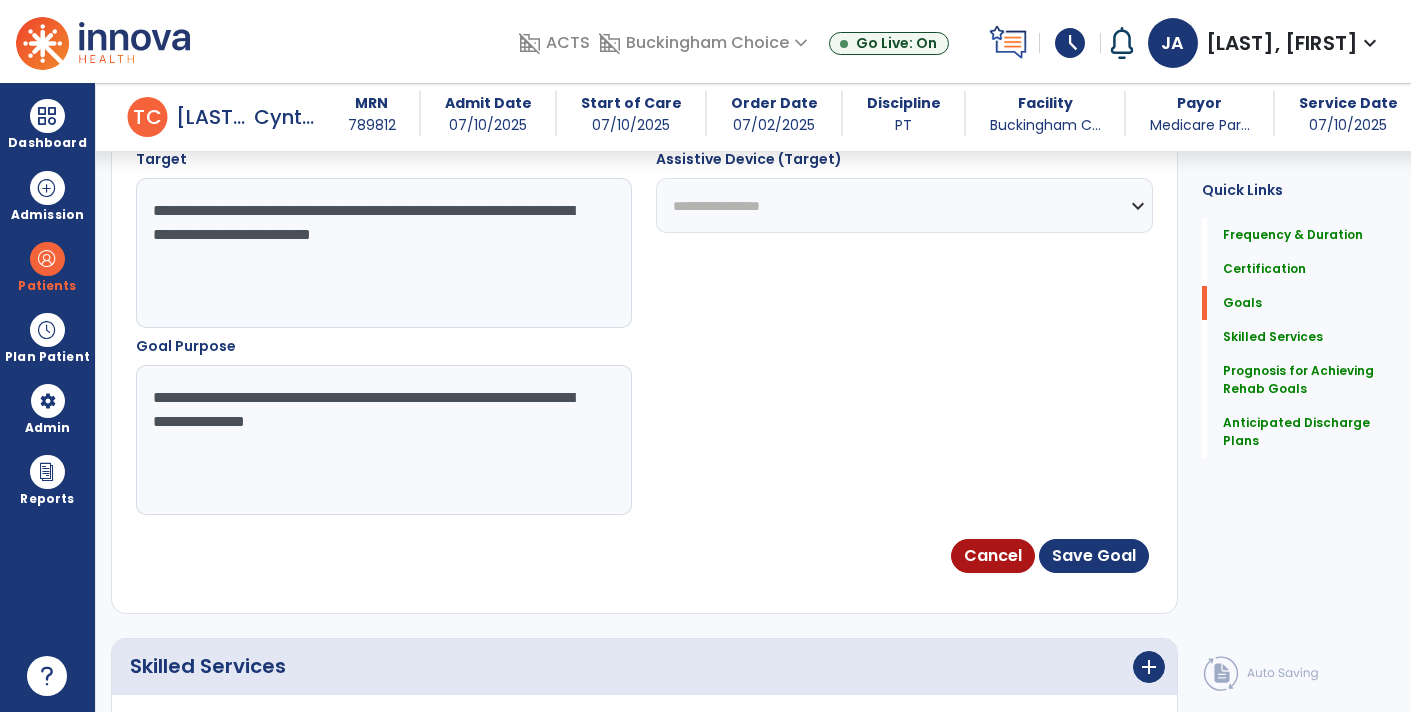type on "**********" 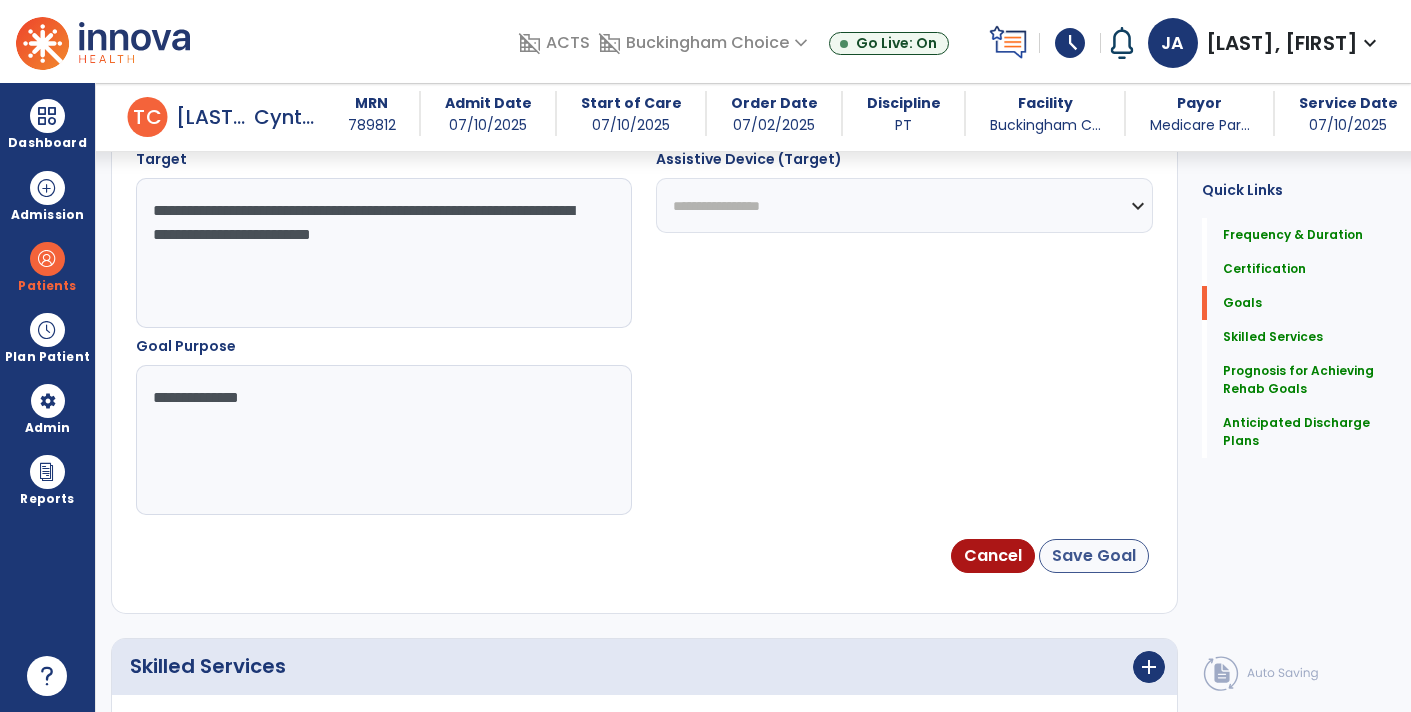 type on "**********" 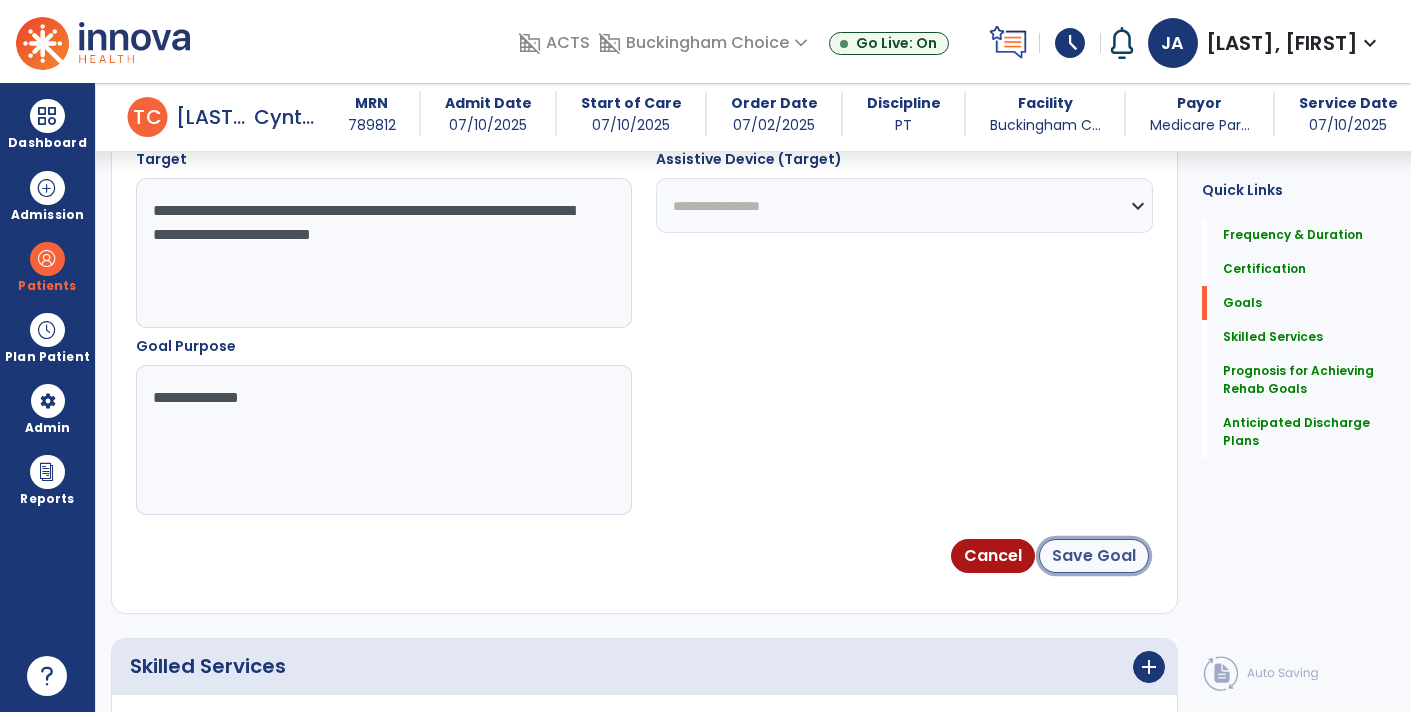 click on "Save Goal" at bounding box center [1094, 556] 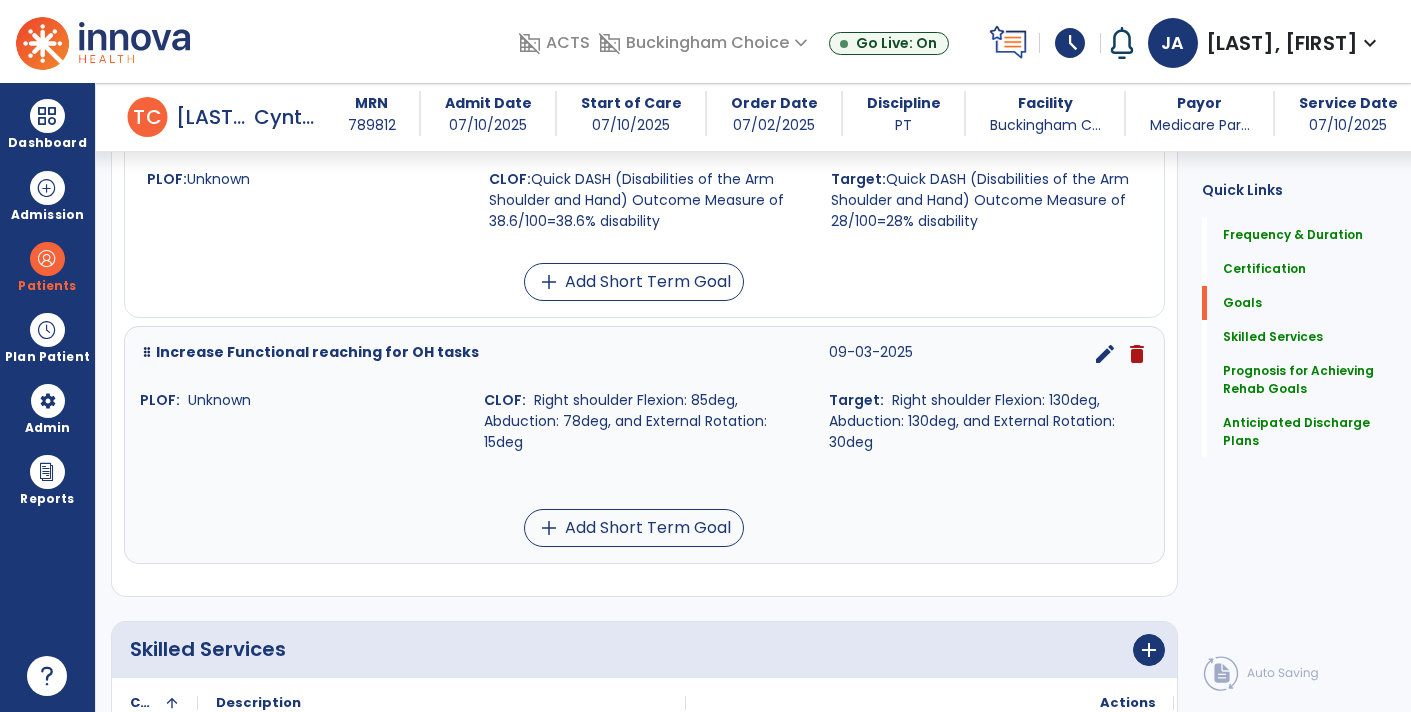 scroll, scrollTop: 0, scrollLeft: 0, axis: both 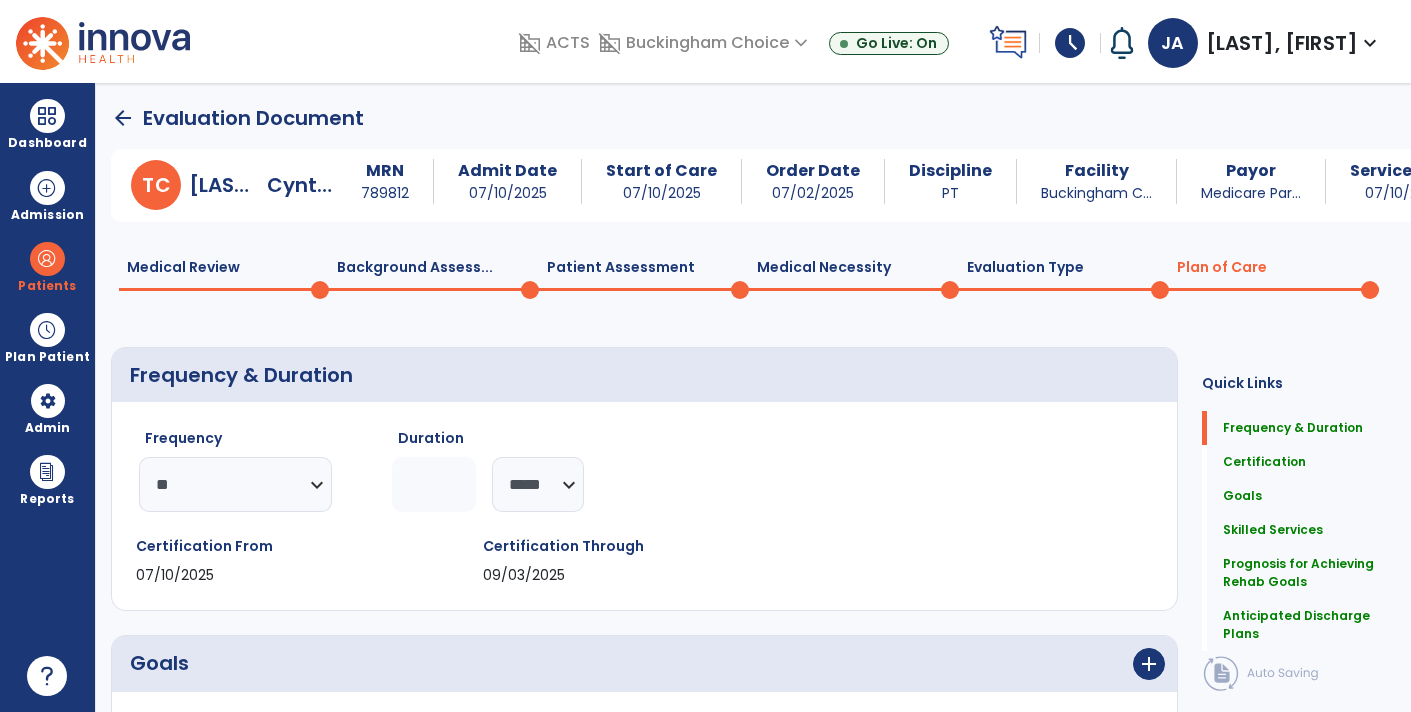 click on "Background Assess...  0" 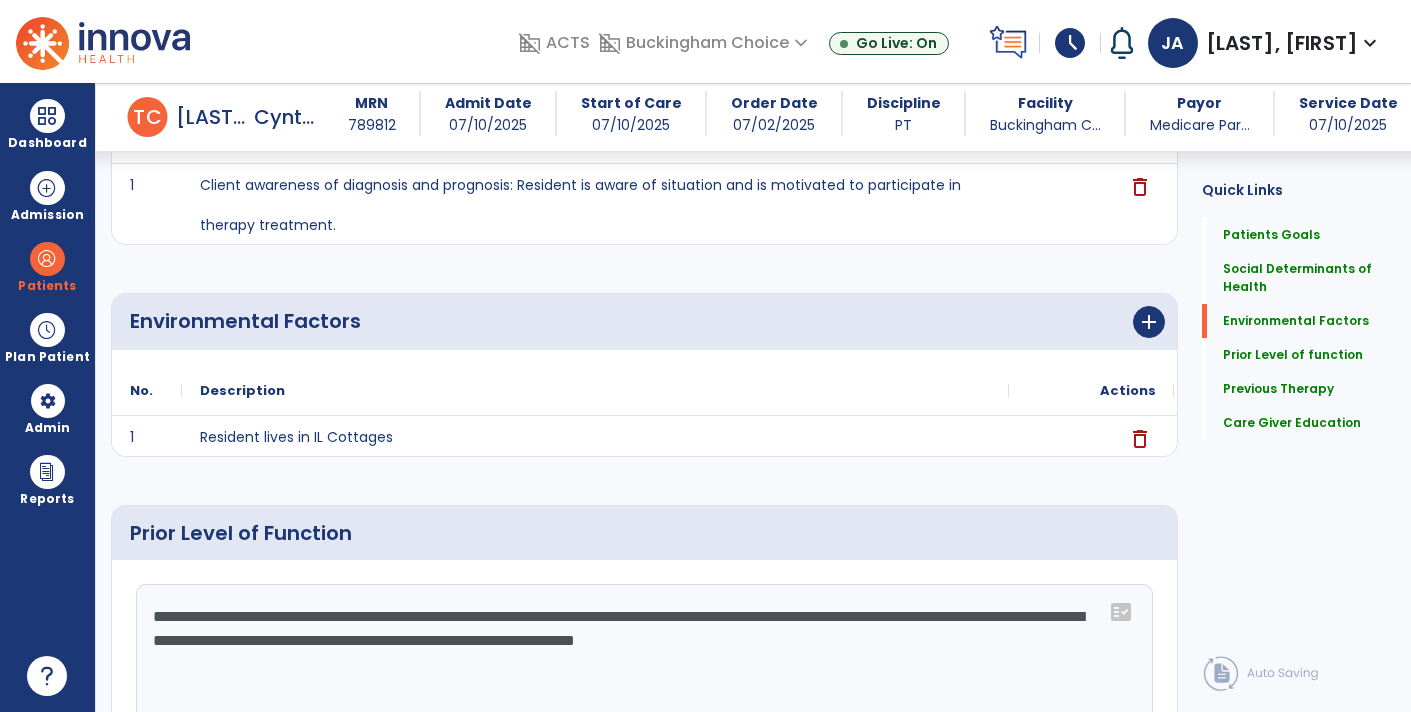 scroll, scrollTop: 0, scrollLeft: 0, axis: both 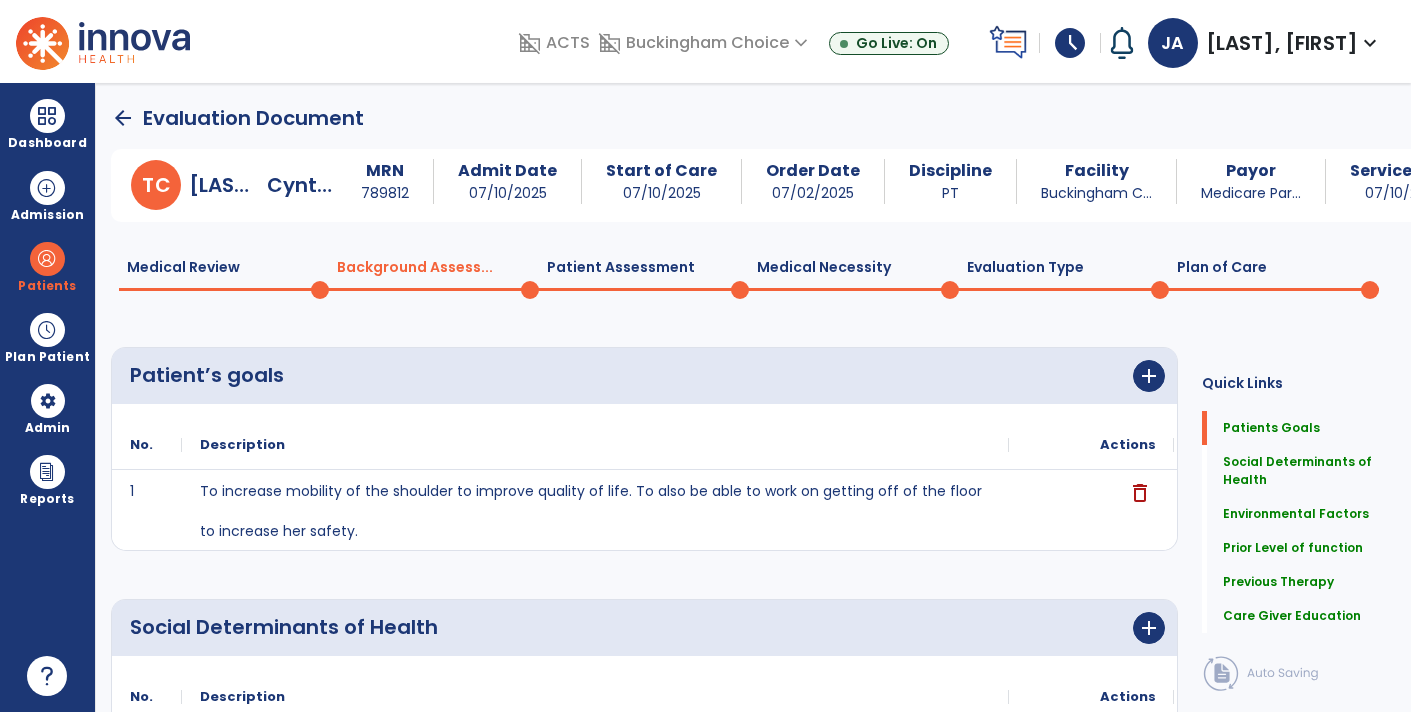 click on "Medical Review  0" 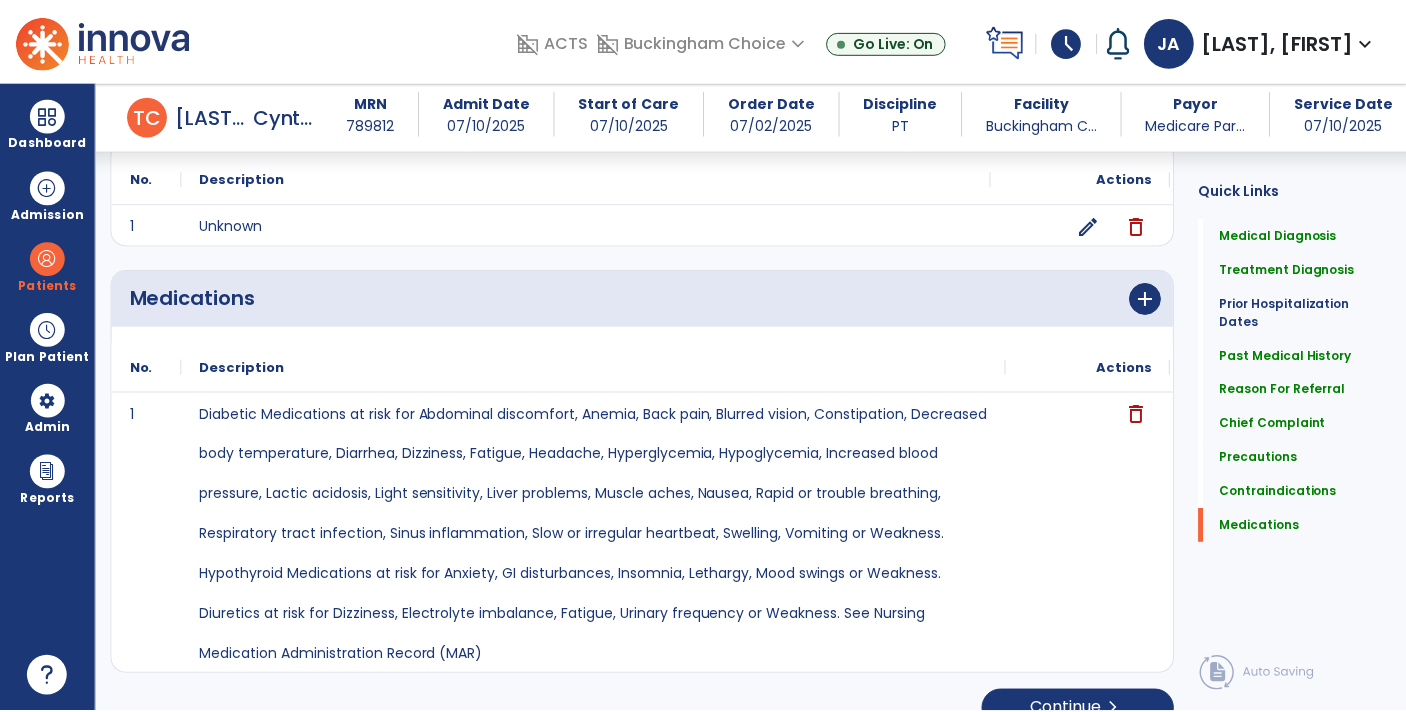 scroll, scrollTop: 1859, scrollLeft: 0, axis: vertical 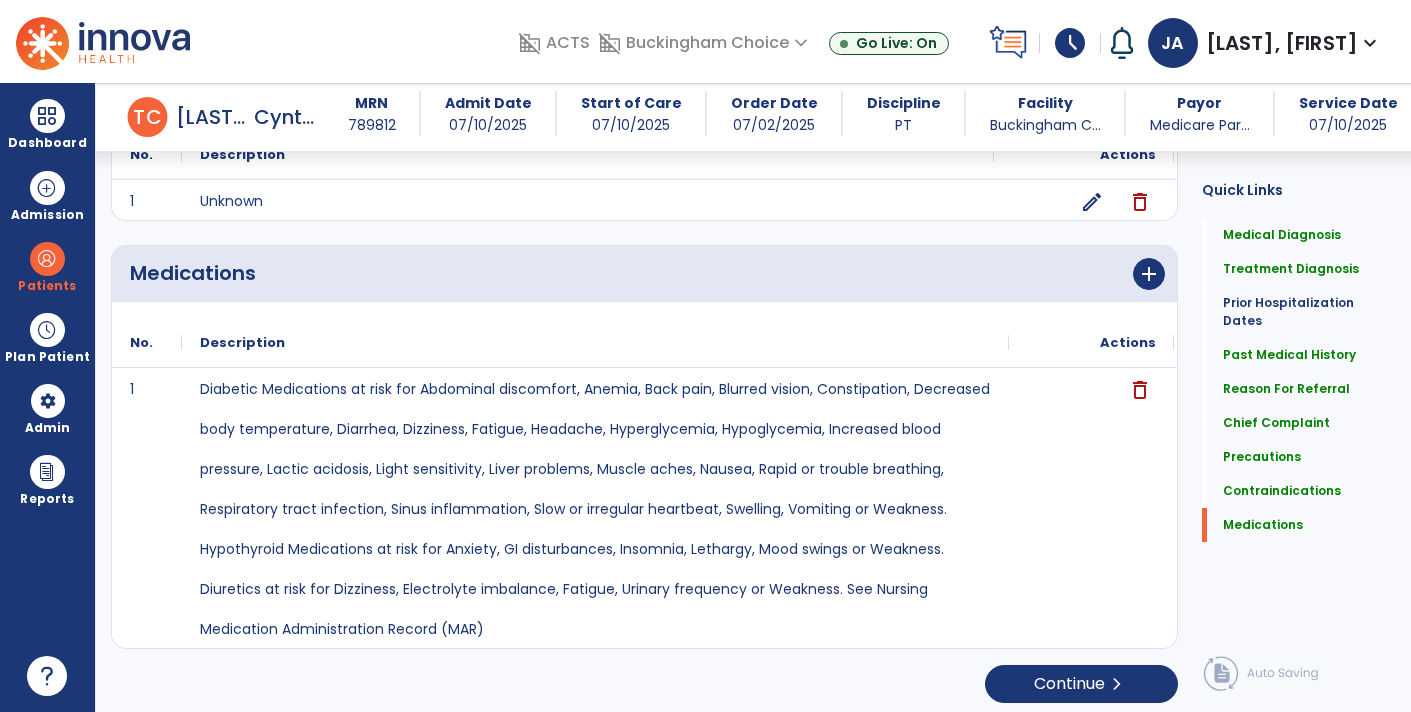click on "Description" 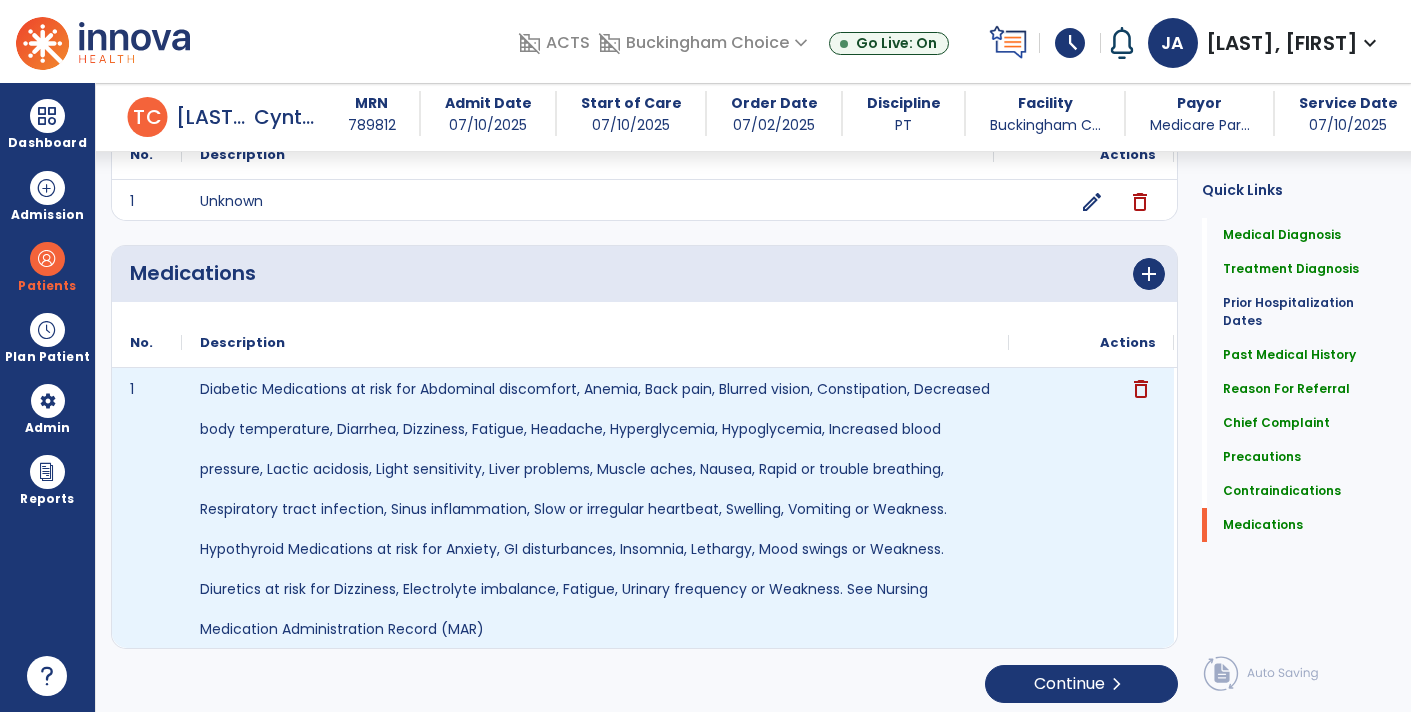 click on "delete" 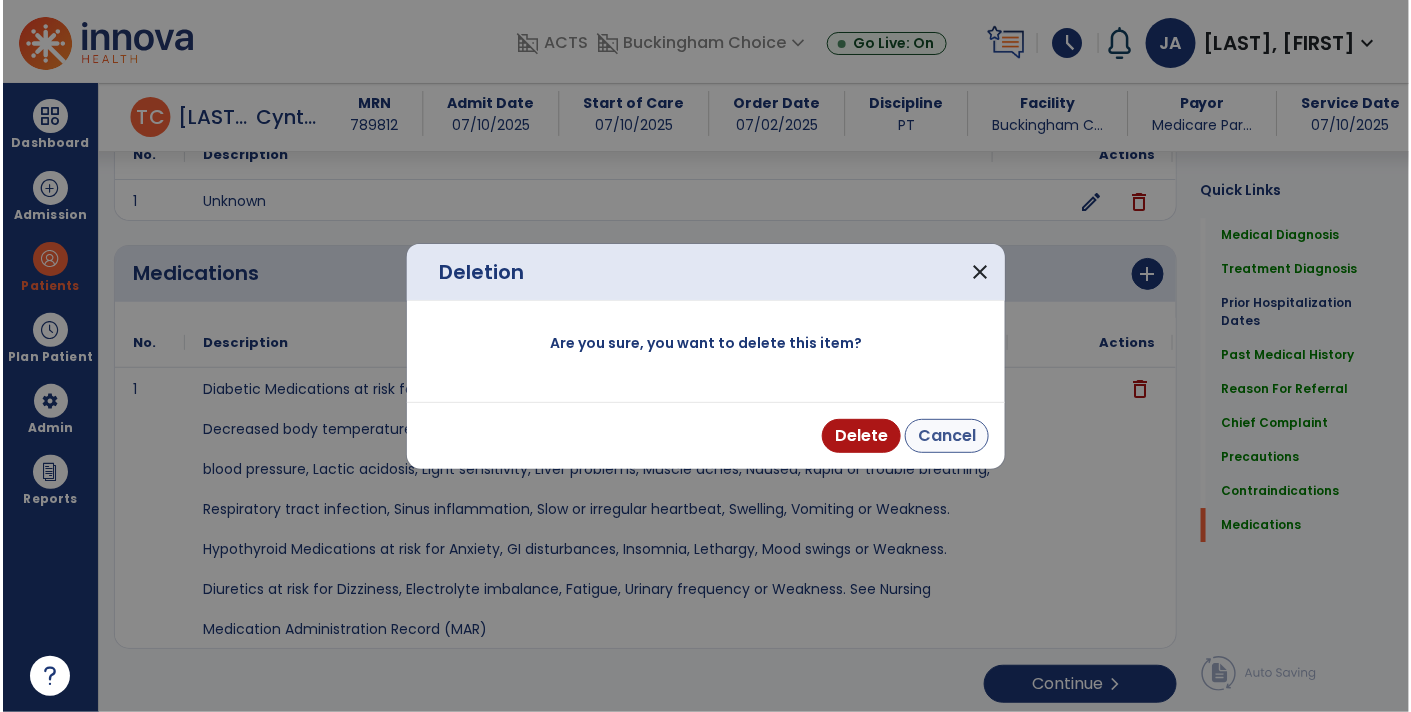 scroll, scrollTop: 1859, scrollLeft: 0, axis: vertical 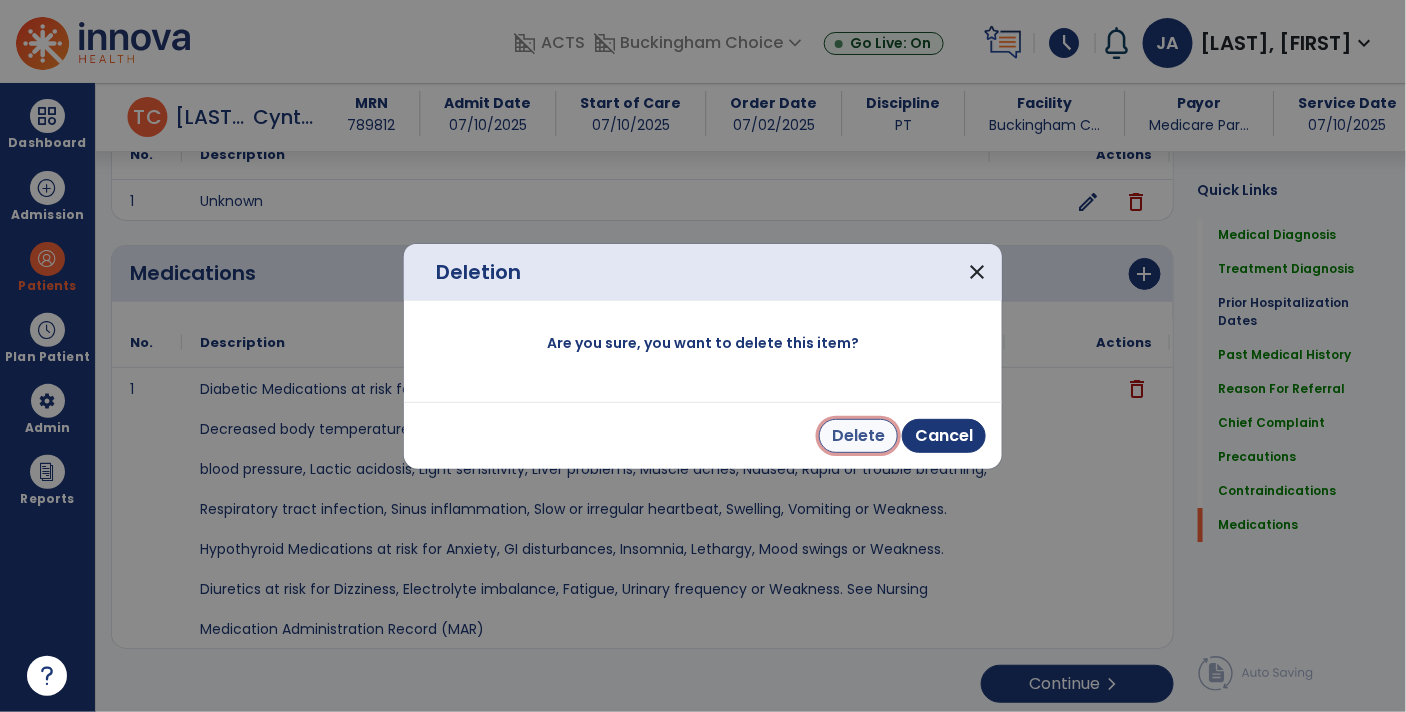 click on "Delete" at bounding box center [858, 436] 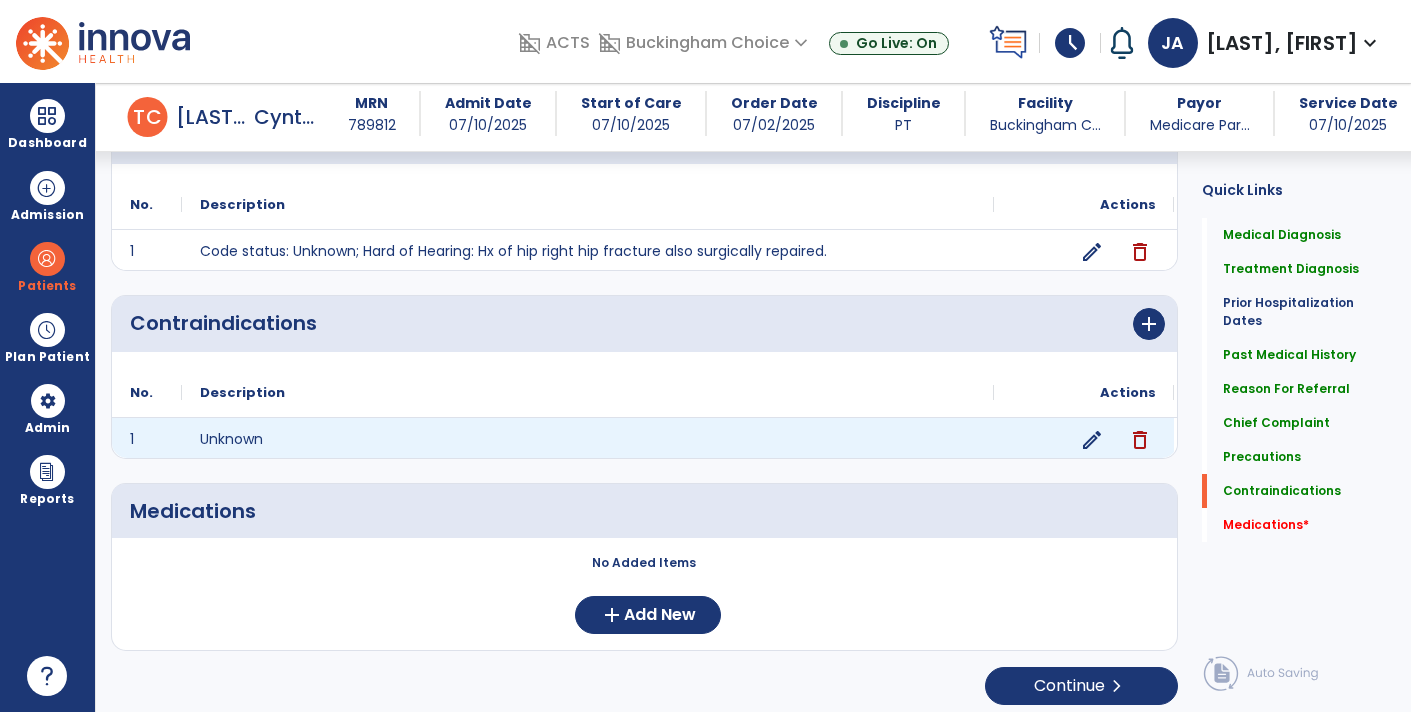 scroll, scrollTop: 1622, scrollLeft: 0, axis: vertical 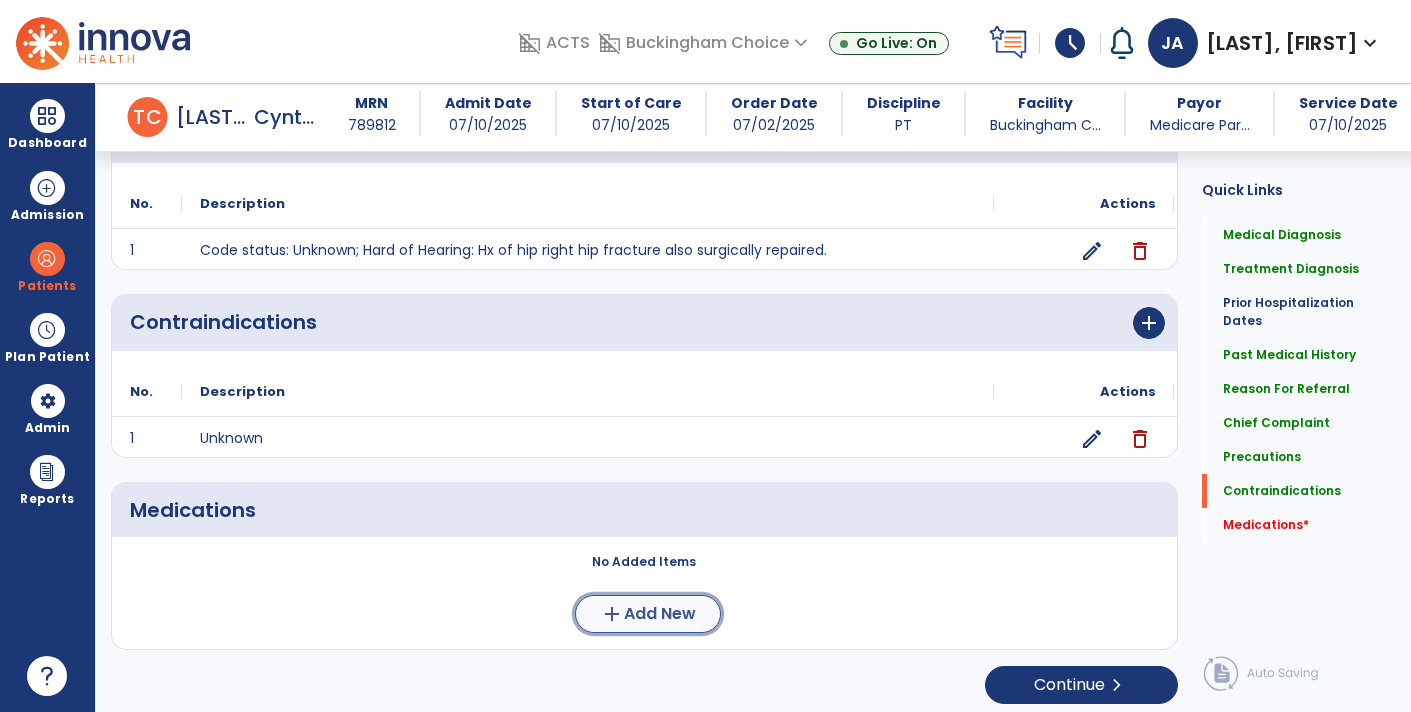 click on "Add New" 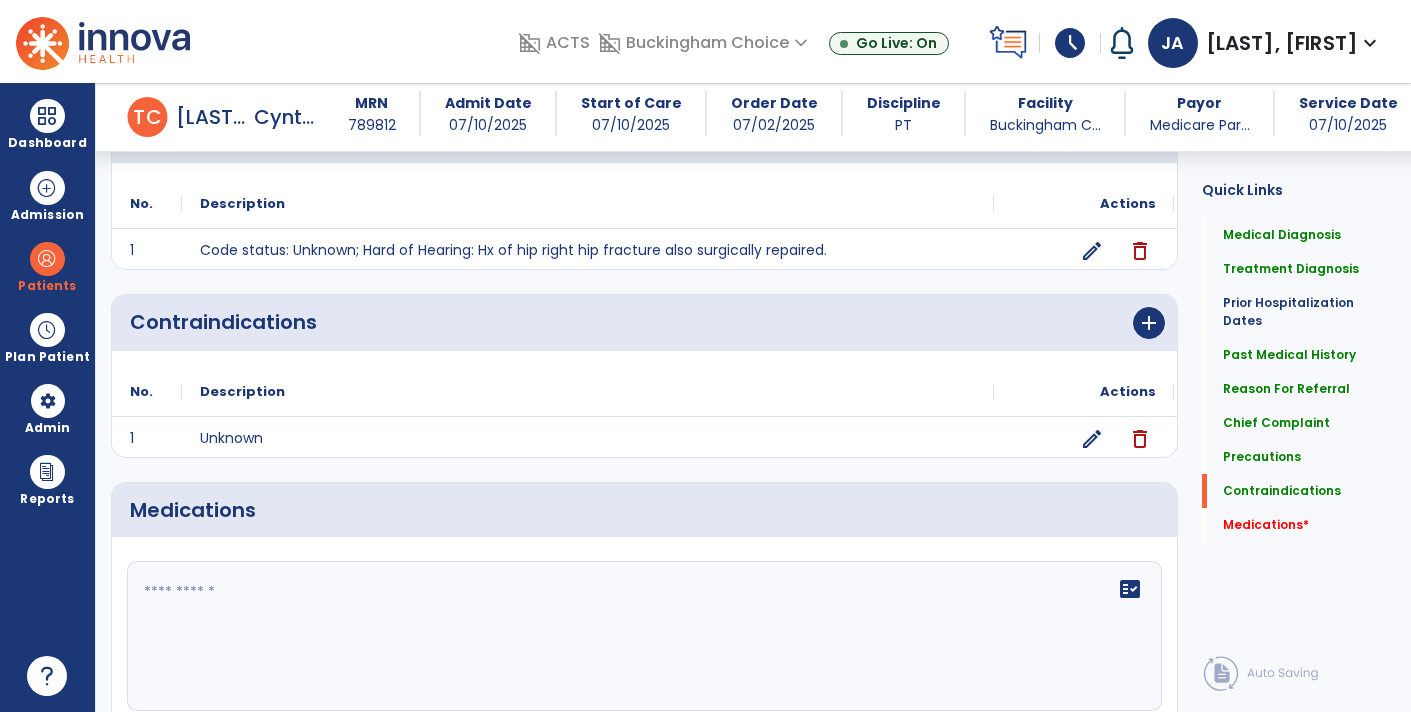 click 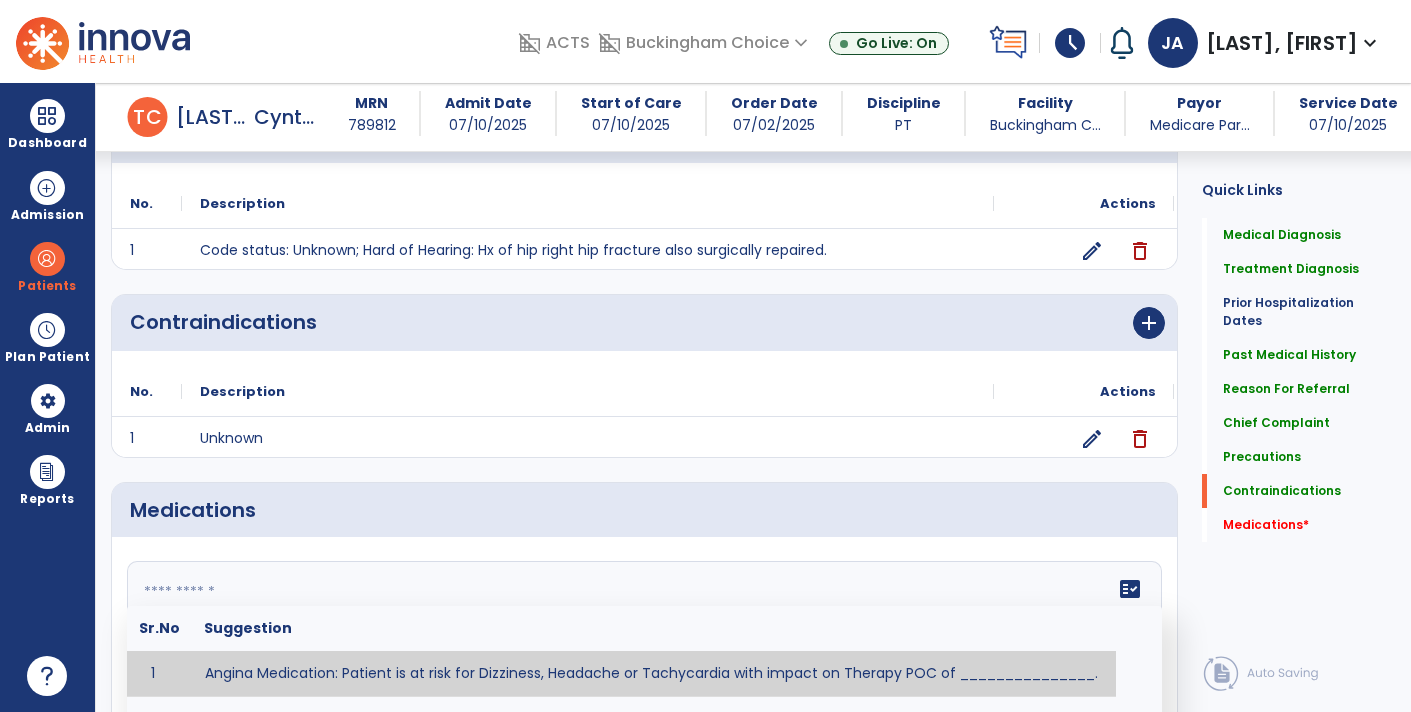 paste on "**********" 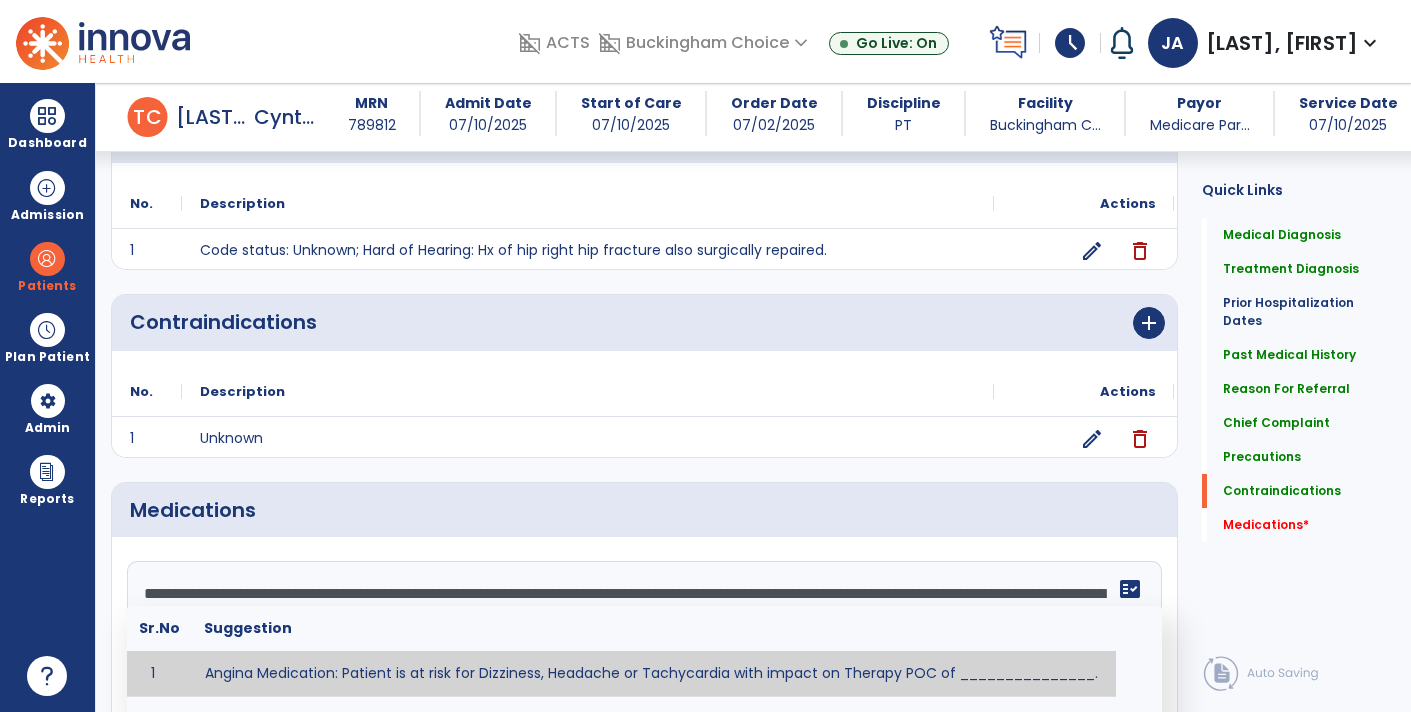 scroll, scrollTop: 63, scrollLeft: 0, axis: vertical 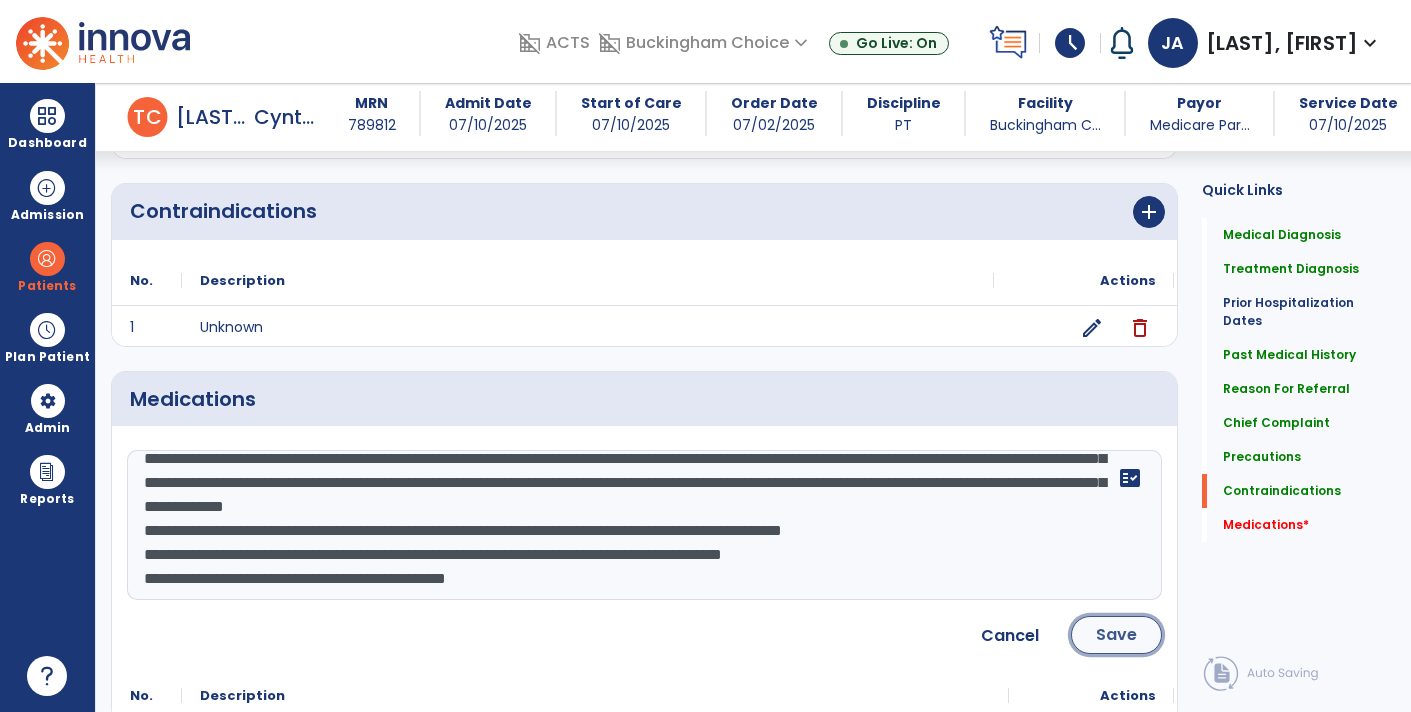 click on "Save" 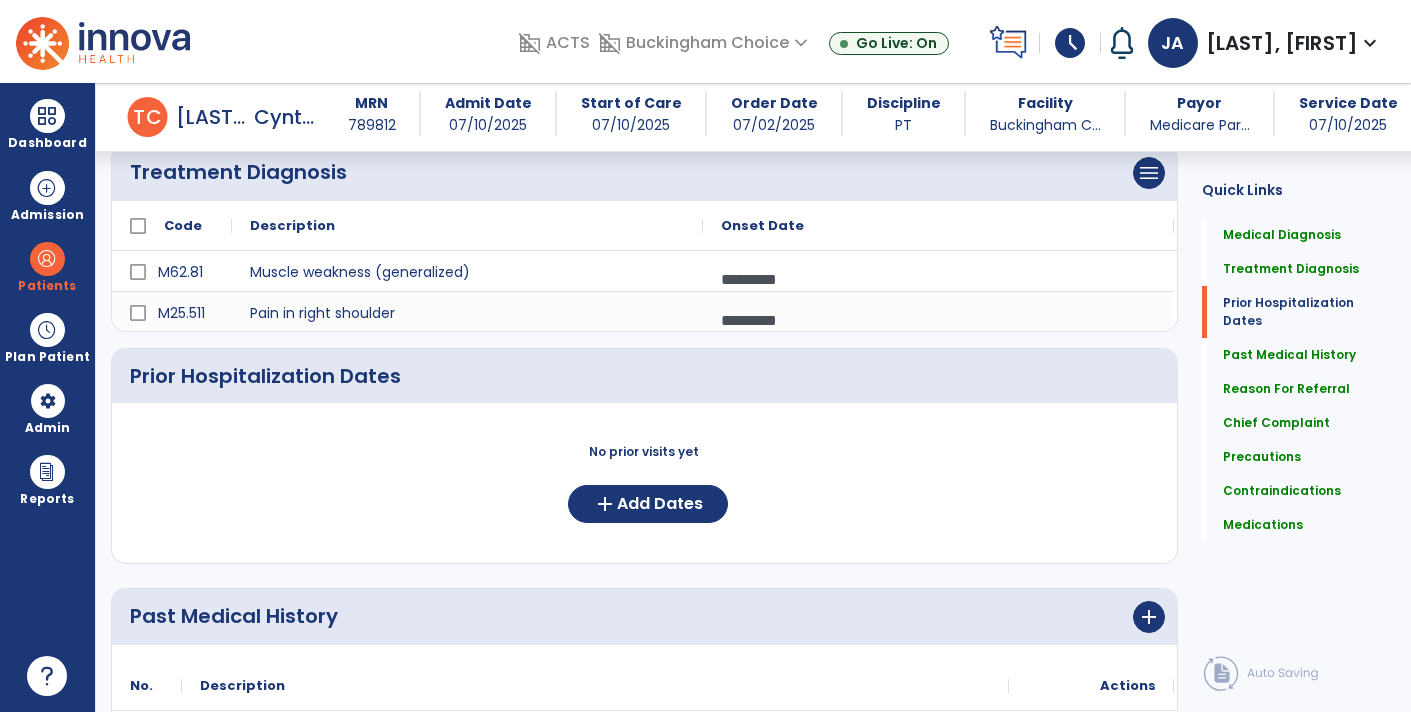 scroll, scrollTop: 0, scrollLeft: 0, axis: both 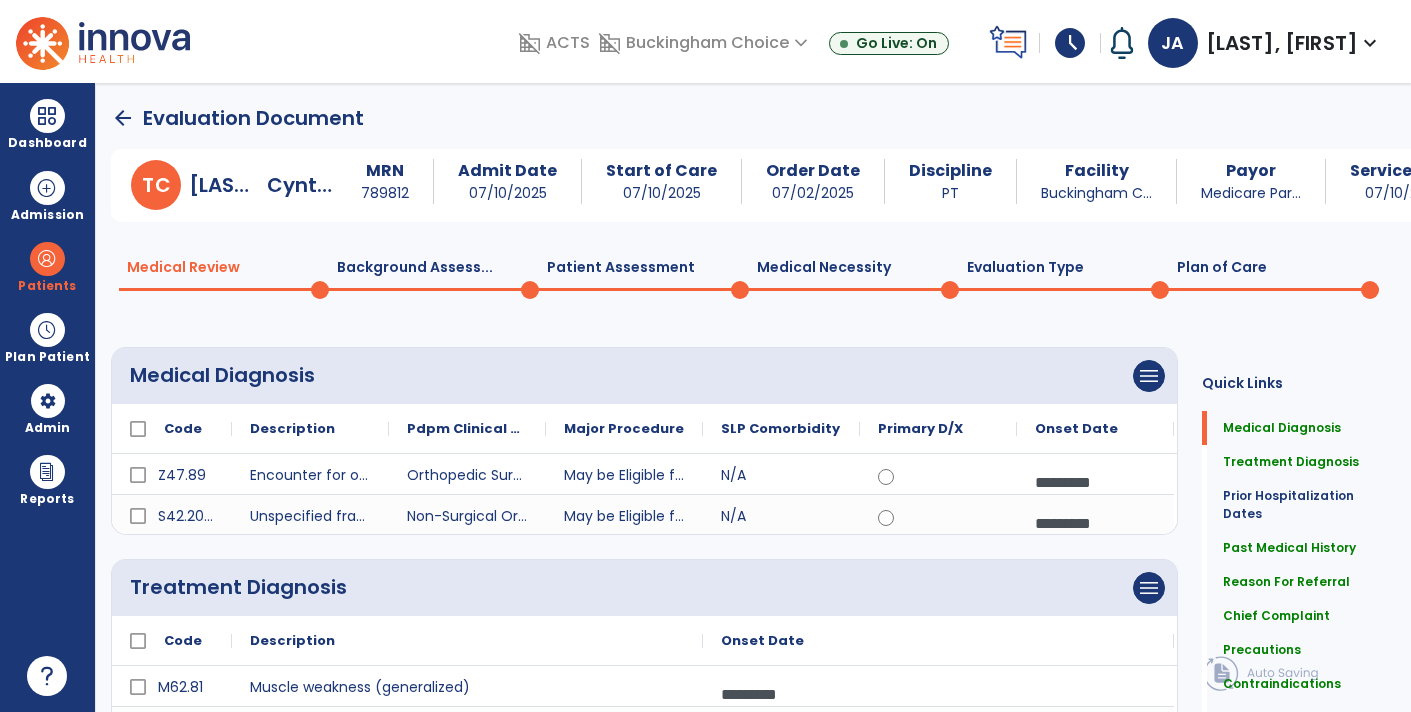 click on "Plan of Care  0" 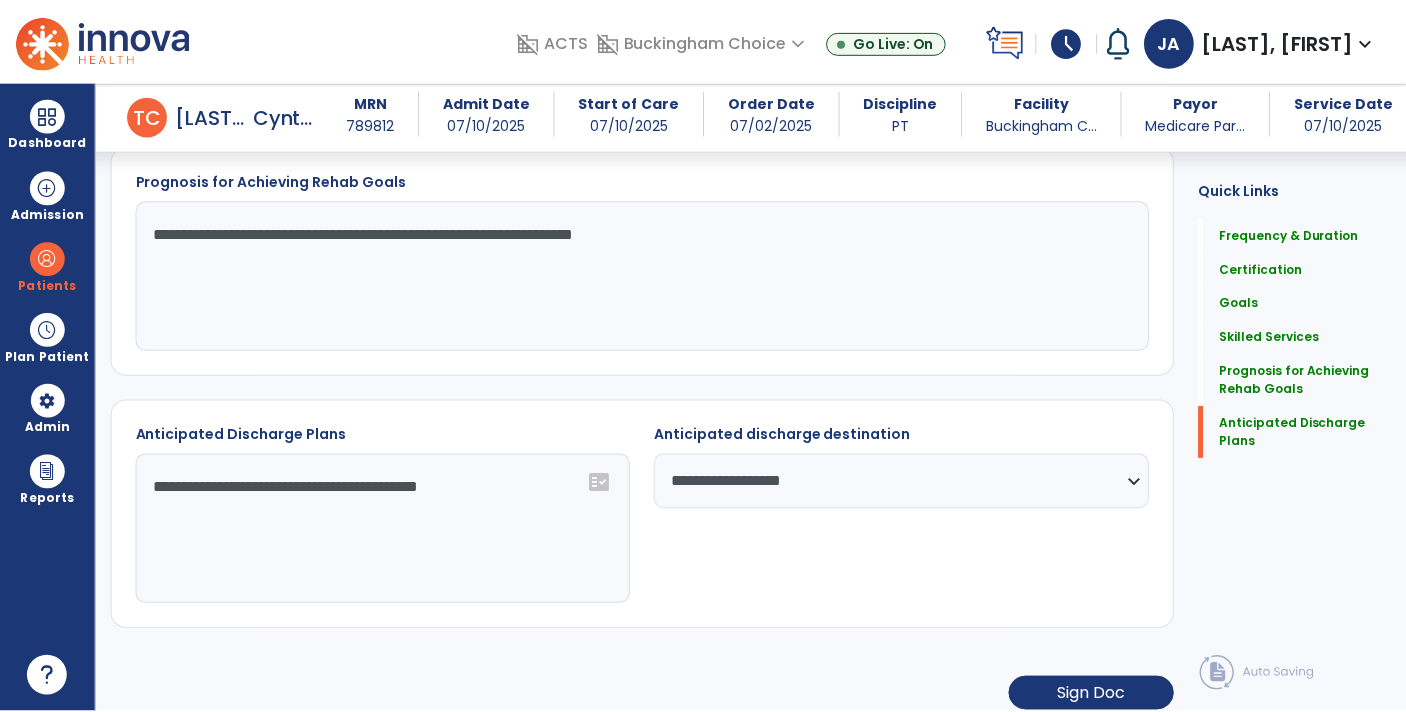 scroll, scrollTop: 1647, scrollLeft: 0, axis: vertical 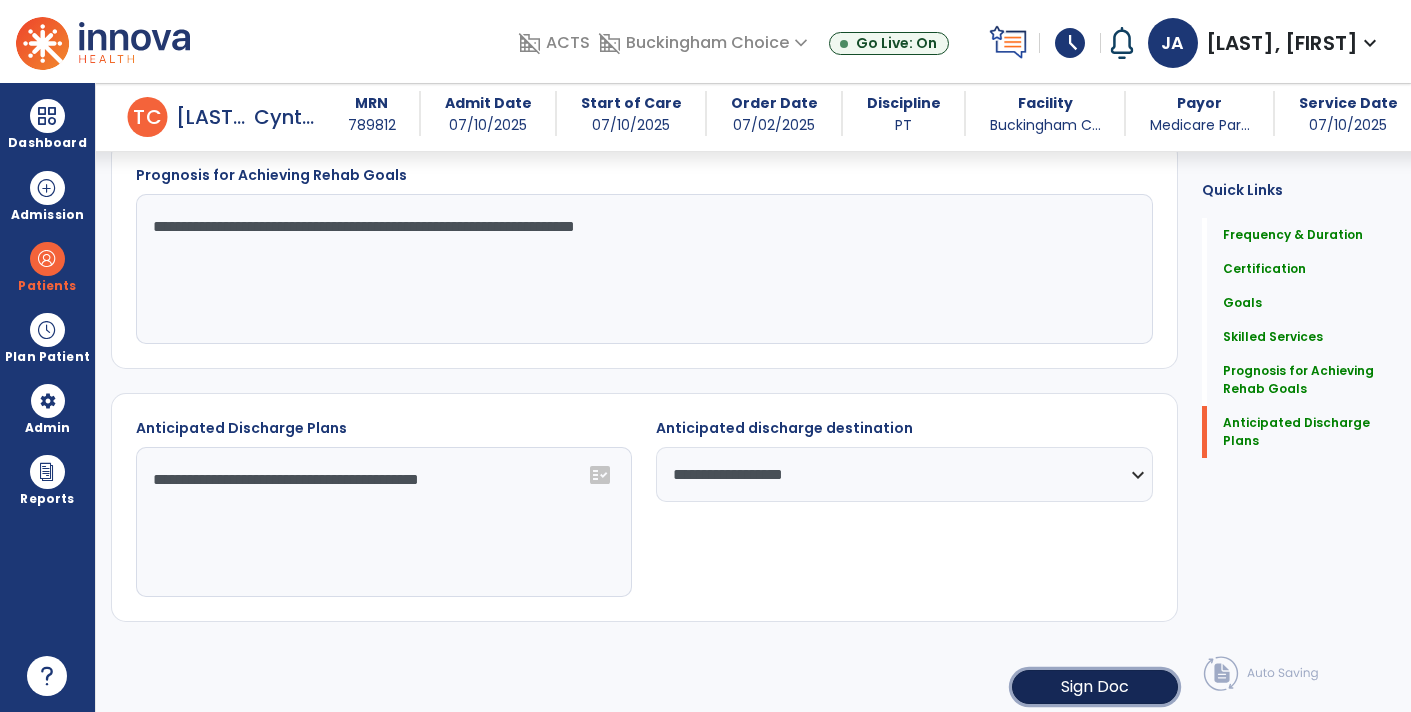 click on "Sign Doc" 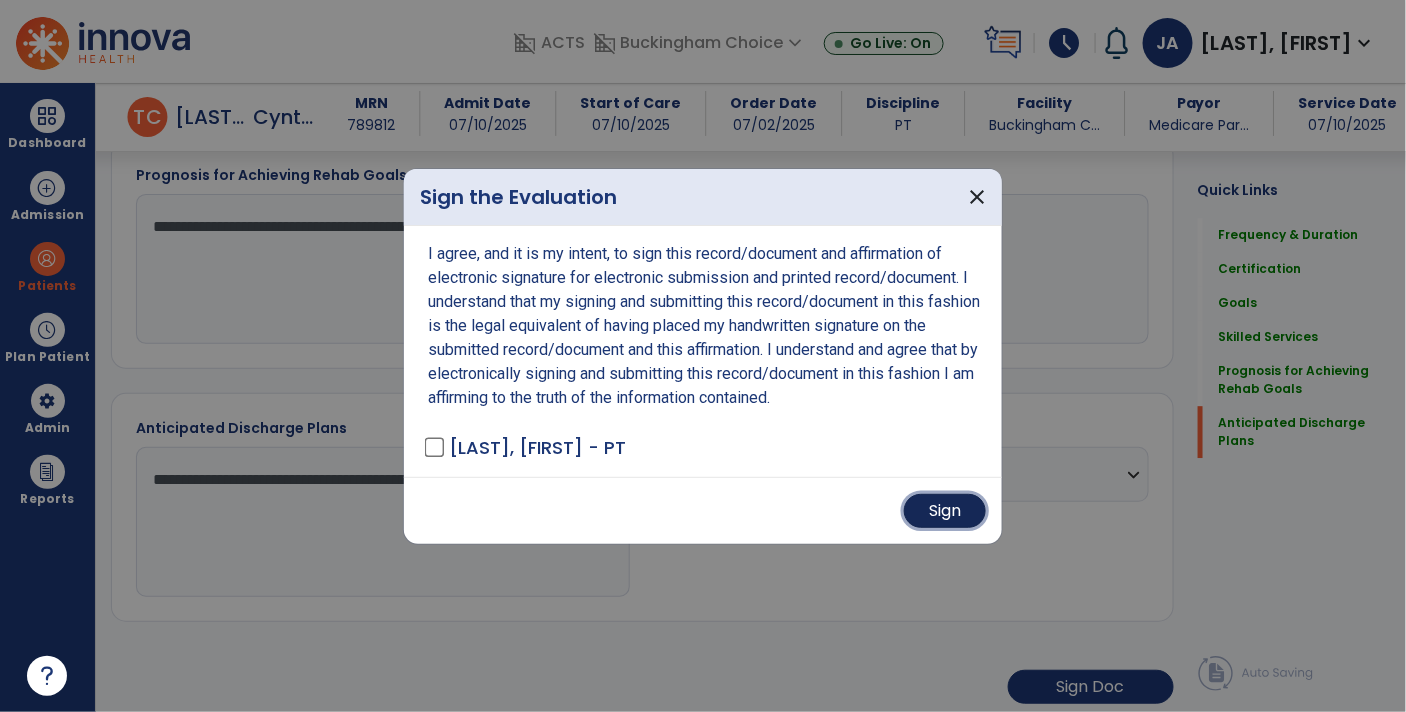 click on "Sign" at bounding box center [945, 511] 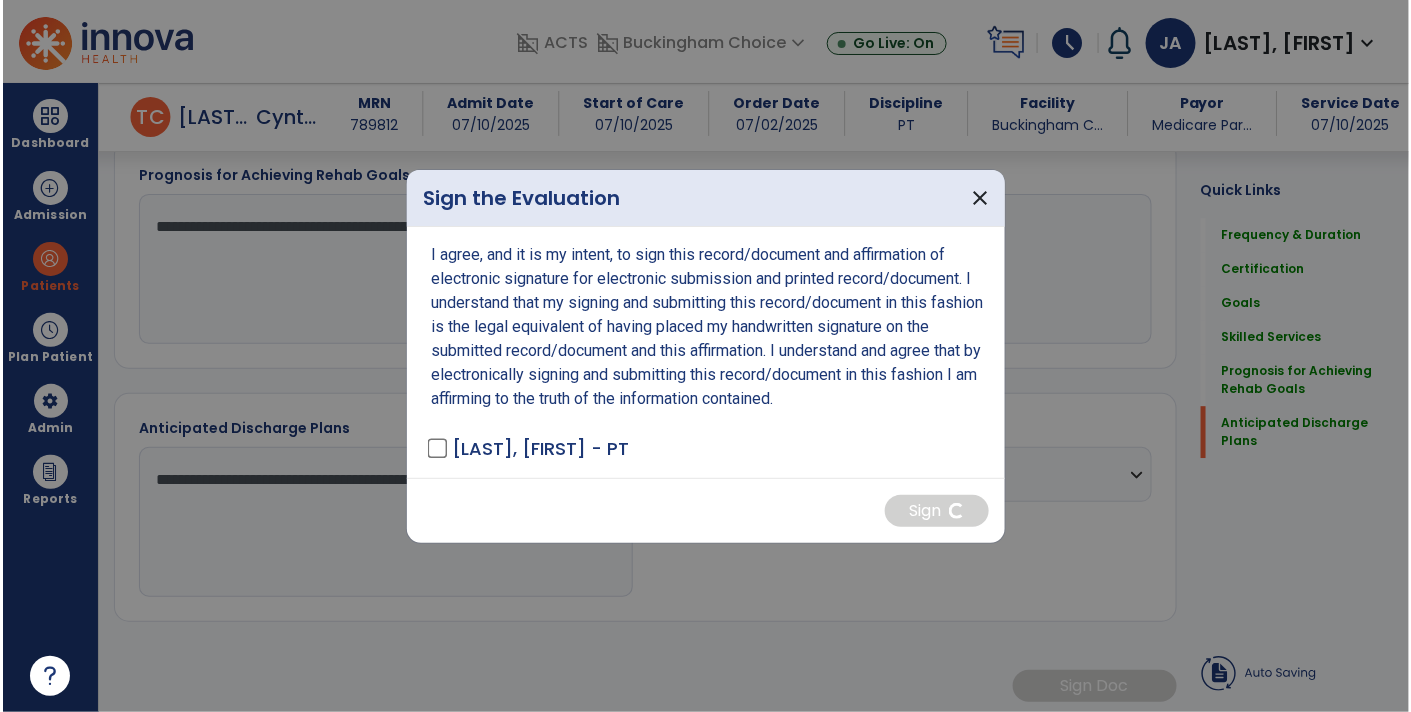 scroll, scrollTop: 1646, scrollLeft: 0, axis: vertical 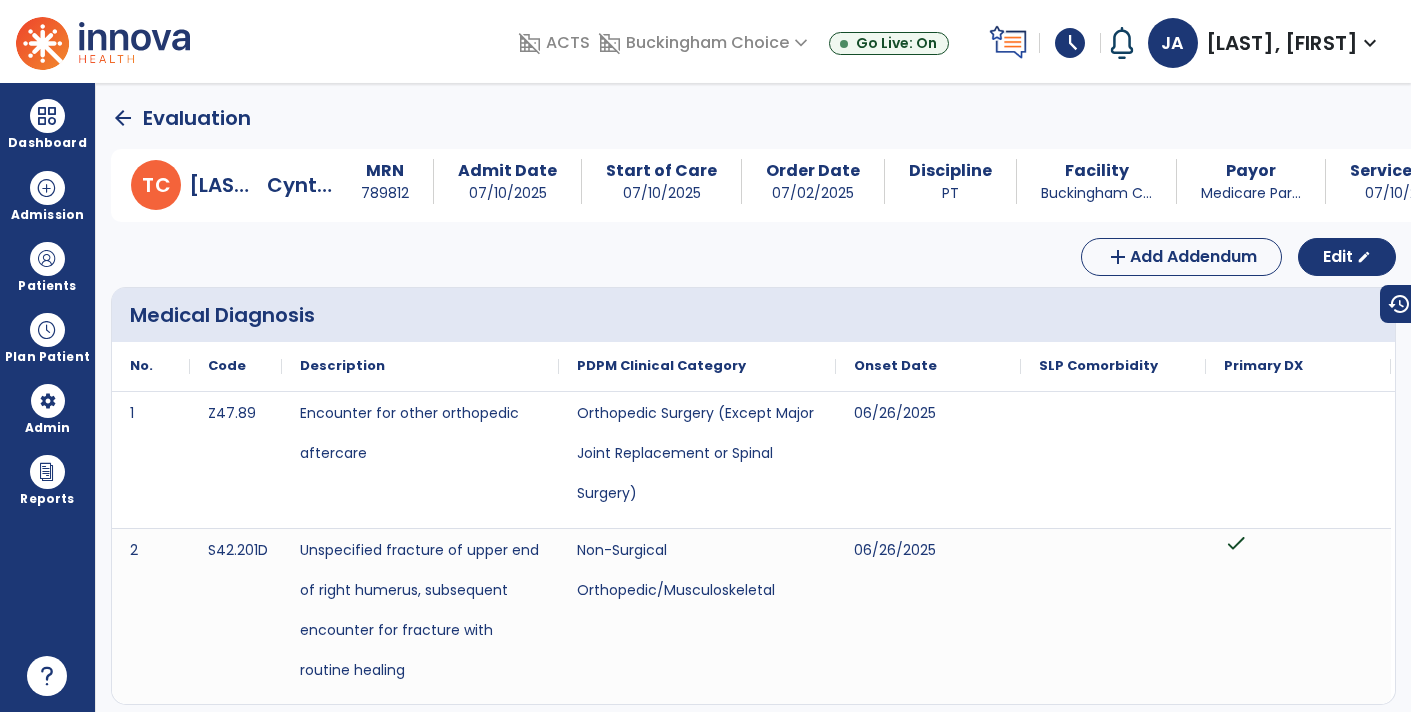 click on "arrow_back" 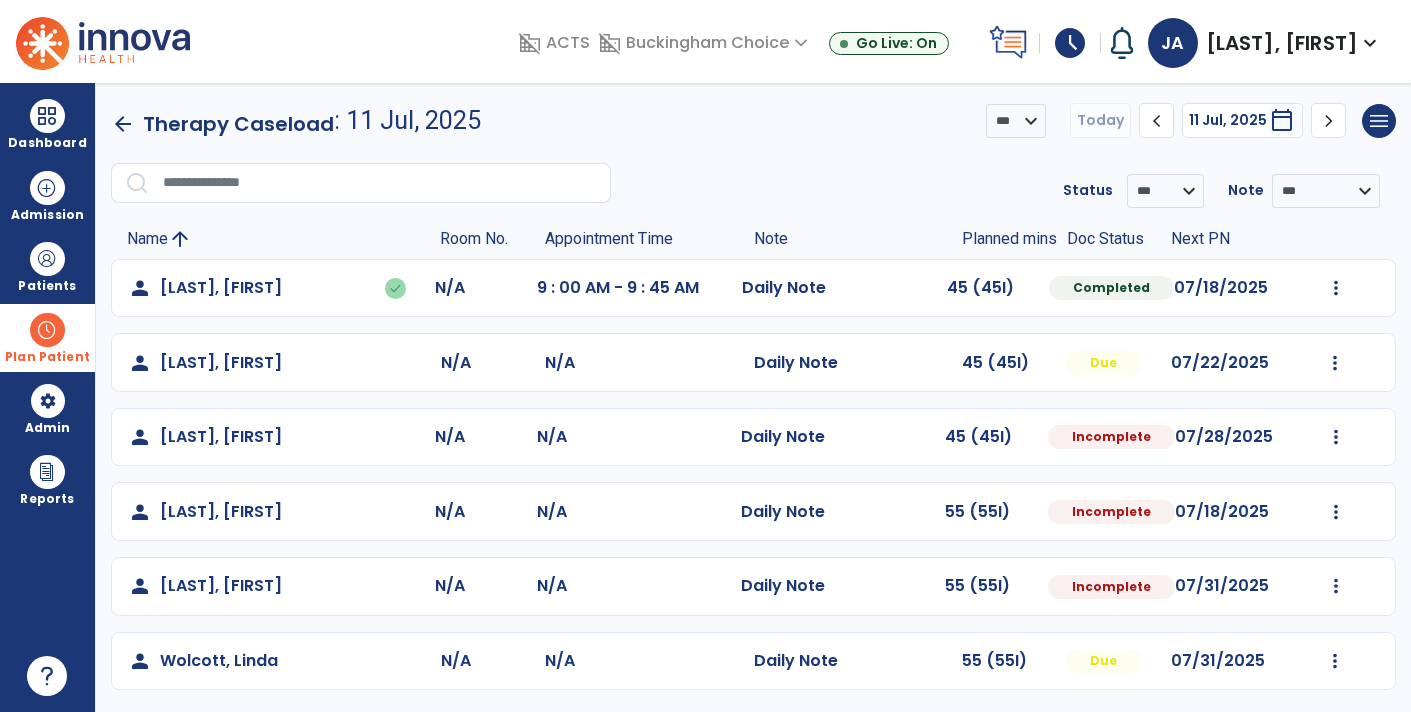click on "Plan Patient" at bounding box center [47, 266] 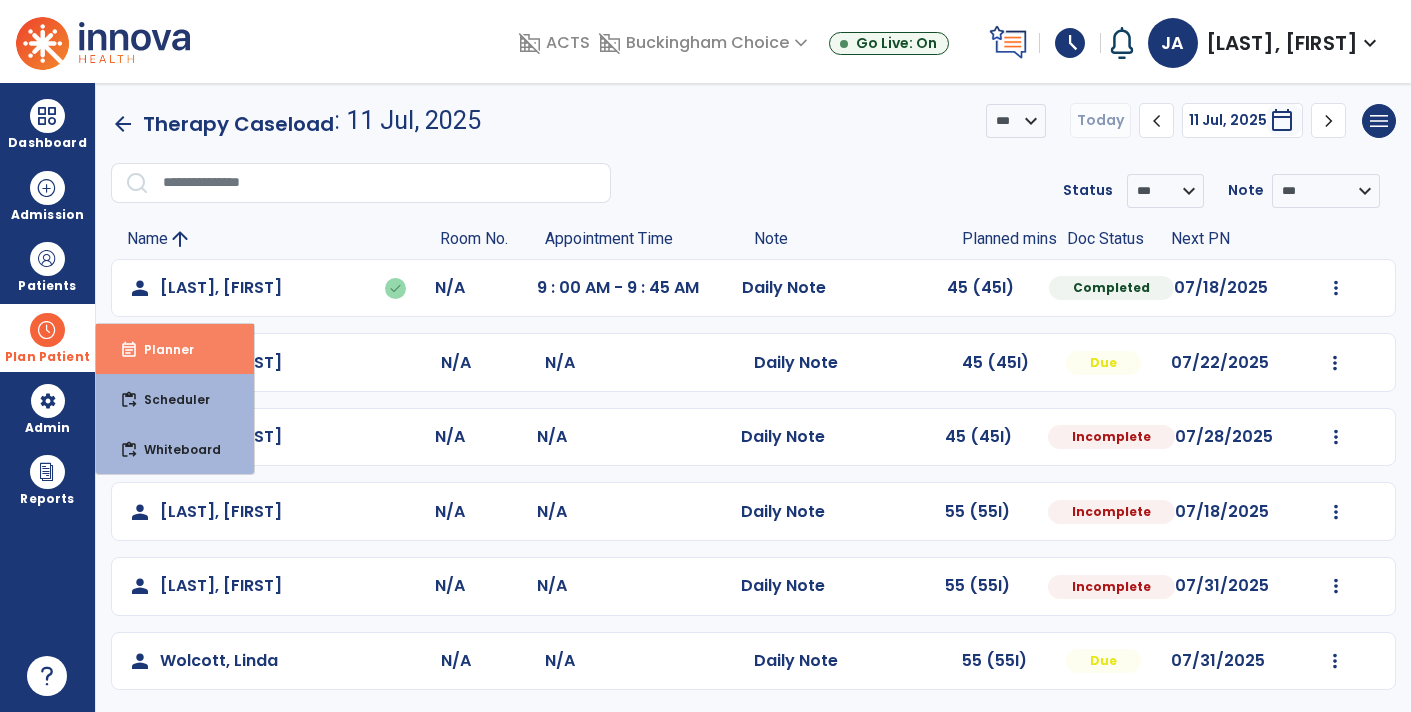 click on "Planner" at bounding box center (161, 349) 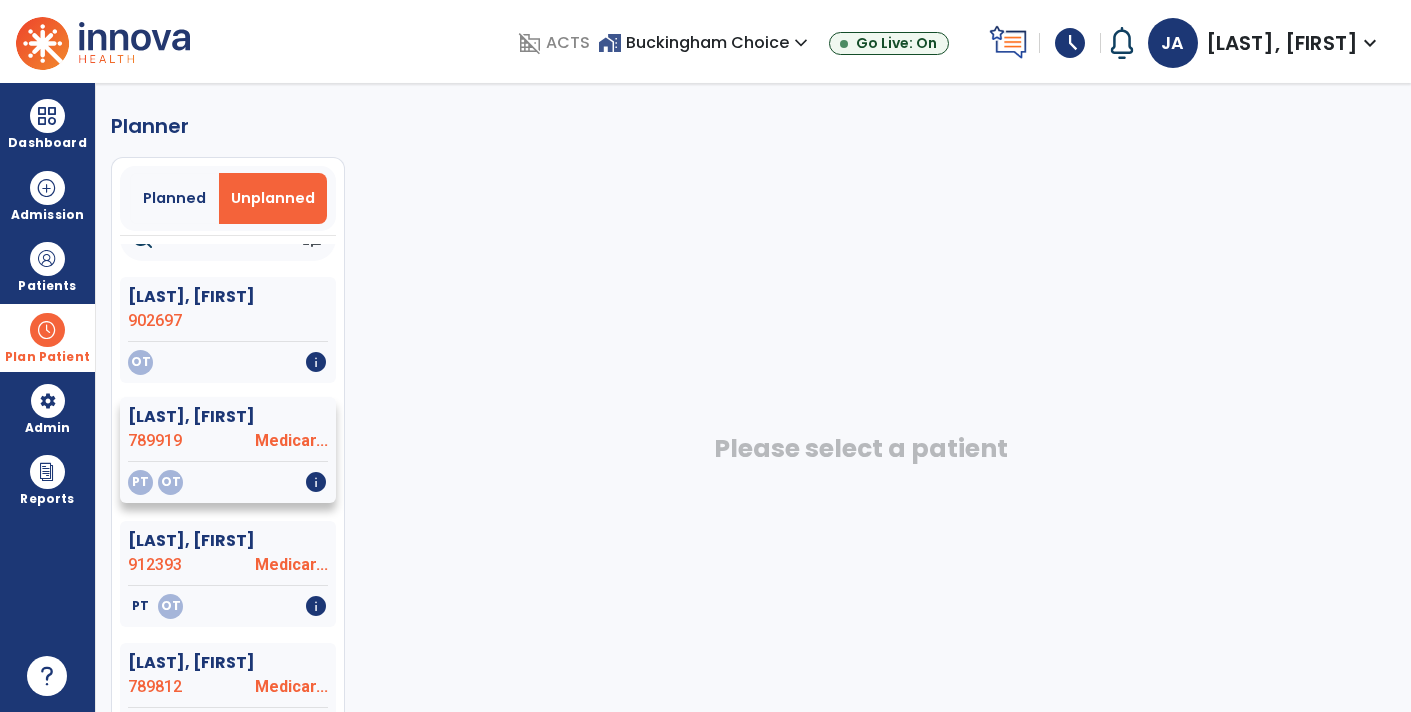 scroll, scrollTop: 55, scrollLeft: 0, axis: vertical 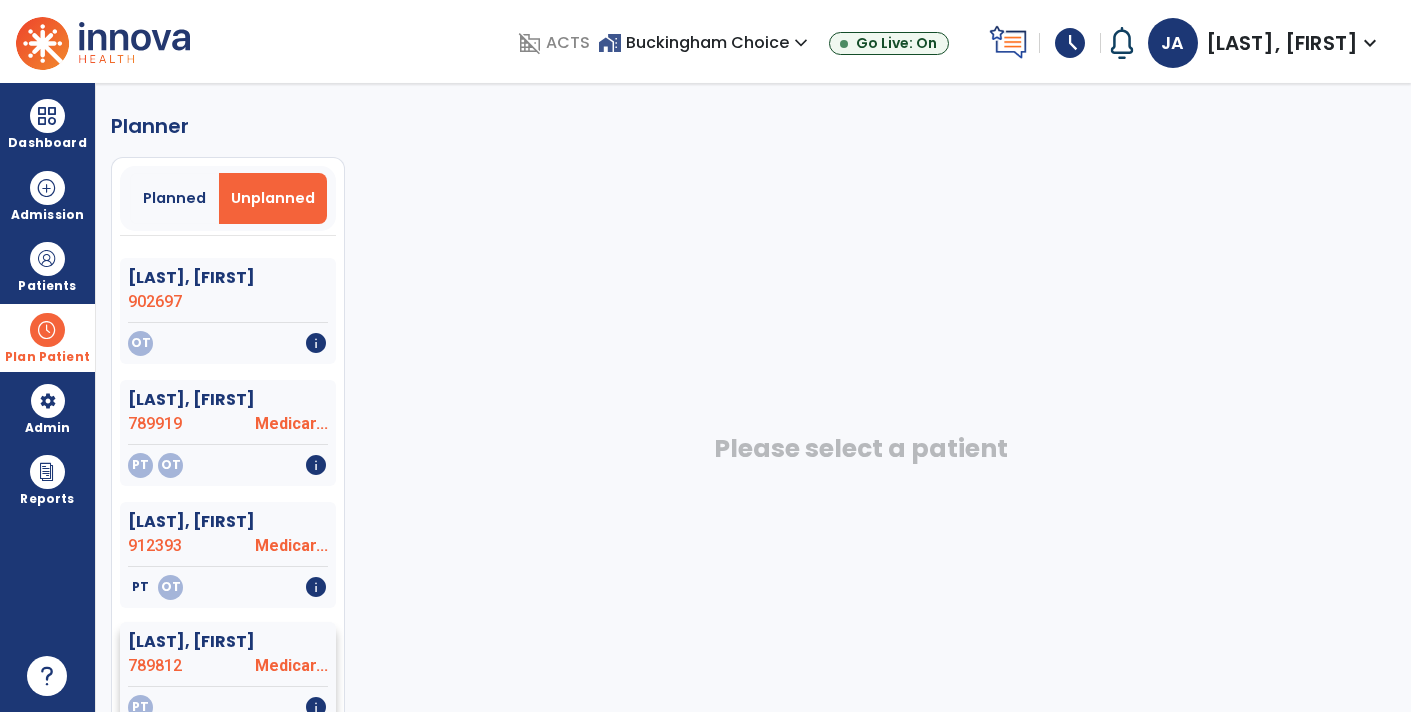 click on "[LAST], [FIRST]" 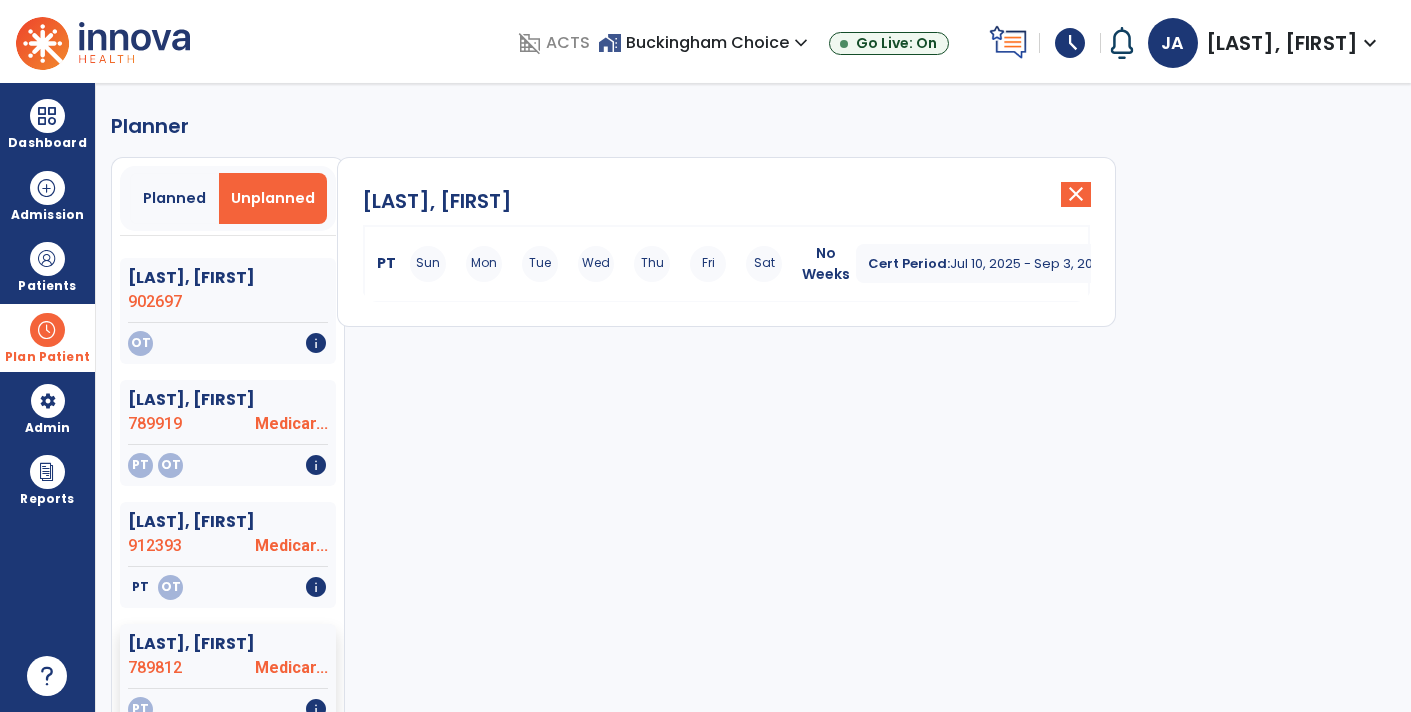 click on "Jul 10, 2025 - Sep 3, 2025" at bounding box center (1029, 263) 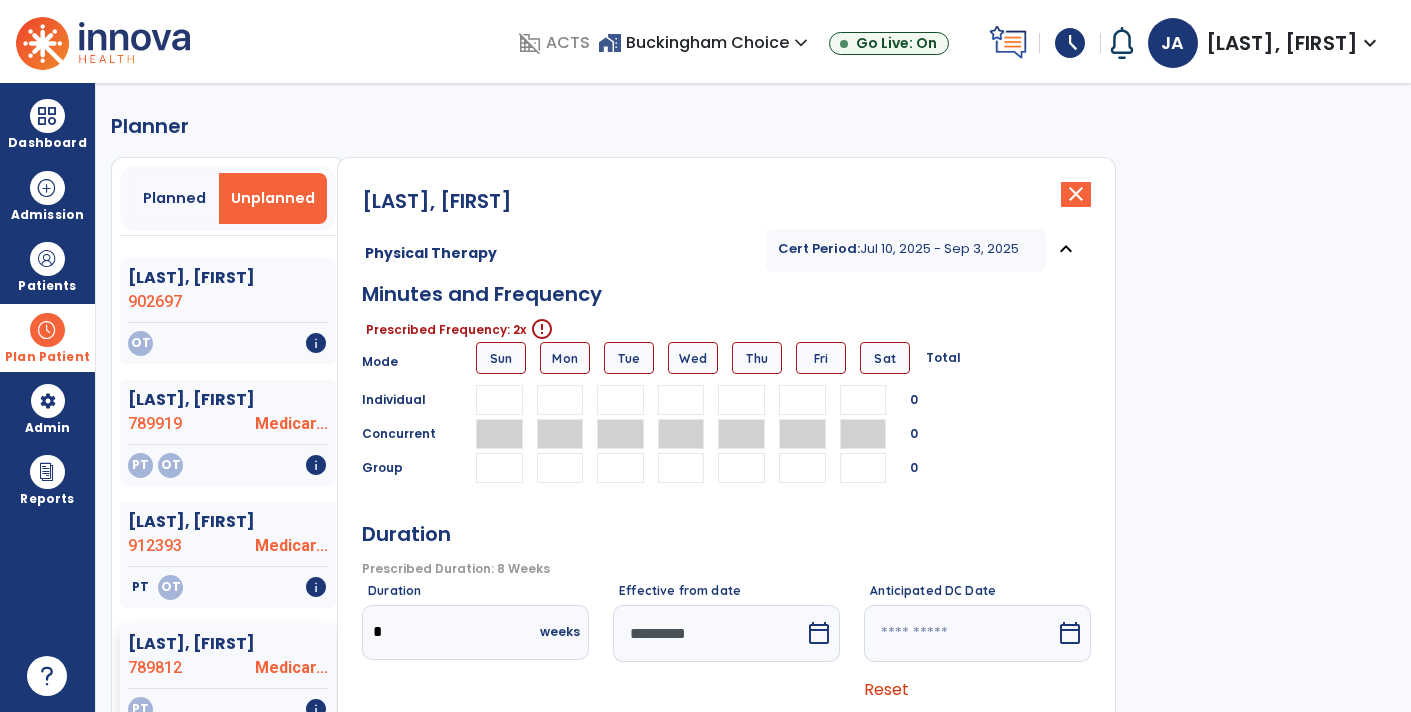 click on "Tue" at bounding box center [629, 358] 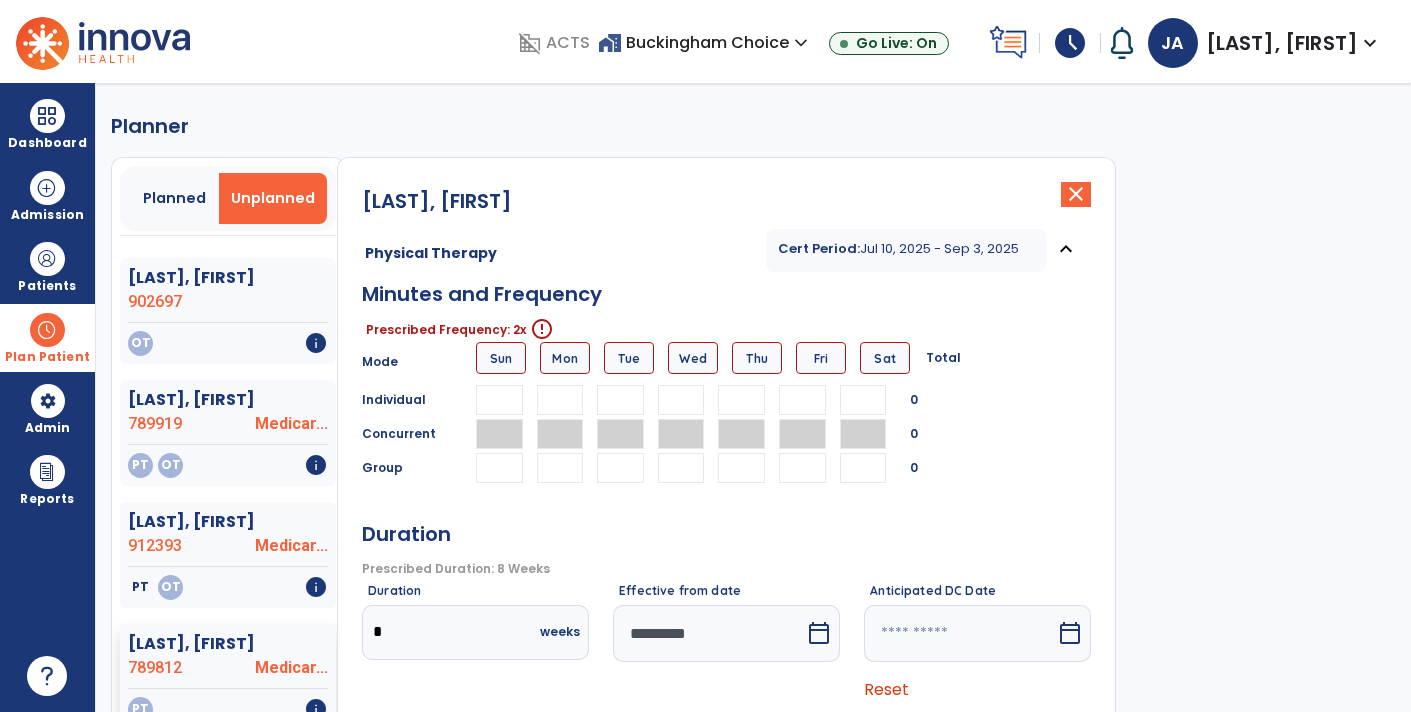 click on "Concurrent 0" at bounding box center (726, 434) 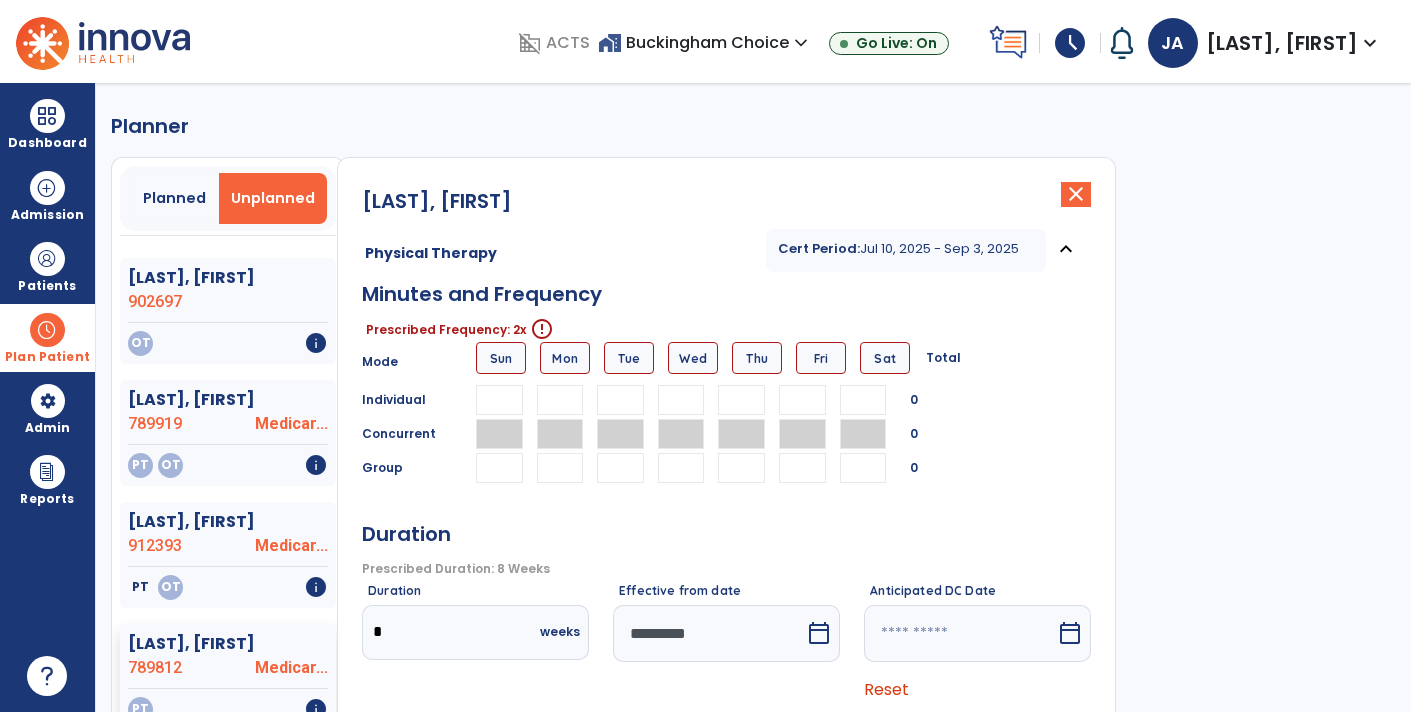 click at bounding box center (620, 400) 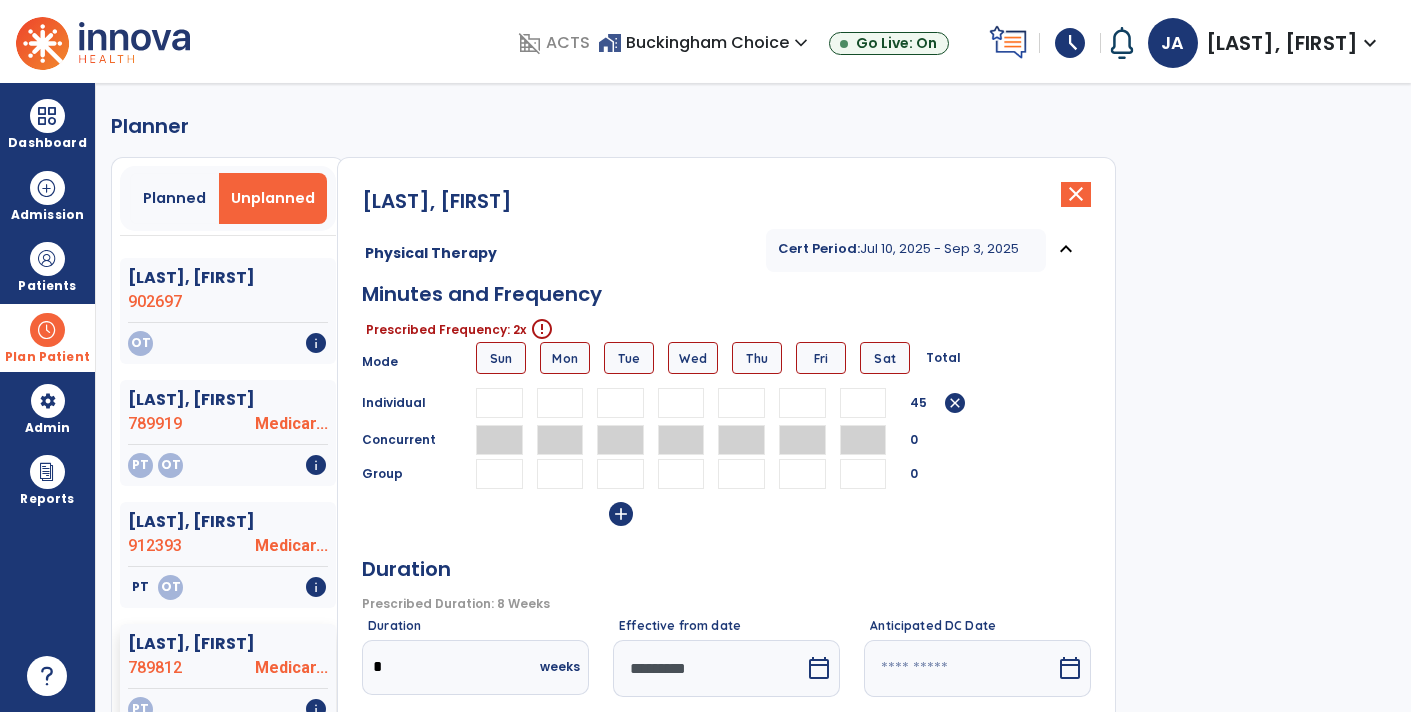 type on "**" 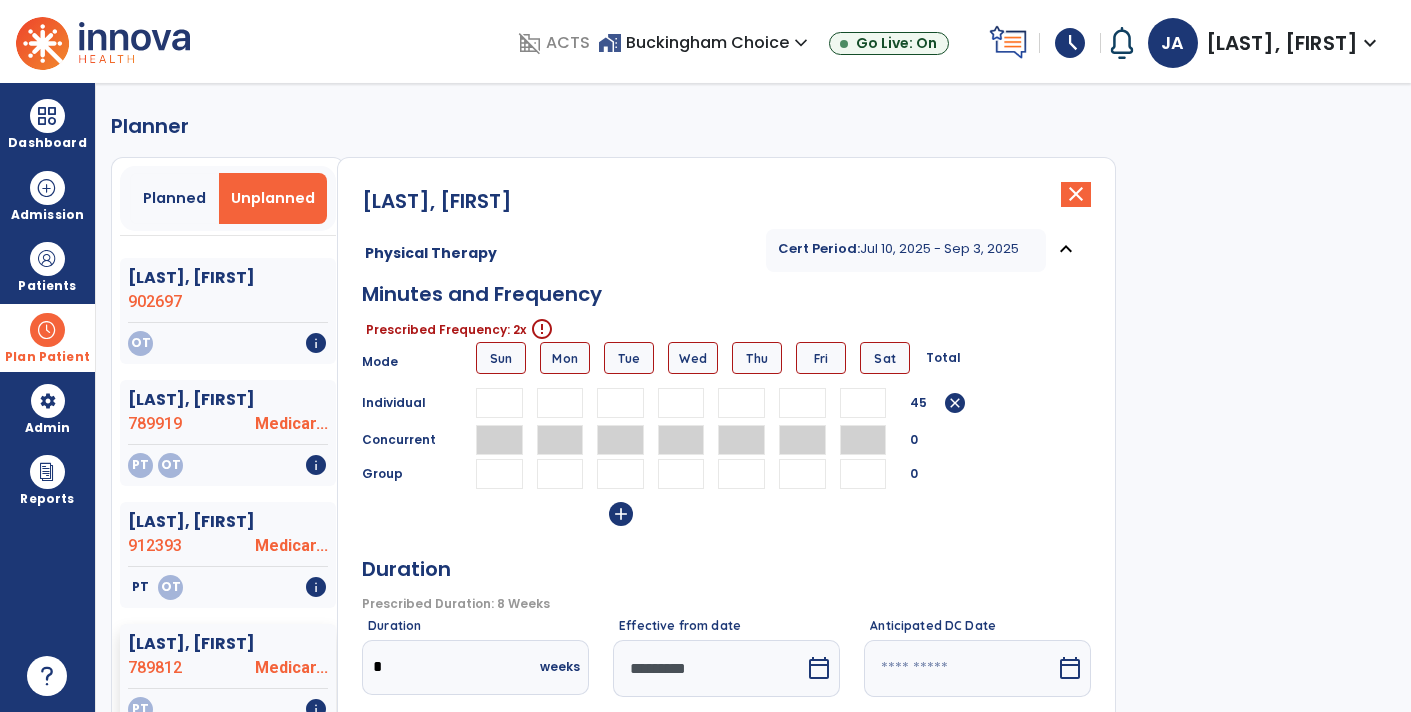 click at bounding box center [741, 403] 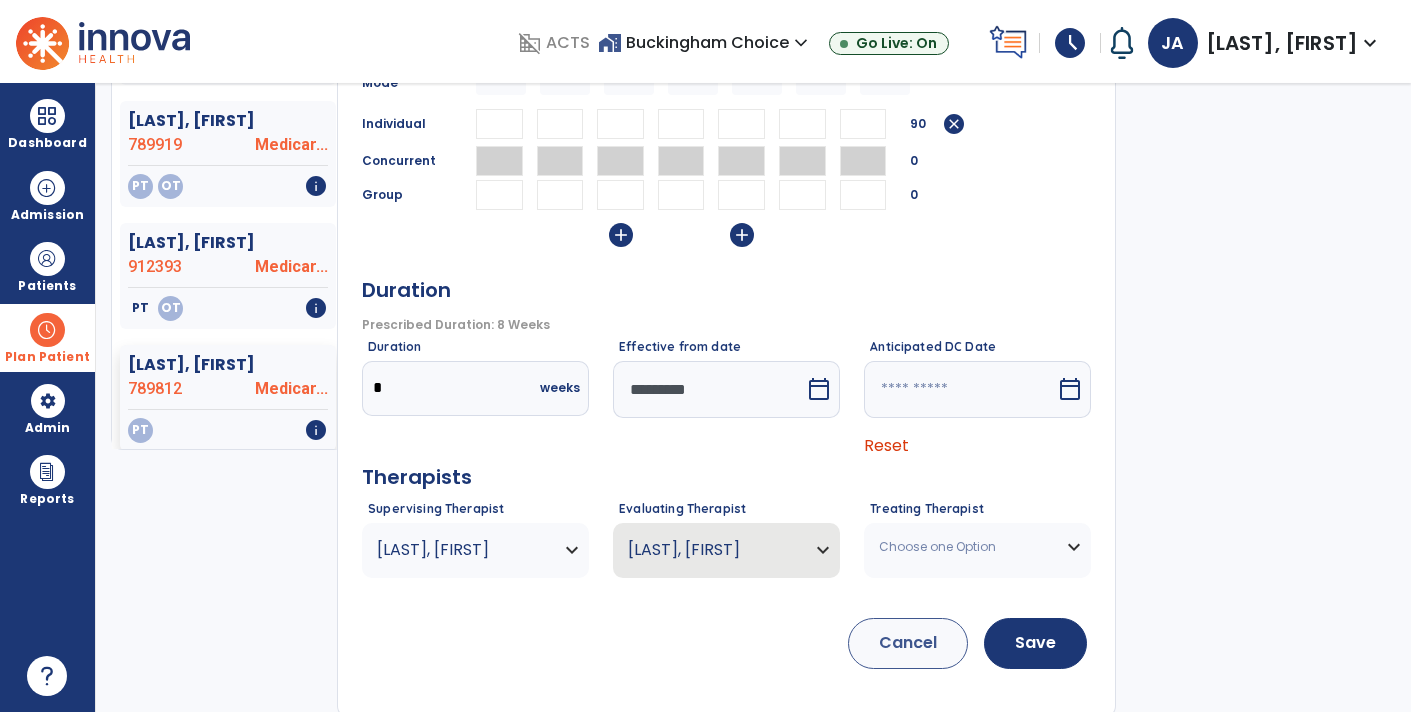 scroll, scrollTop: 282, scrollLeft: 0, axis: vertical 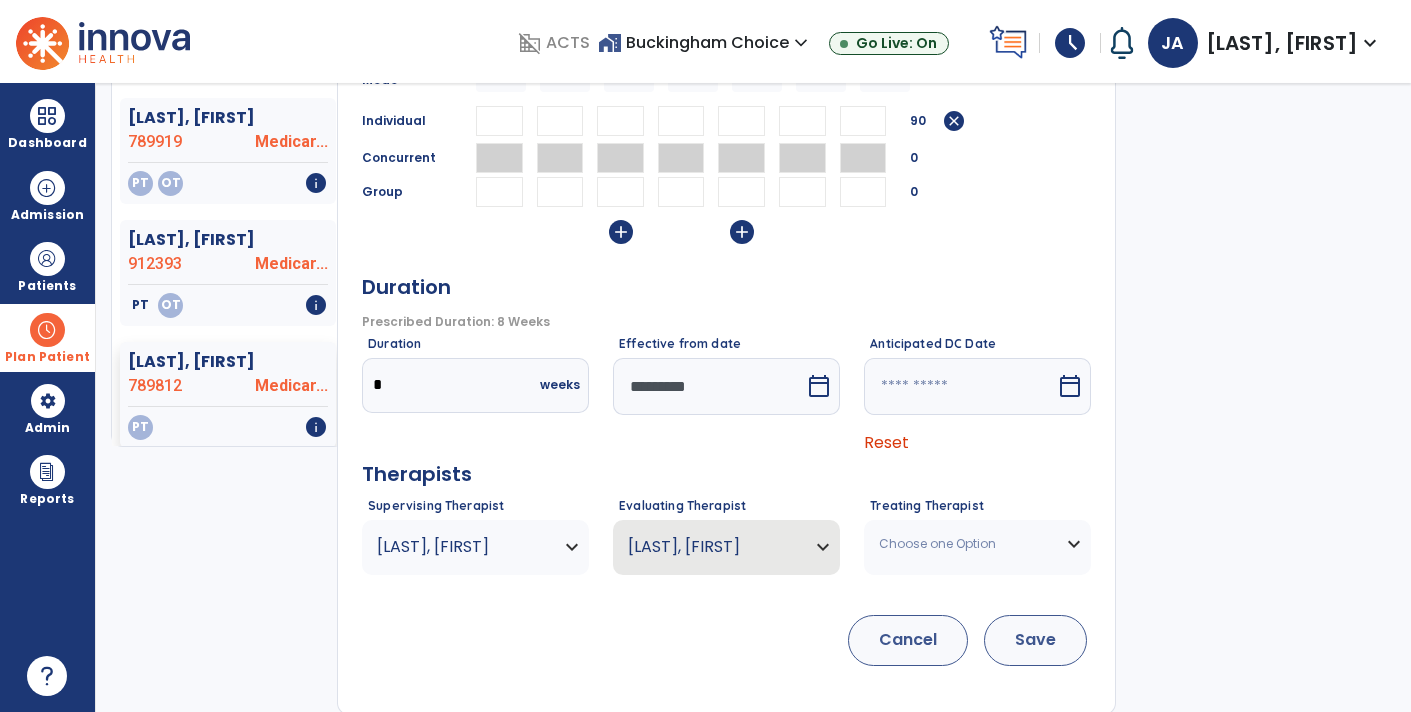 type on "**" 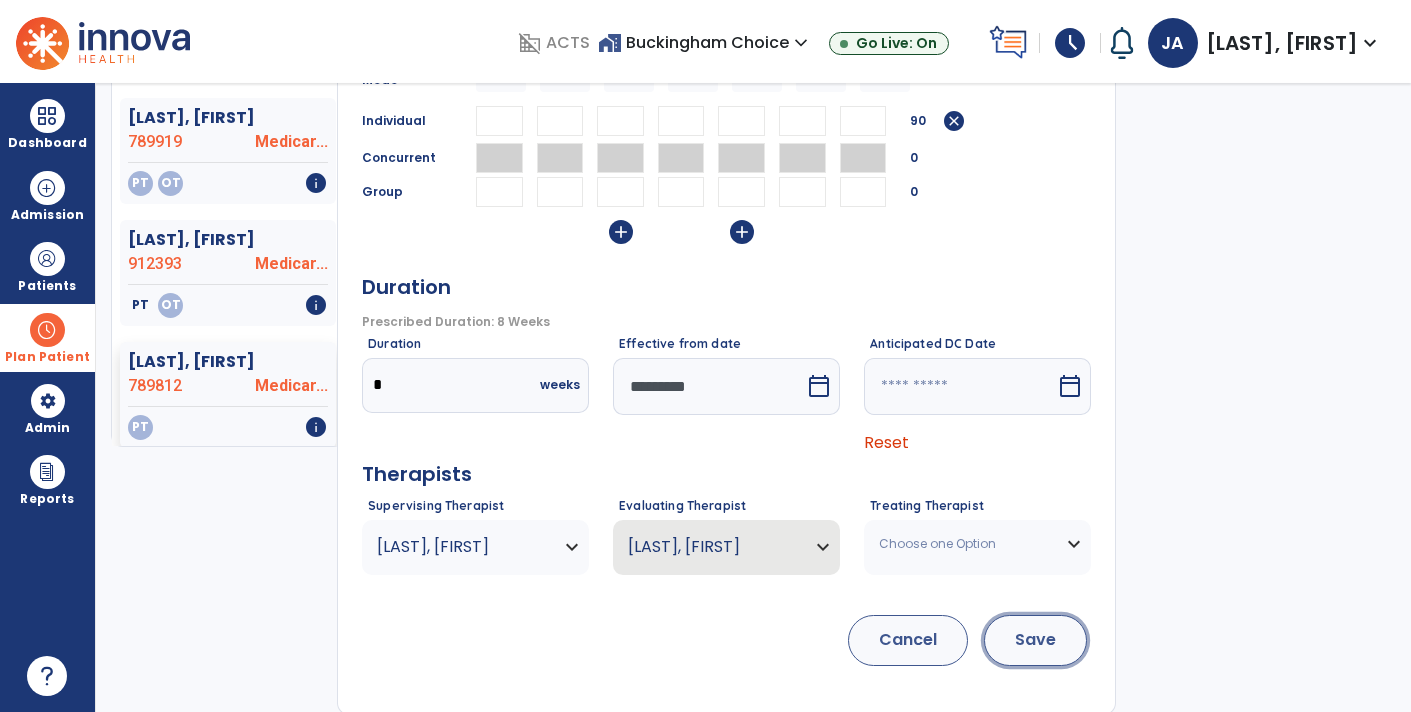 click on "Save" at bounding box center (1035, 640) 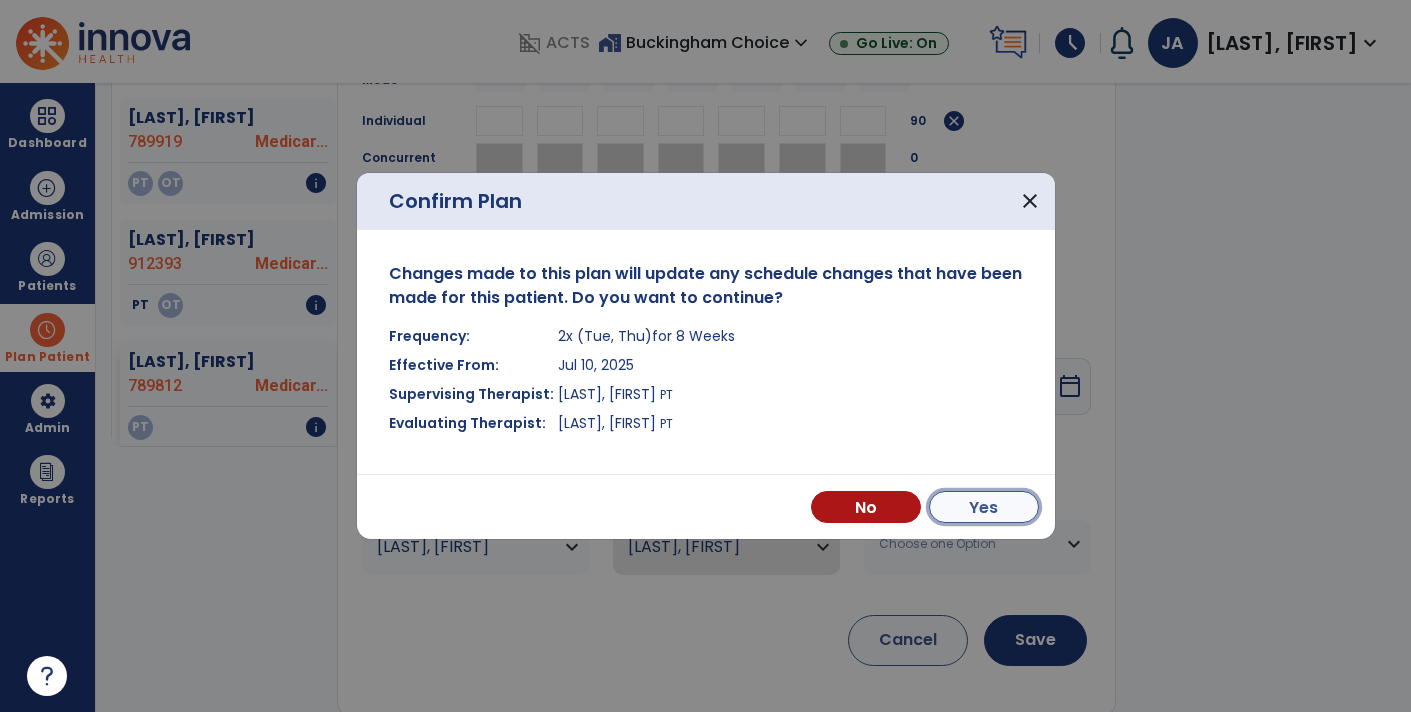 click on "Yes" at bounding box center [984, 507] 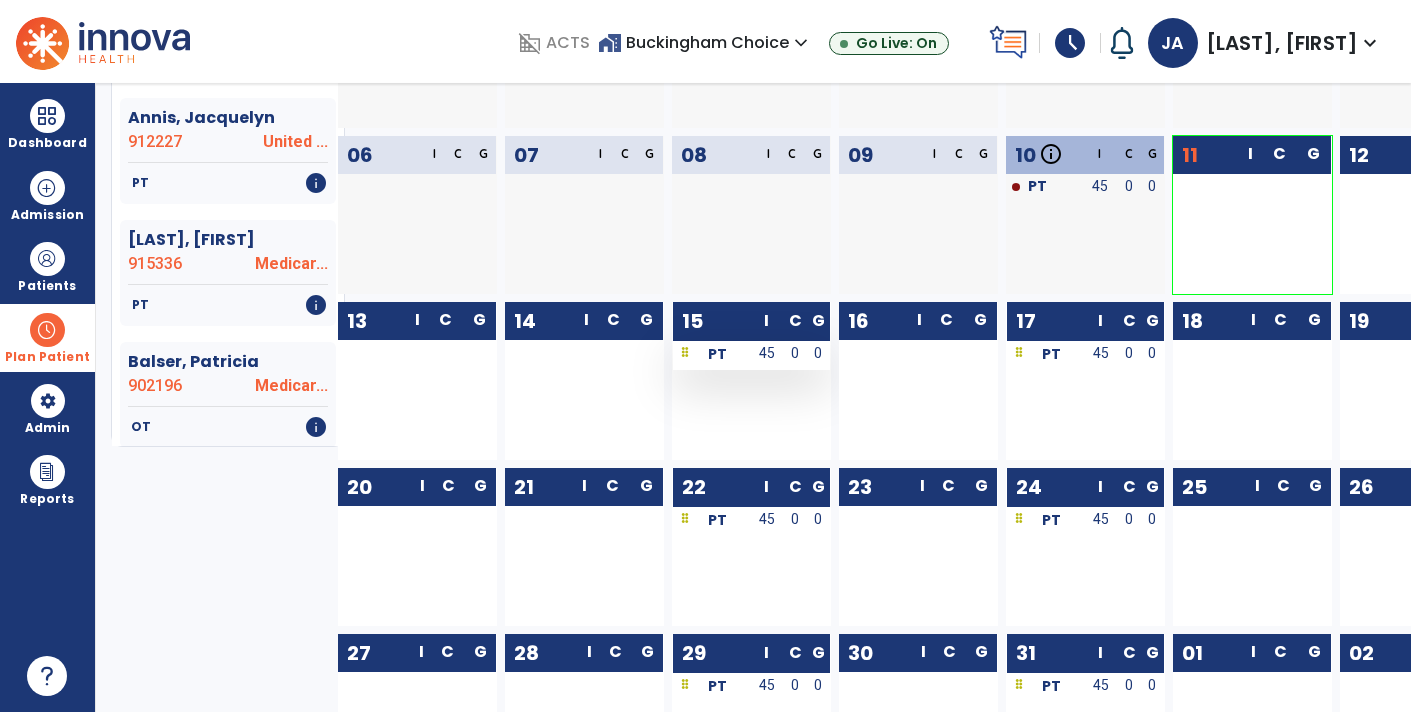 click on "45" at bounding box center (767, 355) 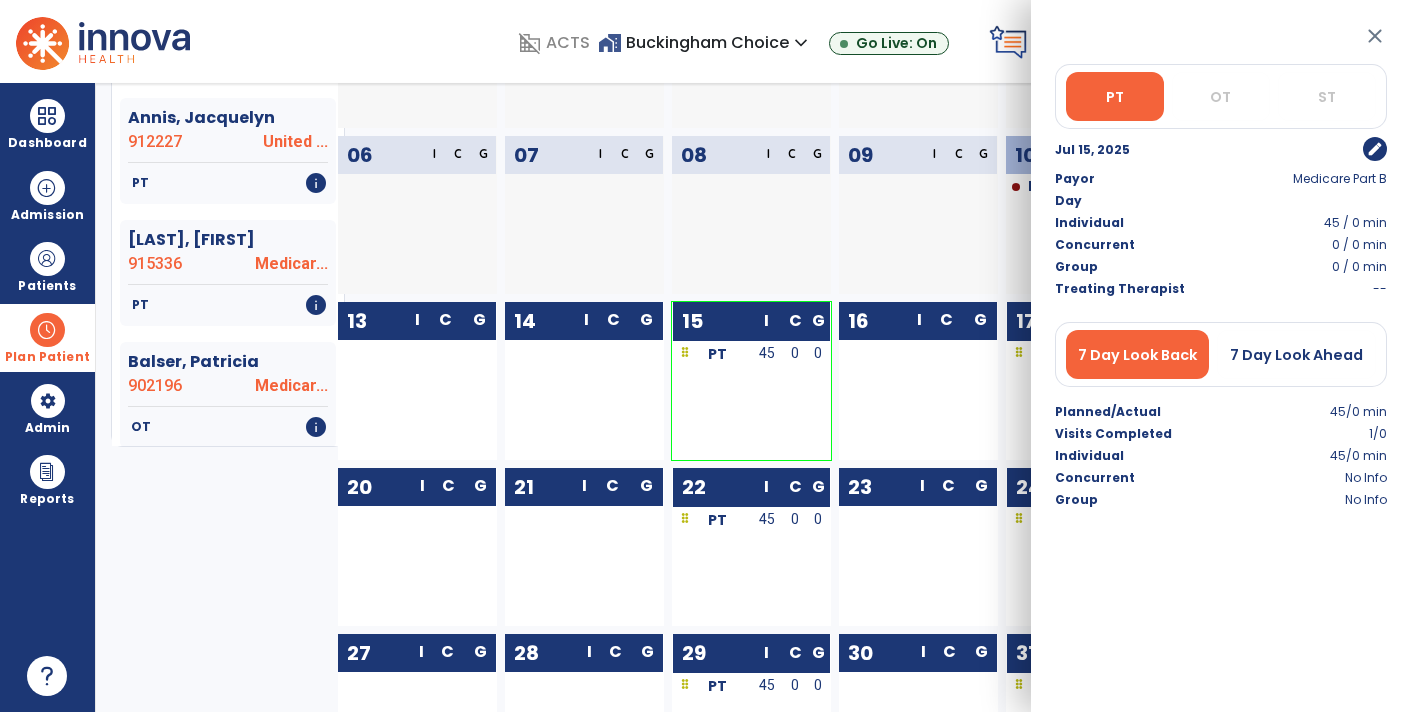 click on "edit" at bounding box center [1375, 149] 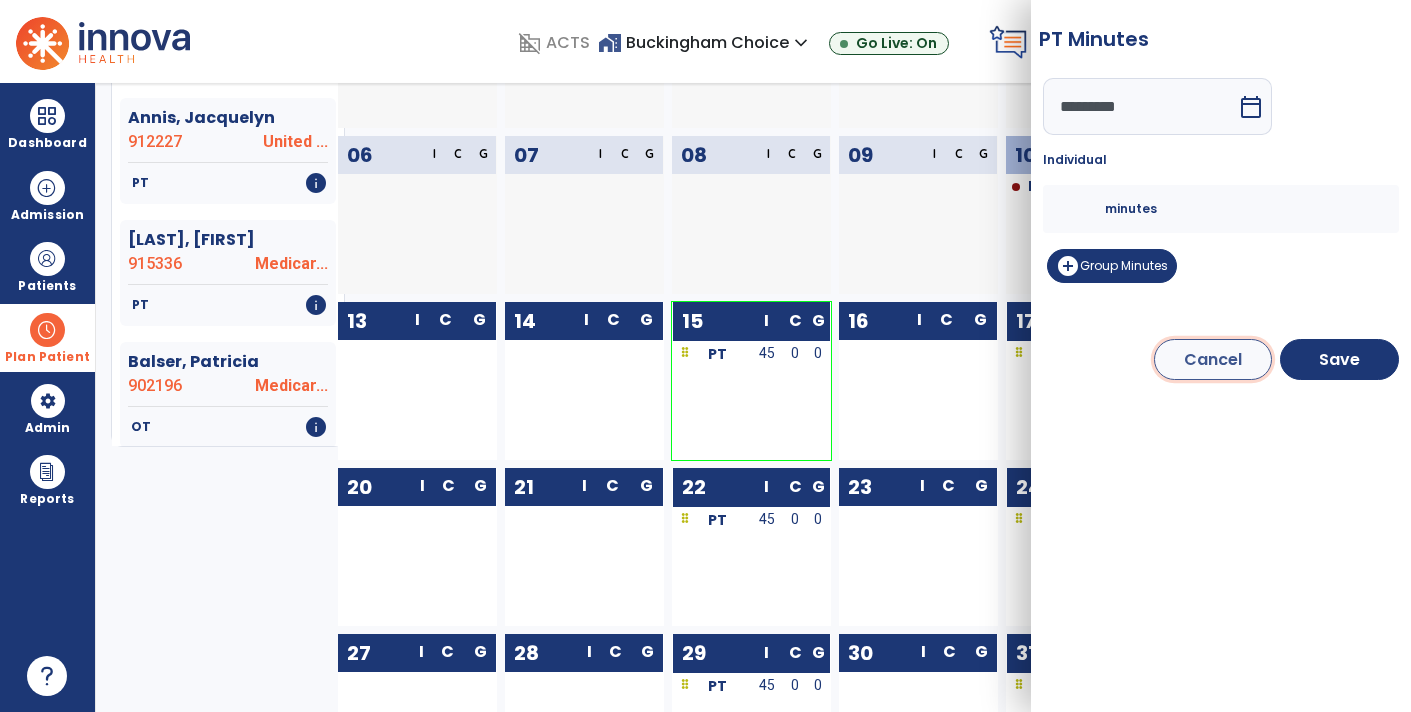 click on "Cancel" at bounding box center [1213, 359] 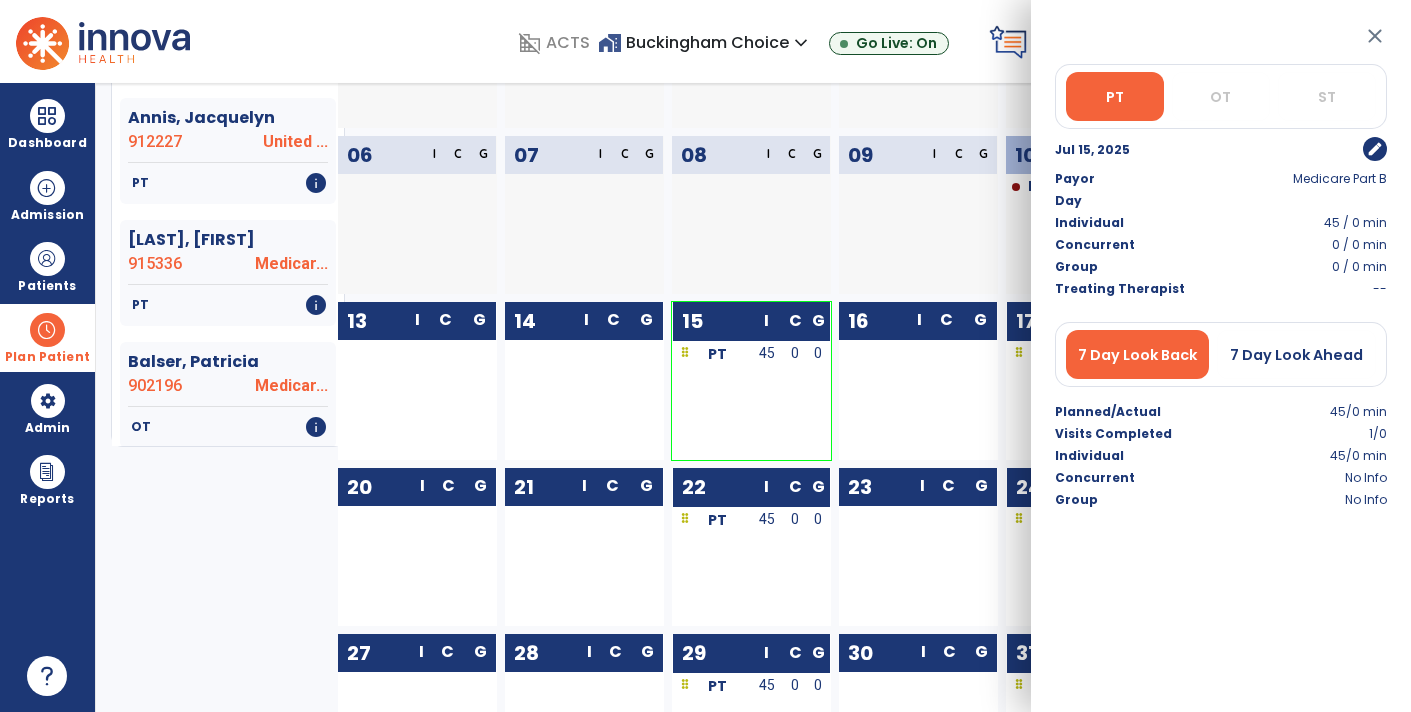 click on "Planner Planned Unplanned tune [LAST], [FIRST] 790936 Humana ... OT info [LAST], [FIRST] 912227 United ... PT info [LAST], [FIRST] 915336 Medicar... PT info [LAST], [FIRST] 902196 Medicar... OT info [LAST], [FIRST] 915124 Medicar... PT info [LAST], [FIRST] 912925 Medicar... OT info [LAST], [FIRST] 790827 Medicar... PT info [LAST], [FIRST] 899594 Medicar... PT info [LAST], [FIRST] 627863 Medicar... PT info [LAST], [FIRST] 790418 Aetna- B OT ST info [LAST], [FIRST] 915116 Medicar... PT info [LAST], [FIRST] 904376 Medicar... PT OT info [LAST], [FIRST] 904360 Medicar... PT info [LAST], [FIRST] 904186 Medicar... PT info [LAST], [FIRST] 790561 United ... PT info [LAST], [FIRST] 790404 Medicar... PT OT info [LAST], [FIRST] 789991 Medicar... PT info [LAST], [FIRST] 915125 Medicar... PT info [LAST], [FIRST] 790973 Medicare A OT PT info [LAST], [FIRST] 790977 Medicar... PT info" at bounding box center [753, 397] 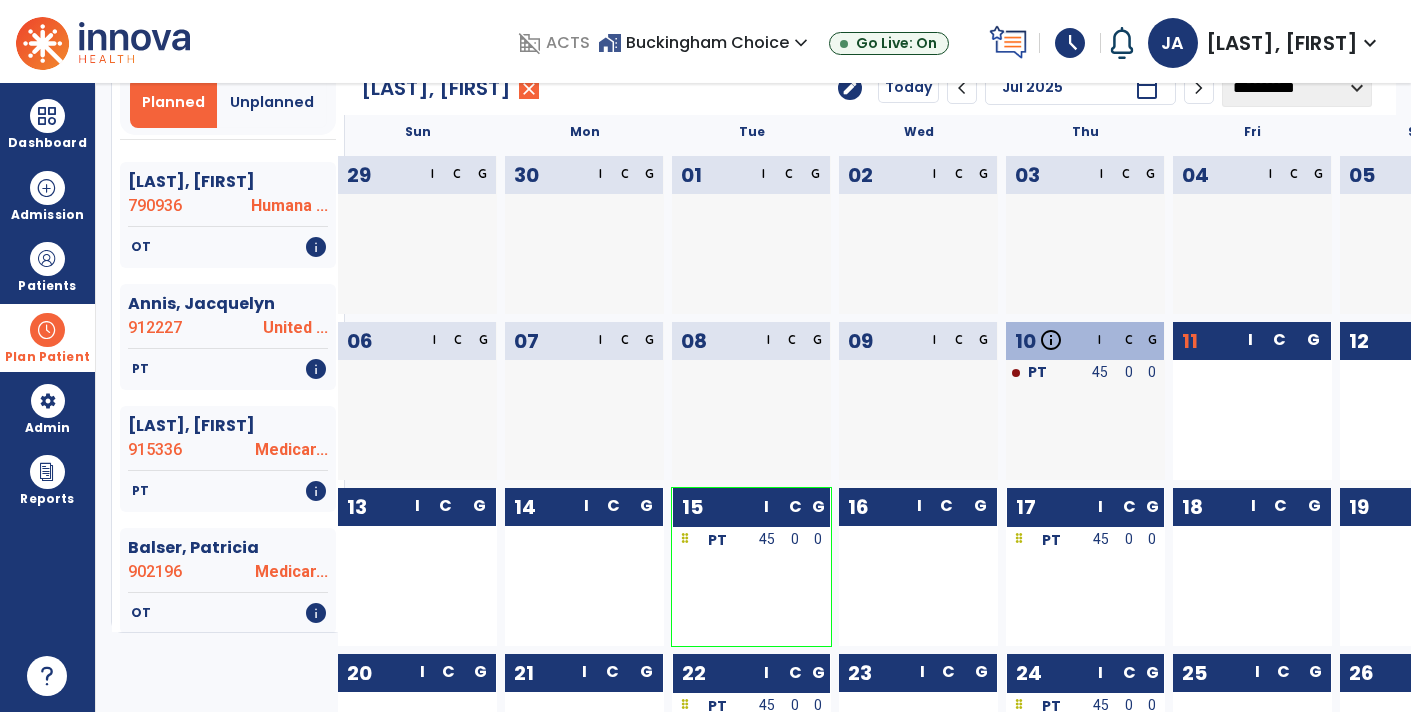 scroll, scrollTop: 133, scrollLeft: 0, axis: vertical 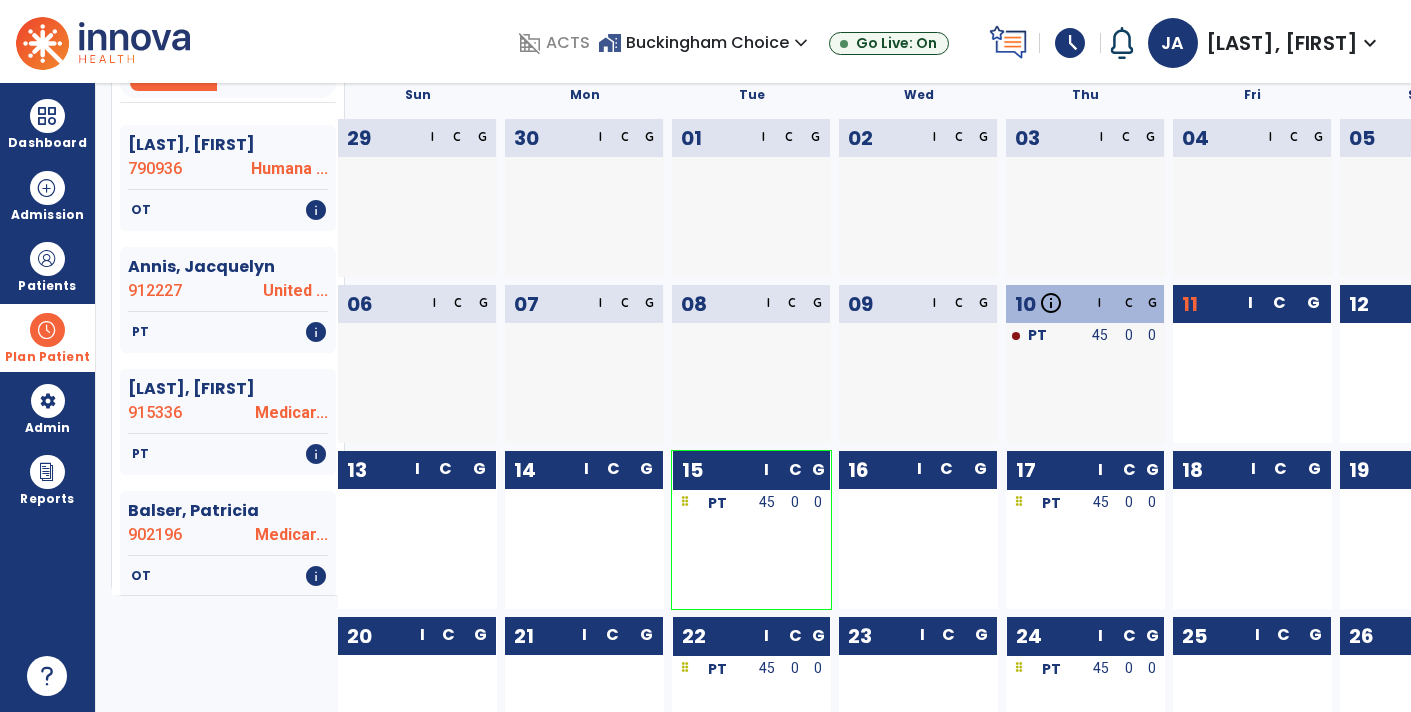 click on "Plan Patient" at bounding box center (47, 337) 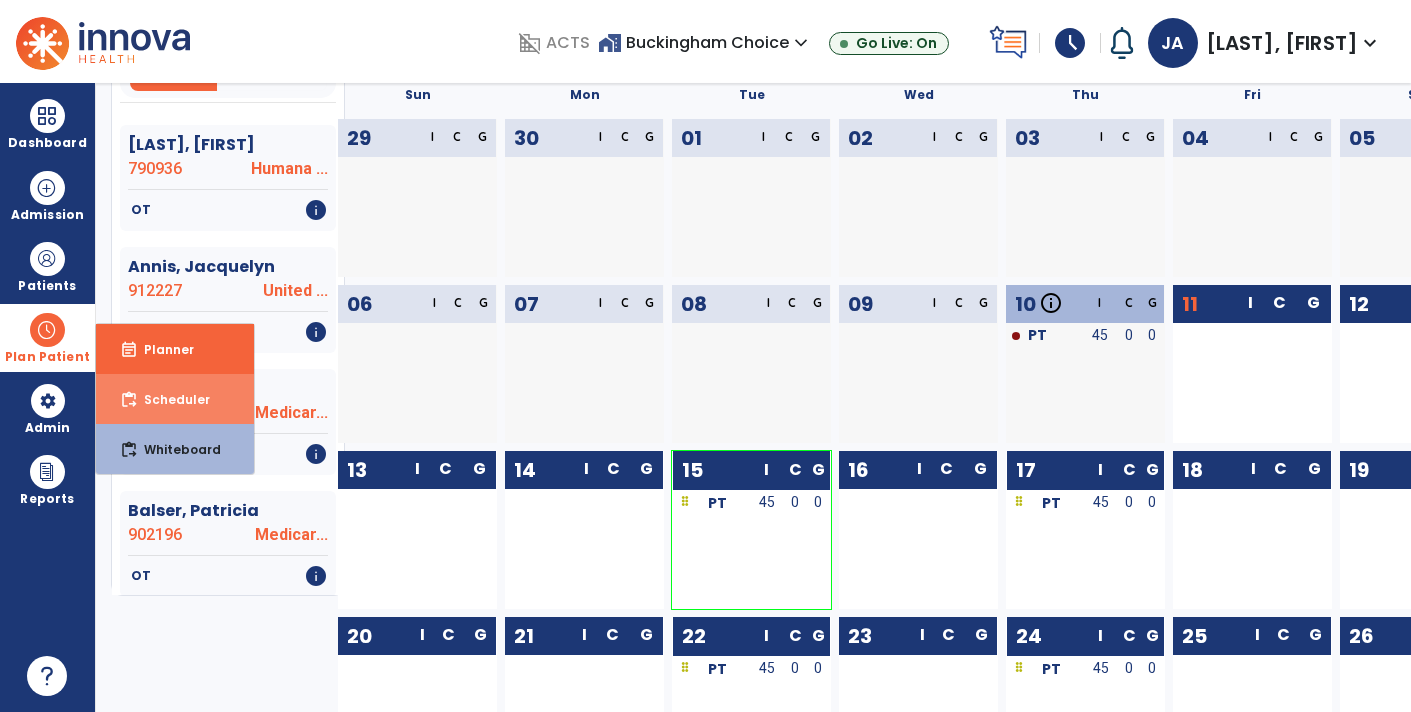 click on "content_paste_go  Scheduler" at bounding box center (175, 399) 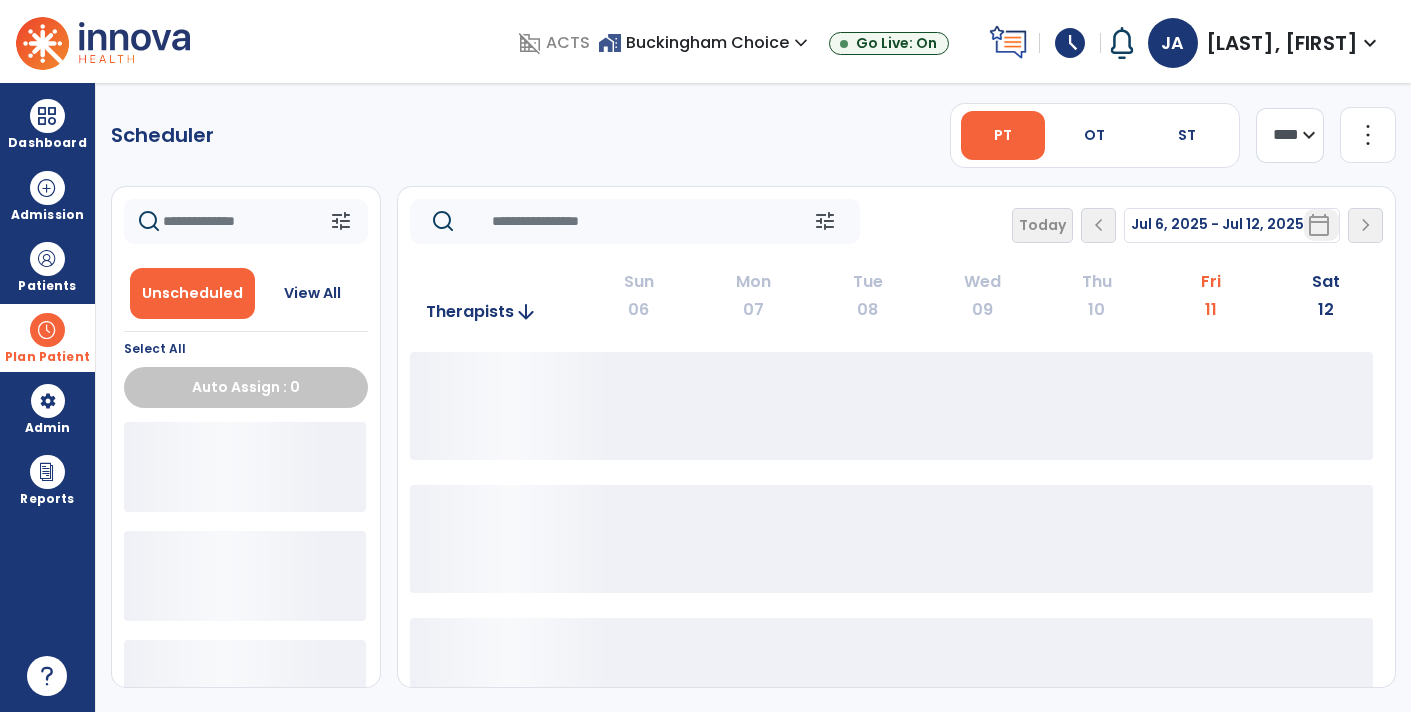 scroll, scrollTop: 0, scrollLeft: 0, axis: both 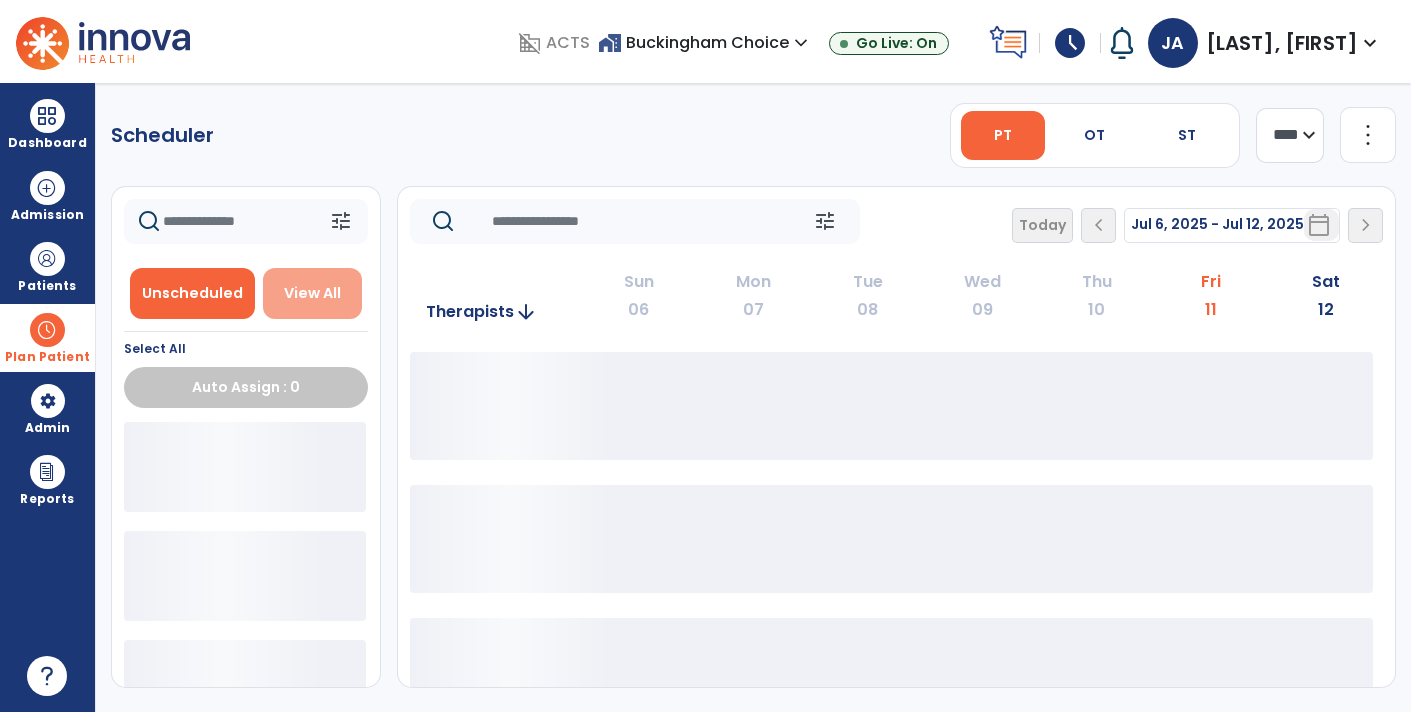 click on "View All" at bounding box center [312, 293] 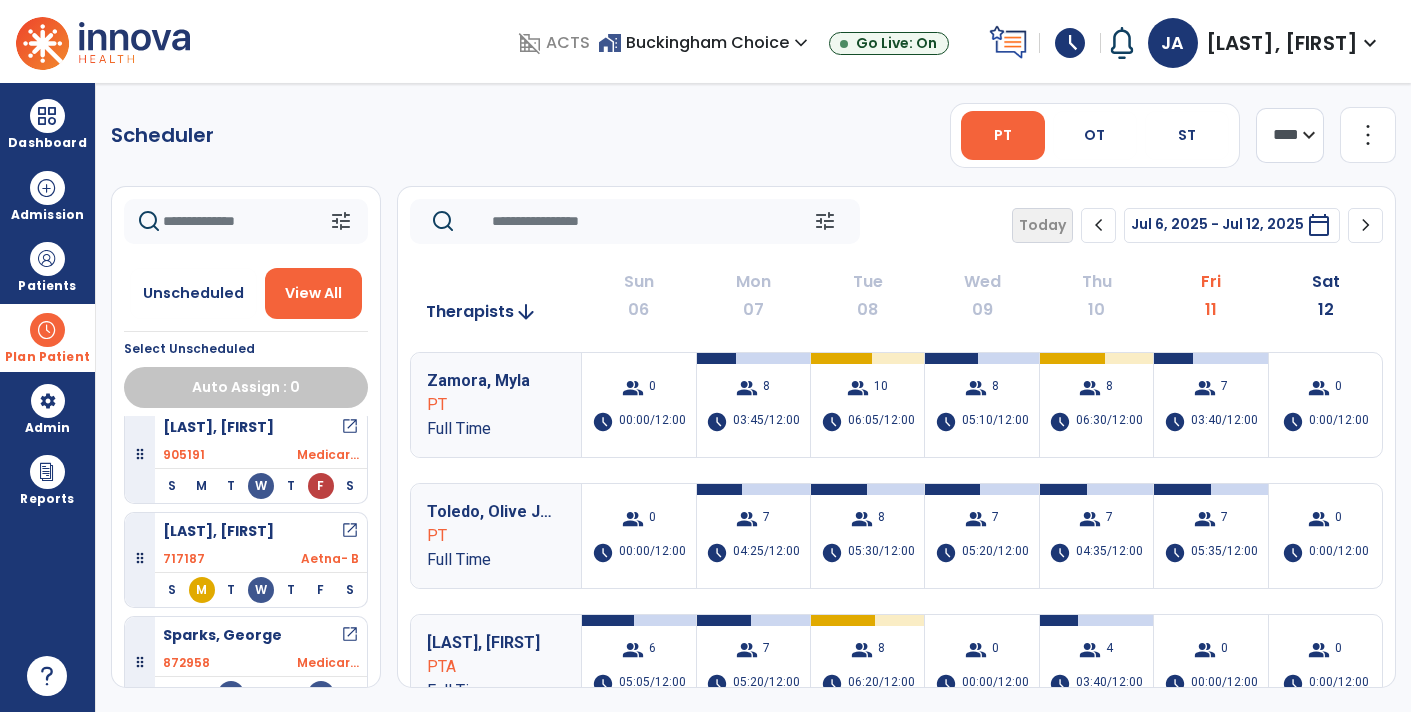 scroll, scrollTop: 3787, scrollLeft: 0, axis: vertical 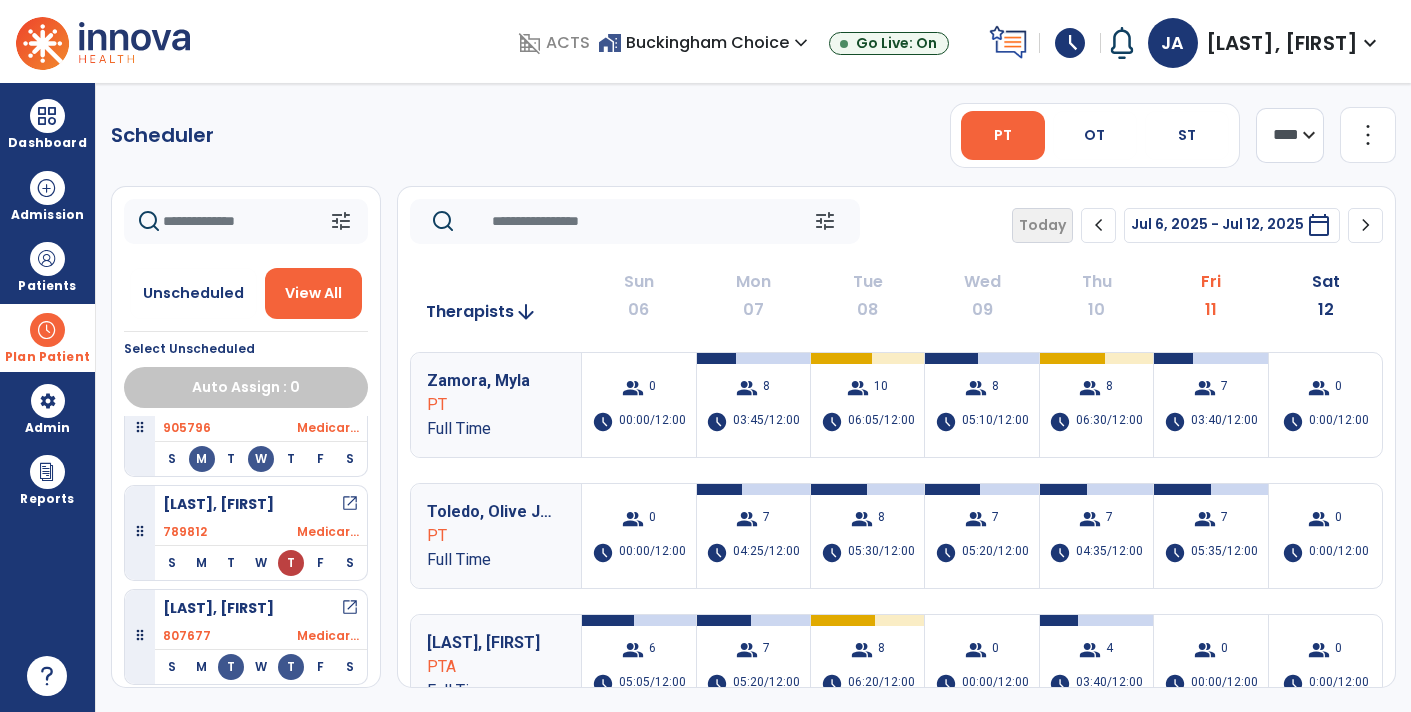 click on "open_in_new" at bounding box center (350, 504) 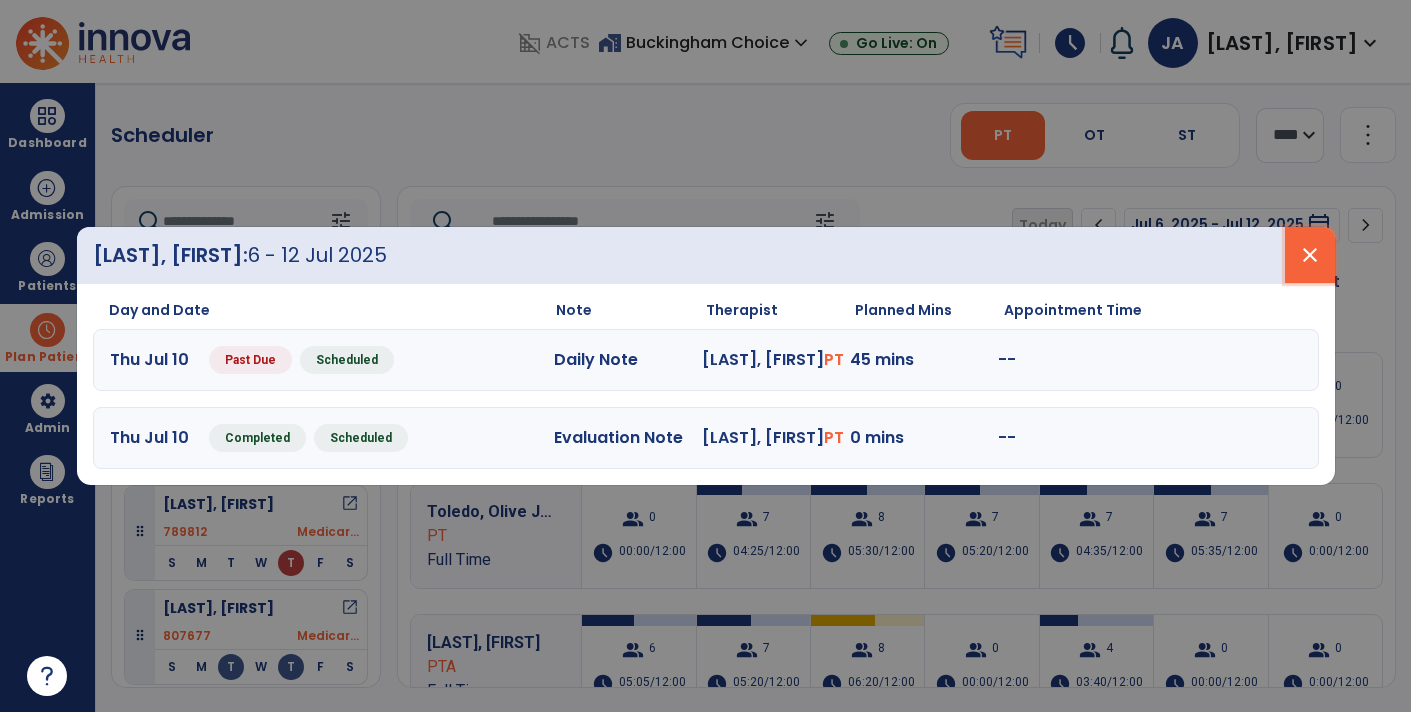 click on "close" at bounding box center (1310, 255) 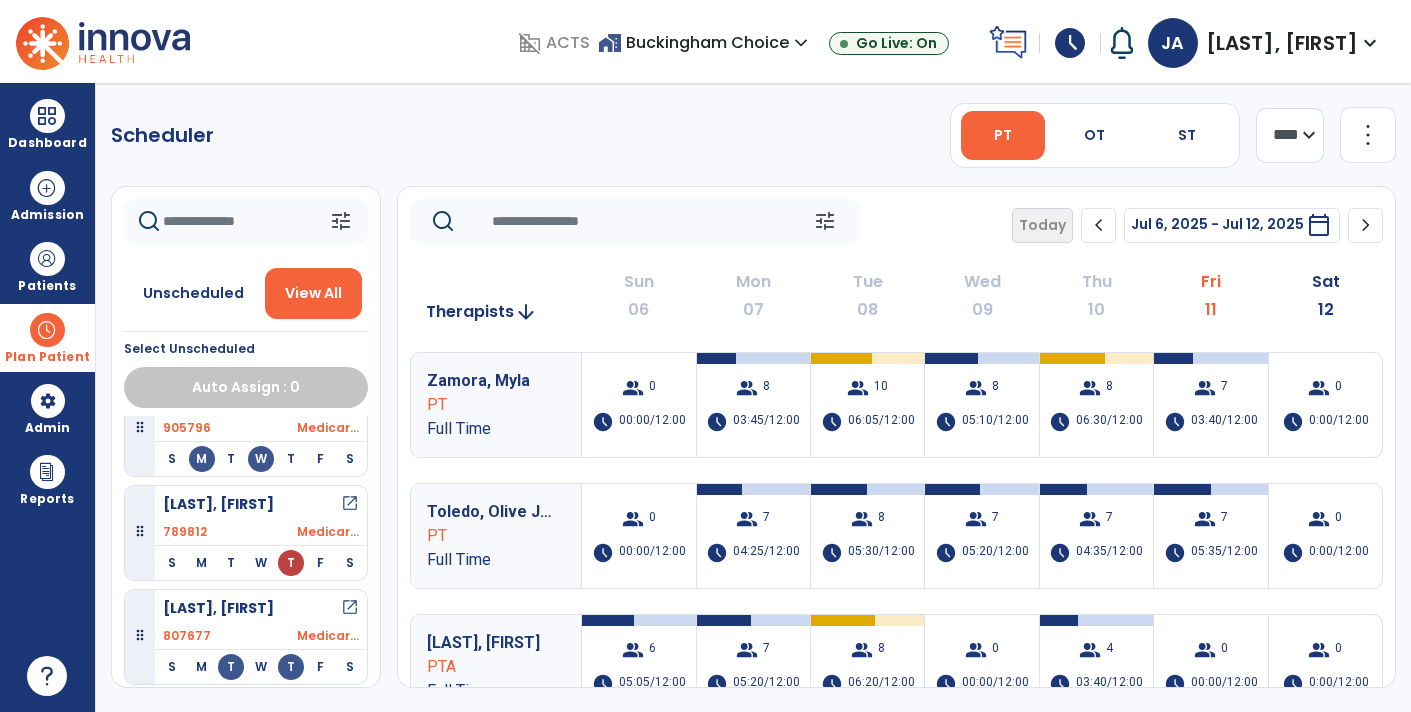 click at bounding box center [140, 532] 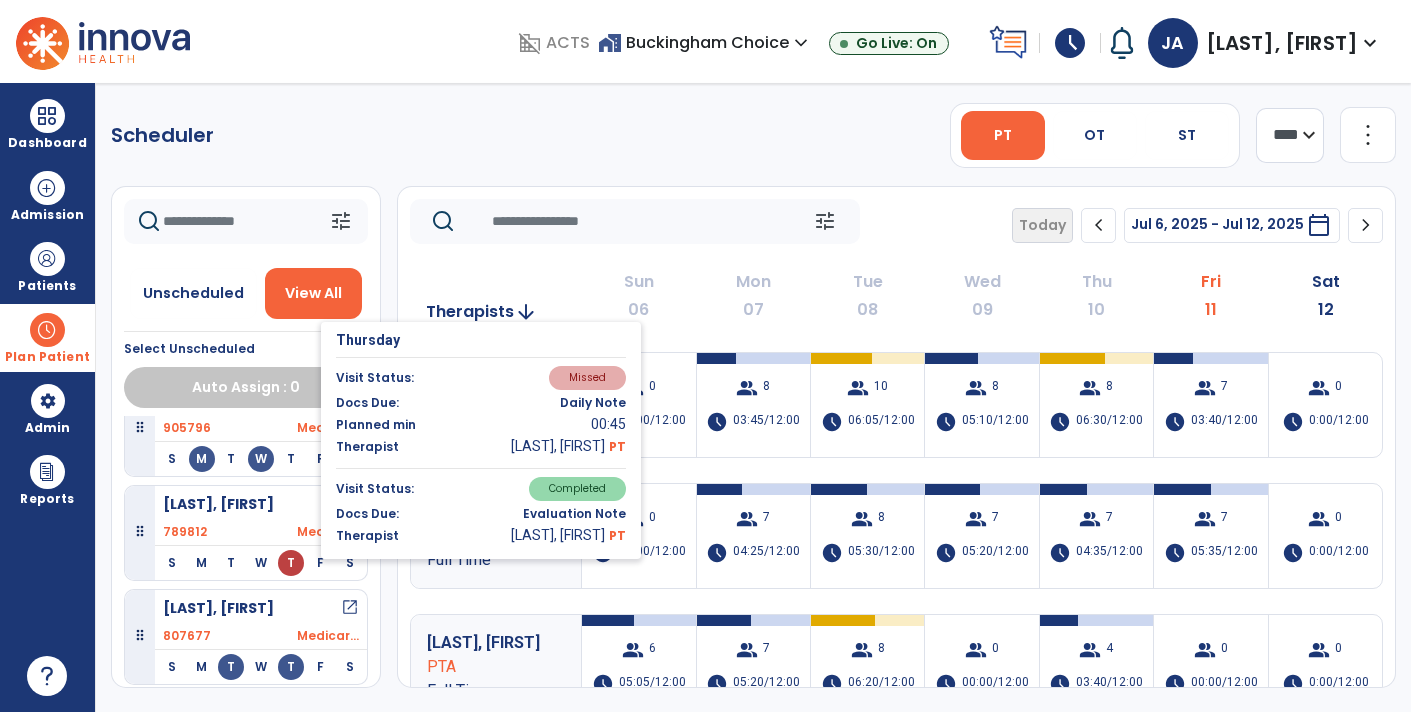 click on "T" at bounding box center (291, 563) 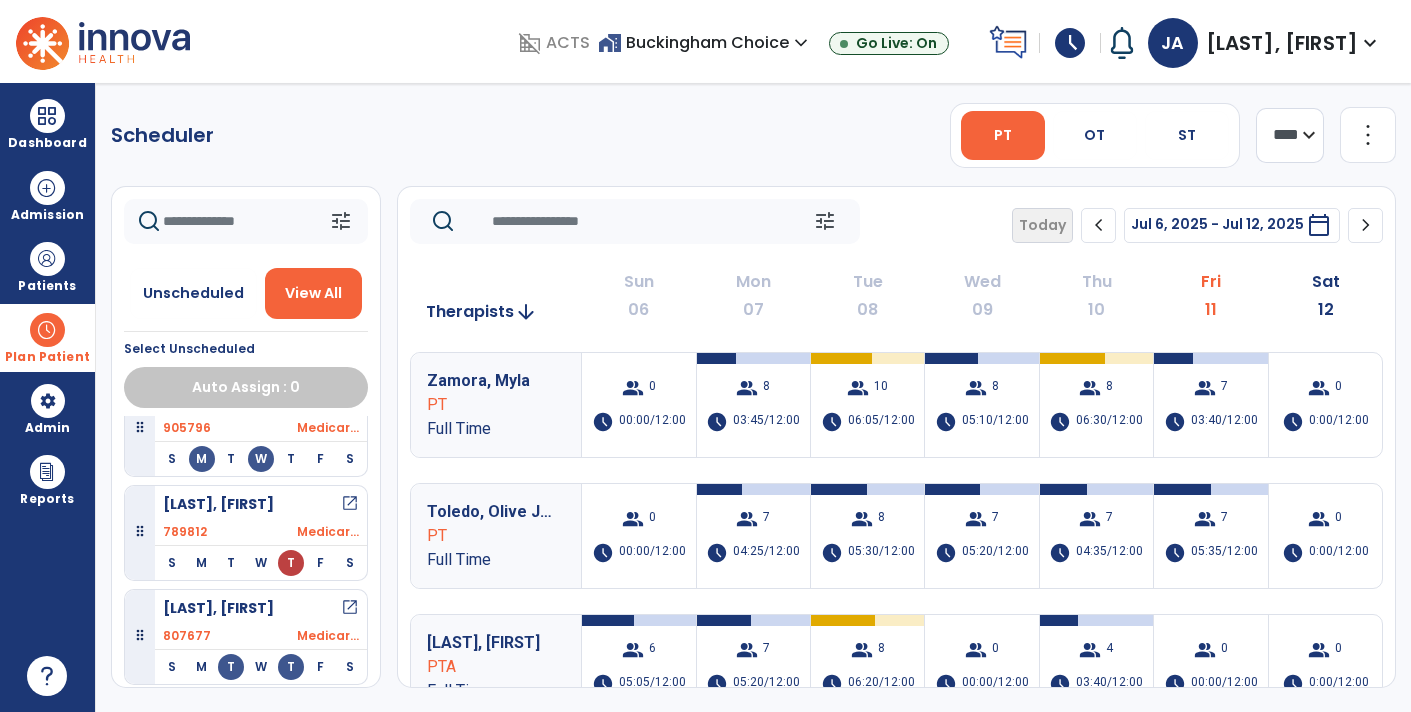 click on "[LAST], [FIRST]" at bounding box center [218, 504] 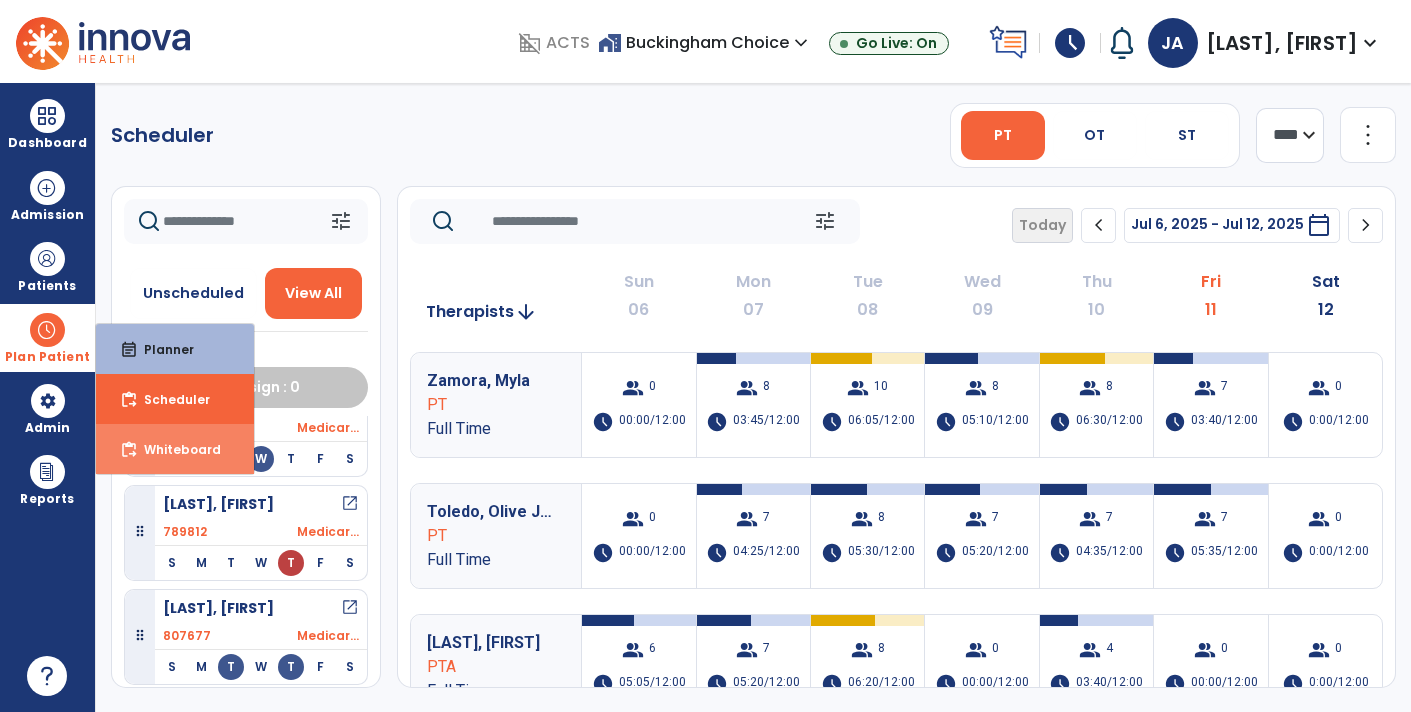 click on "Whiteboard" at bounding box center (174, 449) 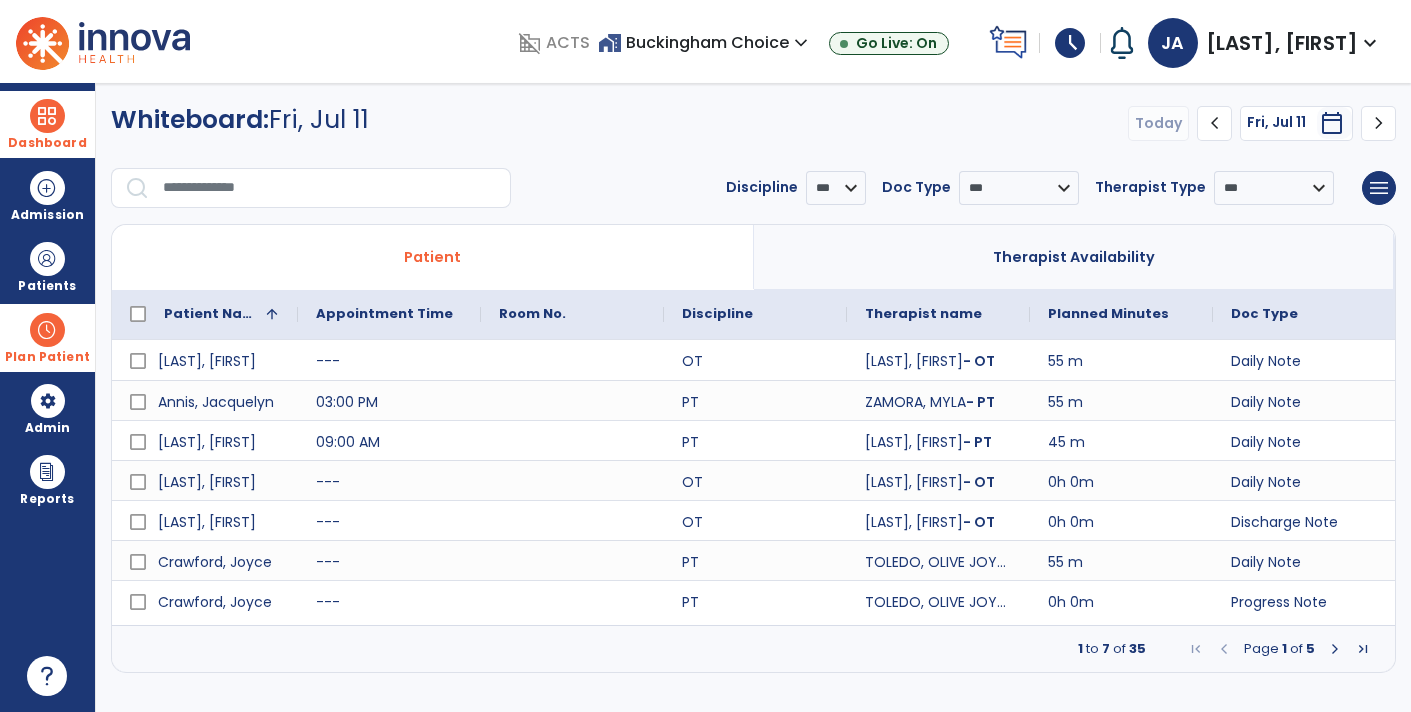 click on "Dashboard" at bounding box center (47, 143) 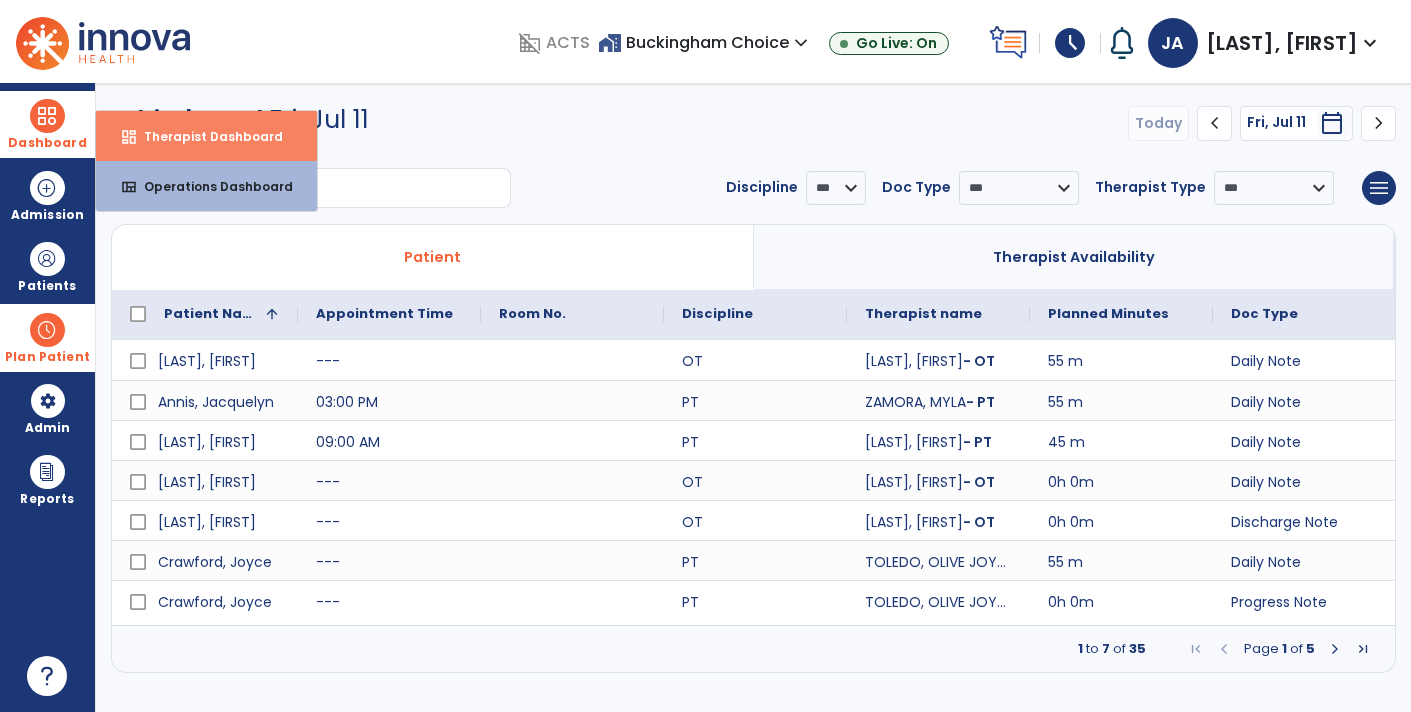 click on "Therapist Dashboard" at bounding box center [205, 136] 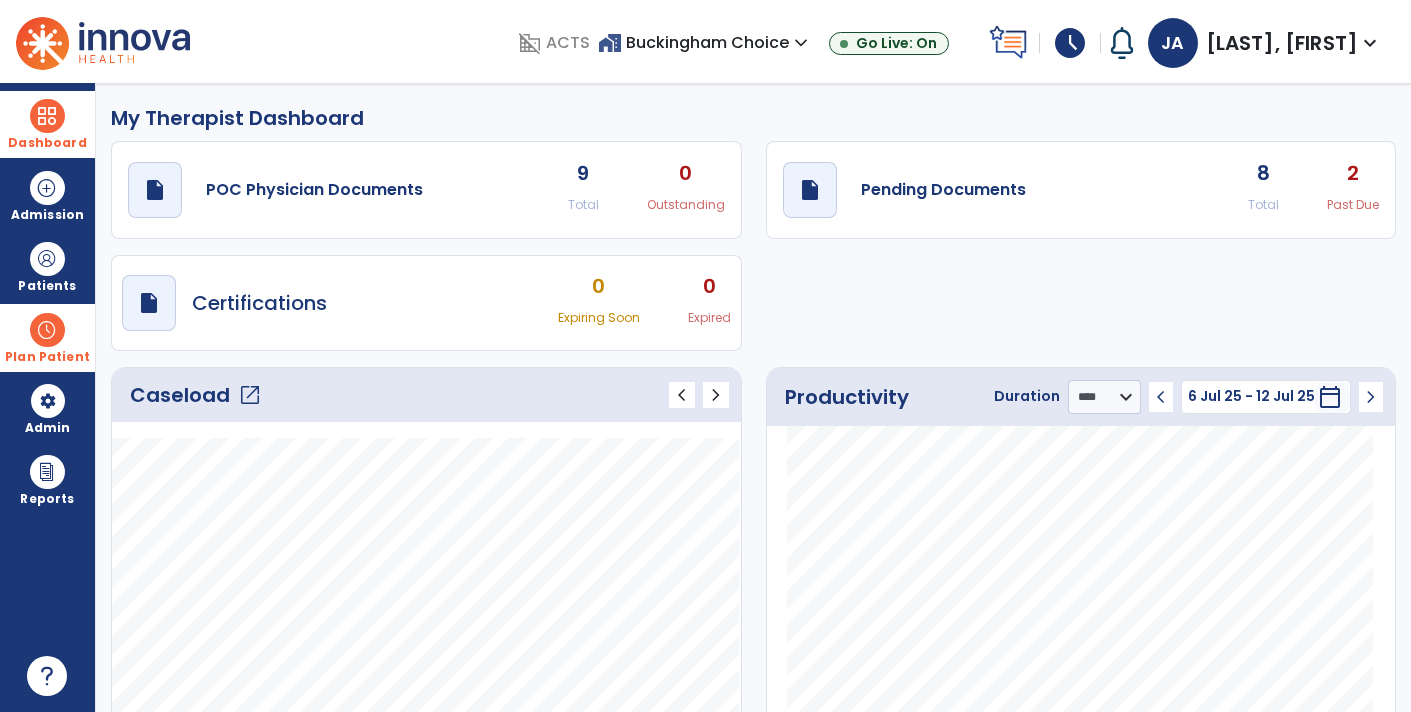 click on "draft   open_in_new  Pending Documents 8 Total 2 Past Due" 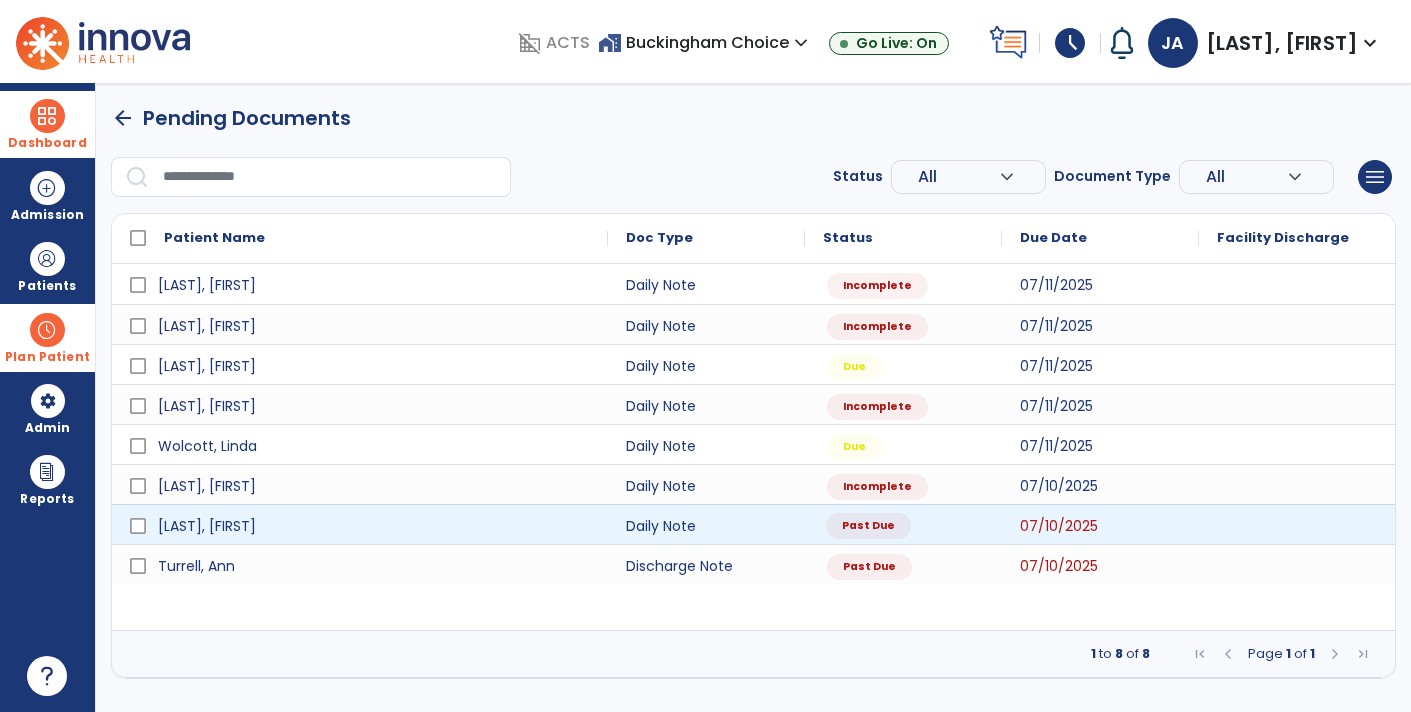 click on "Past Due" at bounding box center (868, 526) 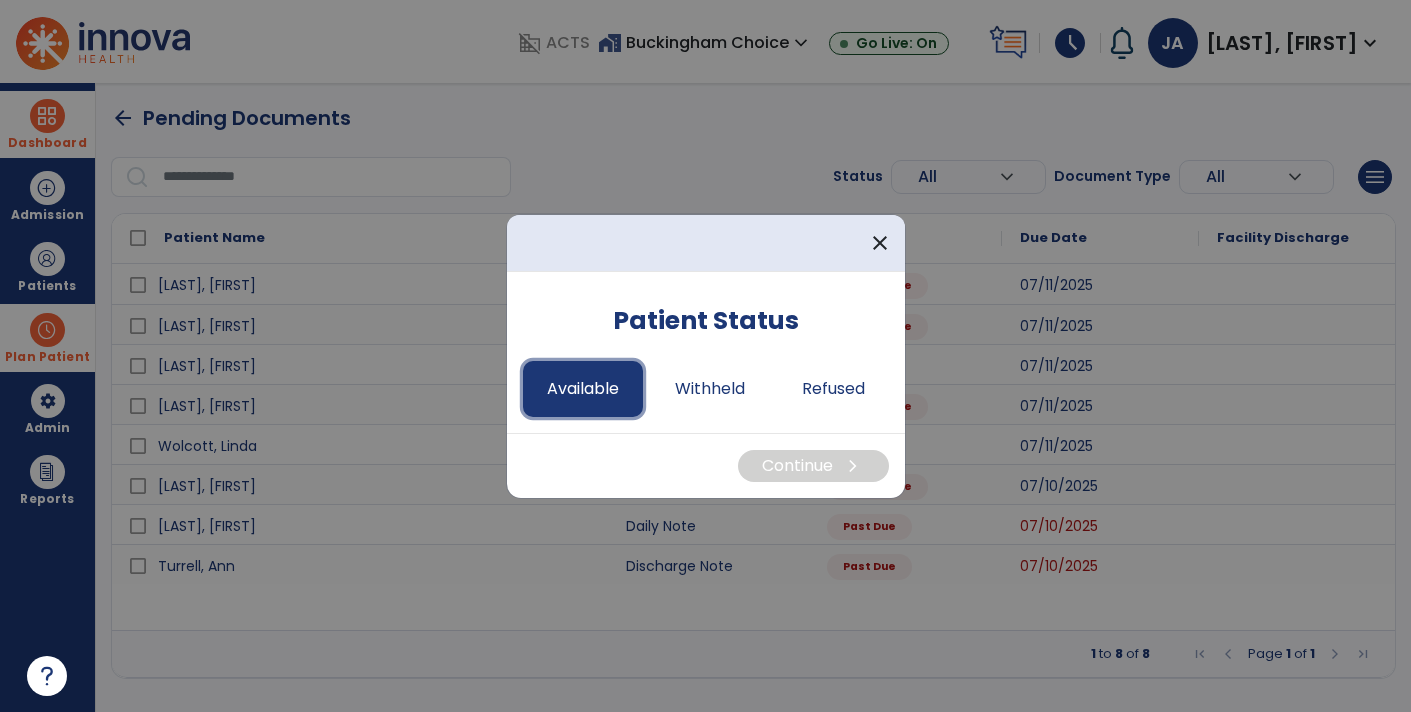 click on "Available" at bounding box center (583, 389) 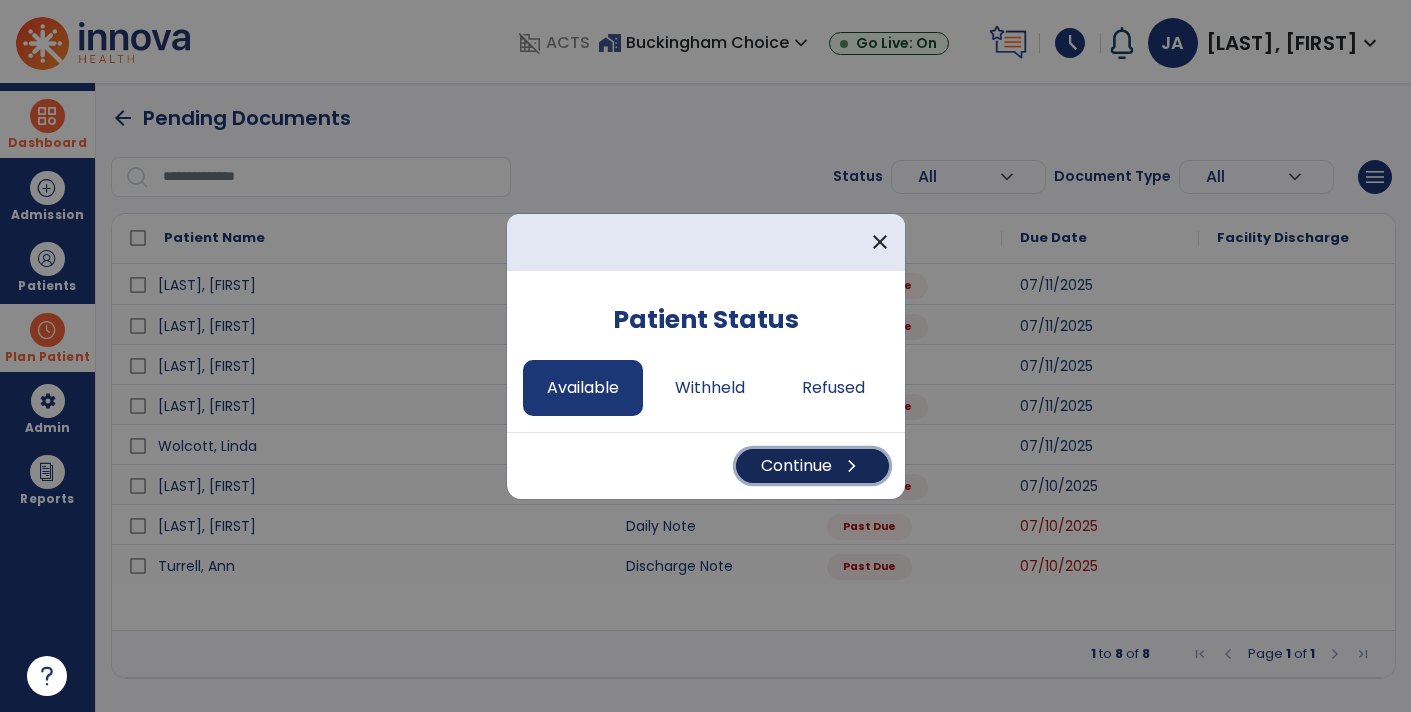 click on "Continue   chevron_right" at bounding box center (812, 466) 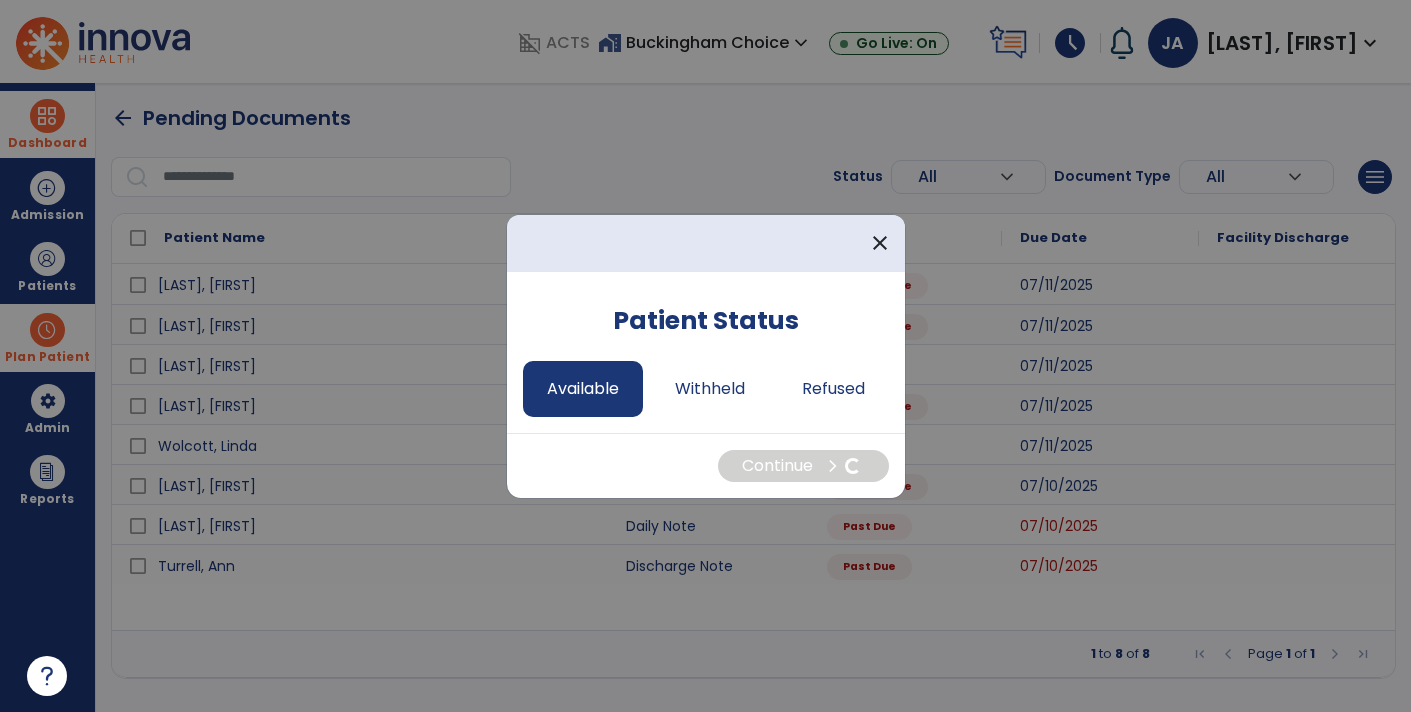 select on "*" 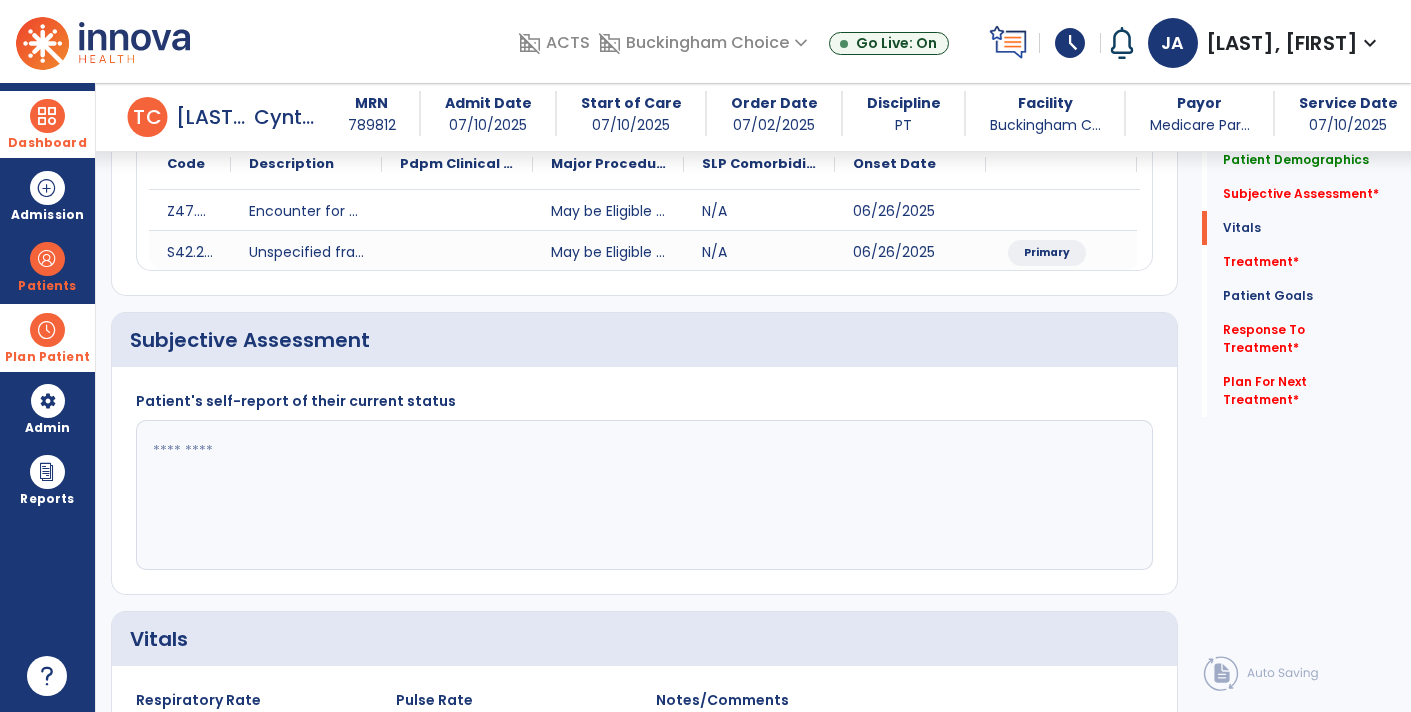 scroll, scrollTop: 244, scrollLeft: 0, axis: vertical 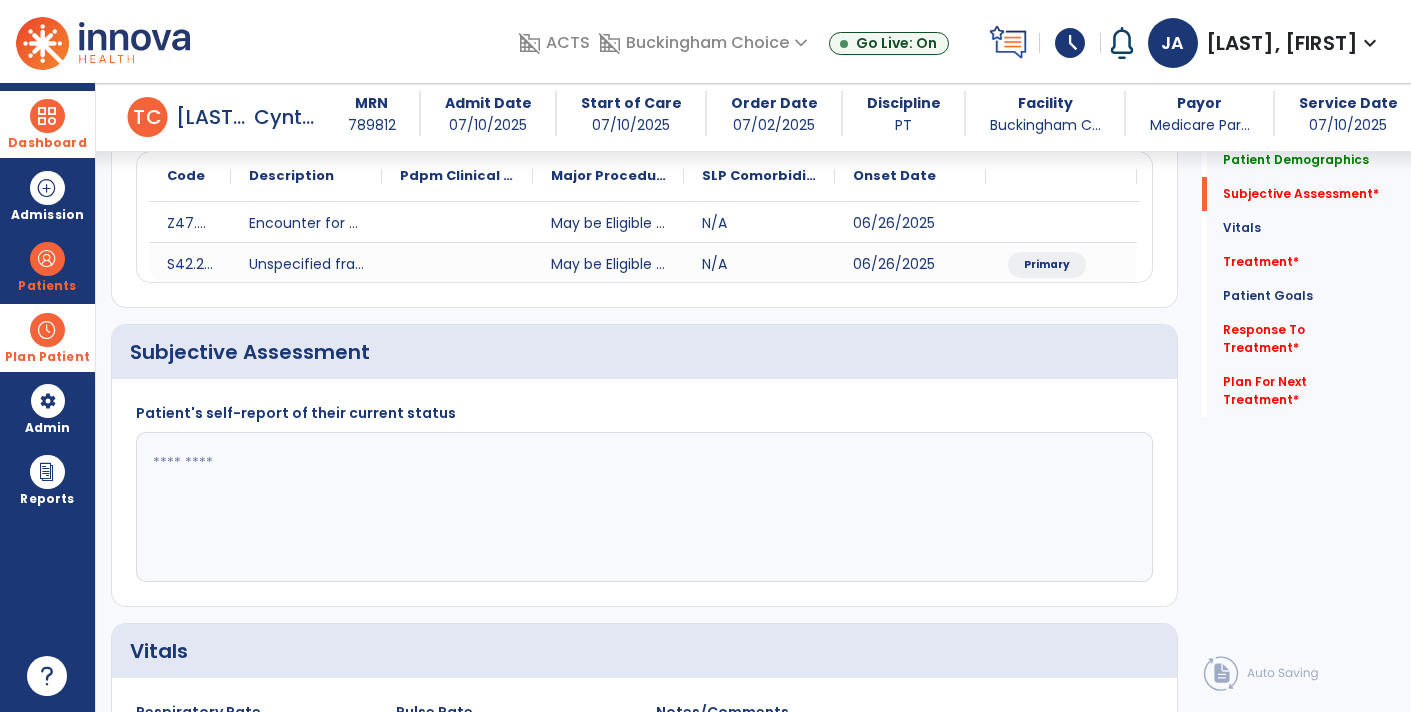 click 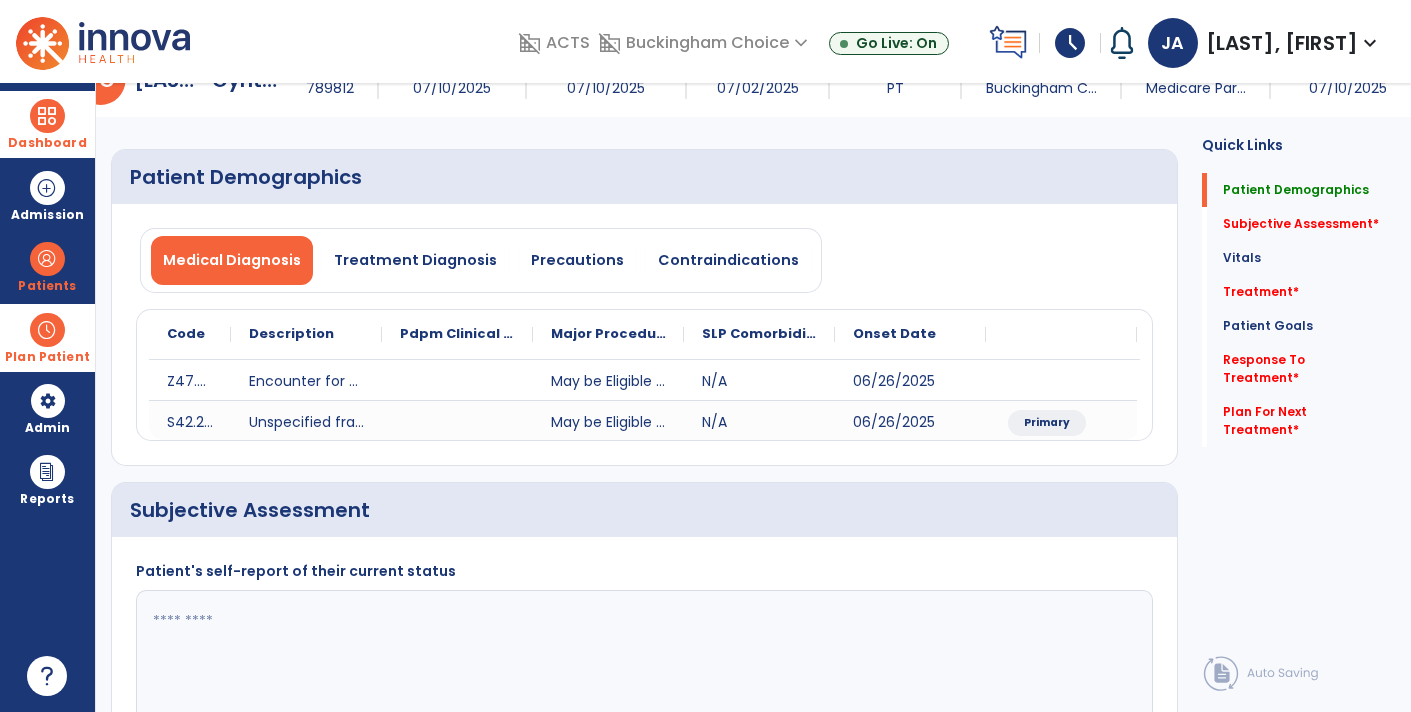 scroll, scrollTop: 0, scrollLeft: 0, axis: both 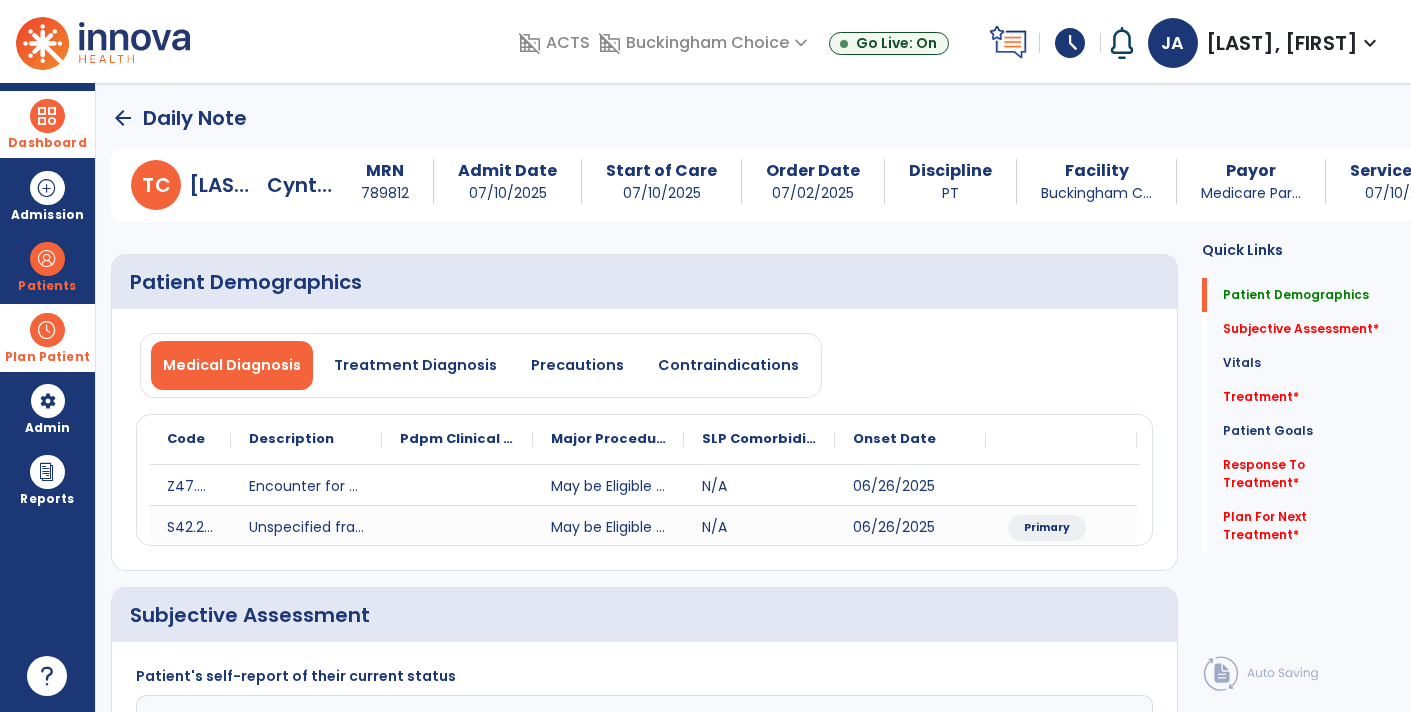 click on "arrow_back" 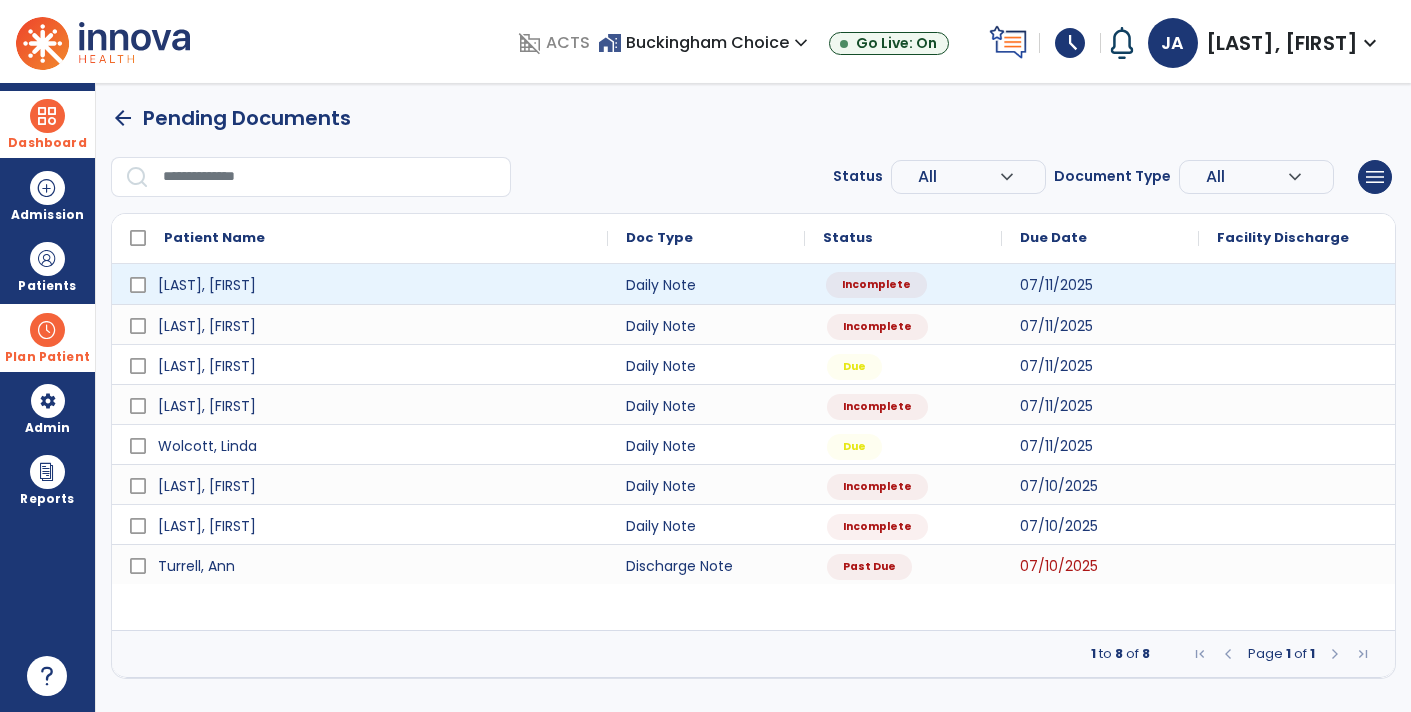 click on "Incomplete" at bounding box center (876, 285) 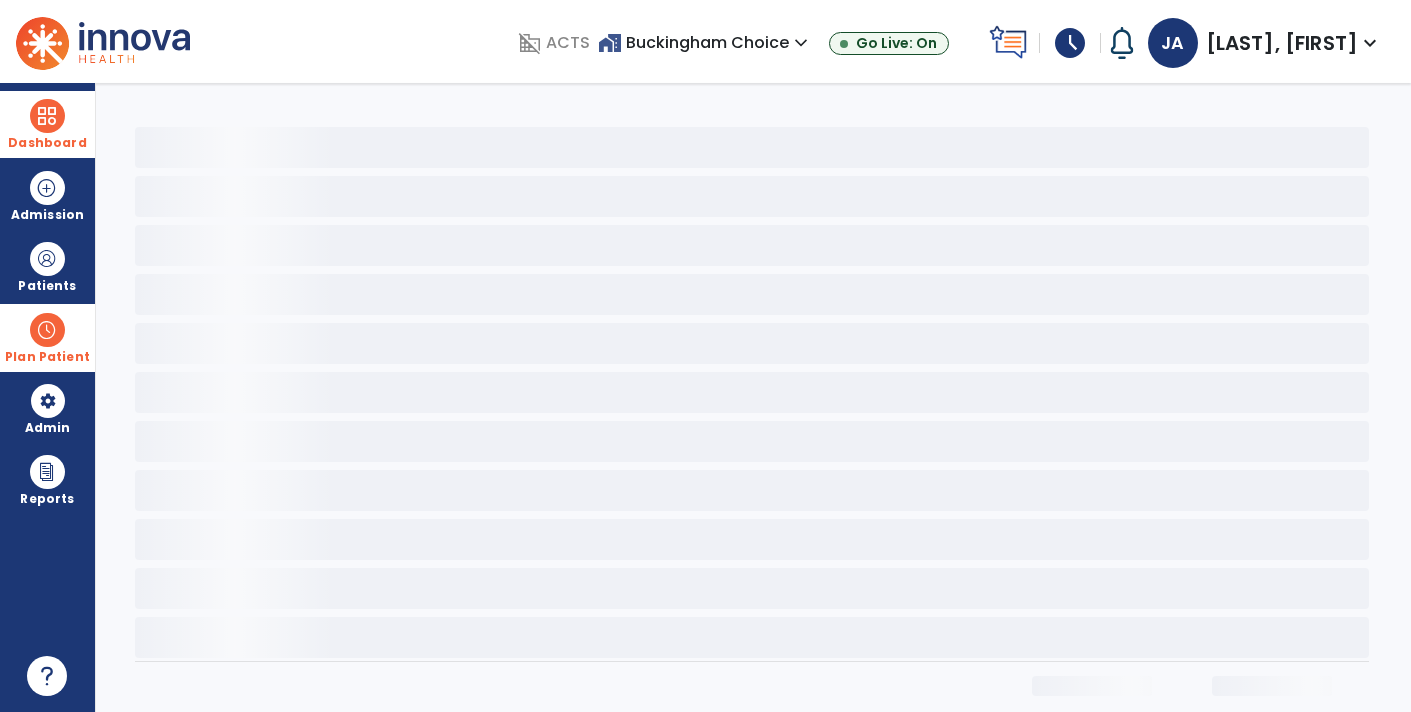 select on "*" 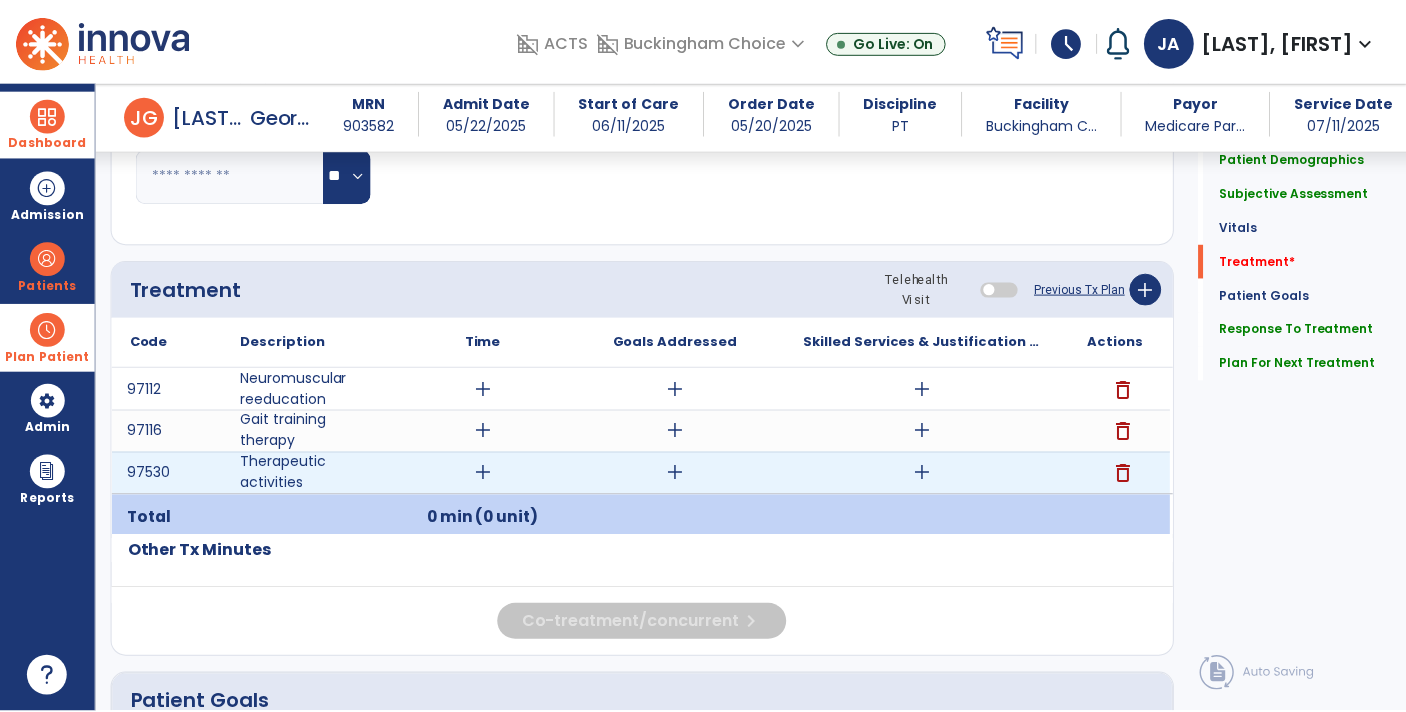 scroll, scrollTop: 1044, scrollLeft: 0, axis: vertical 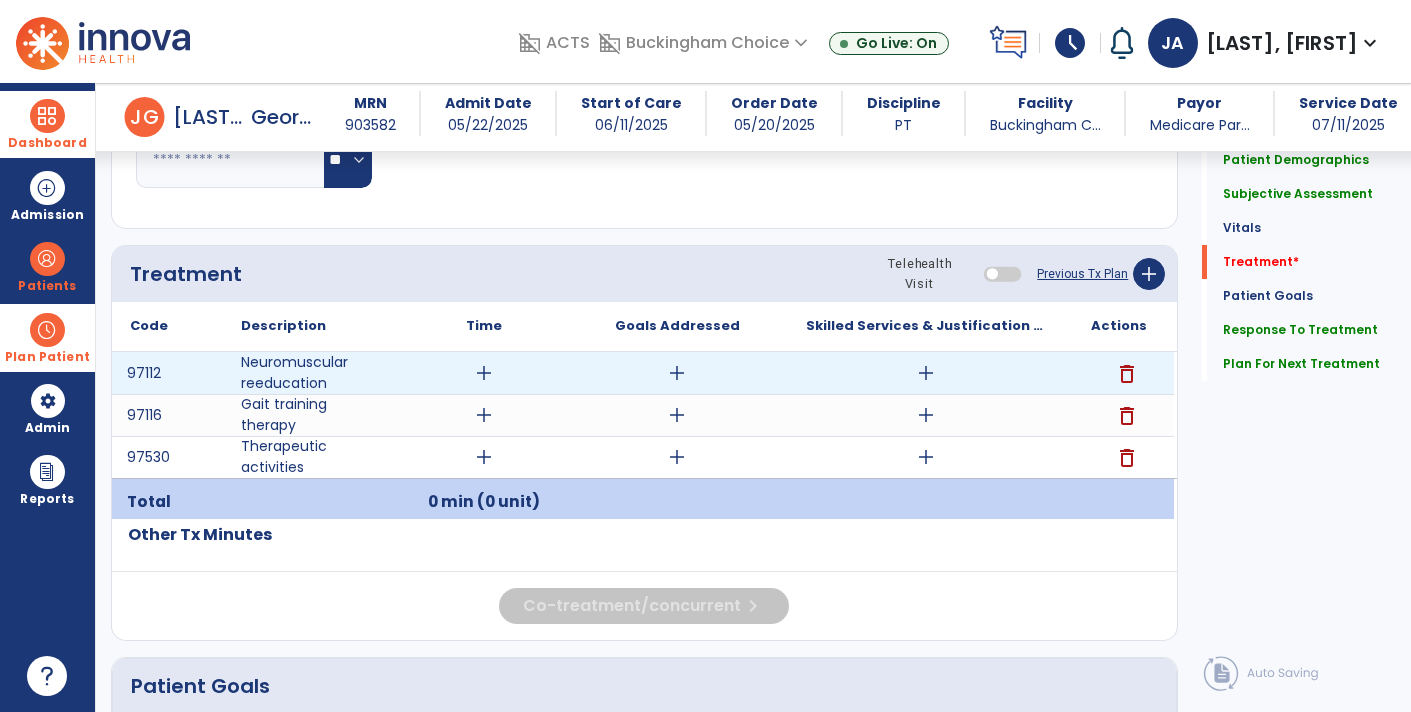 click on "add" at bounding box center (484, 373) 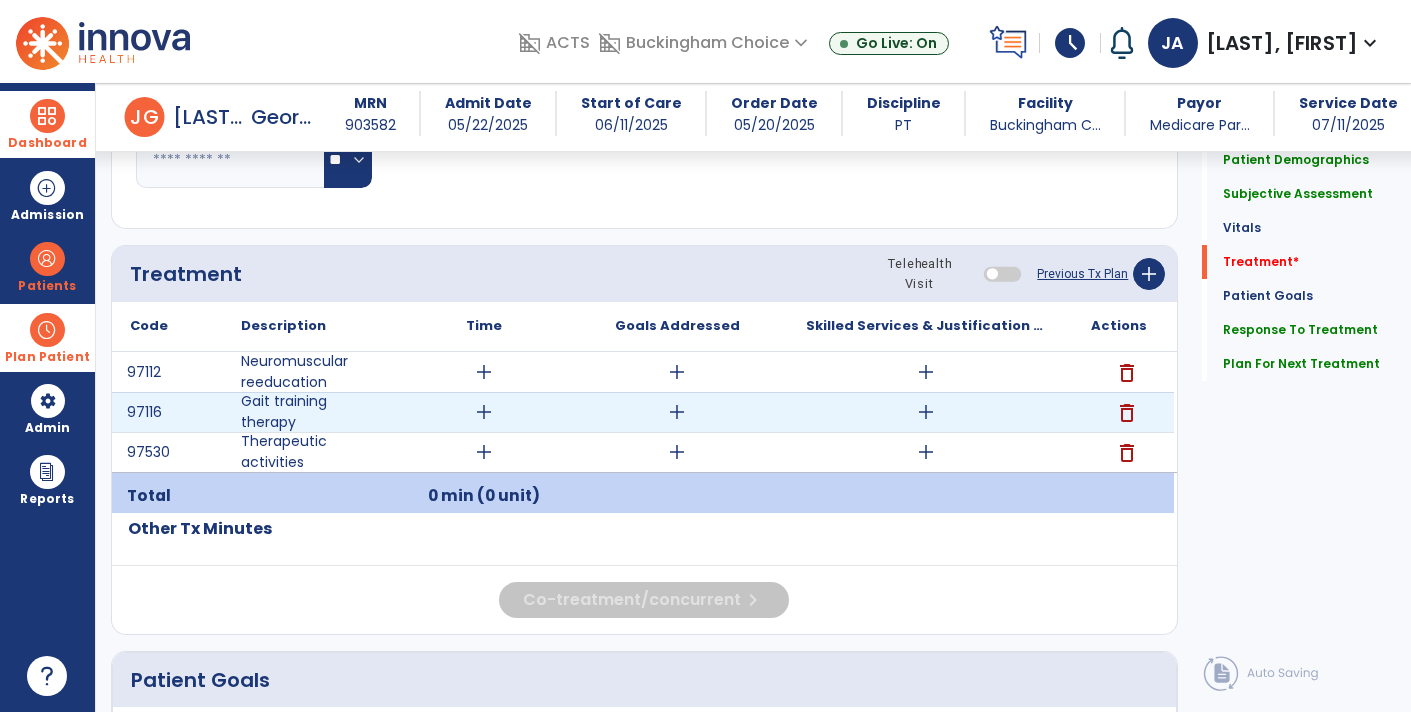 click on "add" at bounding box center [926, 412] 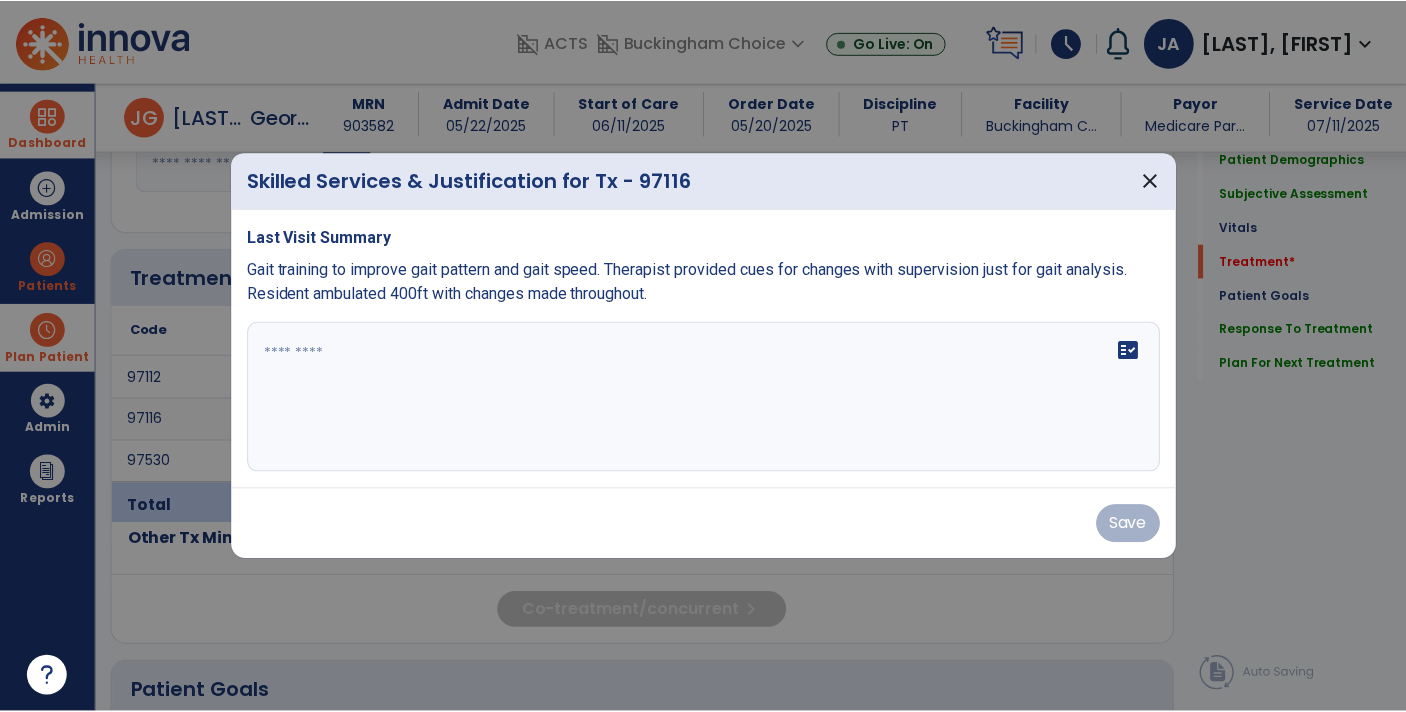 scroll, scrollTop: 1044, scrollLeft: 0, axis: vertical 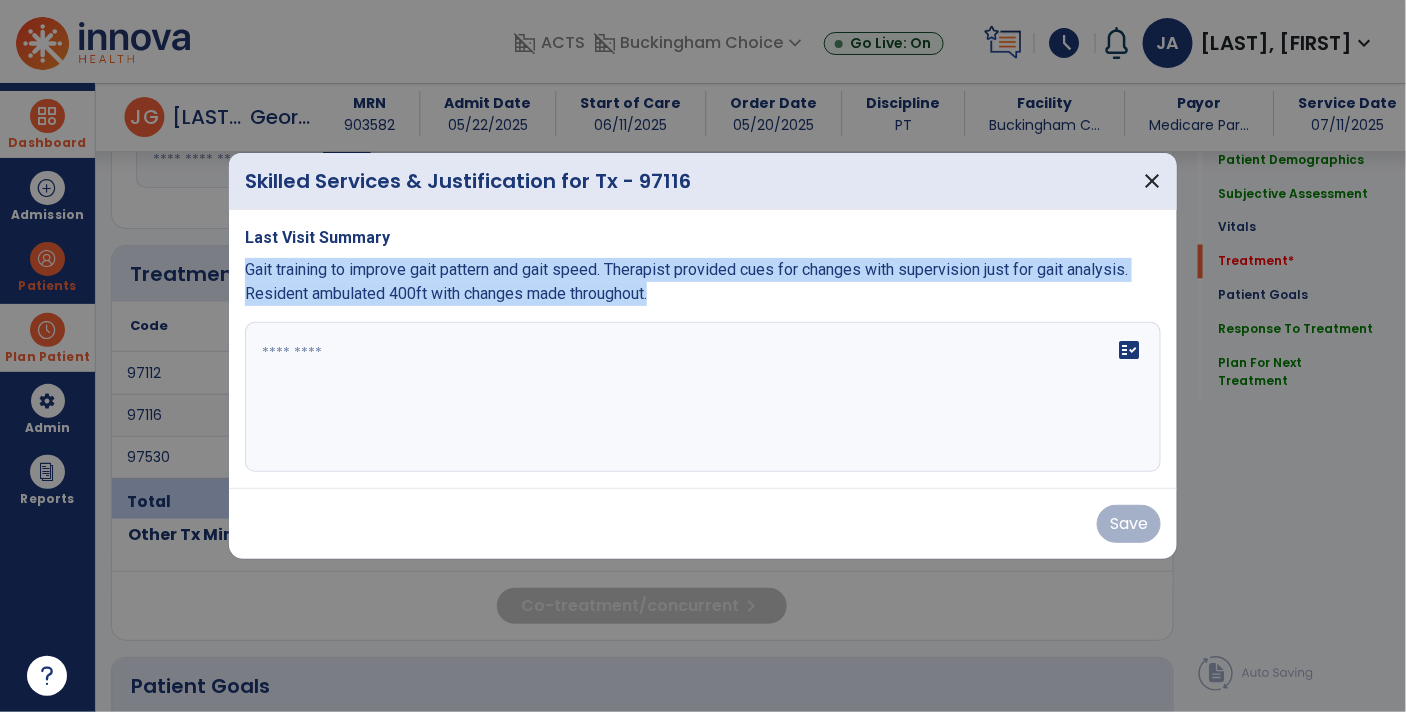 drag, startPoint x: 666, startPoint y: 299, endPoint x: 246, endPoint y: 265, distance: 421.37393 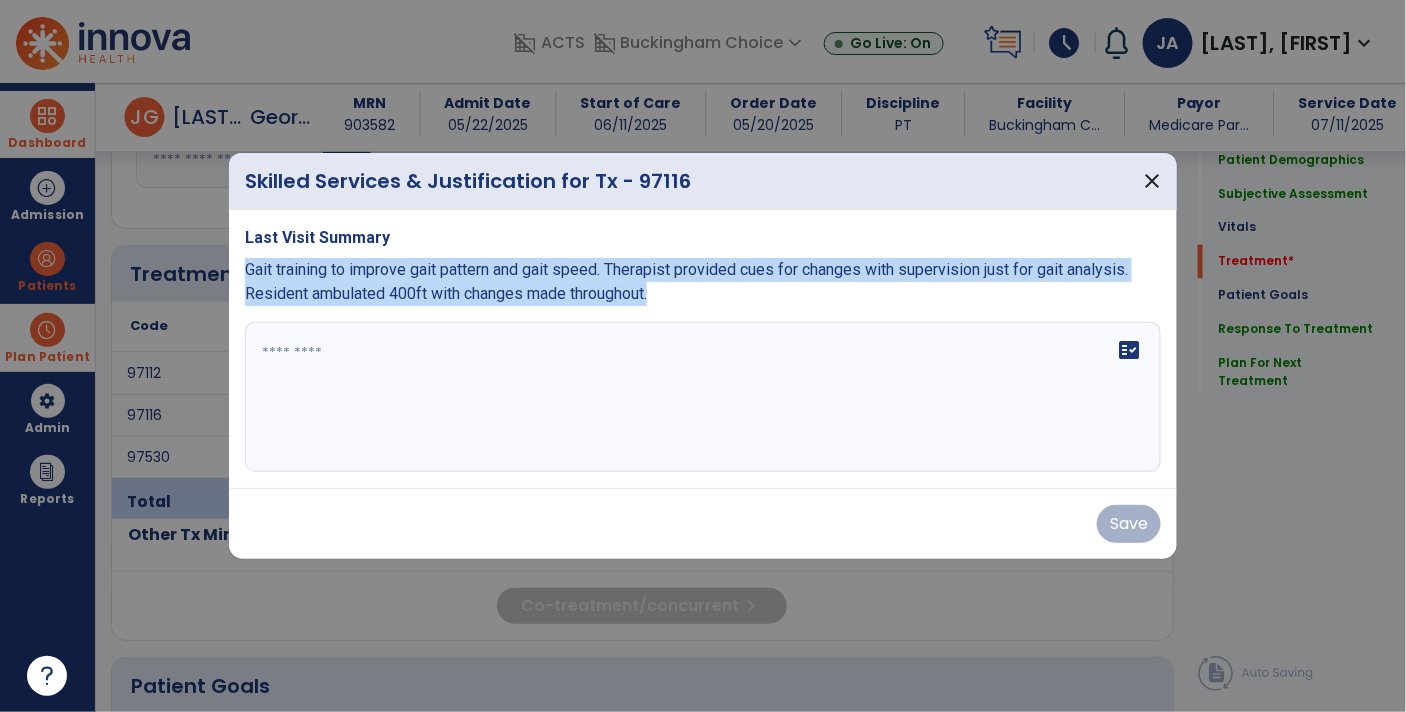 click on "Gait training to improve gait pattern and gait speed. Therapist provided cues for changes with supervision just for gait analysis. Resident ambulated 400ft with changes made throughout." at bounding box center [703, 282] 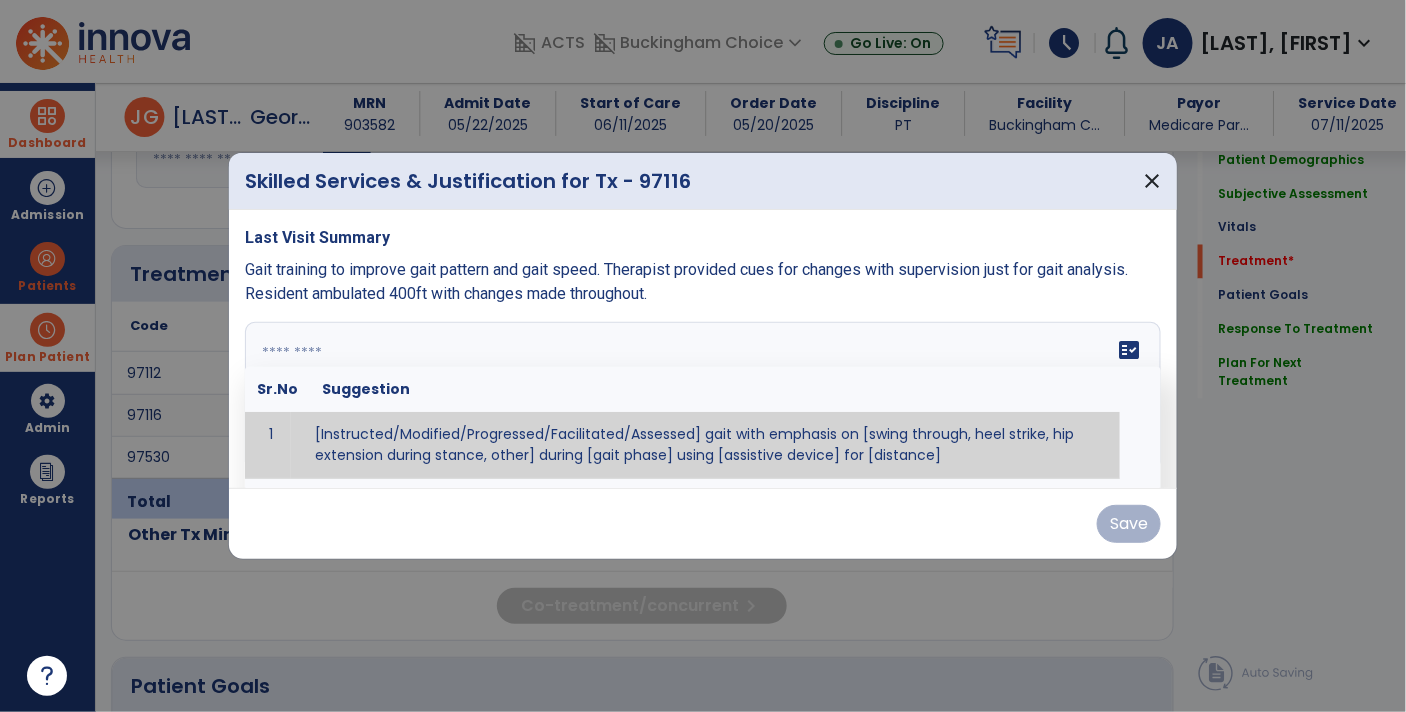paste on "**********" 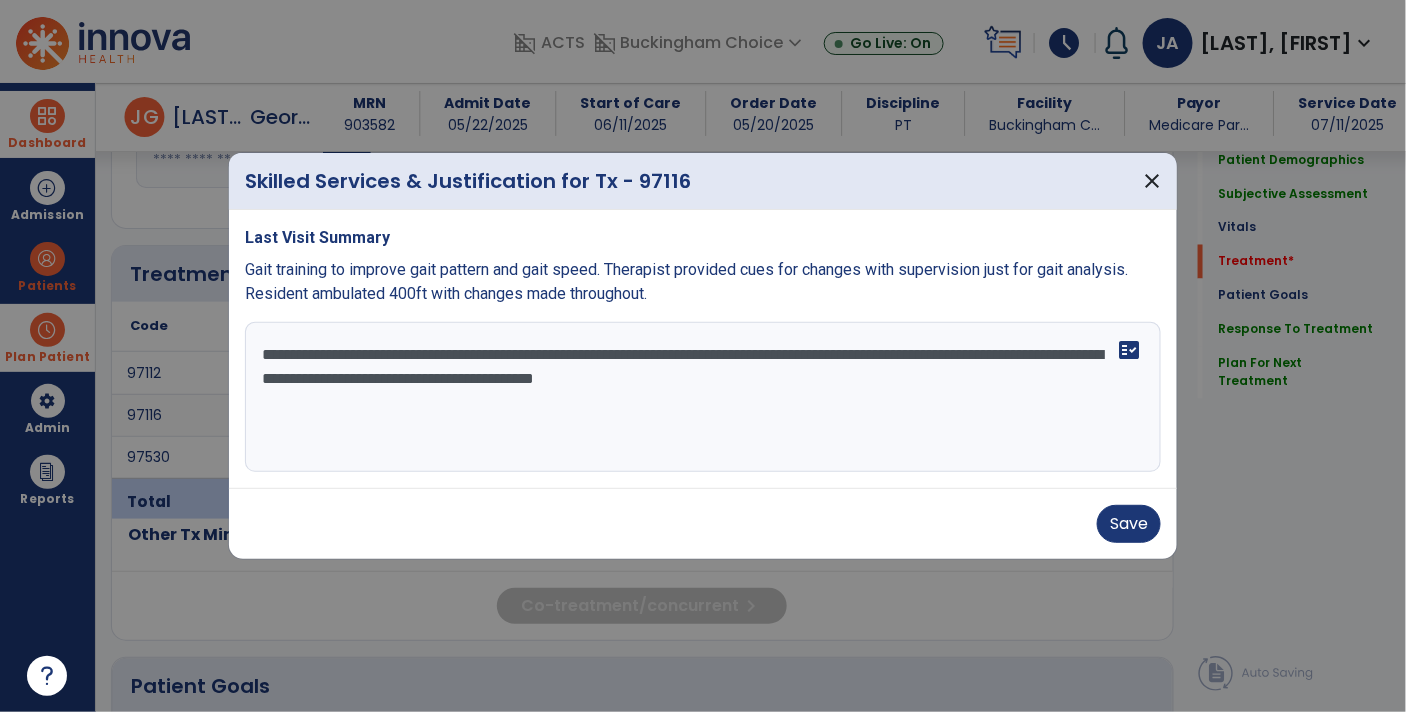click on "**********" at bounding box center [703, 397] 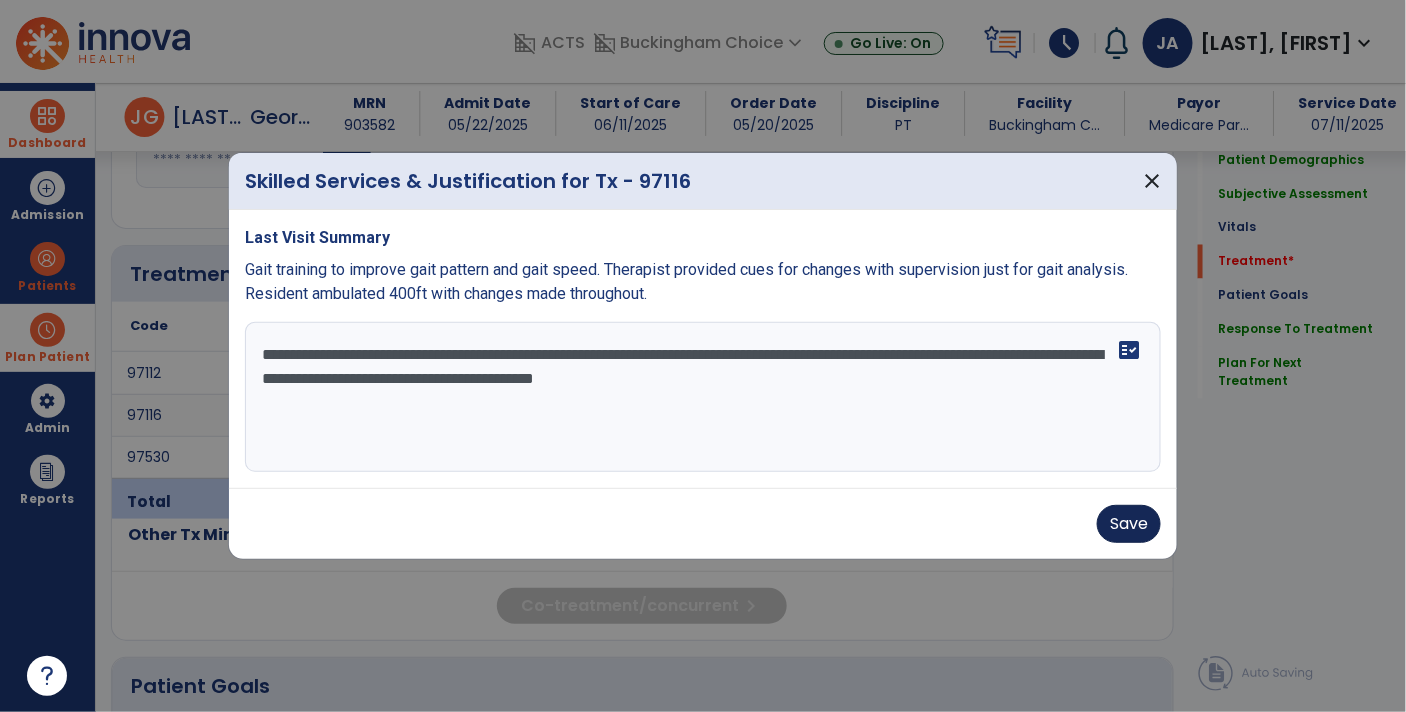 type on "**********" 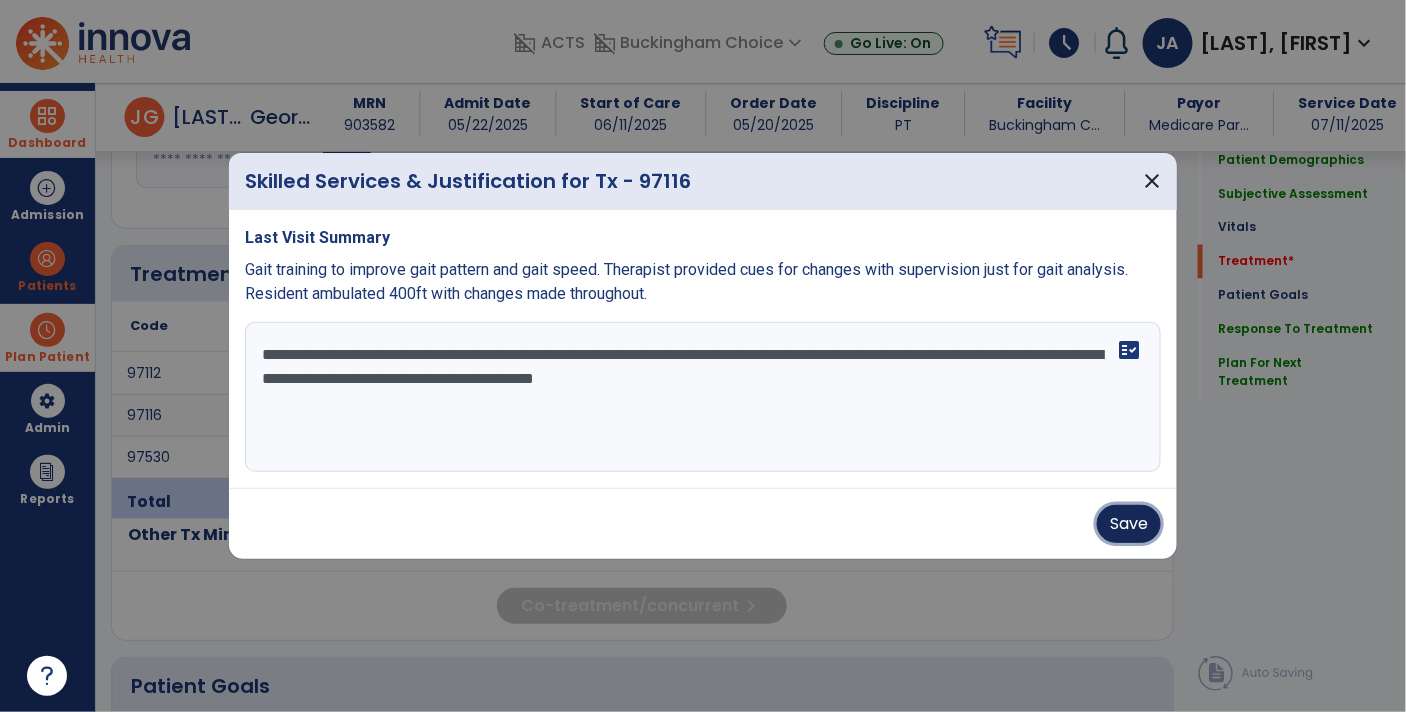 click on "Save" at bounding box center [1129, 524] 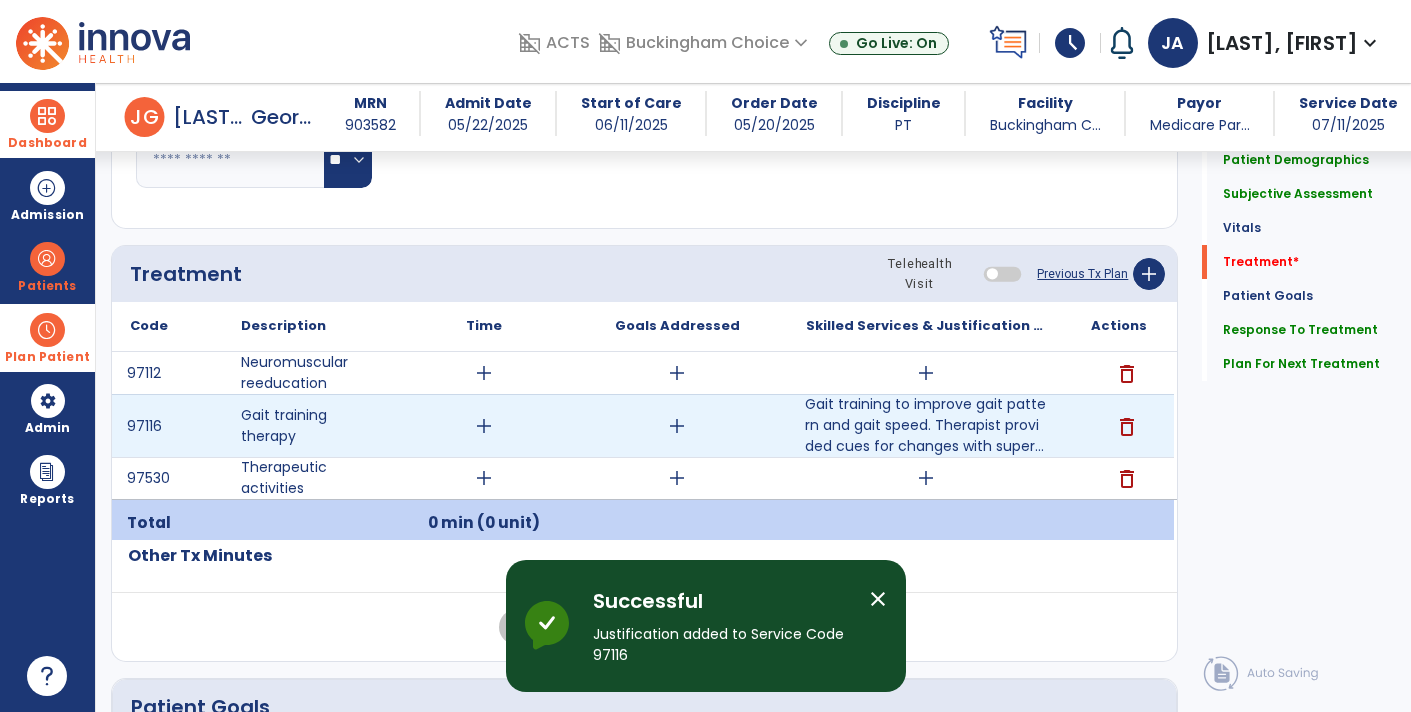 click on "add" at bounding box center [484, 426] 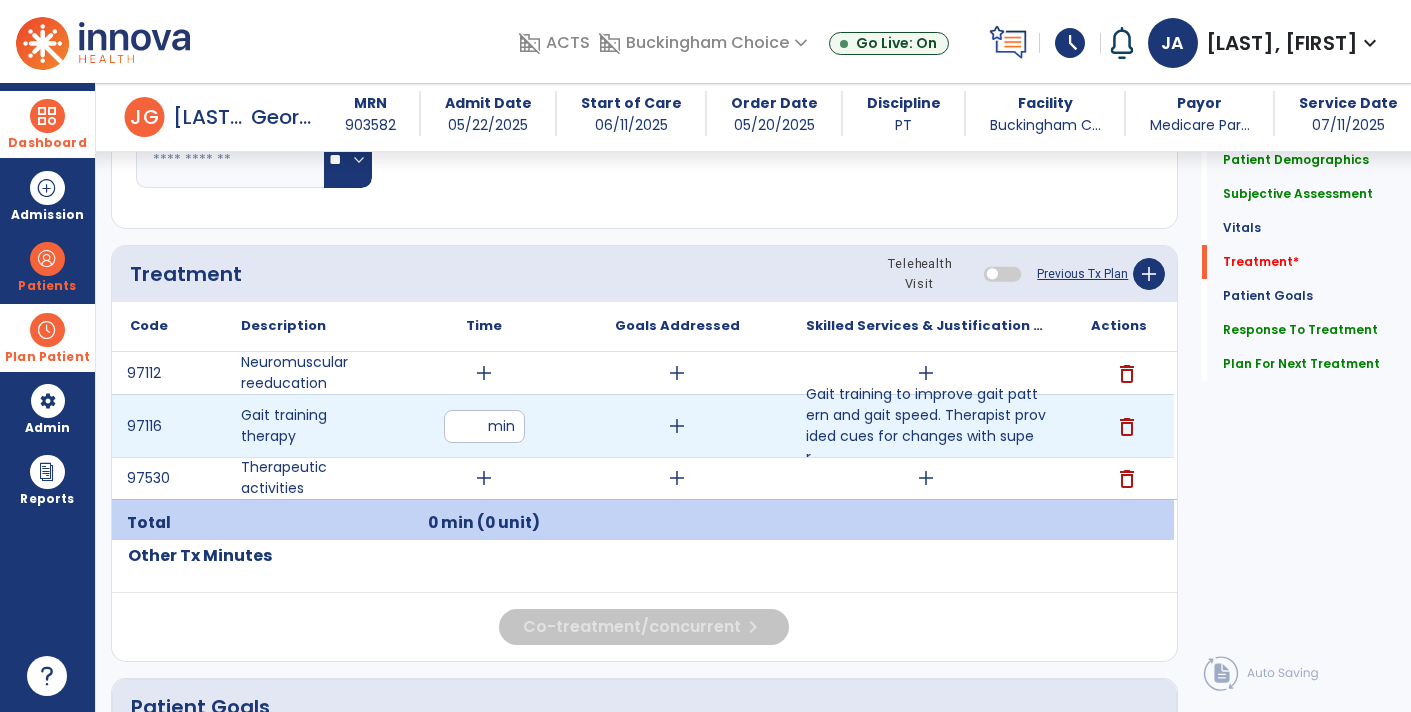 type on "**" 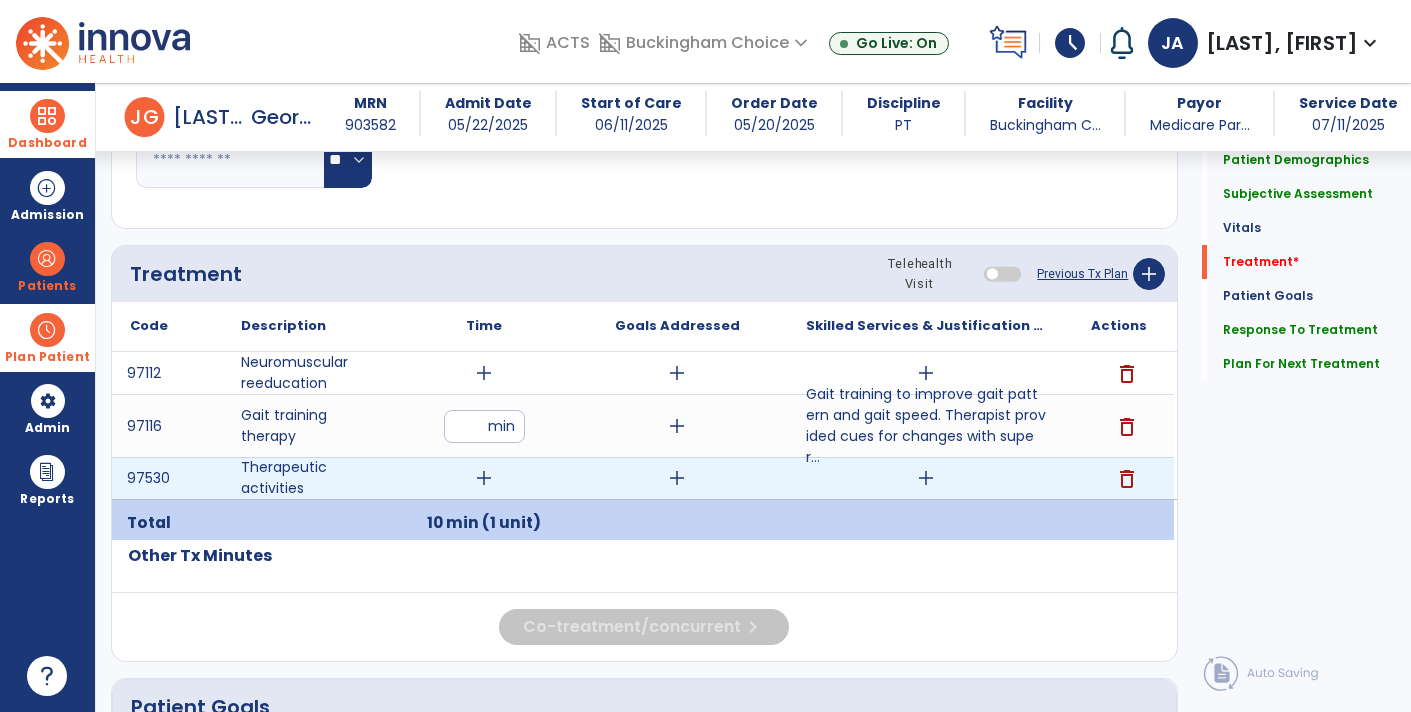 click on "add" at bounding box center (926, 478) 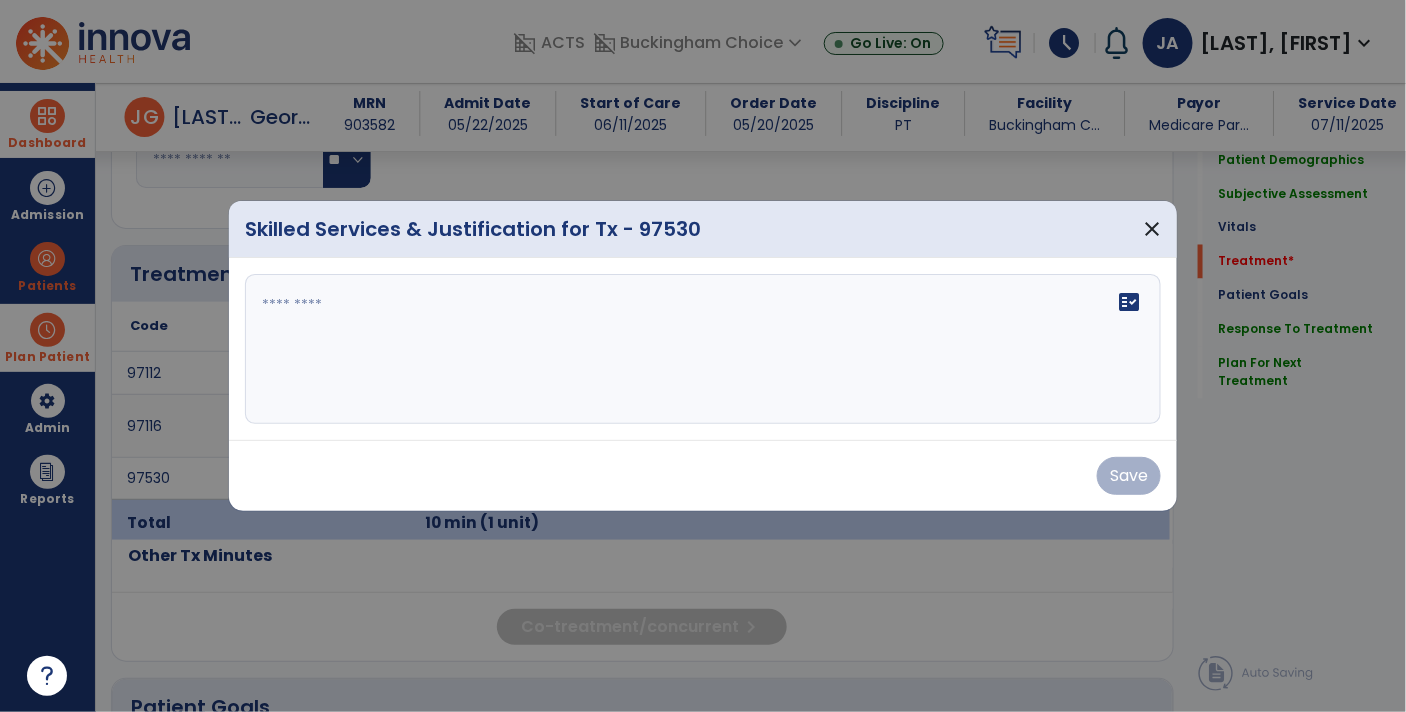 scroll, scrollTop: 1044, scrollLeft: 0, axis: vertical 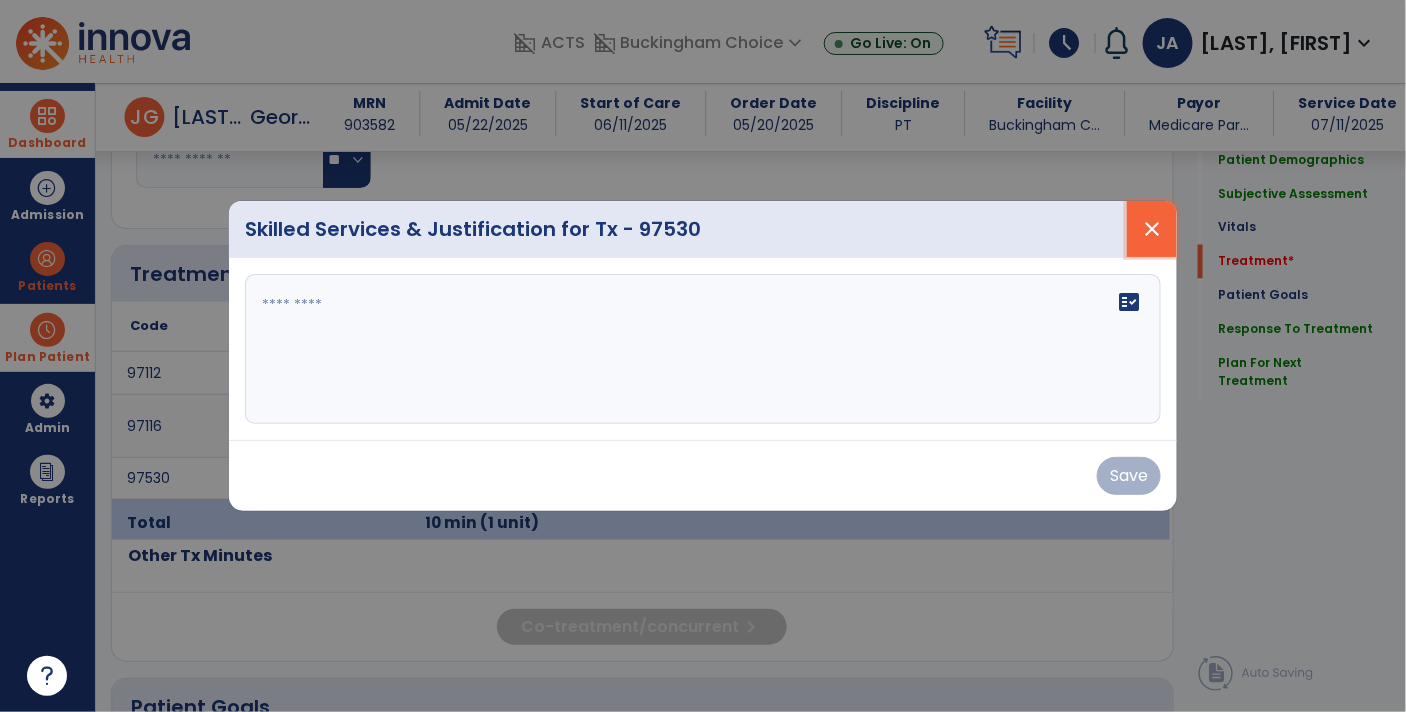click on "close" at bounding box center (1152, 229) 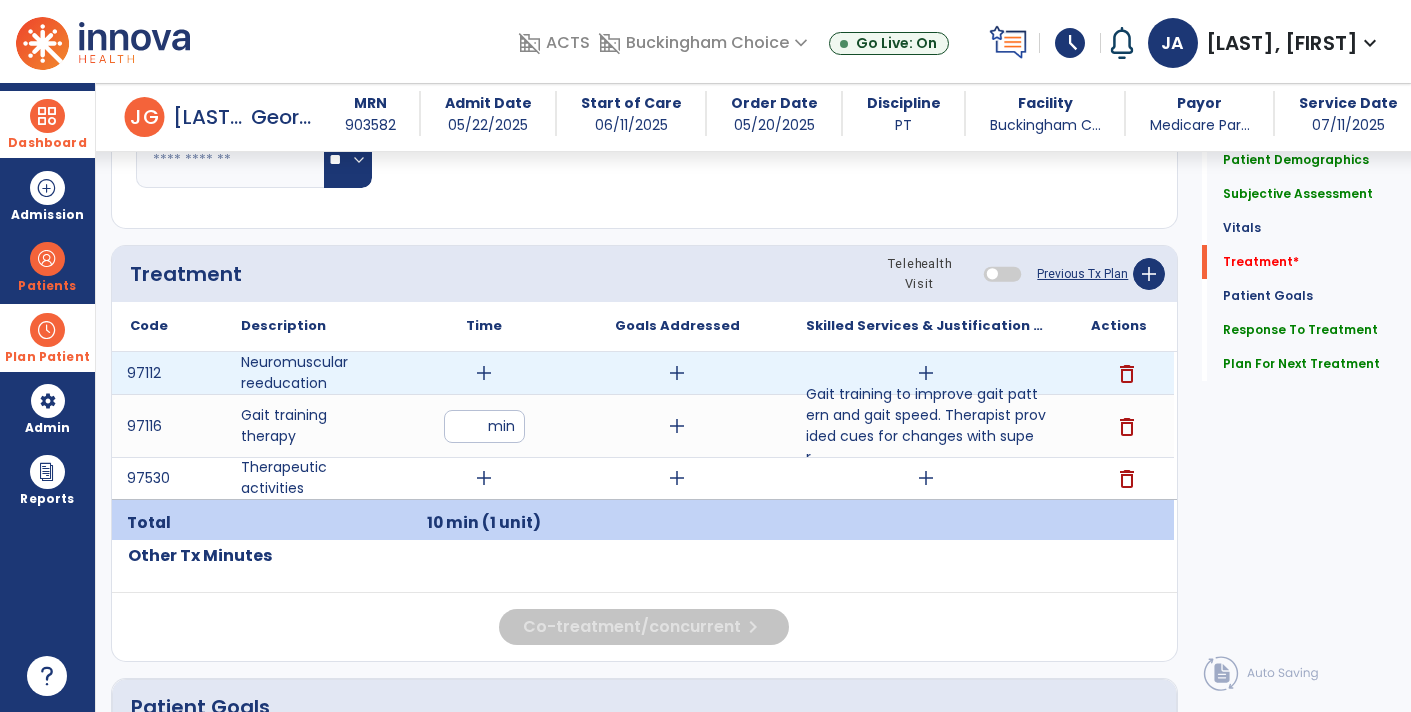 click on "add" at bounding box center (926, 373) 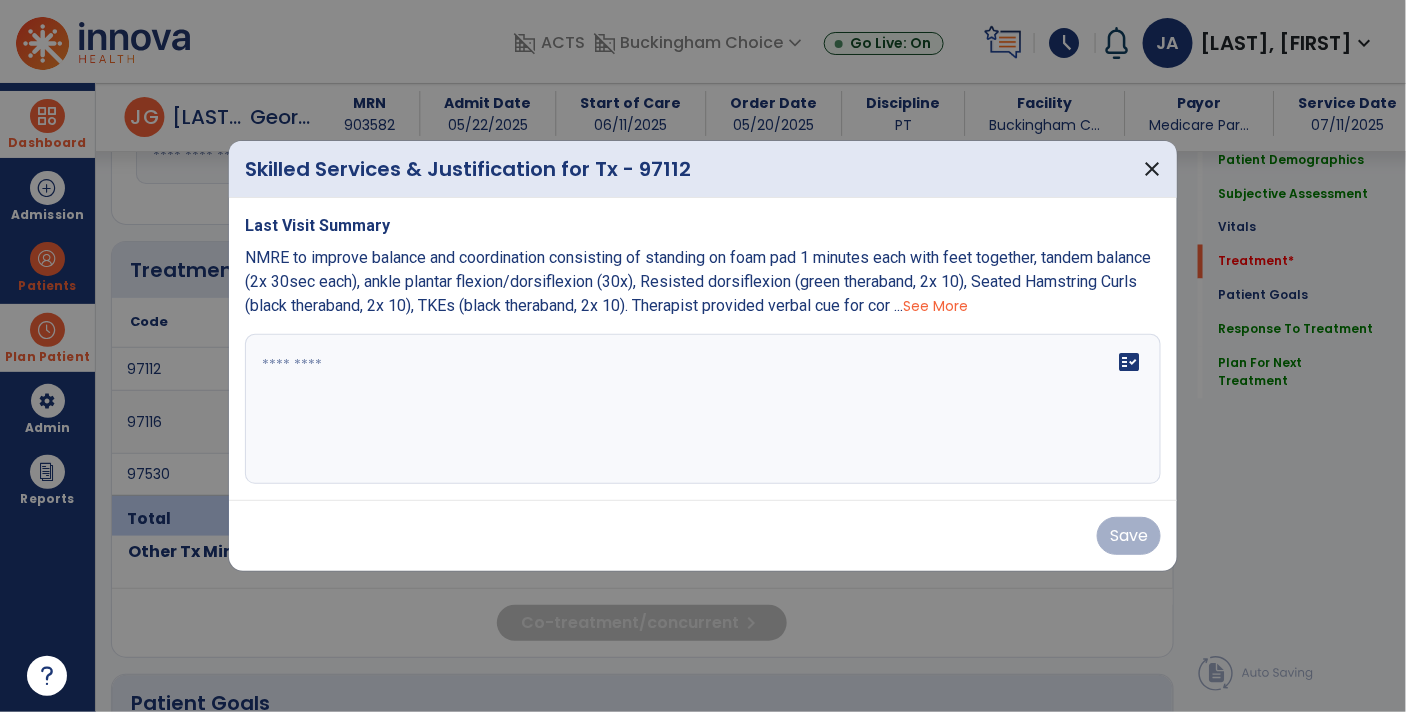 scroll, scrollTop: 1044, scrollLeft: 0, axis: vertical 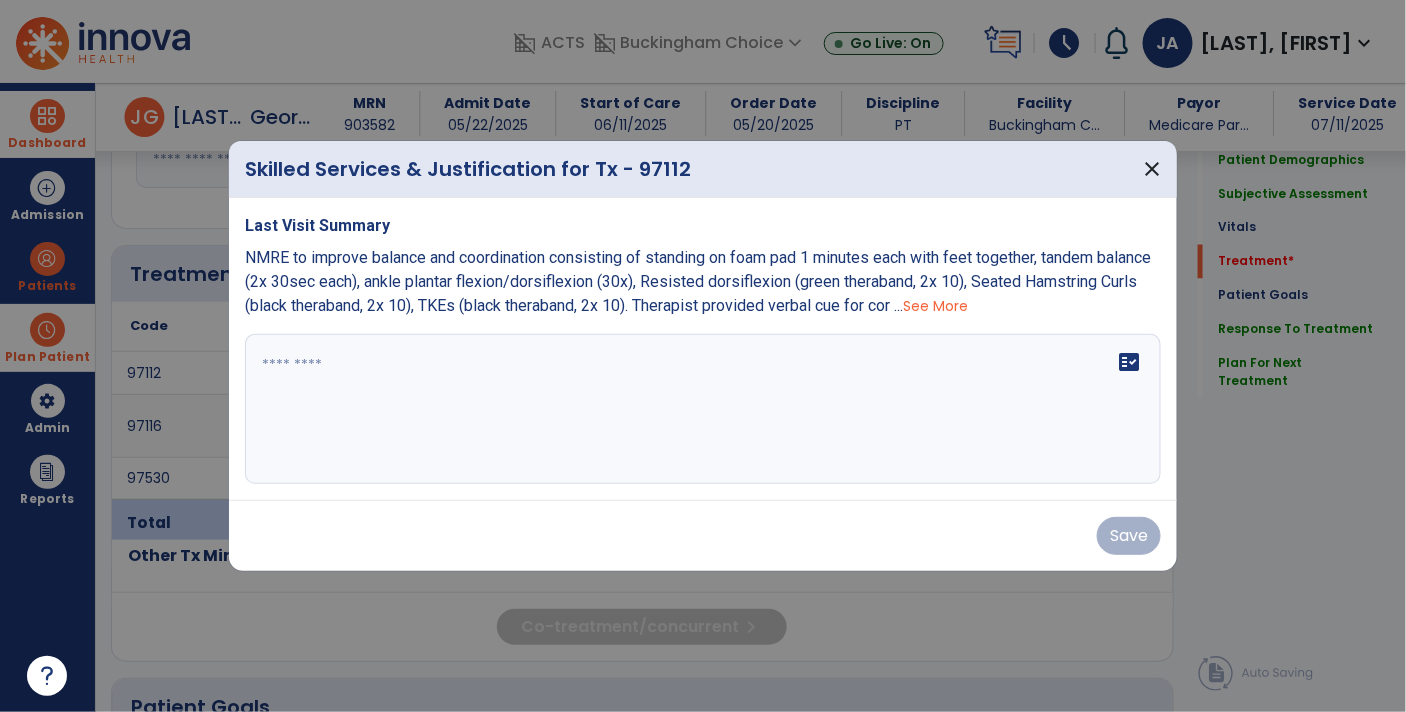 click on "See More" at bounding box center [935, 306] 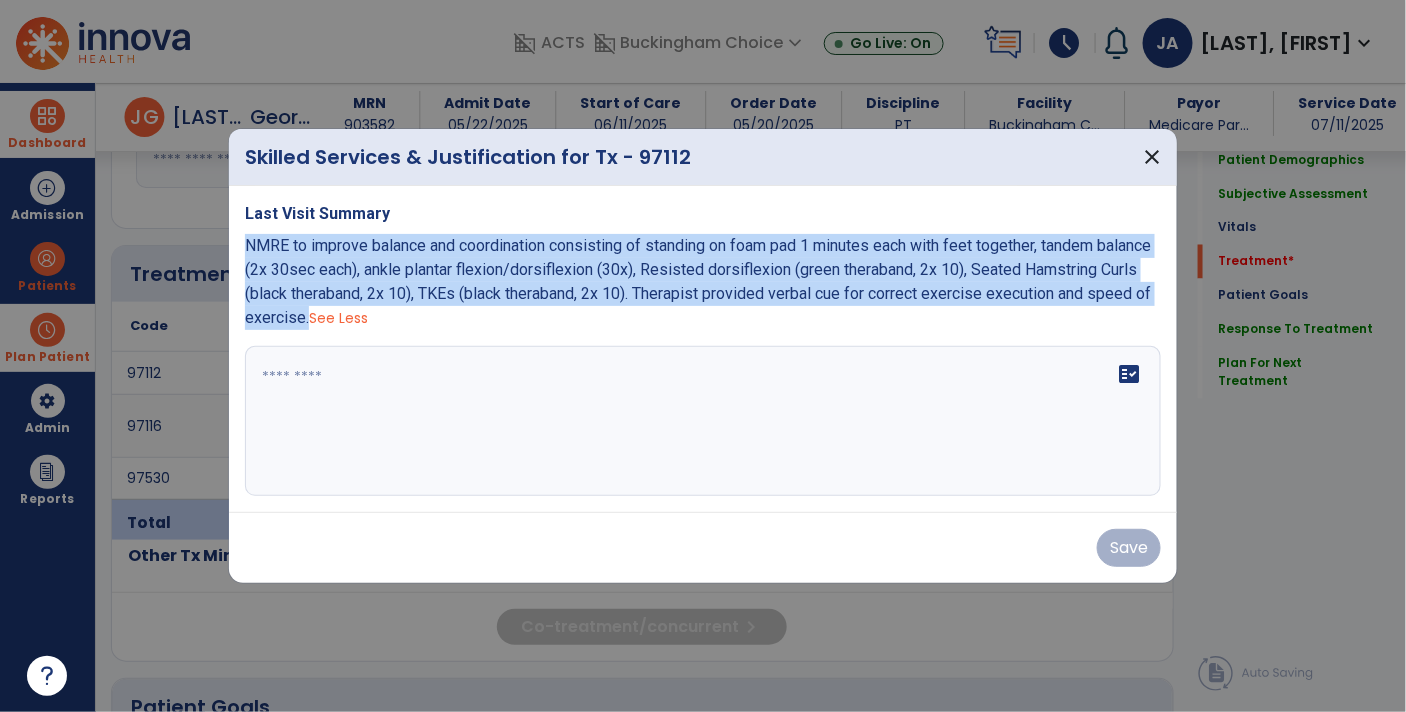 drag, startPoint x: 476, startPoint y: 315, endPoint x: 248, endPoint y: 245, distance: 238.50366 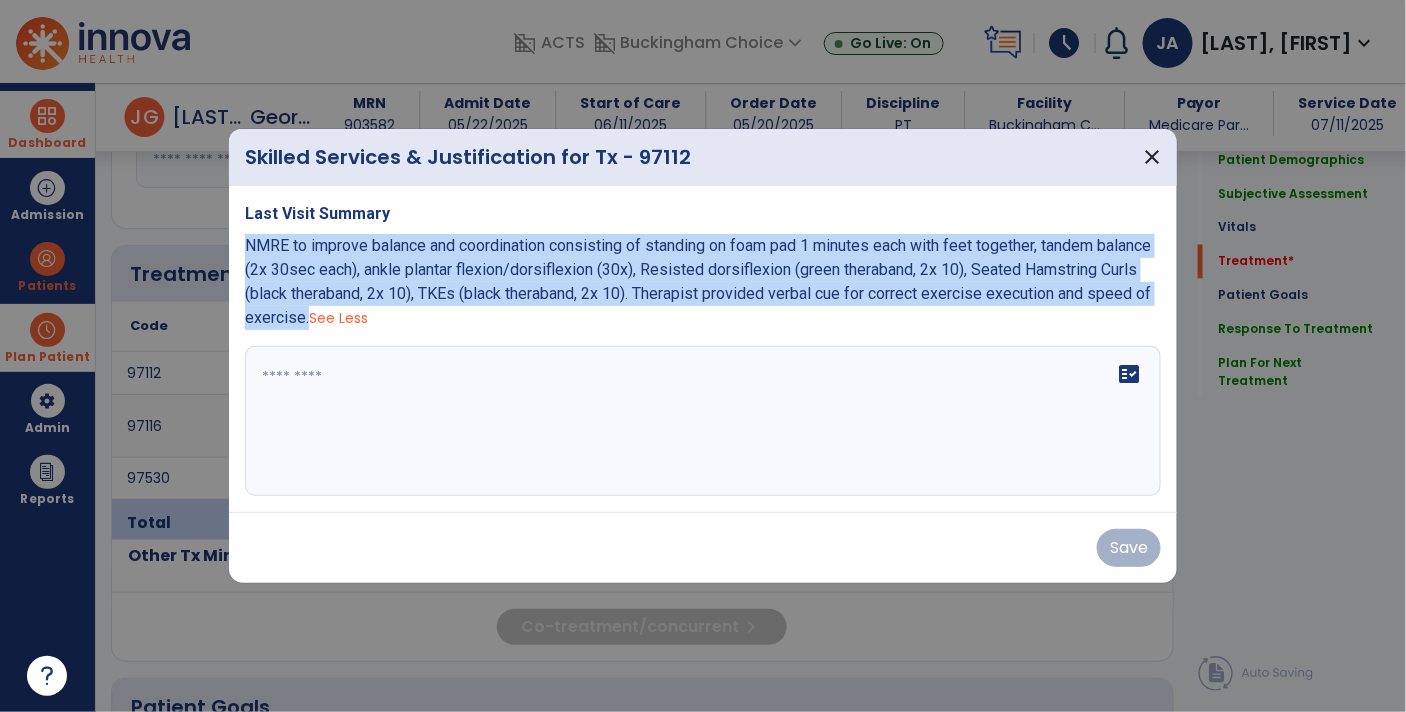 click on "NMRE to improve balance and coordination consisting of standing on foam pad 1 minutes each with feet together, tandem balance (2x 30sec each), ankle plantar flexion/dorsiflexion (30x), Resisted dorsiflexion (green theraband, 2x 10), Seated Hamstring Curls (black theraband, 2x 10), TKEs (black theraband, 2x 10). Therapist provided verbal cue for correct exercise execution and speed of exercise." at bounding box center (698, 281) 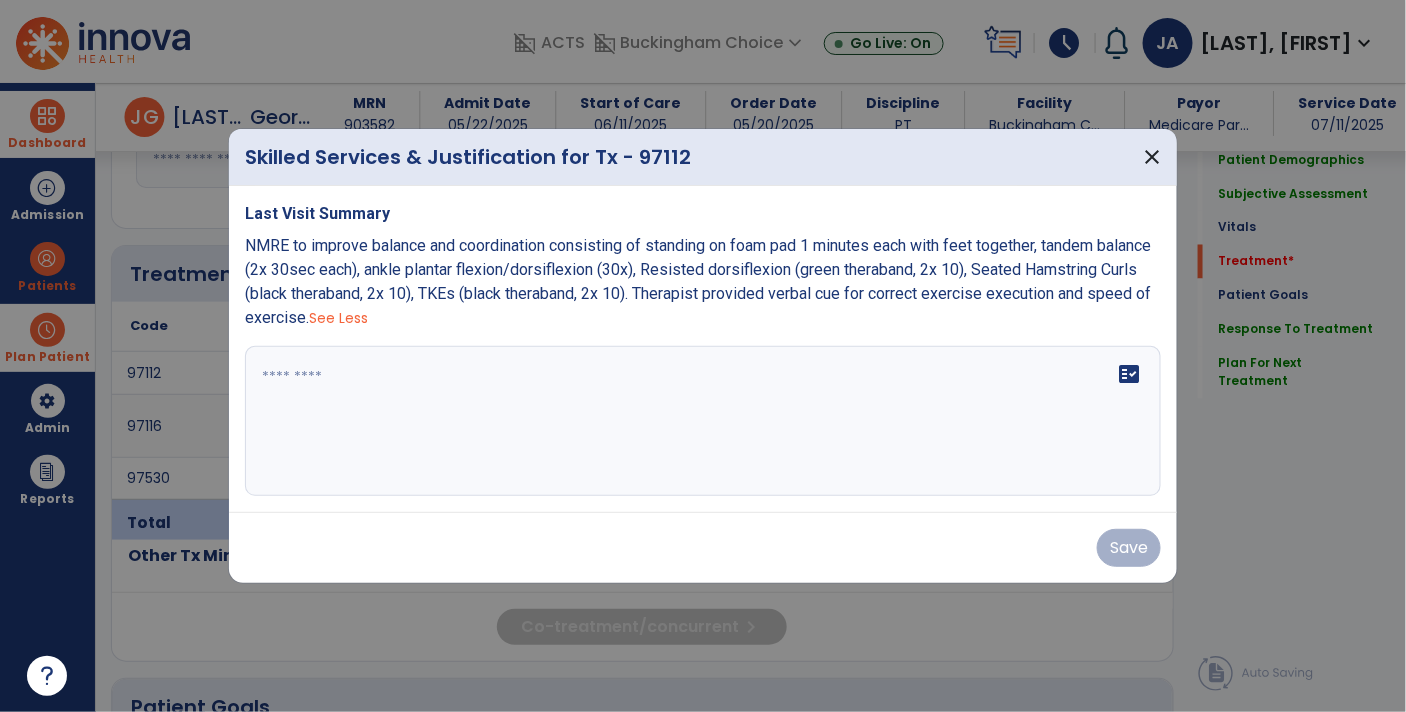 click at bounding box center (703, 421) 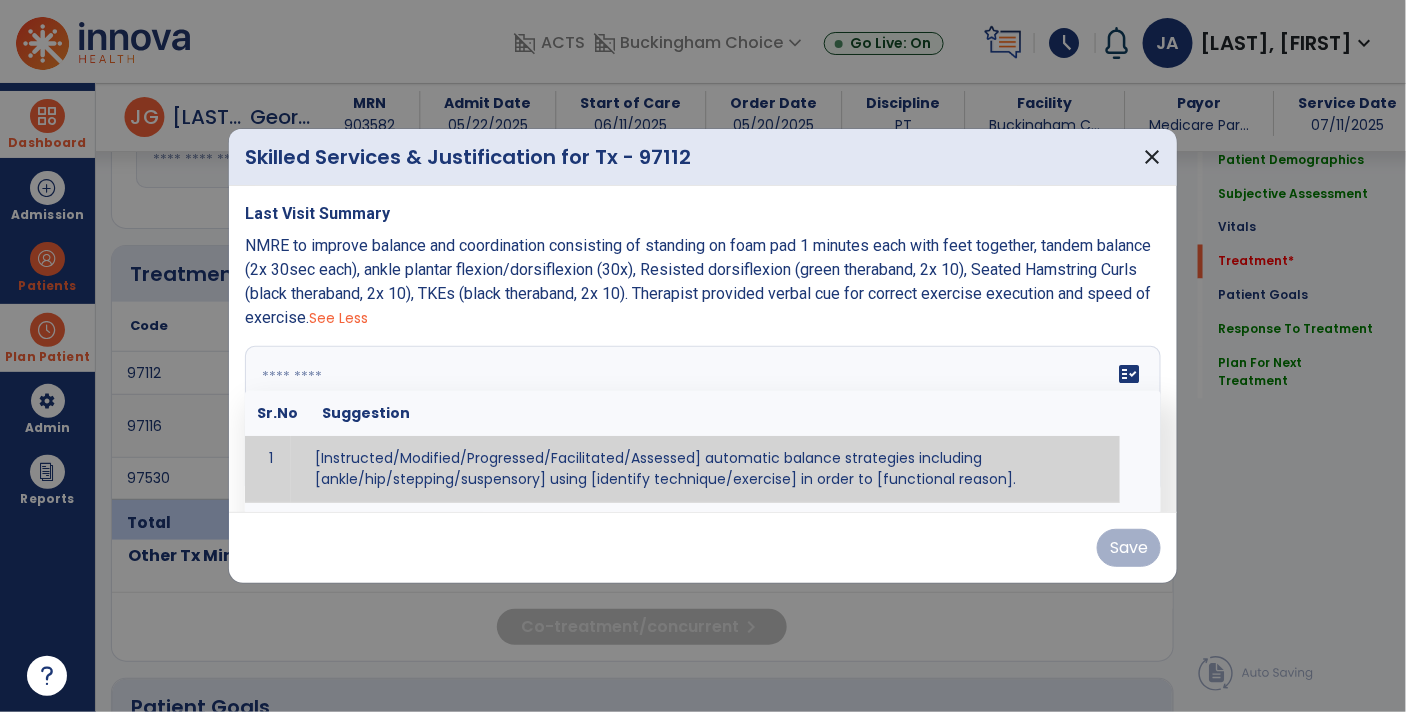 paste on "**********" 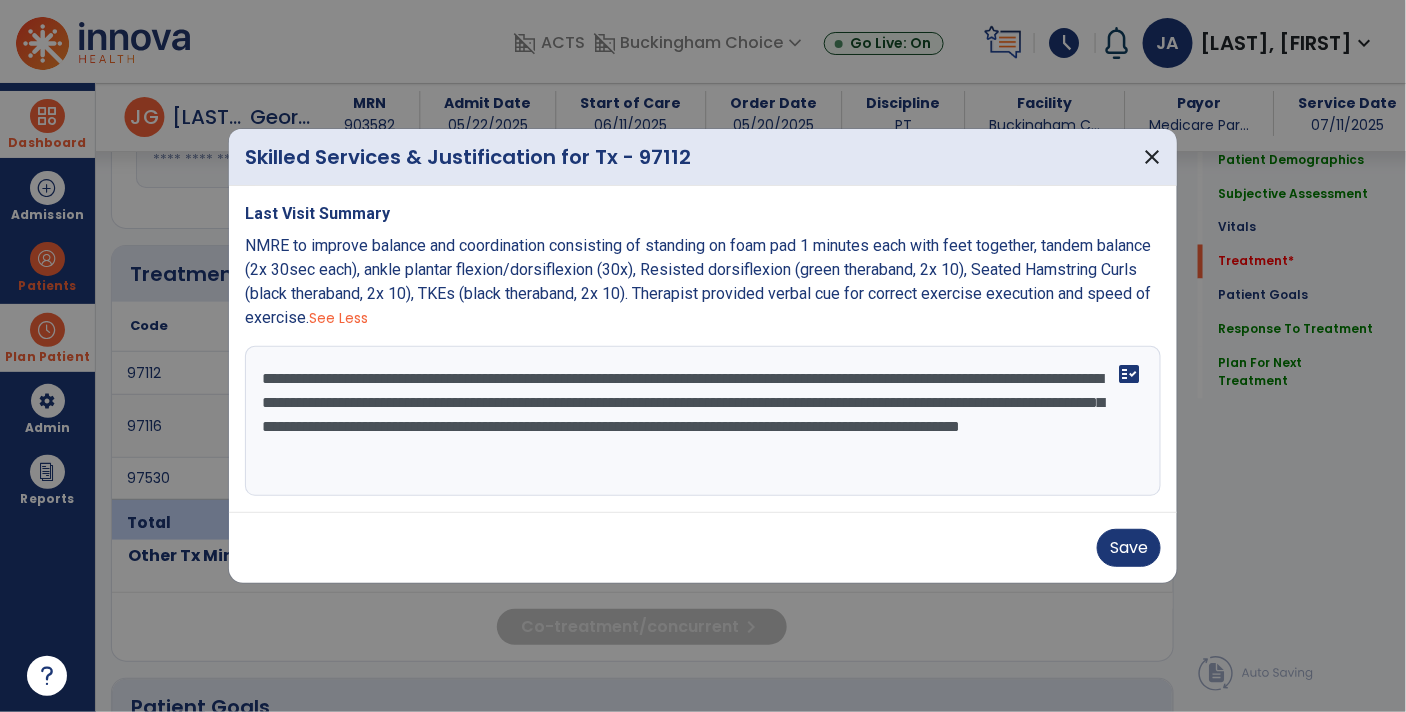 click on "**********" at bounding box center [703, 421] 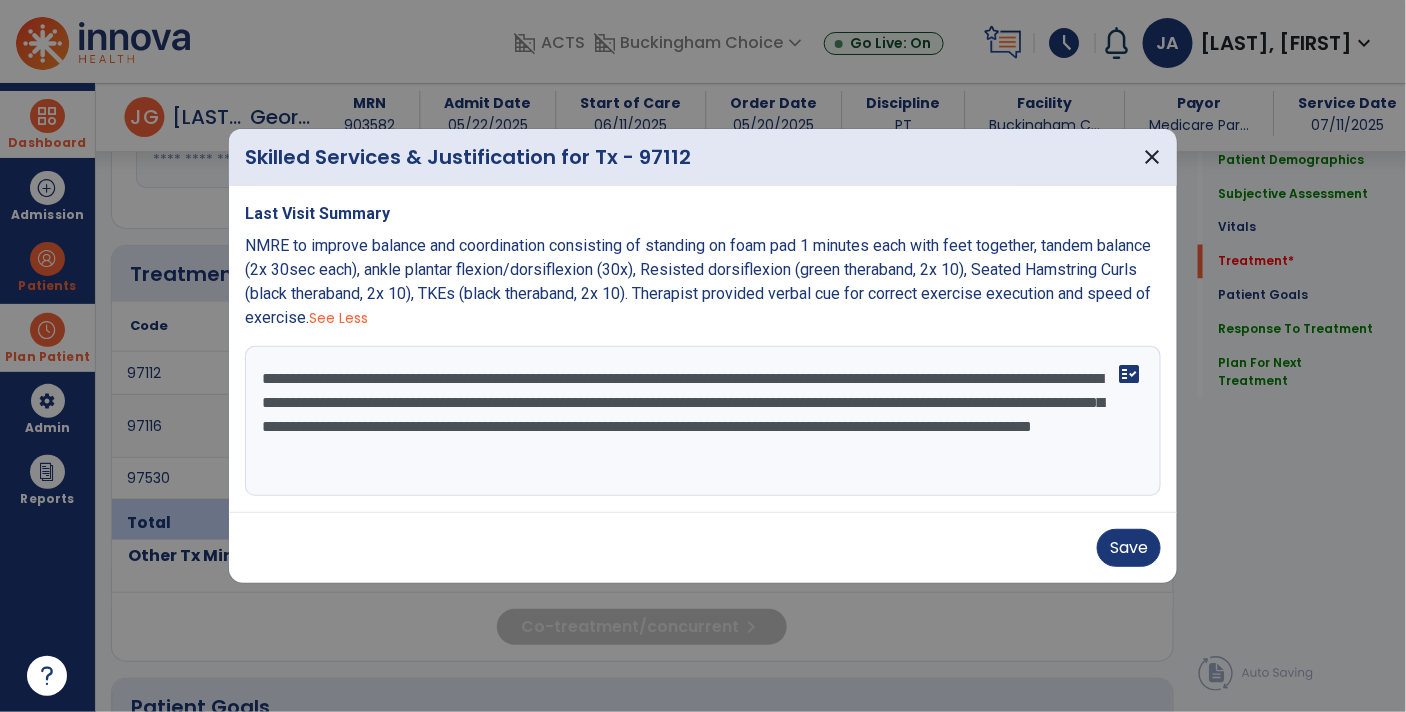 drag, startPoint x: 716, startPoint y: 379, endPoint x: 335, endPoint y: 410, distance: 382.25906 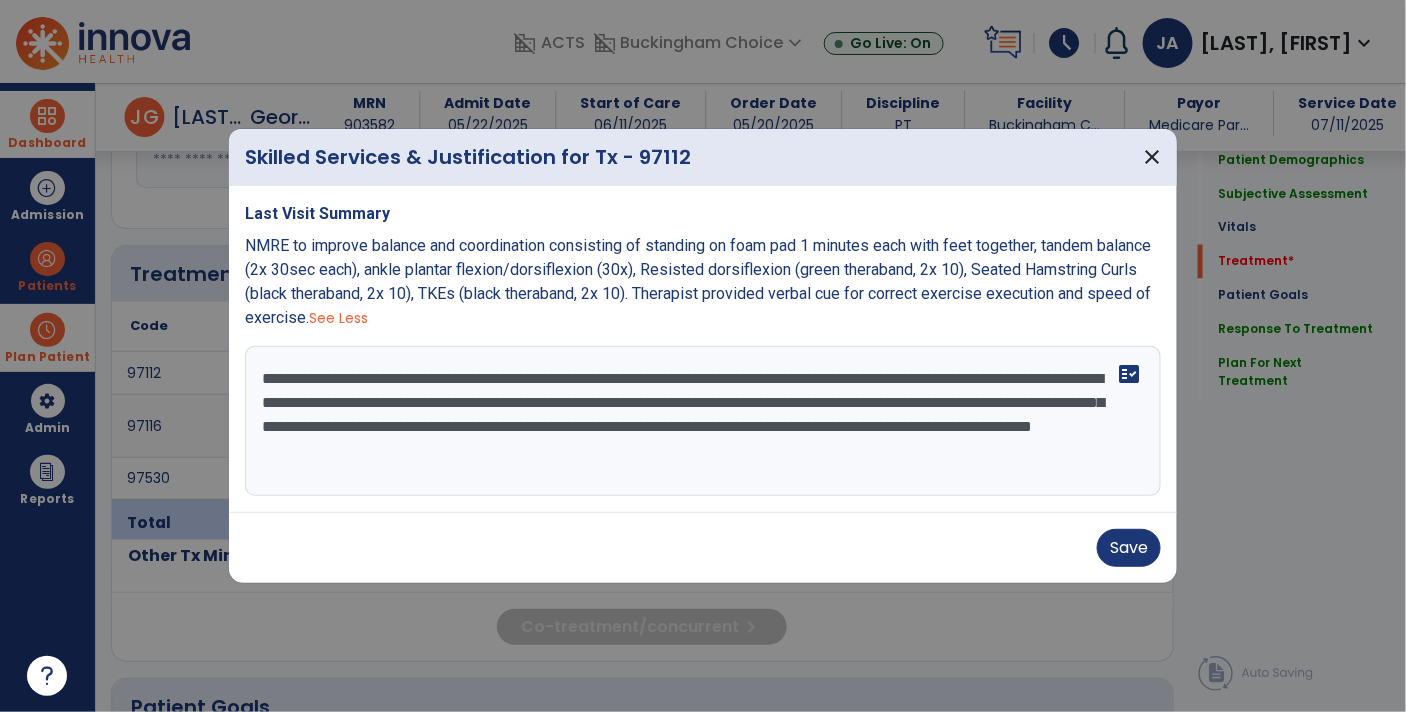 click on "**********" at bounding box center (703, 421) 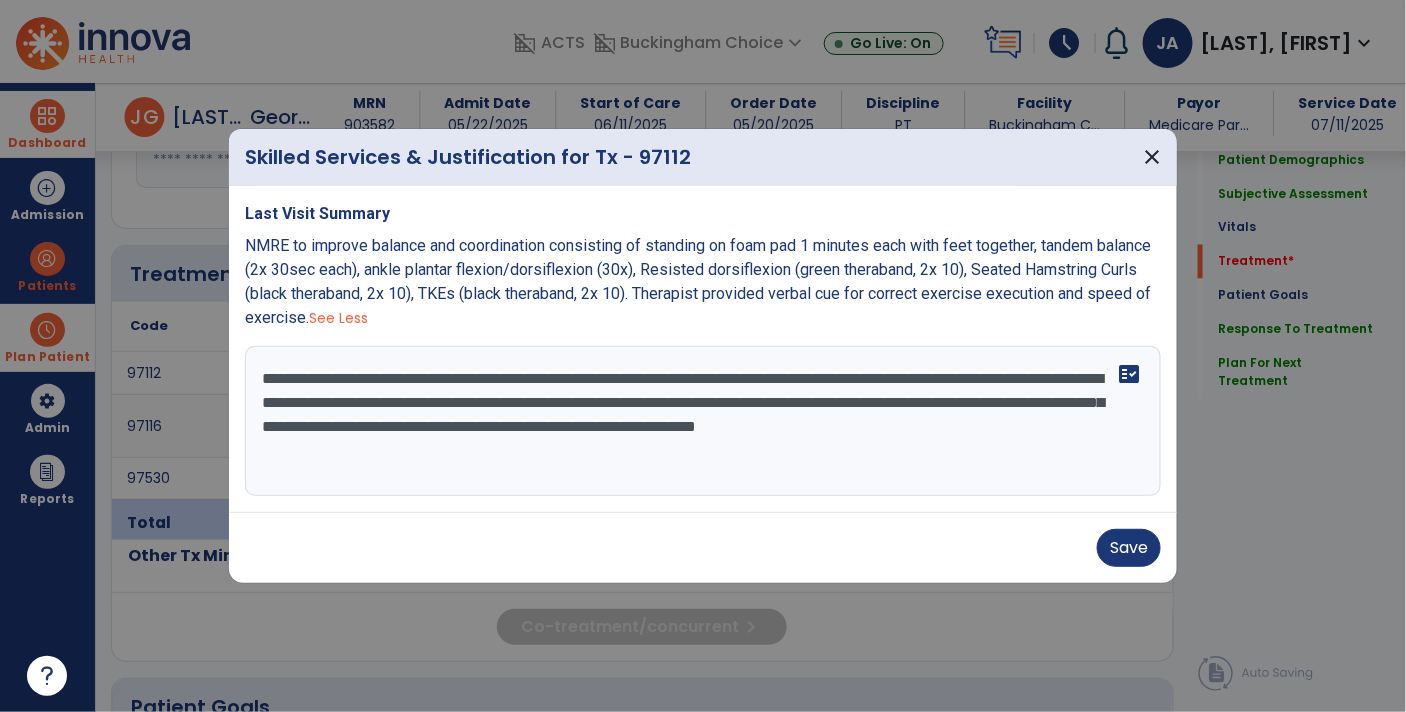 click on "**********" at bounding box center [703, 421] 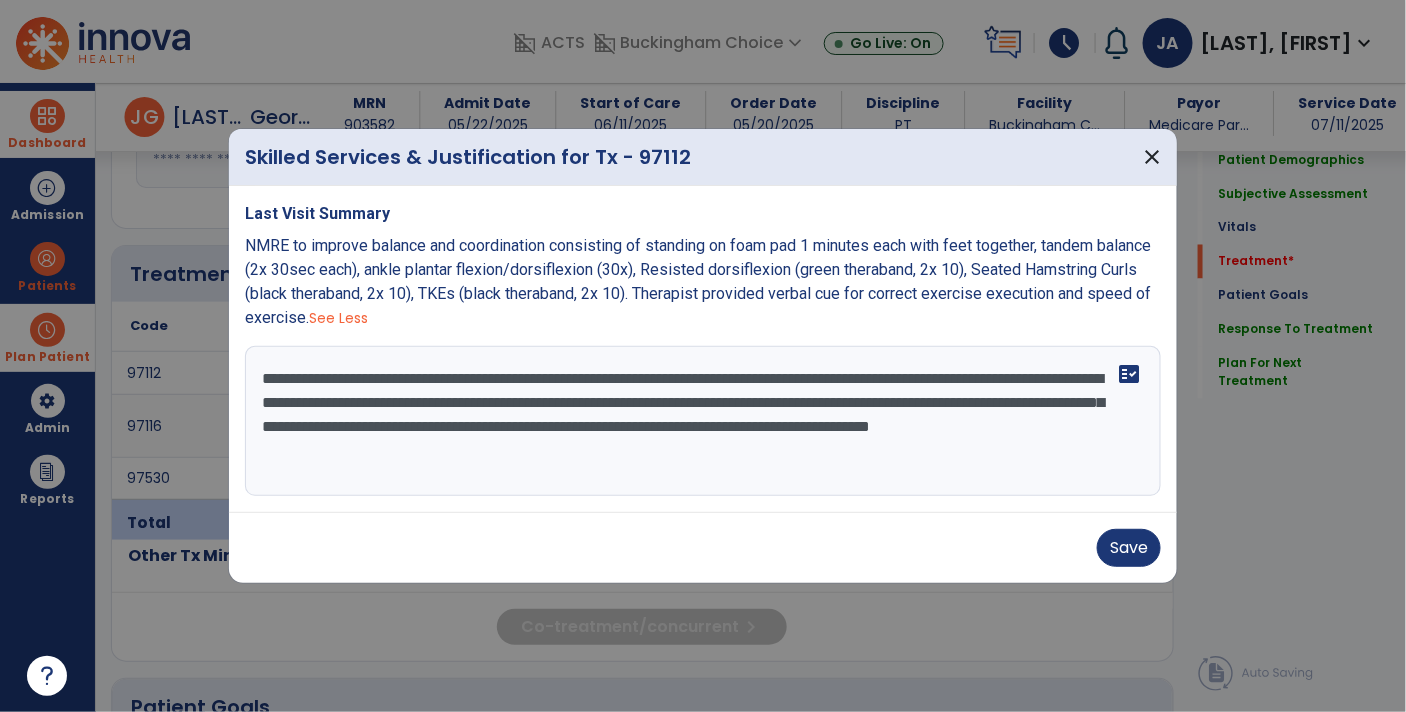click on "**********" at bounding box center [703, 421] 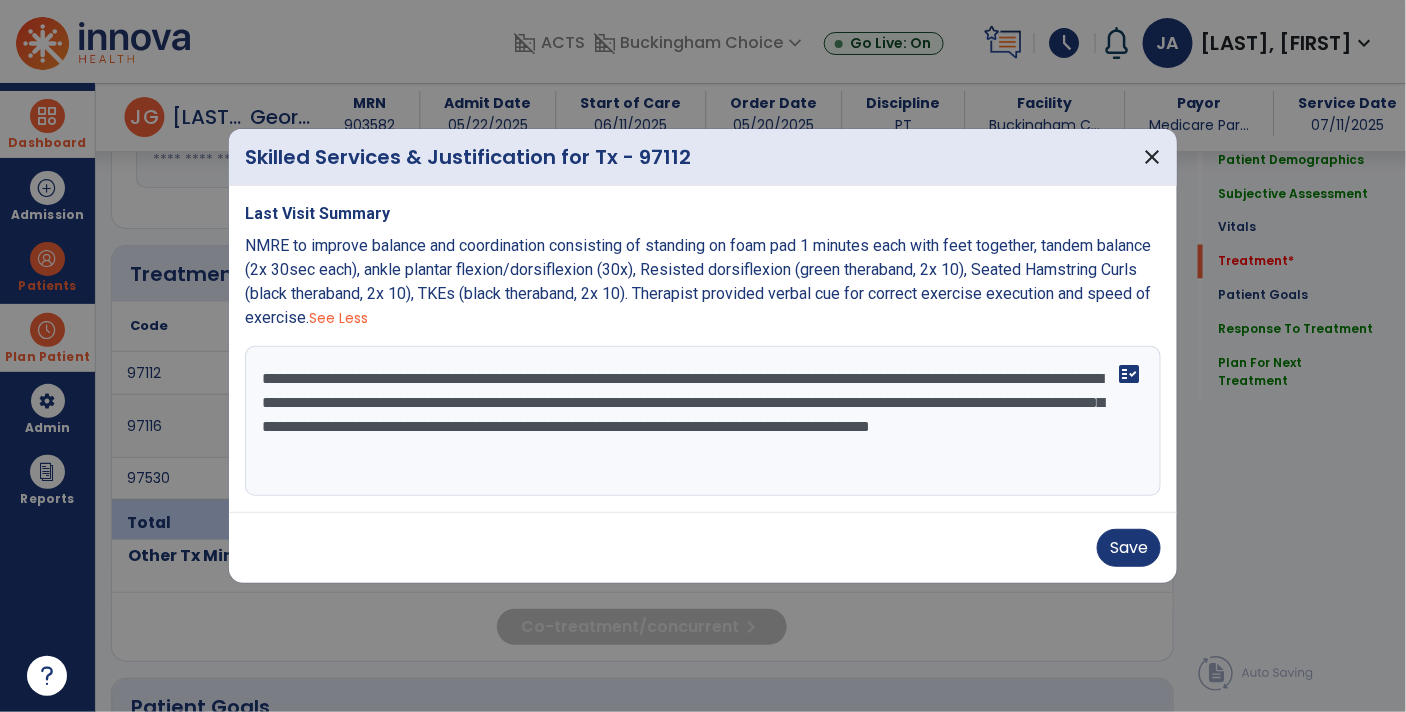 drag, startPoint x: 685, startPoint y: 424, endPoint x: 913, endPoint y: 426, distance: 228.00877 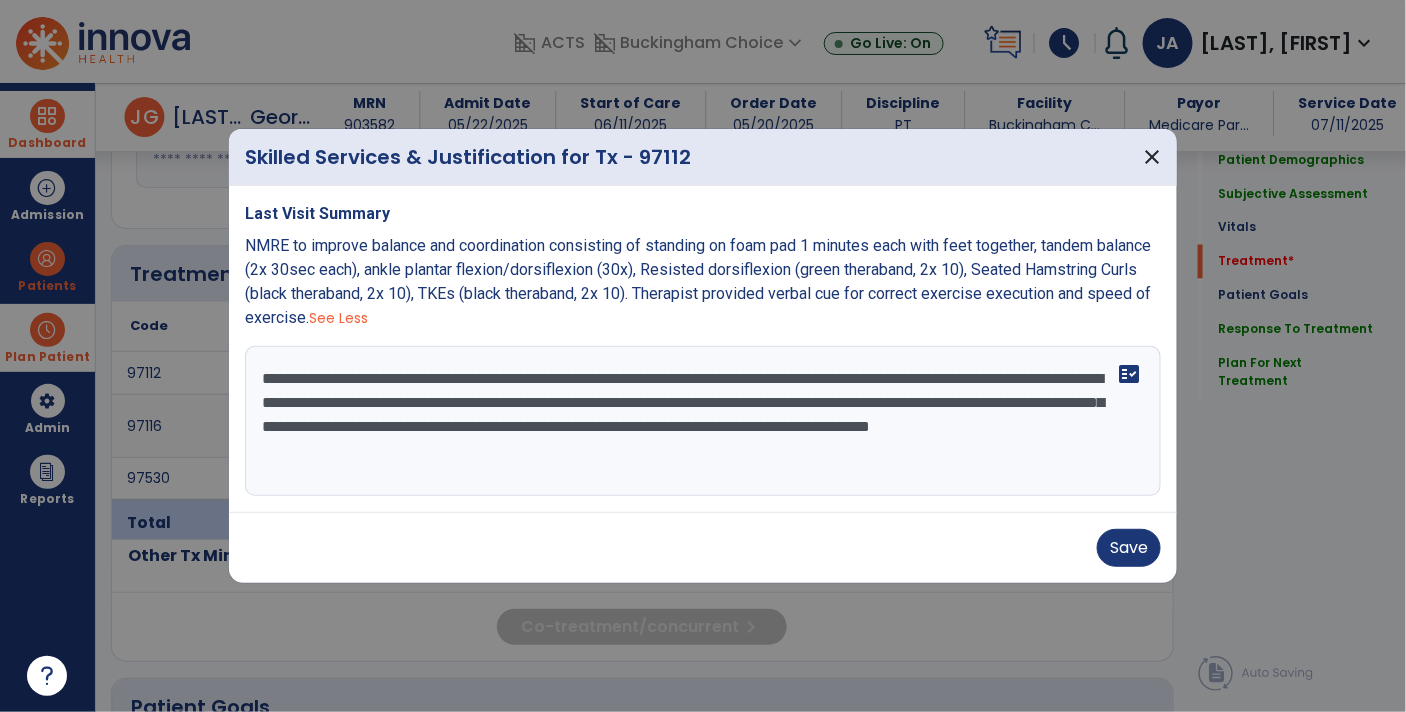 click on "**********" at bounding box center (703, 421) 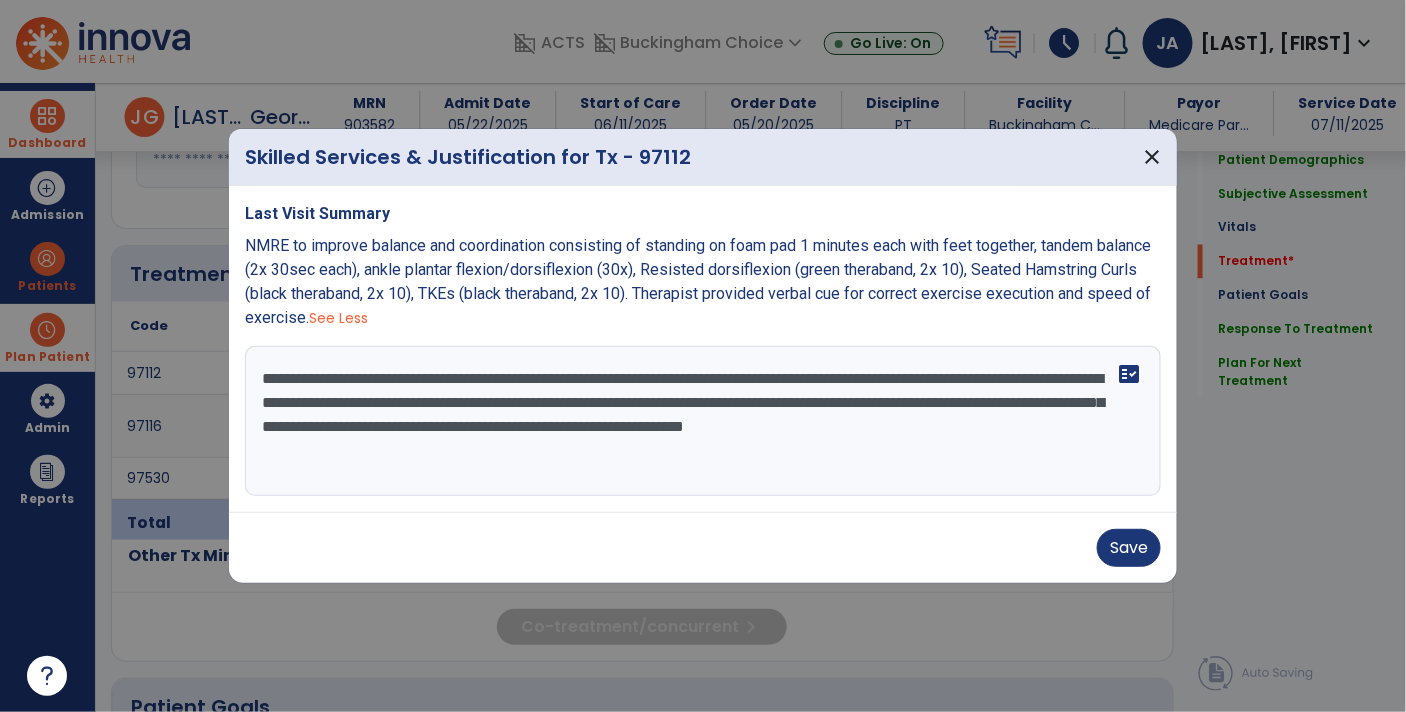 click on "**********" at bounding box center (703, 421) 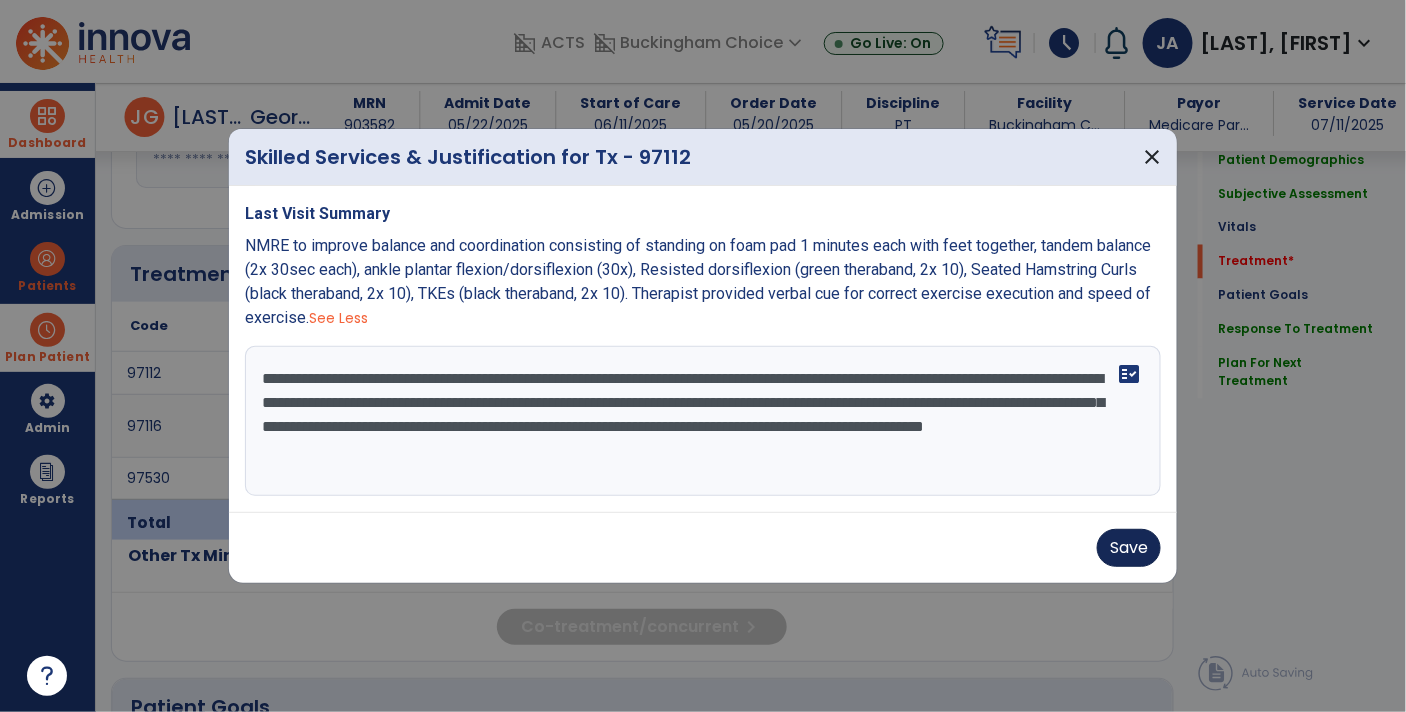 type on "**********" 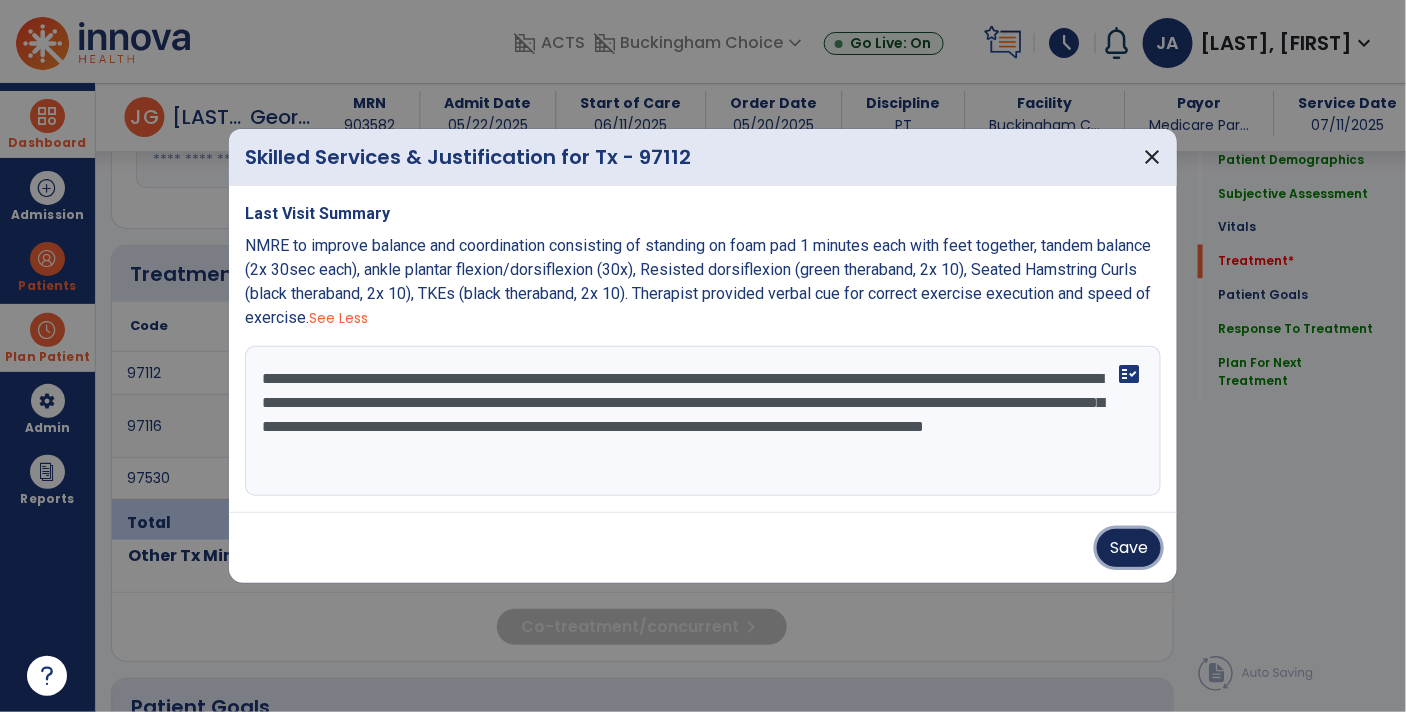 click on "Save" at bounding box center (1129, 548) 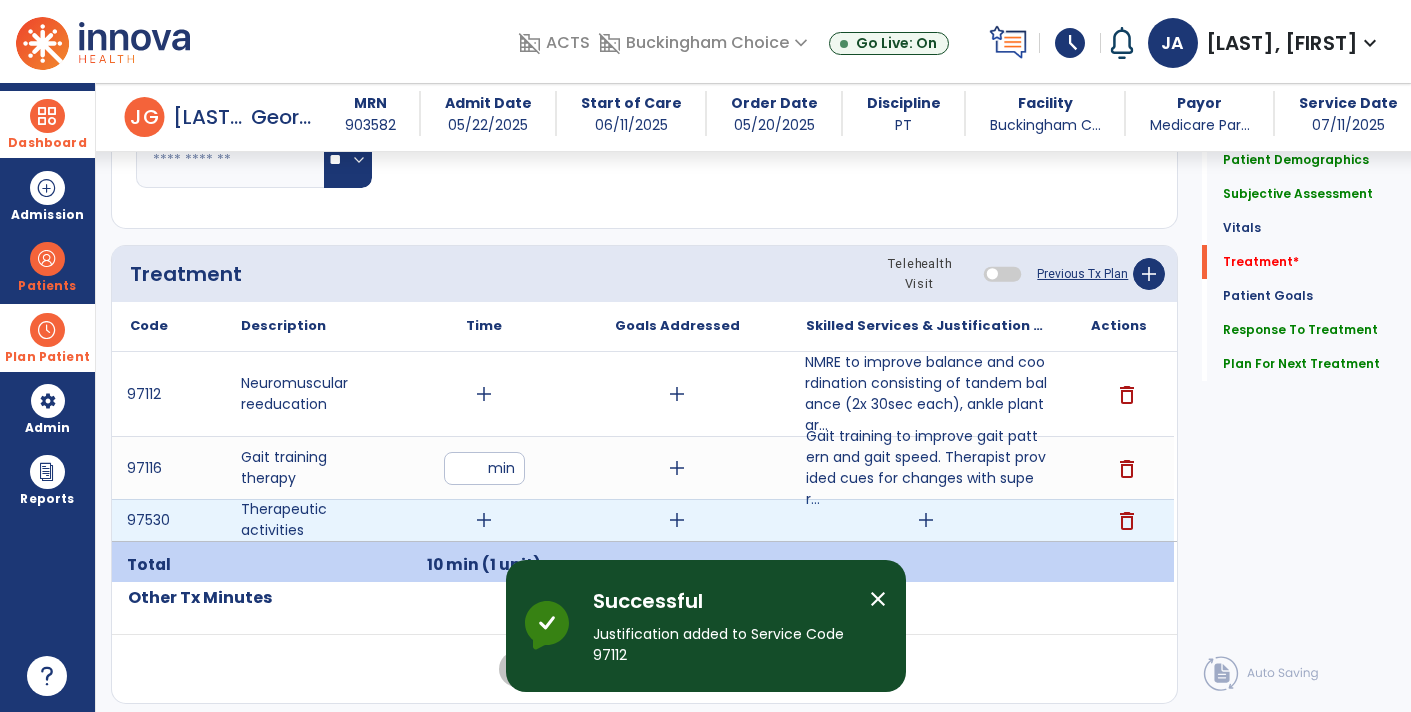 click on "add" at bounding box center (926, 520) 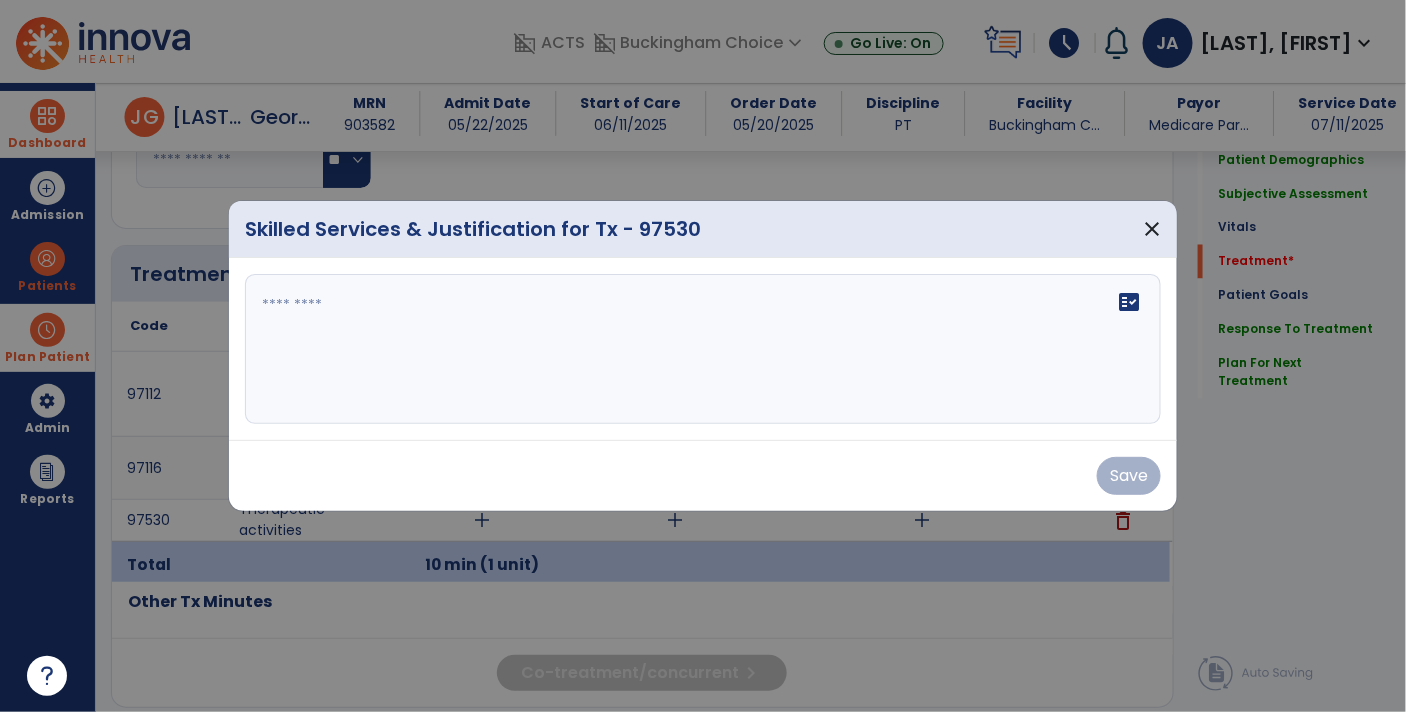 scroll, scrollTop: 1044, scrollLeft: 0, axis: vertical 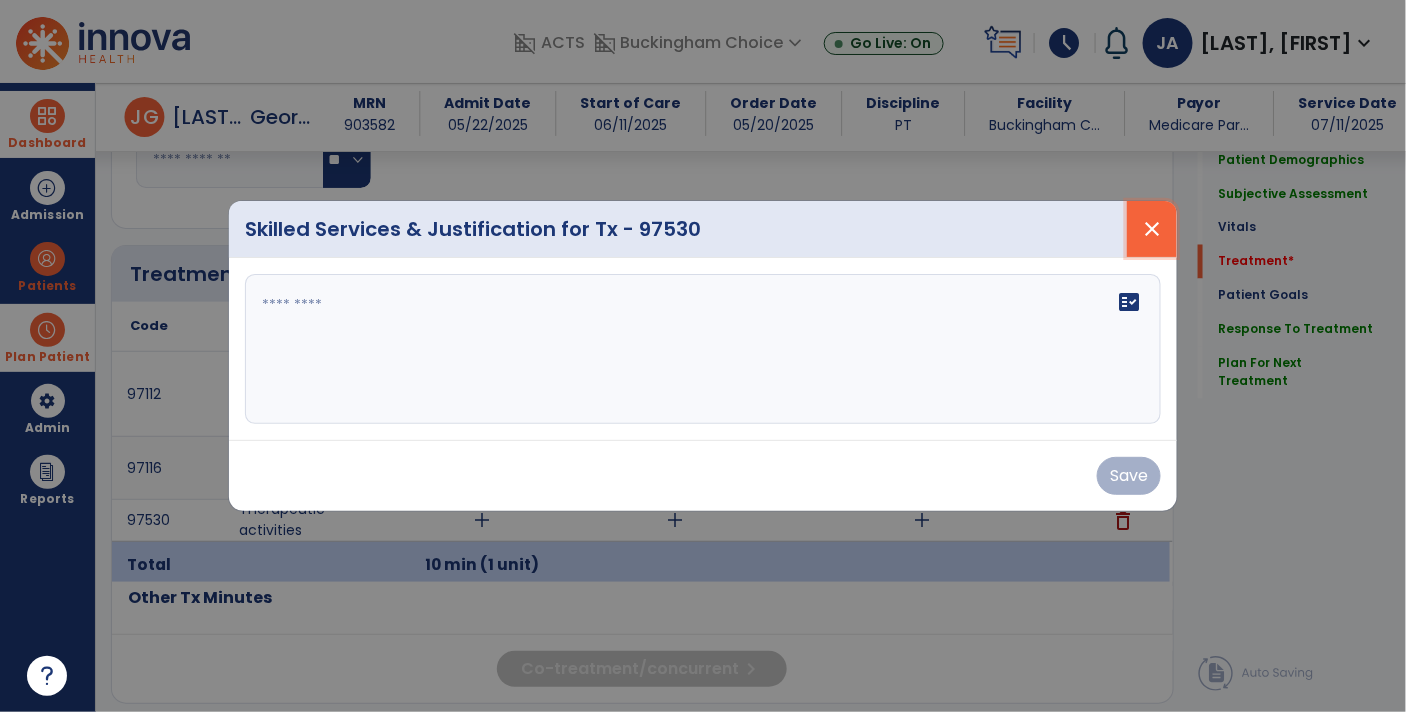 click on "close" at bounding box center (1152, 229) 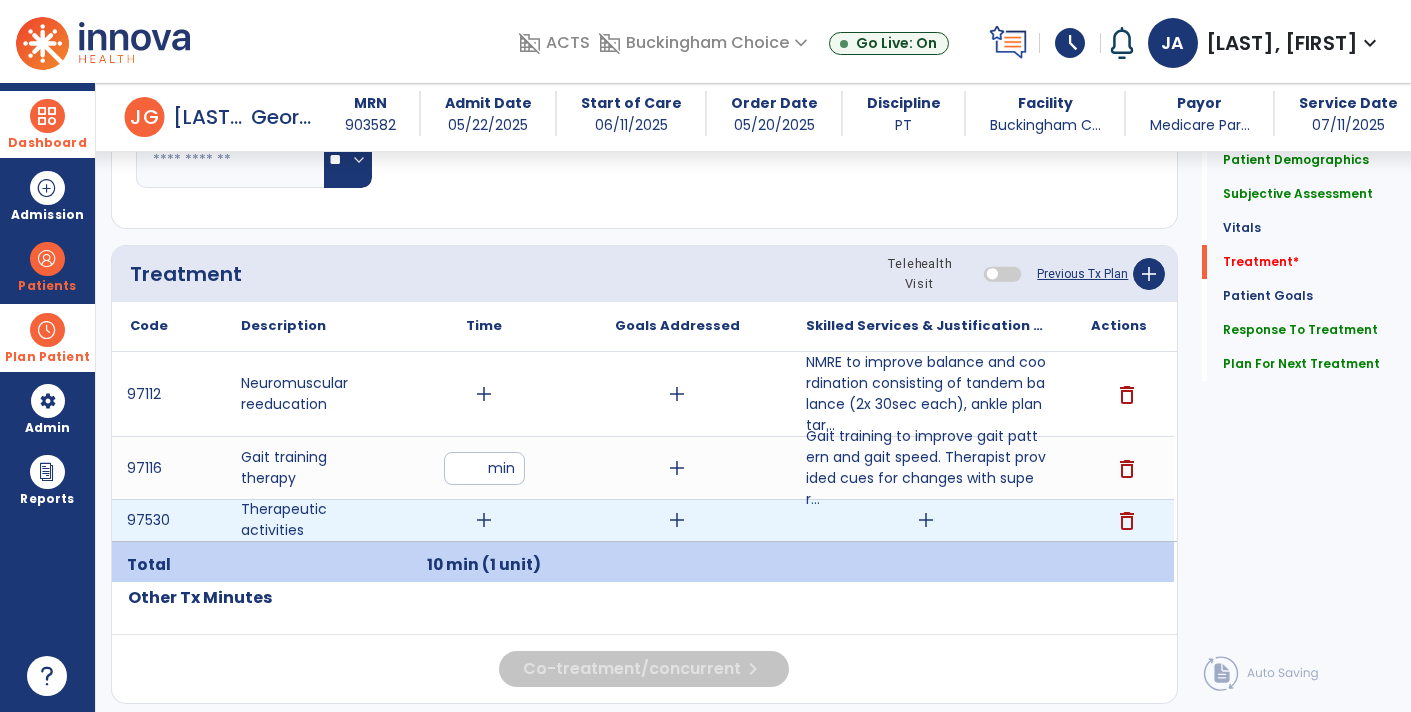 click on "delete" at bounding box center (1127, 521) 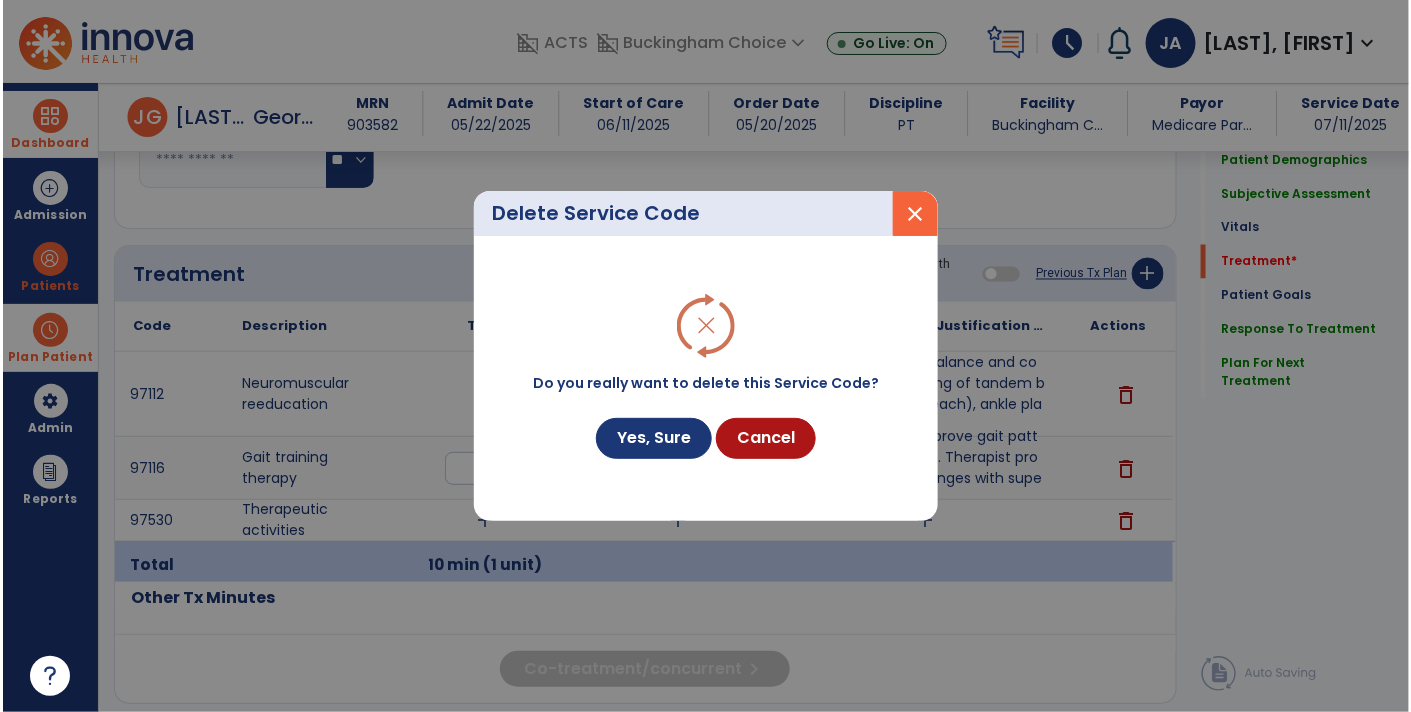 scroll, scrollTop: 1044, scrollLeft: 0, axis: vertical 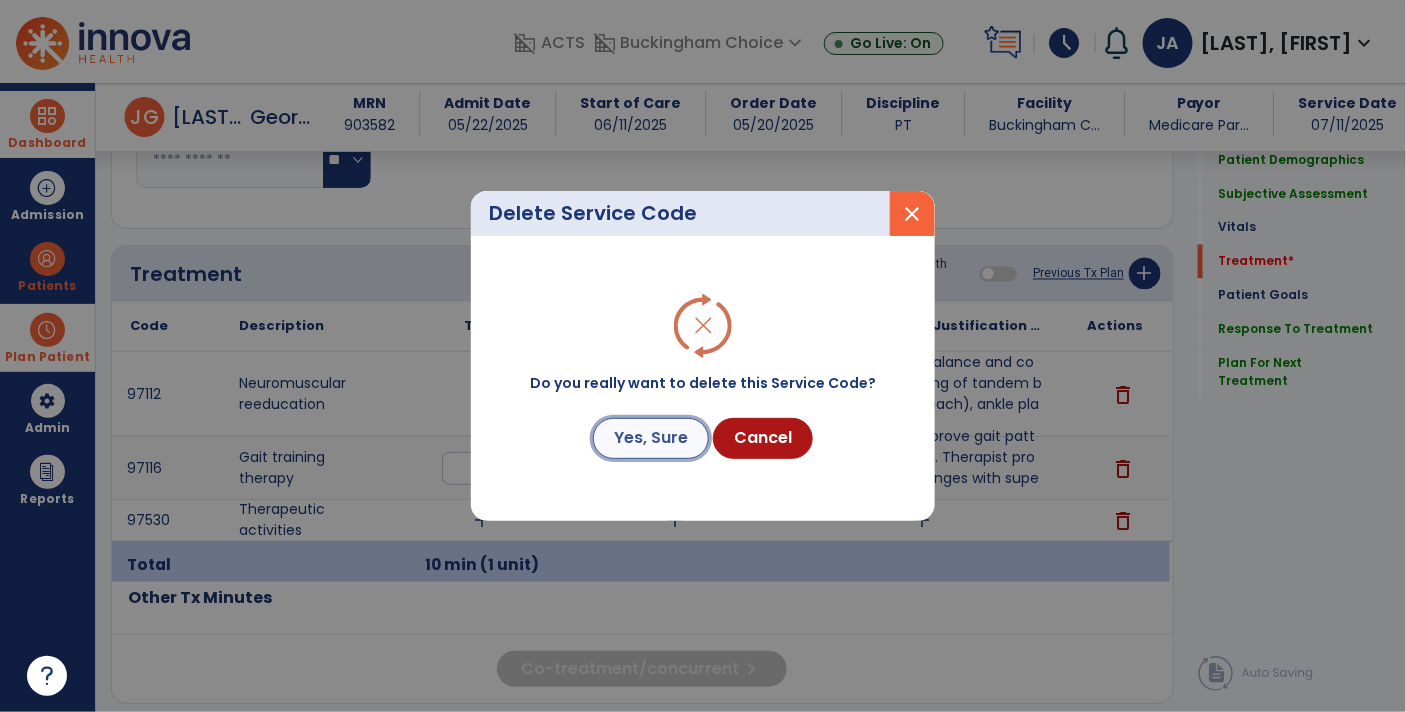 click on "Yes, Sure" at bounding box center (651, 438) 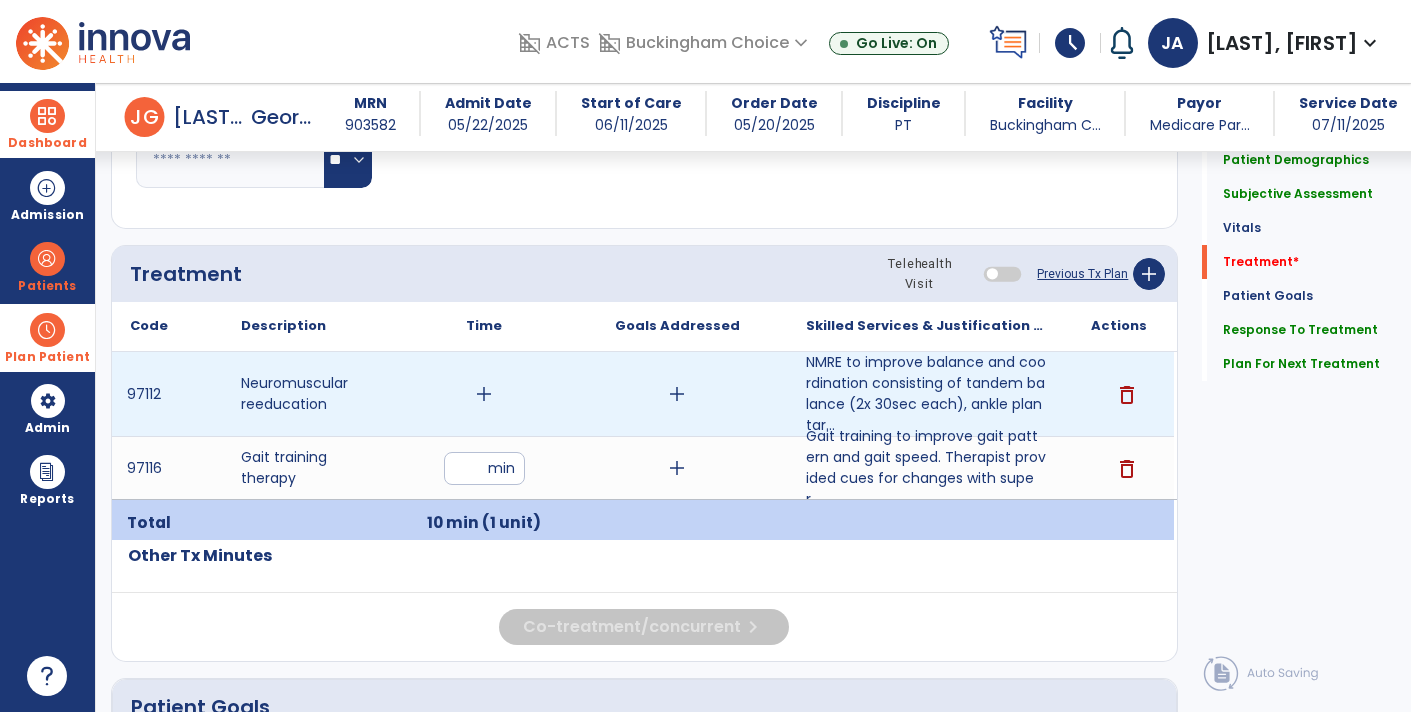 click on "add" at bounding box center [484, 394] 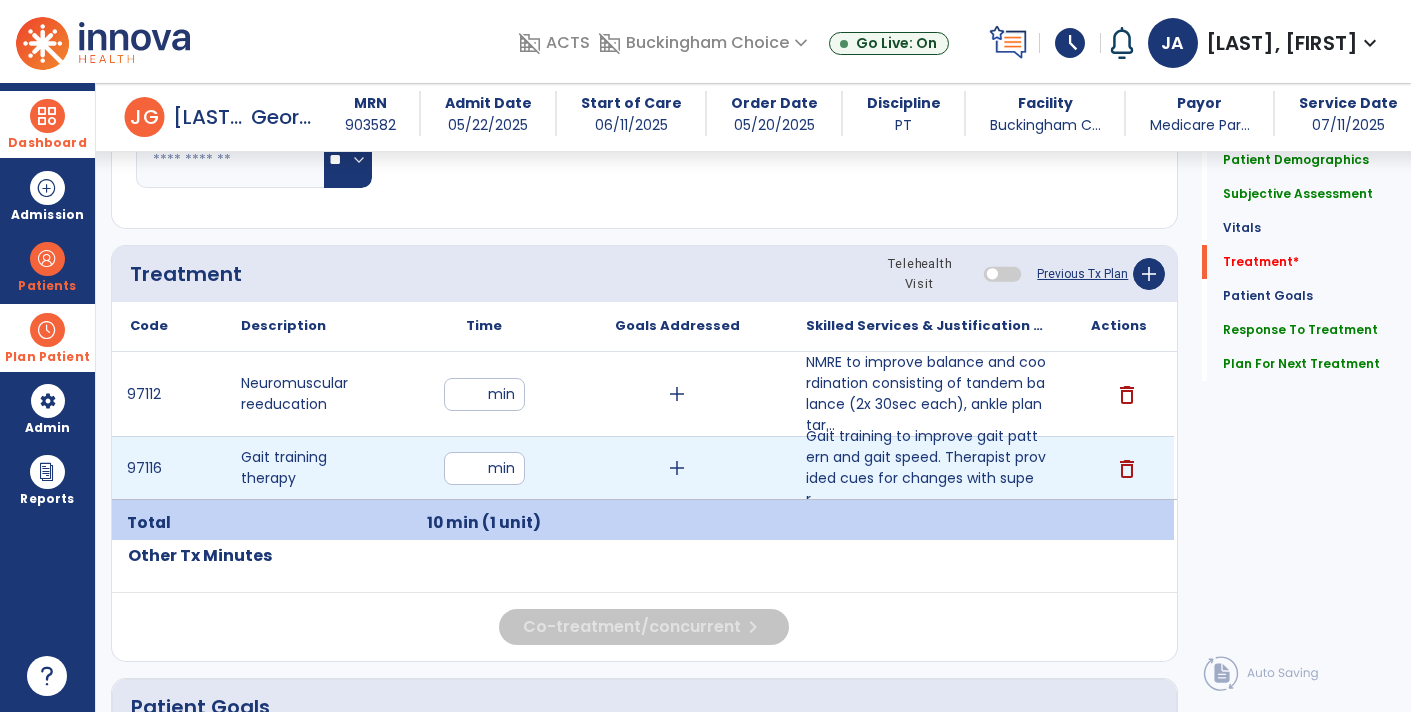 type on "*" 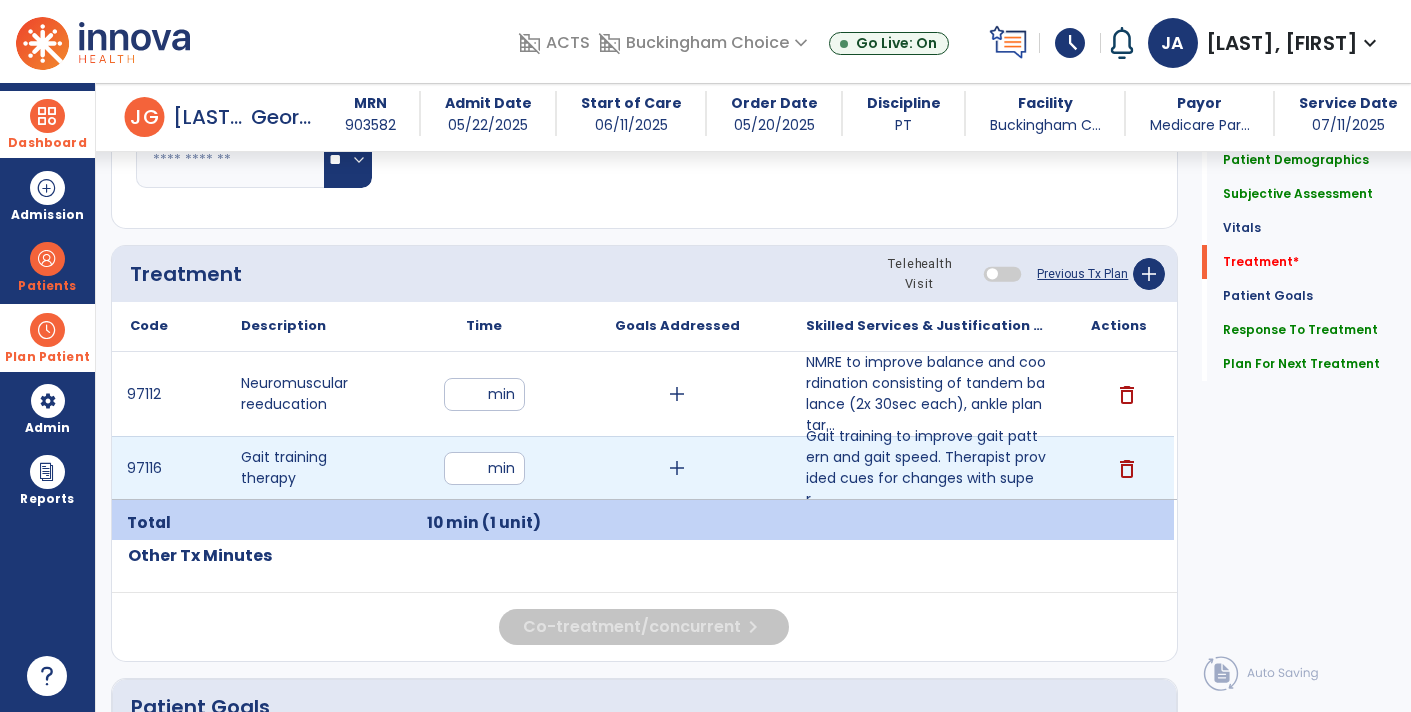 type on "**" 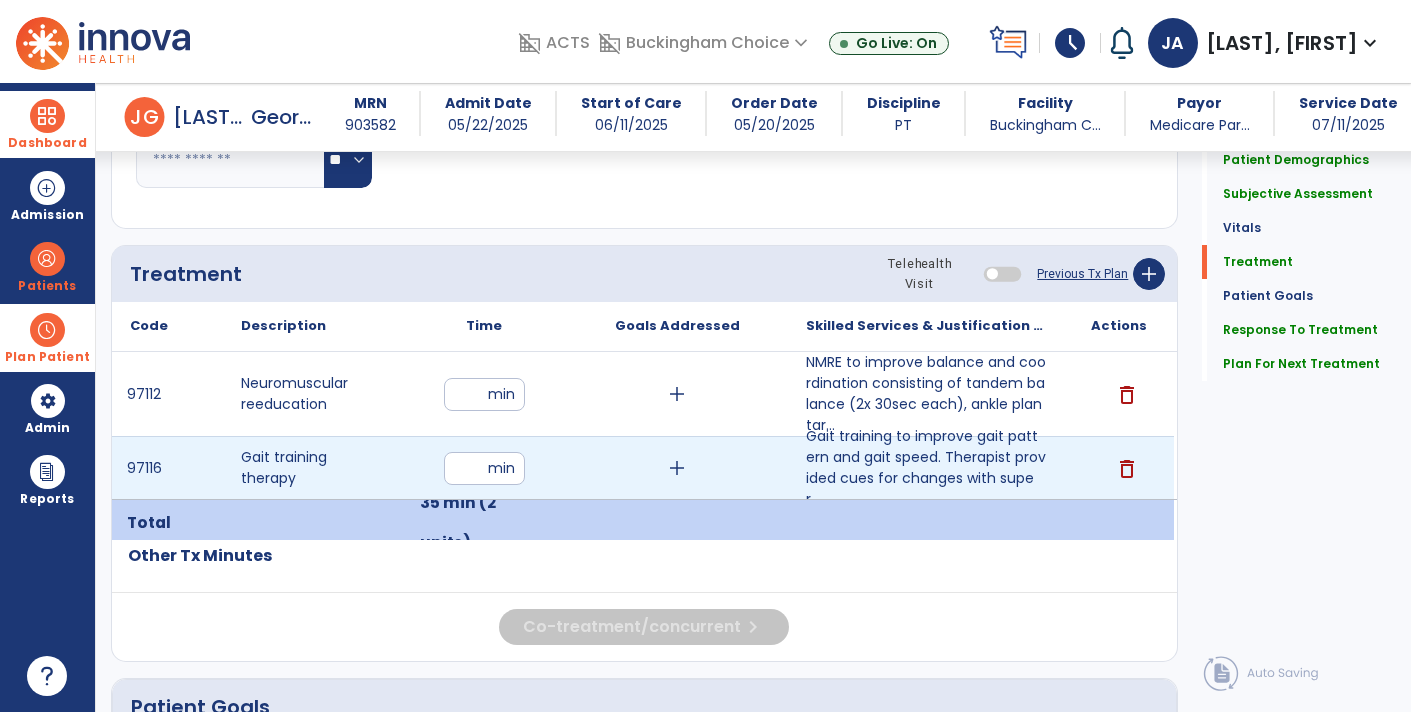click on "**" at bounding box center [484, 468] 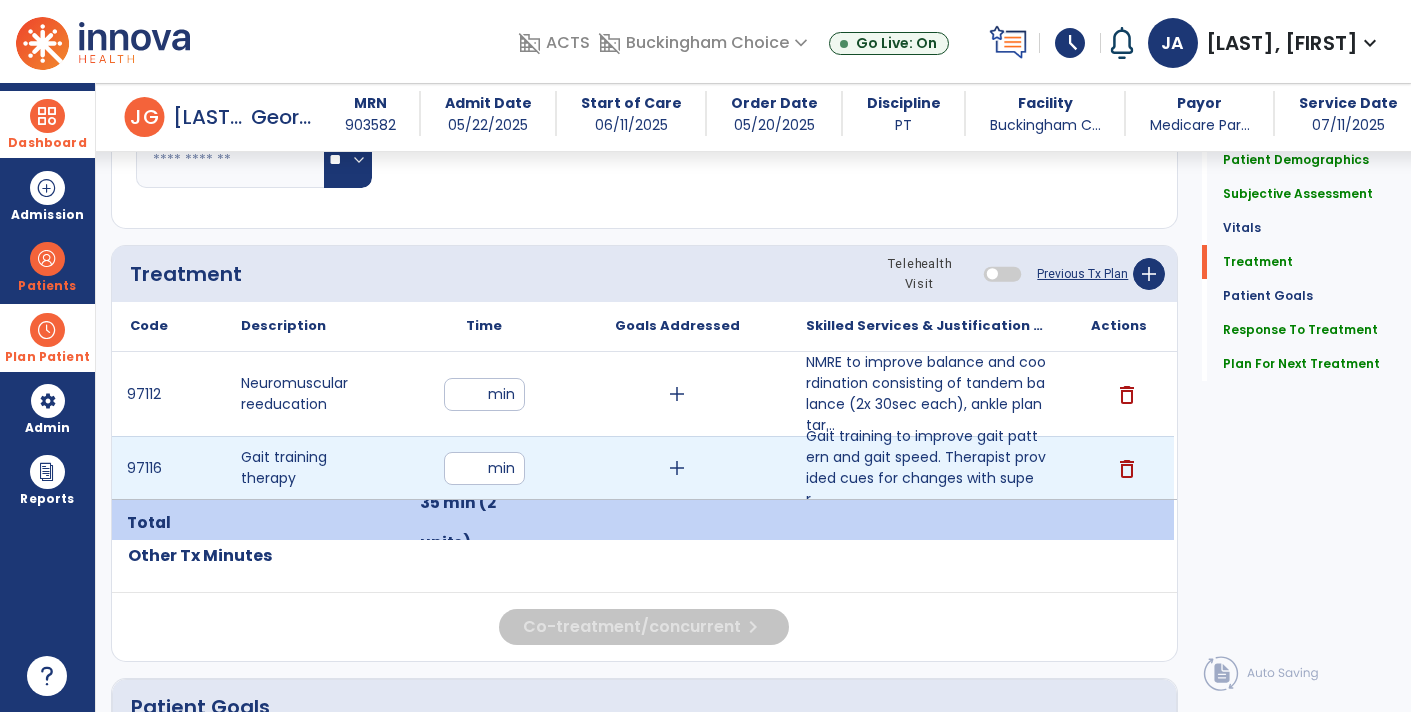 type on "**" 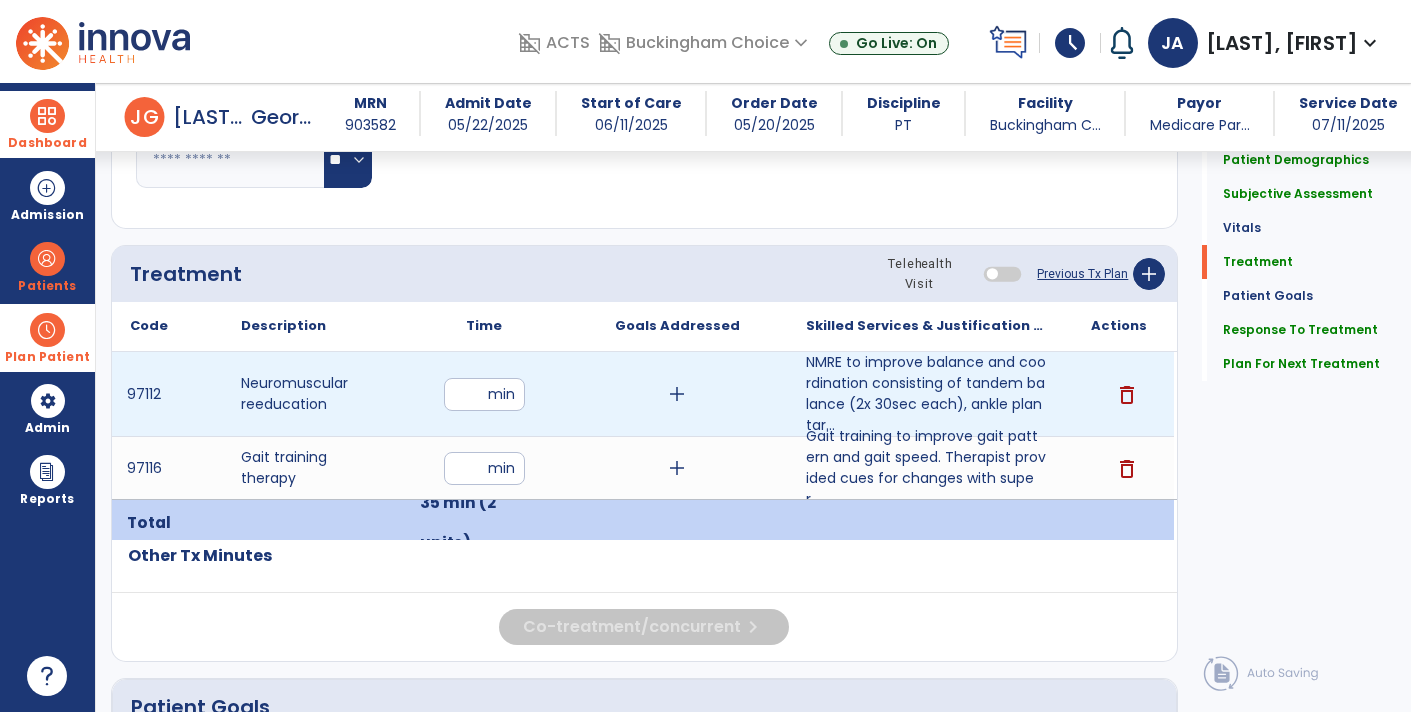 click on "**" at bounding box center [484, 394] 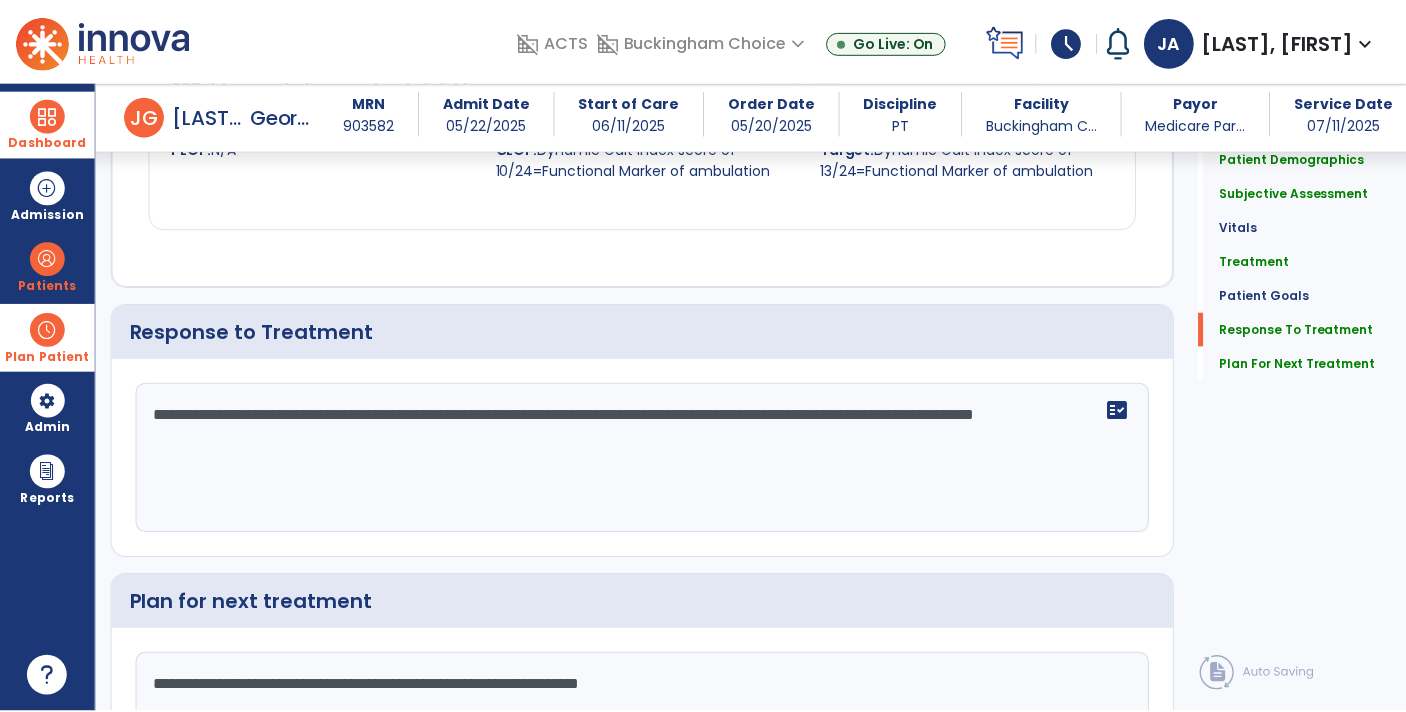 scroll, scrollTop: 2277, scrollLeft: 0, axis: vertical 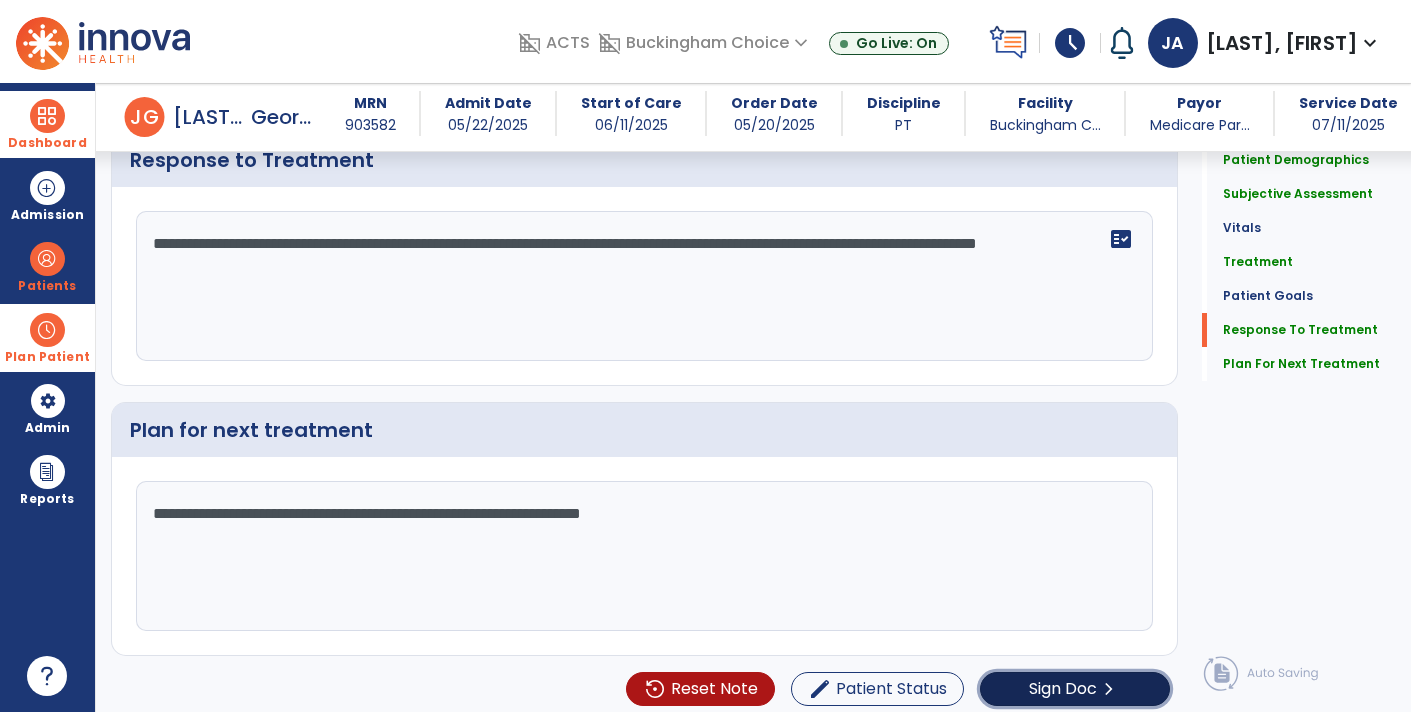click on "Sign Doc  chevron_right" 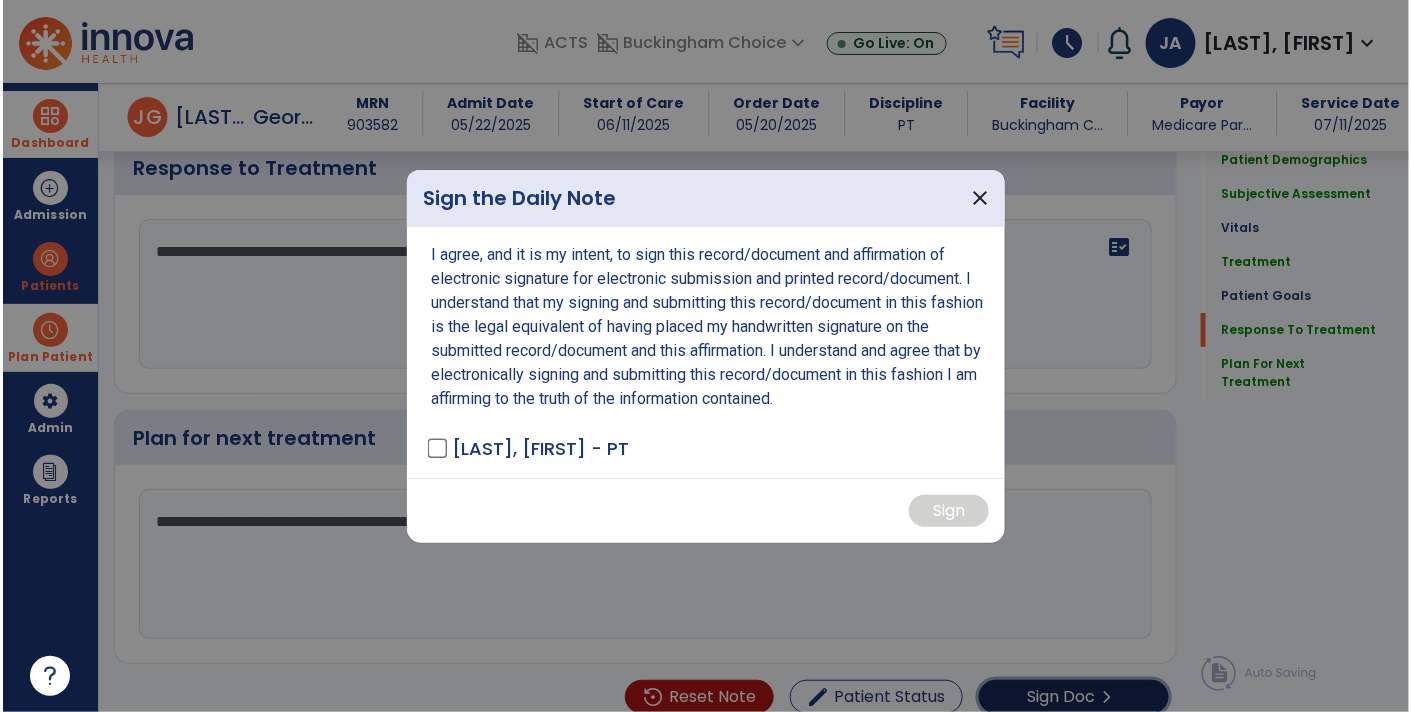 scroll, scrollTop: 2277, scrollLeft: 0, axis: vertical 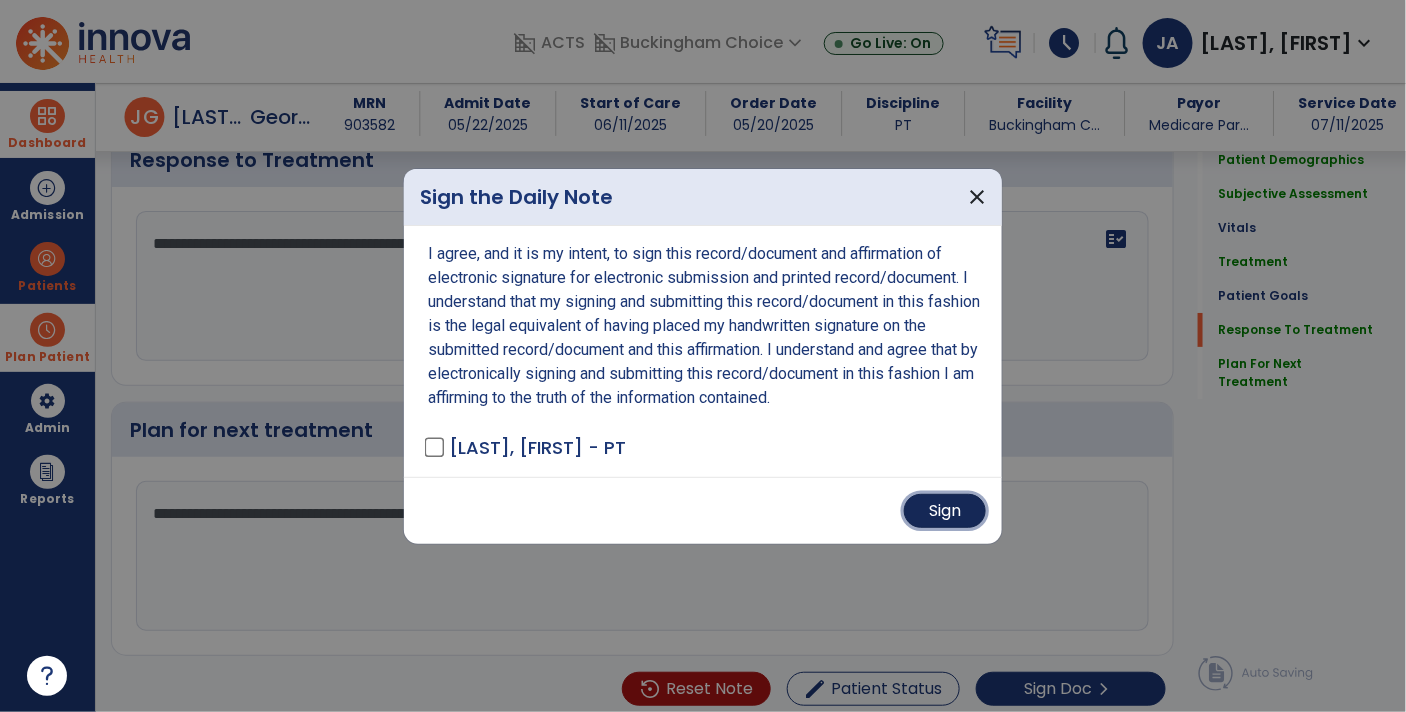 click on "Sign" at bounding box center [945, 511] 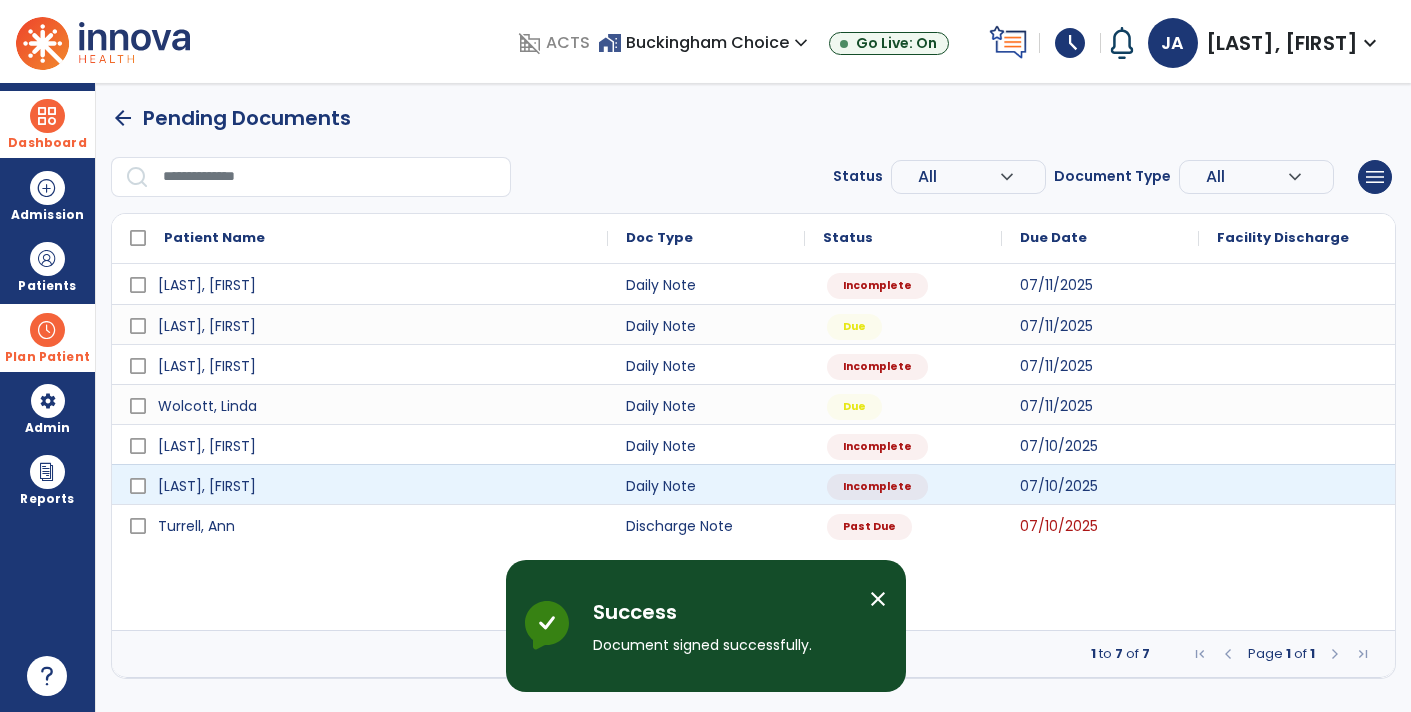 scroll, scrollTop: 0, scrollLeft: 0, axis: both 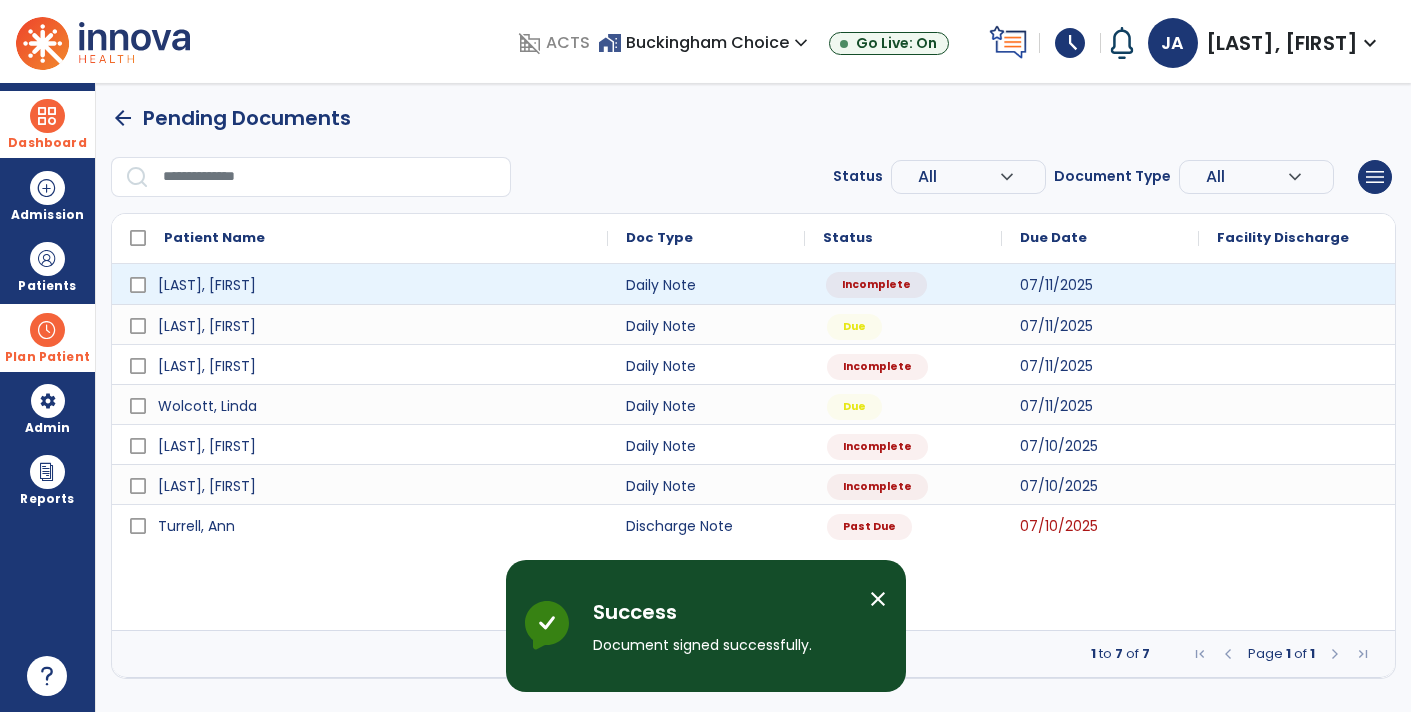 click on "Incomplete" at bounding box center [876, 285] 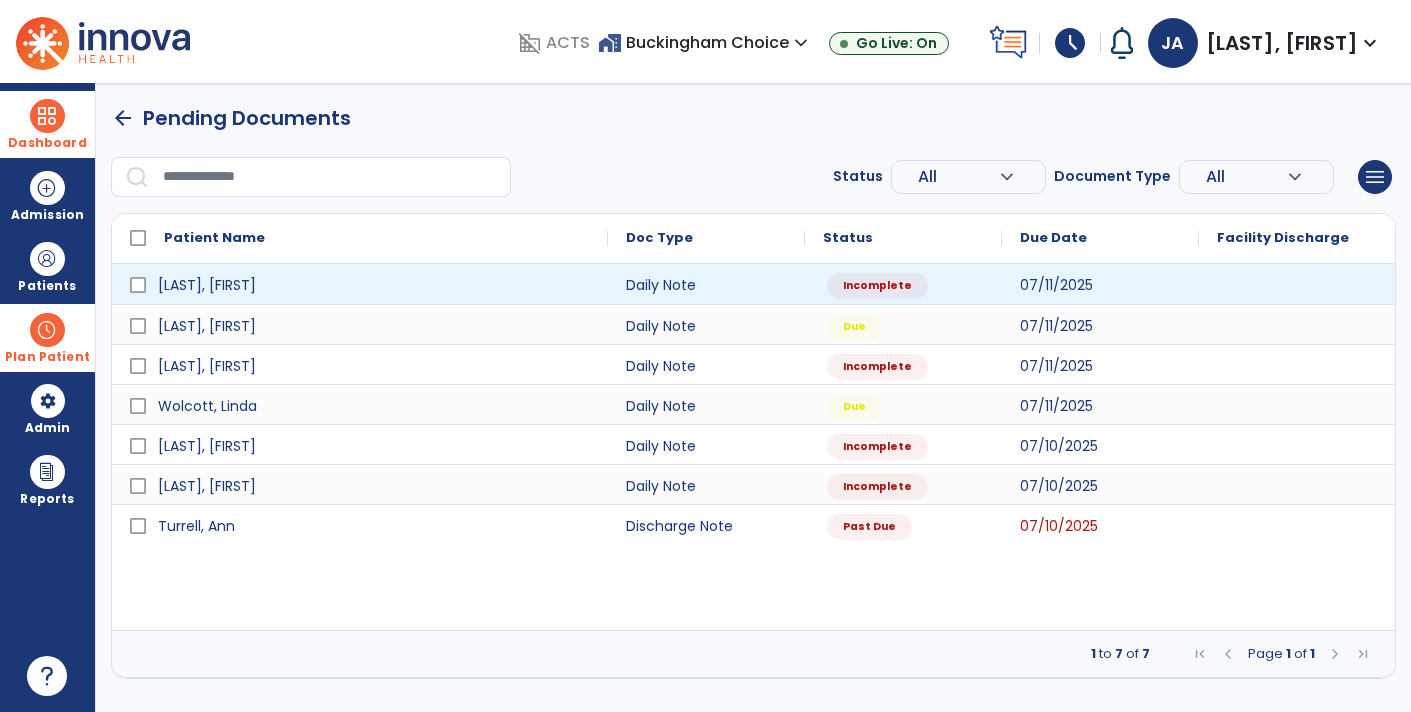 select on "*" 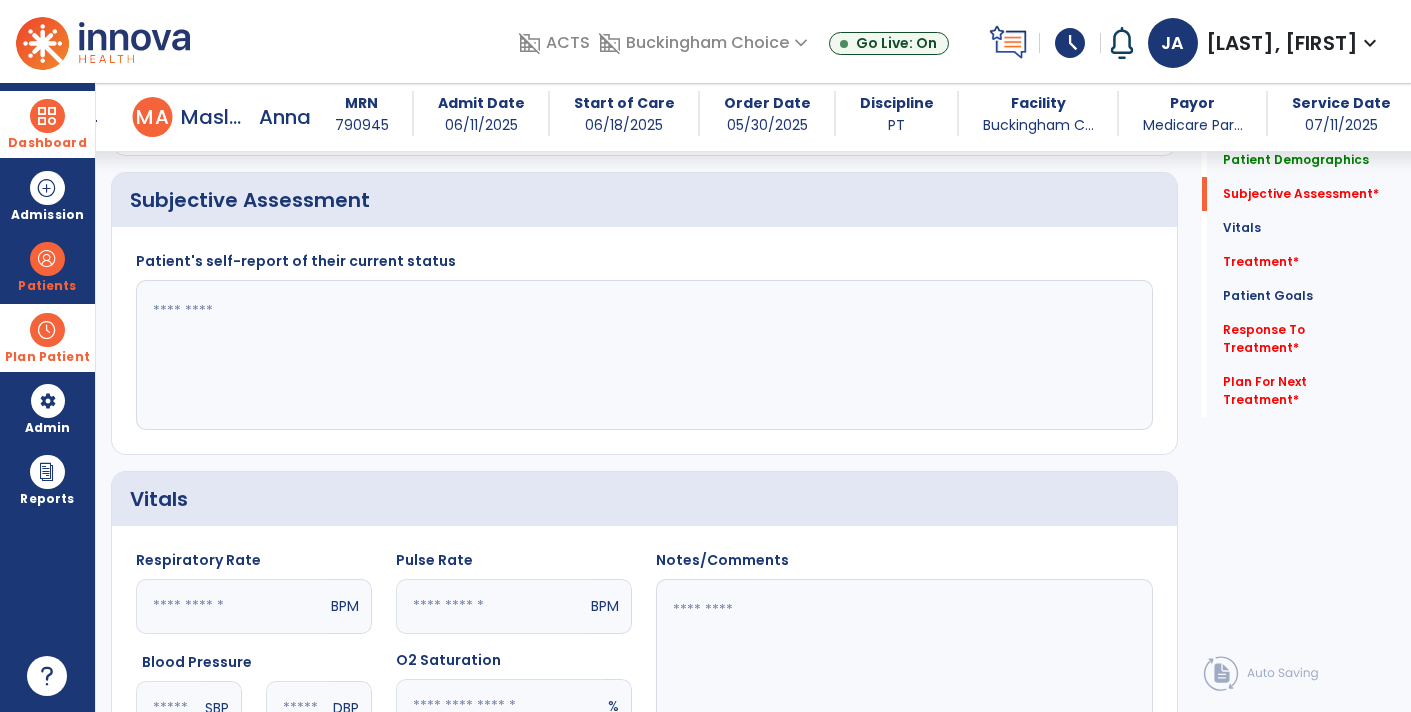 scroll, scrollTop: 445, scrollLeft: 0, axis: vertical 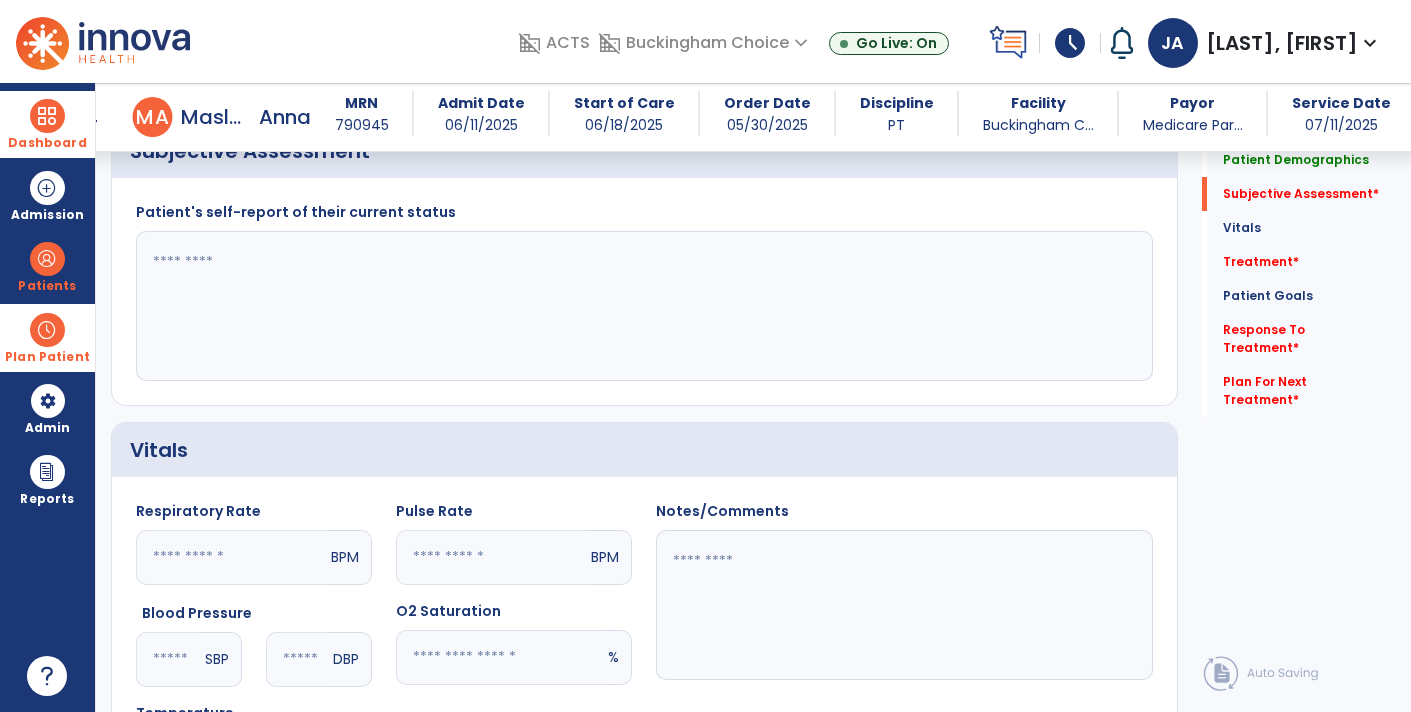 click 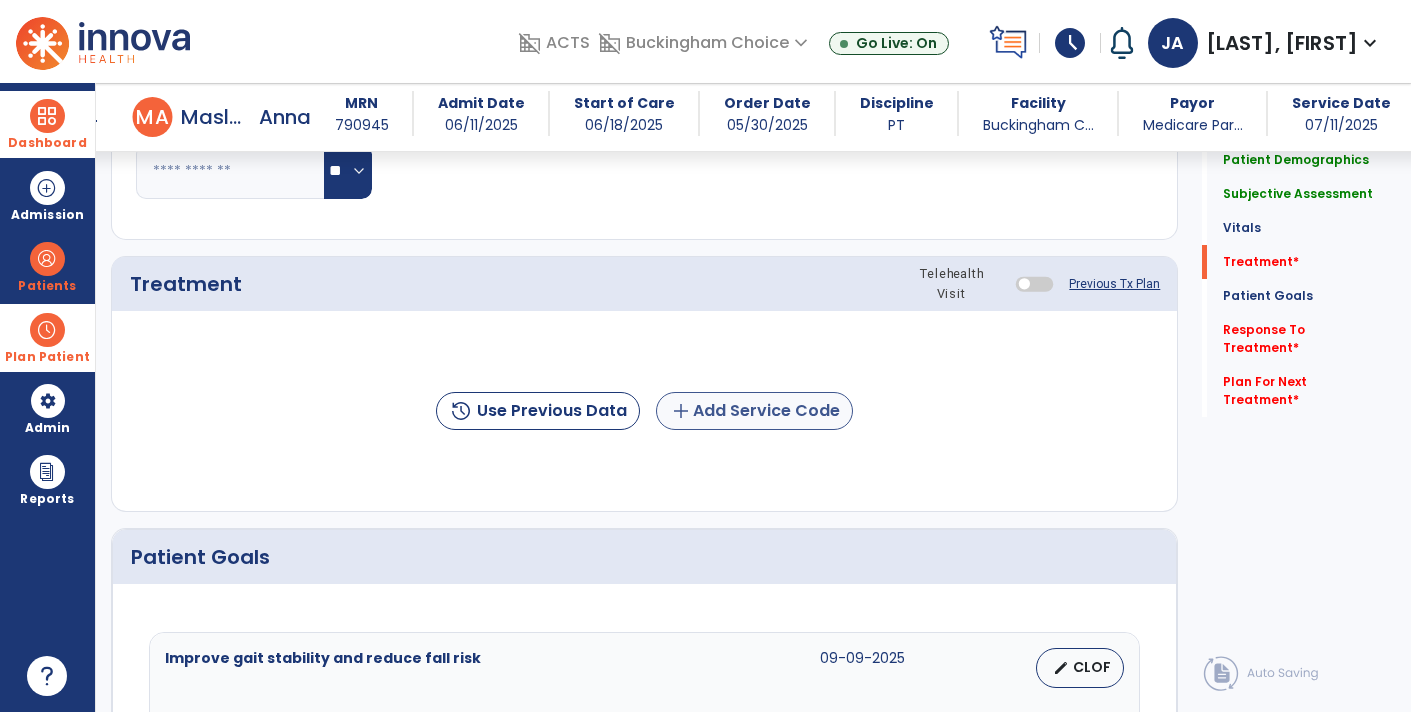 type on "**********" 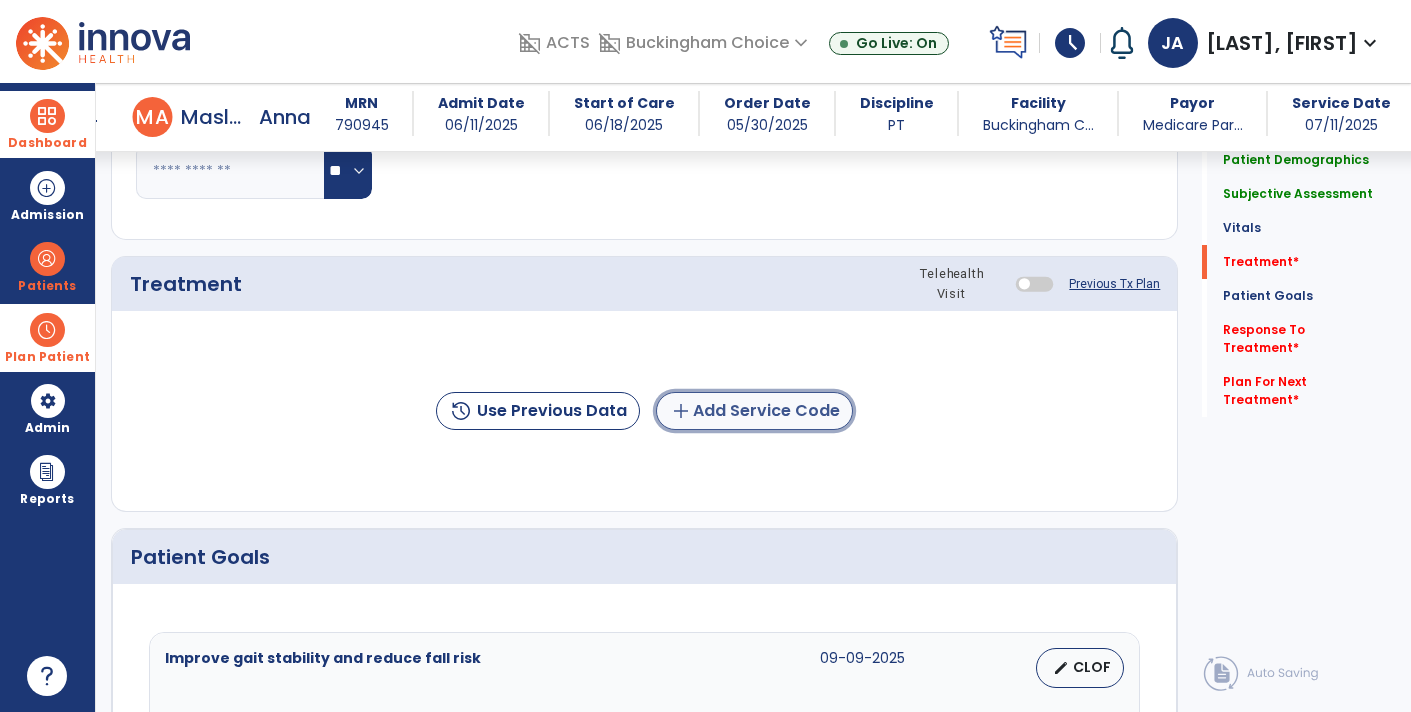 click on "add" 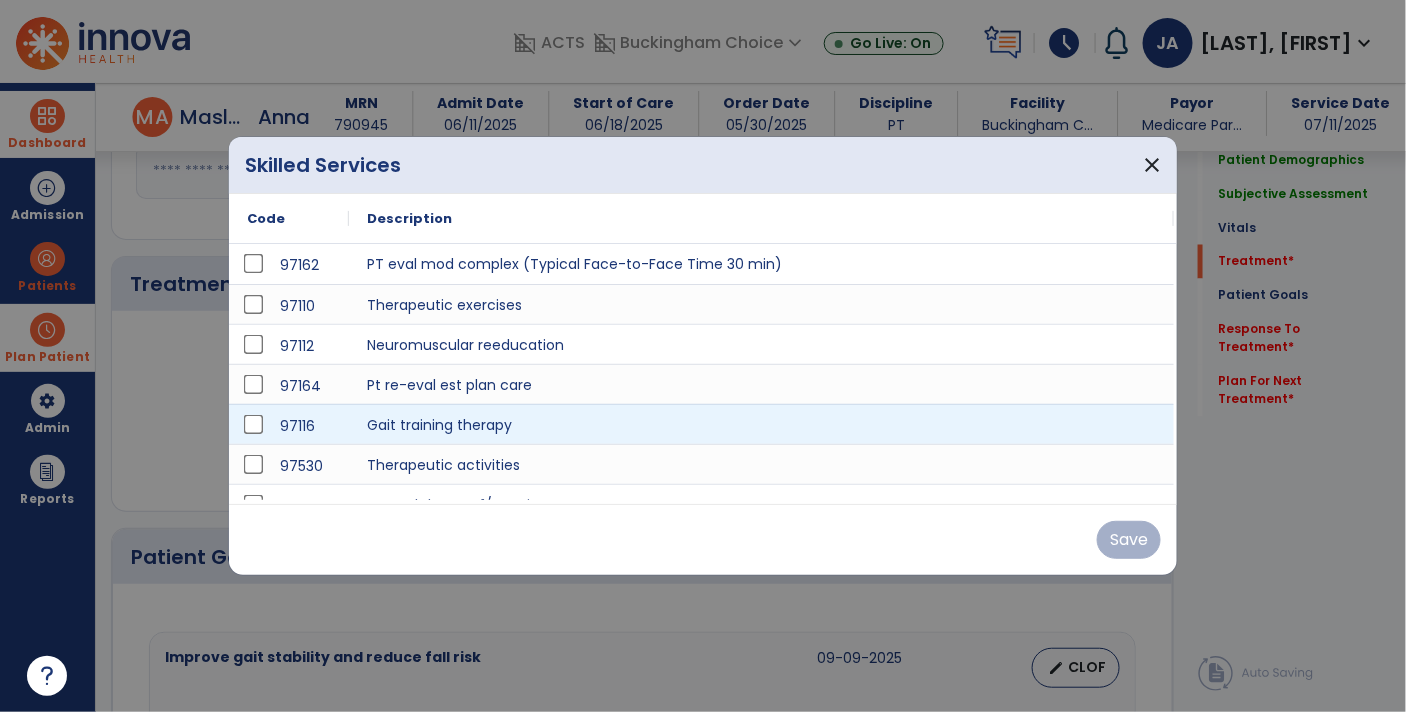 scroll, scrollTop: 1033, scrollLeft: 0, axis: vertical 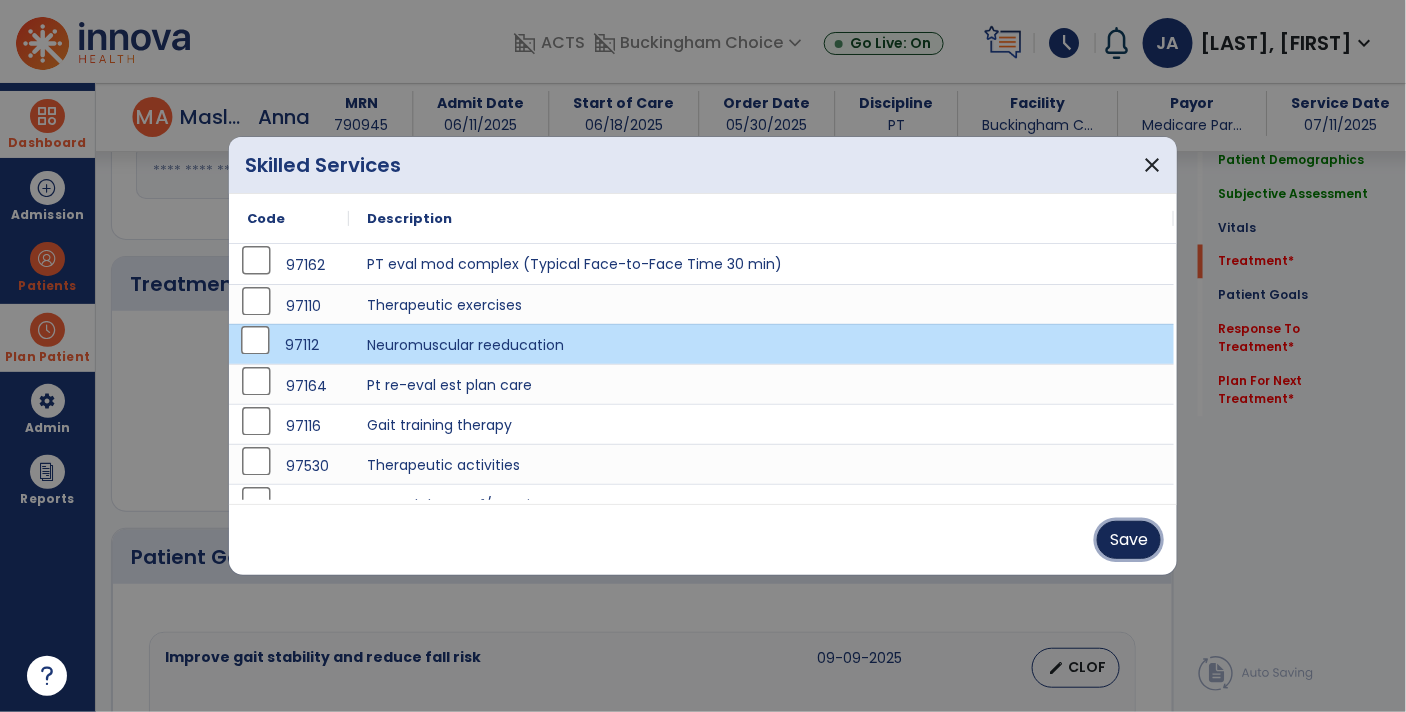 click on "Save" at bounding box center [1129, 540] 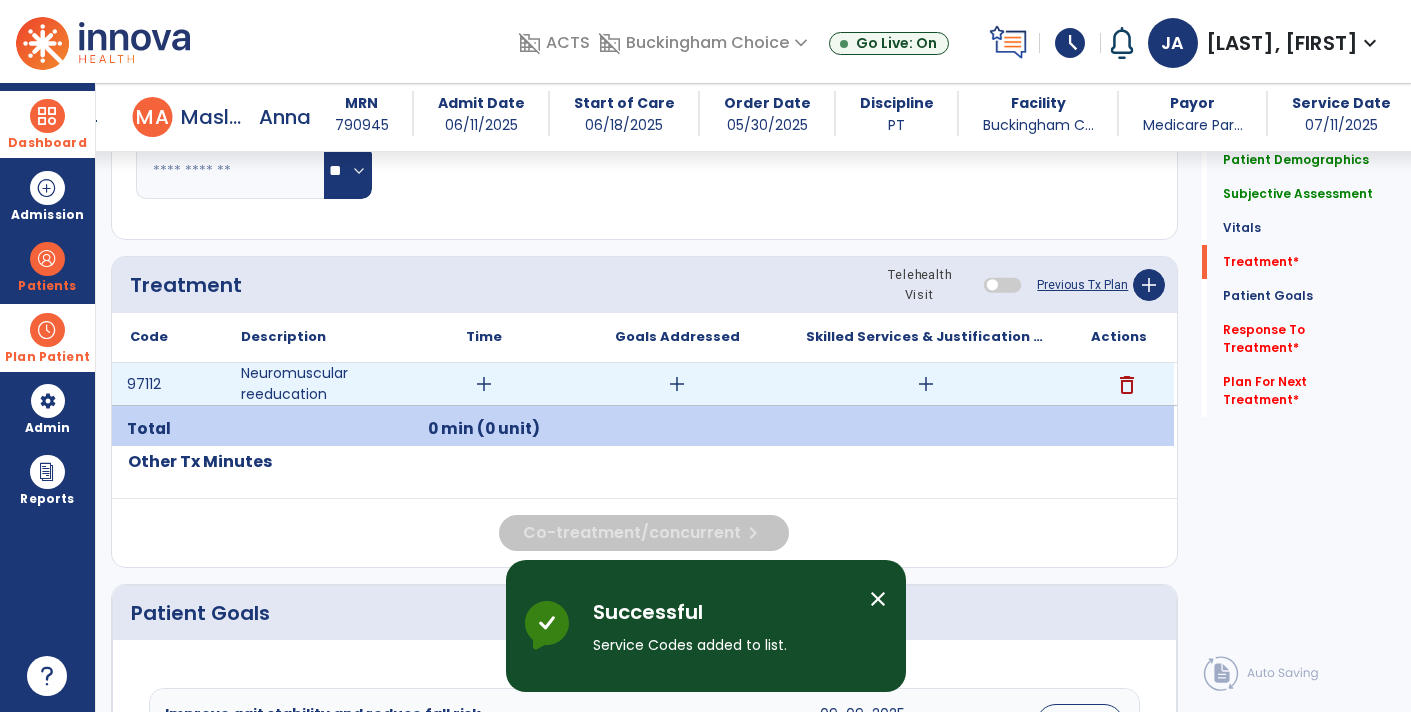 click on "add" at bounding box center [926, 384] 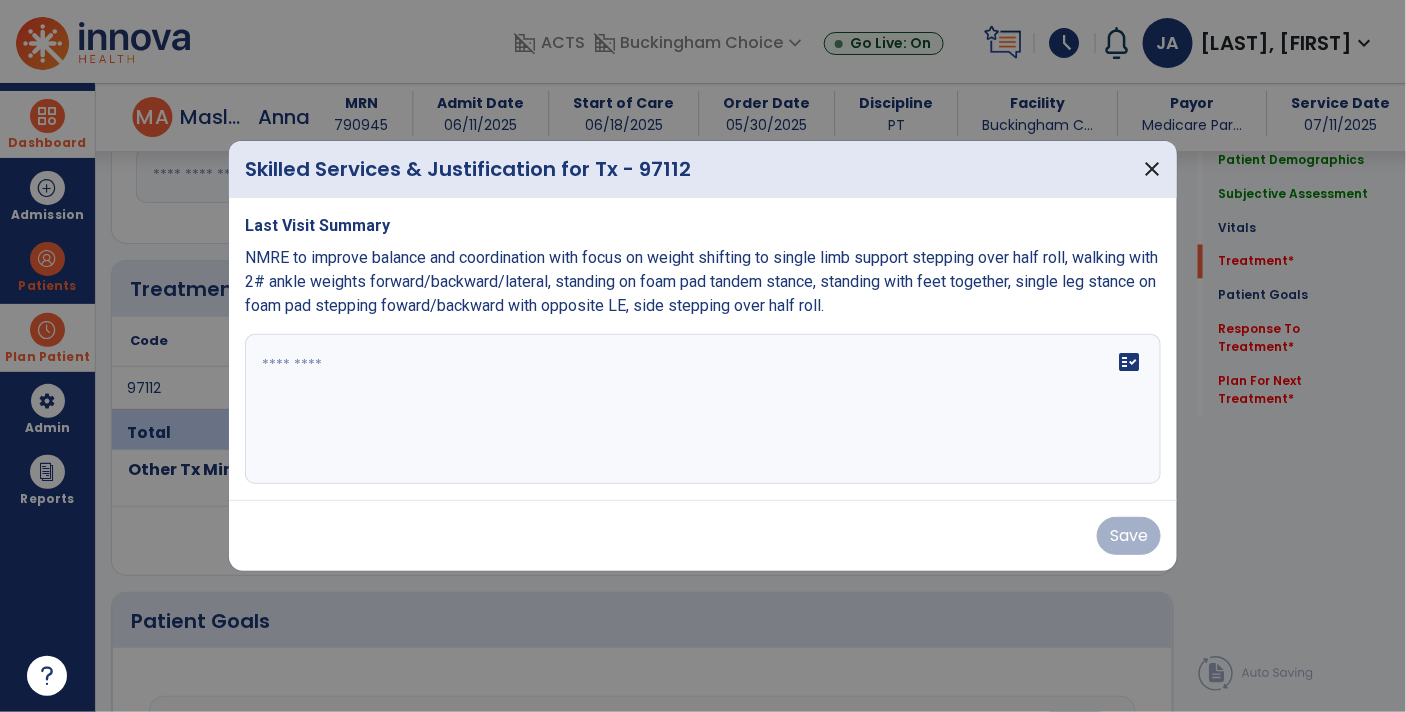 scroll, scrollTop: 1033, scrollLeft: 0, axis: vertical 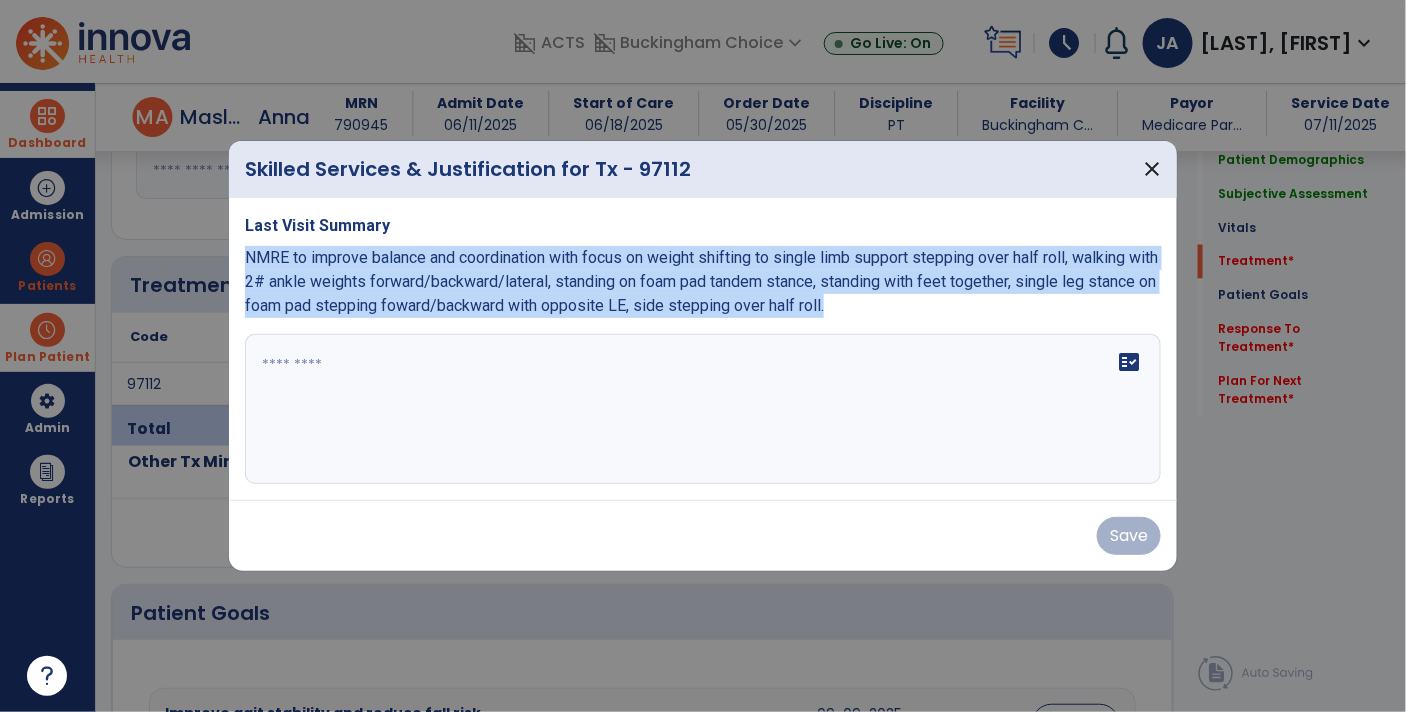 drag, startPoint x: 903, startPoint y: 305, endPoint x: 249, endPoint y: 257, distance: 655.7591 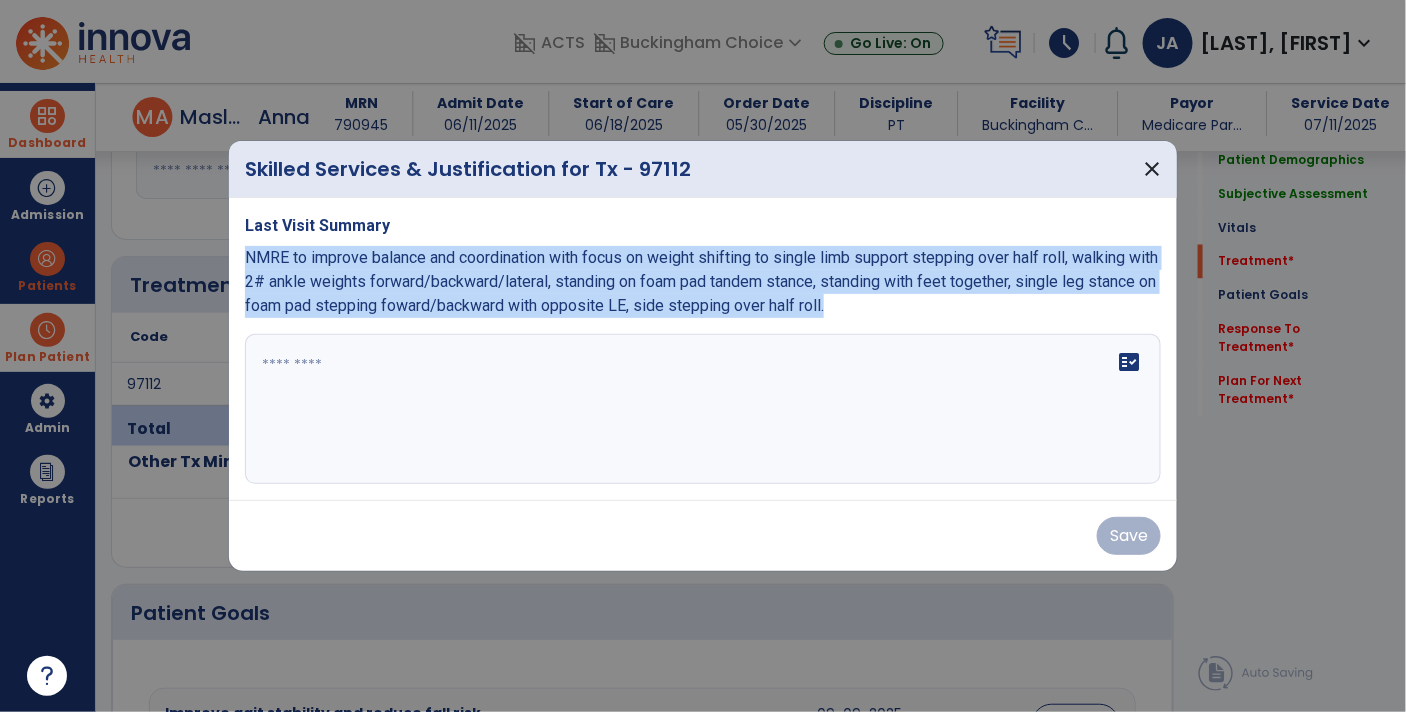 click on "NMRE to improve balance and coordination with focus on weight shifting to single limb support  stepping over half roll, walking with 2# ankle weights forward/backward/lateral, standing on foam pad  tandem stance, standing with feet together, single leg stance on foam pad stepping foward/backward with opposite LE, side stepping over half roll." at bounding box center (703, 282) 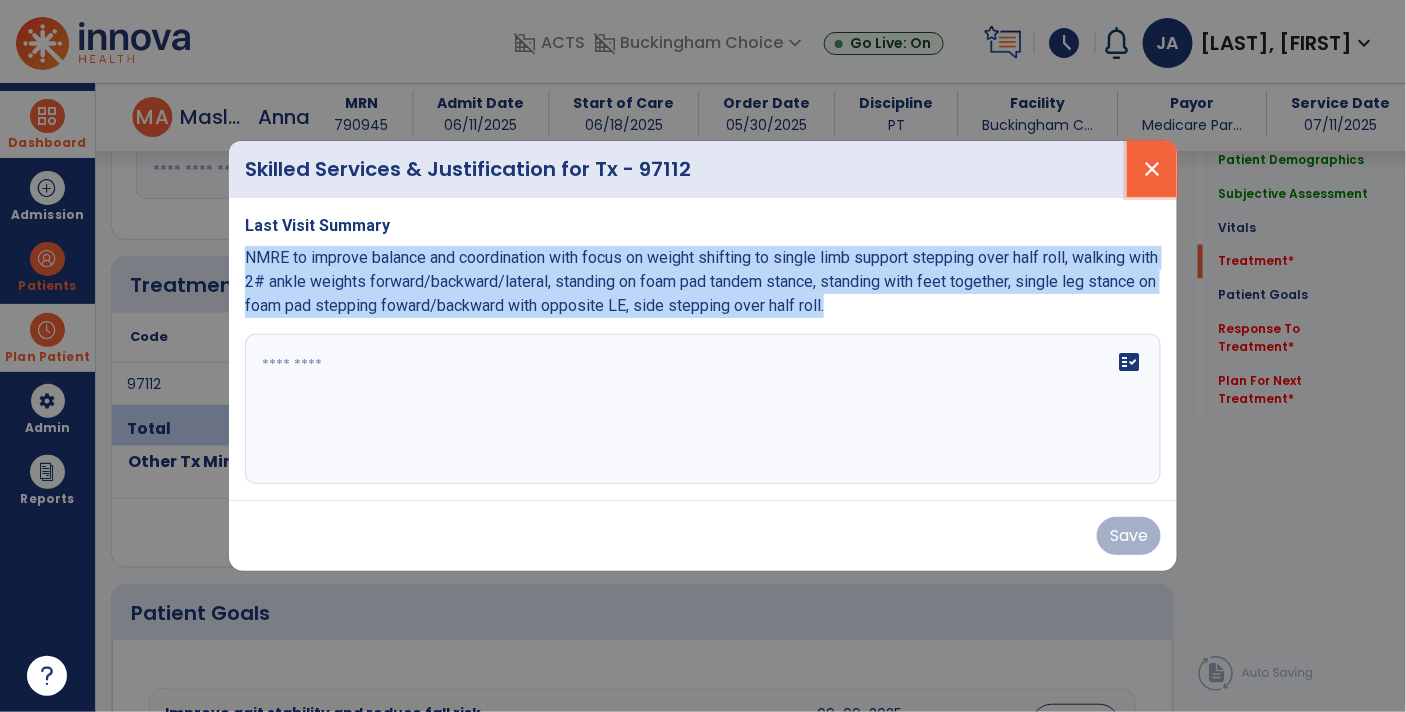 click on "close" at bounding box center [1152, 169] 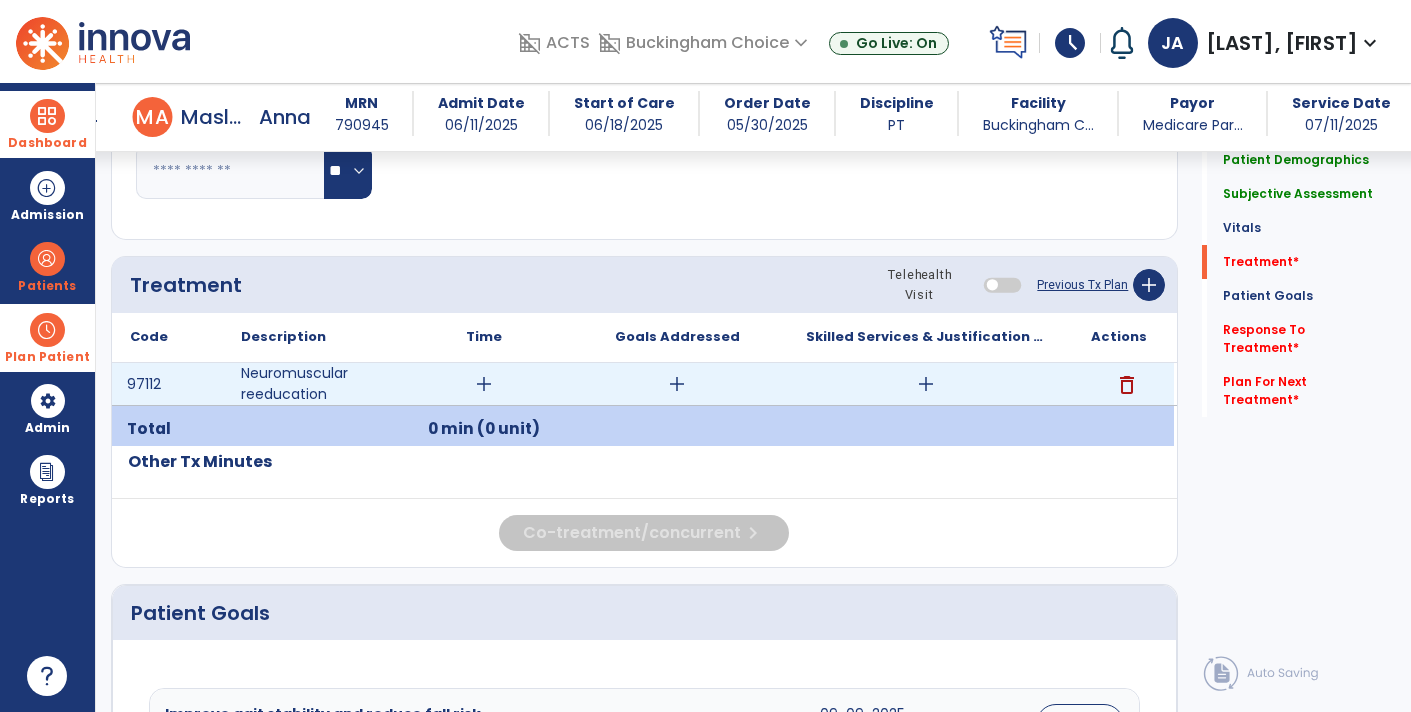 click on "add" at bounding box center [484, 384] 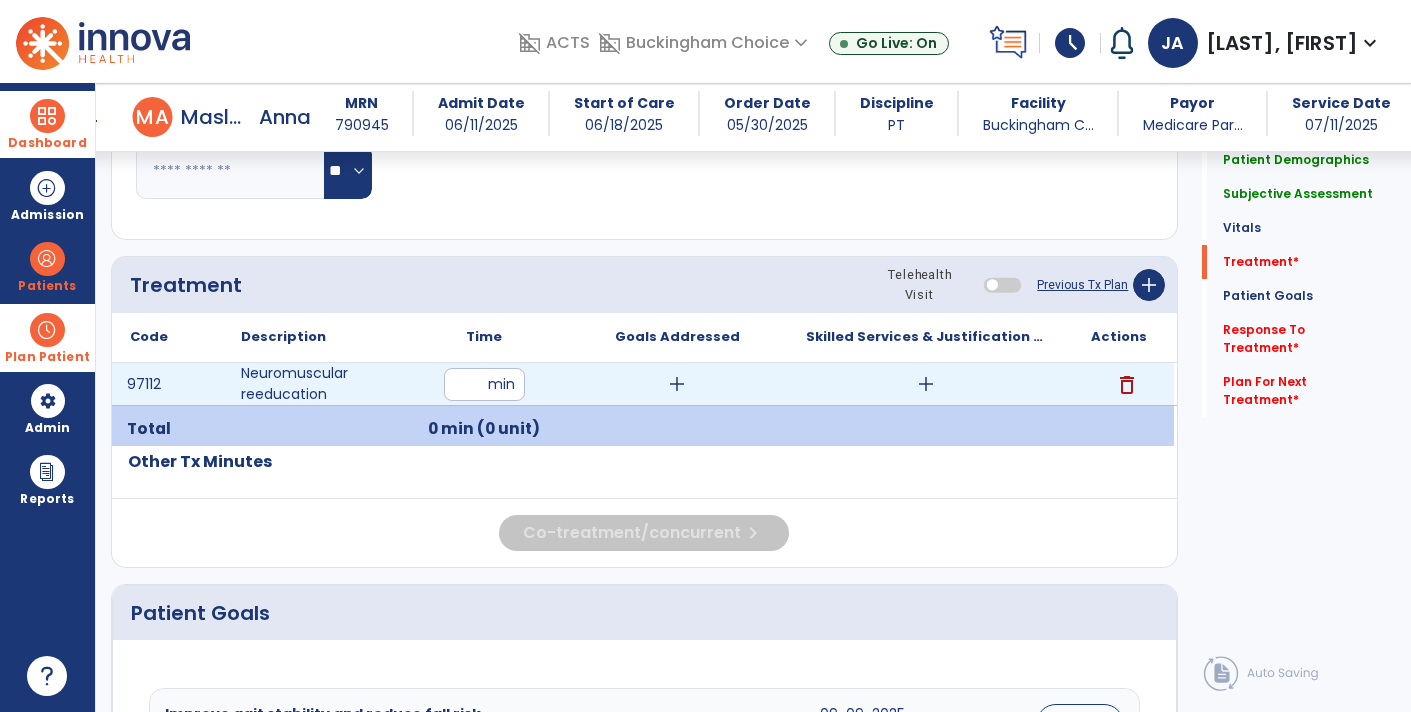 type on "**" 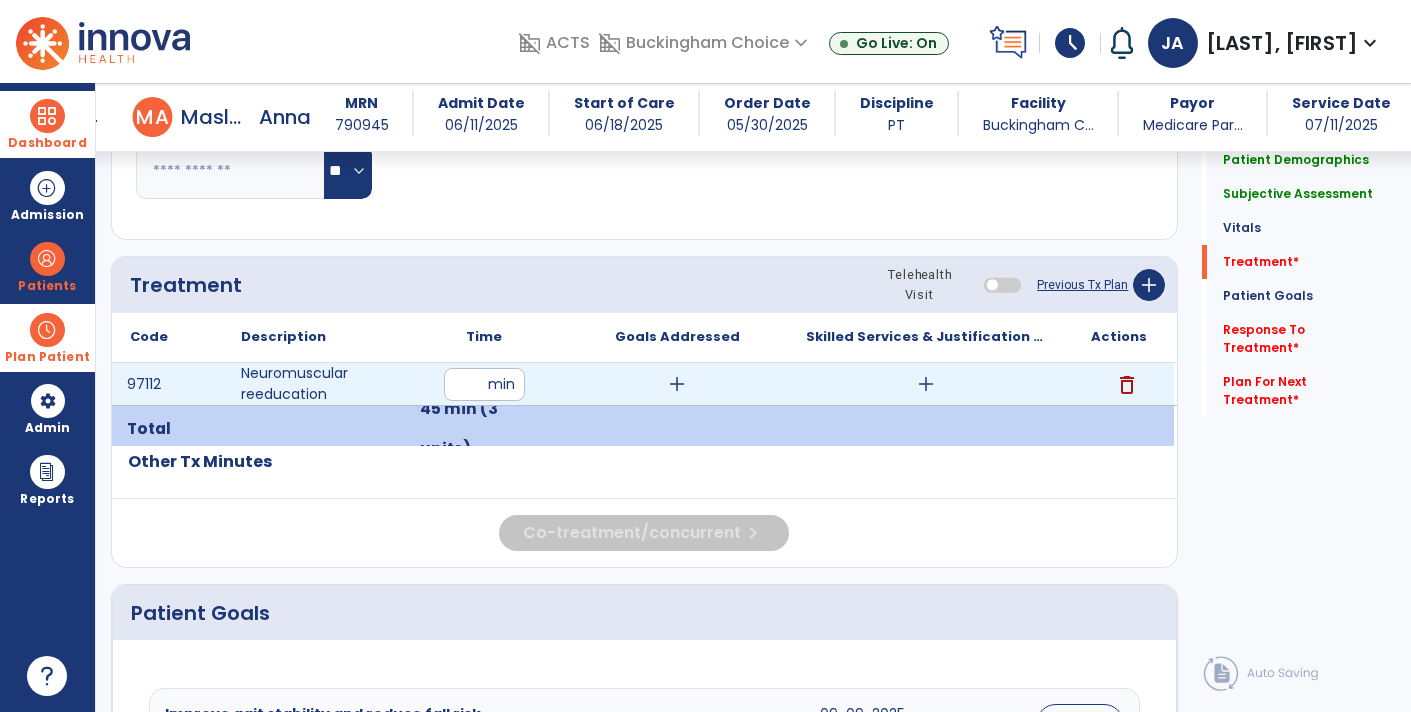 click on "add" at bounding box center (677, 384) 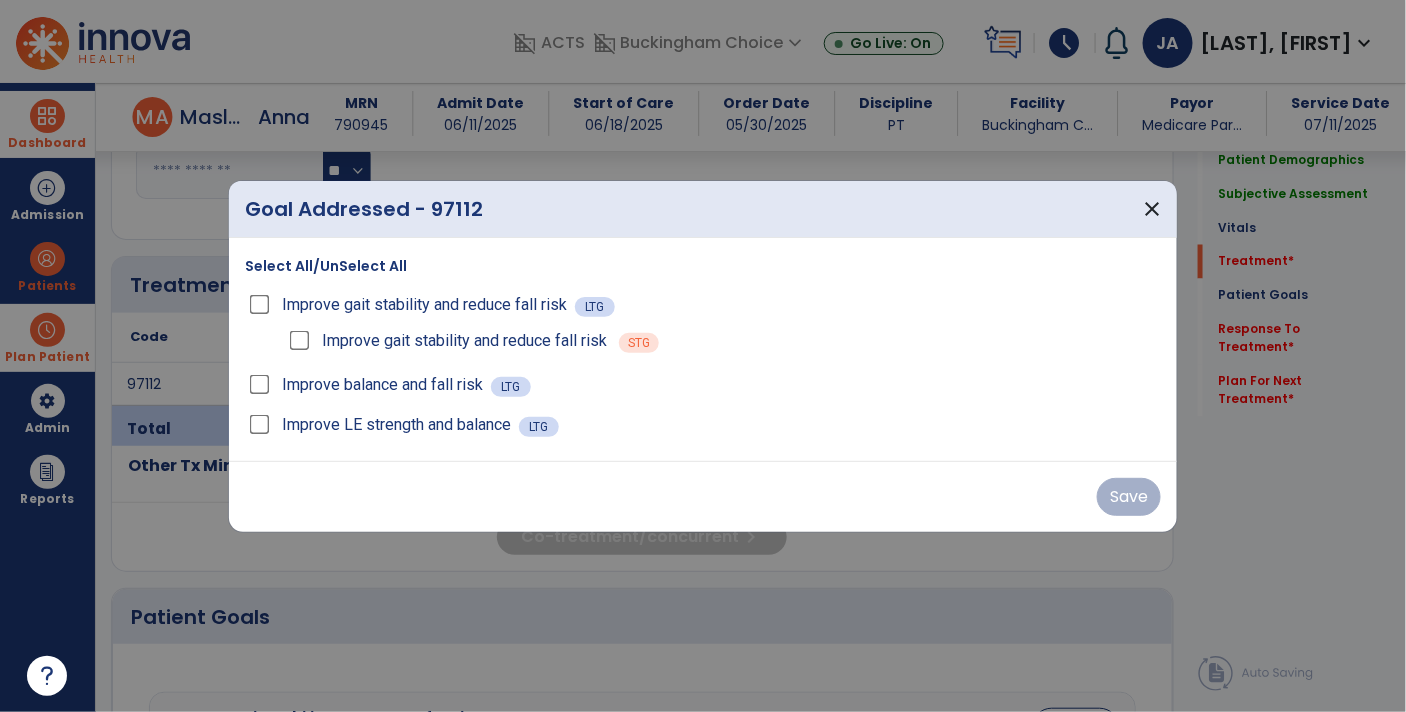scroll, scrollTop: 1033, scrollLeft: 0, axis: vertical 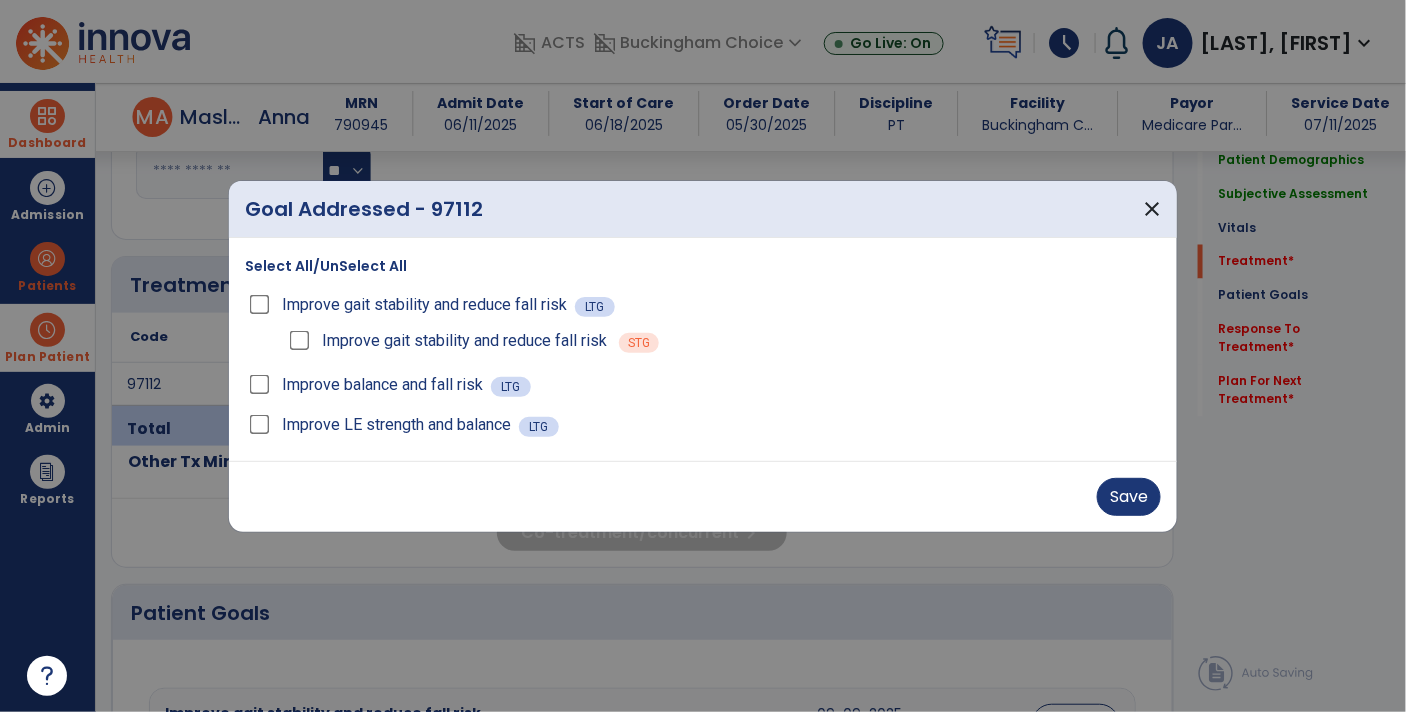 click on "Improve gait stability and reduce fall risk  STG" at bounding box center [723, 341] 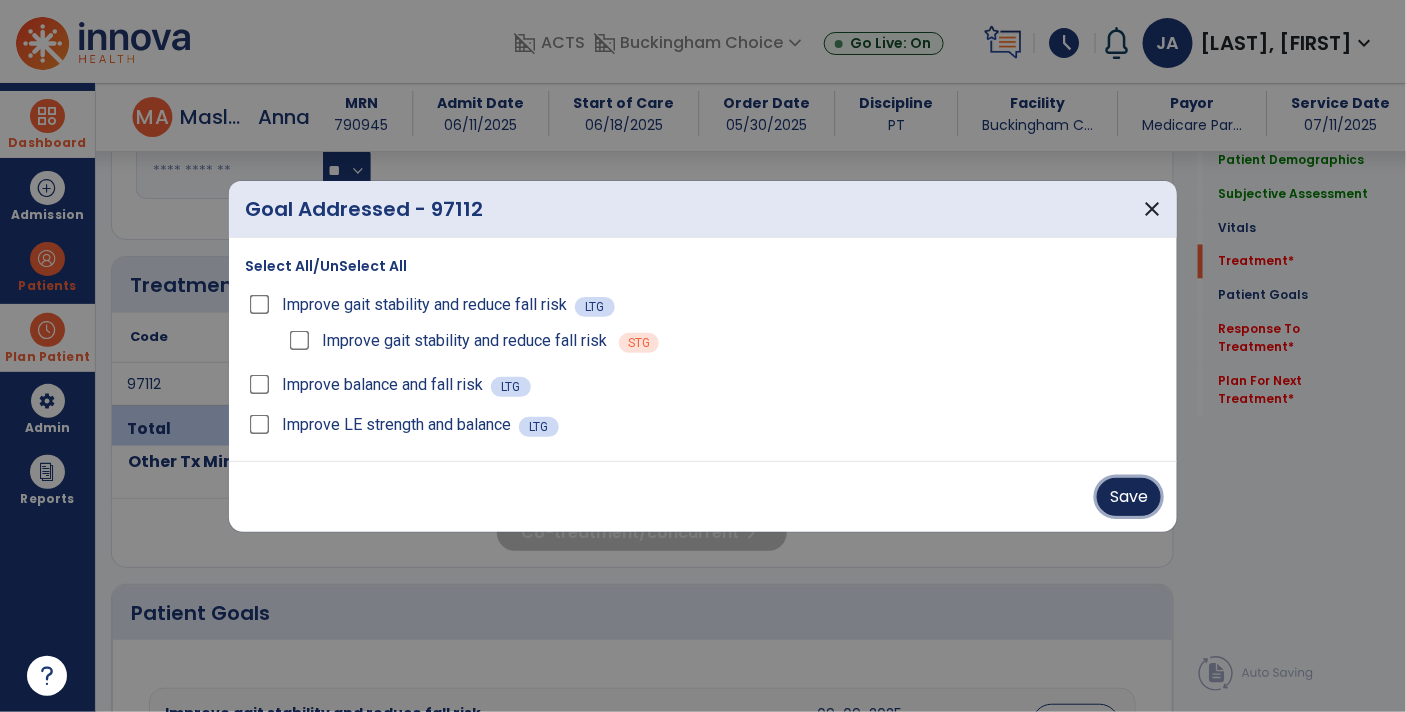click on "Save" at bounding box center (1129, 497) 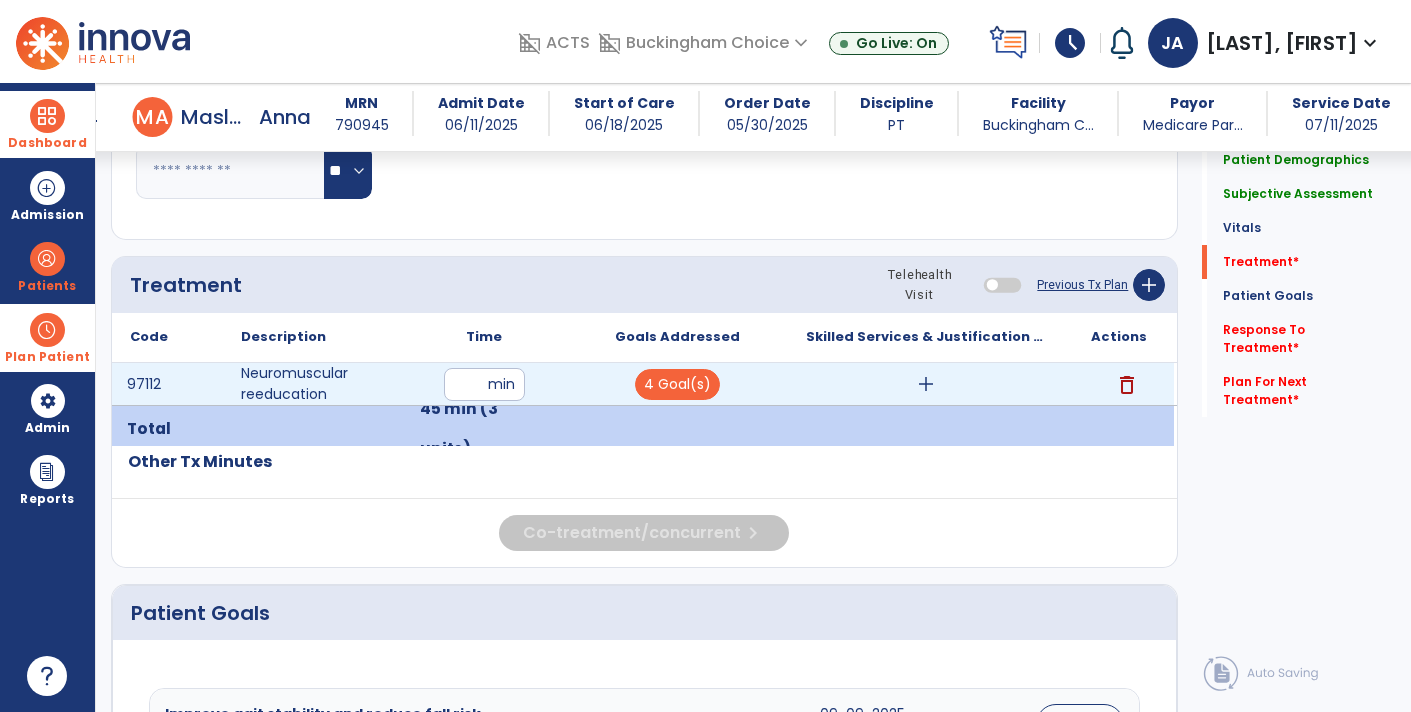 click on "add" at bounding box center (926, 384) 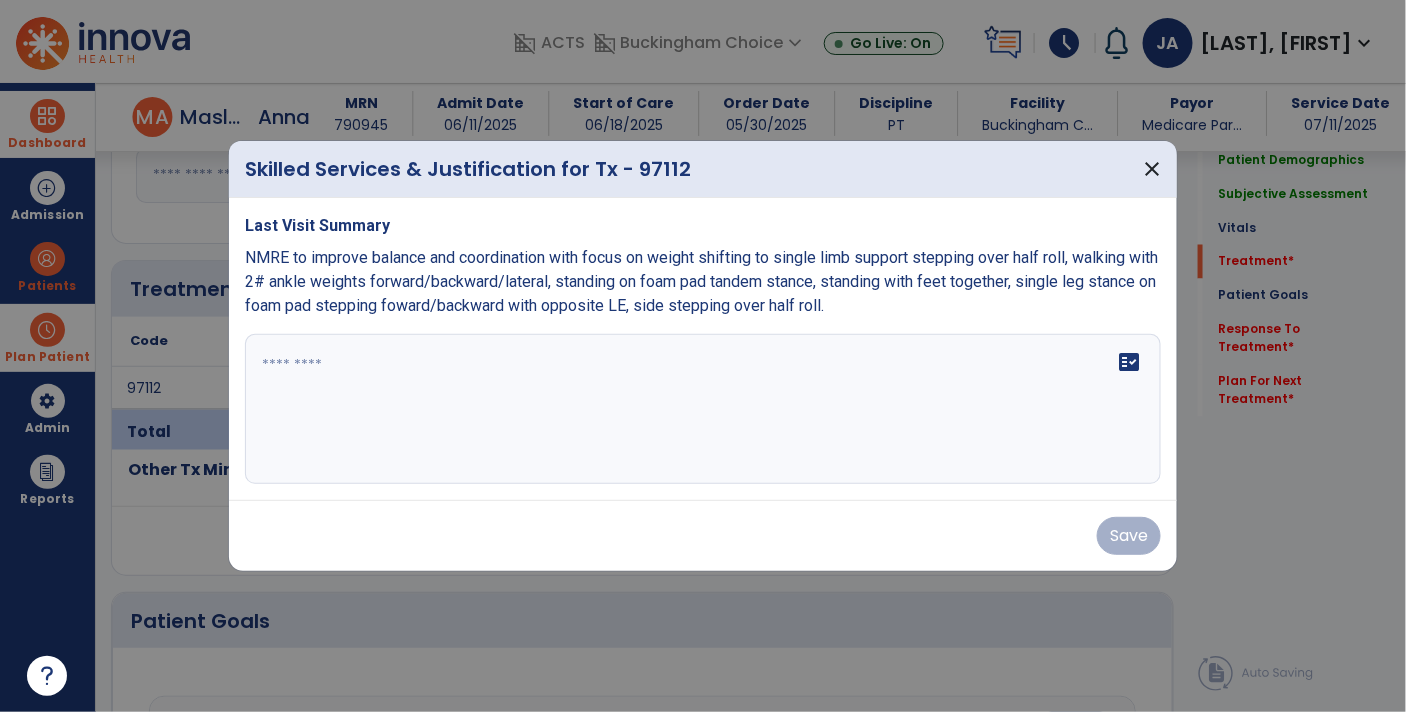 scroll, scrollTop: 1033, scrollLeft: 0, axis: vertical 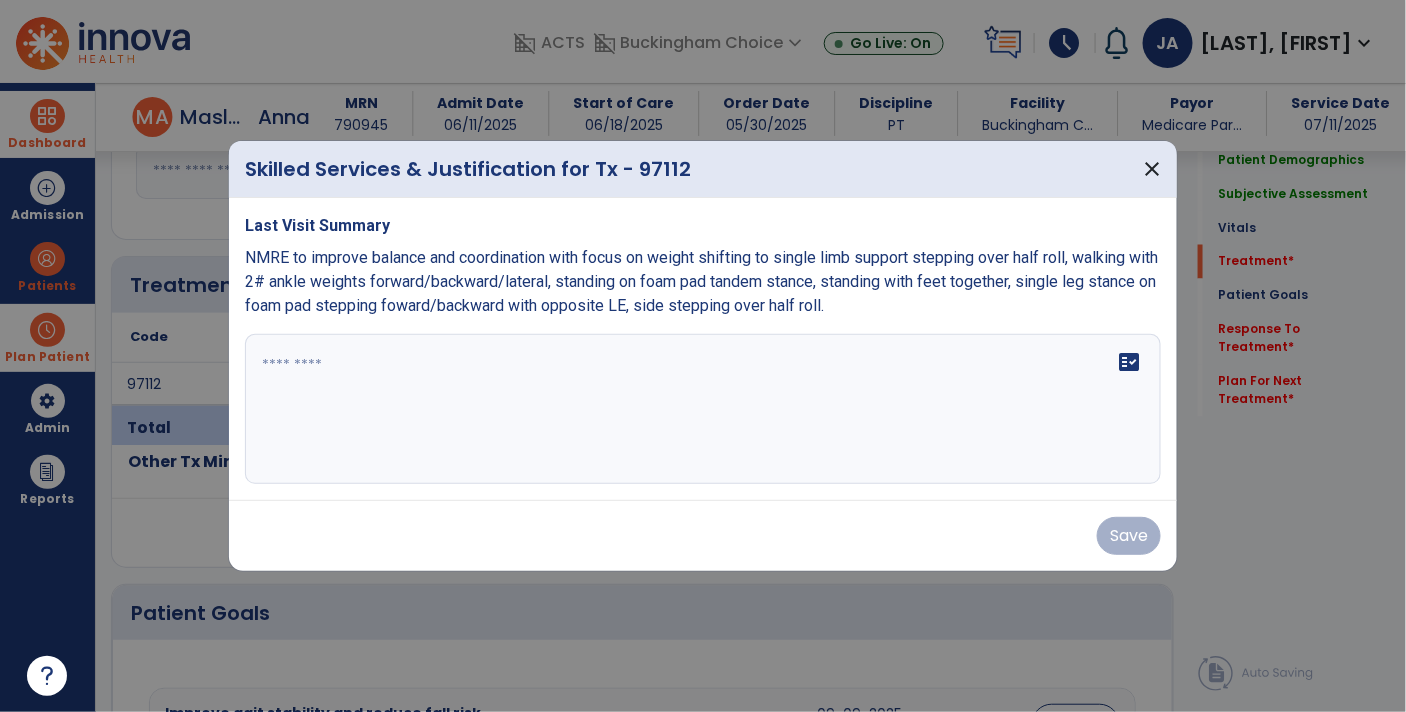 drag, startPoint x: 53, startPoint y: 671, endPoint x: 59, endPoint y: 656, distance: 16.155495 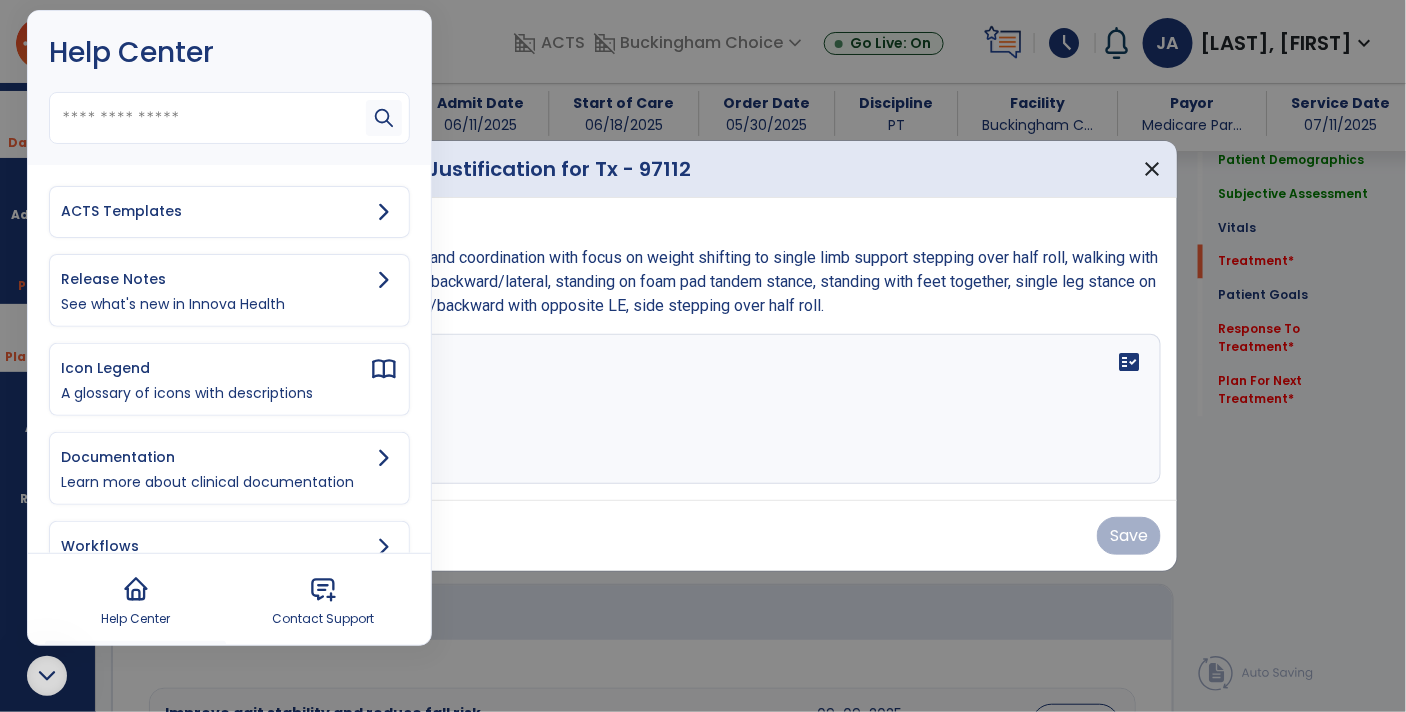 click on "ACTS Templates" at bounding box center [215, 211] 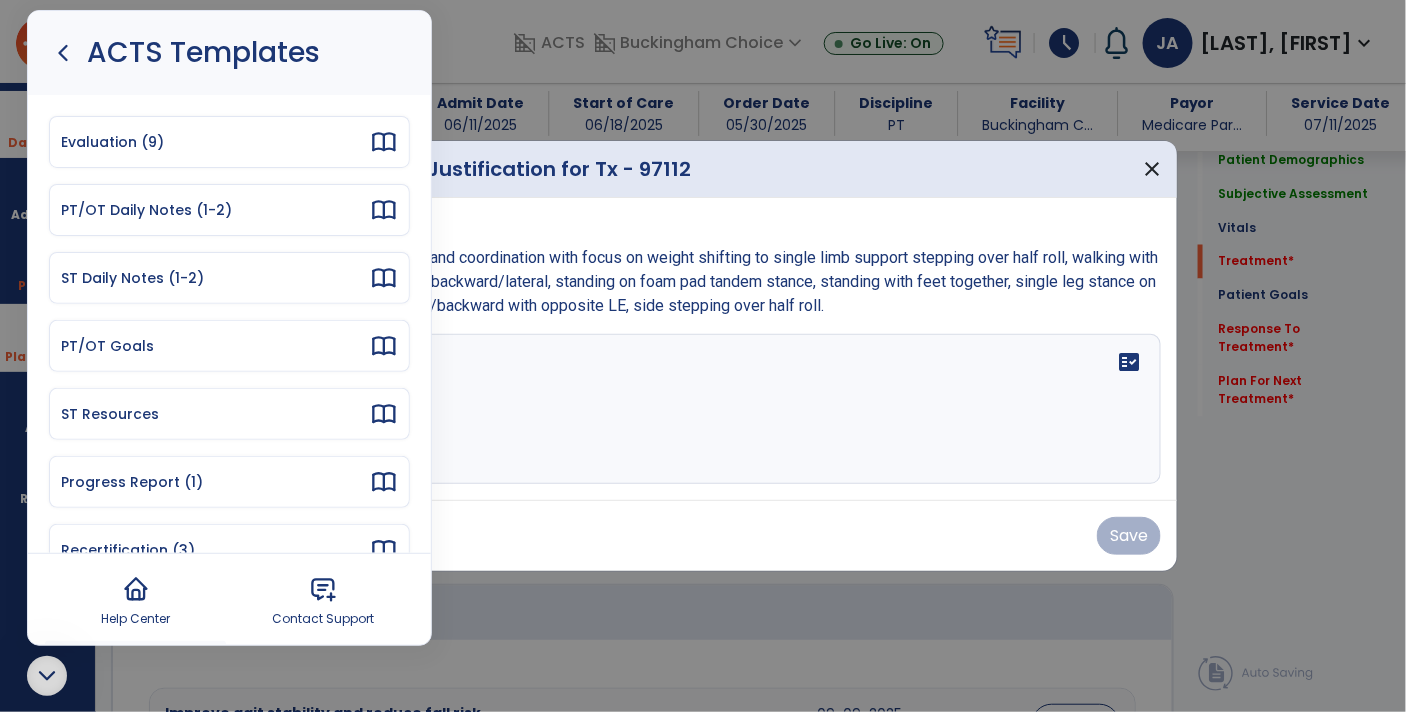 click on "PT/OT Daily Notes (1-2)" at bounding box center [215, 210] 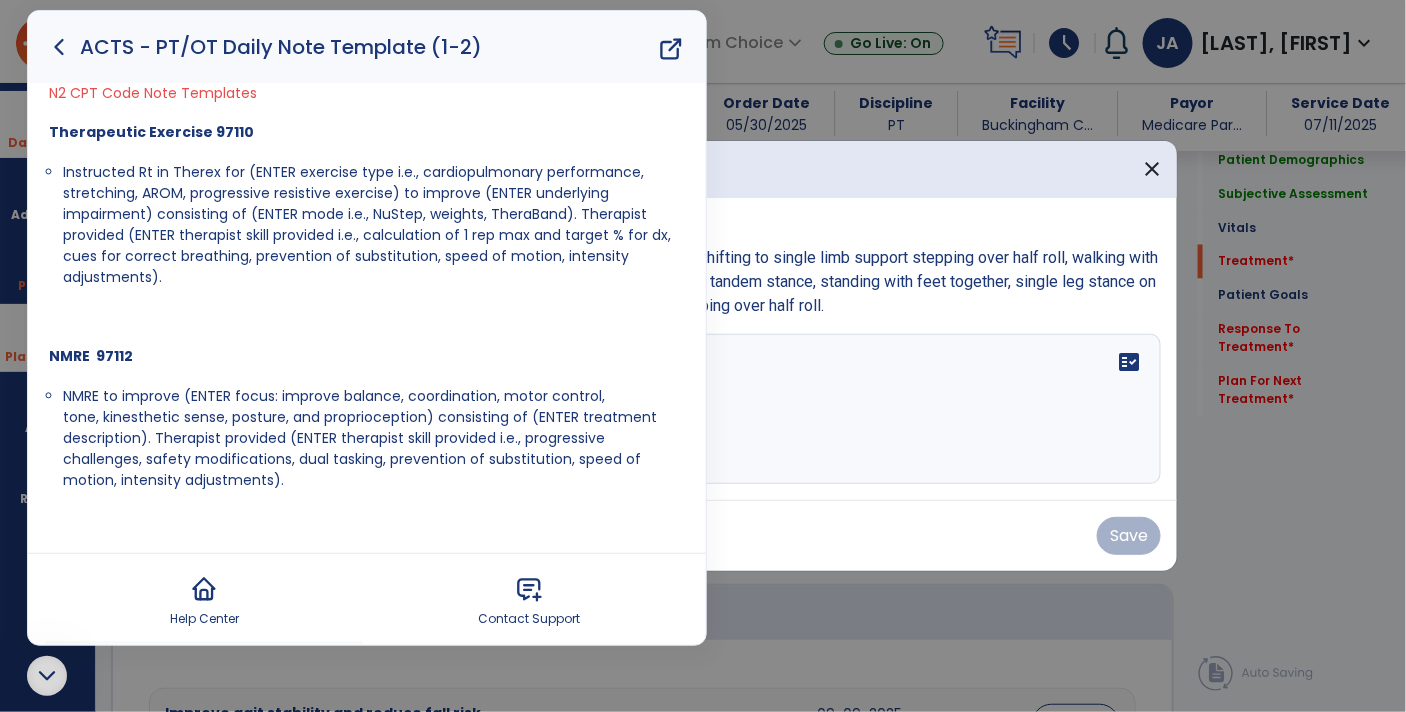 scroll, scrollTop: 246, scrollLeft: 0, axis: vertical 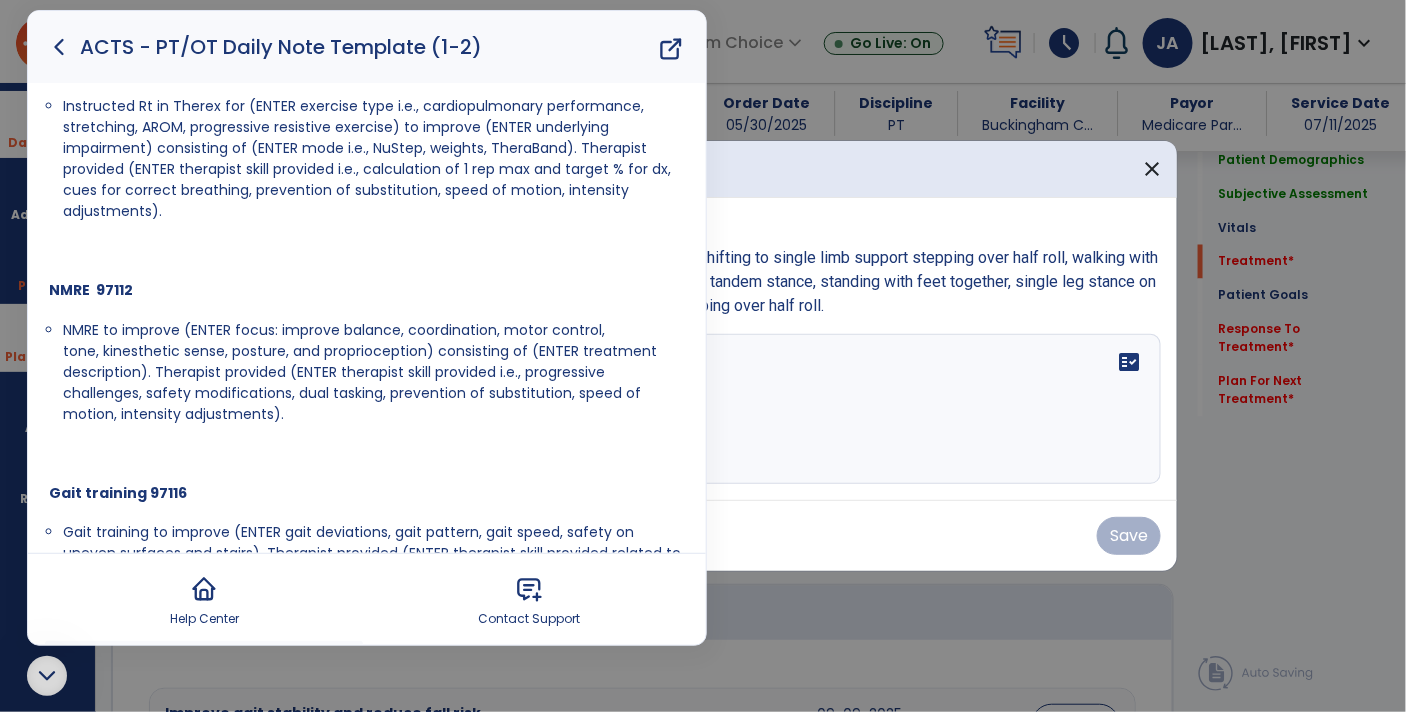 drag, startPoint x: 291, startPoint y: 408, endPoint x: 39, endPoint y: 335, distance: 262.36044 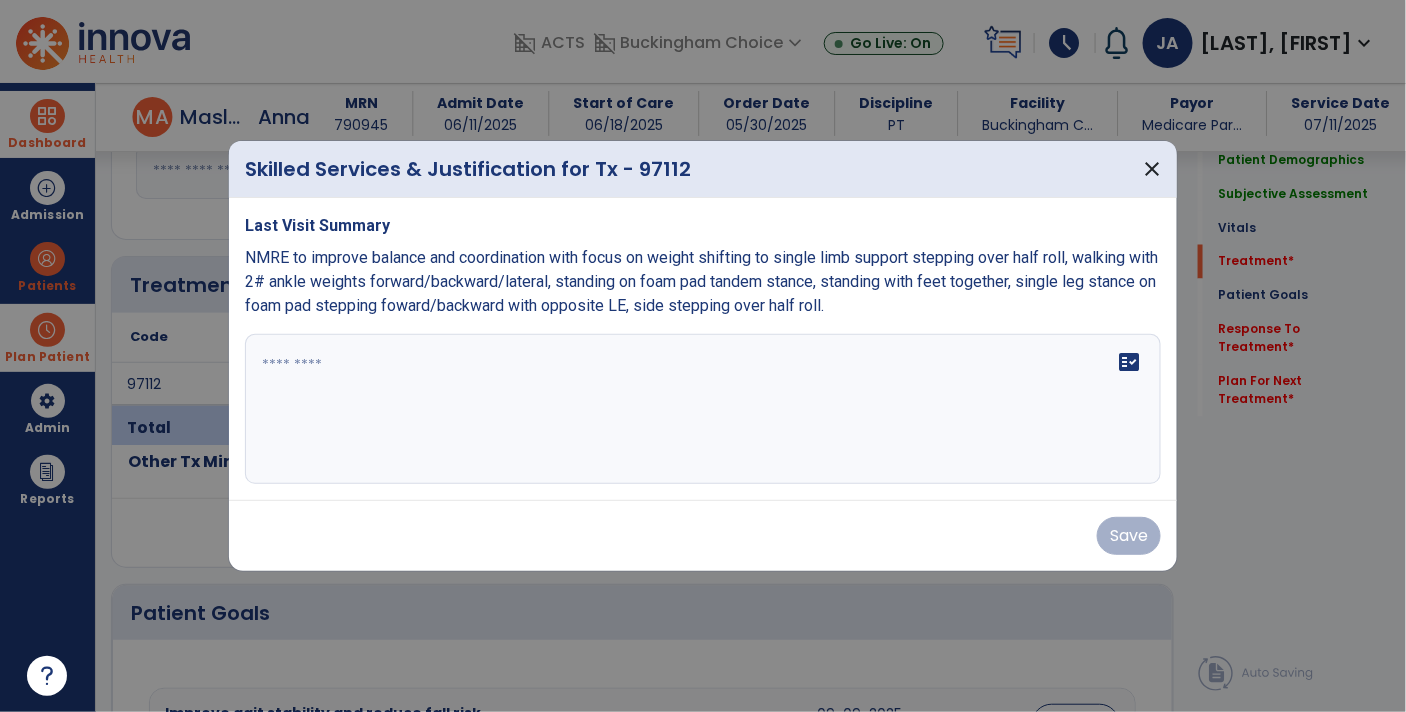 scroll, scrollTop: 0, scrollLeft: 0, axis: both 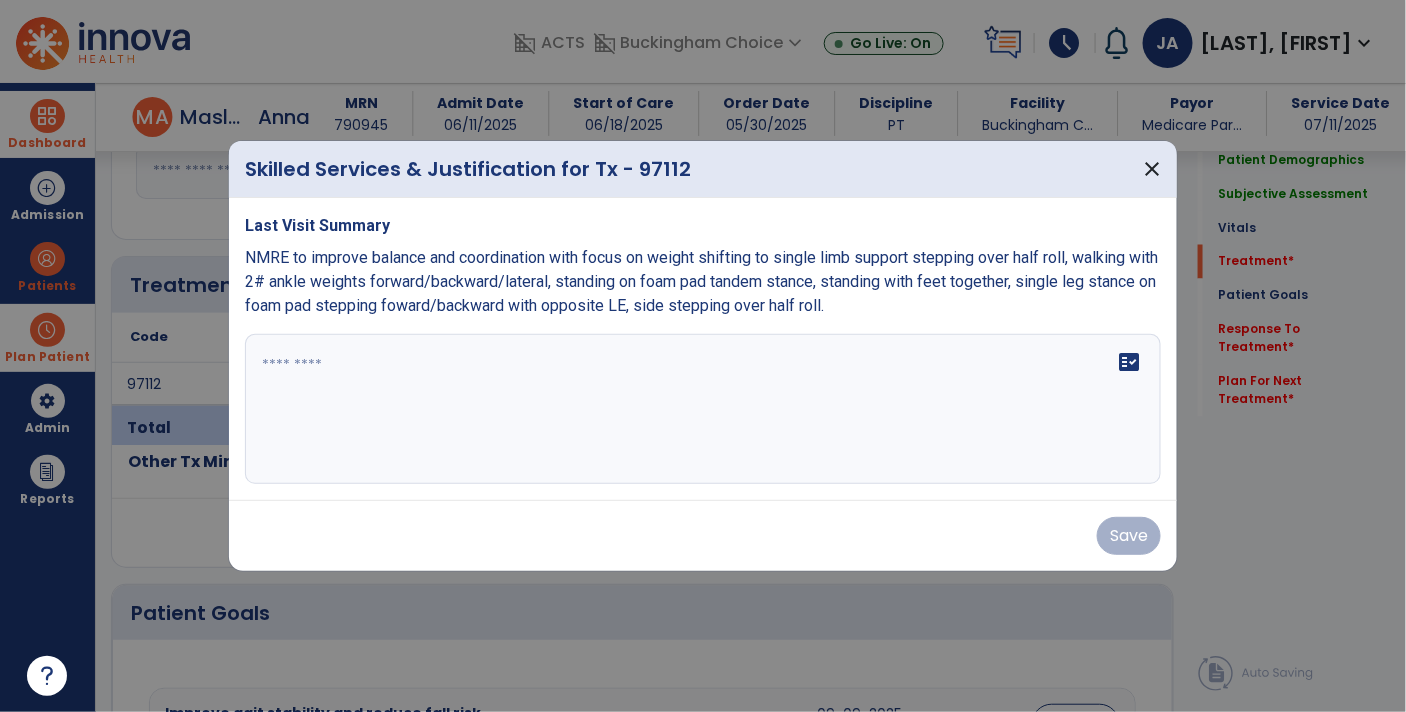 click at bounding box center [703, 409] 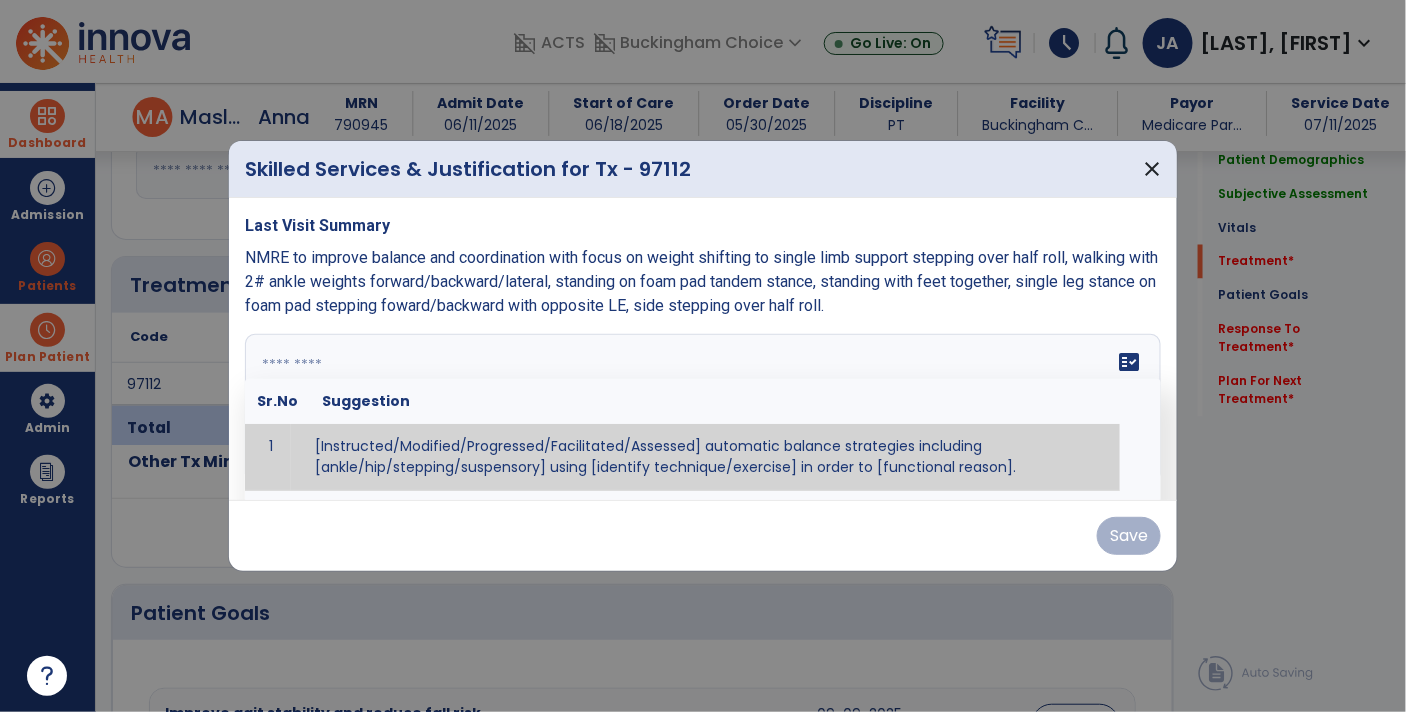paste on "**********" 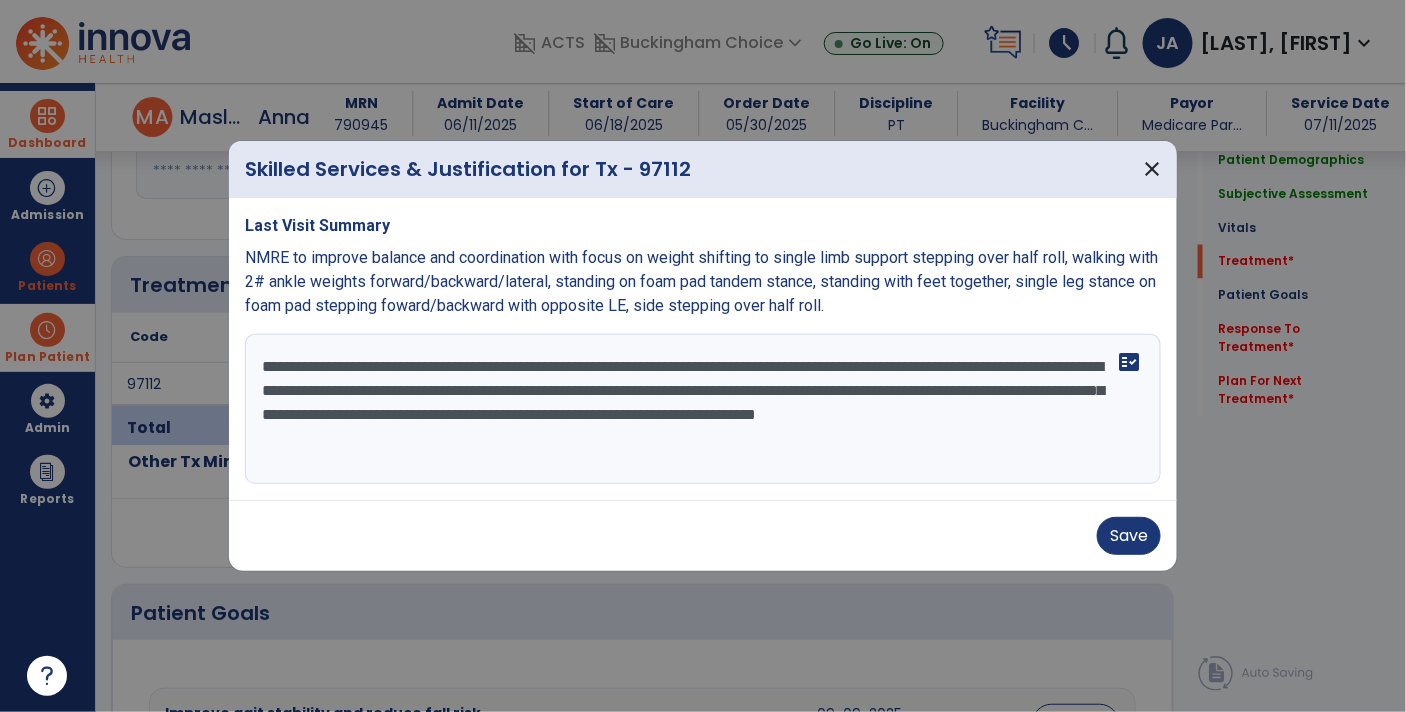 drag, startPoint x: 506, startPoint y: 372, endPoint x: 400, endPoint y: 369, distance: 106.04244 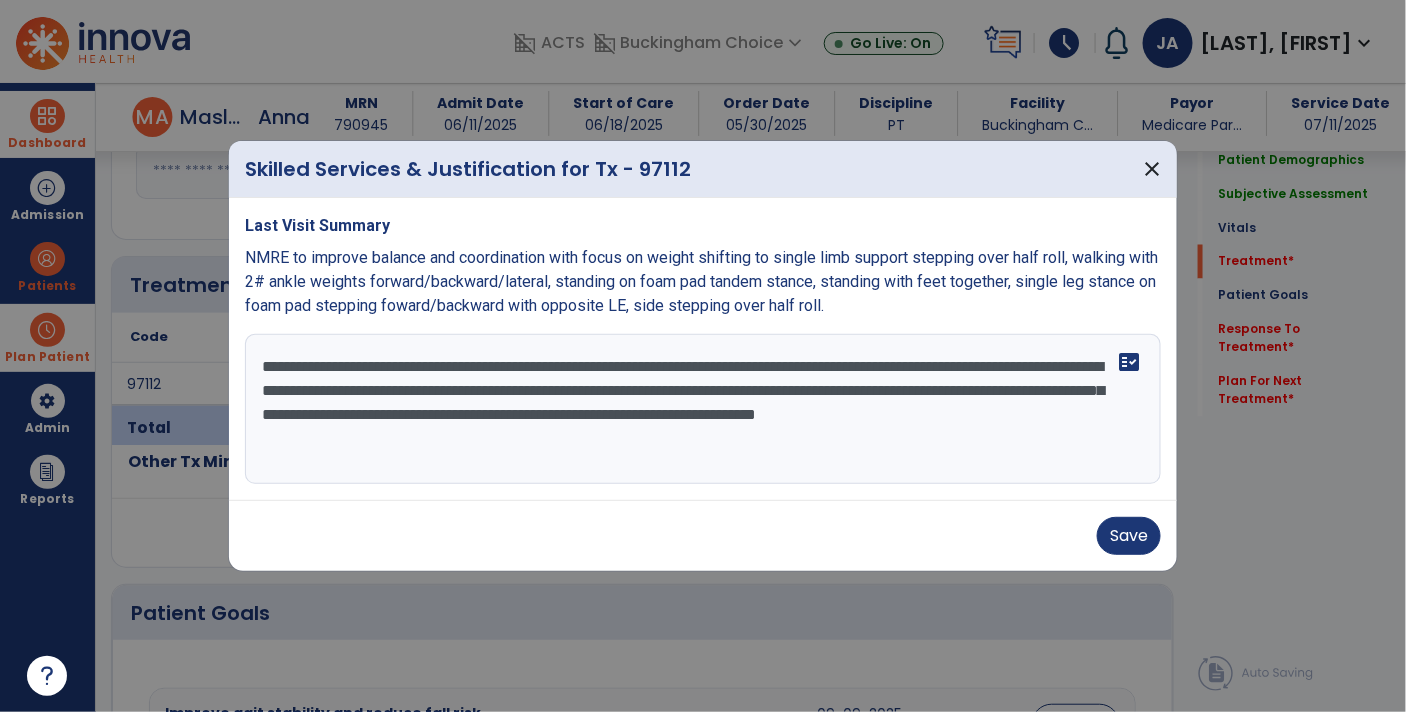 click on "**********" at bounding box center (703, 409) 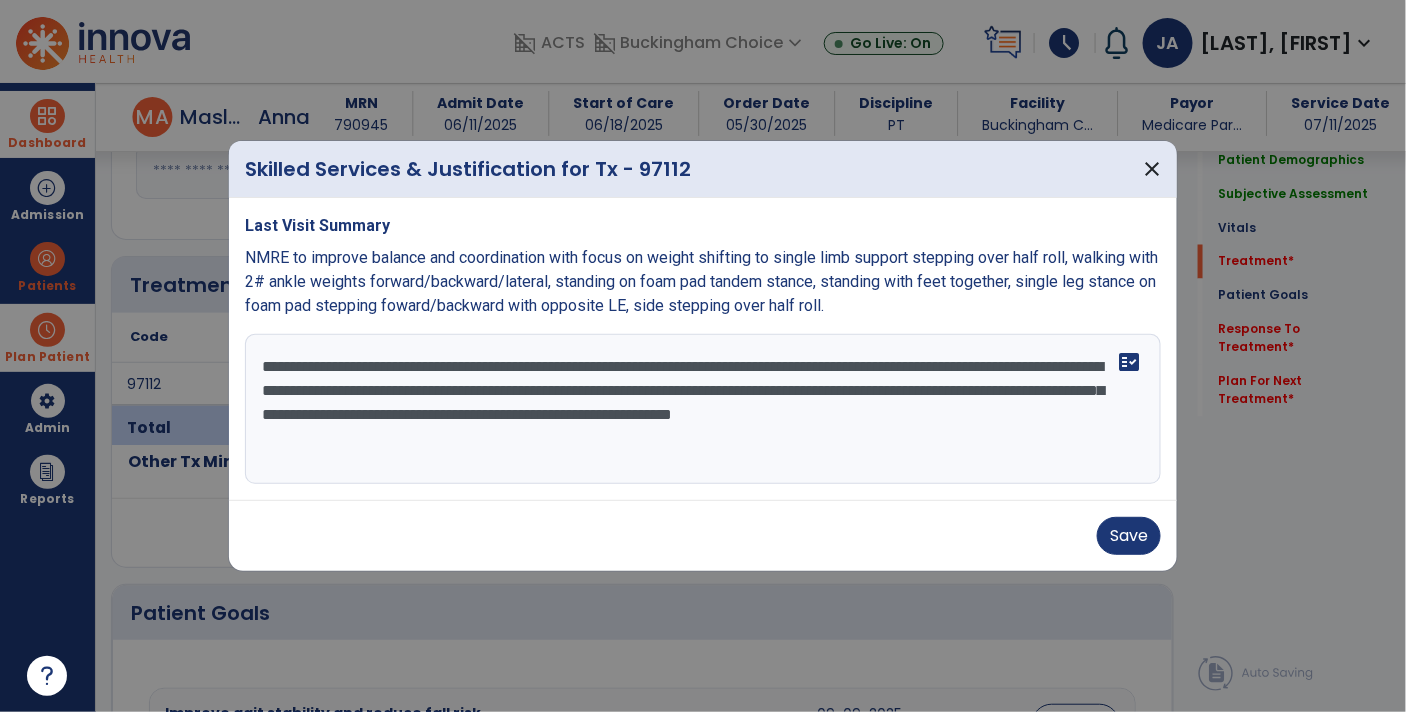 click on "**********" at bounding box center (703, 409) 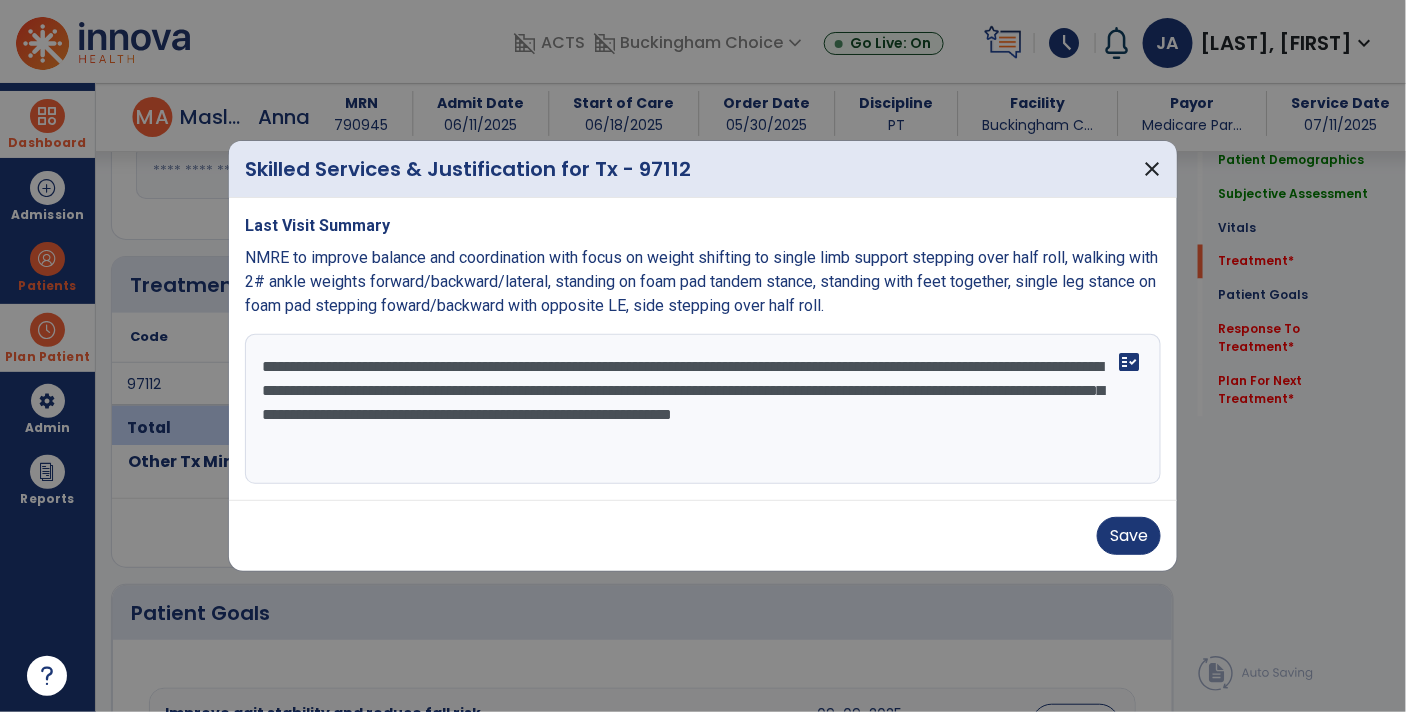 drag, startPoint x: 768, startPoint y: 366, endPoint x: 819, endPoint y: 370, distance: 51.156624 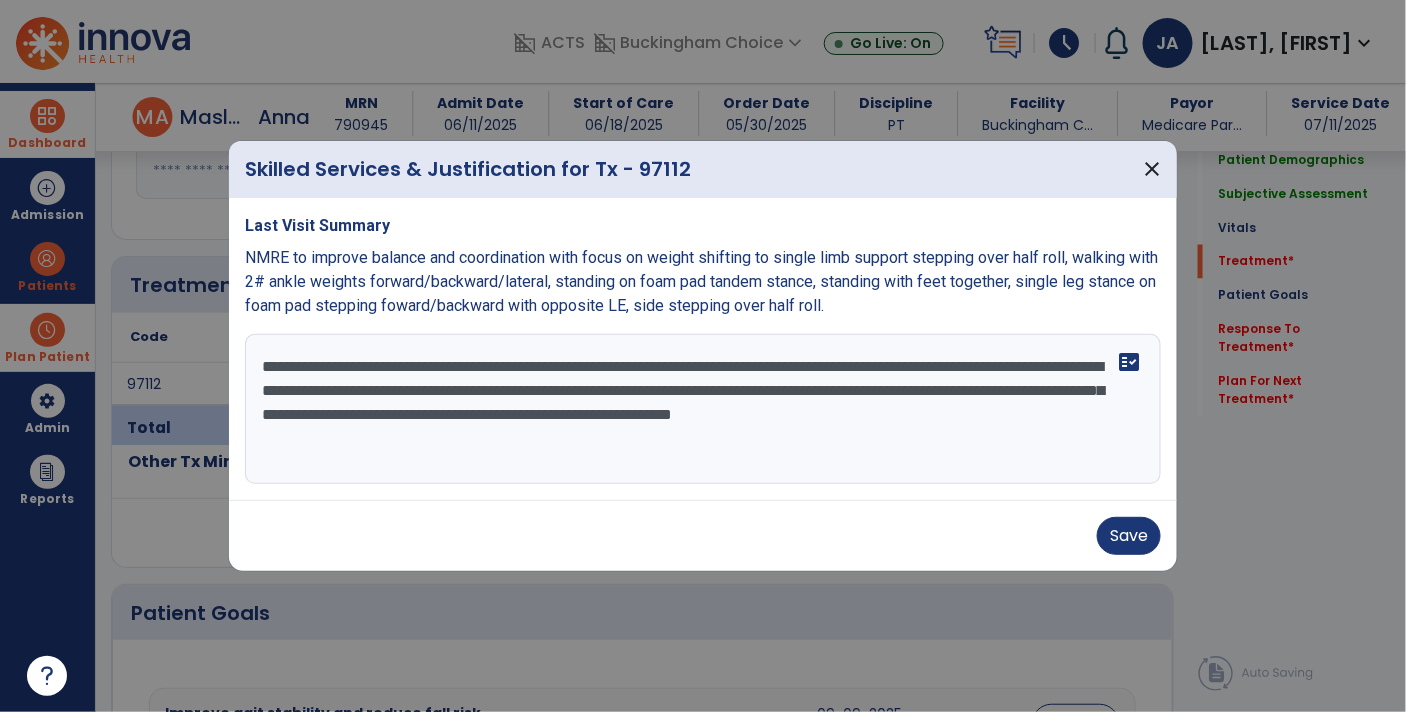 drag, startPoint x: 1028, startPoint y: 365, endPoint x: 767, endPoint y: 369, distance: 261.03064 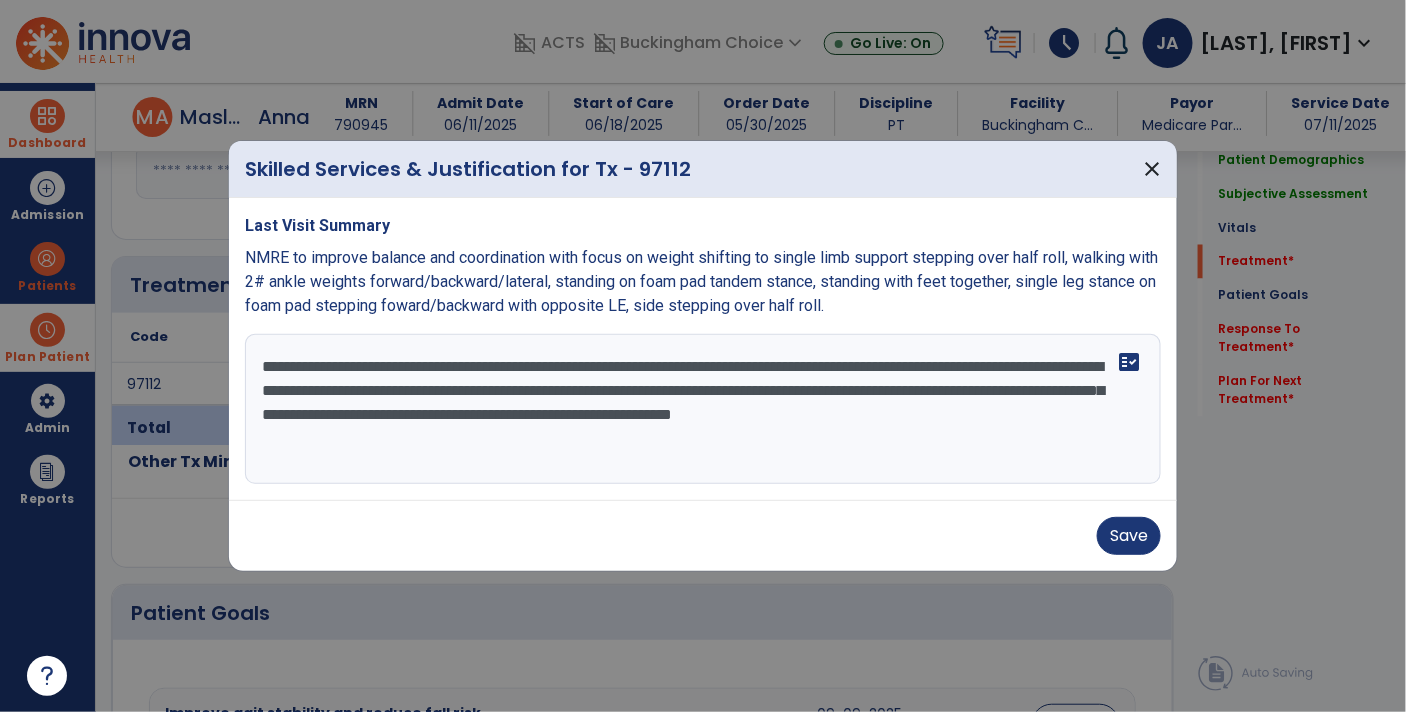 click on "**********" at bounding box center [703, 409] 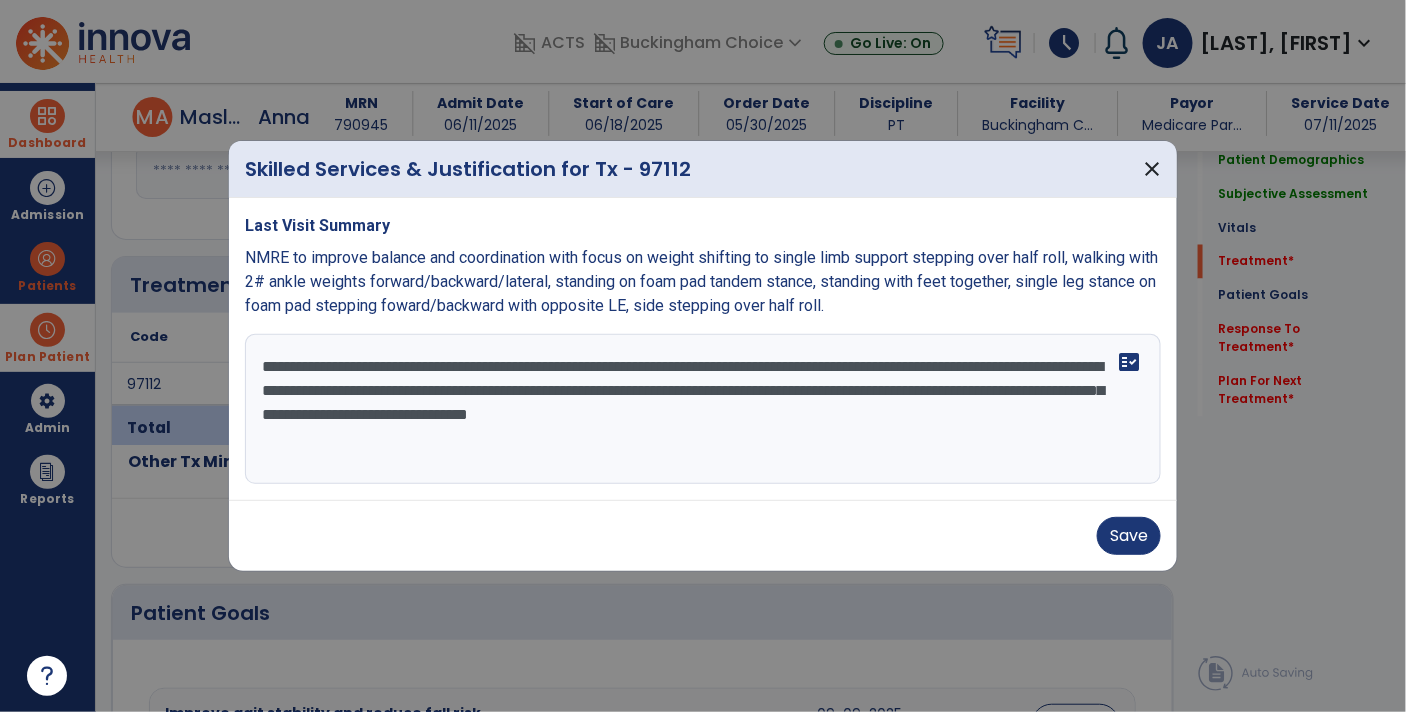 click on "**********" at bounding box center [703, 409] 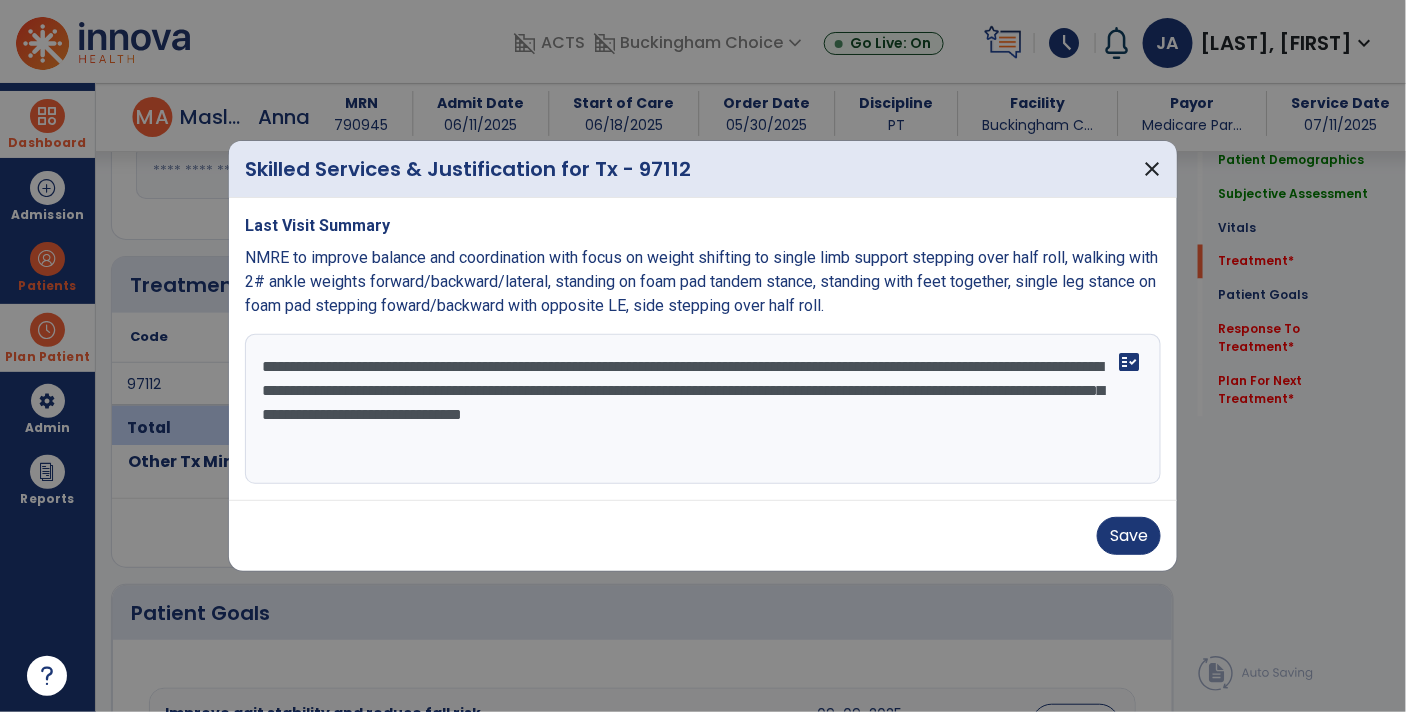 click on "**********" at bounding box center (703, 409) 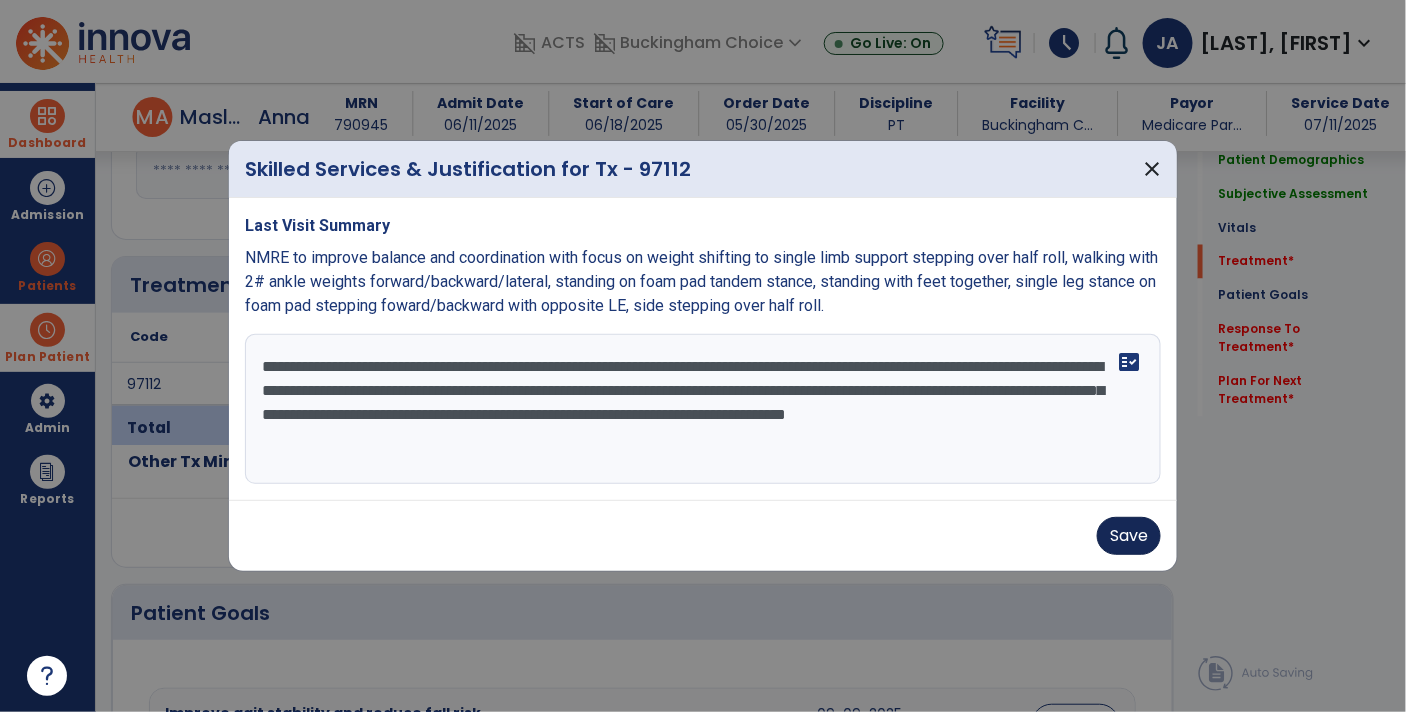 type on "**********" 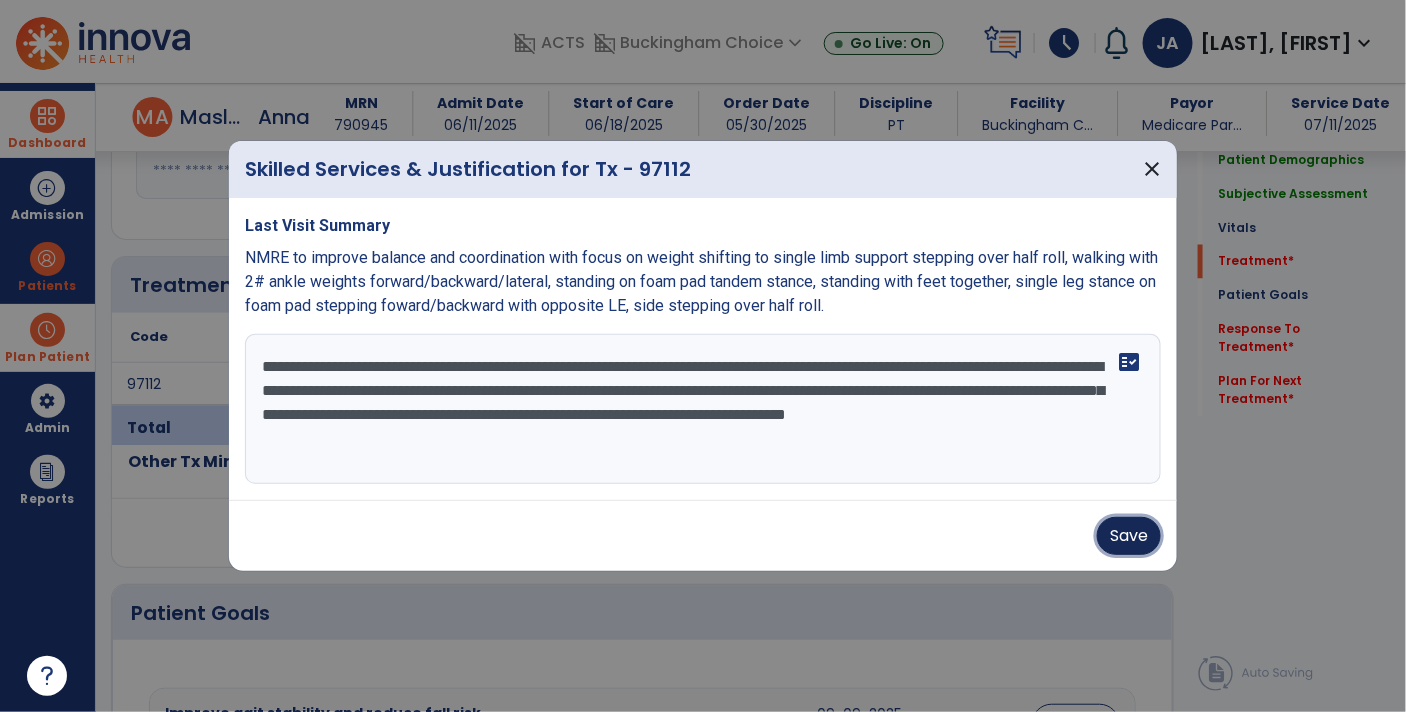 click on "Save" at bounding box center (1129, 536) 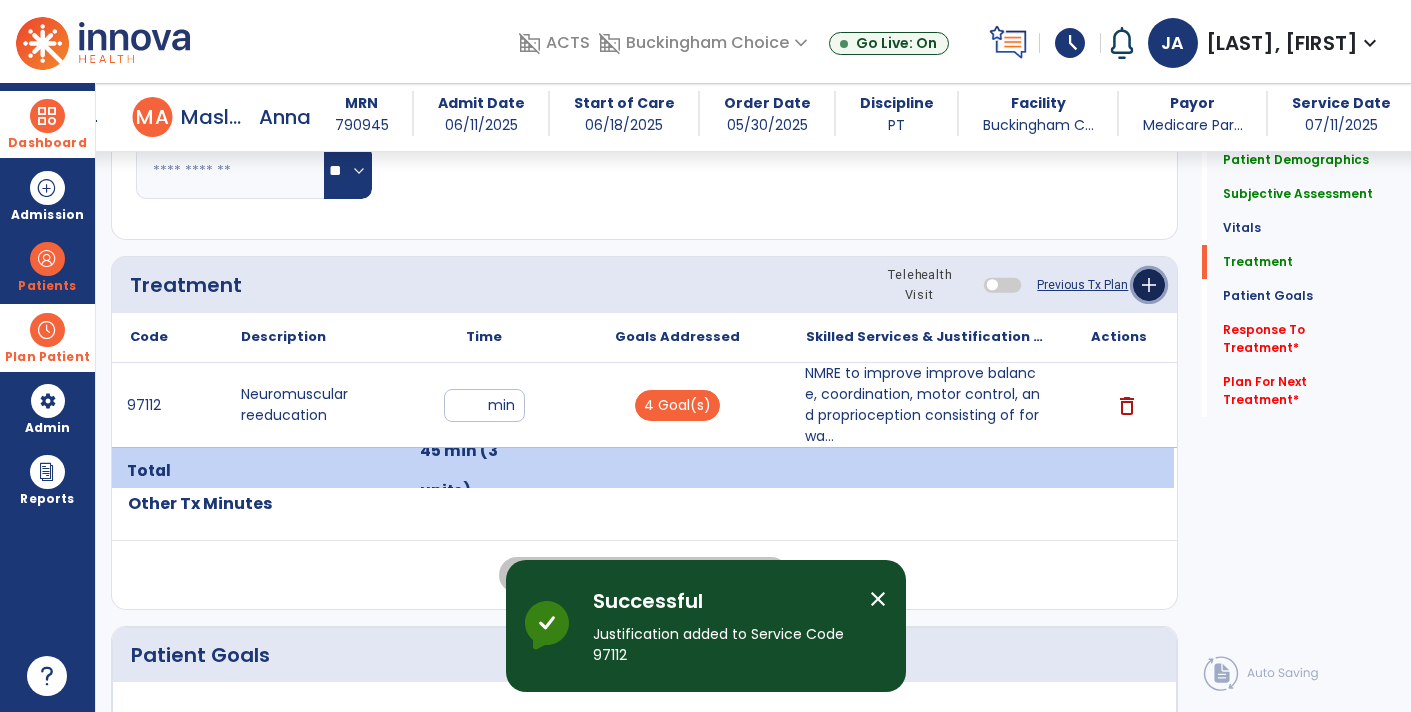 click on "add" 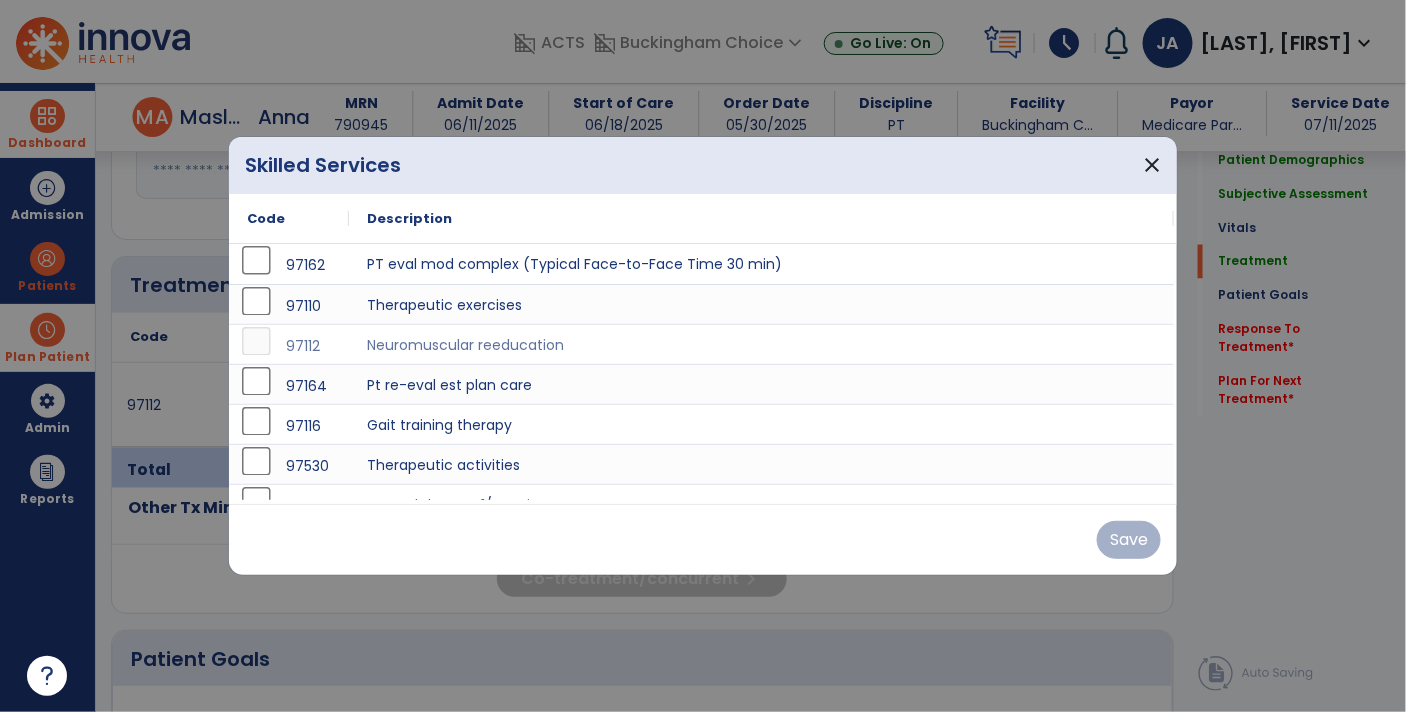scroll, scrollTop: 1033, scrollLeft: 0, axis: vertical 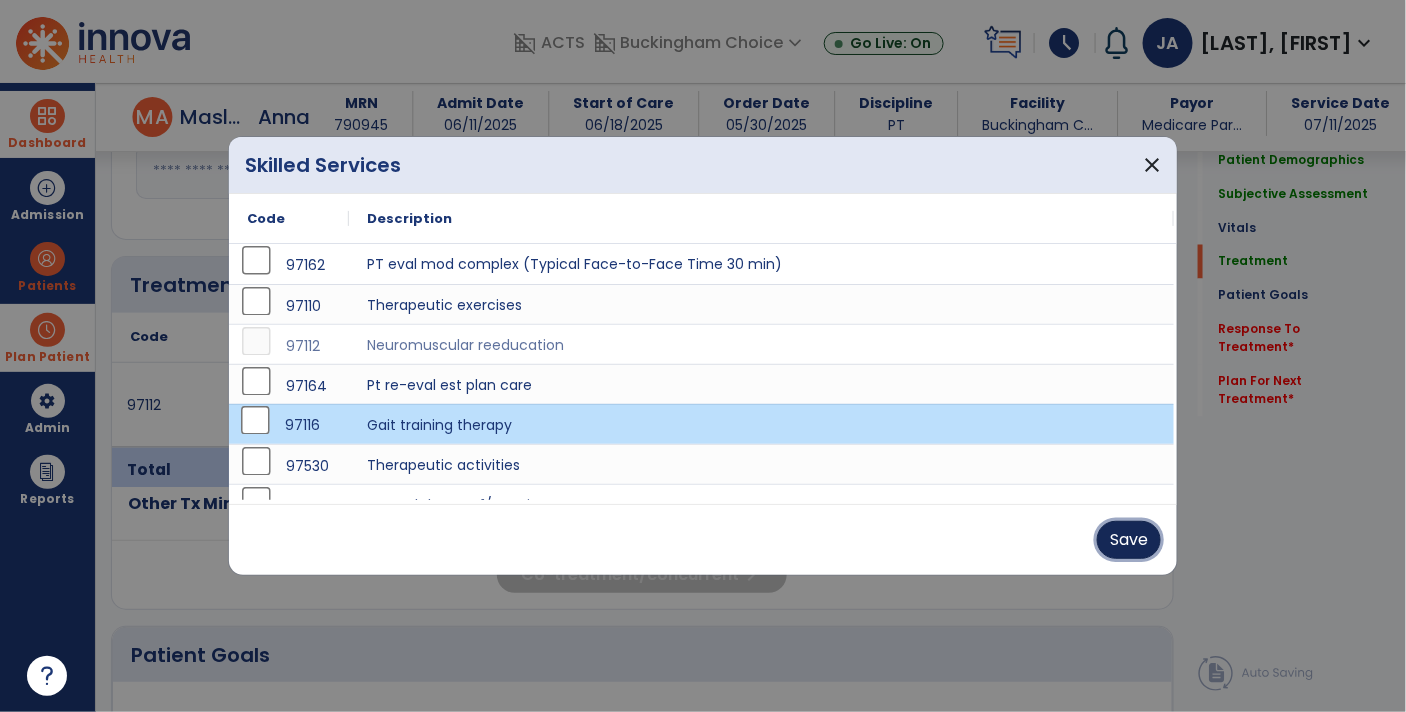 click on "Save" at bounding box center (1129, 540) 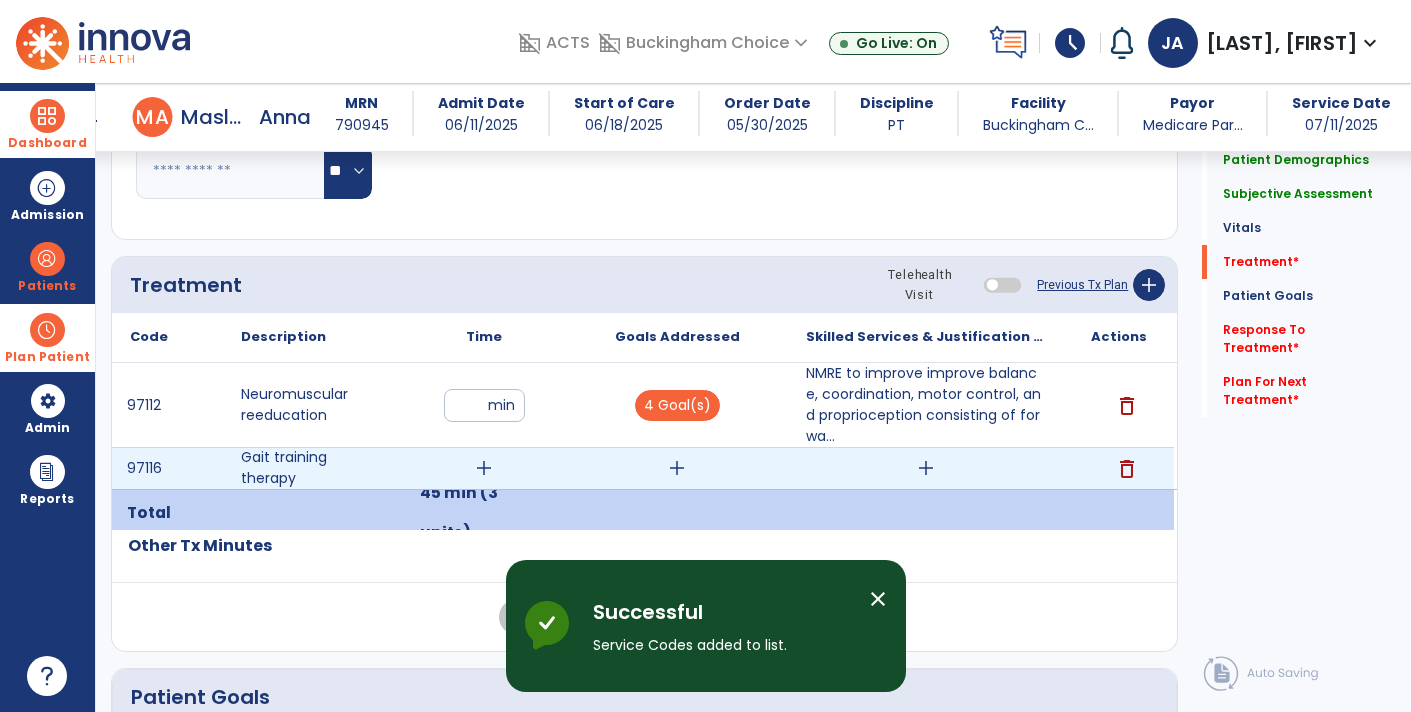 click on "add" at bounding box center [926, 468] 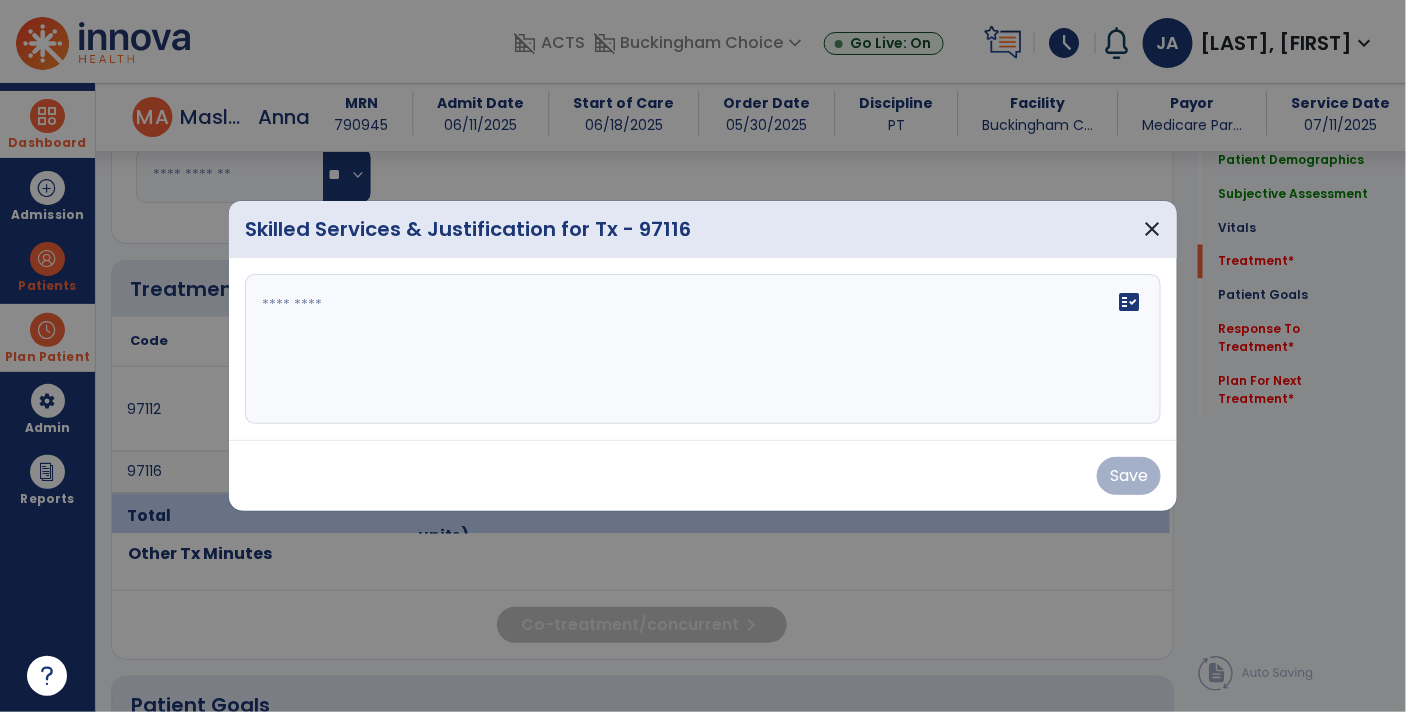 scroll, scrollTop: 1033, scrollLeft: 0, axis: vertical 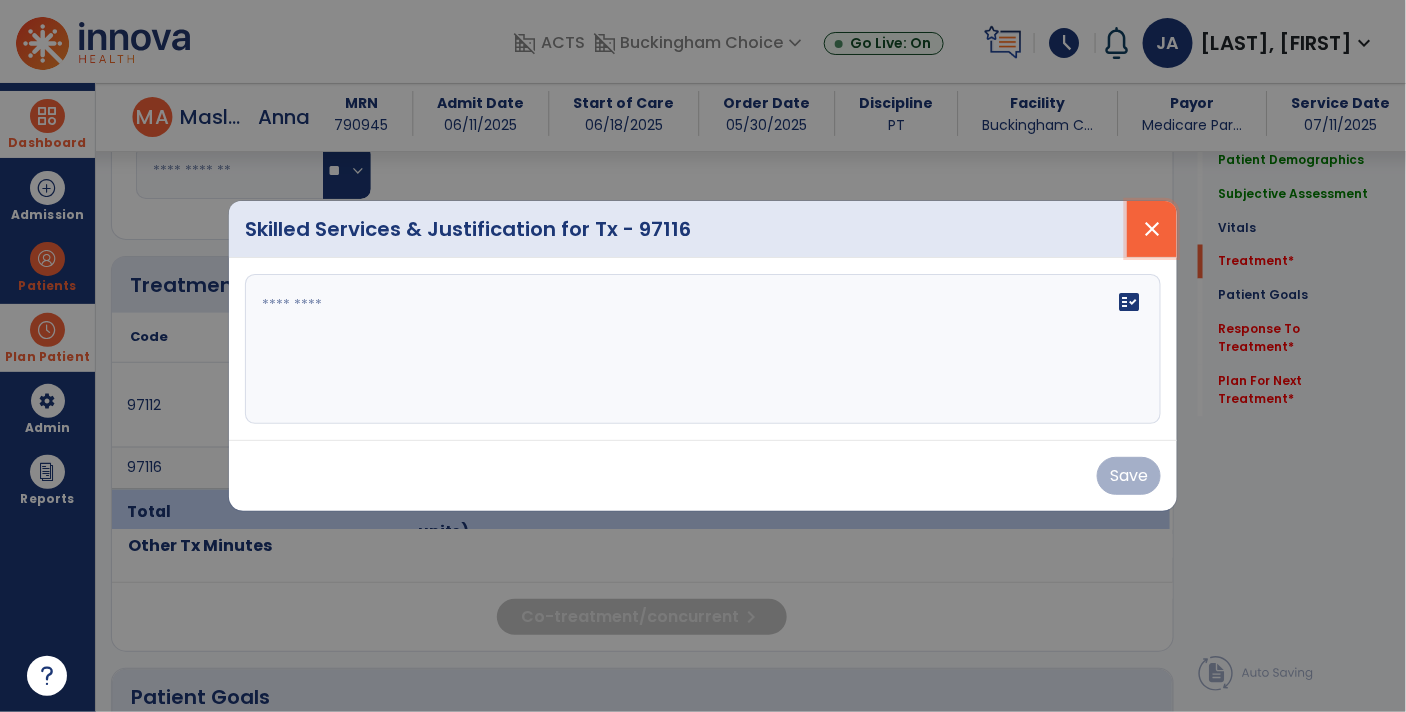 click on "close" at bounding box center [1152, 229] 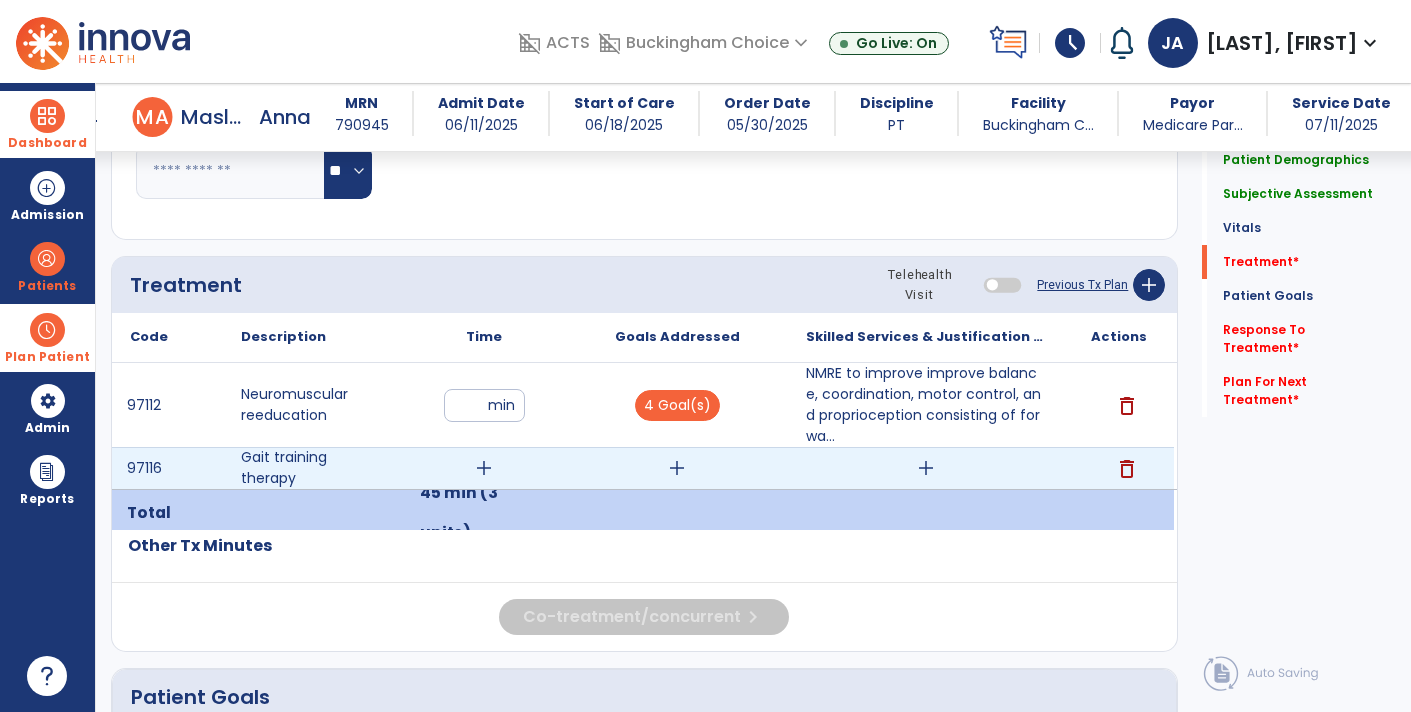 click on "add" at bounding box center (926, 468) 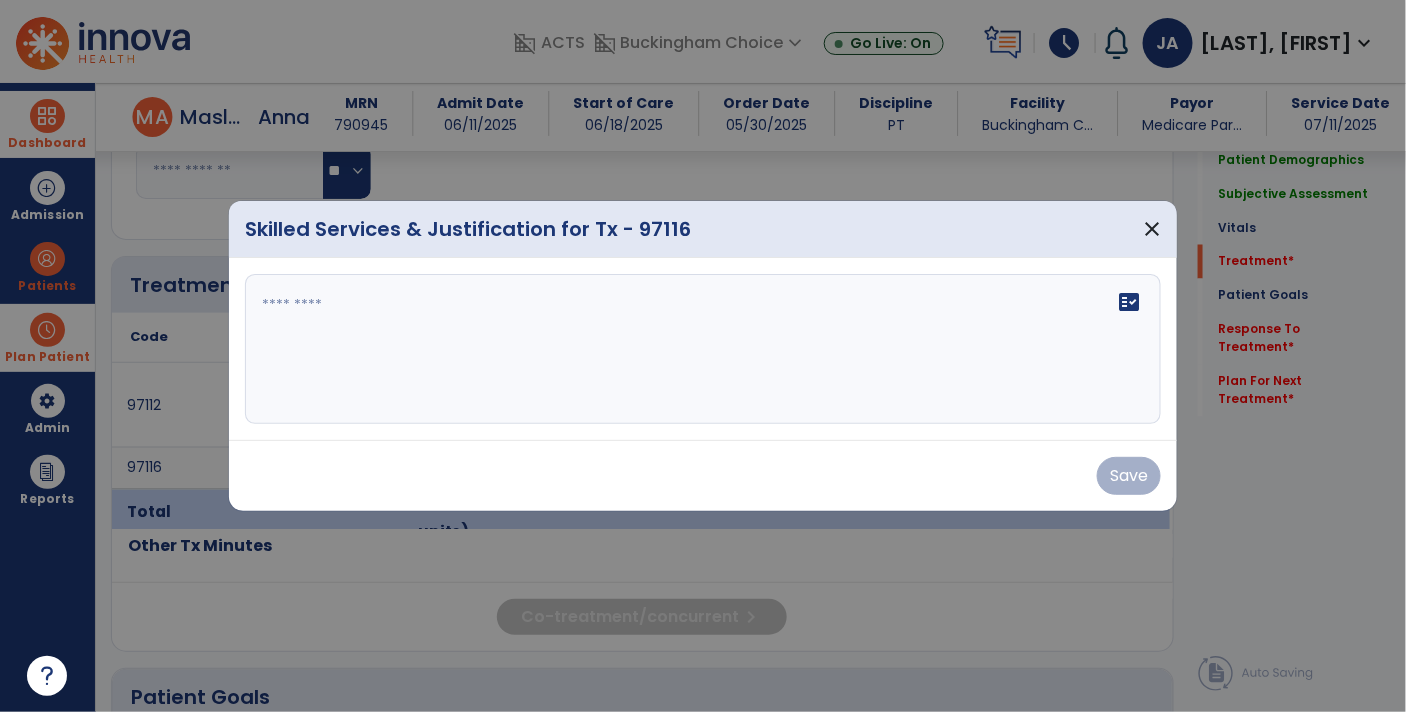 scroll, scrollTop: 1033, scrollLeft: 0, axis: vertical 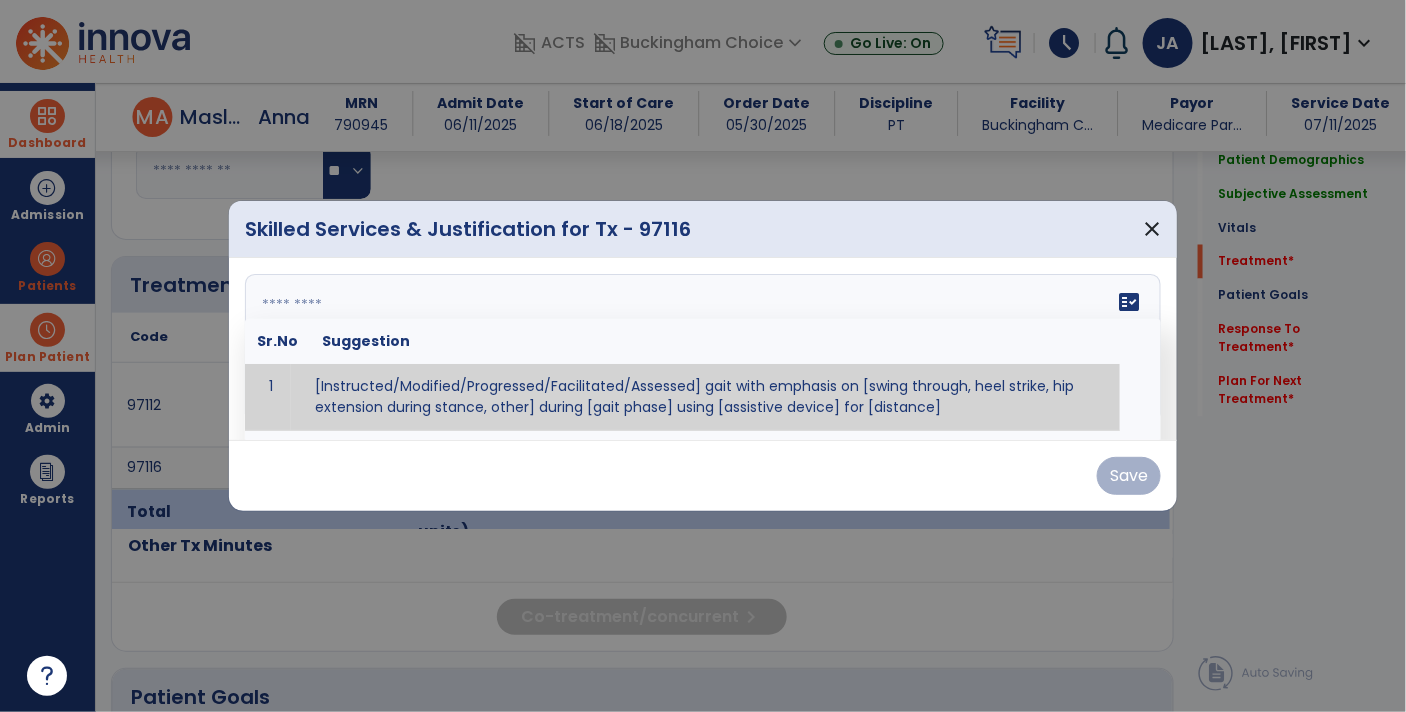 click at bounding box center [703, 349] 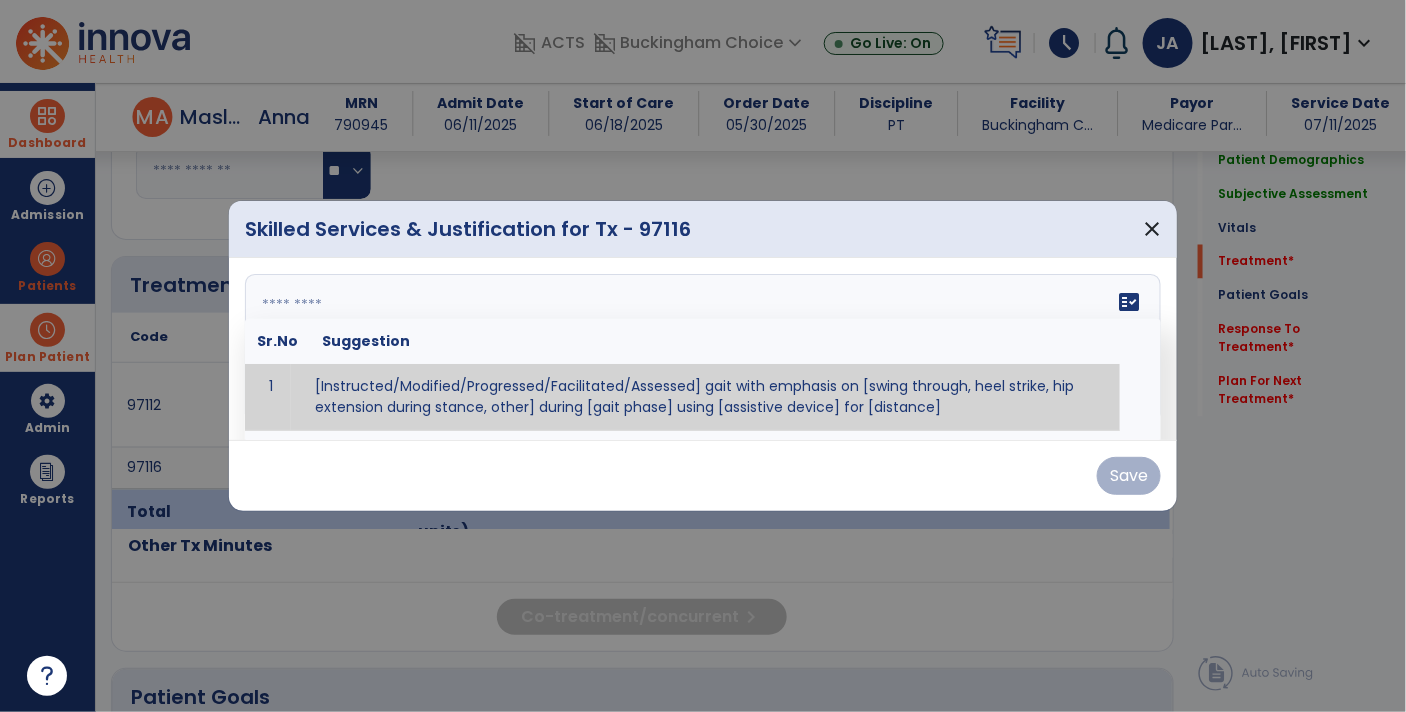 click 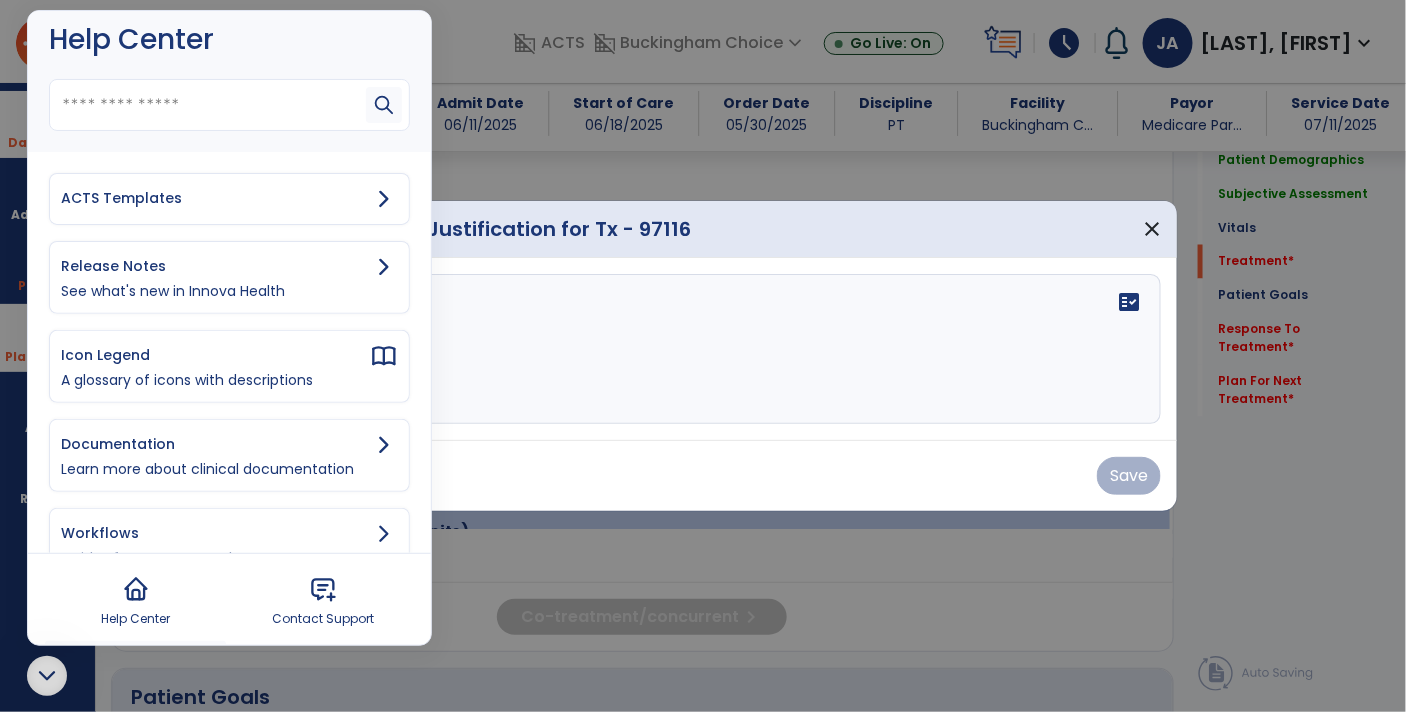 scroll, scrollTop: 1, scrollLeft: 0, axis: vertical 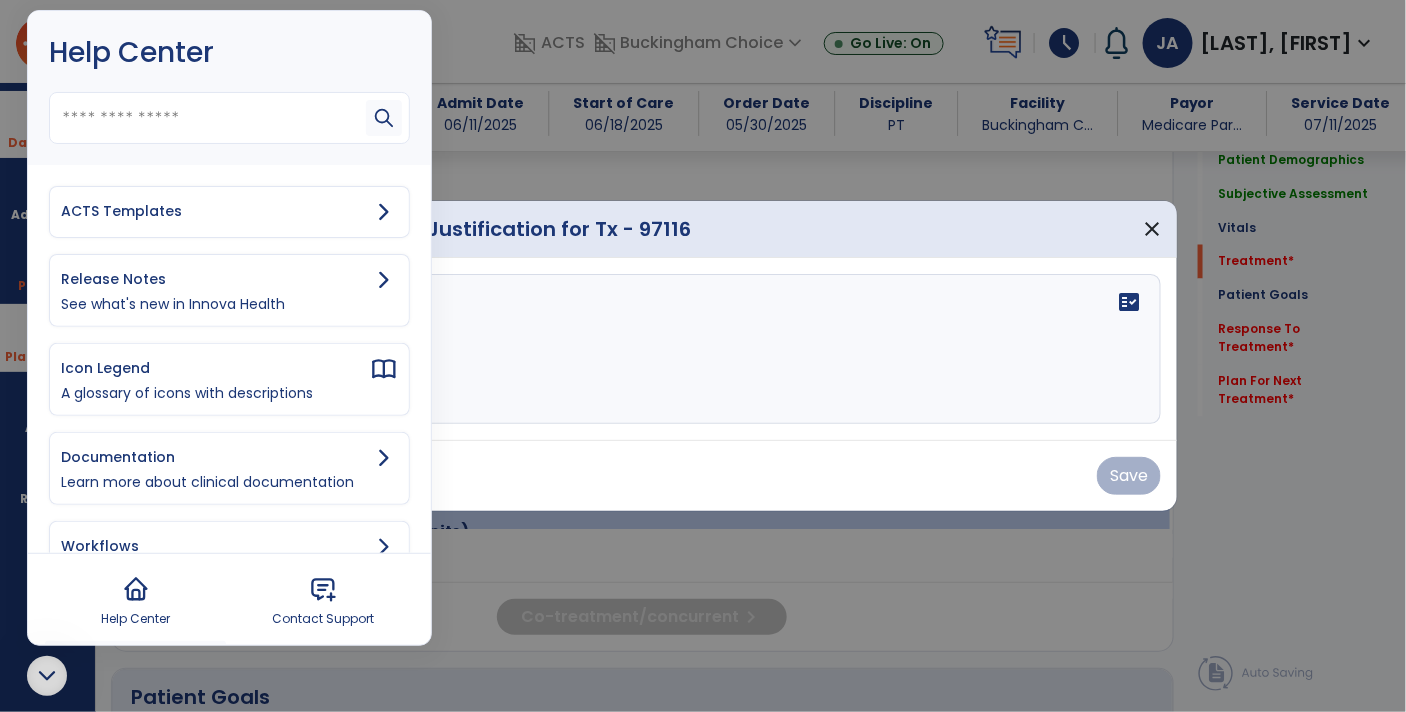 click on "ACTS Templates" at bounding box center (229, 212) 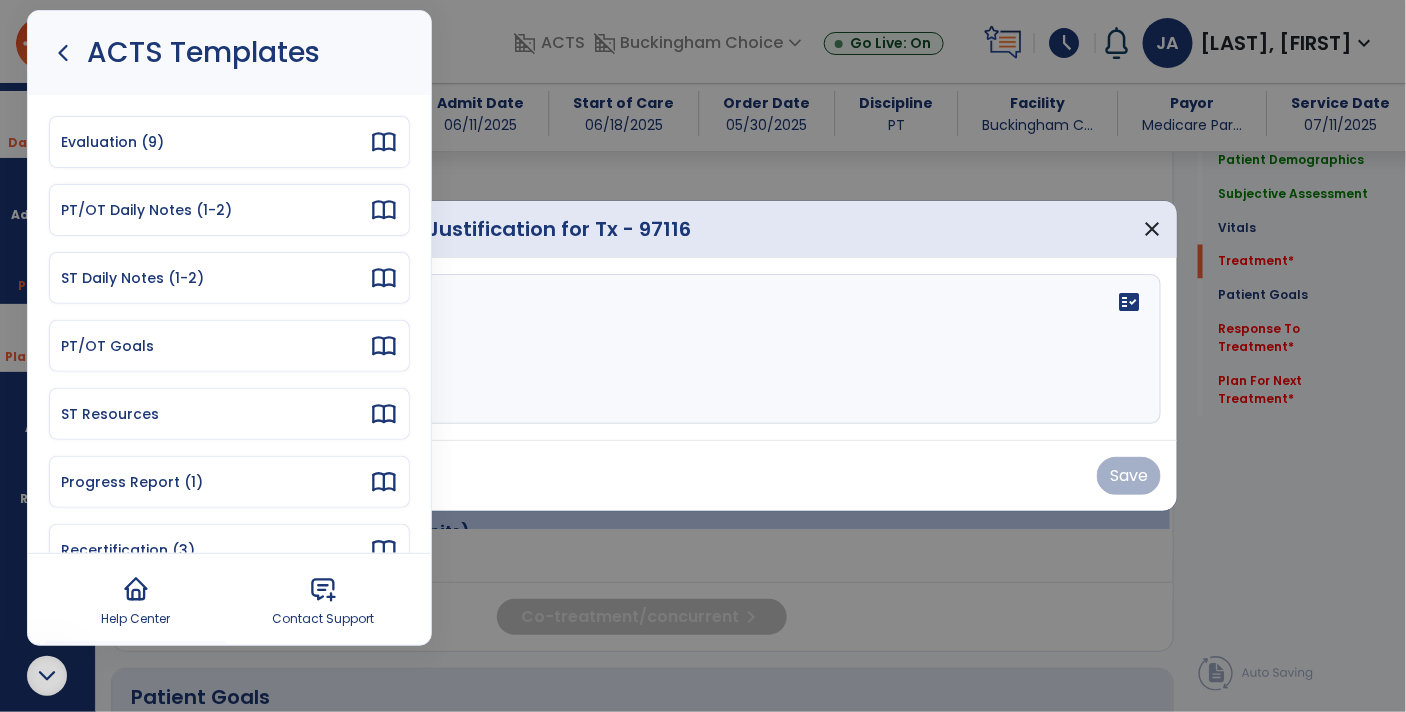 click on "PT/OT Daily Notes (1-2)" at bounding box center (215, 210) 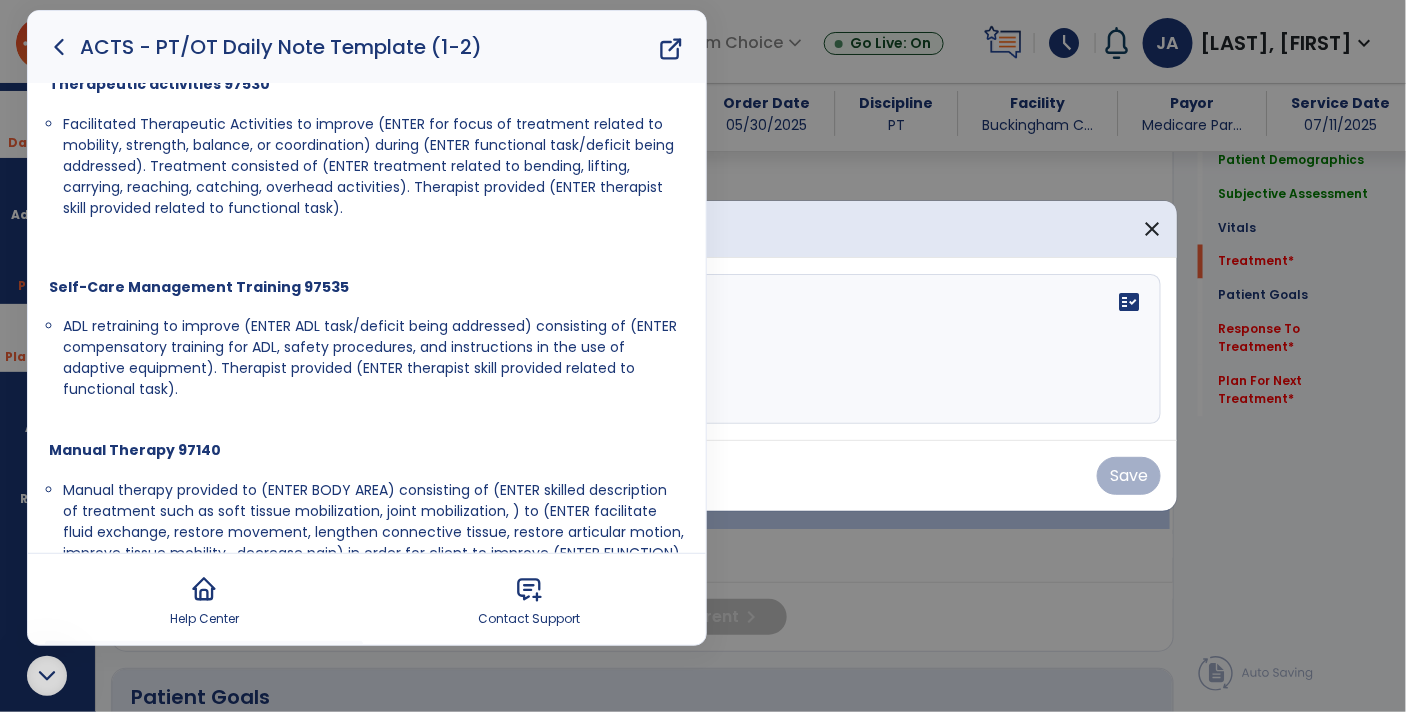 scroll, scrollTop: 499, scrollLeft: 0, axis: vertical 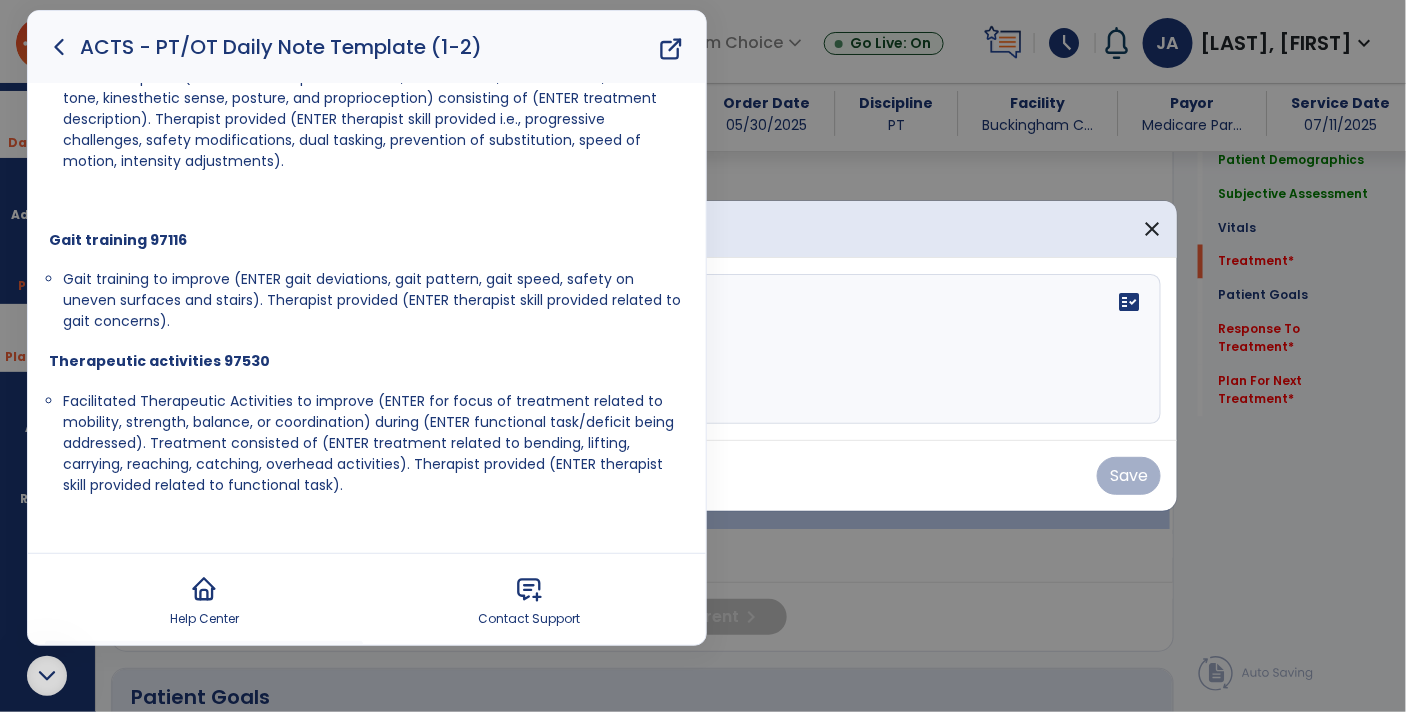 drag, startPoint x: 194, startPoint y: 318, endPoint x: 67, endPoint y: 283, distance: 131.73459 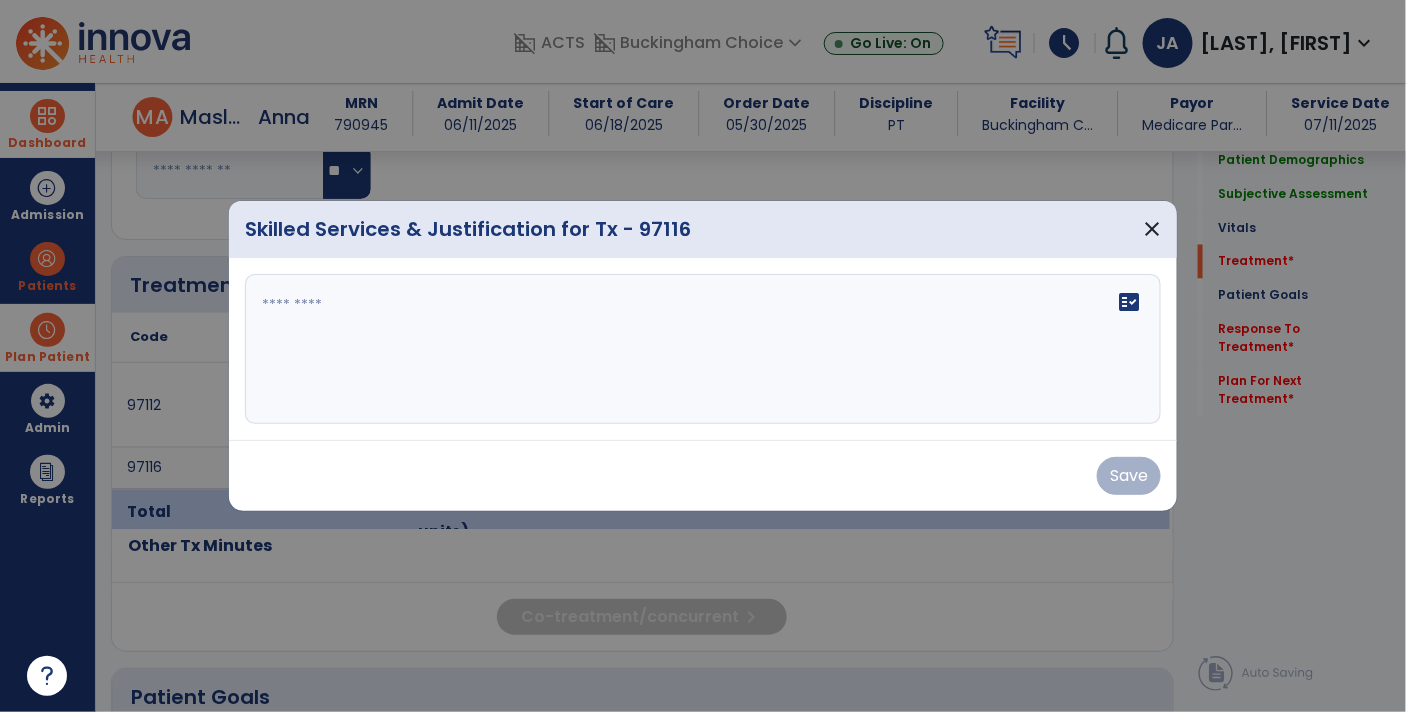 scroll, scrollTop: 0, scrollLeft: 0, axis: both 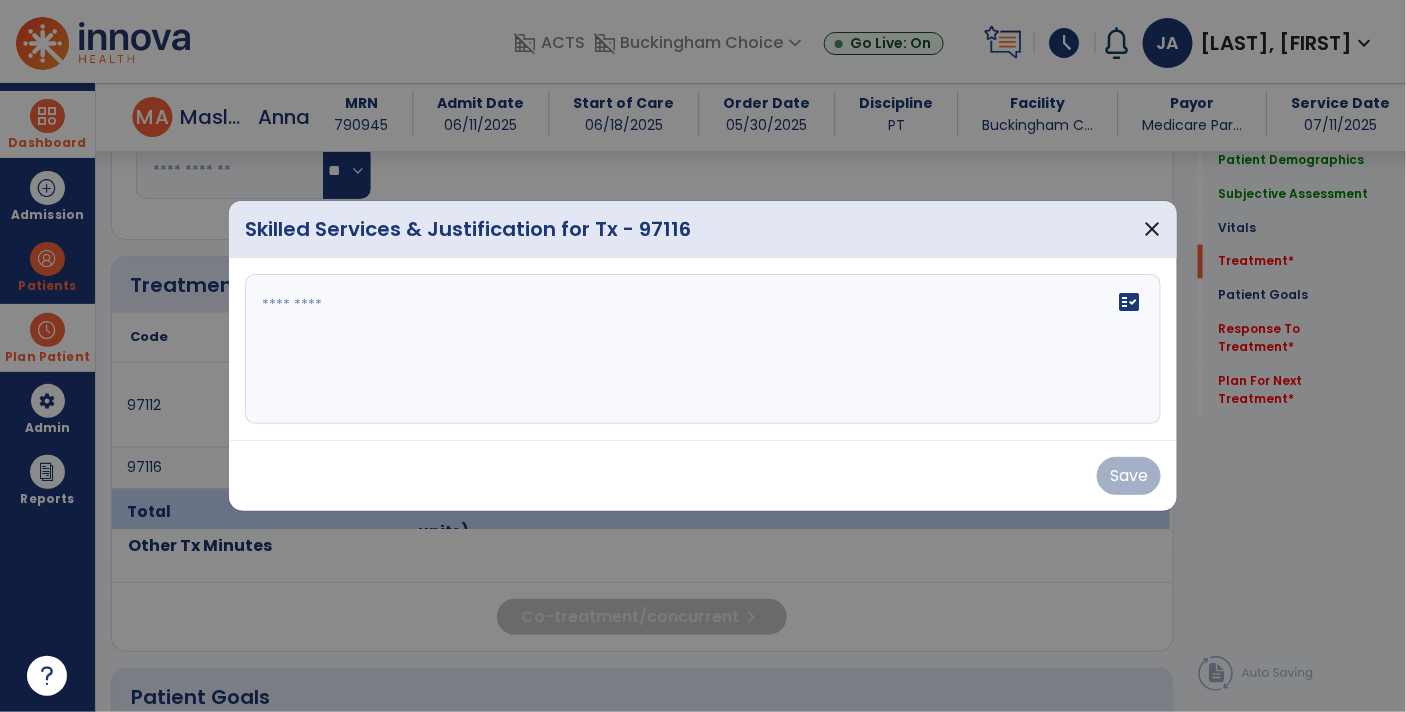 click at bounding box center [703, 349] 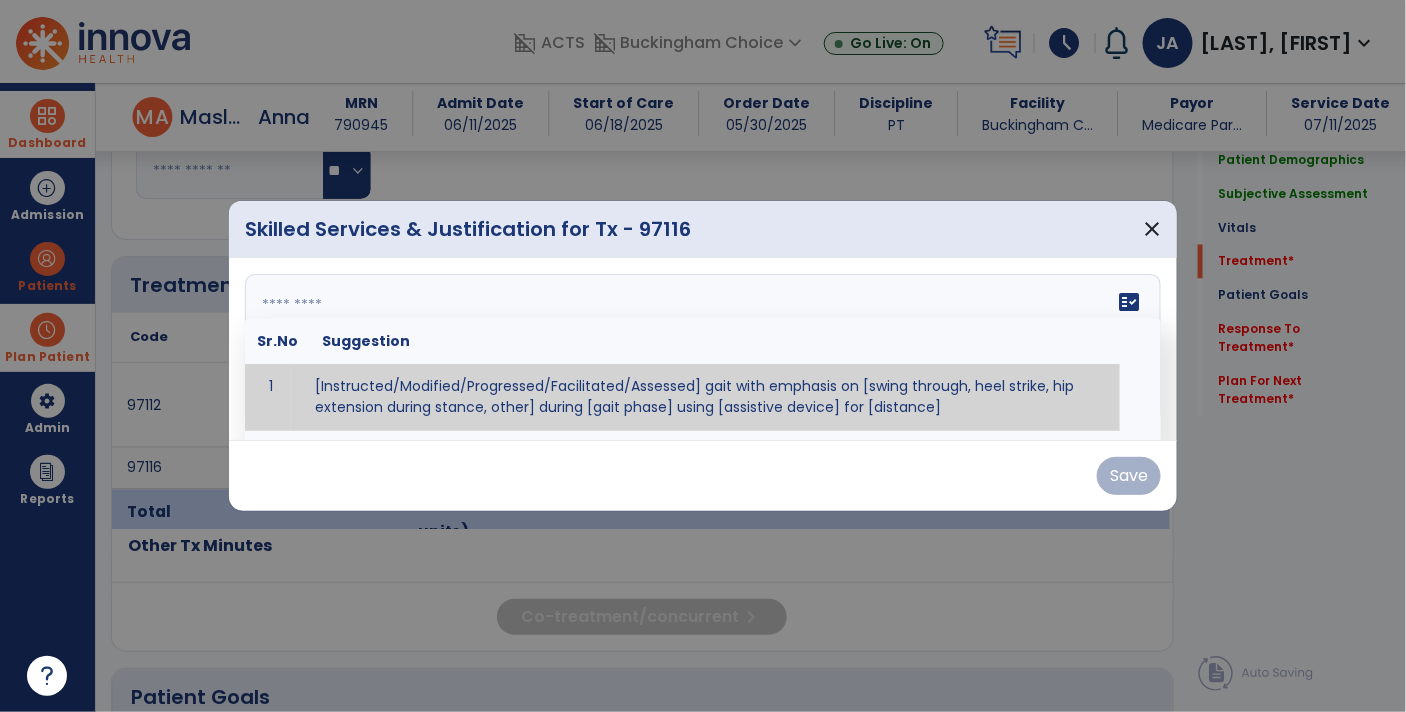 paste on "**********" 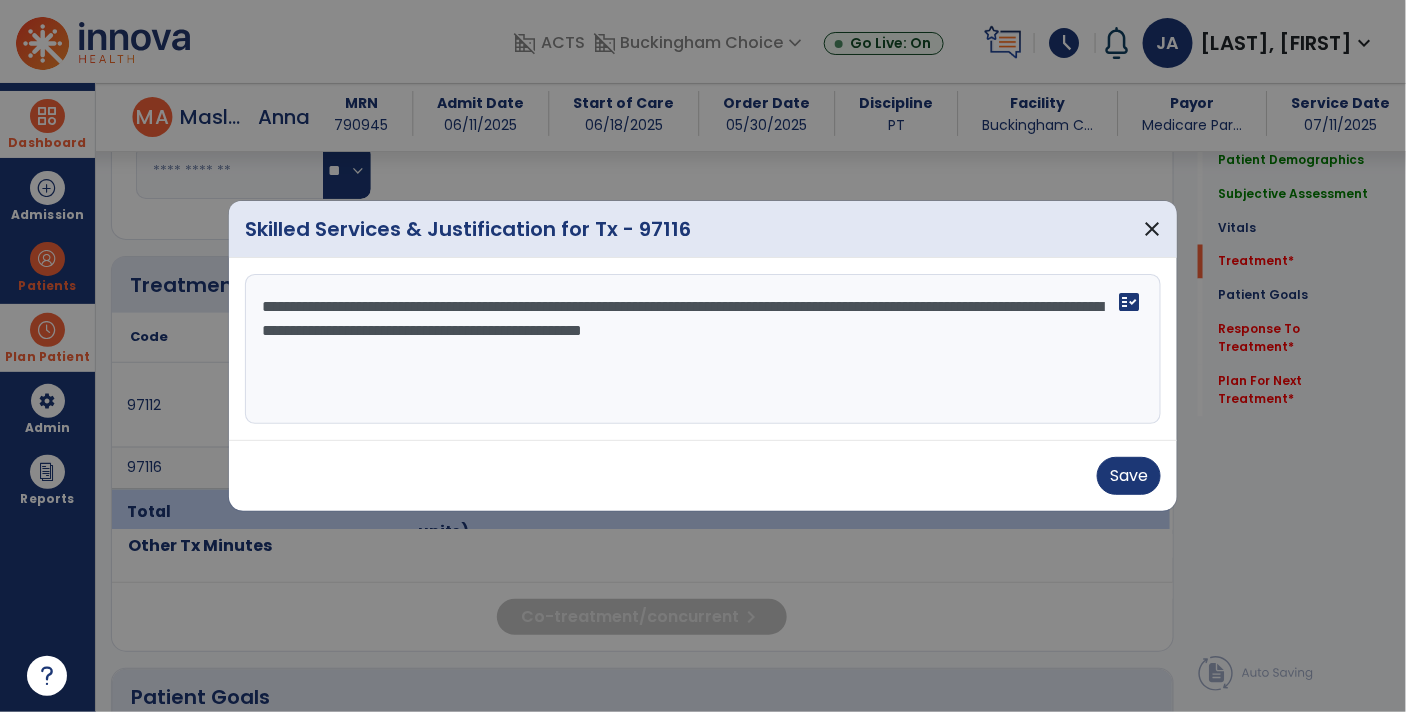 drag, startPoint x: 457, startPoint y: 309, endPoint x: 516, endPoint y: 270, distance: 70.724815 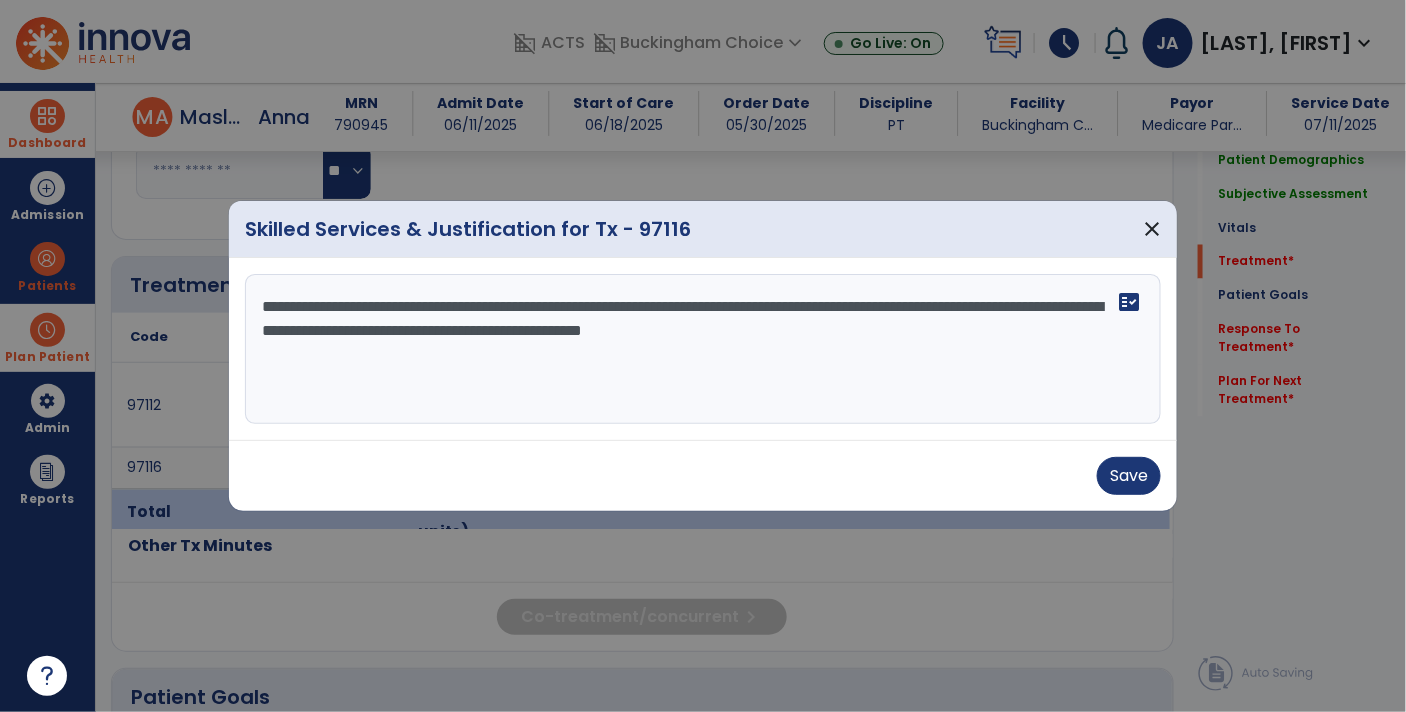 click on "**********" at bounding box center [703, 349] 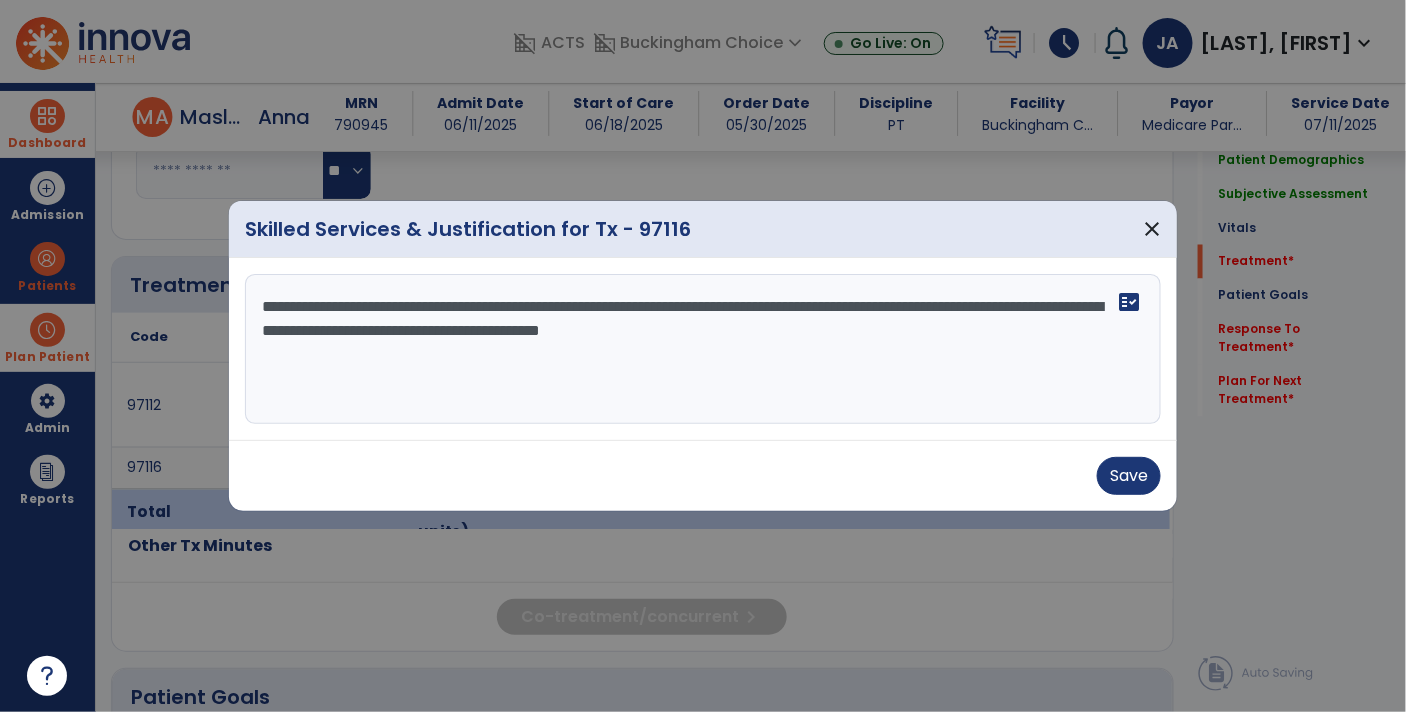 drag, startPoint x: 687, startPoint y: 312, endPoint x: 780, endPoint y: 310, distance: 93.0215 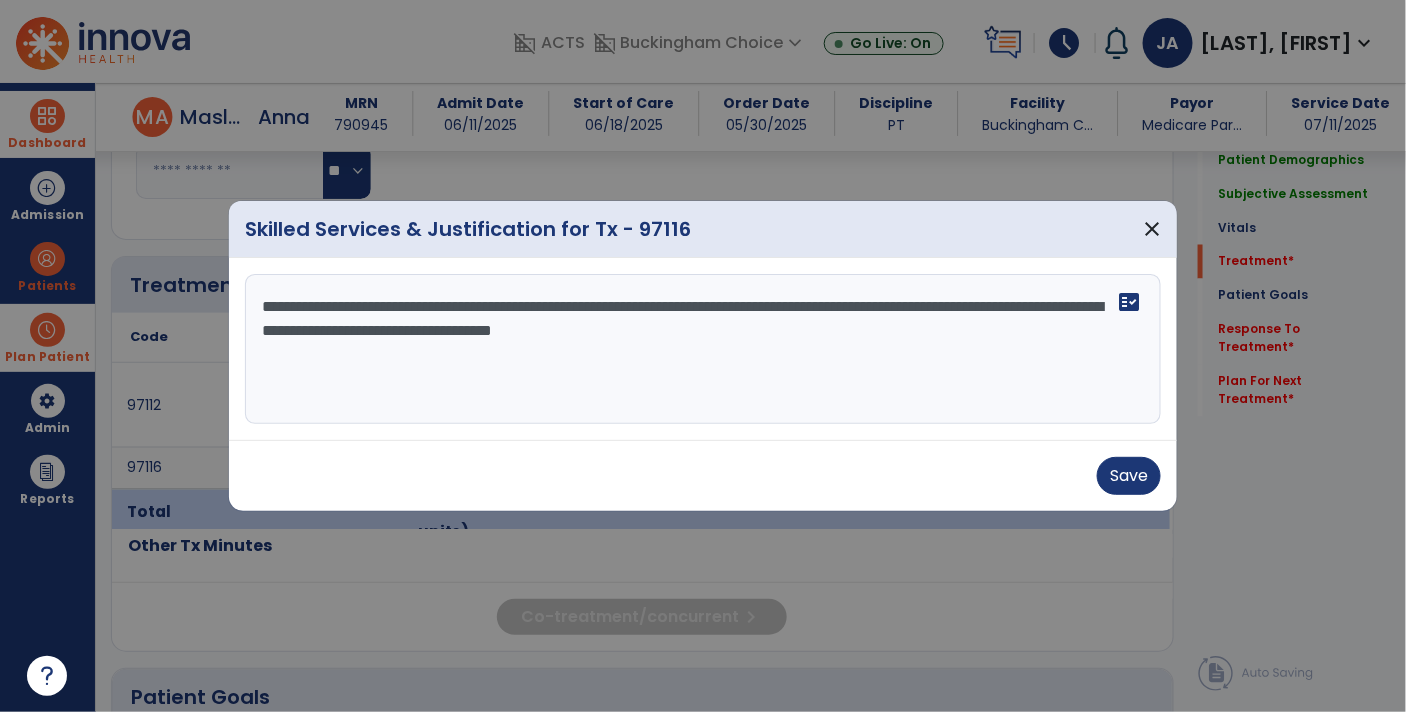 click on "**********" at bounding box center [703, 349] 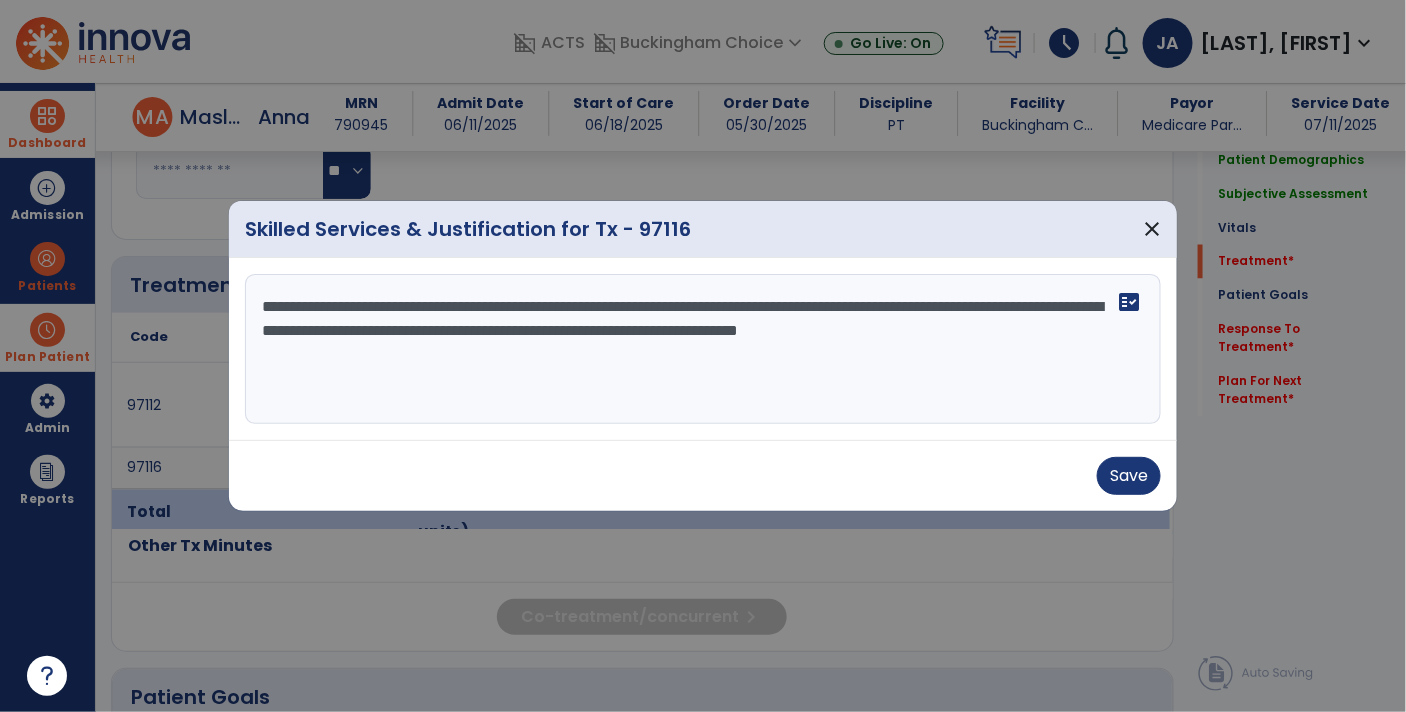 click on "**********" at bounding box center (703, 349) 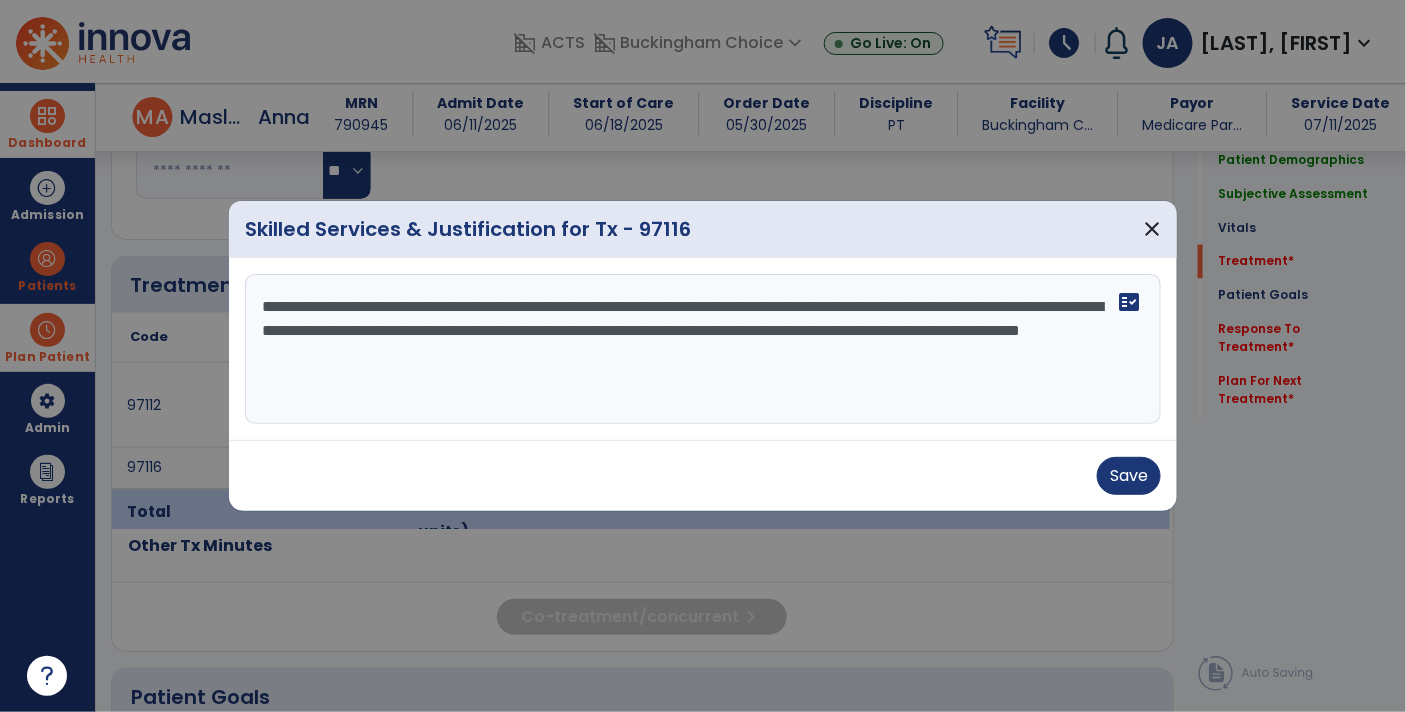 click on "**********" at bounding box center [703, 349] 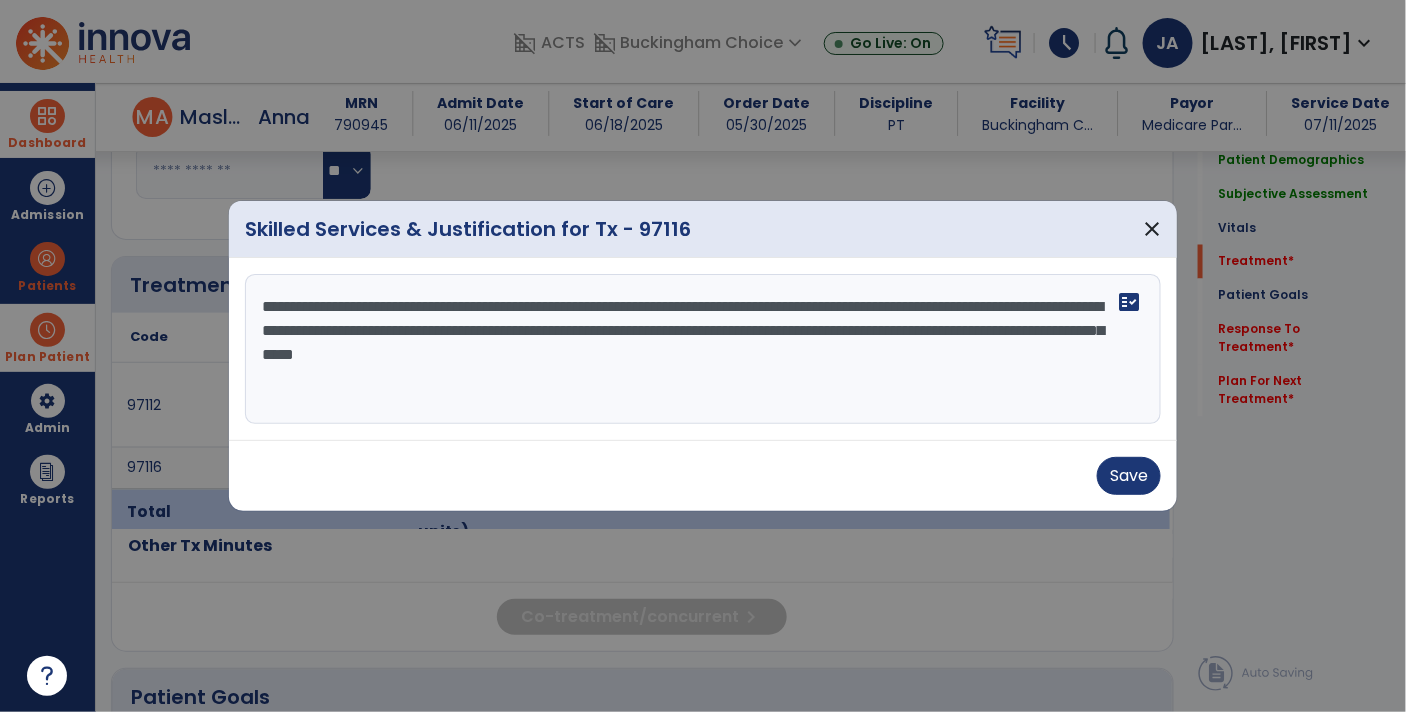 drag, startPoint x: 797, startPoint y: 335, endPoint x: 1054, endPoint y: 327, distance: 257.12448 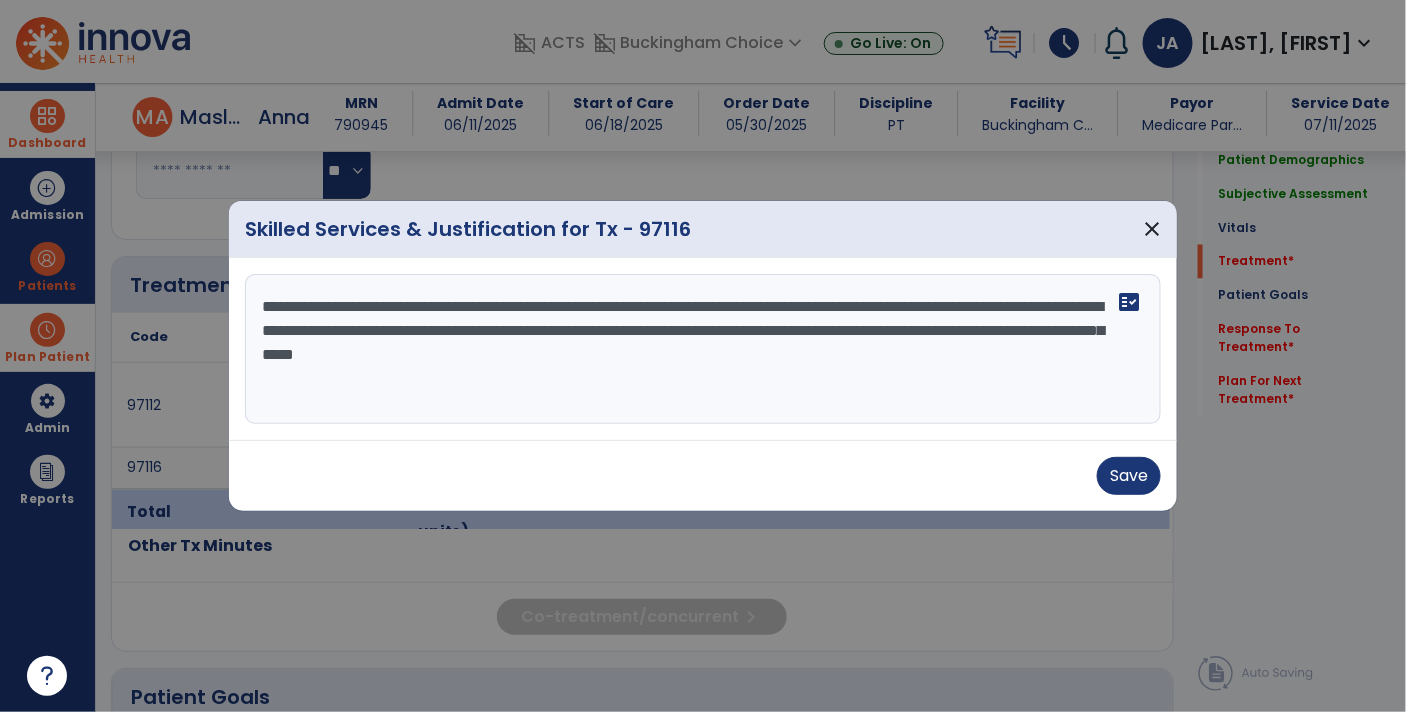 click on "**********" at bounding box center (703, 349) 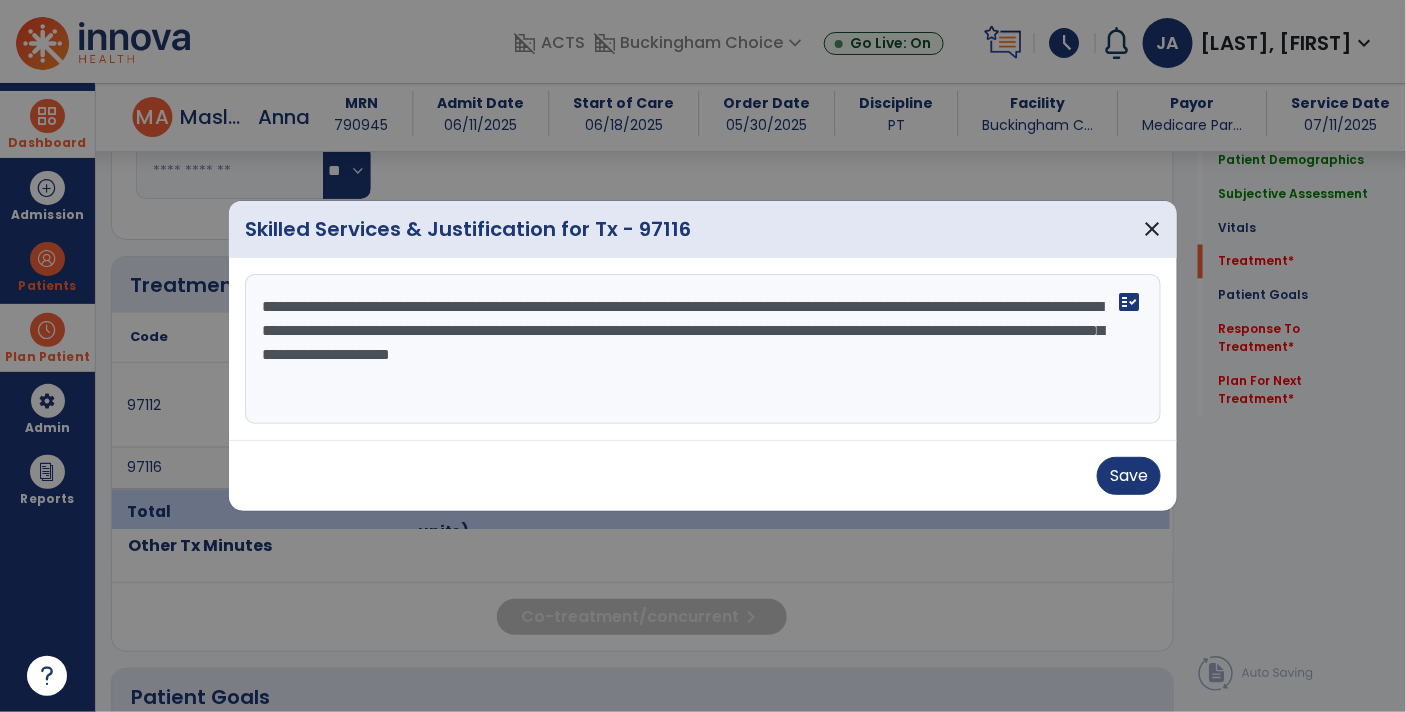 click on "**********" at bounding box center [703, 349] 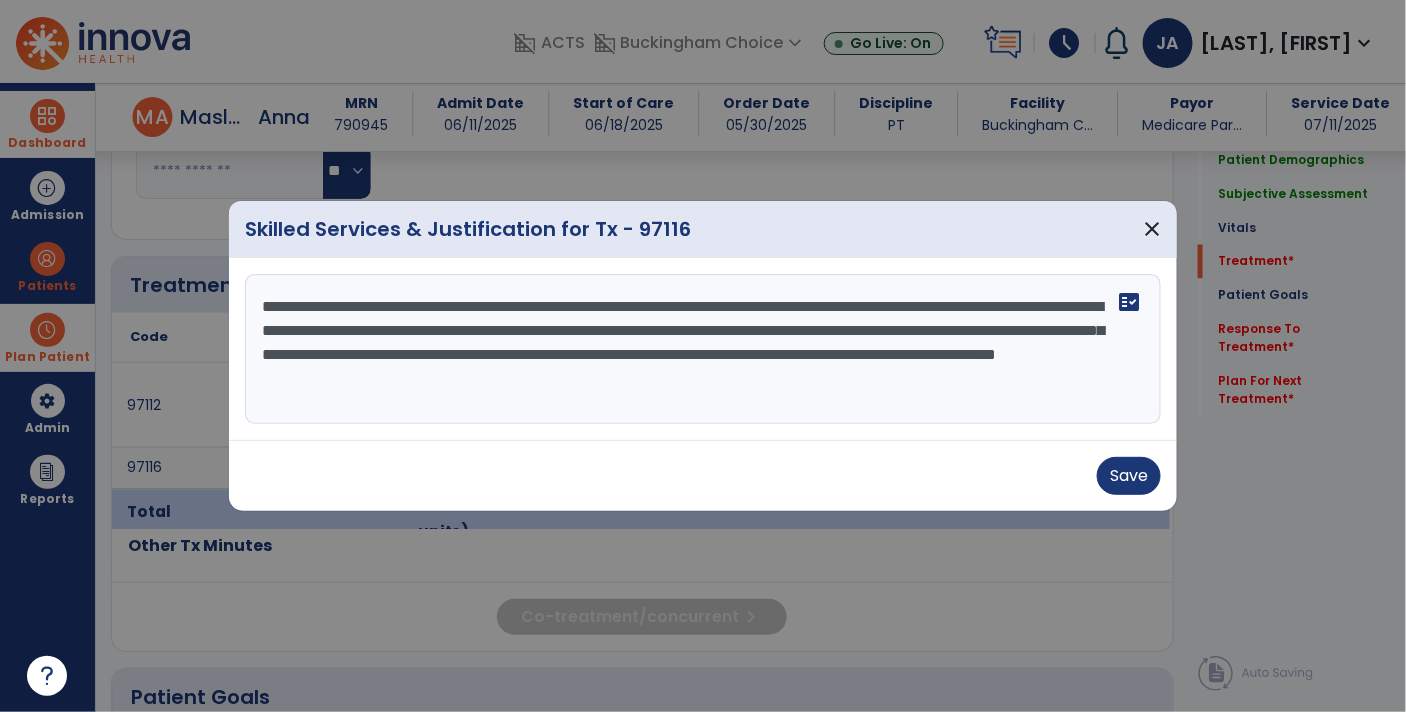 drag, startPoint x: 953, startPoint y: 380, endPoint x: 483, endPoint y: 393, distance: 470.17975 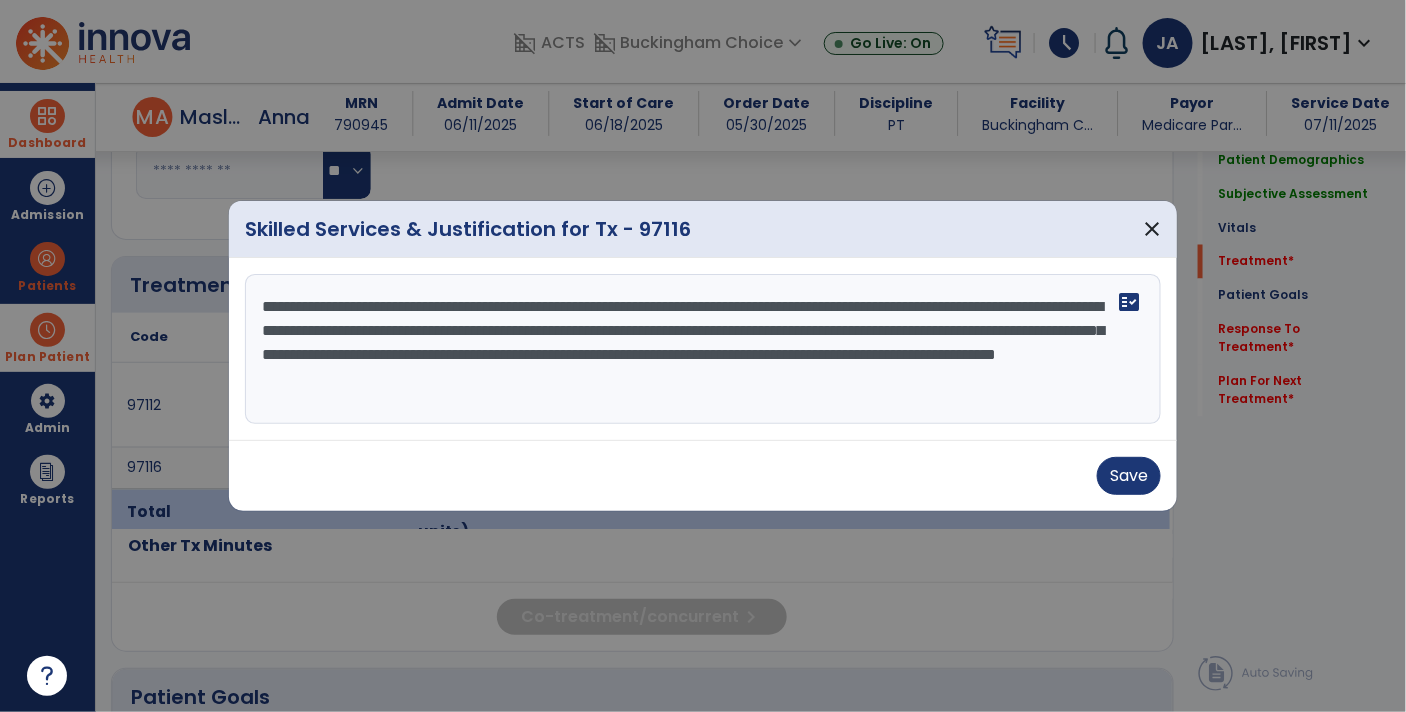 click on "**********" at bounding box center (703, 349) 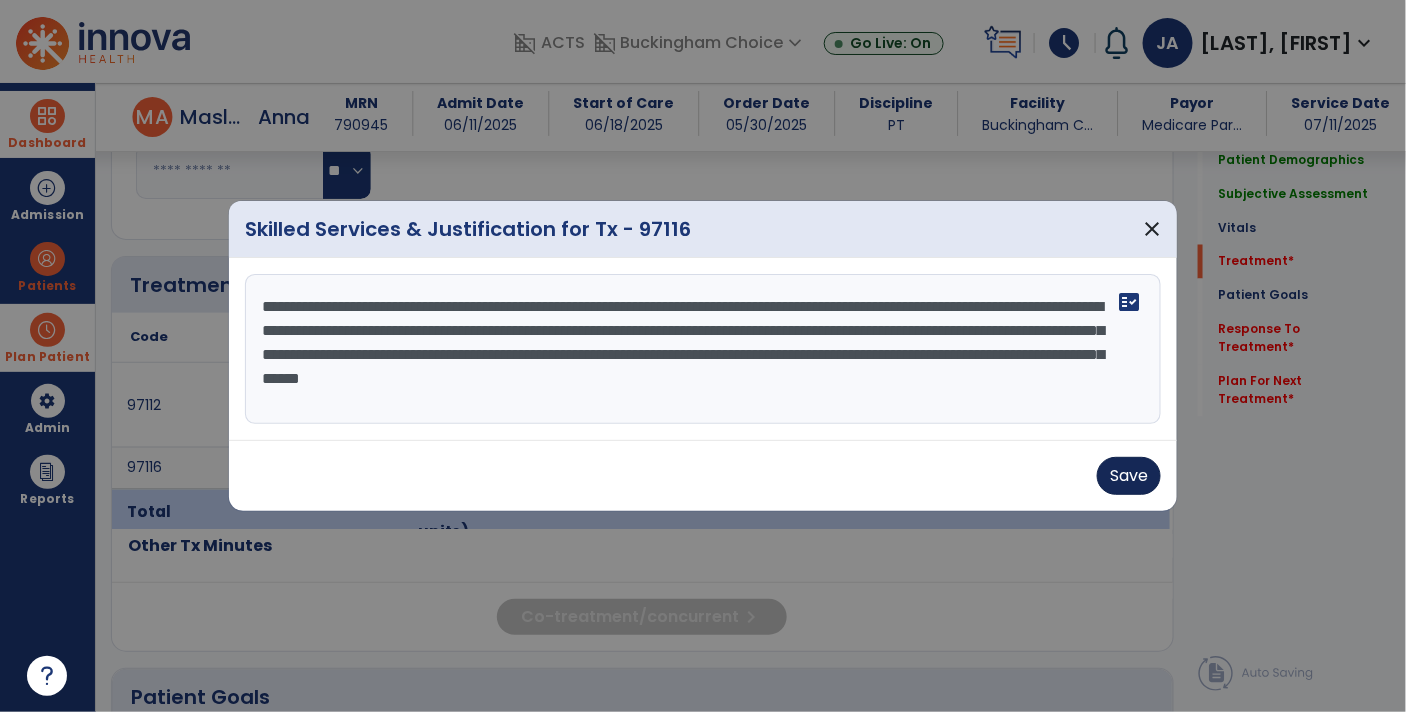 type on "**********" 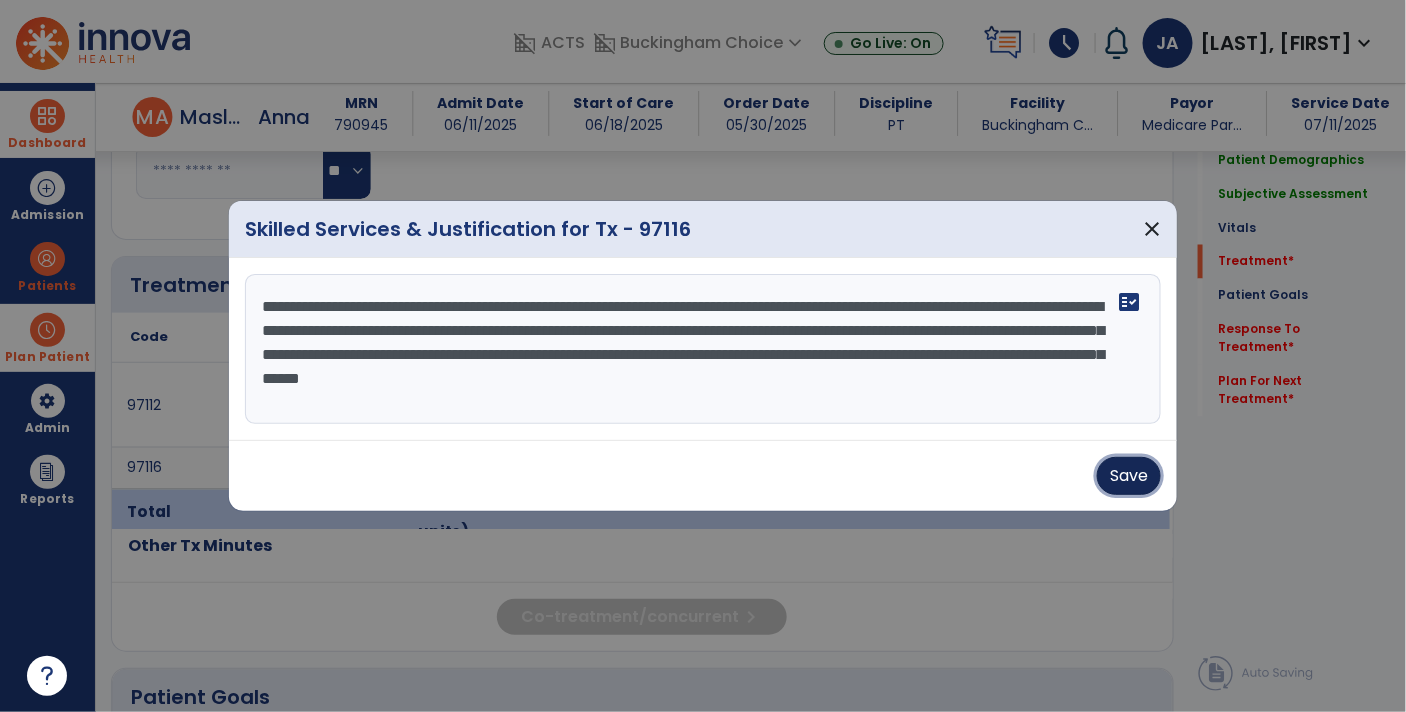 click on "Save" at bounding box center [1129, 476] 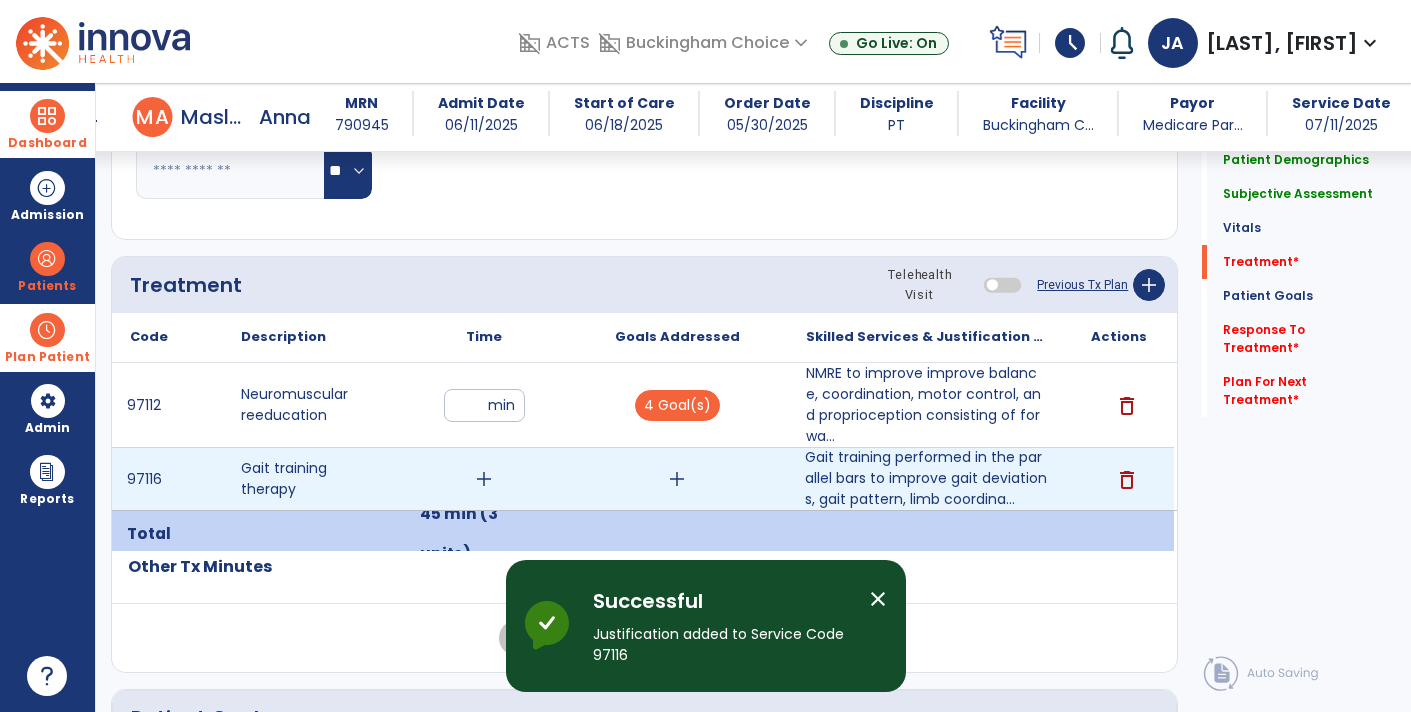 click on "add" at bounding box center (484, 479) 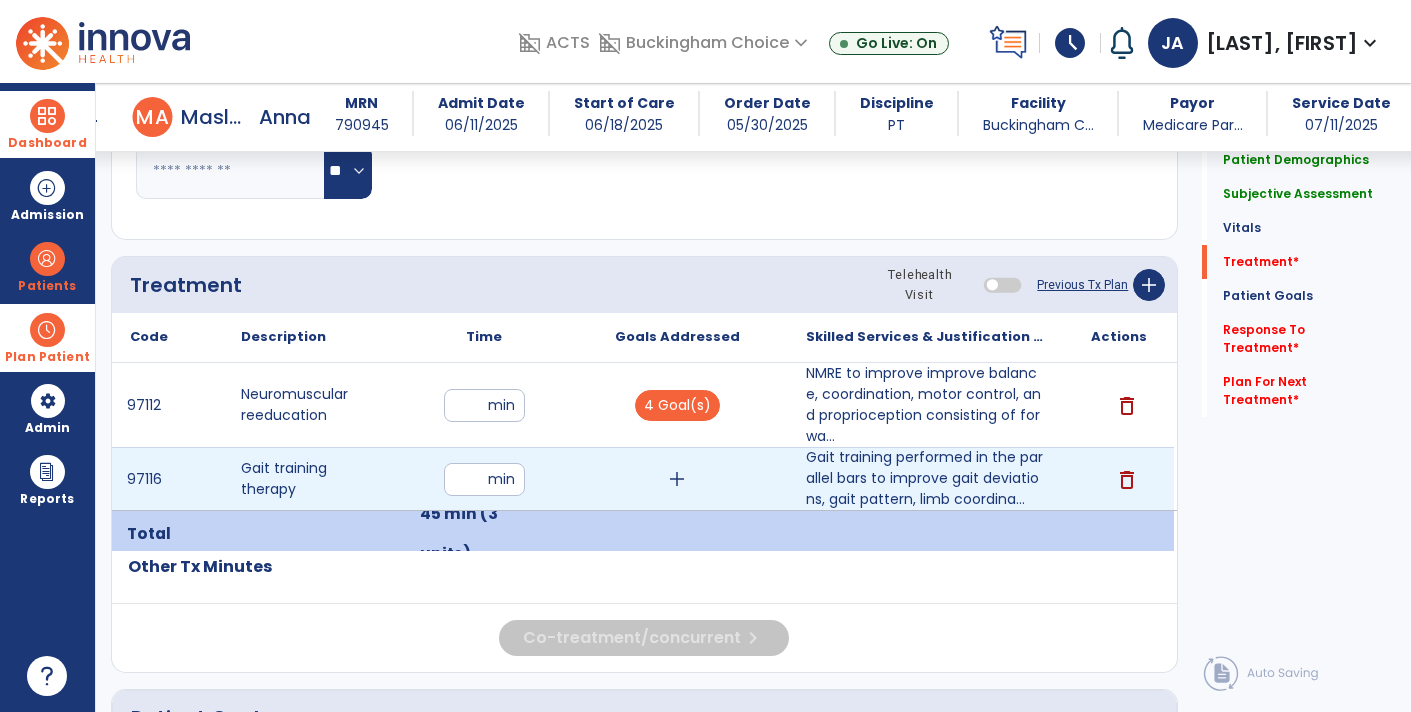 type on "**" 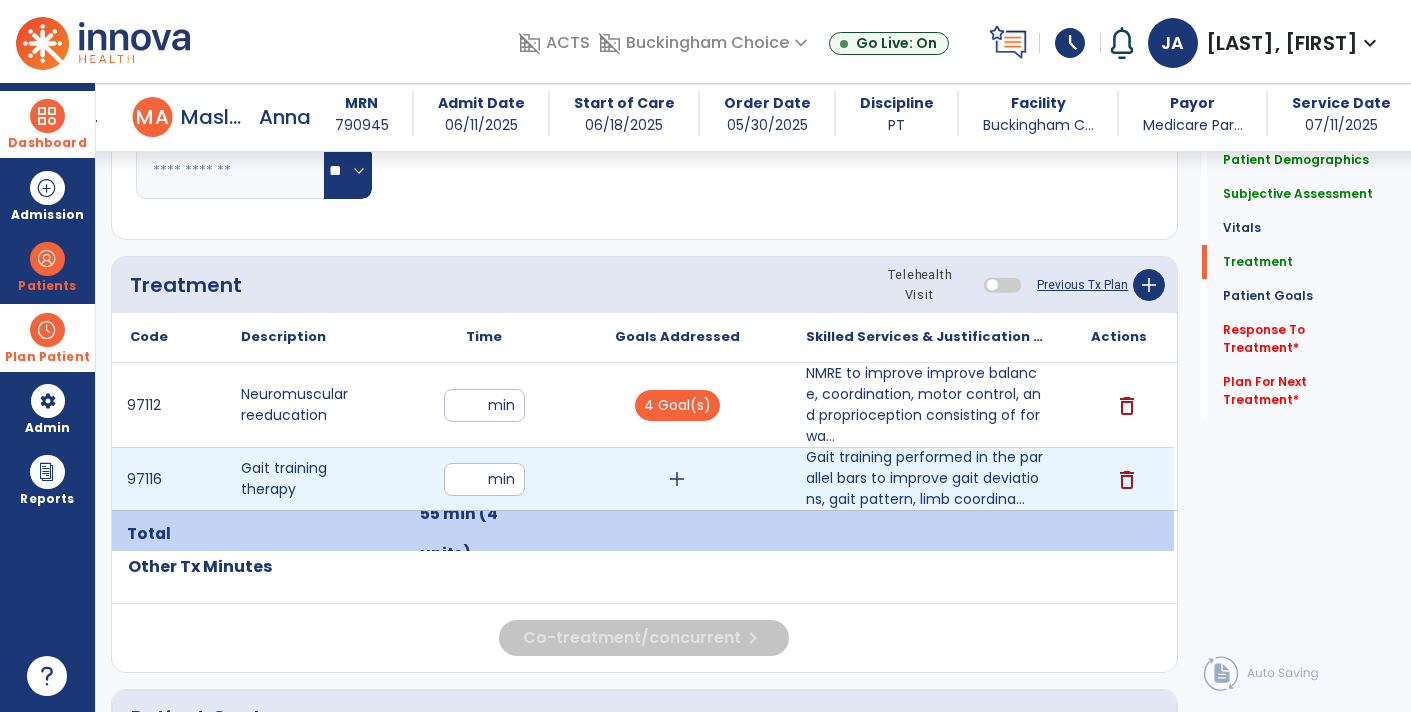 click on "add" at bounding box center (677, 479) 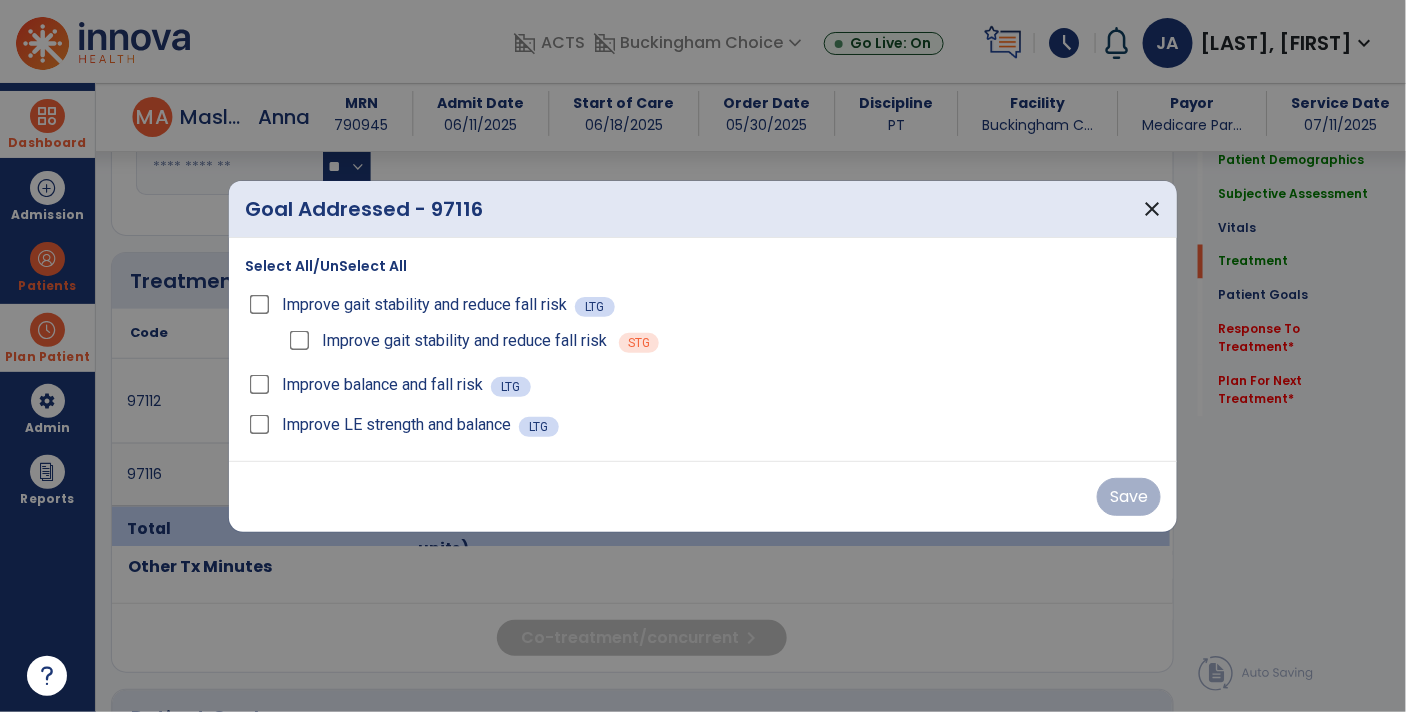 scroll, scrollTop: 1033, scrollLeft: 0, axis: vertical 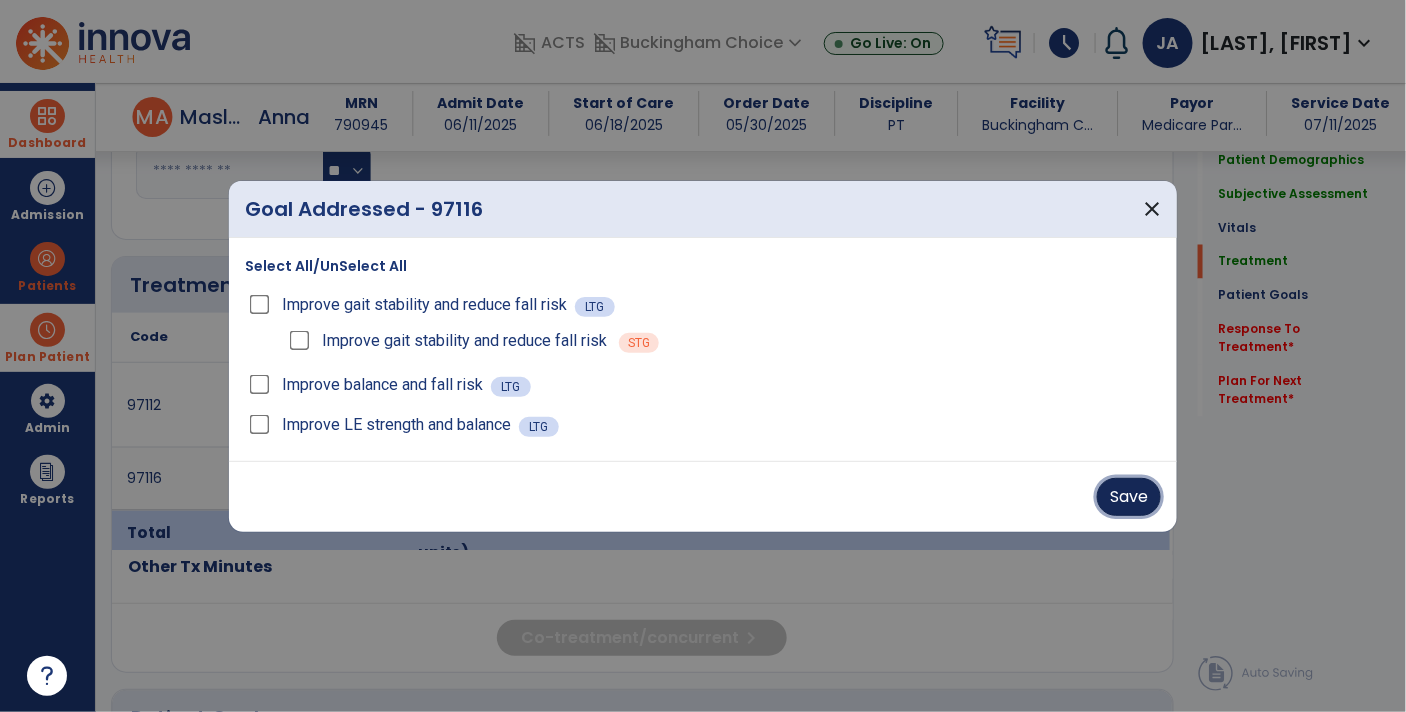 click on "Save" at bounding box center (1129, 497) 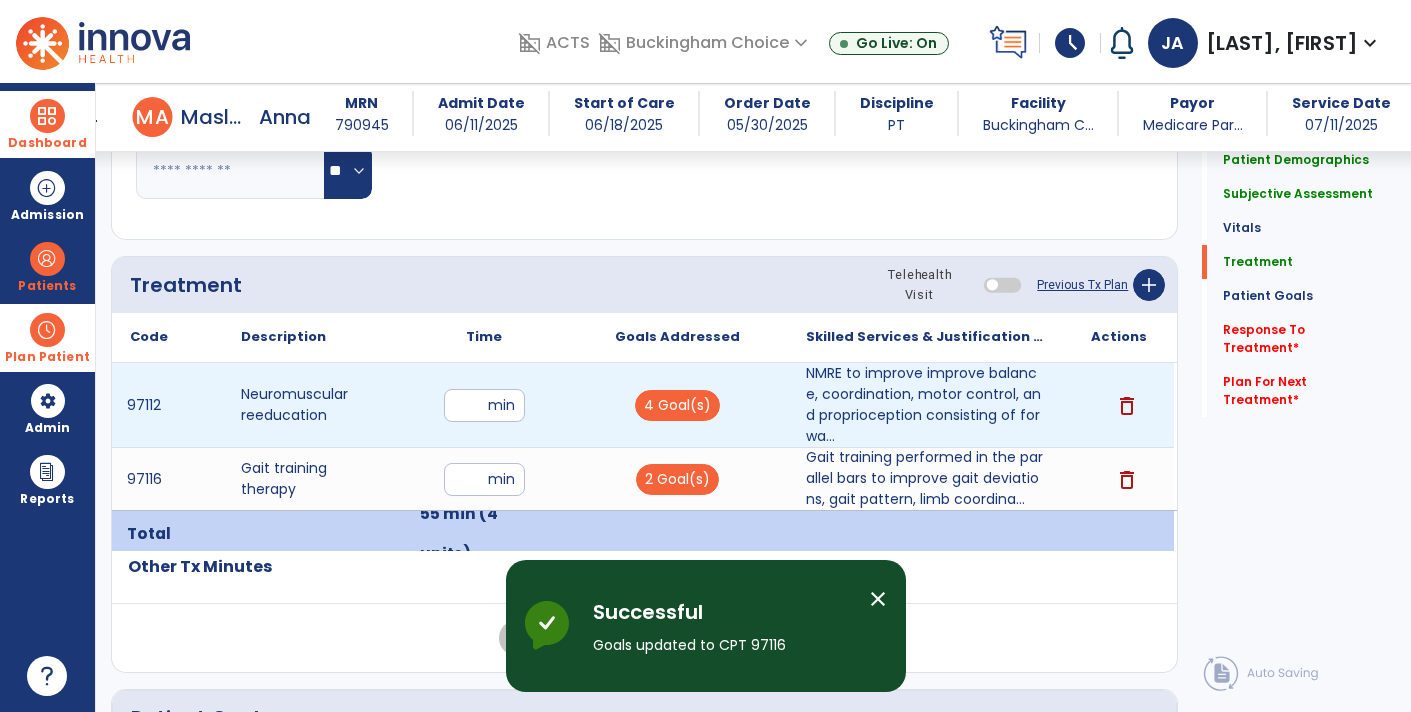 click on "**" at bounding box center [484, 405] 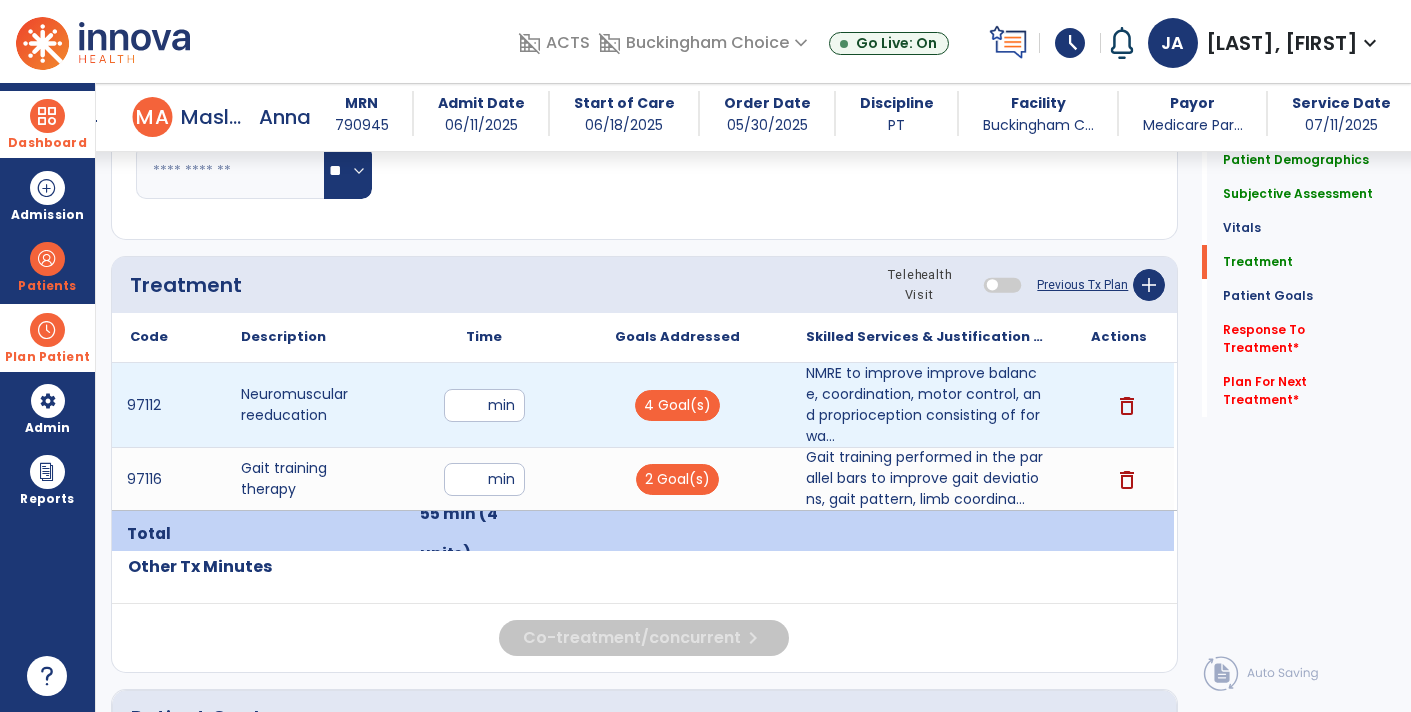 type on "**" 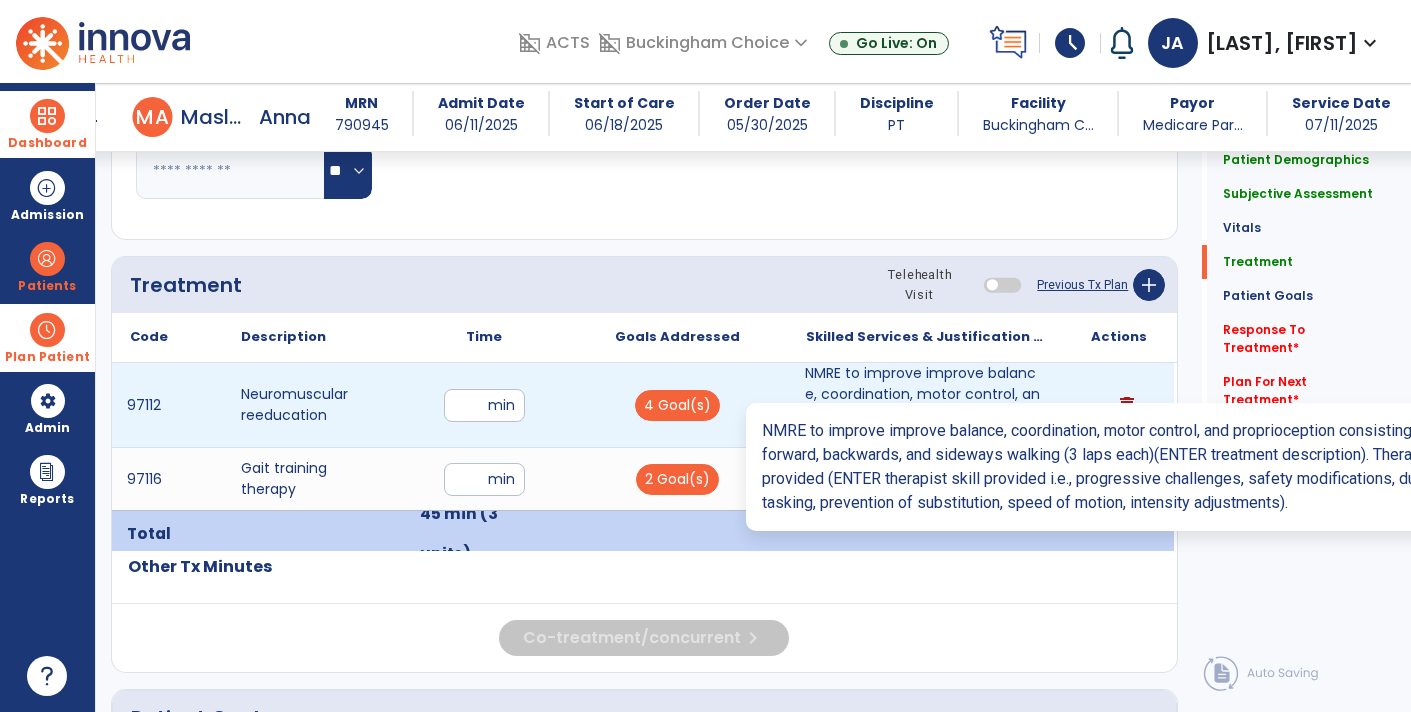 click on "NMRE to improve improve balance, coordination, motor control, and proprioception consisting of forwa..." at bounding box center [926, 405] 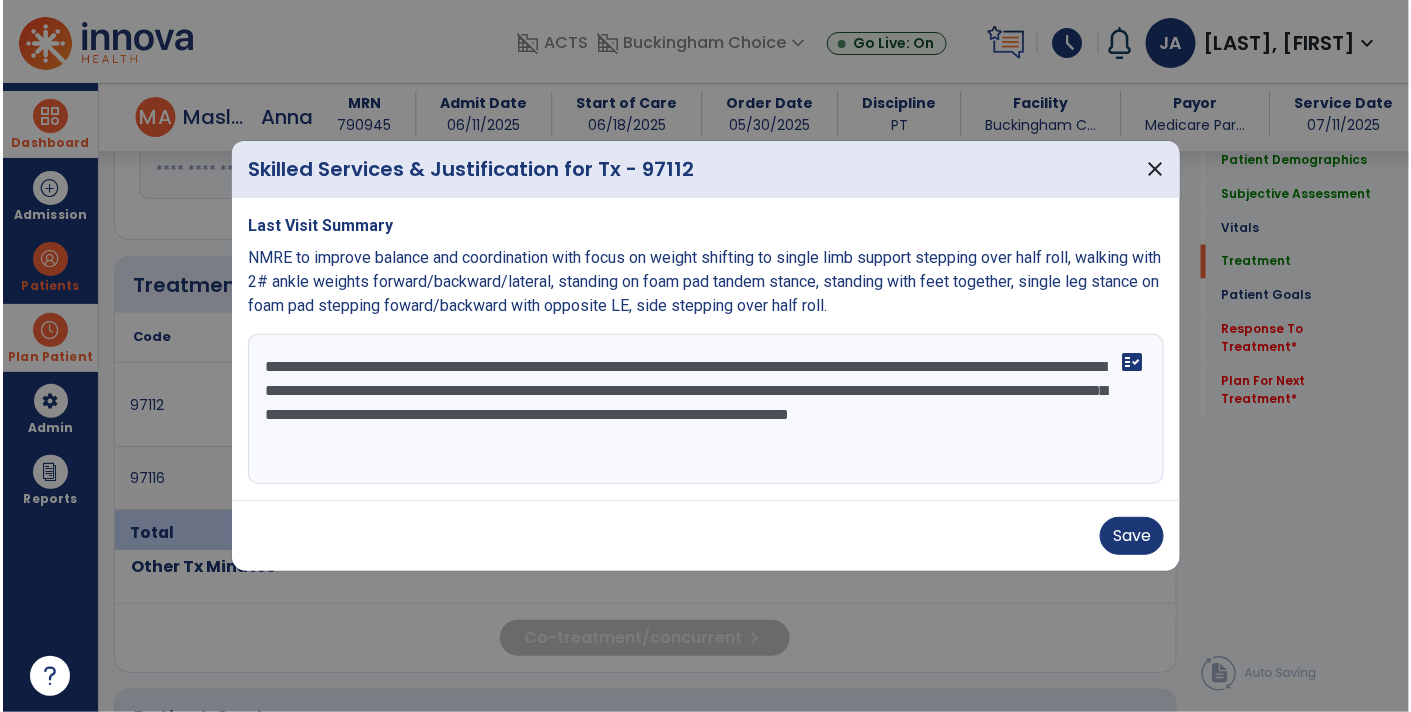 scroll, scrollTop: 1033, scrollLeft: 0, axis: vertical 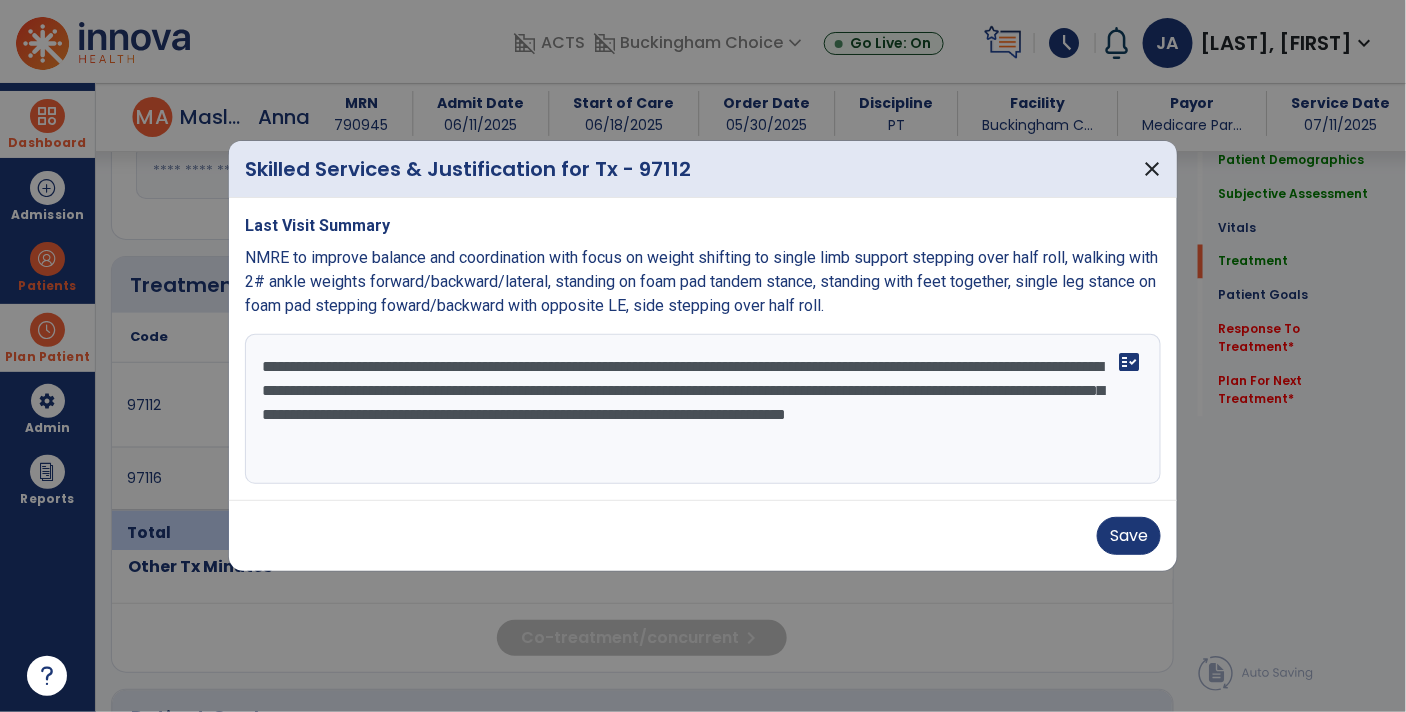 drag, startPoint x: 1037, startPoint y: 366, endPoint x: 884, endPoint y: 389, distance: 154.7191 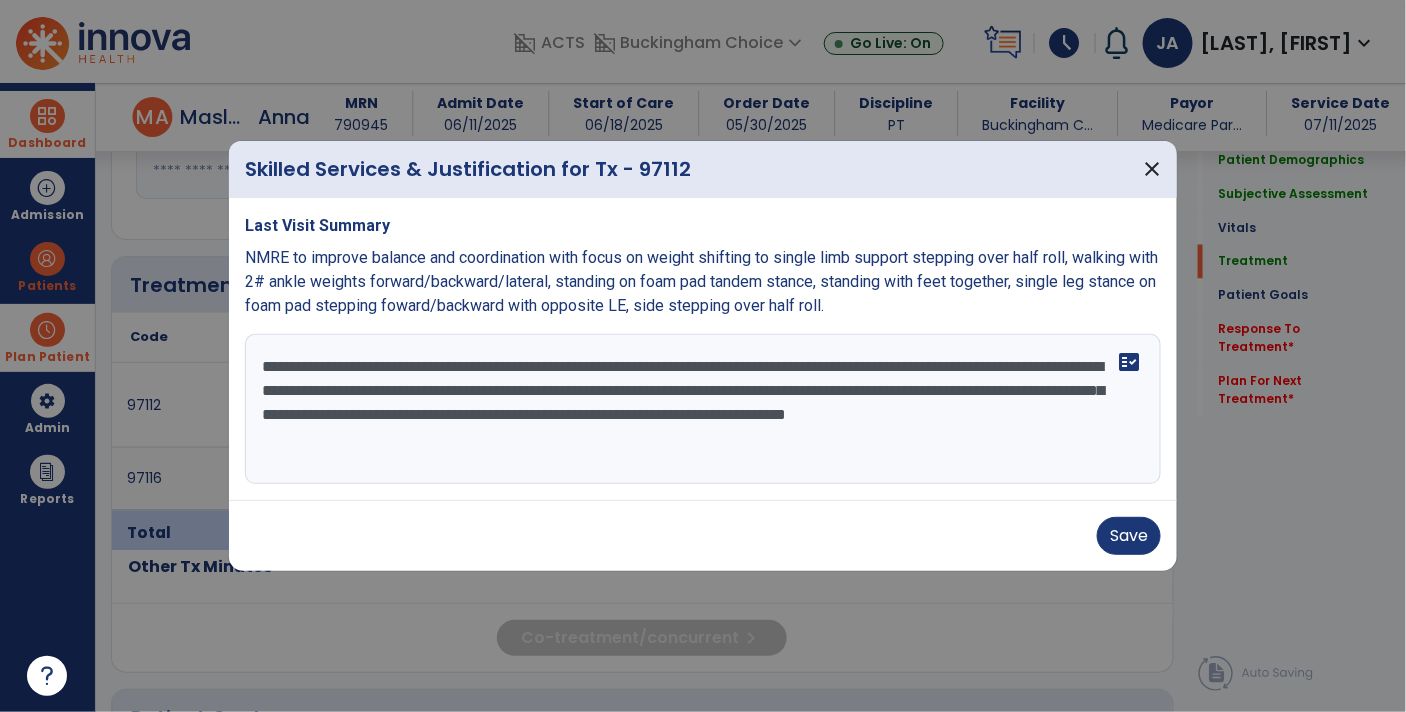 click on "**********" at bounding box center [703, 409] 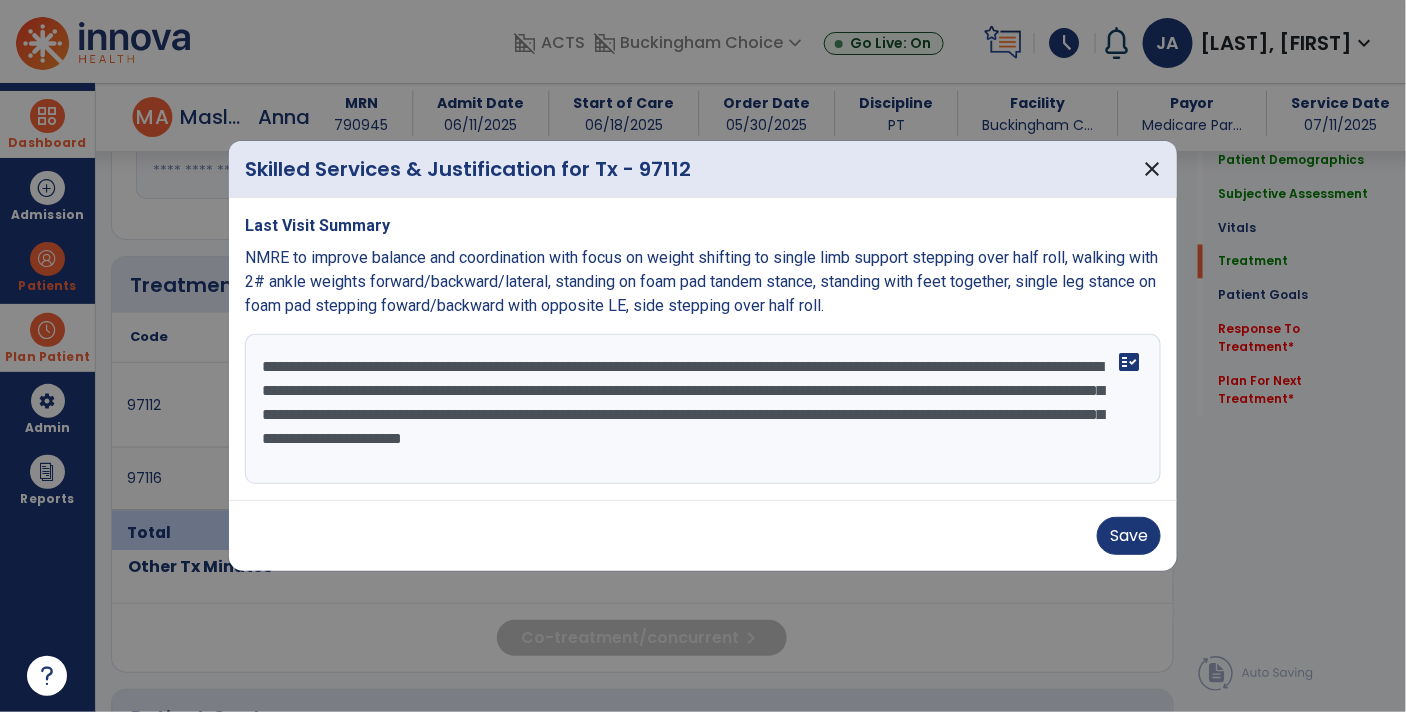 drag, startPoint x: 610, startPoint y: 394, endPoint x: 784, endPoint y: 391, distance: 174.02586 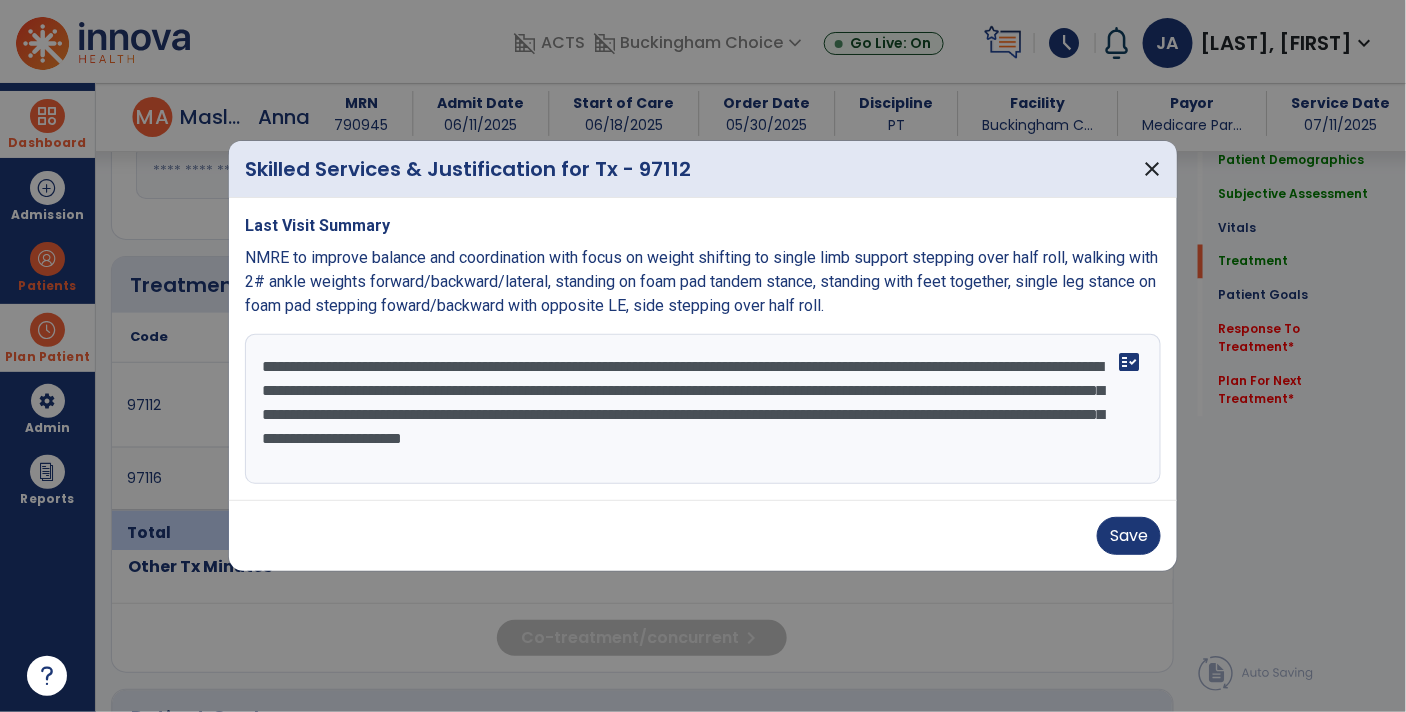 click on "**********" at bounding box center (703, 409) 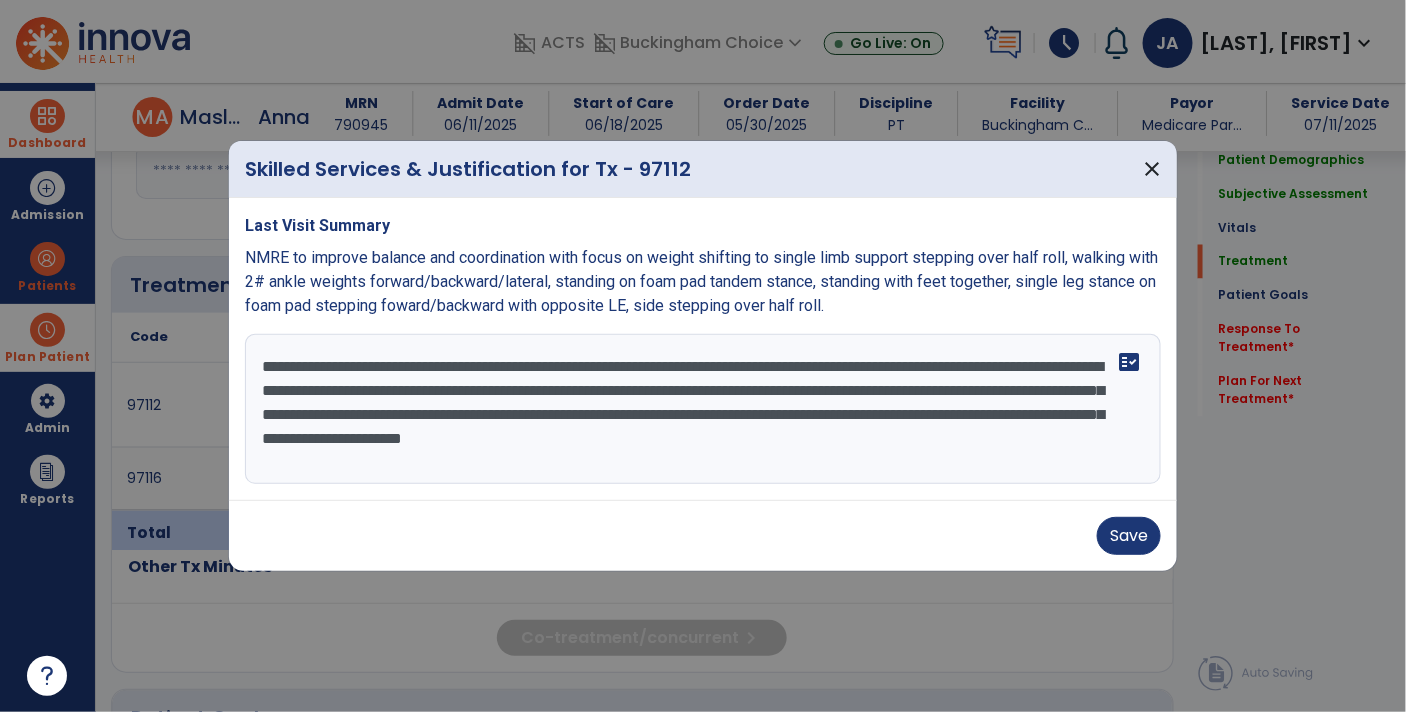 click on "**********" at bounding box center [703, 409] 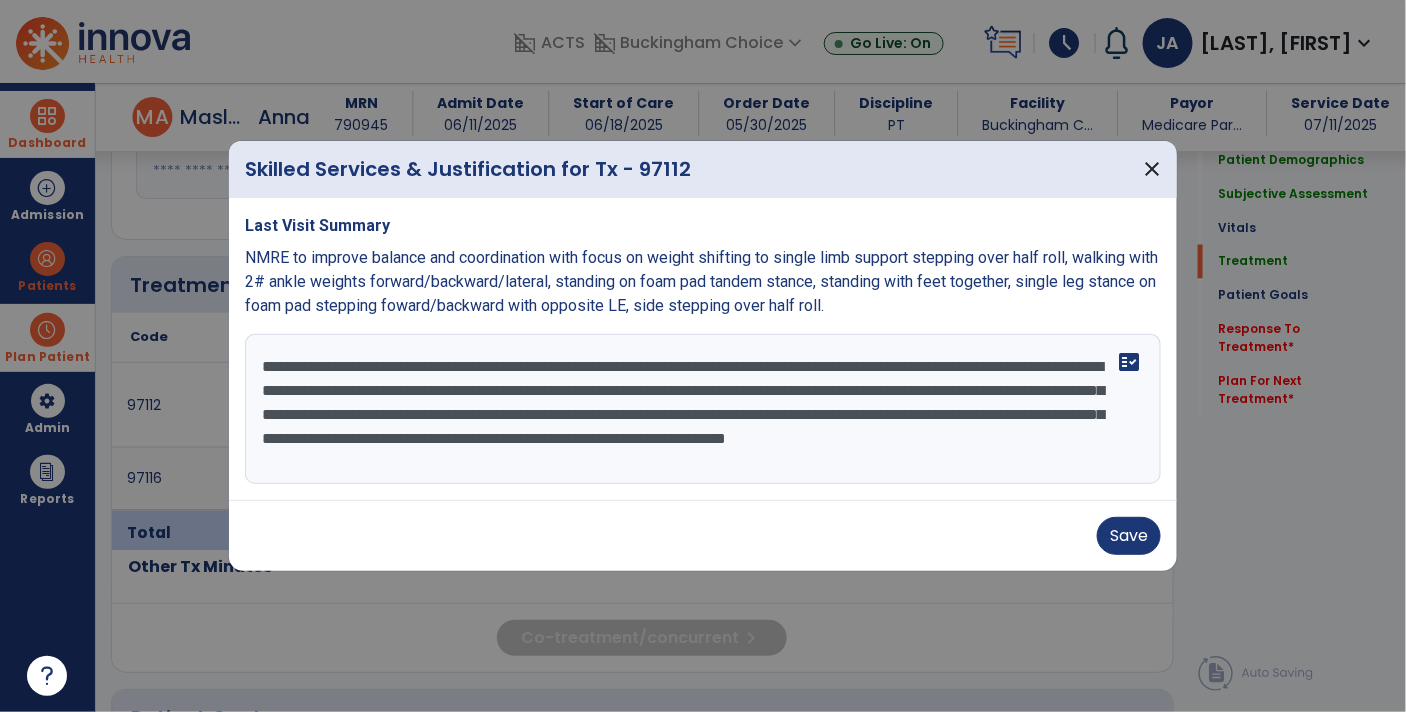 drag, startPoint x: 418, startPoint y: 437, endPoint x: 691, endPoint y: 435, distance: 273.00732 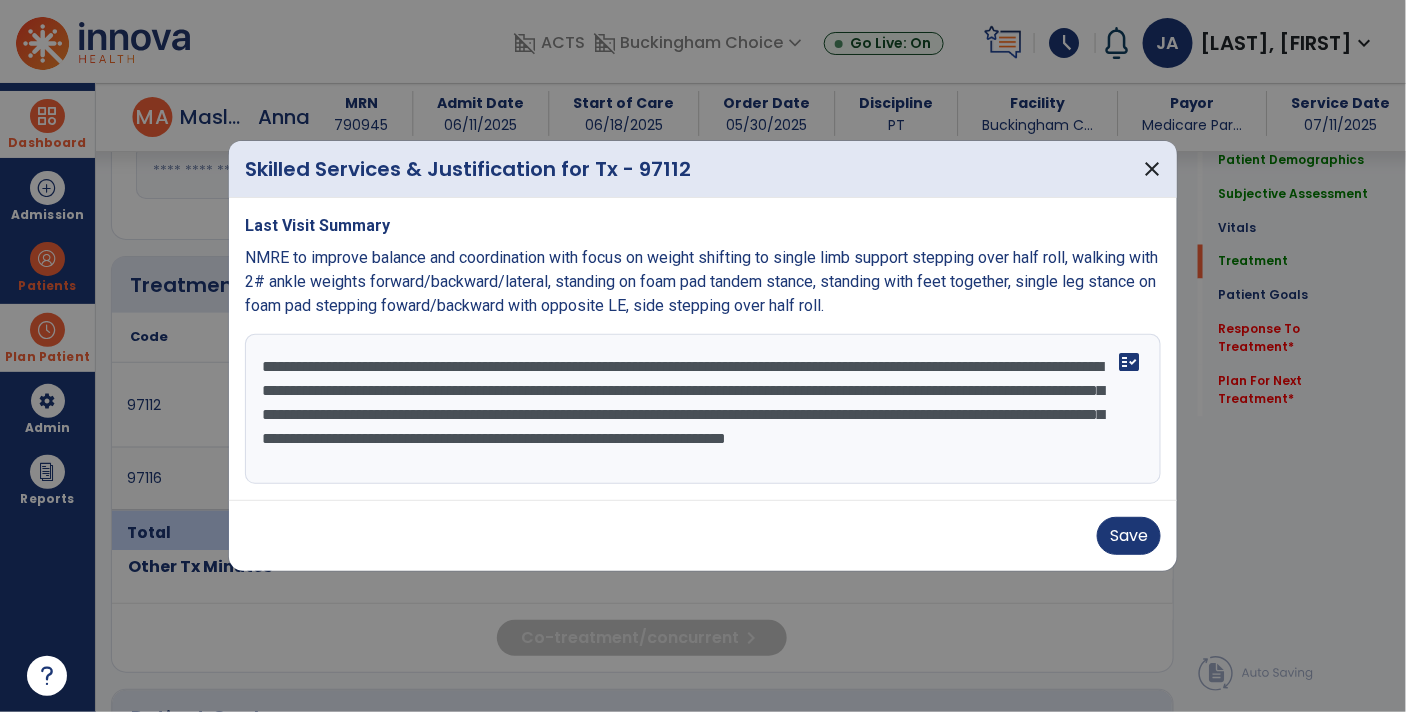 click on "**********" at bounding box center [703, 409] 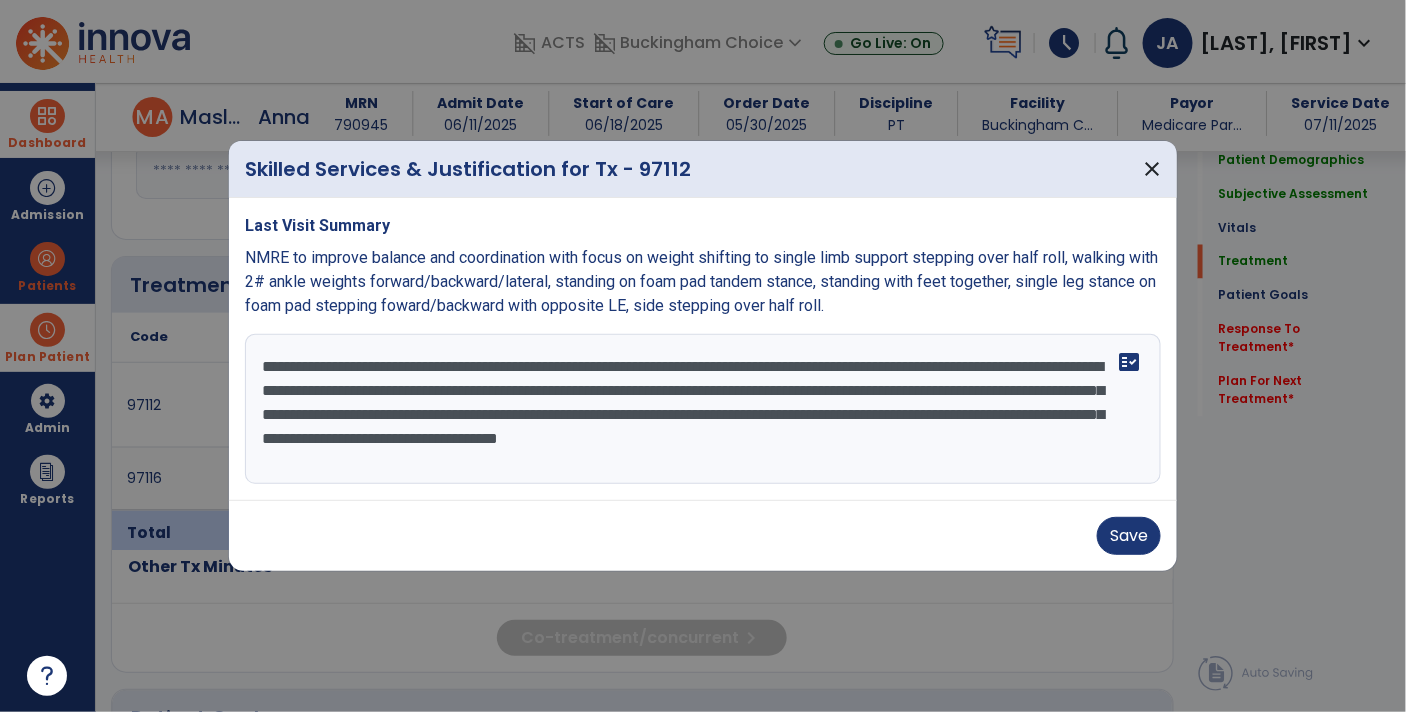 click on "**********" at bounding box center (703, 409) 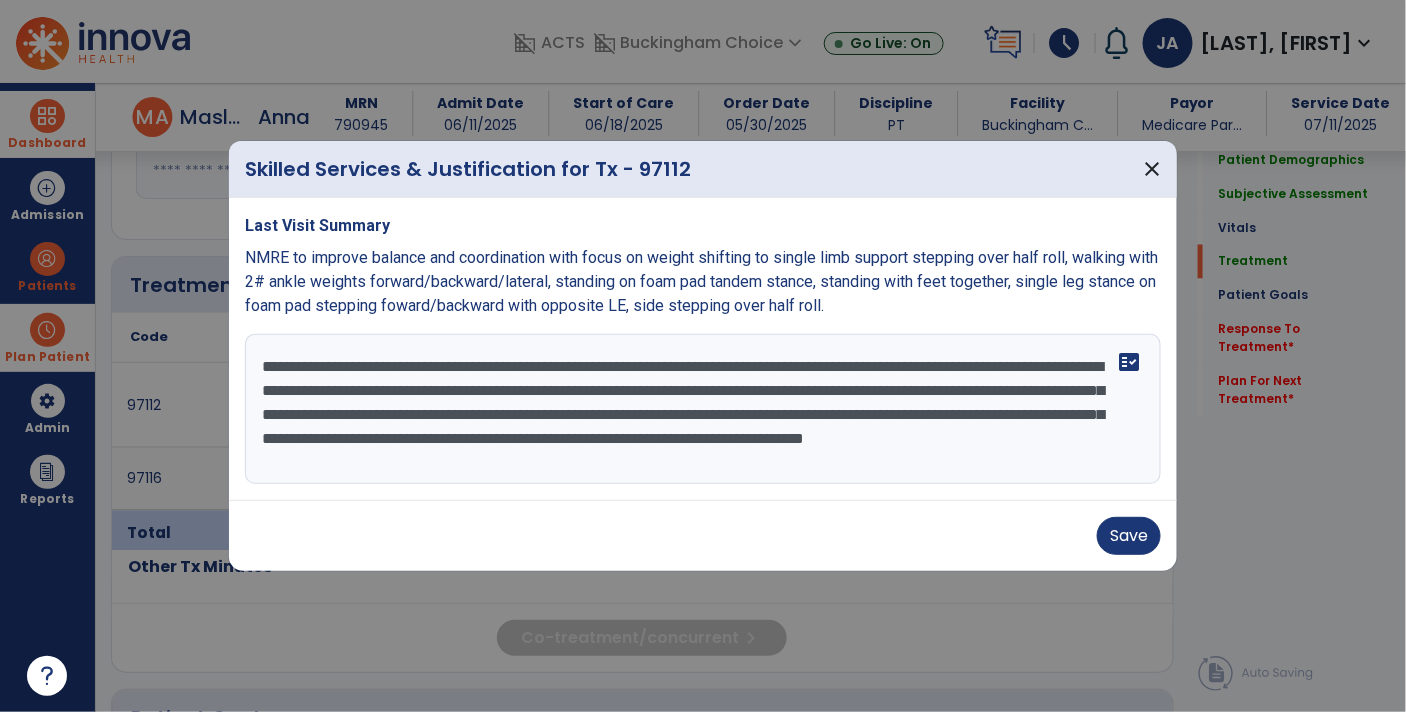 drag, startPoint x: 1013, startPoint y: 444, endPoint x: 482, endPoint y: 464, distance: 531.3765 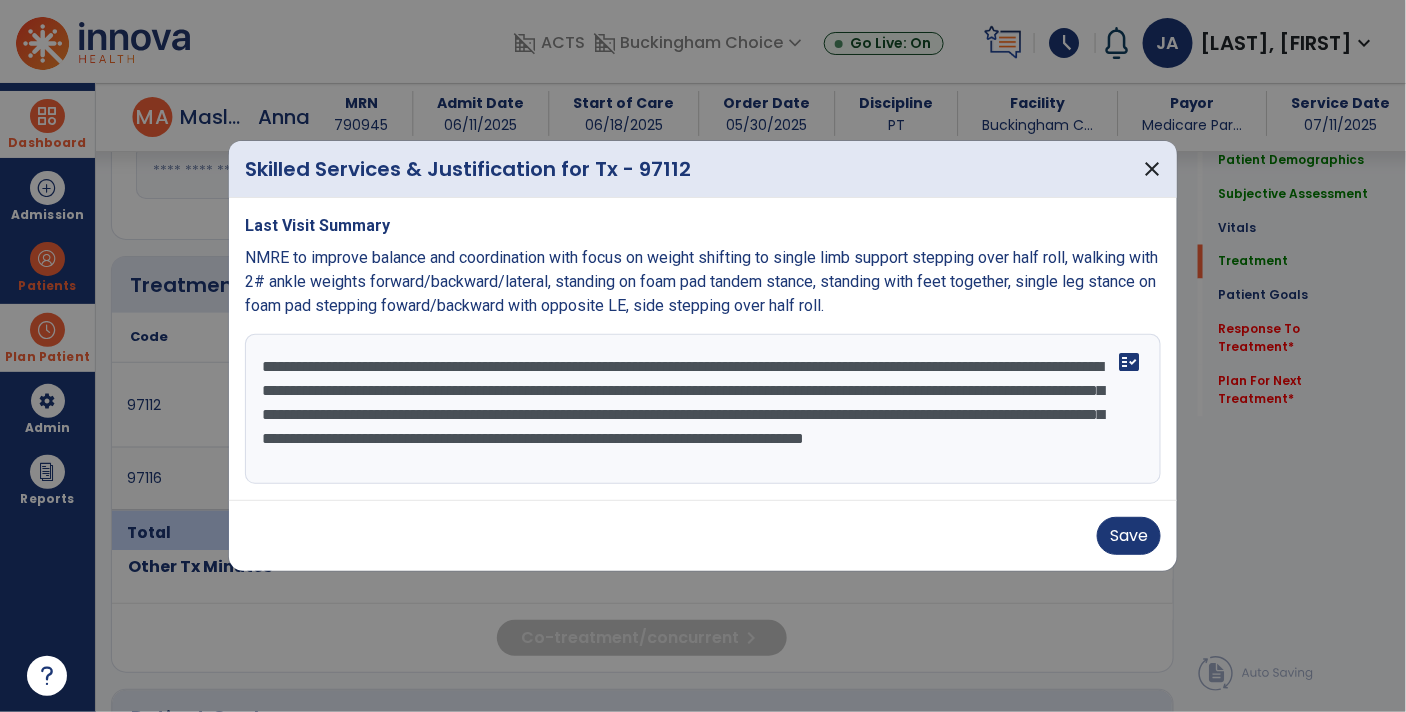 click on "**********" at bounding box center (703, 409) 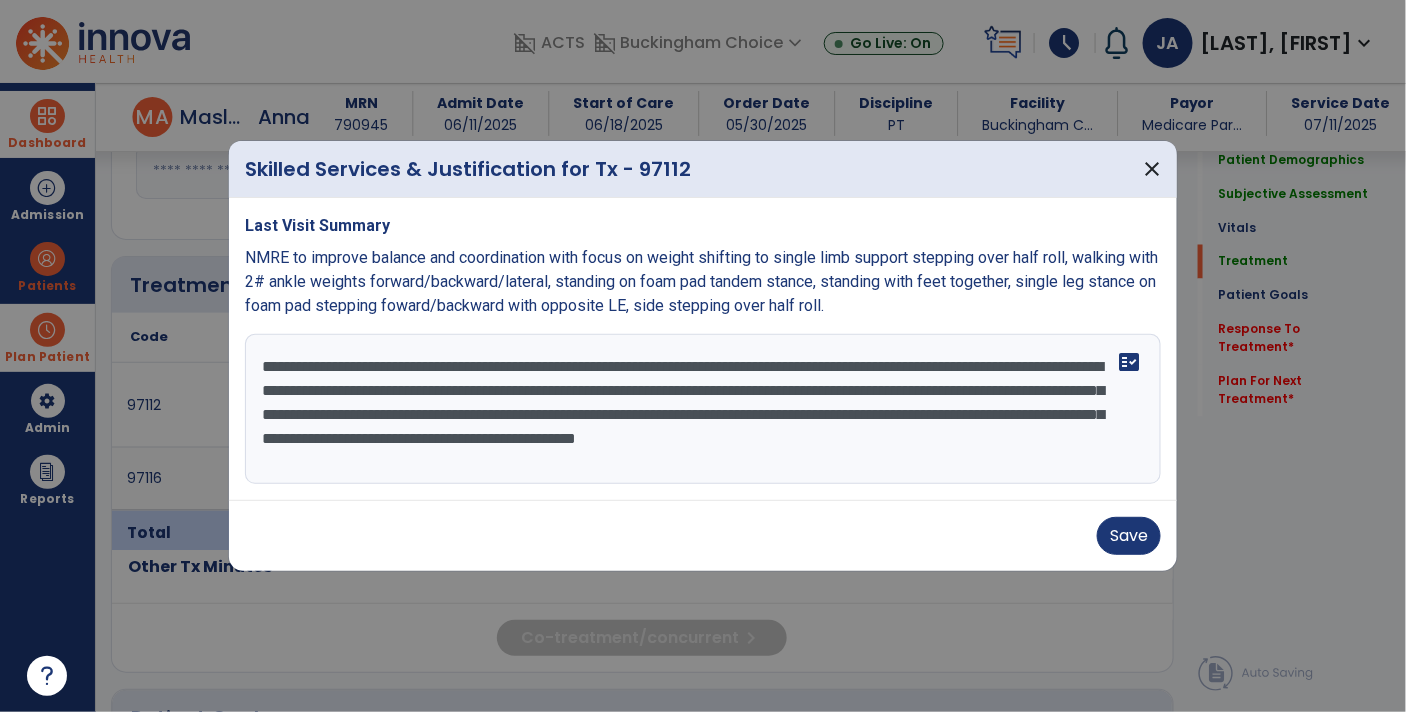 click on "**********" at bounding box center (703, 409) 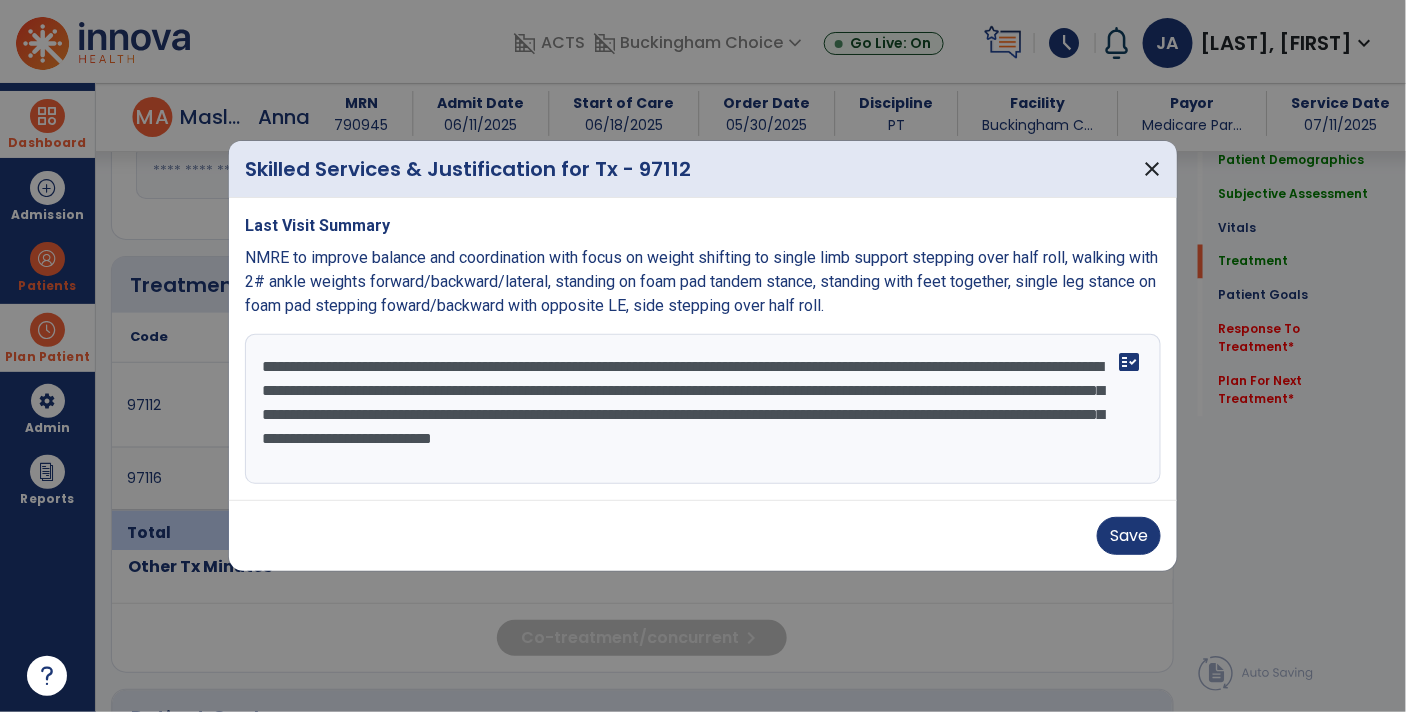 click on "**********" at bounding box center [703, 409] 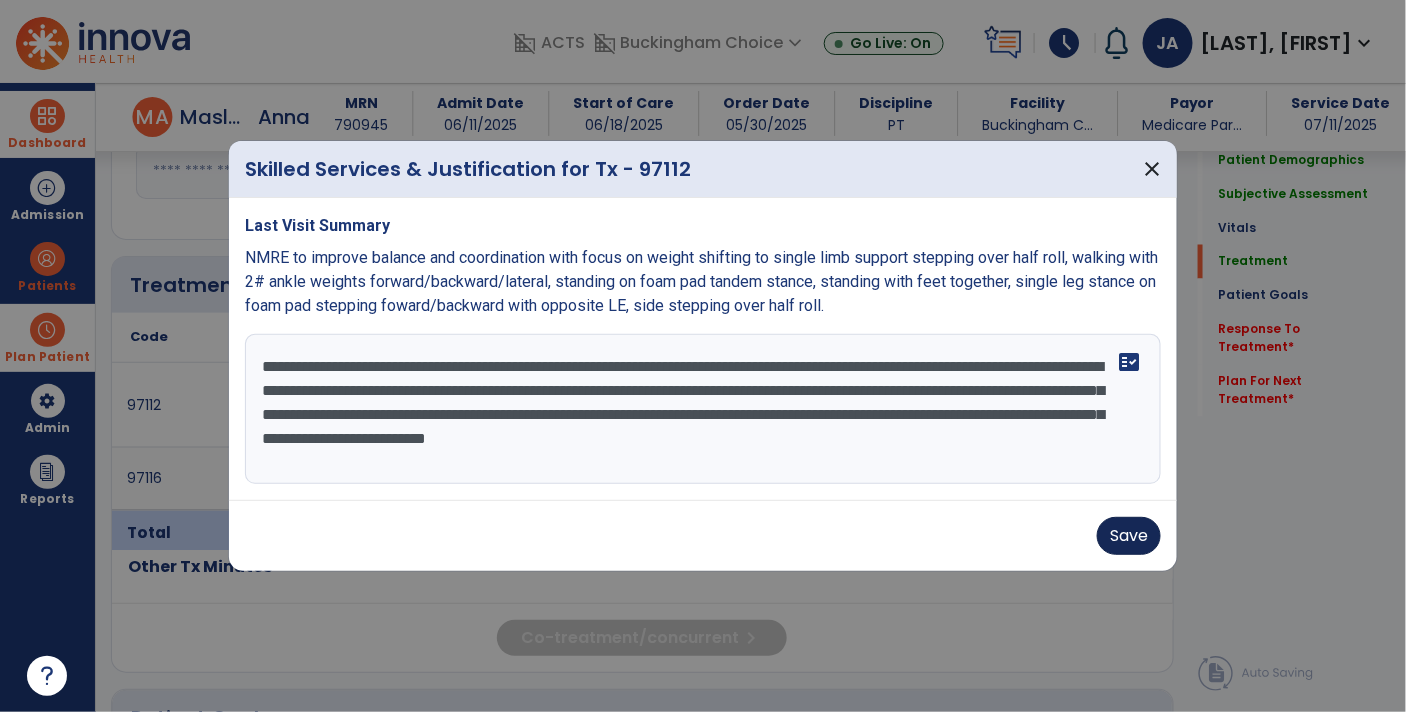 type on "**********" 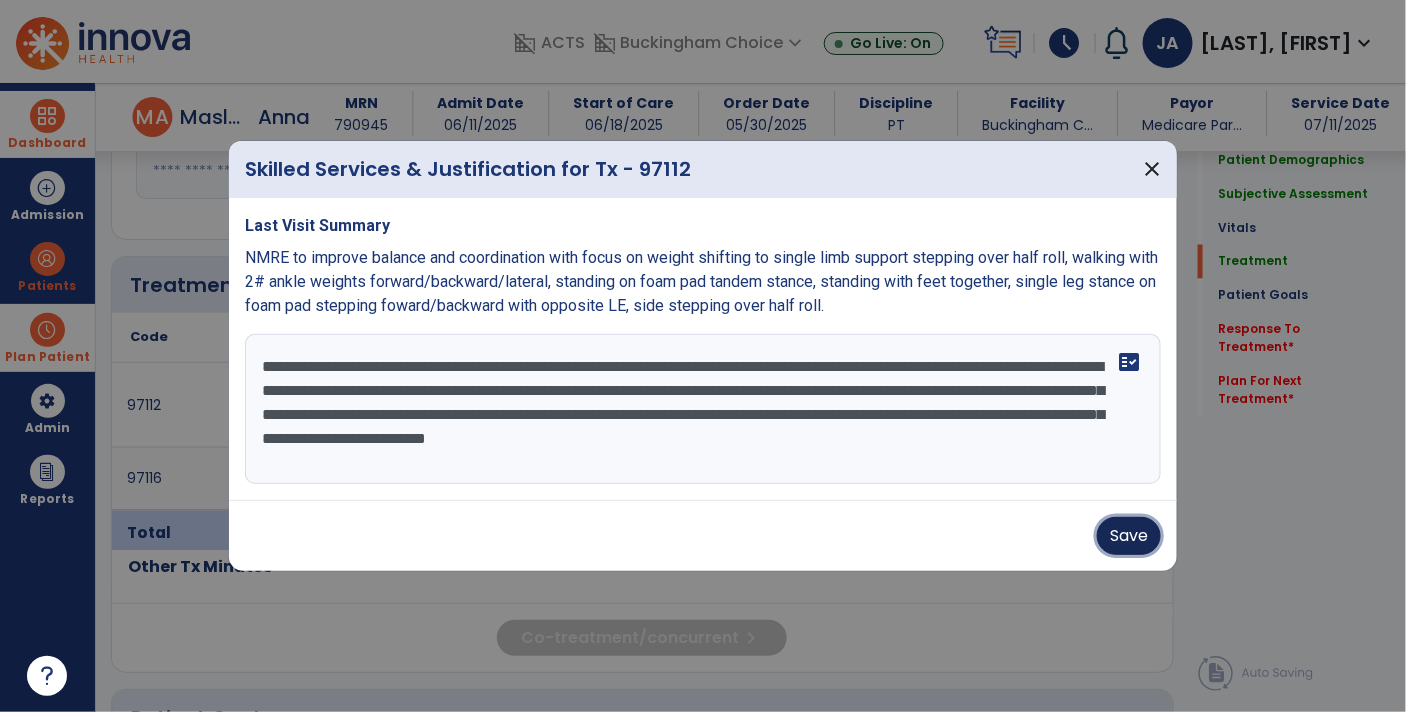 click on "Save" at bounding box center (1129, 536) 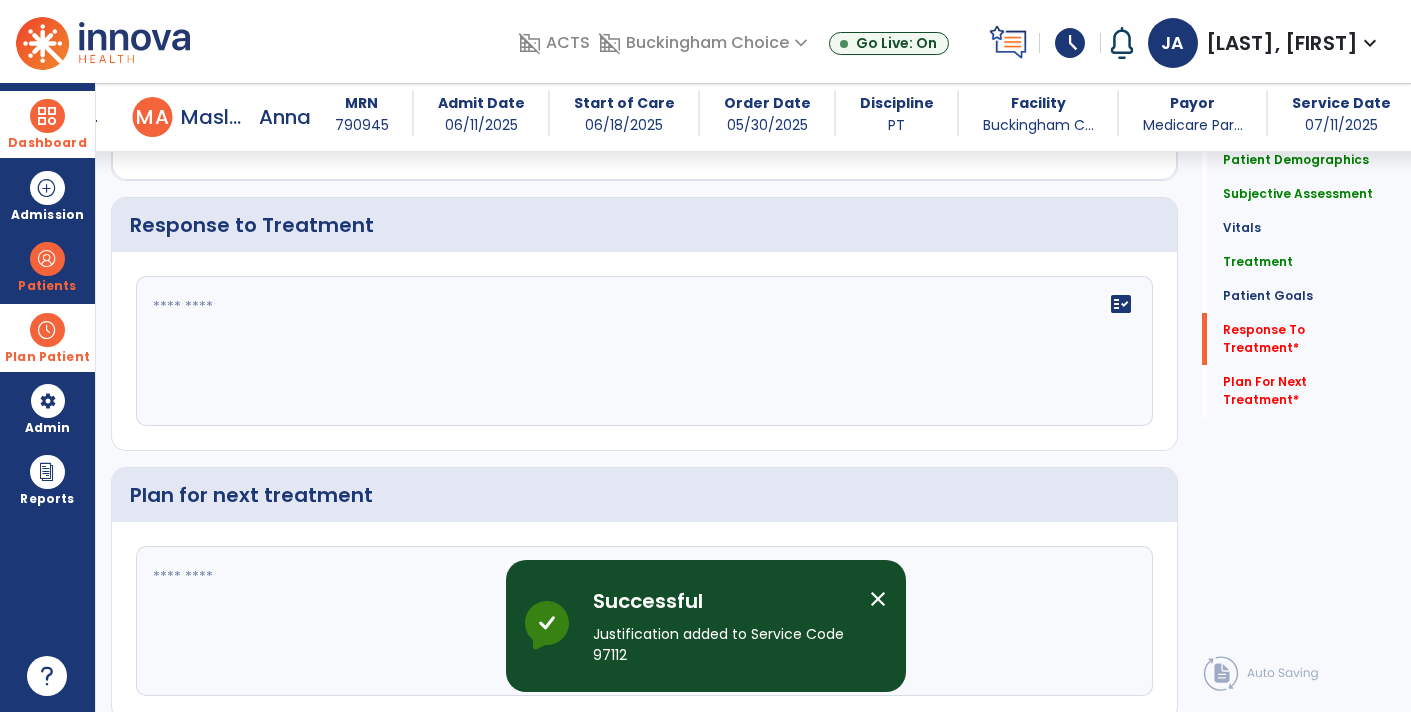 scroll, scrollTop: 2492, scrollLeft: 0, axis: vertical 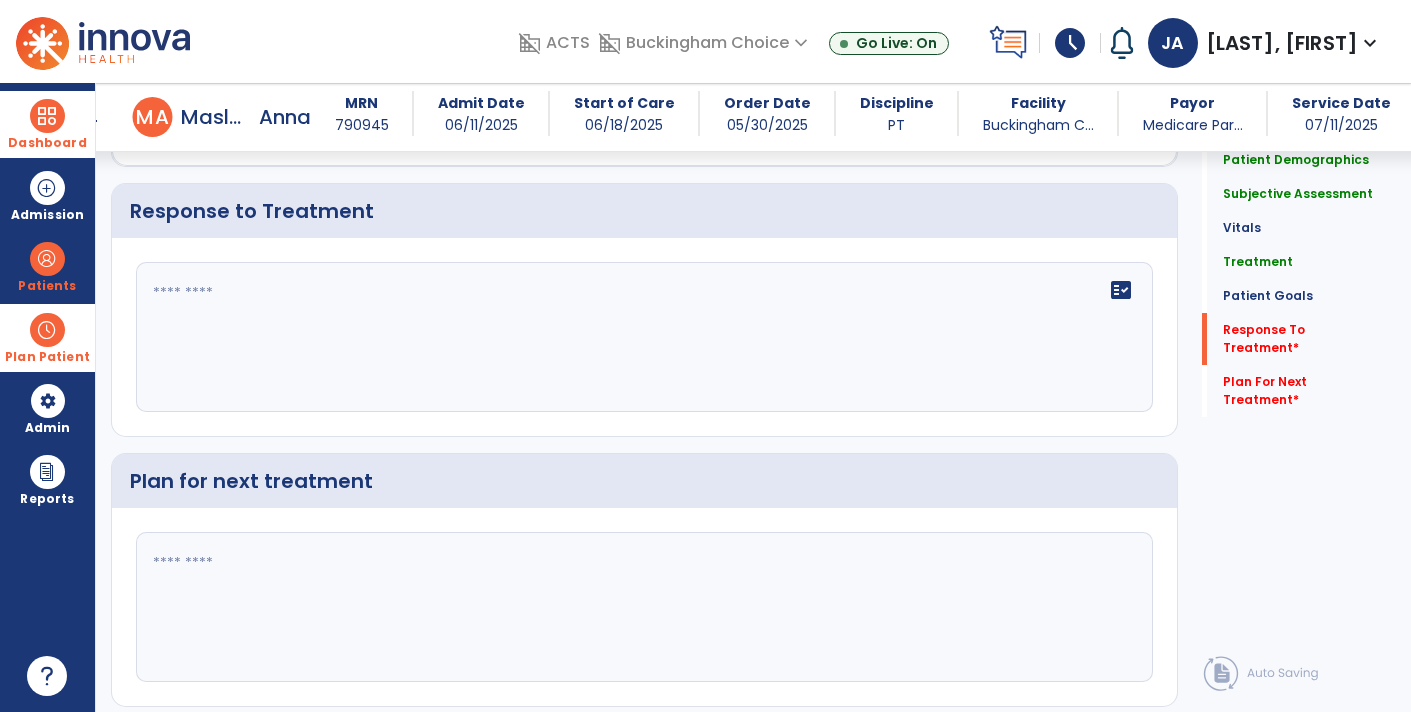 click on "fact_check" 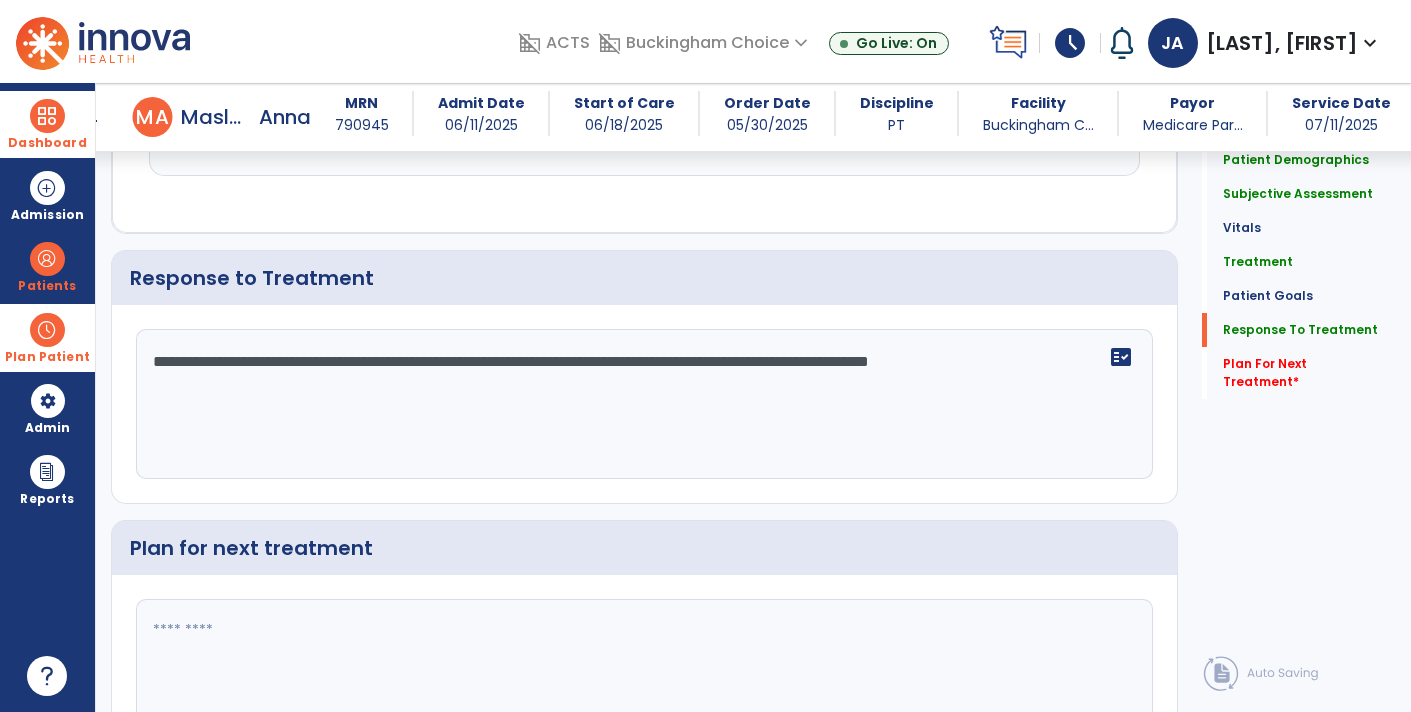 scroll, scrollTop: 2492, scrollLeft: 0, axis: vertical 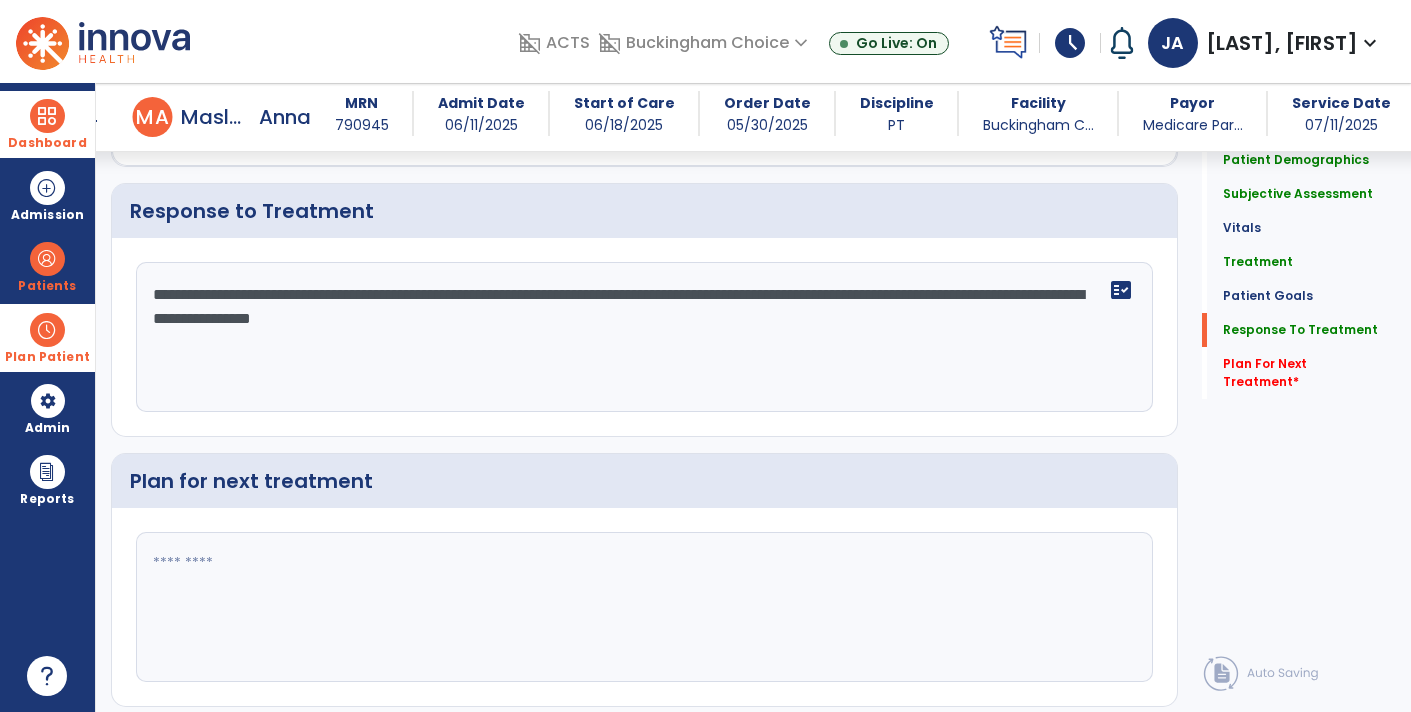 type on "**********" 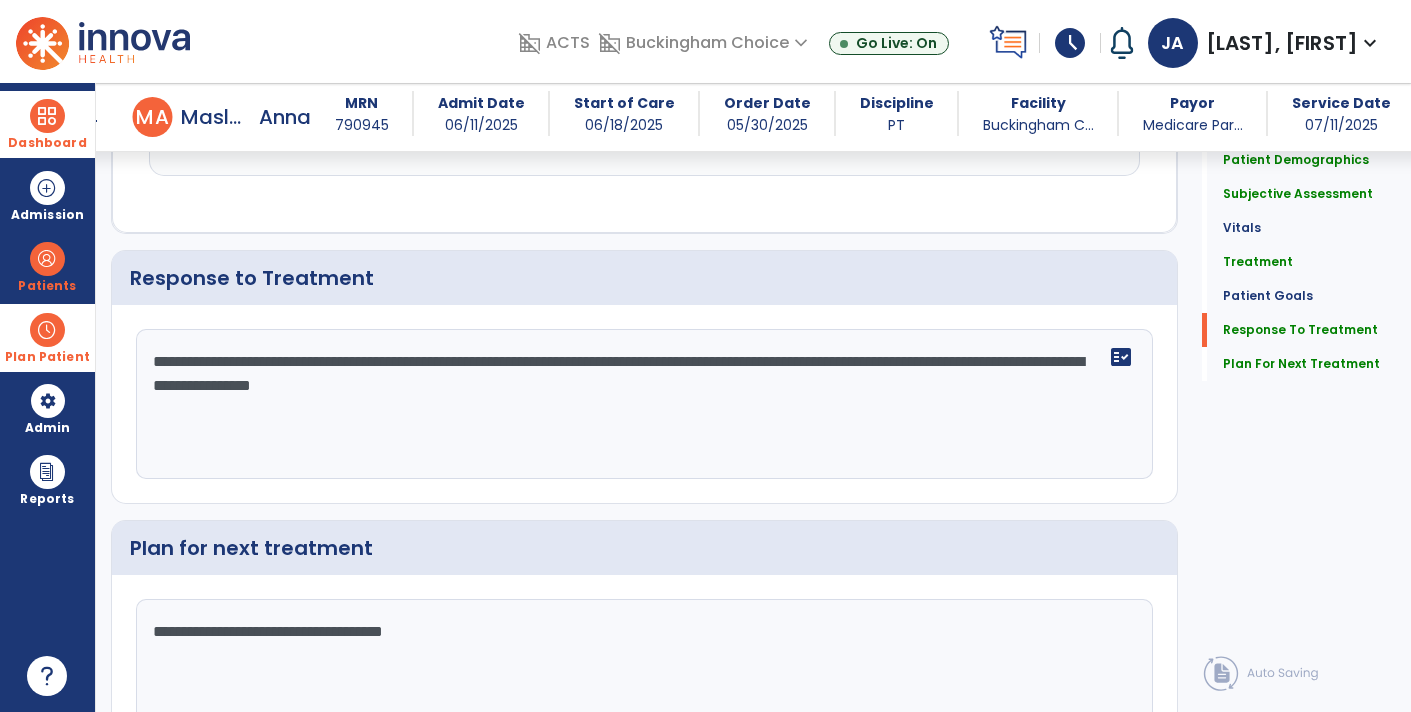scroll, scrollTop: 2493, scrollLeft: 0, axis: vertical 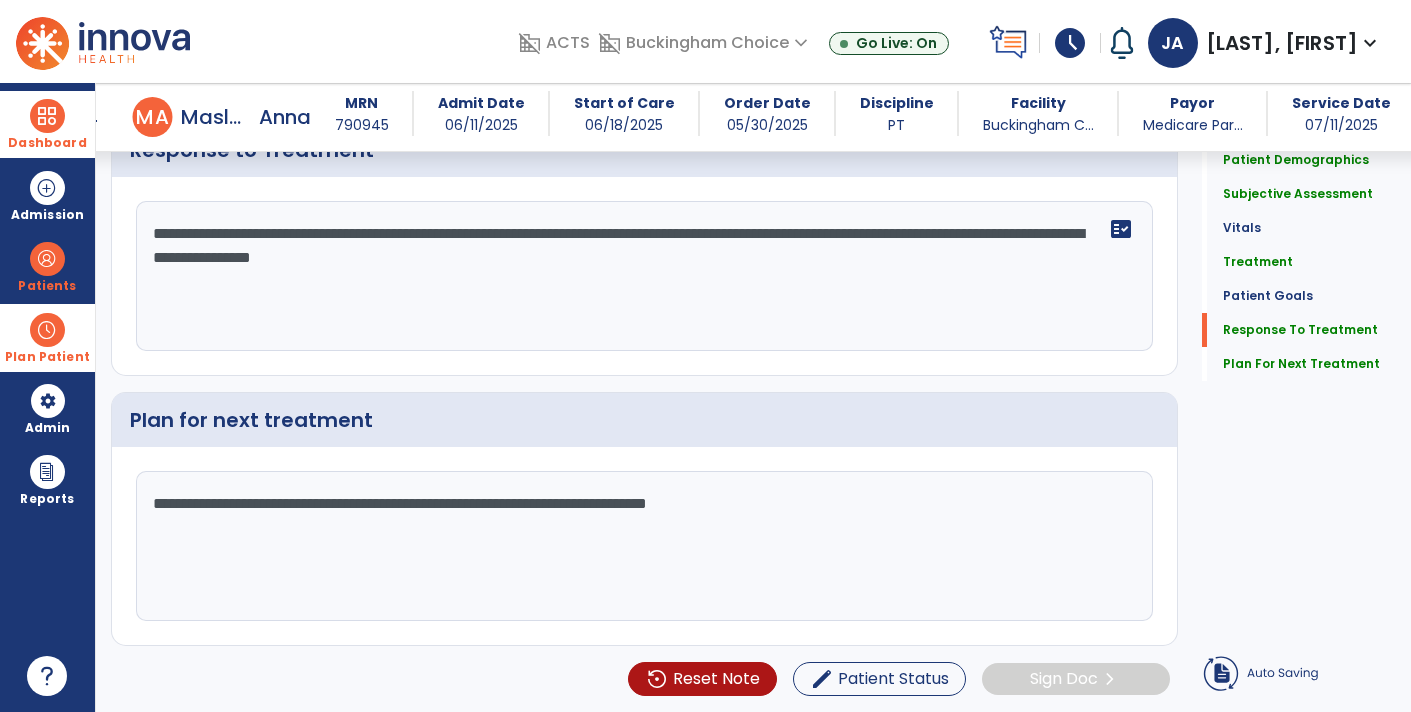 click on "**********" 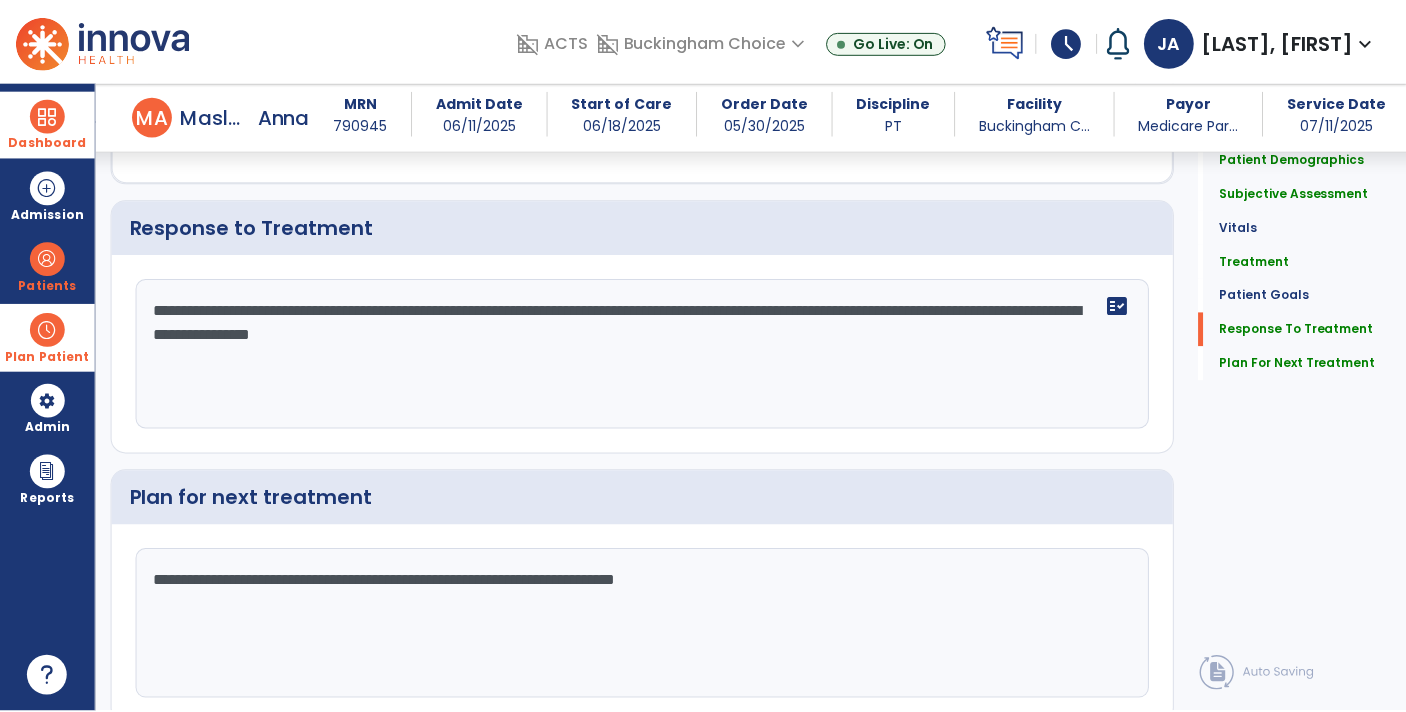 scroll, scrollTop: 2542, scrollLeft: 0, axis: vertical 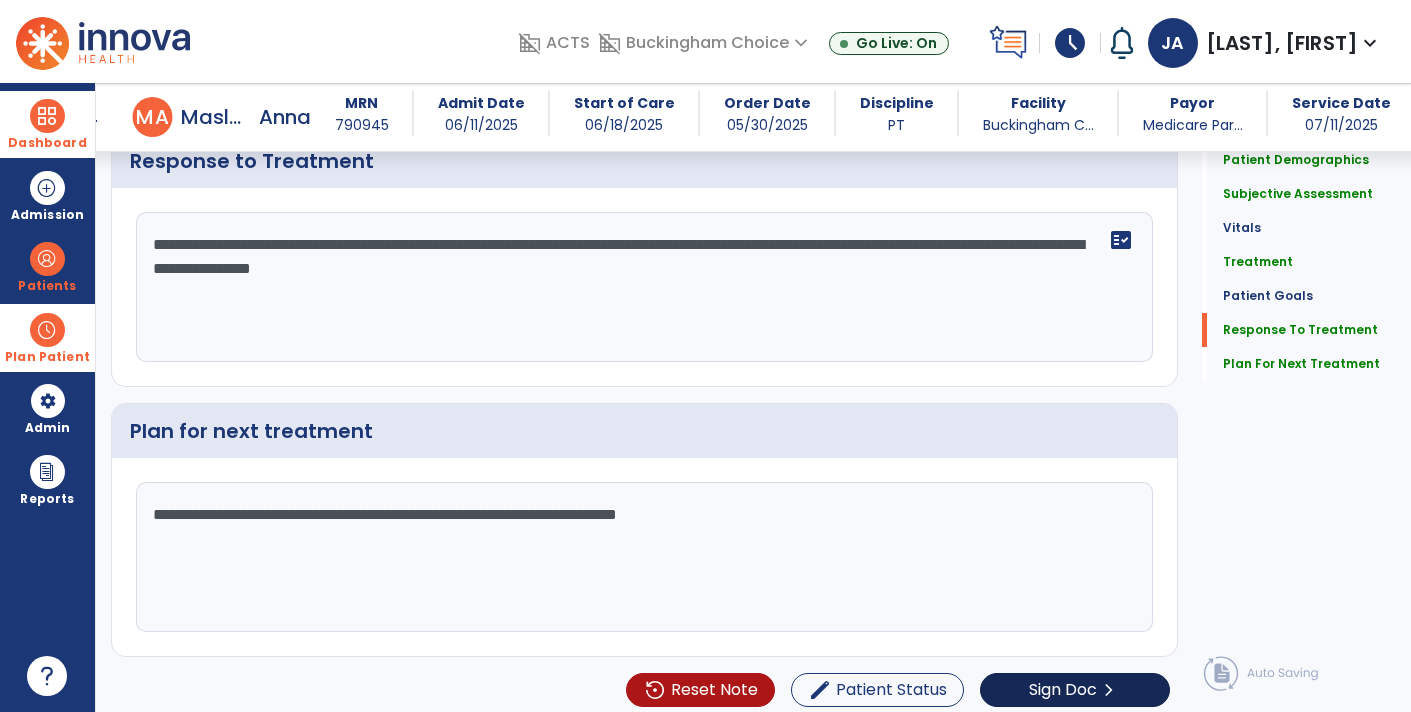 type on "**********" 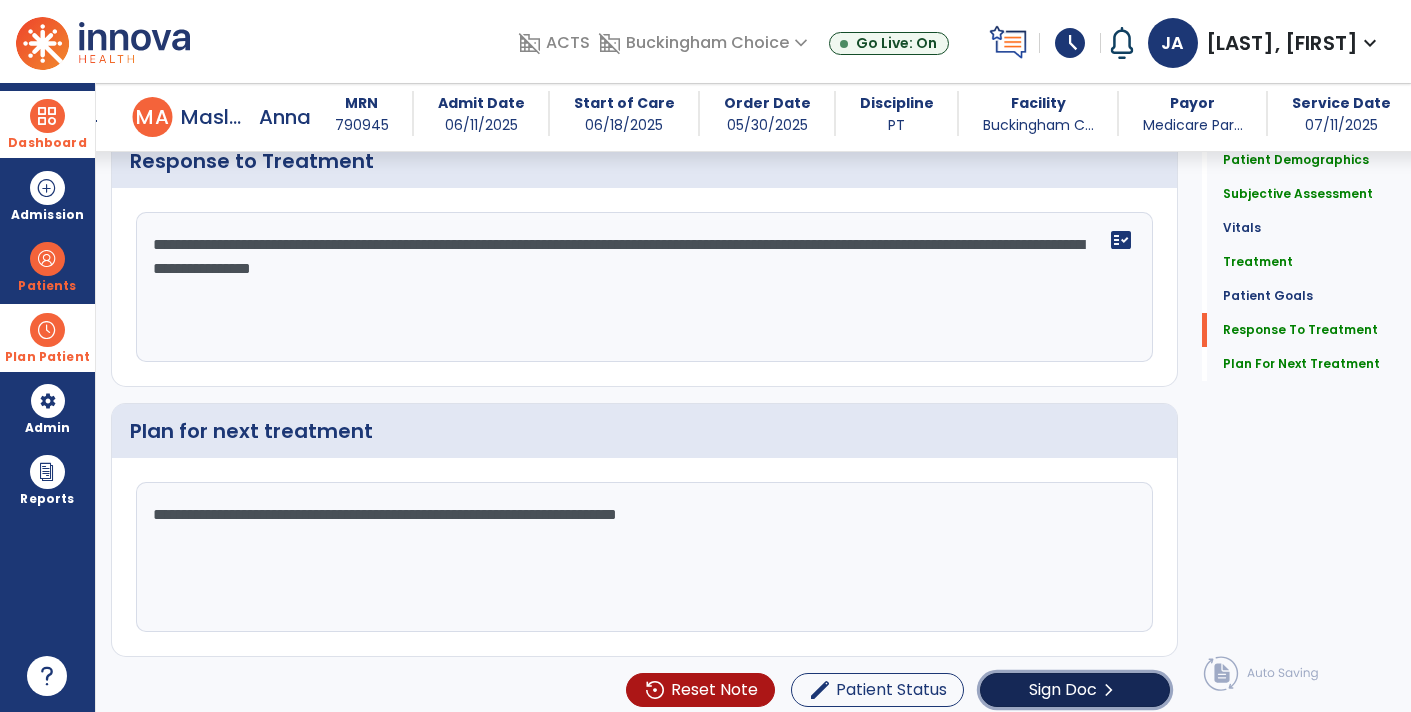 click on "Sign Doc" 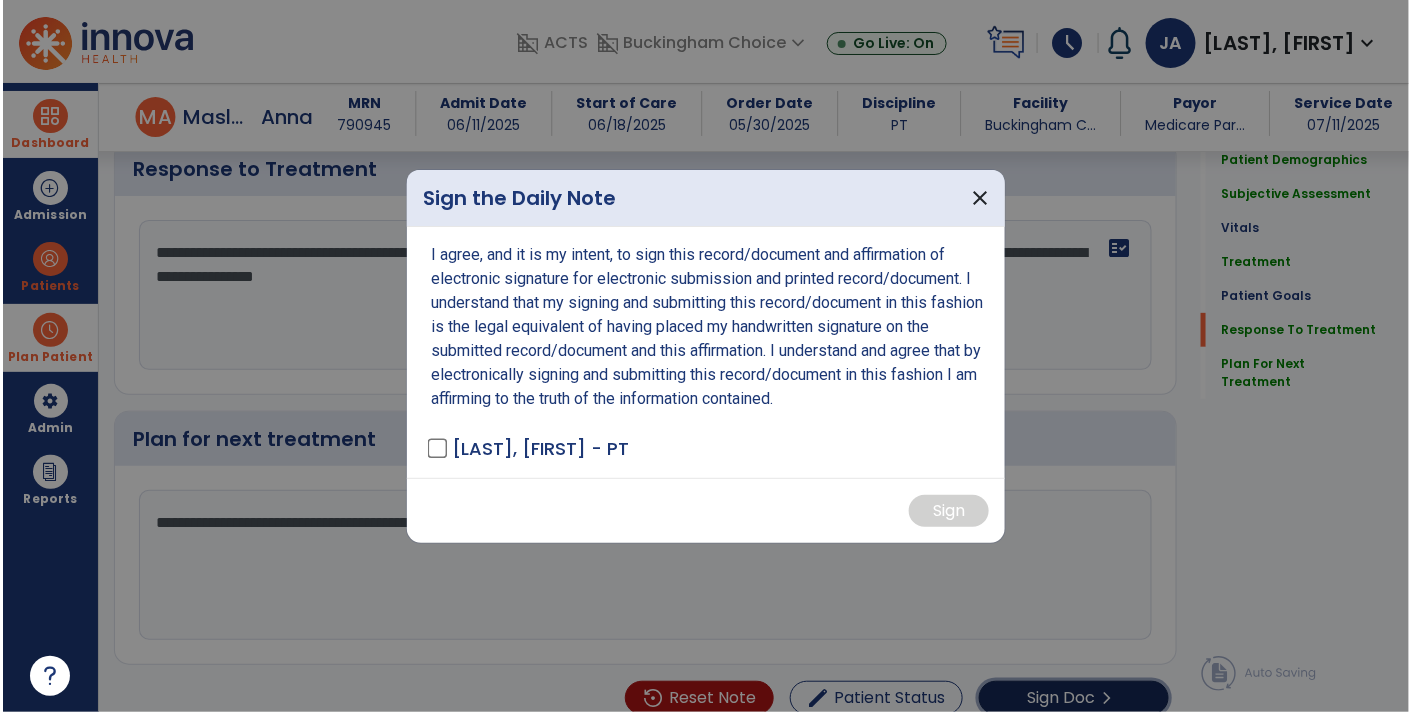 scroll, scrollTop: 2542, scrollLeft: 0, axis: vertical 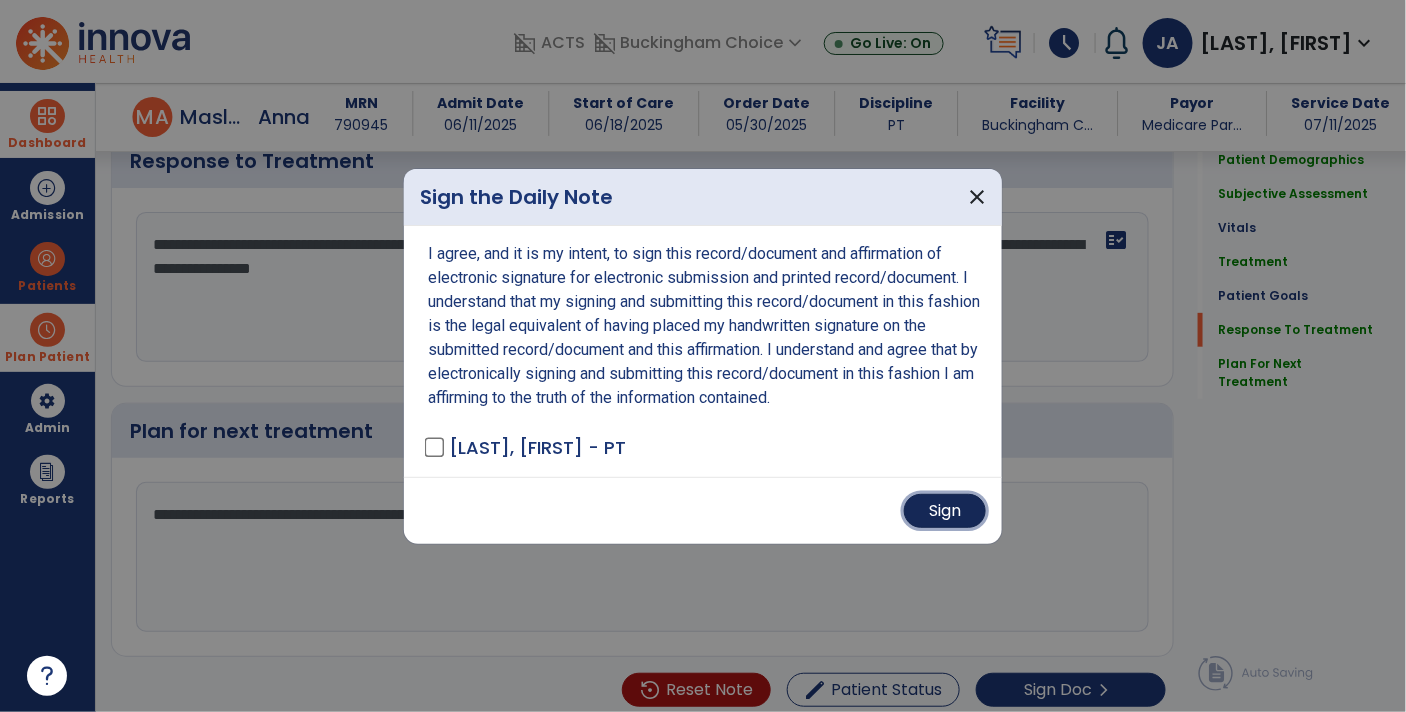 click on "Sign" at bounding box center [945, 511] 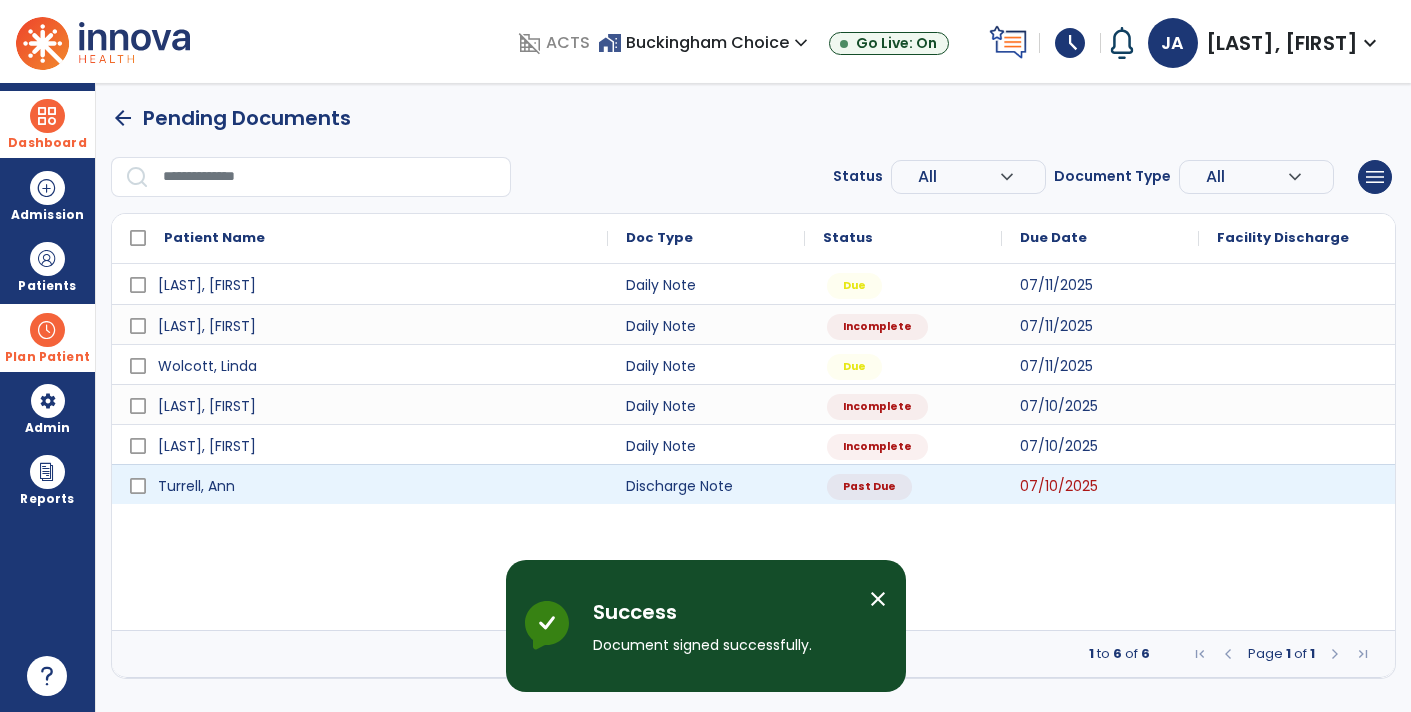 scroll, scrollTop: 0, scrollLeft: 0, axis: both 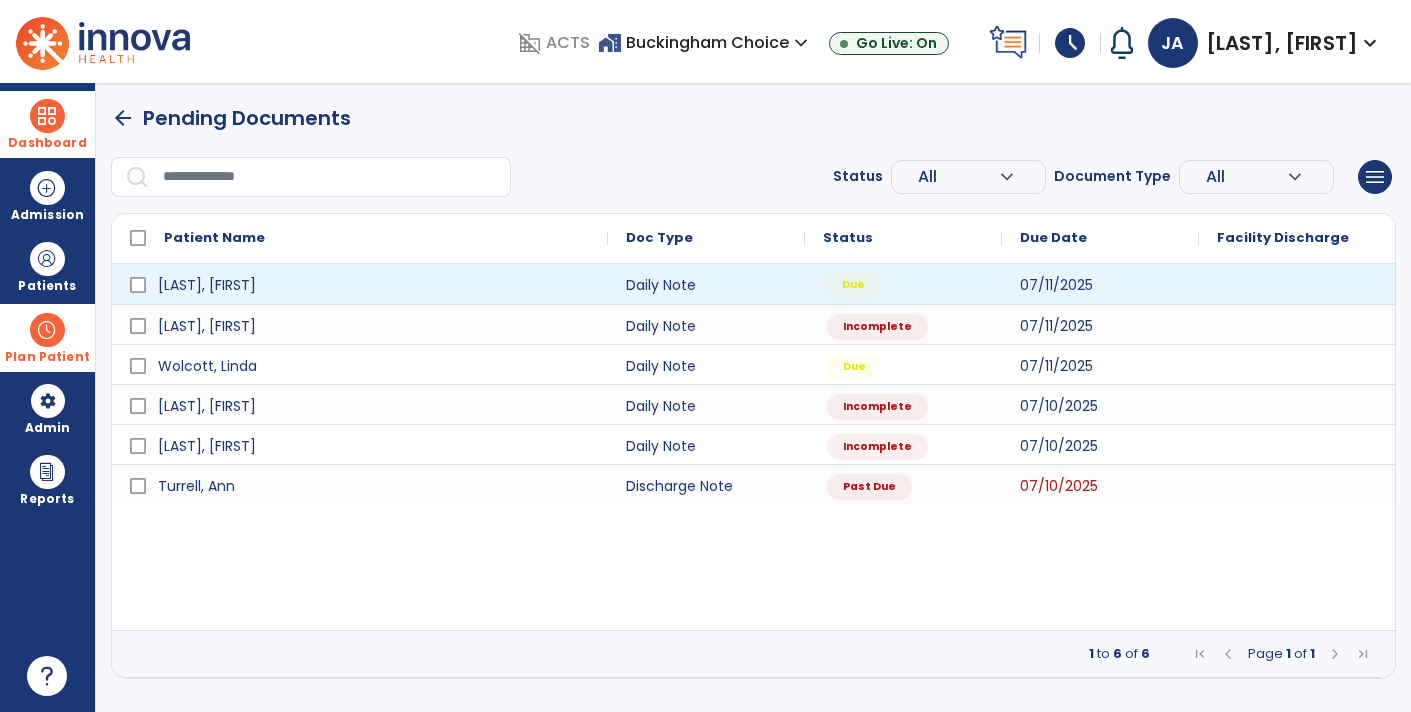 click on "Due" at bounding box center (853, 285) 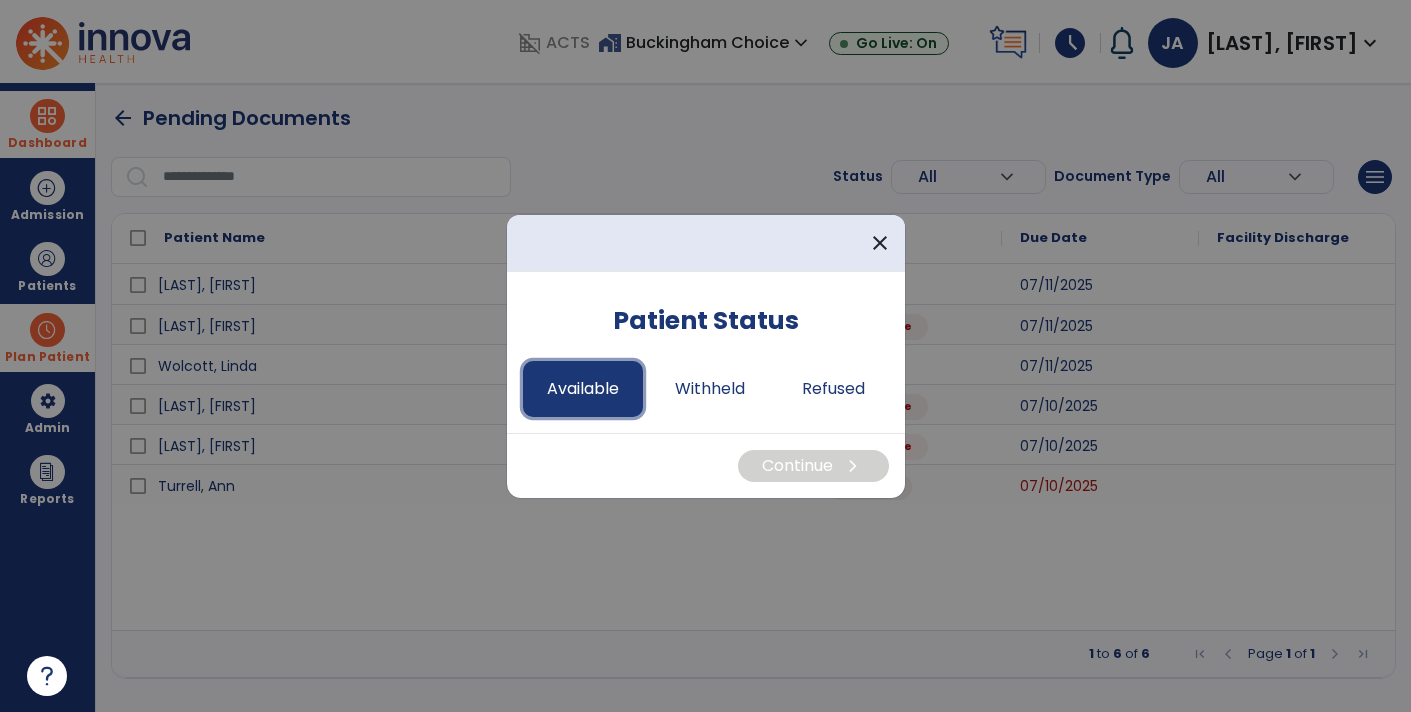 click on "Available" at bounding box center [583, 389] 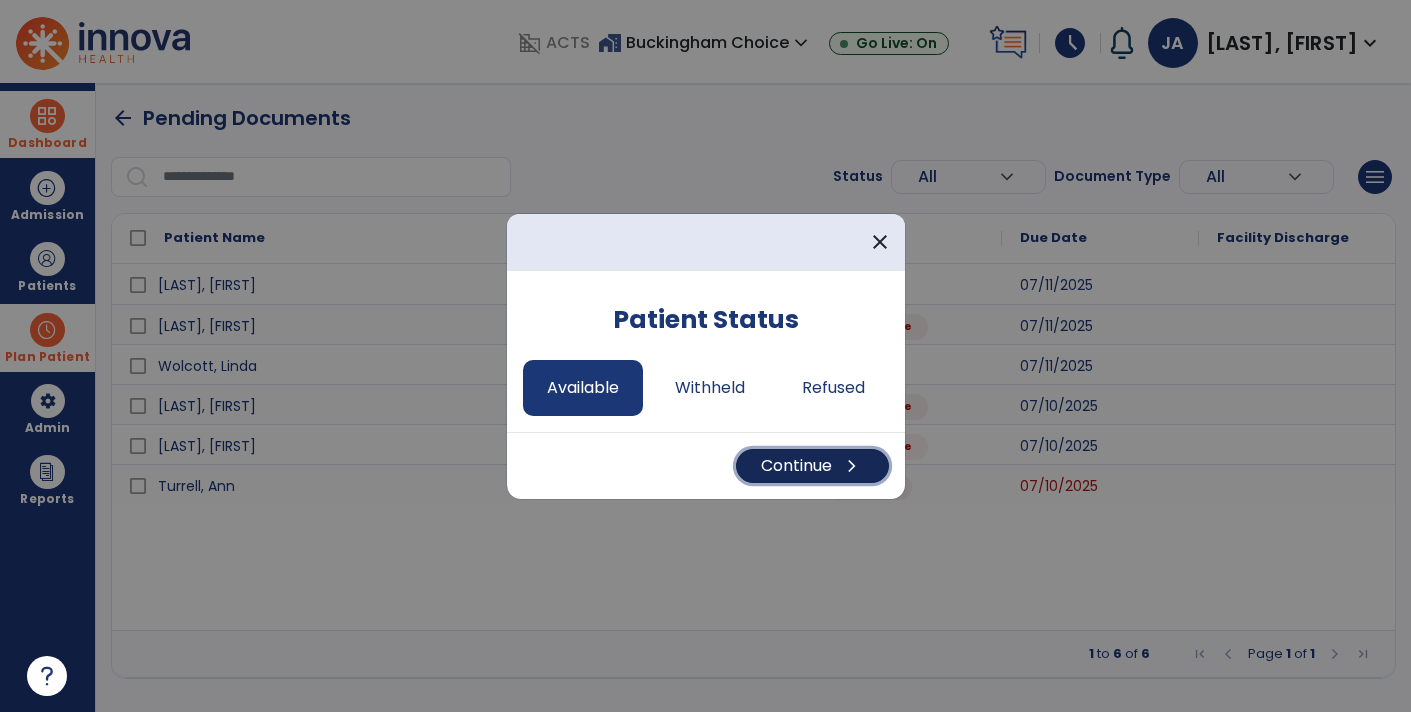 click on "Continue   chevron_right" at bounding box center (812, 466) 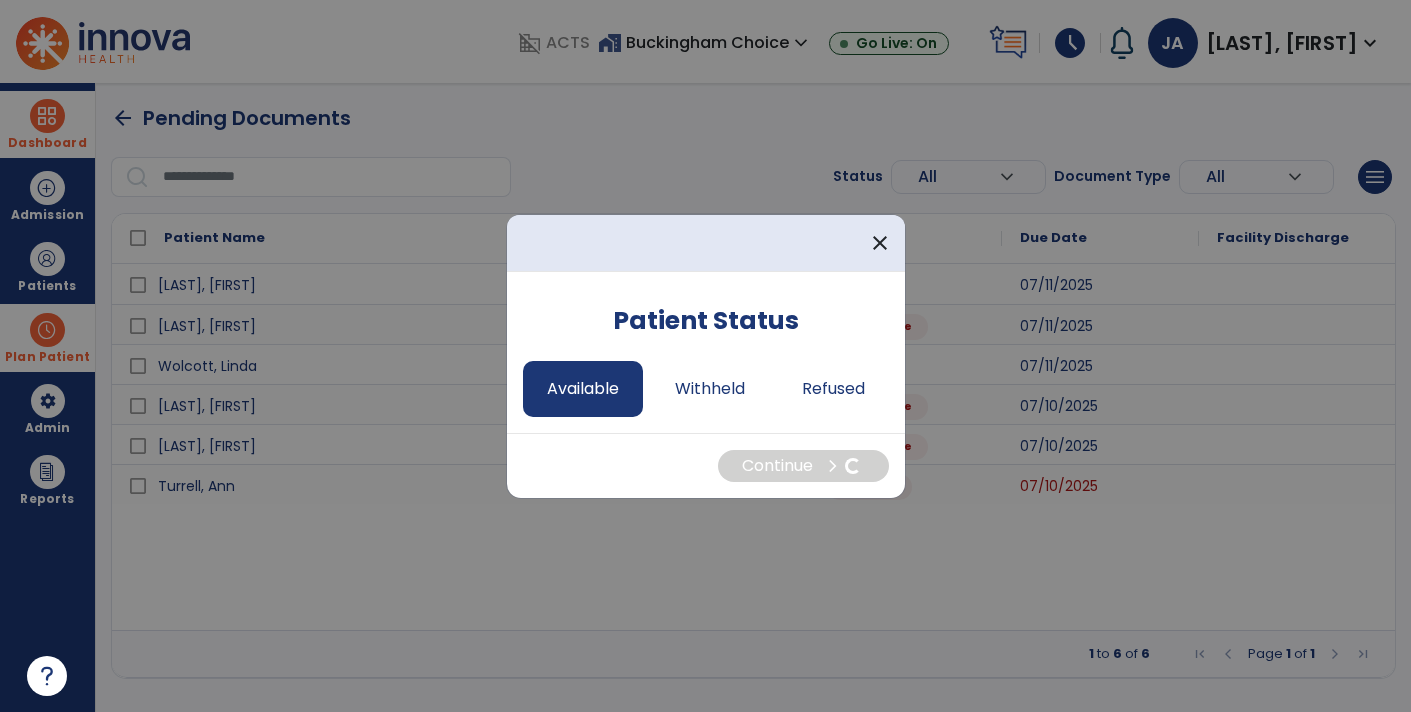 select on "*" 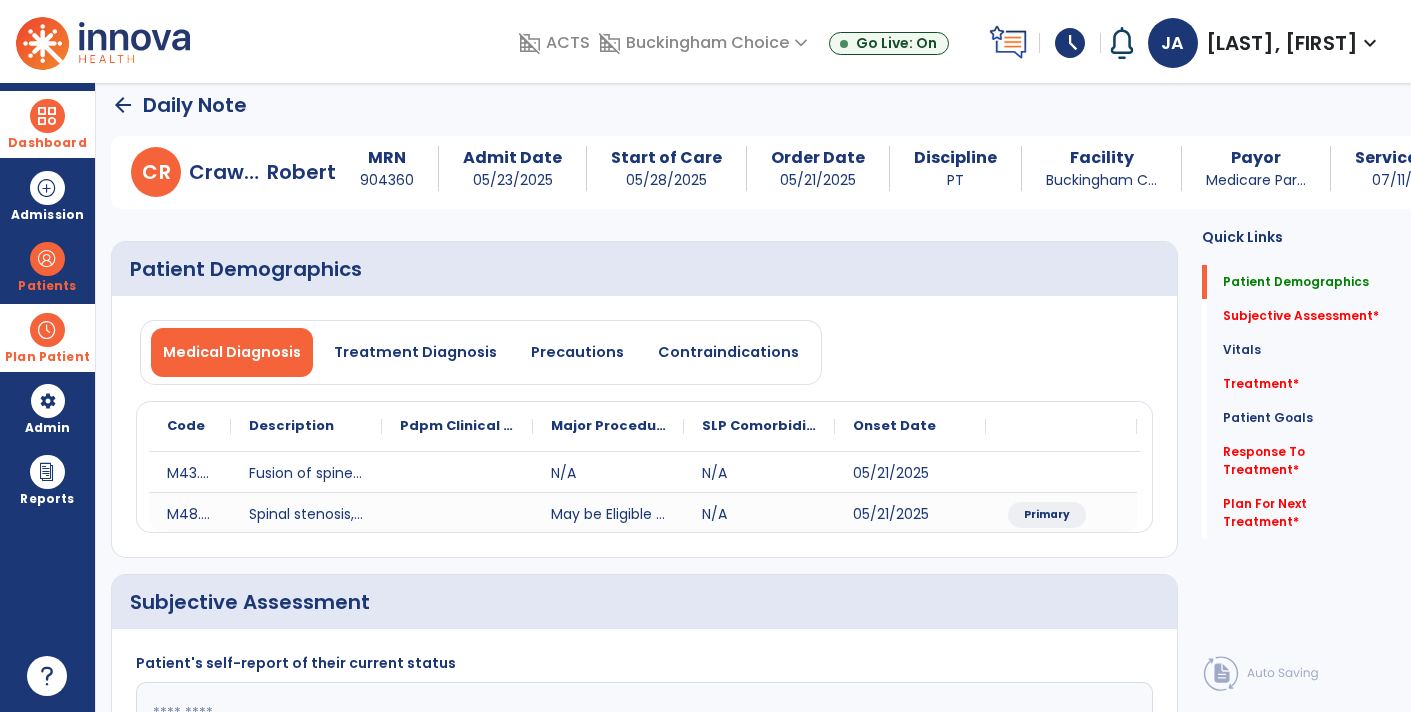 scroll, scrollTop: 426, scrollLeft: 0, axis: vertical 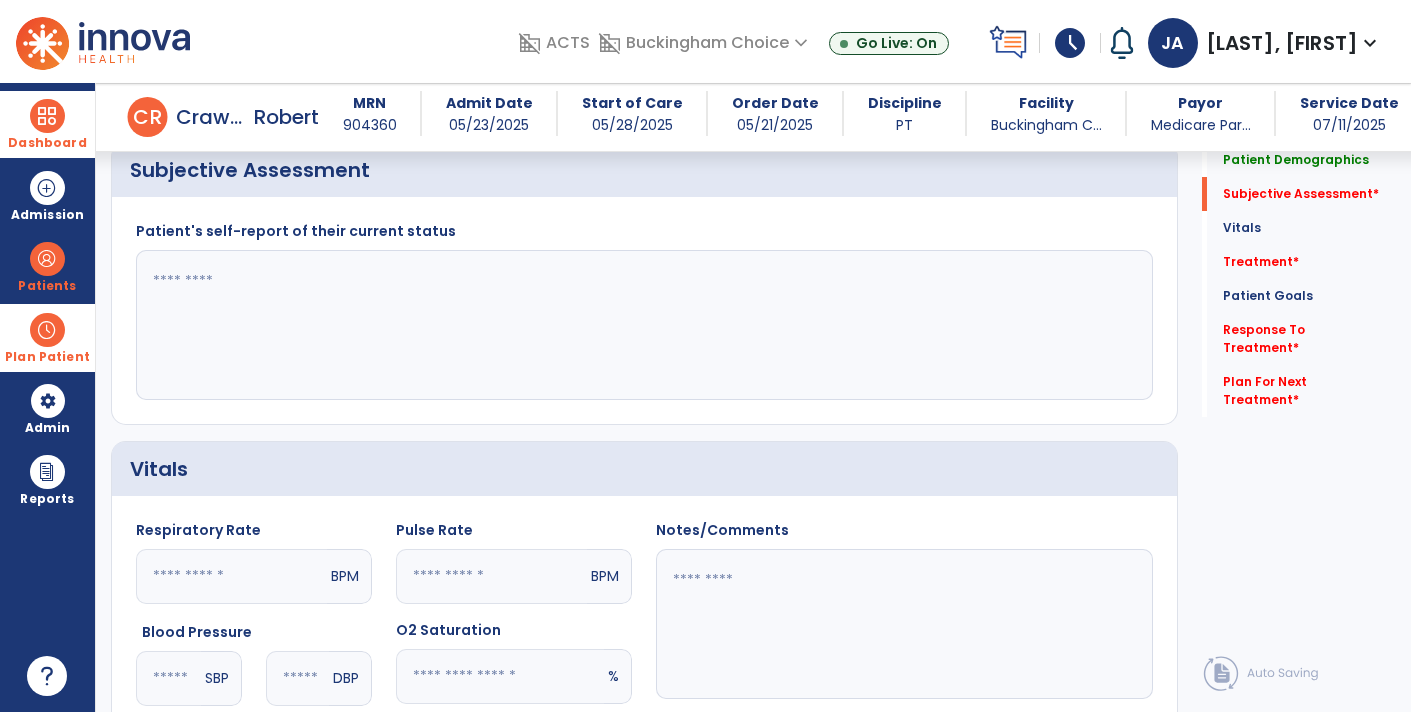 click 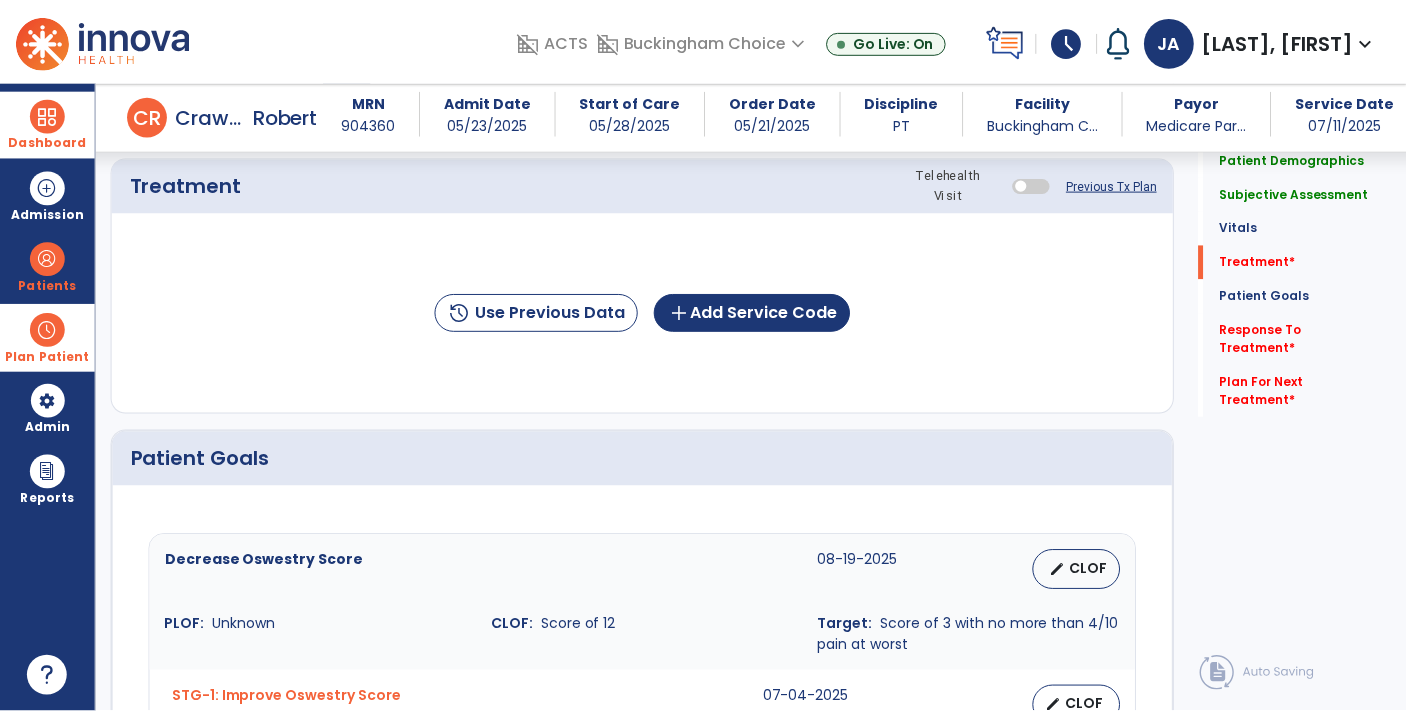 scroll, scrollTop: 1155, scrollLeft: 0, axis: vertical 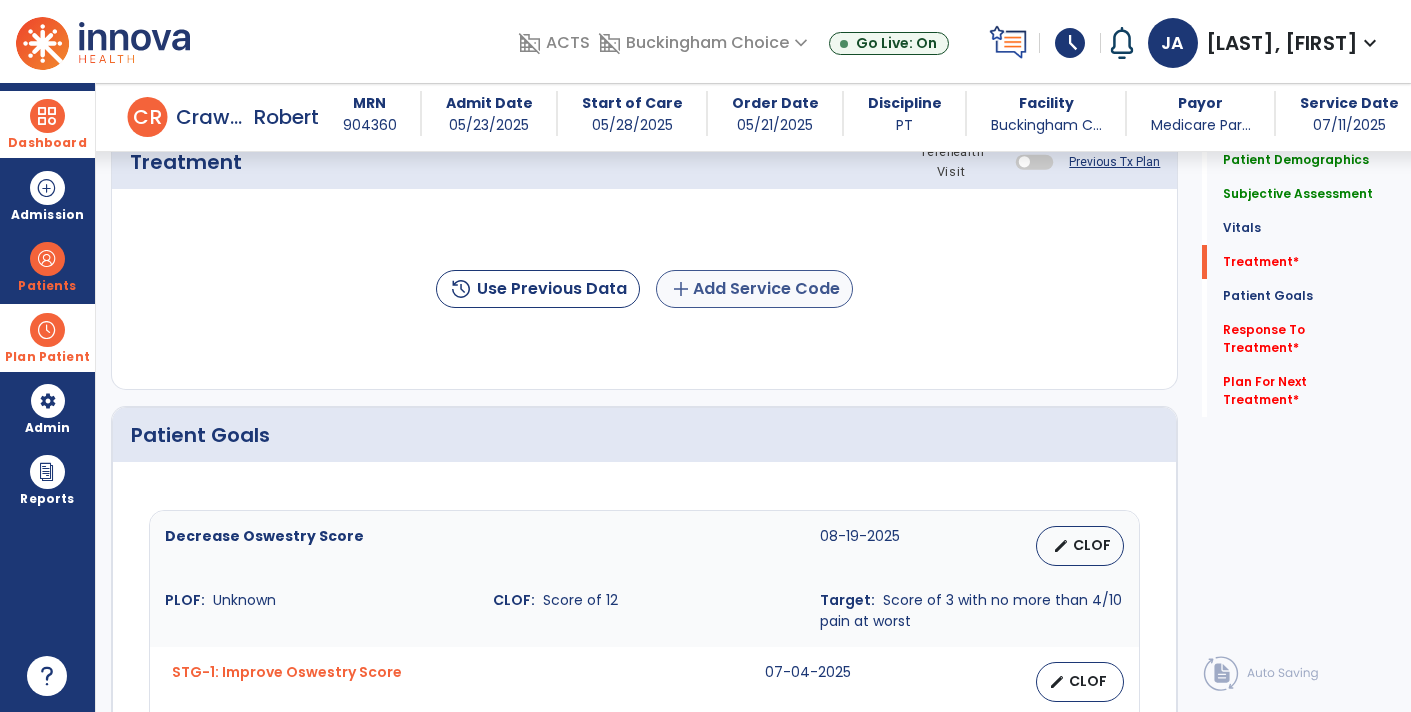type on "**********" 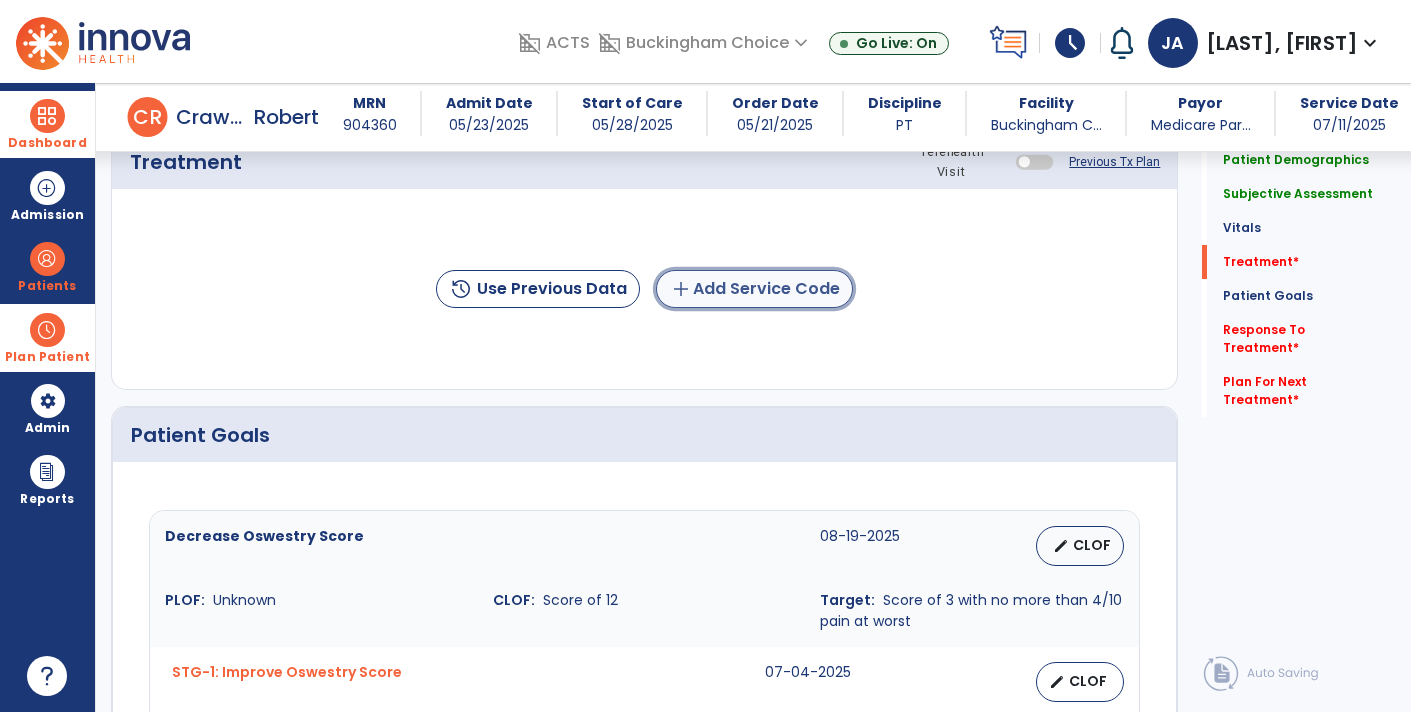 click on "add  Add Service Code" 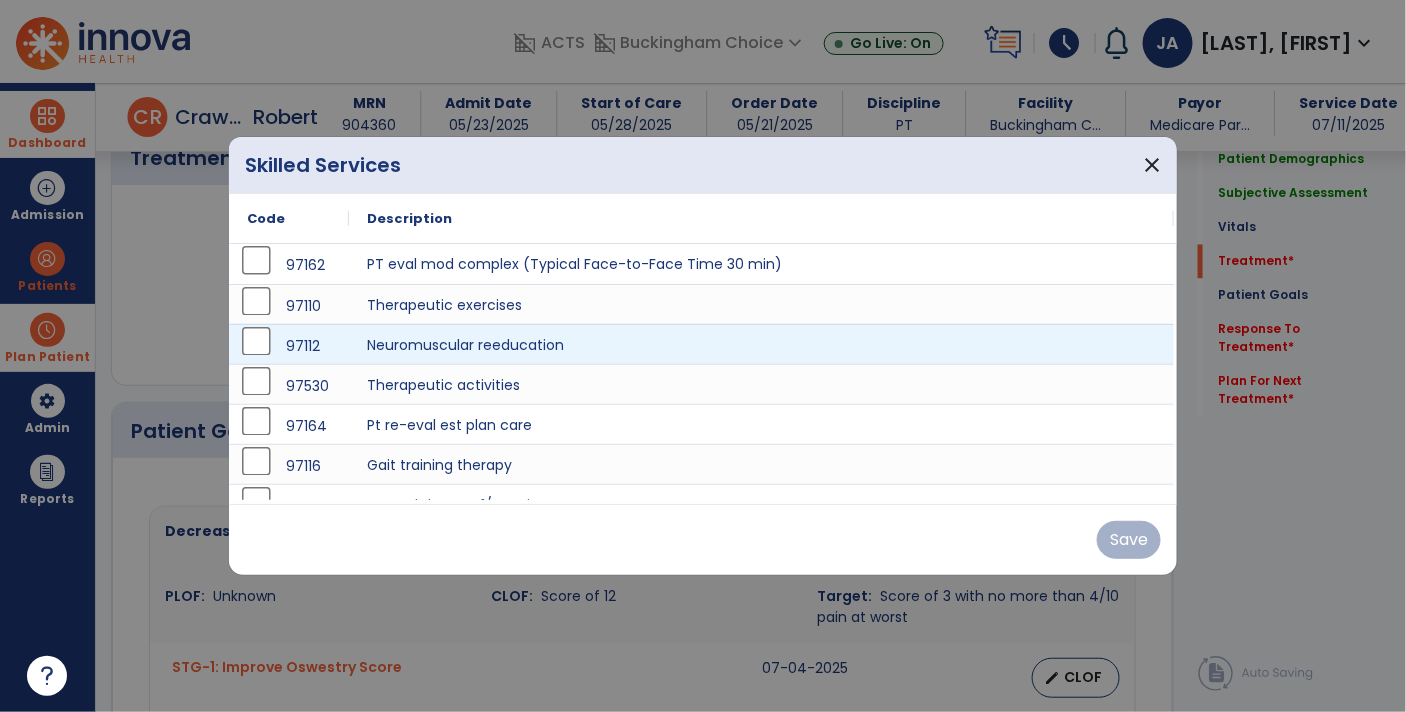 scroll, scrollTop: 1155, scrollLeft: 0, axis: vertical 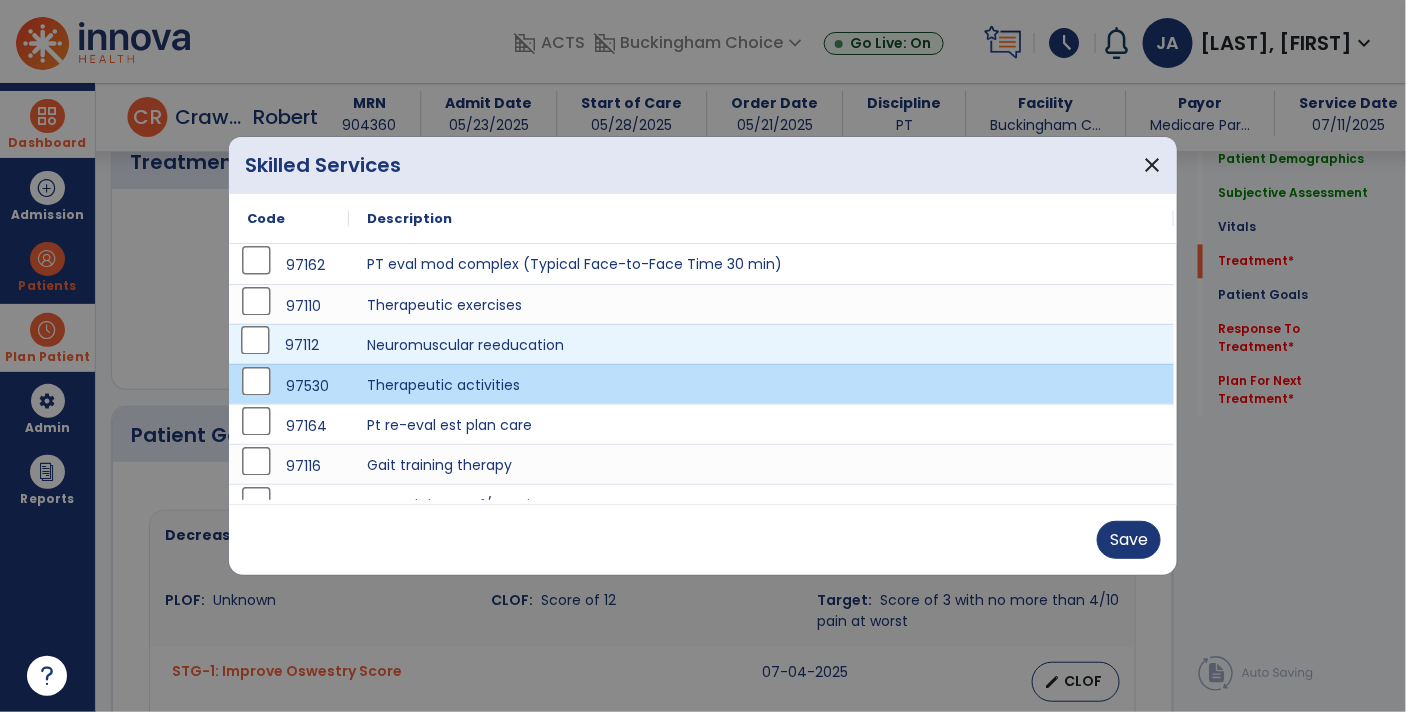 click on "97112" at bounding box center (289, 345) 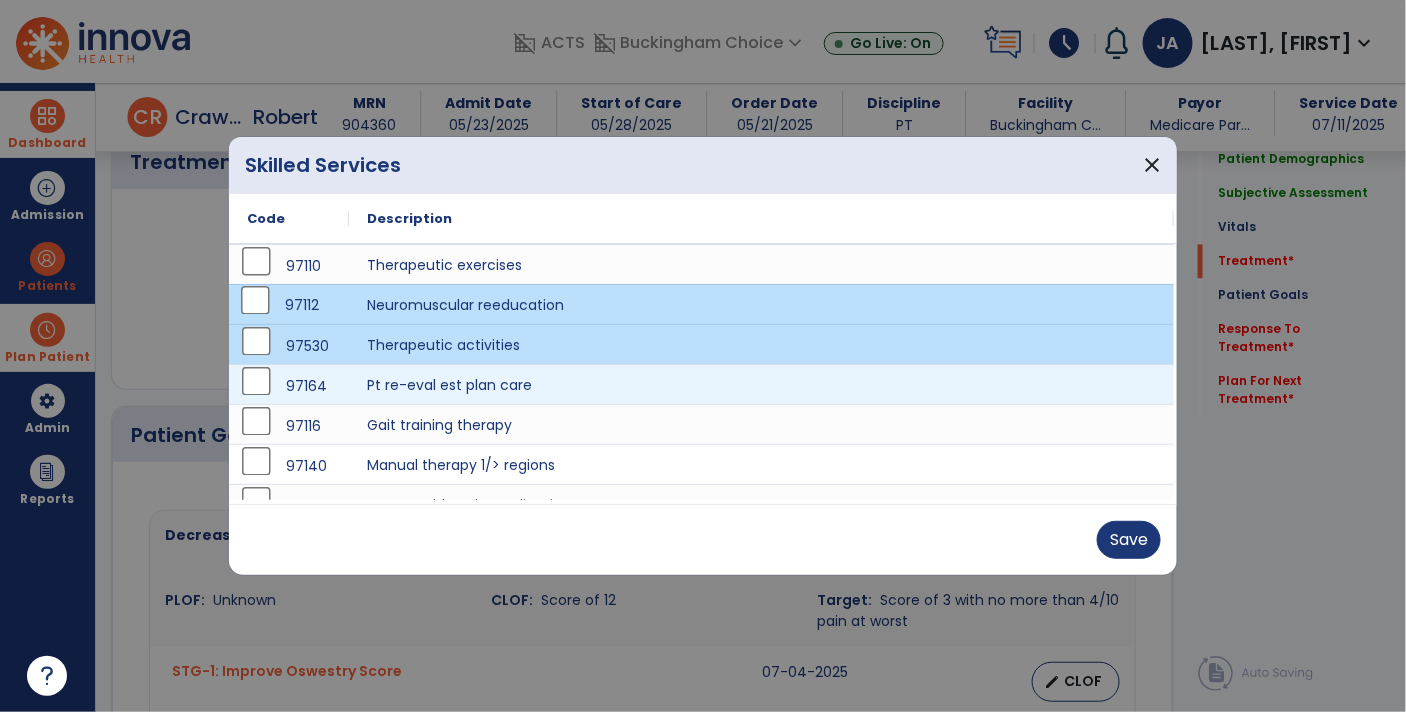 scroll, scrollTop: 53, scrollLeft: 0, axis: vertical 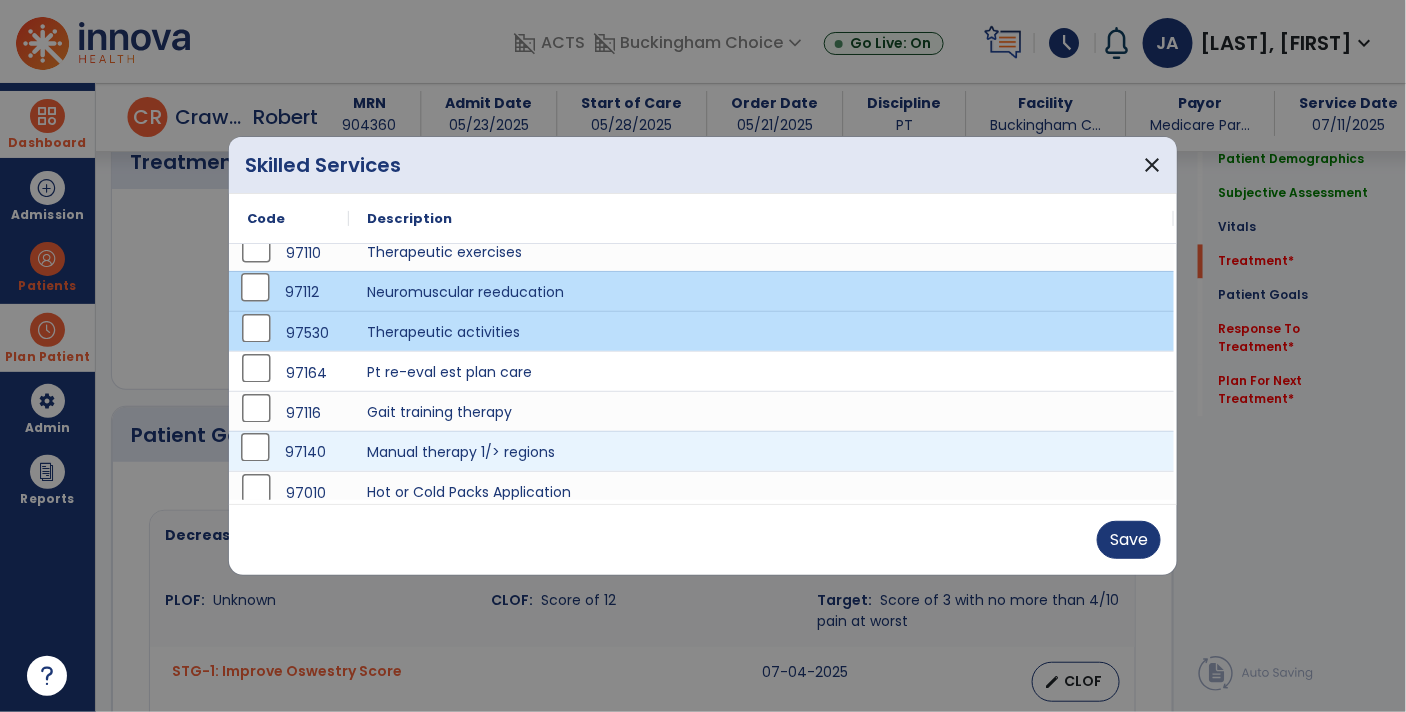 click on "97140" at bounding box center [289, 452] 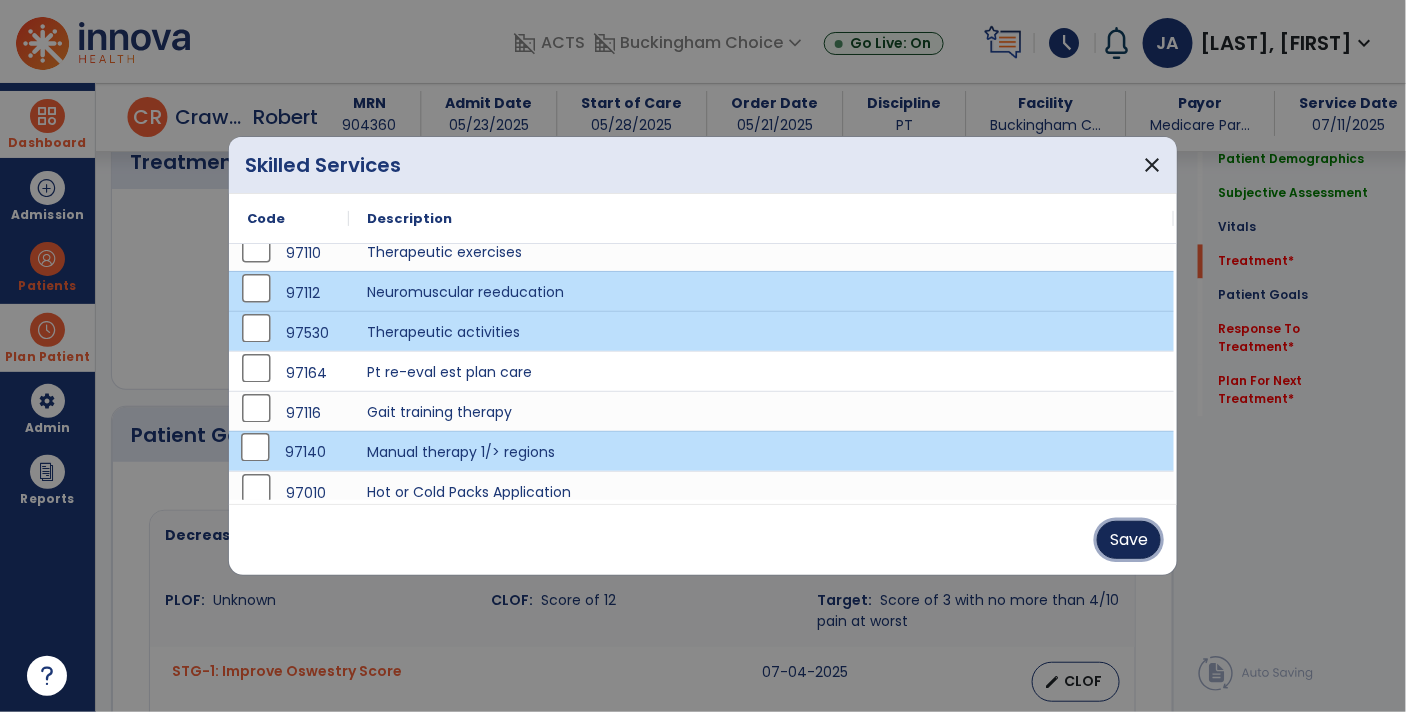 click on "Save" at bounding box center (1129, 540) 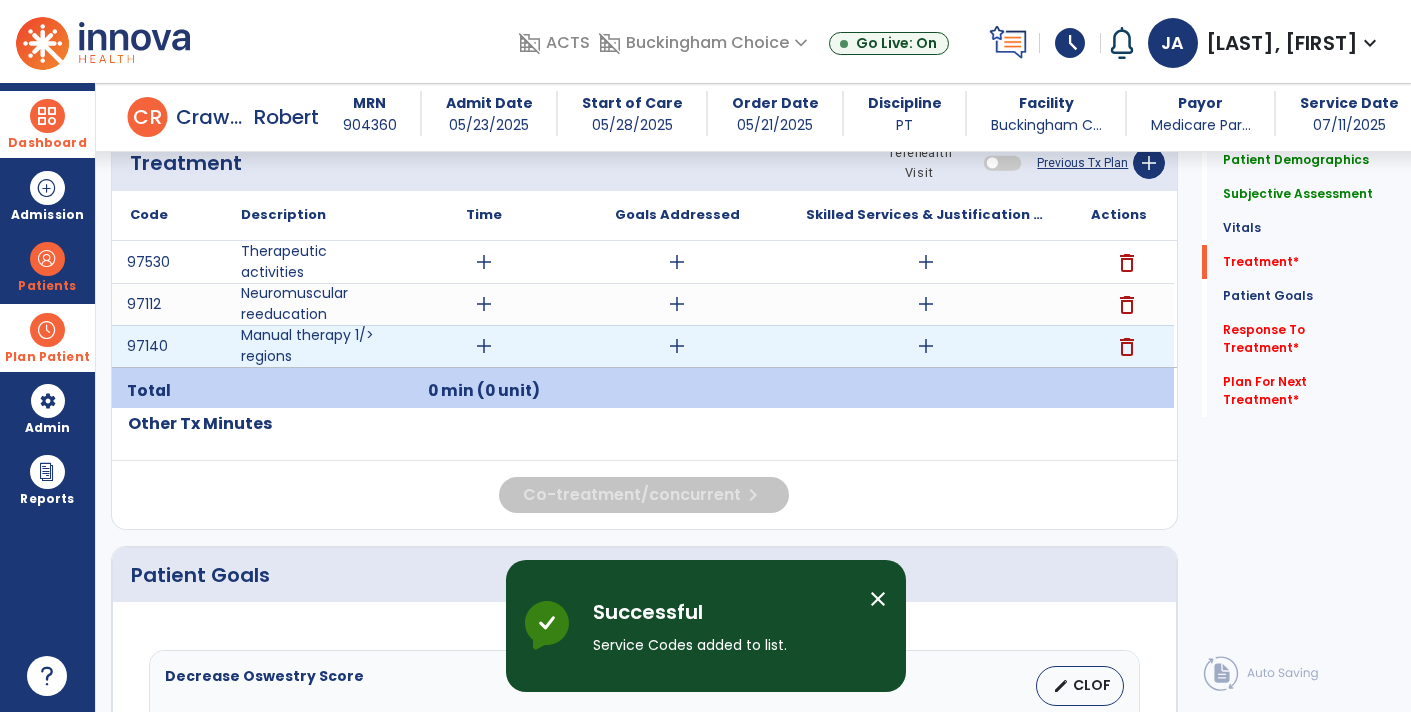click on "add" at bounding box center [484, 346] 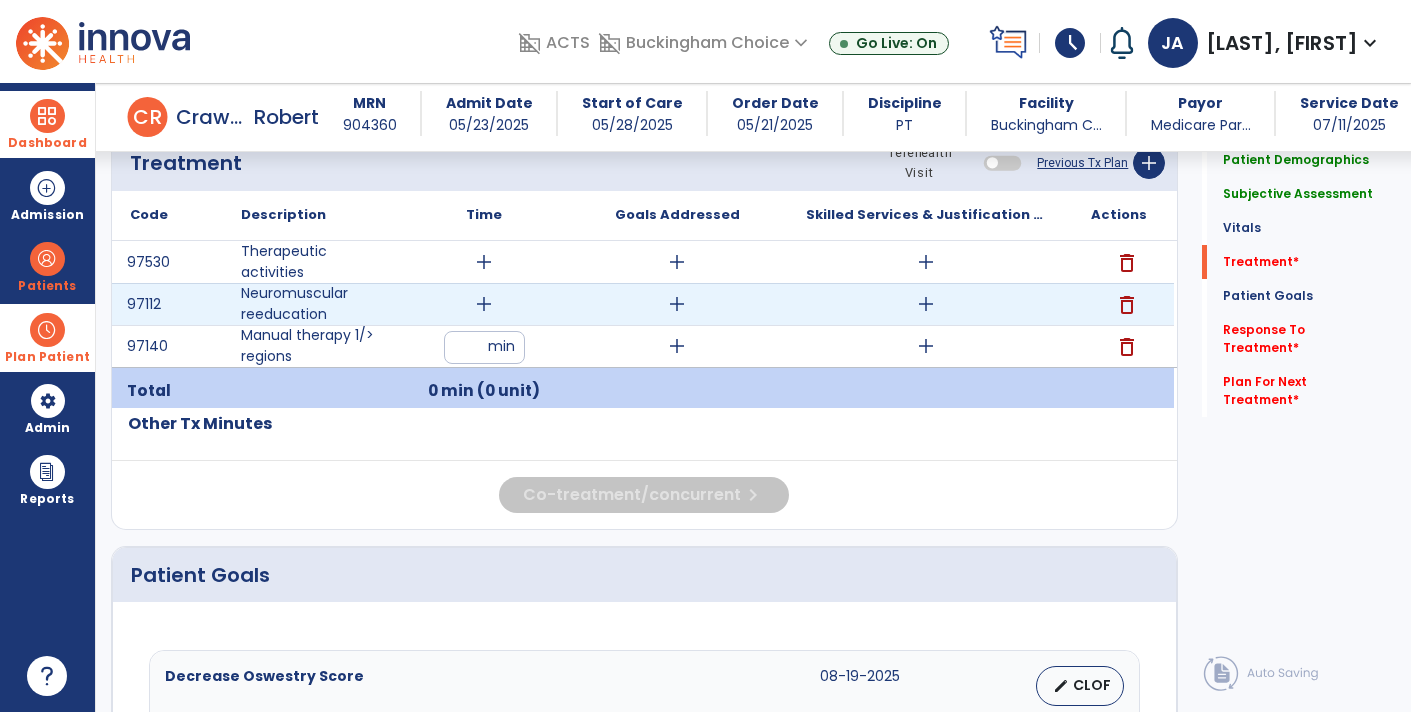 type on "*" 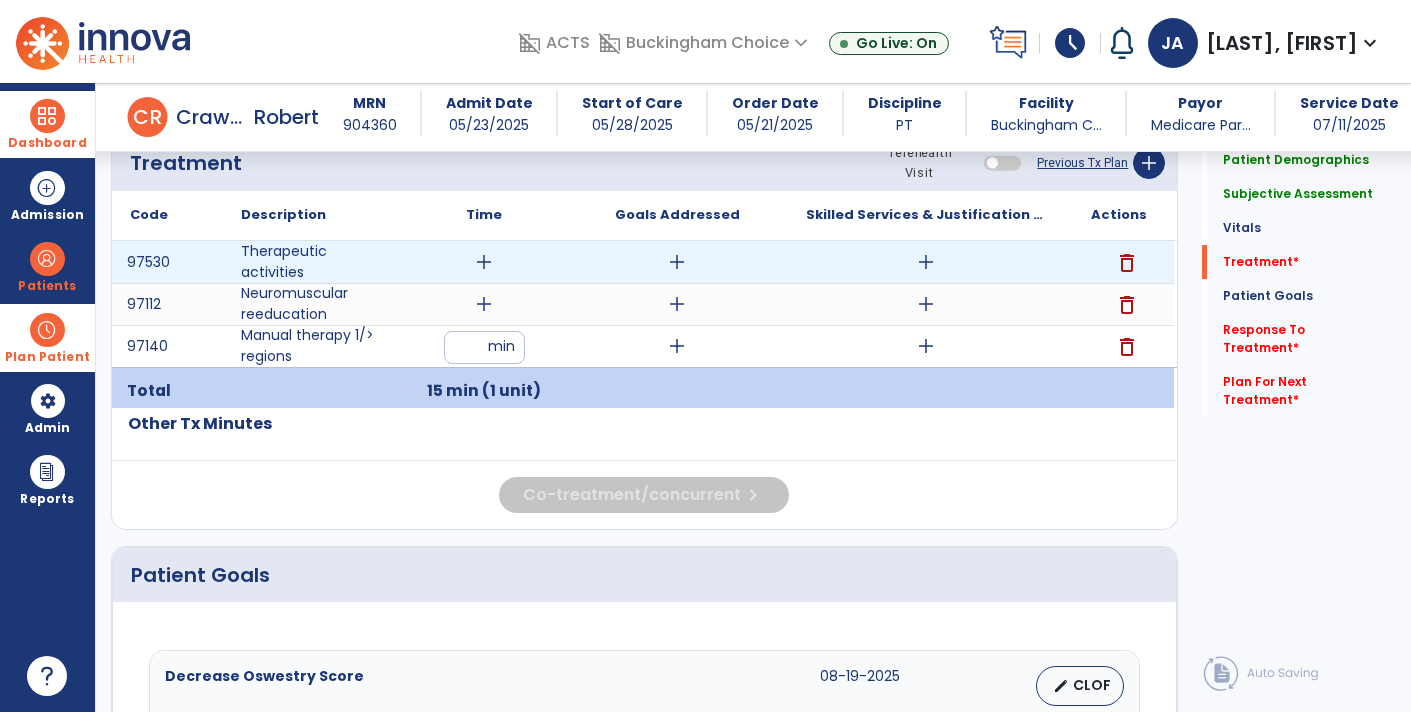 click on "add" at bounding box center (484, 262) 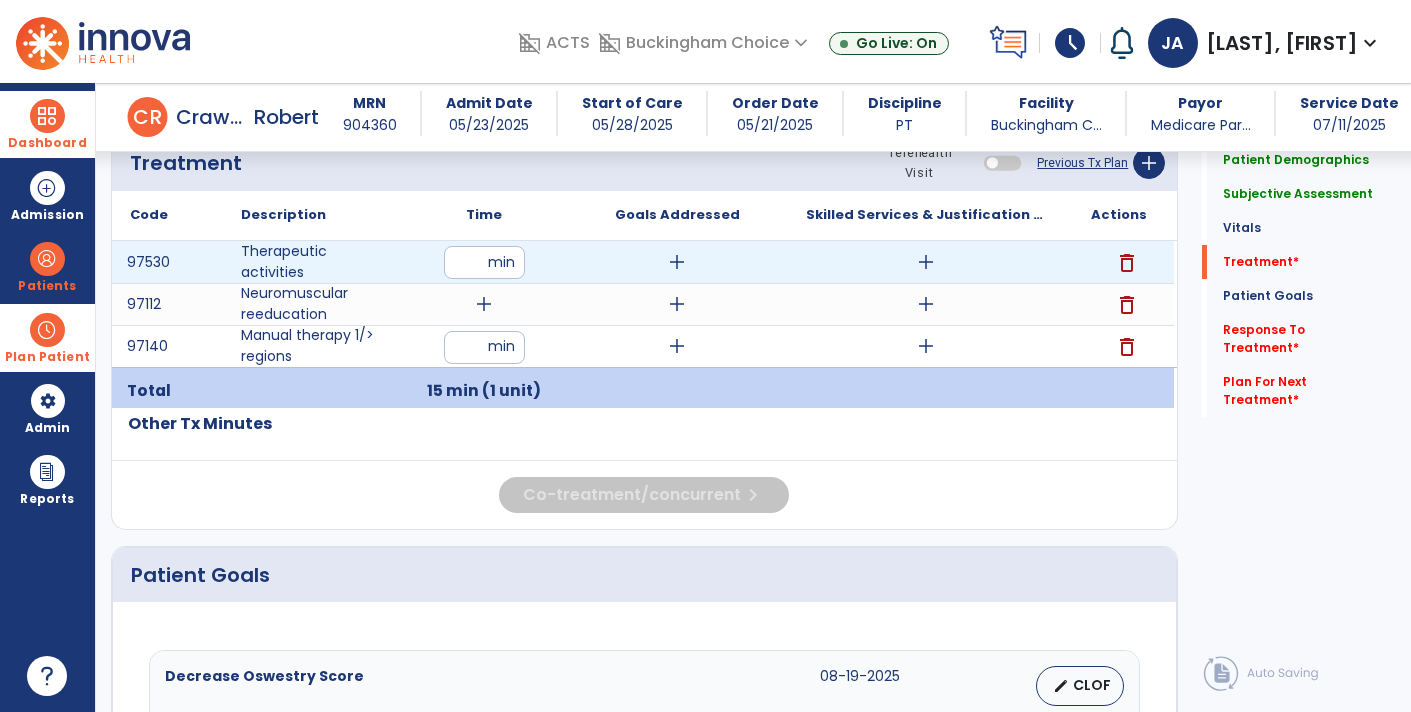 type on "**" 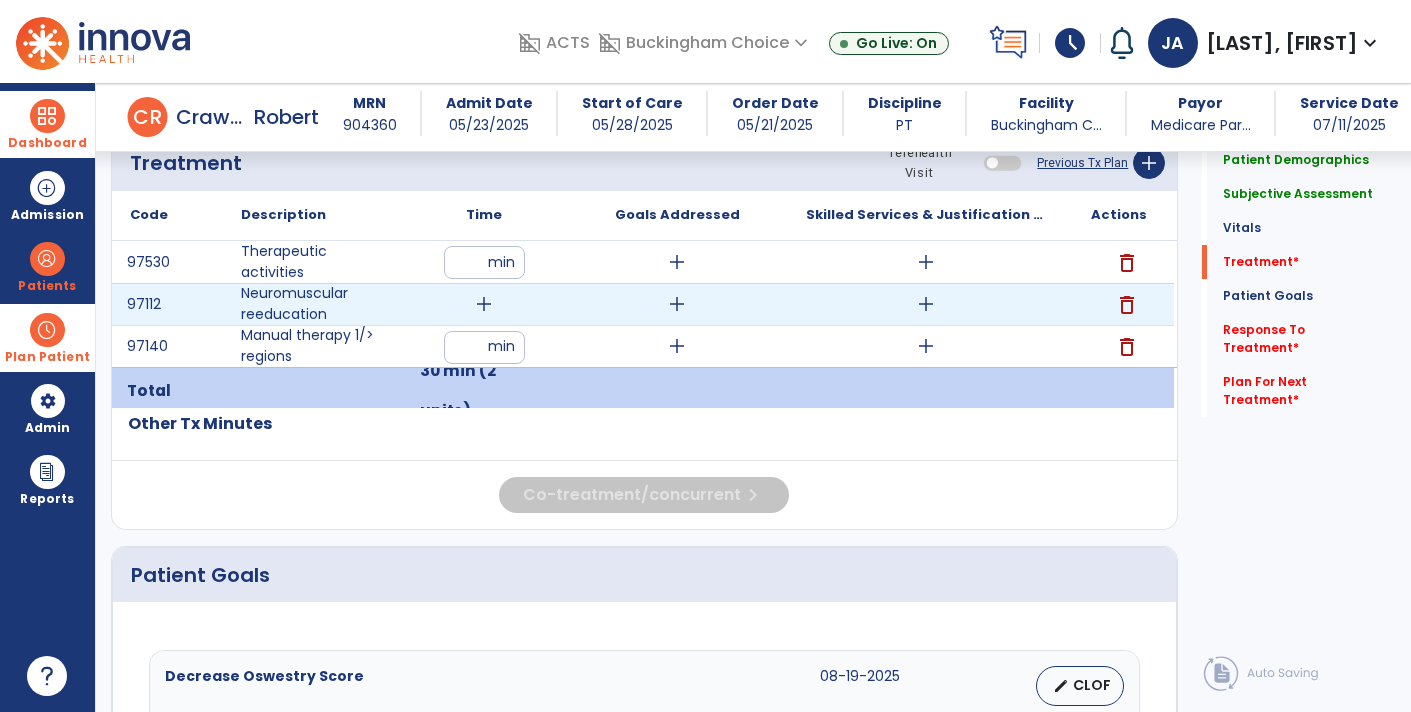 click on "add" at bounding box center [484, 304] 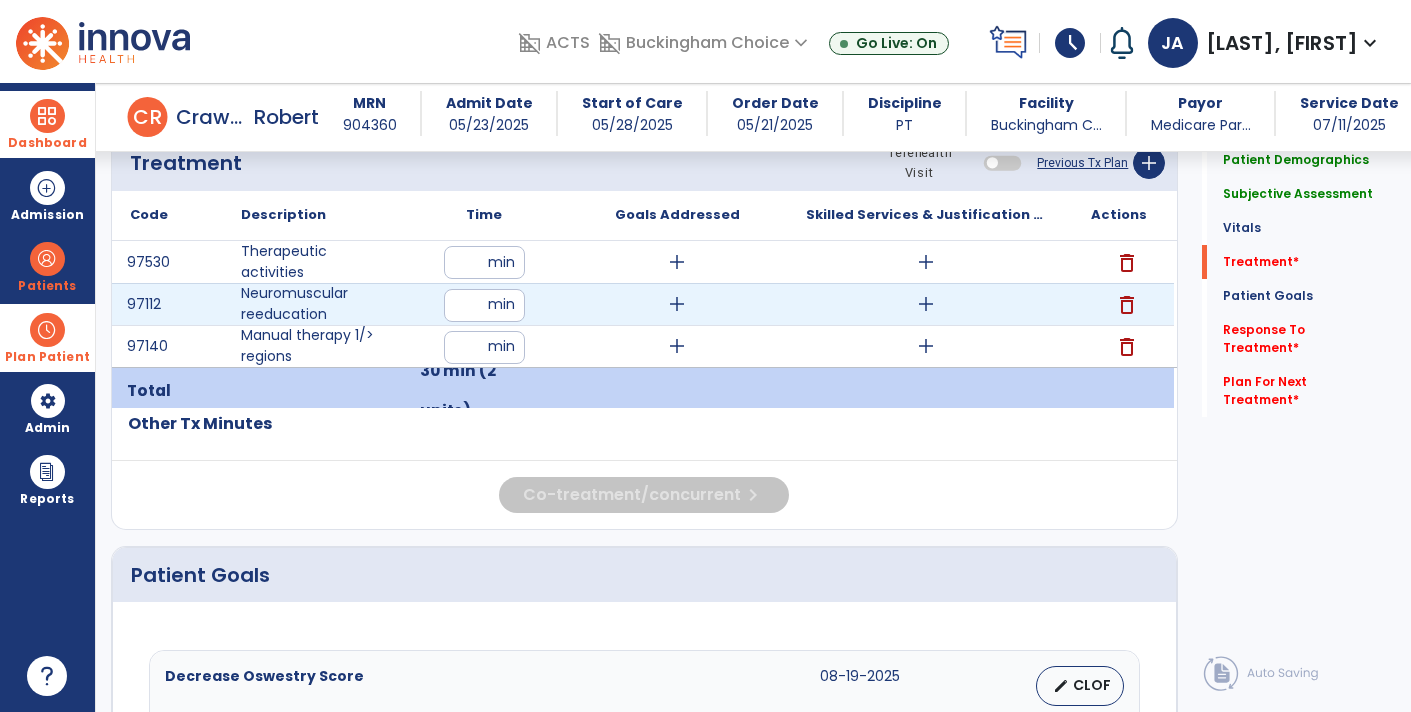 type on "**" 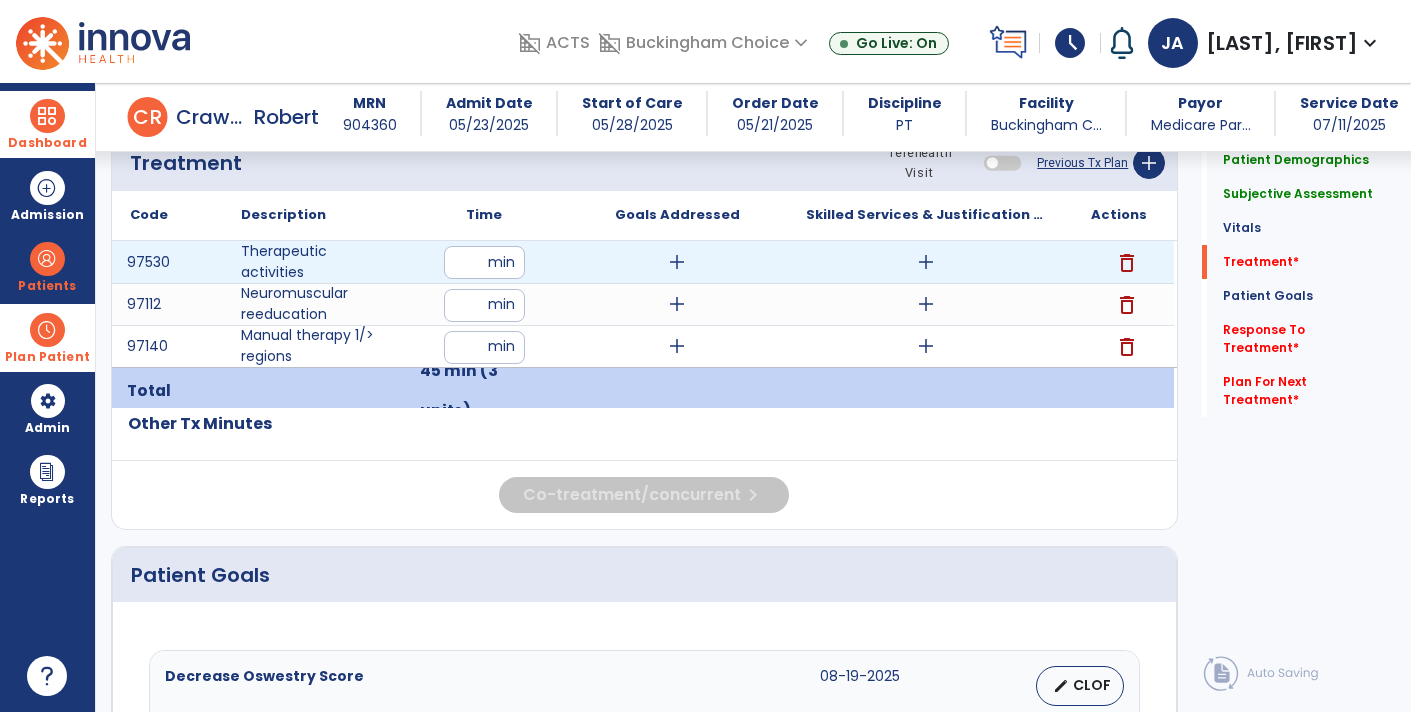 click on "add" at bounding box center (677, 262) 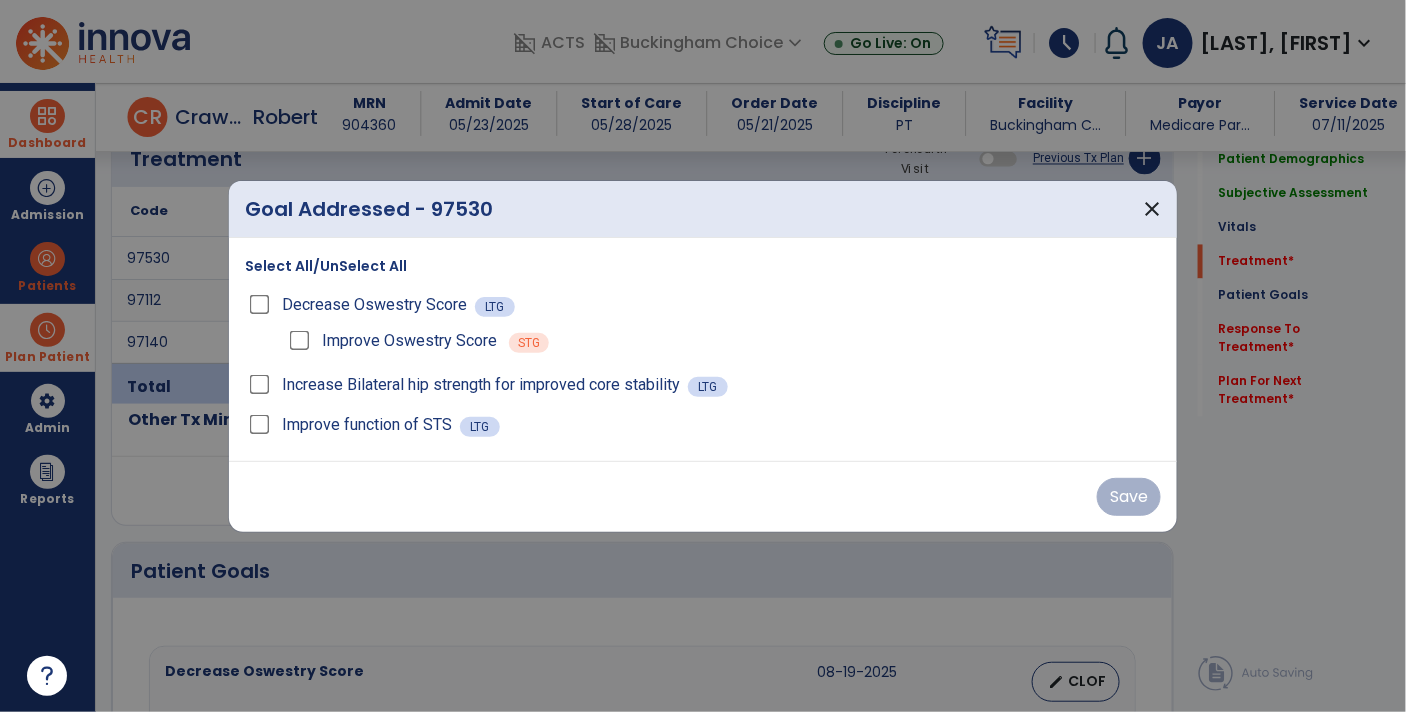 scroll, scrollTop: 1155, scrollLeft: 0, axis: vertical 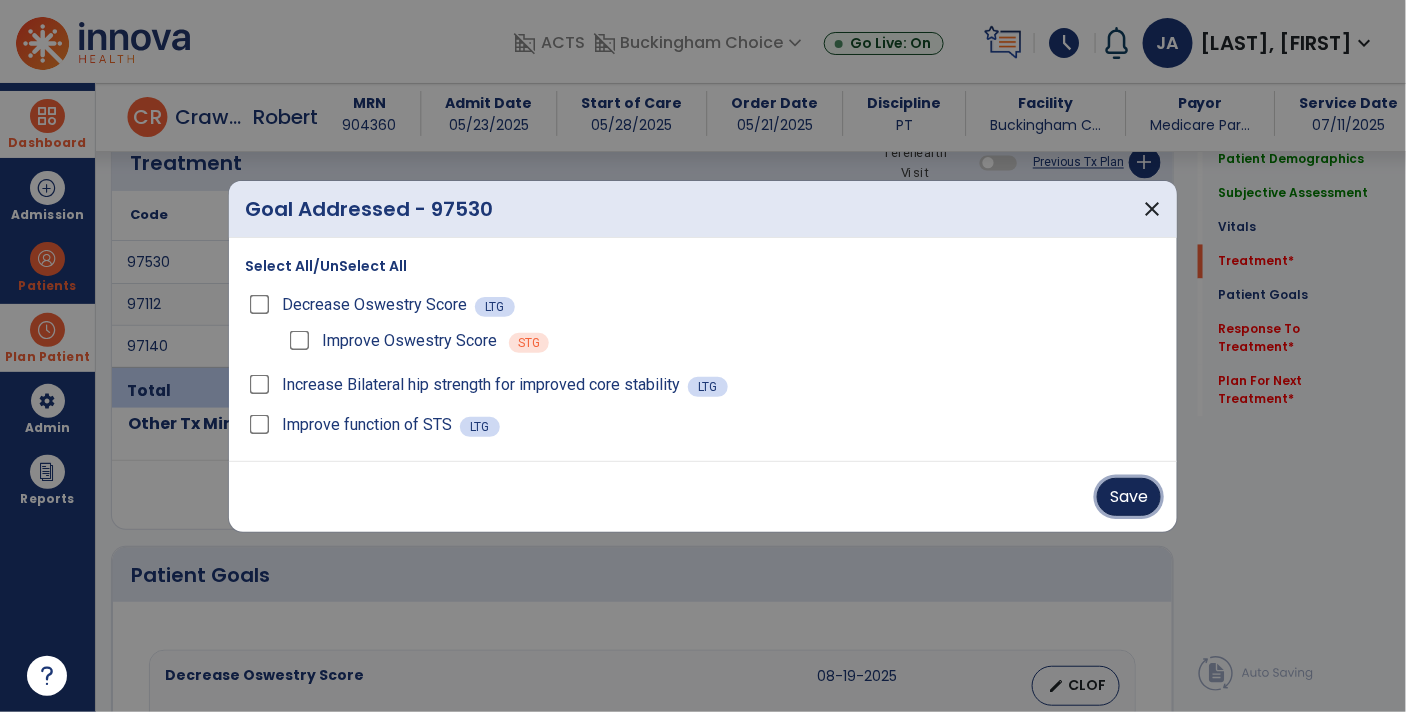 click on "Save" at bounding box center [1129, 497] 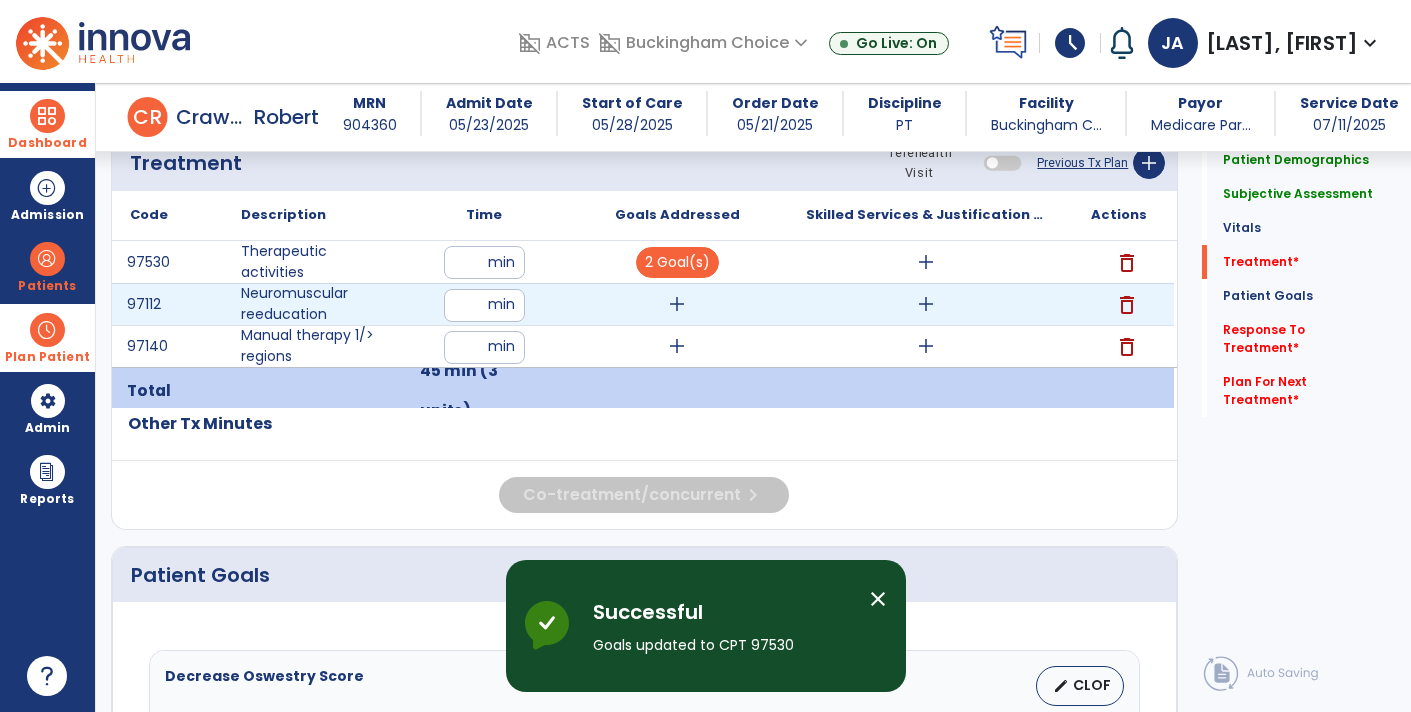 click on "add" at bounding box center [677, 304] 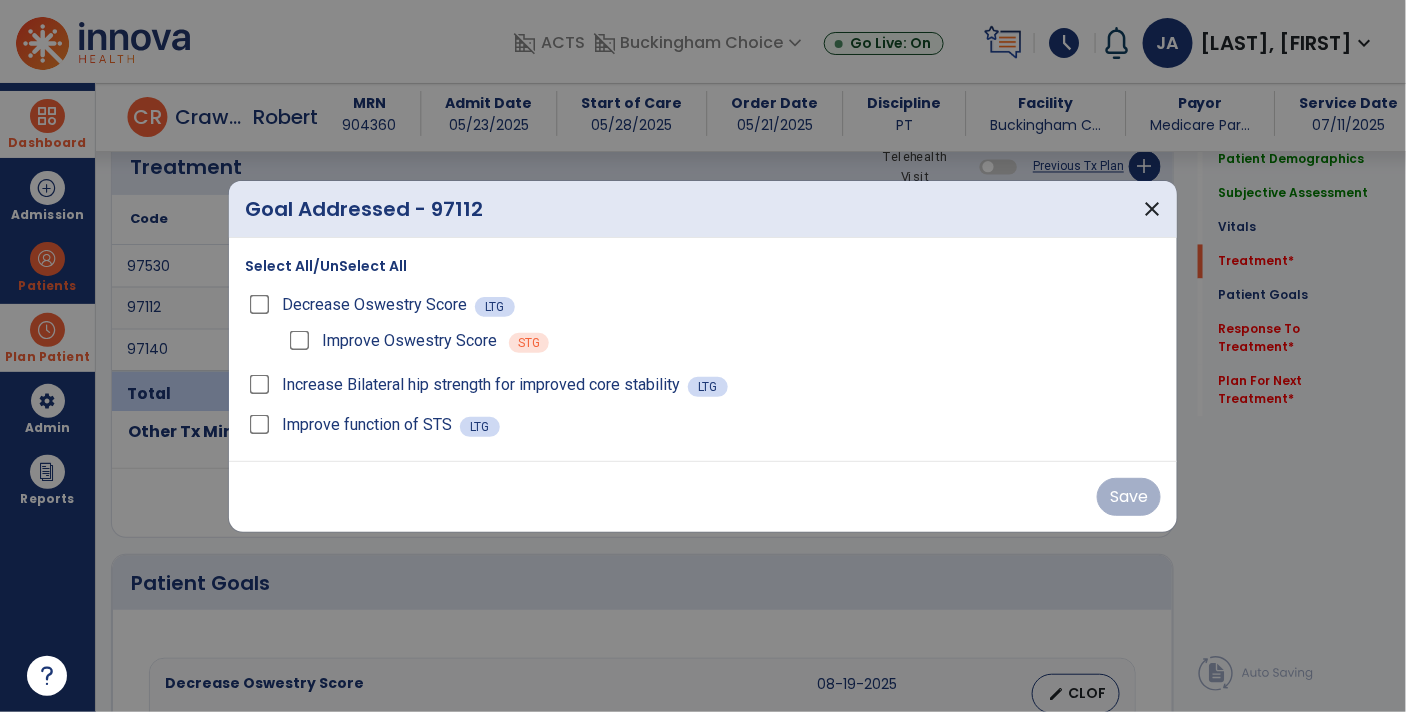 scroll, scrollTop: 1155, scrollLeft: 0, axis: vertical 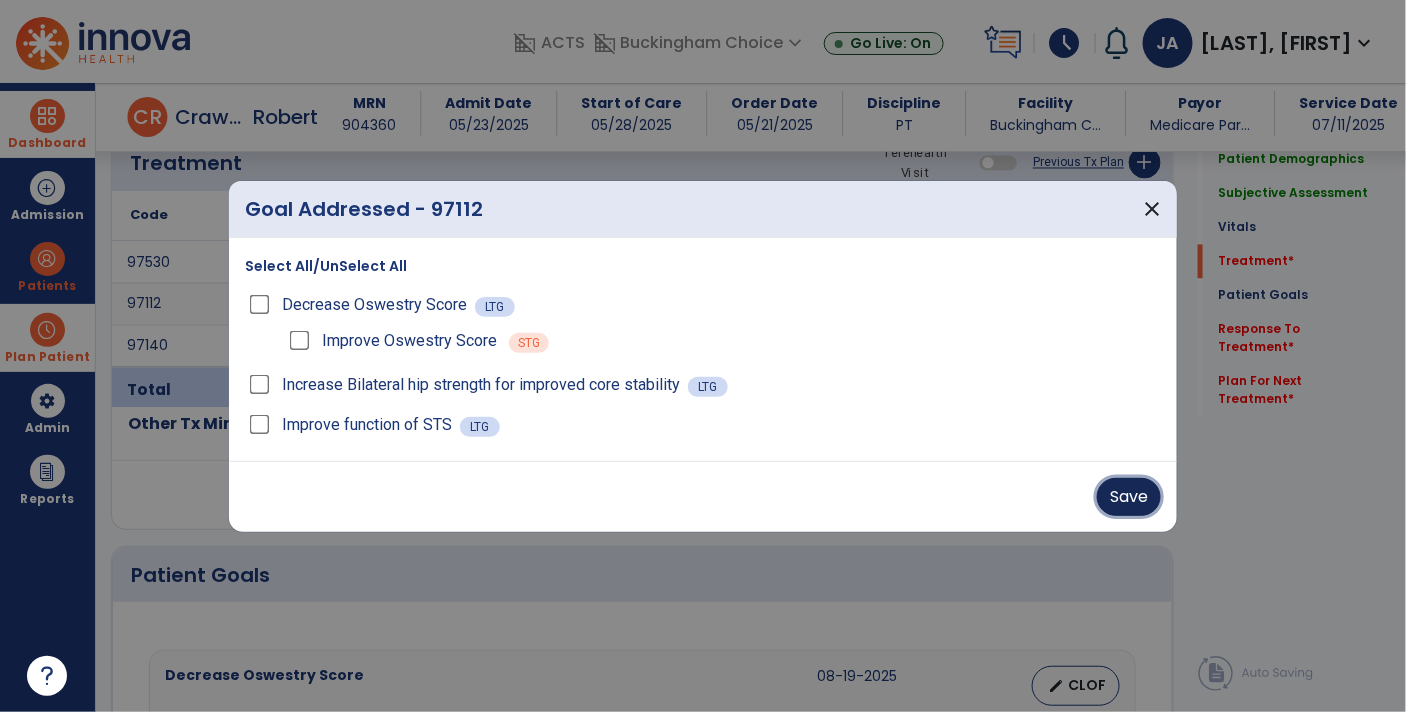 click on "Save" at bounding box center [1129, 497] 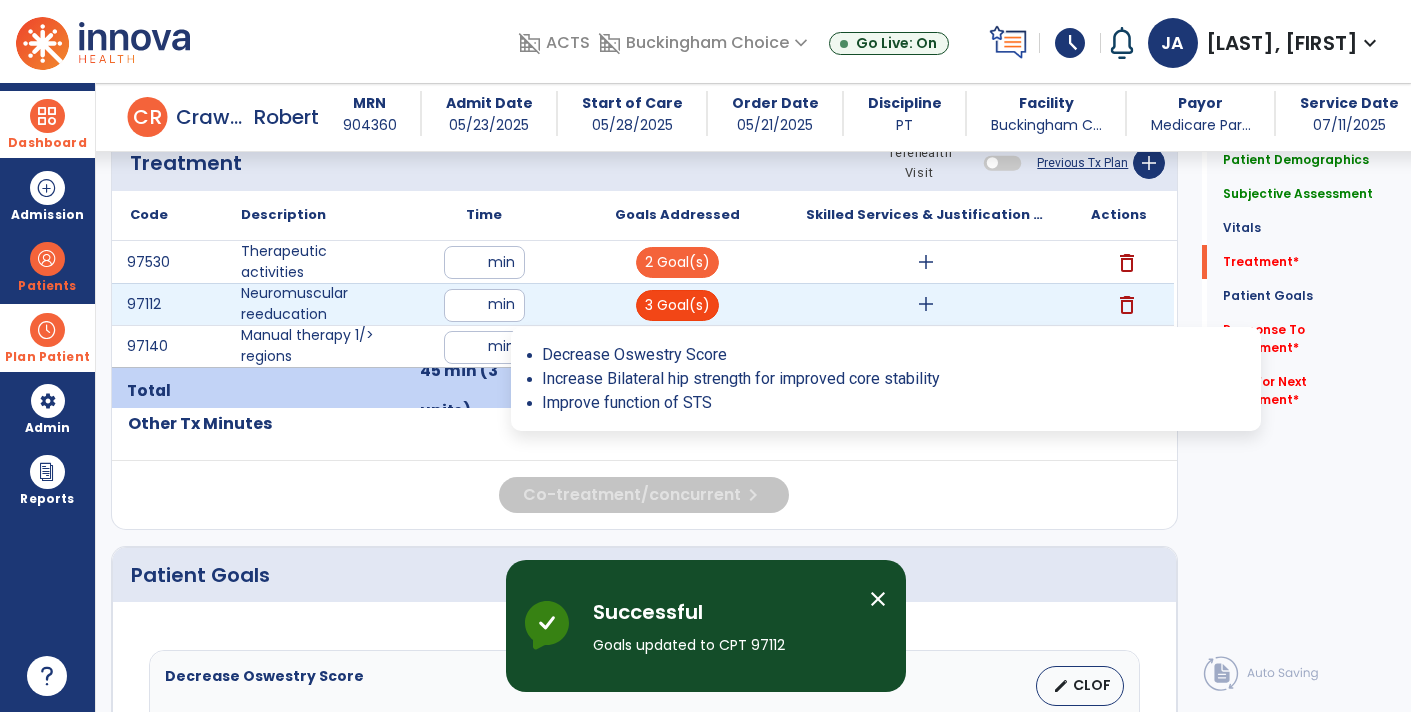 click on "3 Goal(s)" at bounding box center [677, 305] 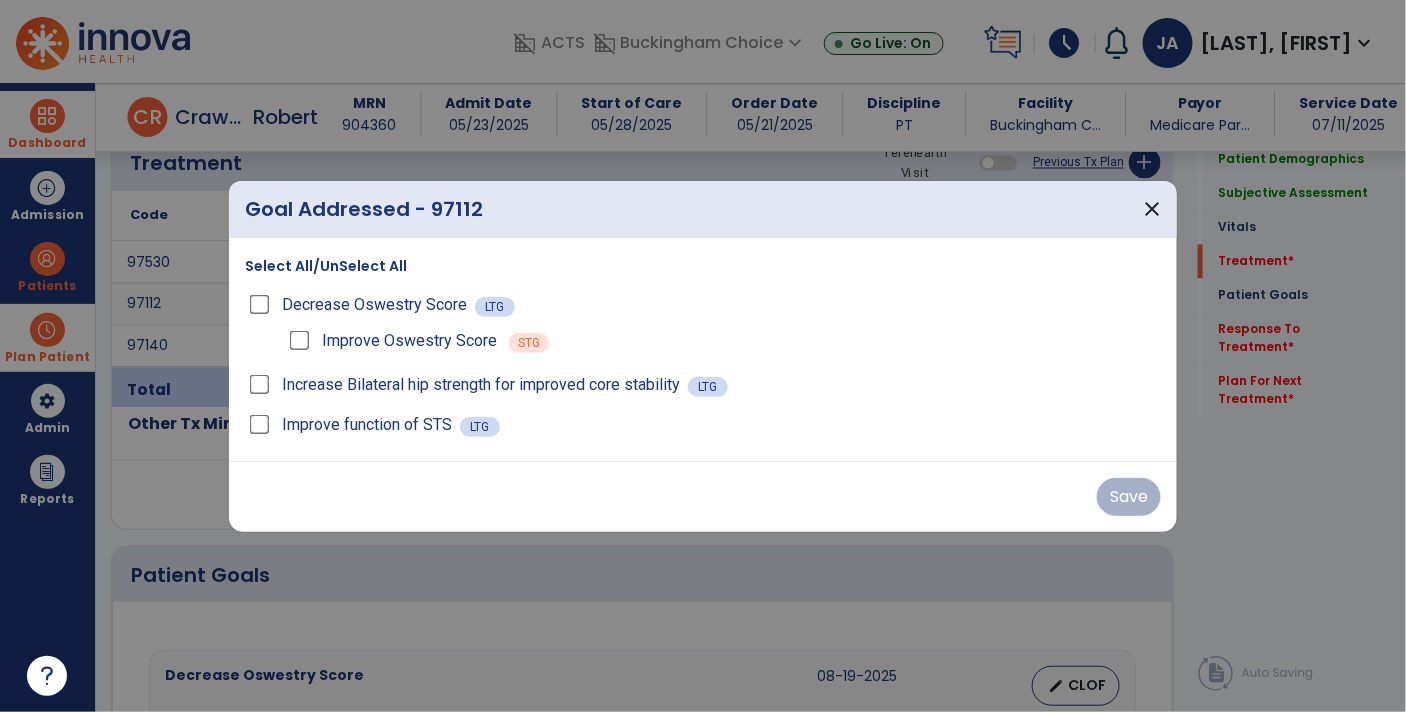 scroll, scrollTop: 1155, scrollLeft: 0, axis: vertical 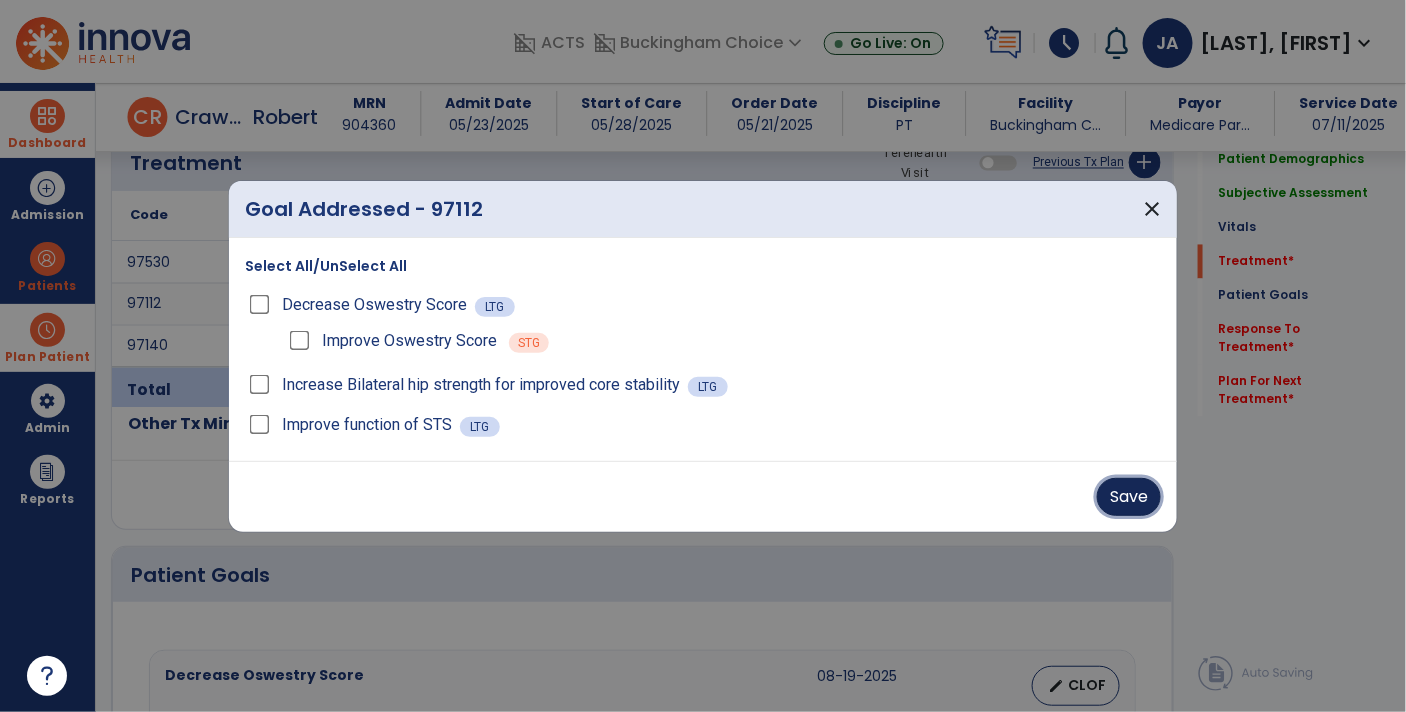 click on "Save" at bounding box center [1129, 497] 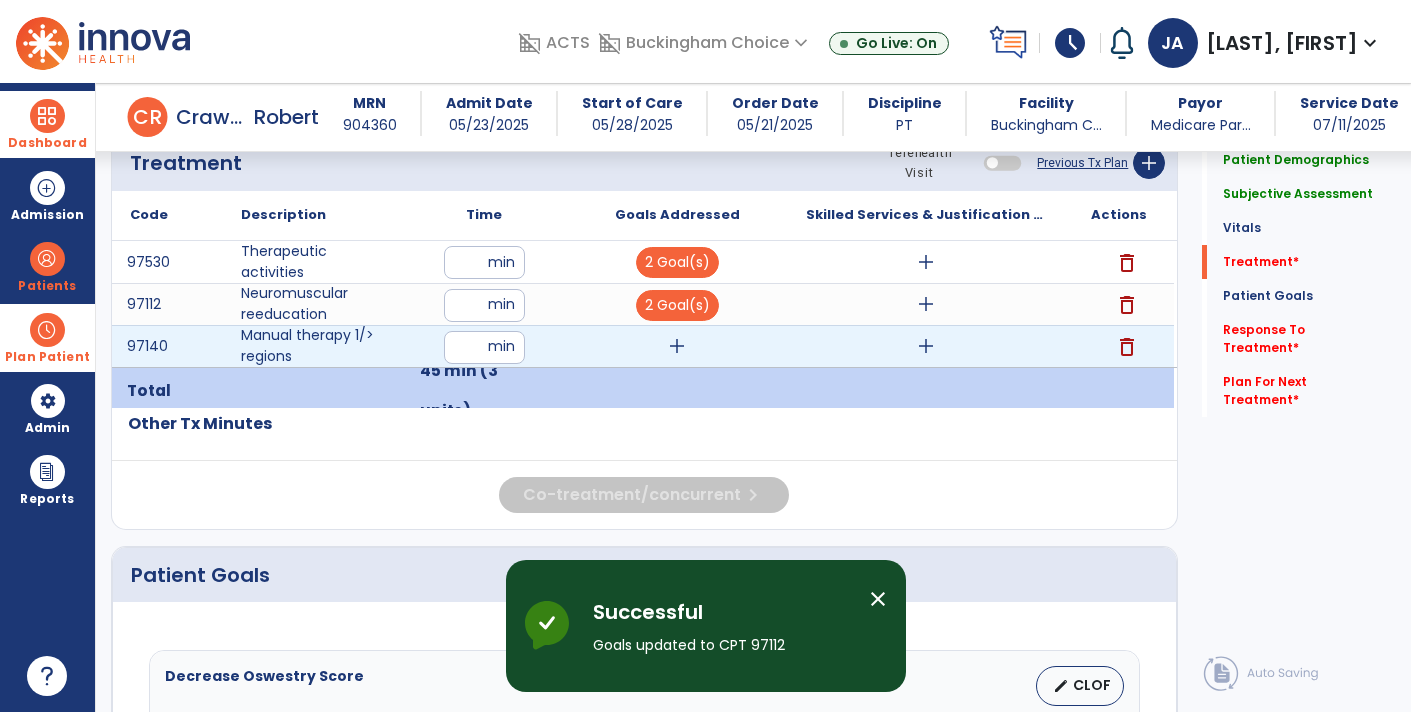 click on "add" at bounding box center (677, 346) 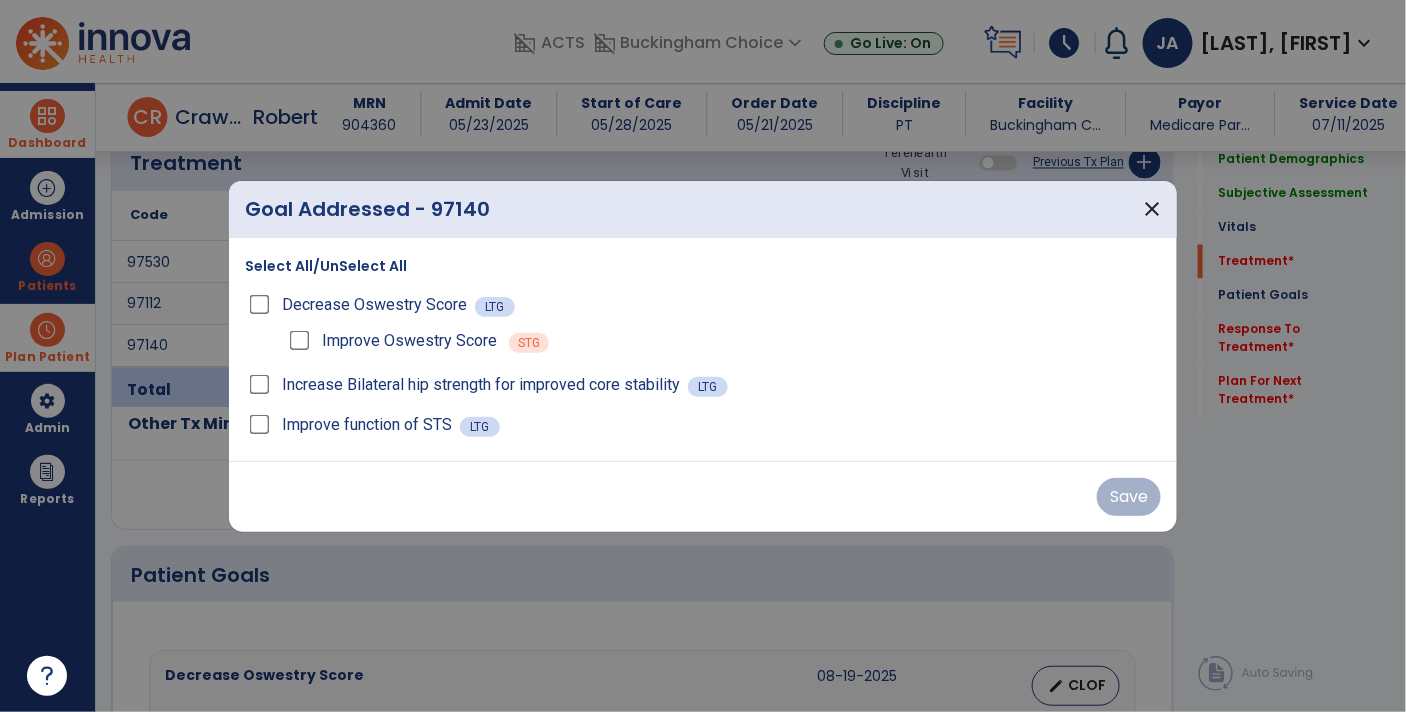 scroll, scrollTop: 1155, scrollLeft: 0, axis: vertical 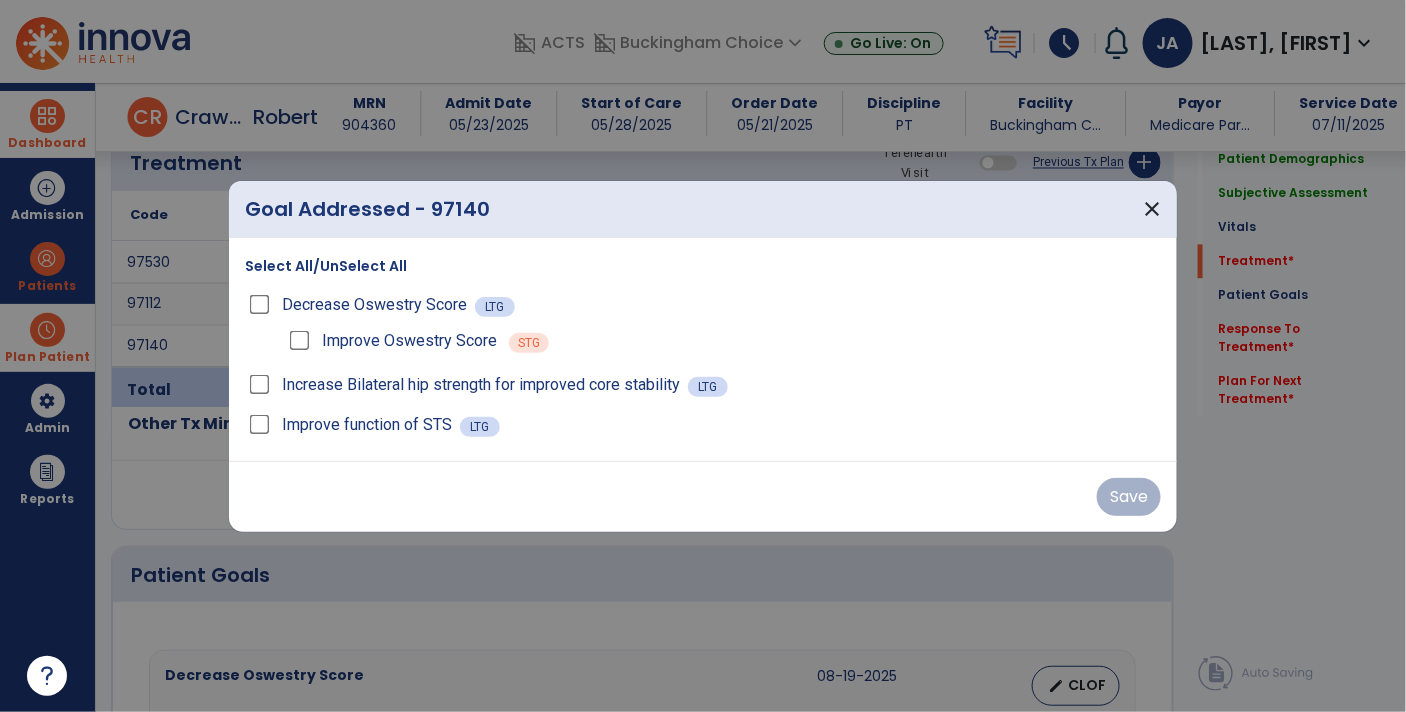click on "Improve Oswestry Score" at bounding box center [391, 341] 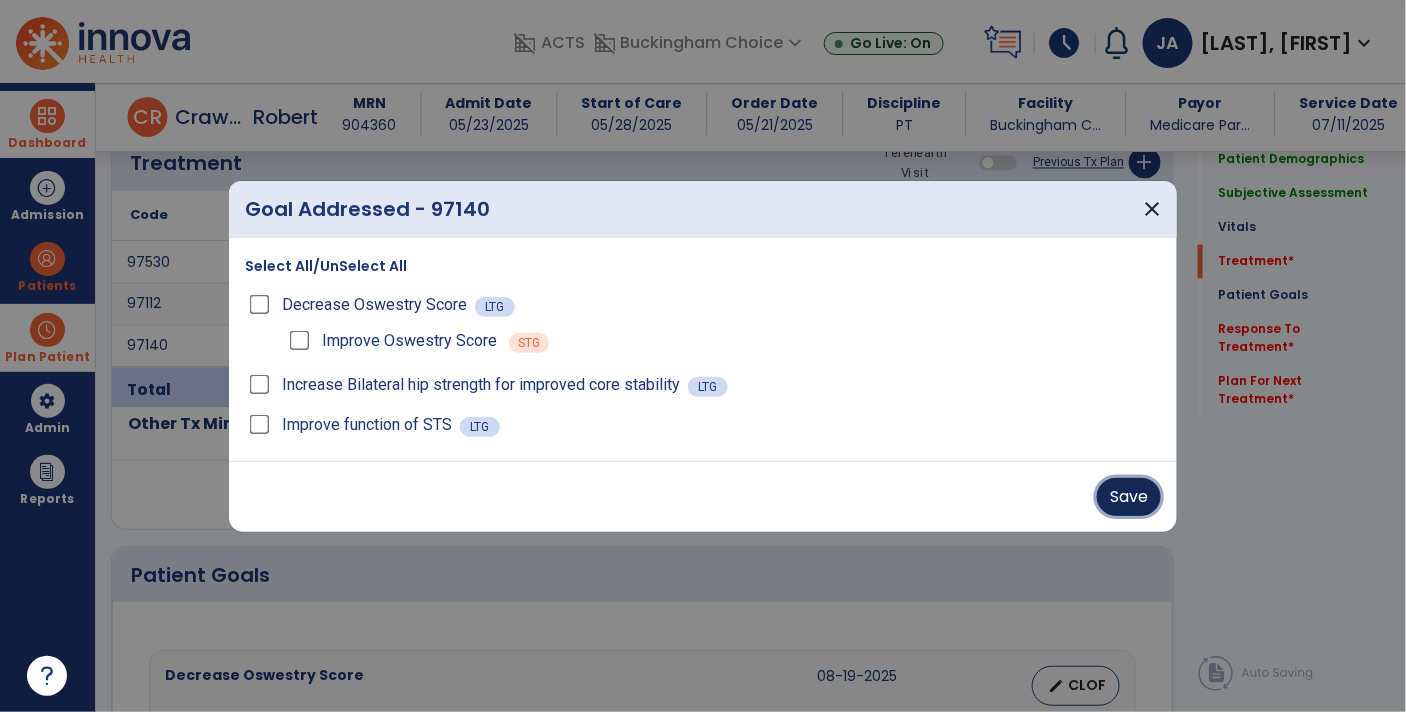 click on "Save" at bounding box center [1129, 497] 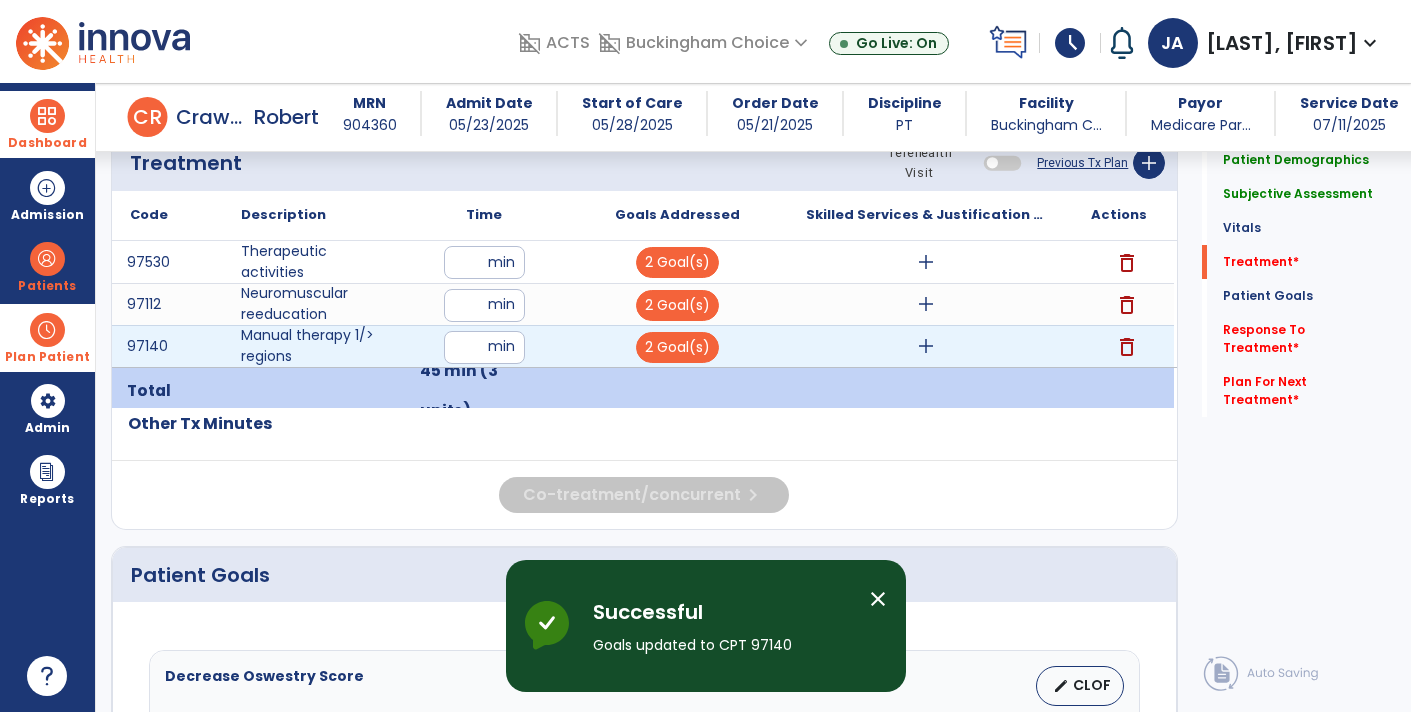 click on "add" at bounding box center (926, 346) 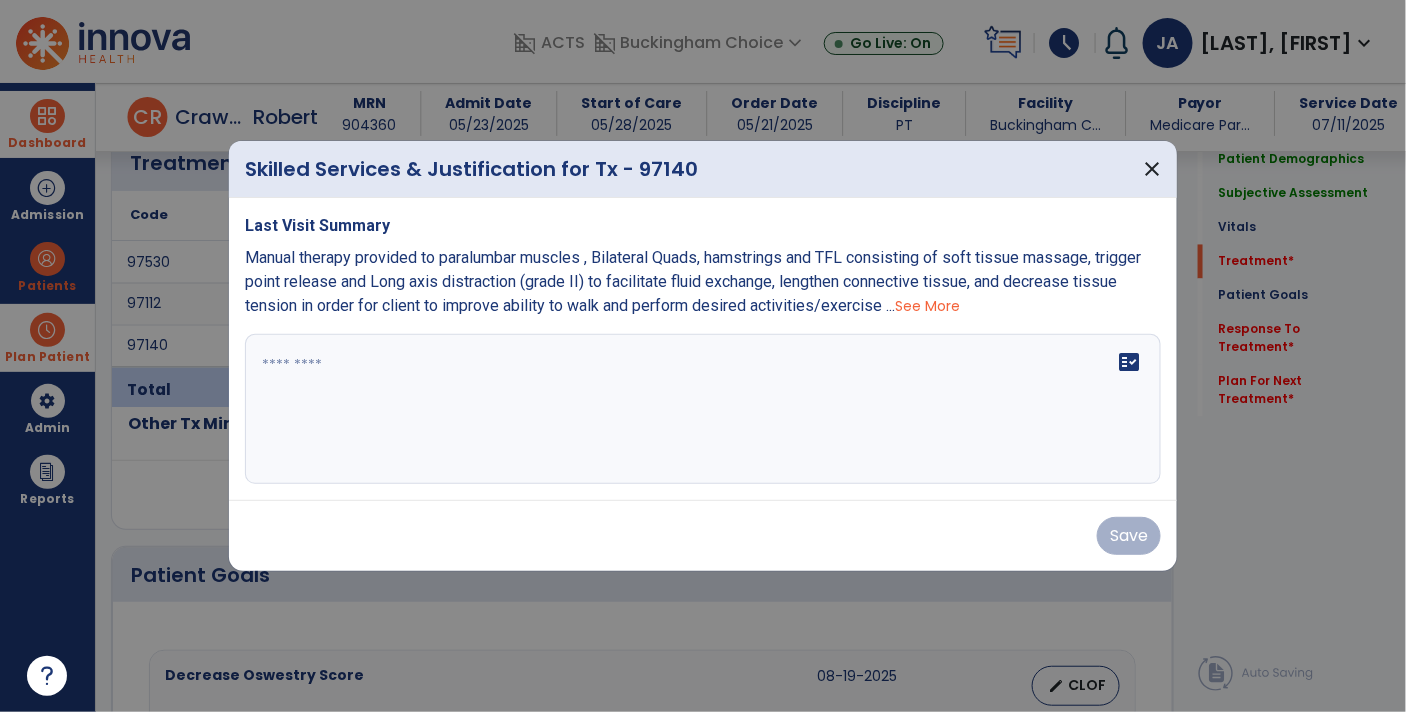scroll, scrollTop: 1155, scrollLeft: 0, axis: vertical 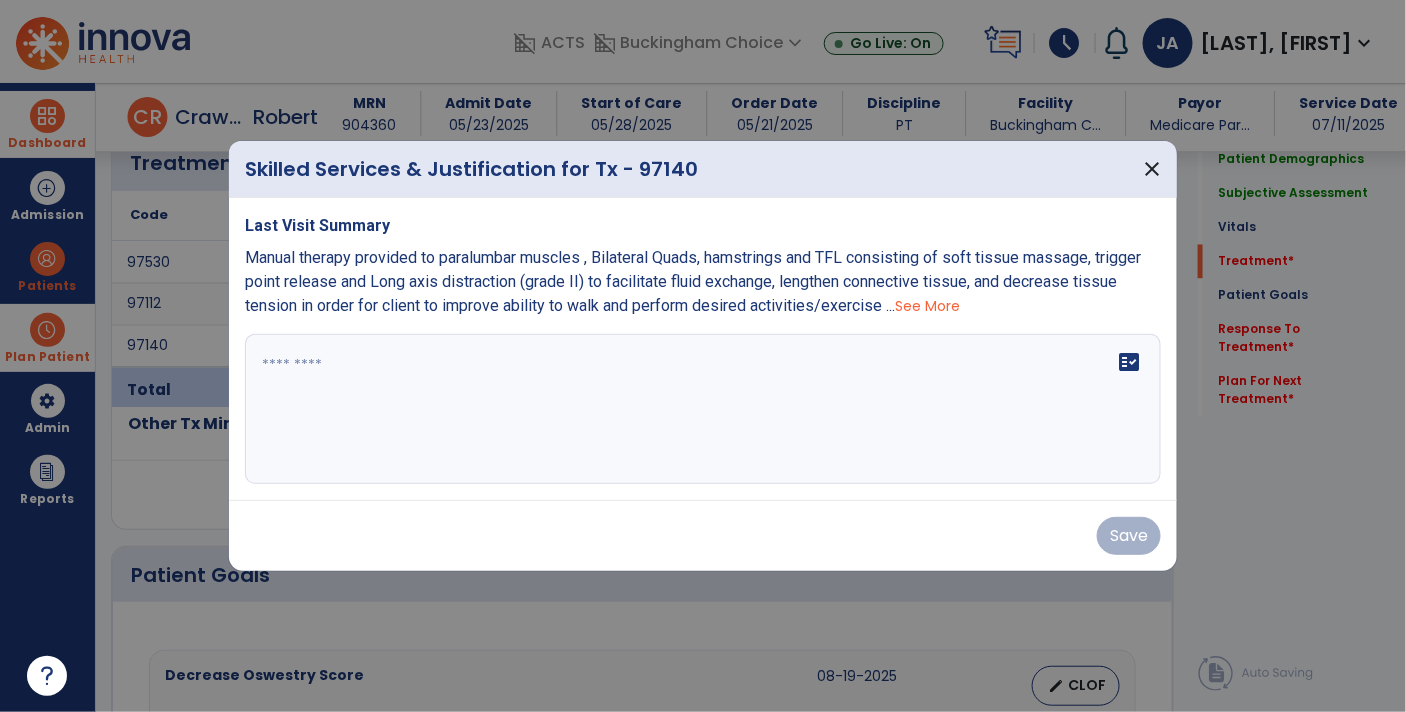 click 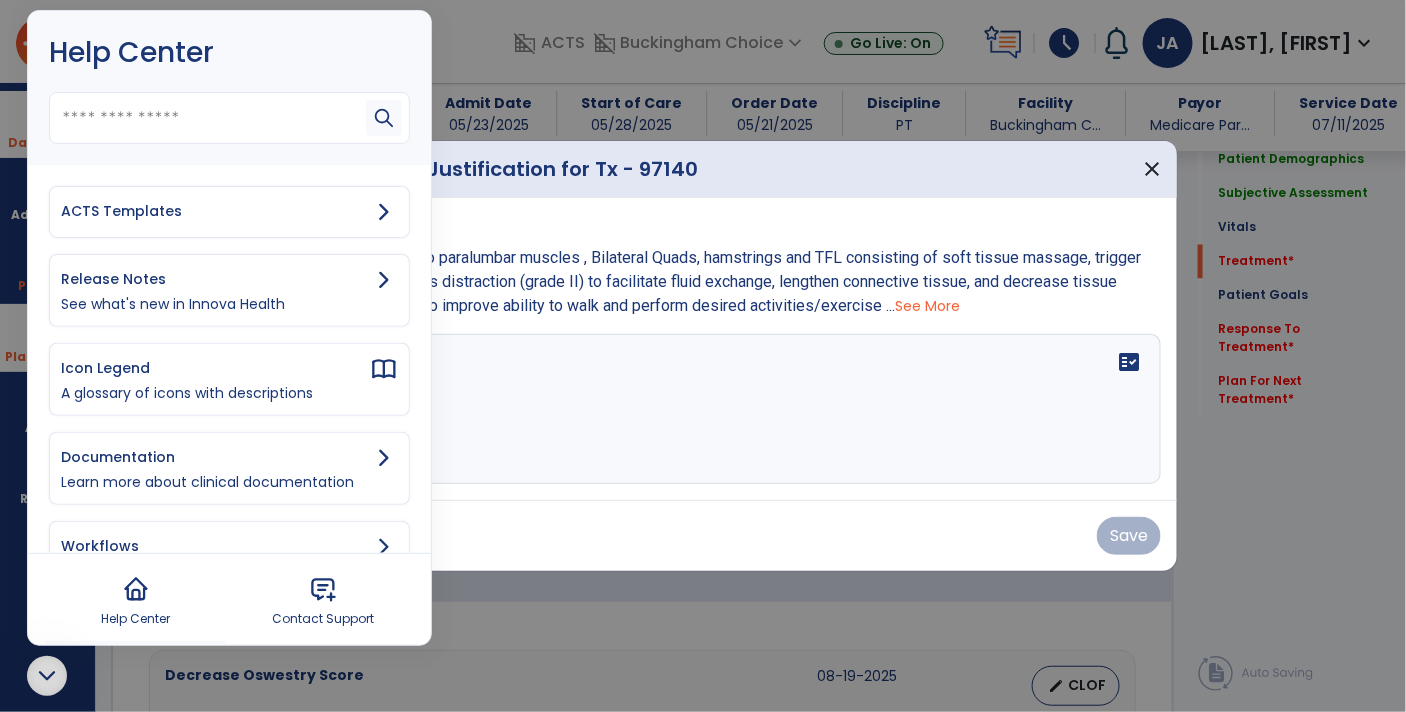 click on "ACTS Templates" at bounding box center (215, 211) 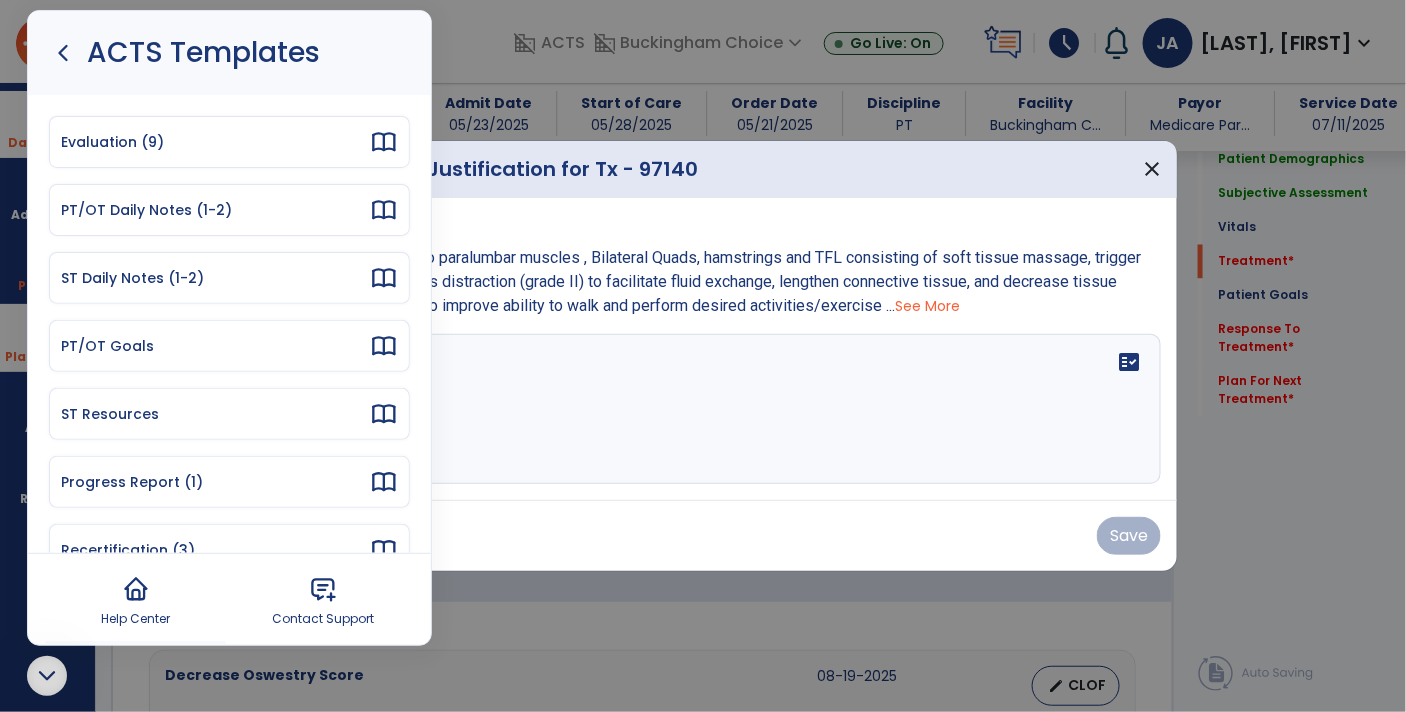 click on "PT/OT Daily Notes (1-2)" at bounding box center [229, 210] 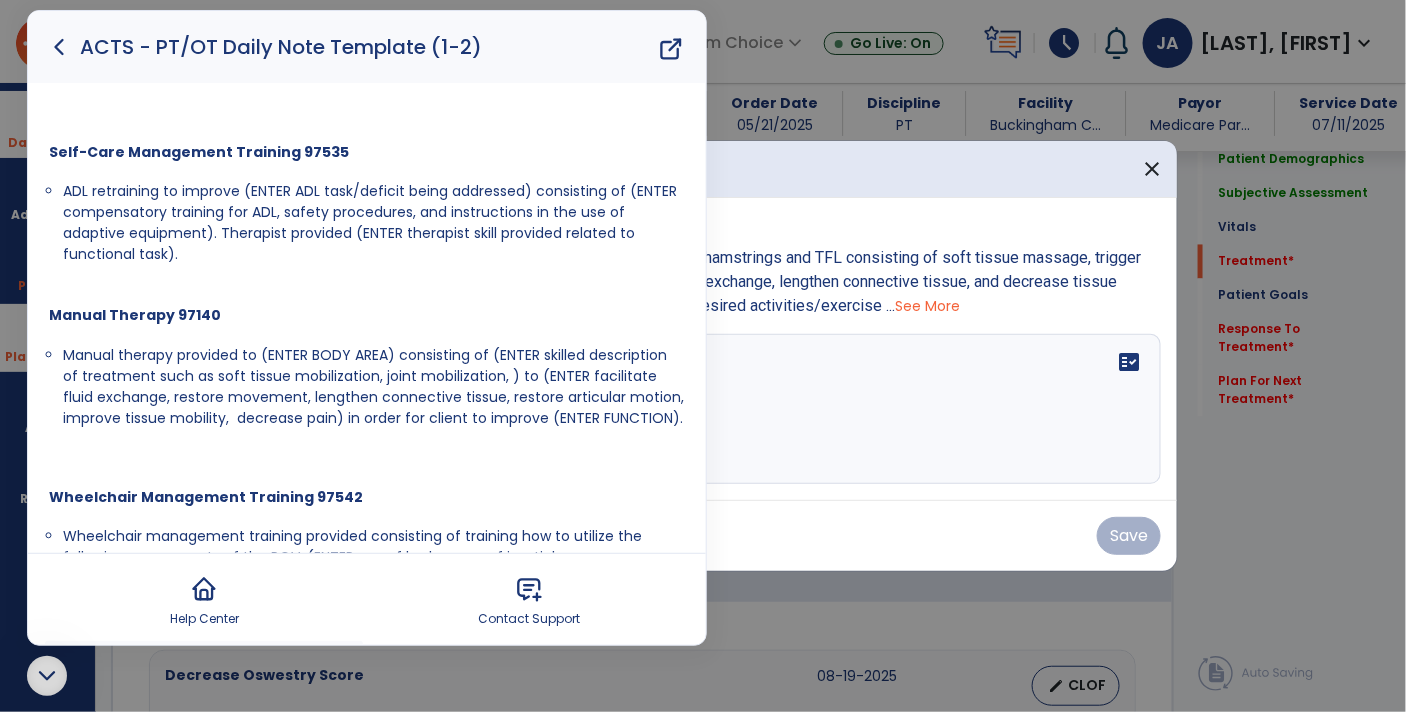 scroll, scrollTop: 945, scrollLeft: 0, axis: vertical 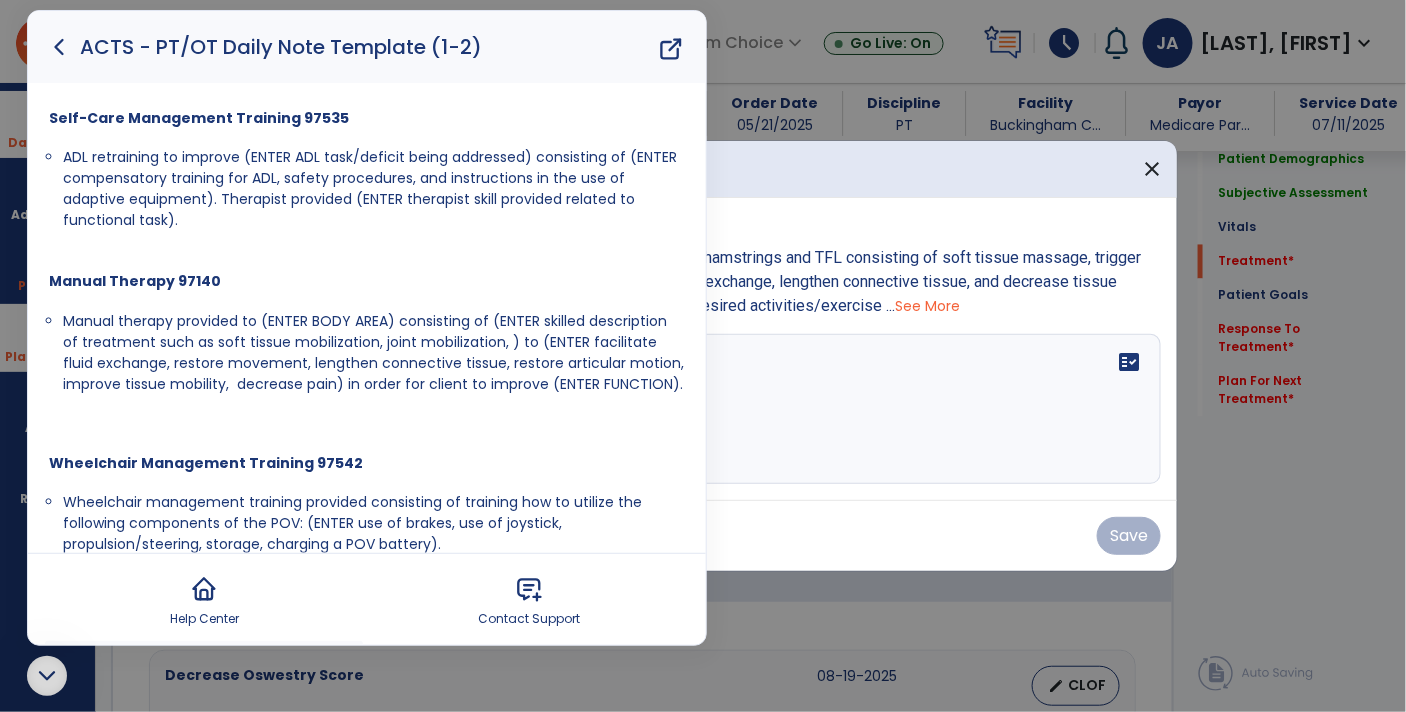 drag, startPoint x: 677, startPoint y: 382, endPoint x: 58, endPoint y: 325, distance: 621.61884 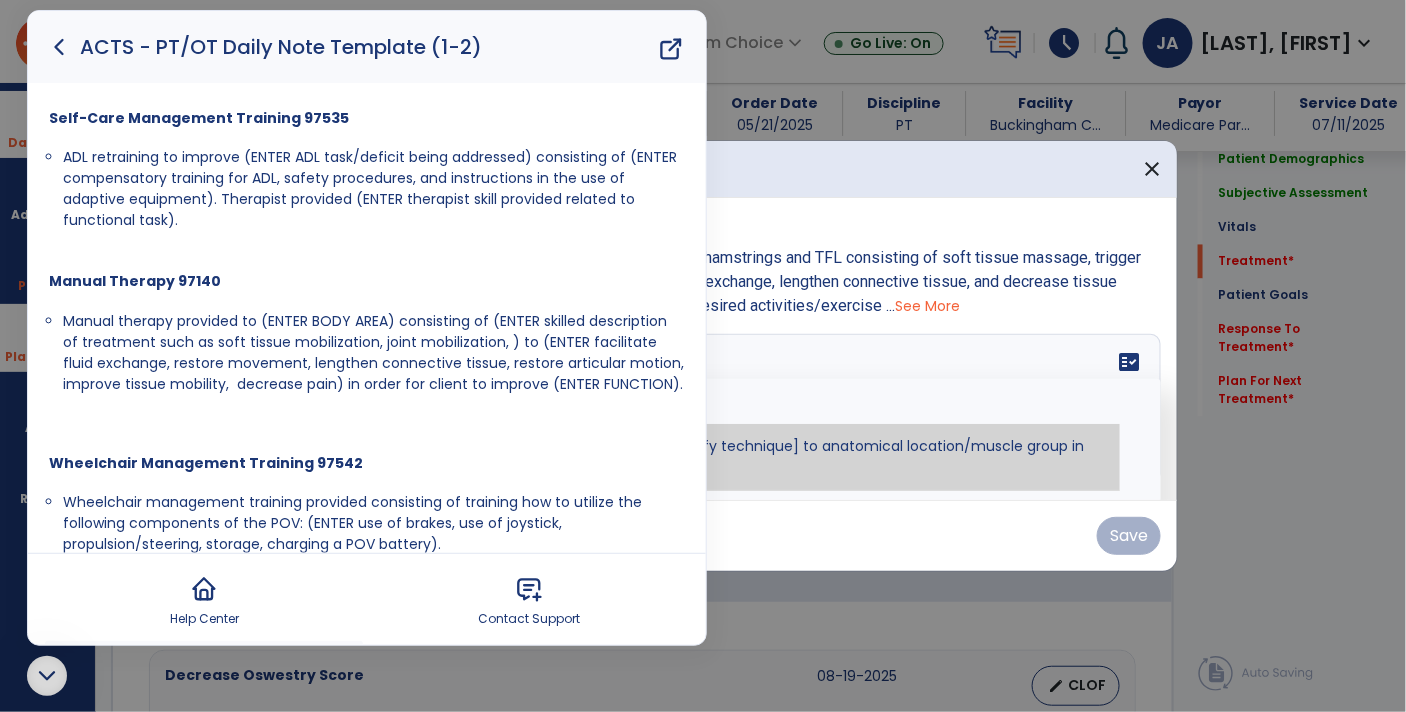 click at bounding box center [703, 409] 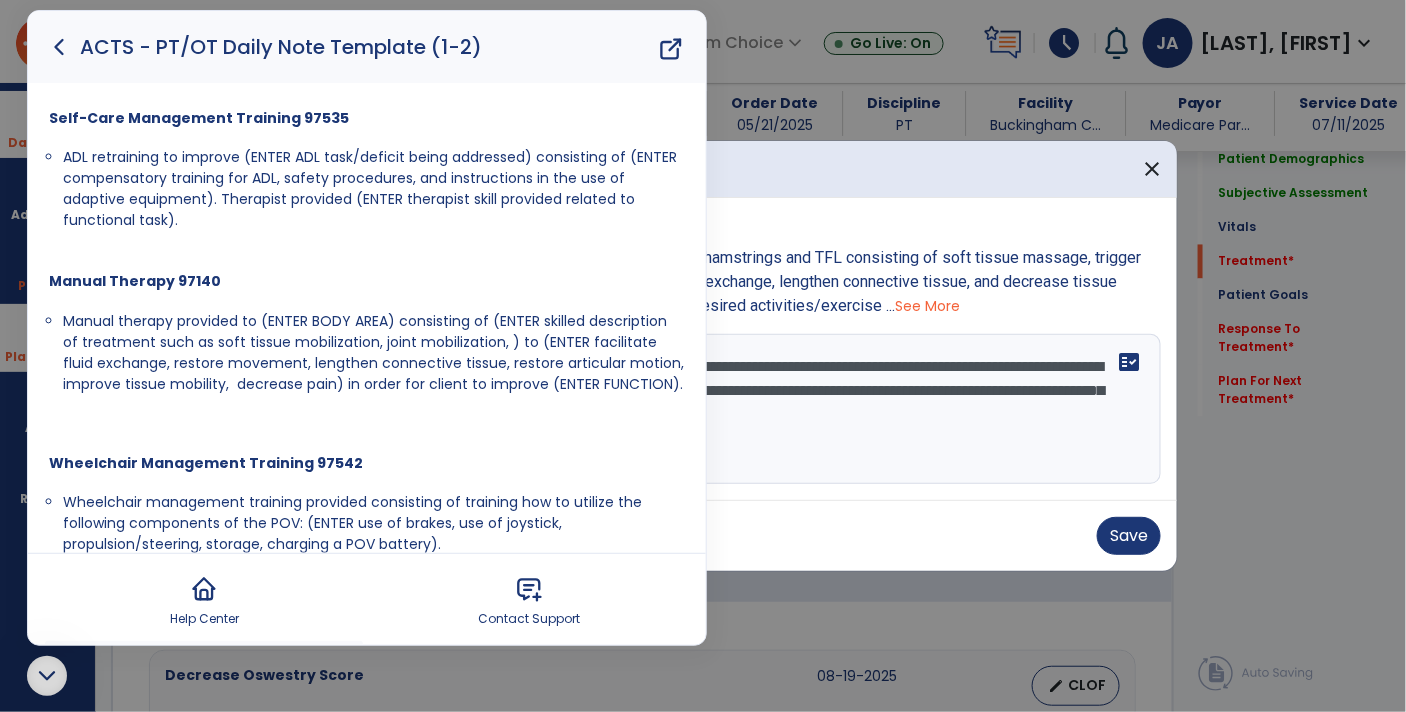 click 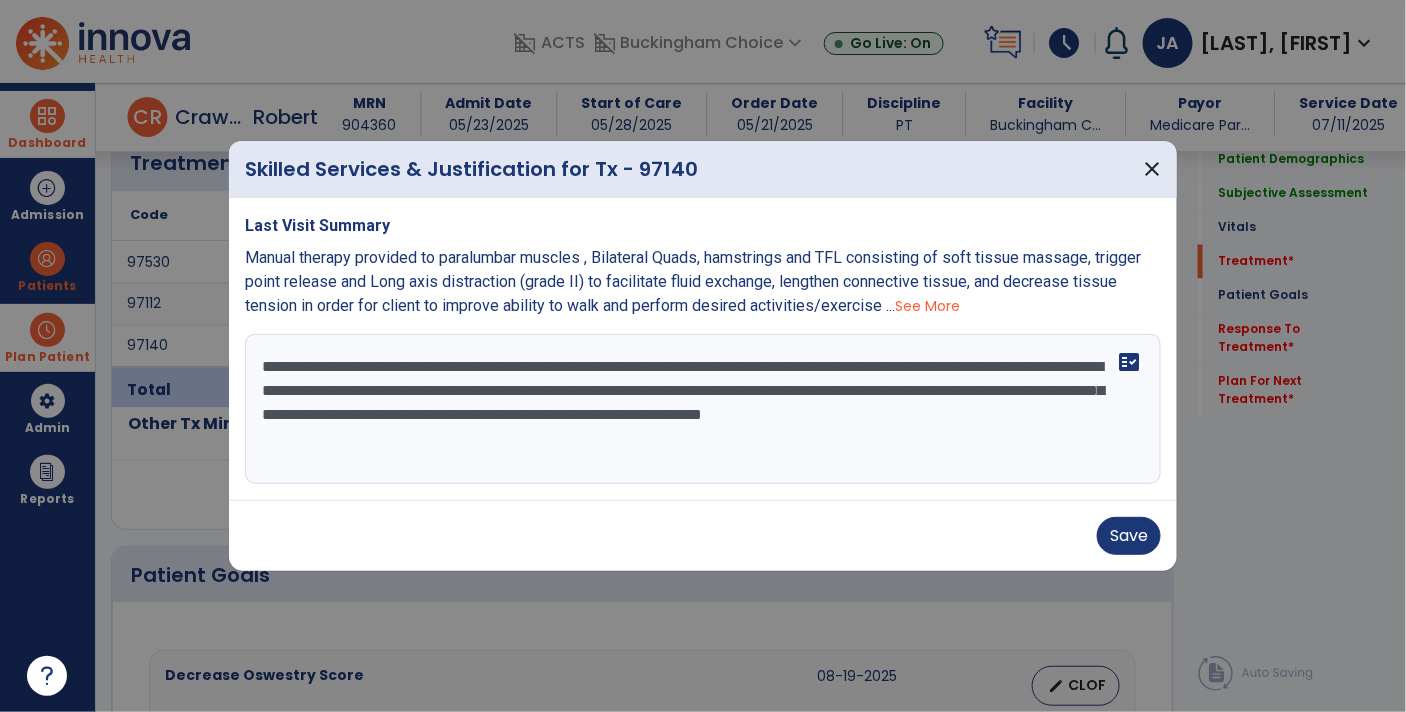 drag, startPoint x: 642, startPoint y: 358, endPoint x: 489, endPoint y: 361, distance: 153.0294 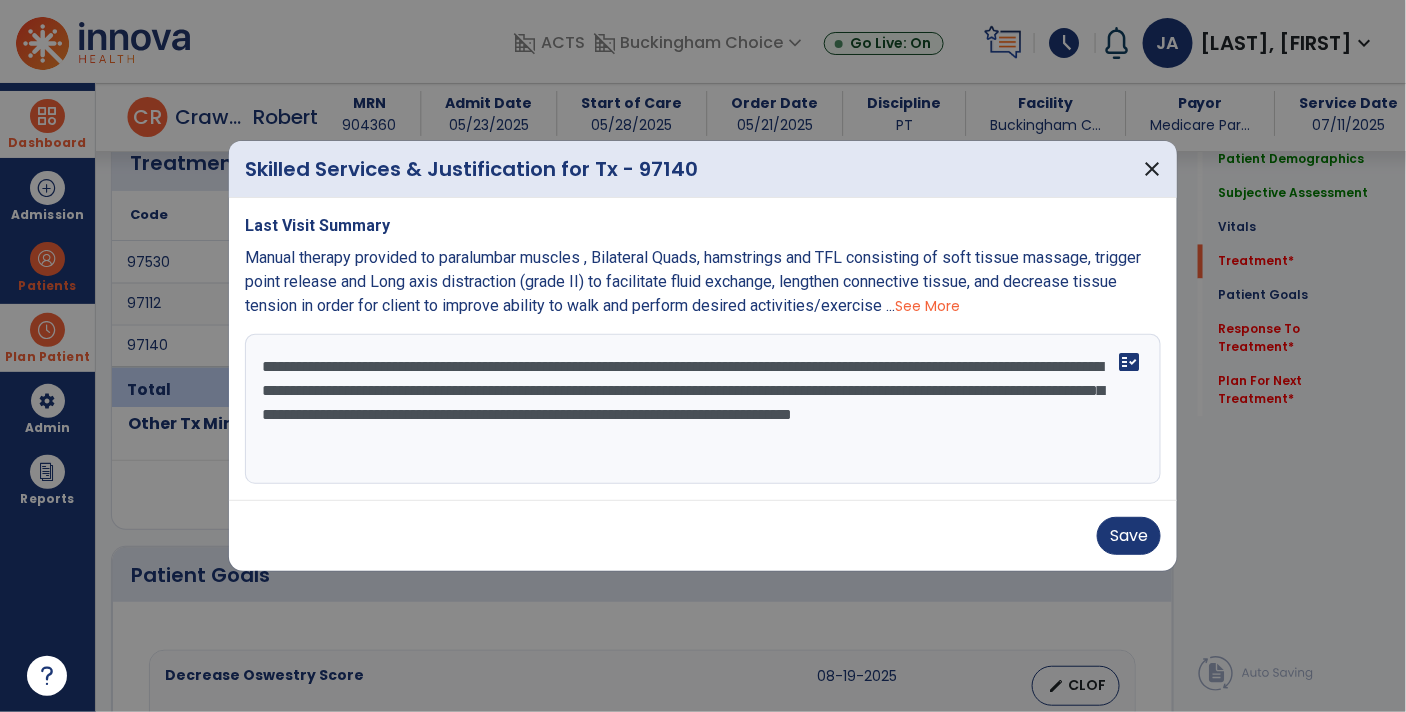 click on "**********" at bounding box center [703, 409] 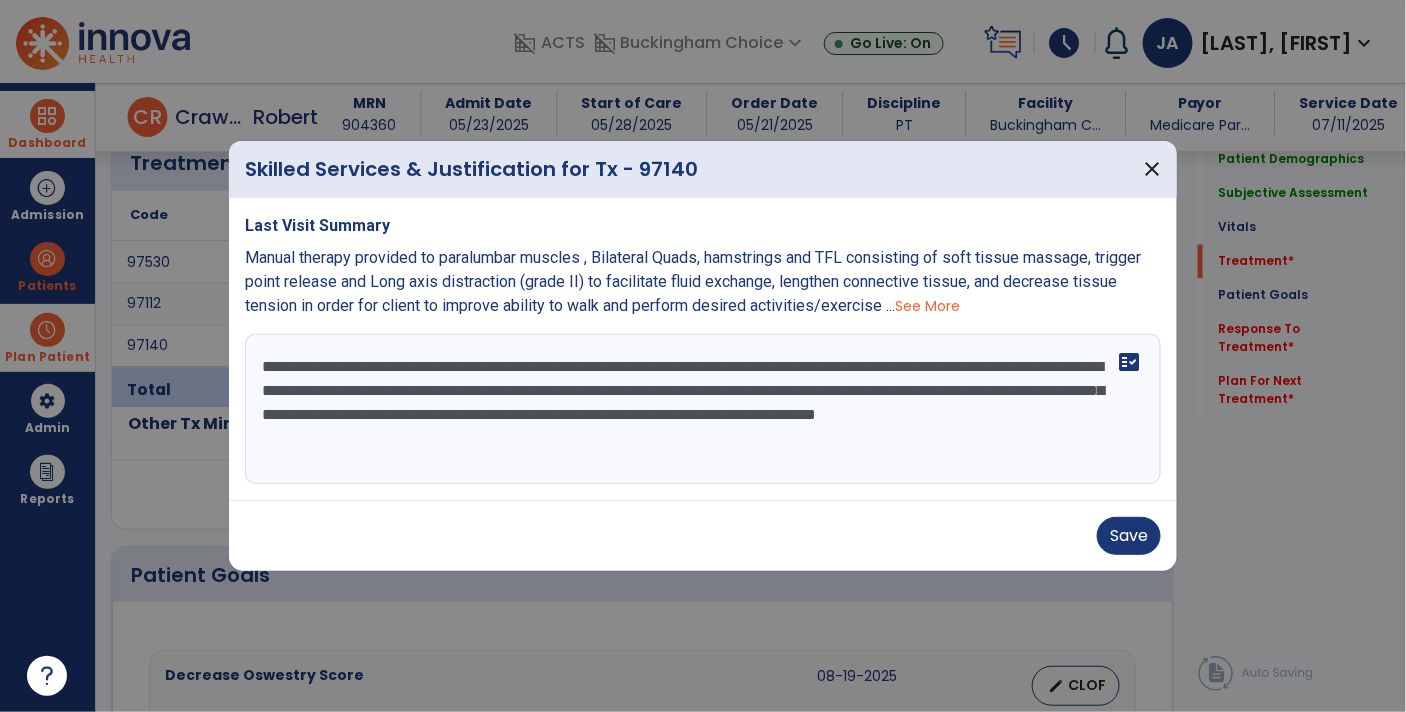 drag, startPoint x: 884, startPoint y: 366, endPoint x: 684, endPoint y: 413, distance: 205.44829 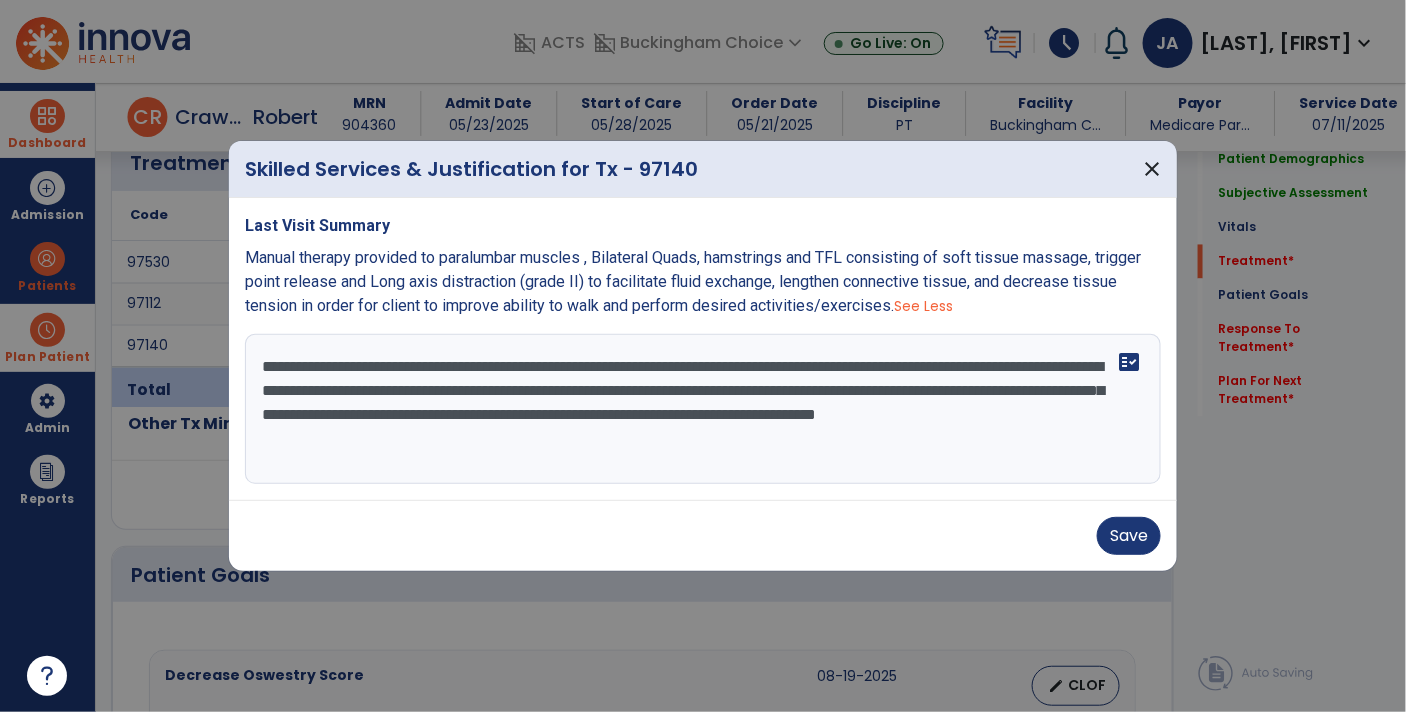 click on "**********" at bounding box center [703, 409] 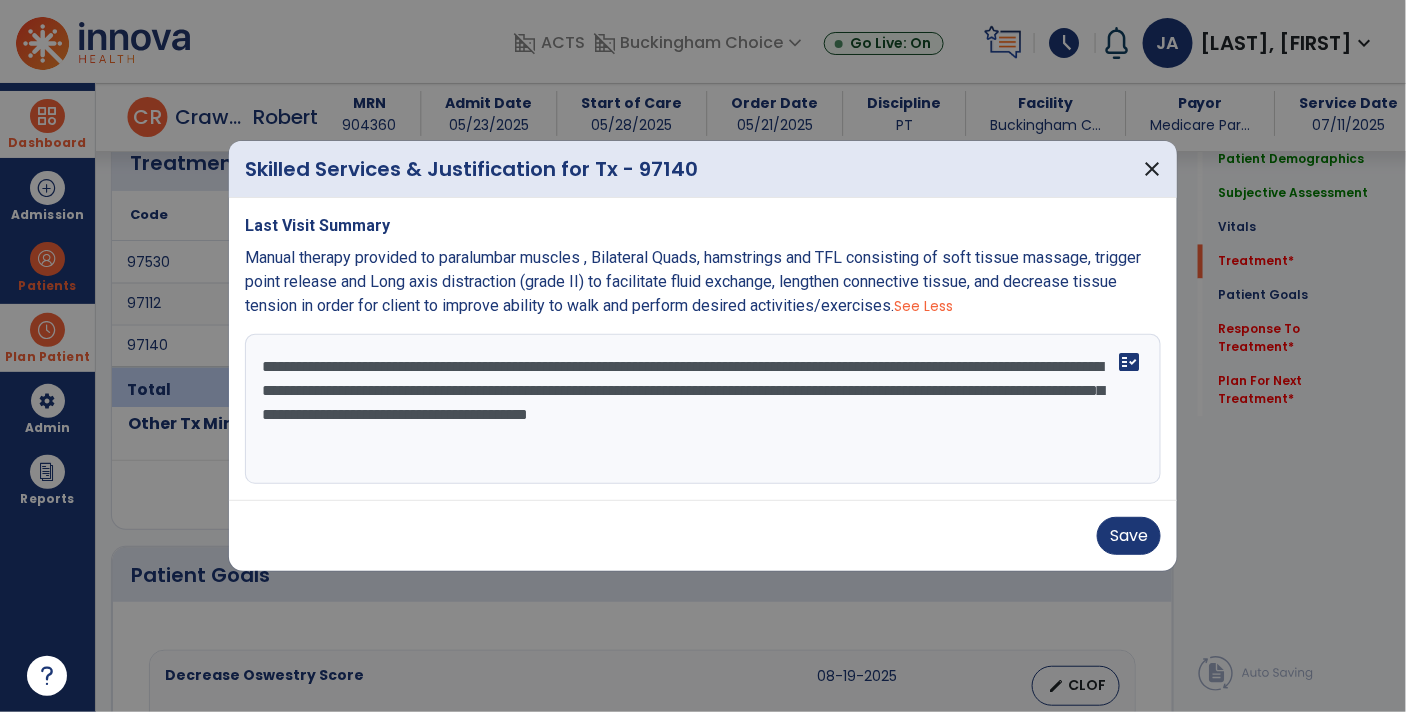 click on "**********" at bounding box center [703, 409] 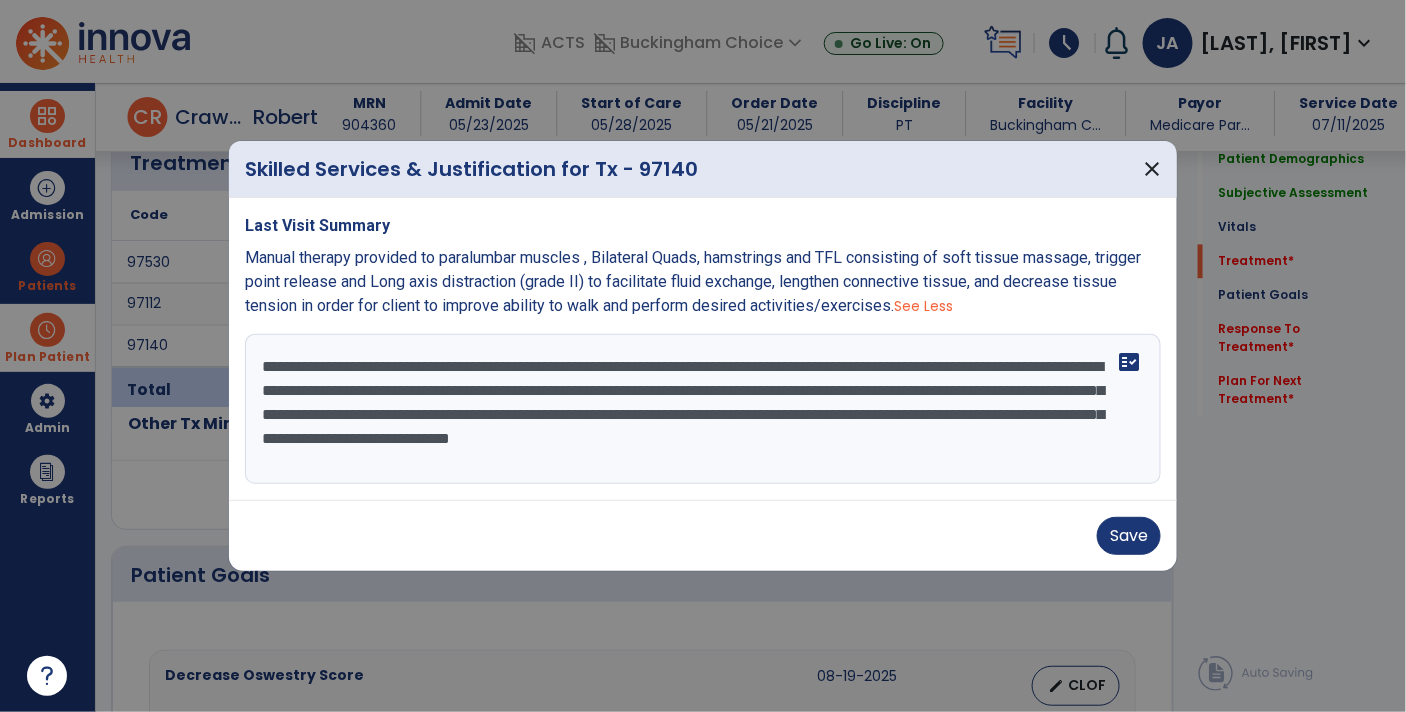 drag, startPoint x: 334, startPoint y: 415, endPoint x: 608, endPoint y: 424, distance: 274.14777 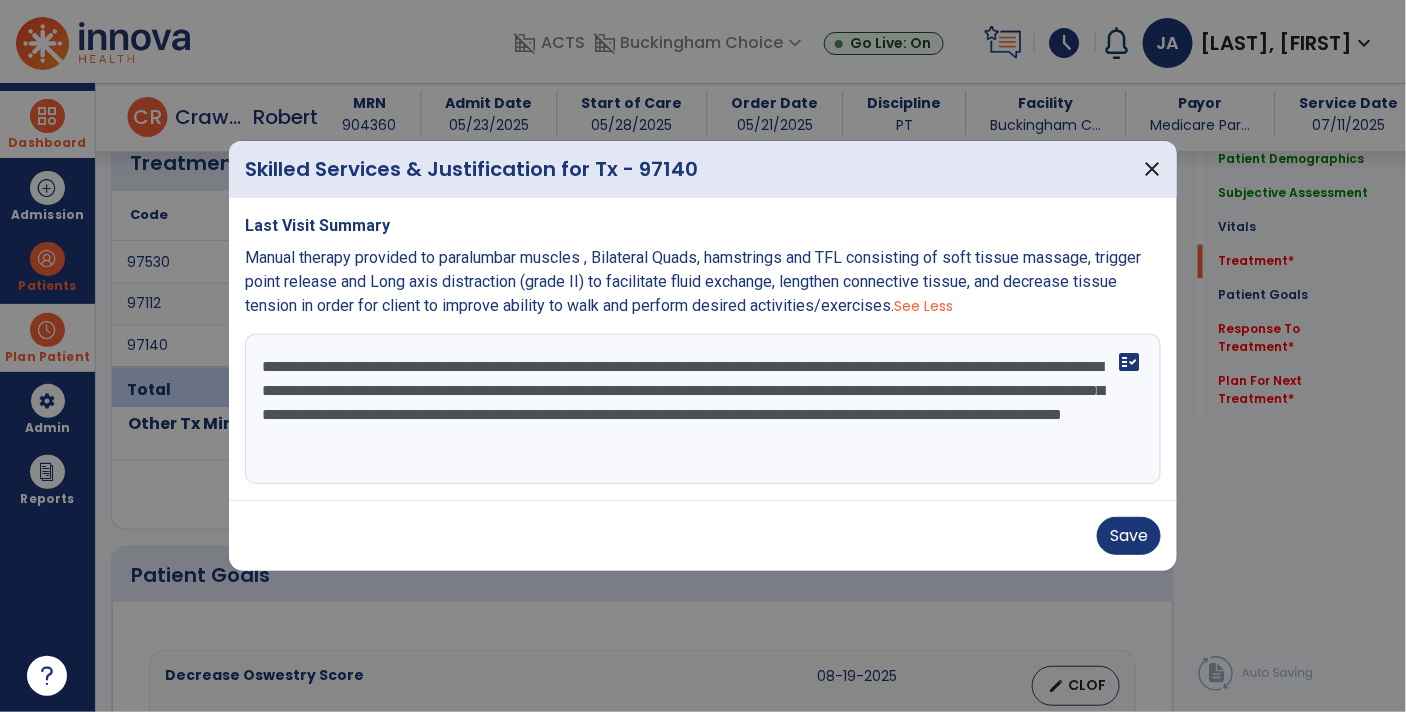 drag, startPoint x: 535, startPoint y: 417, endPoint x: 905, endPoint y: 419, distance: 370.0054 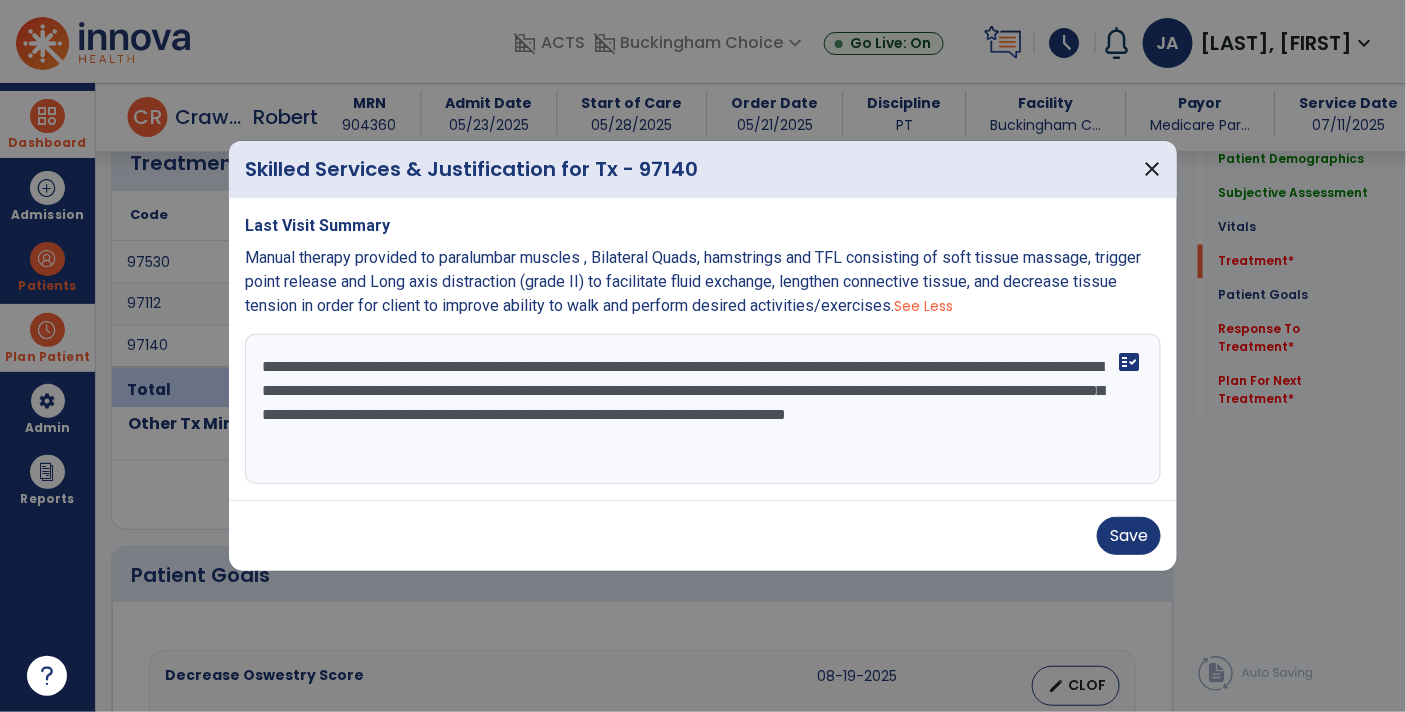 drag, startPoint x: 728, startPoint y: 413, endPoint x: 917, endPoint y: 413, distance: 189 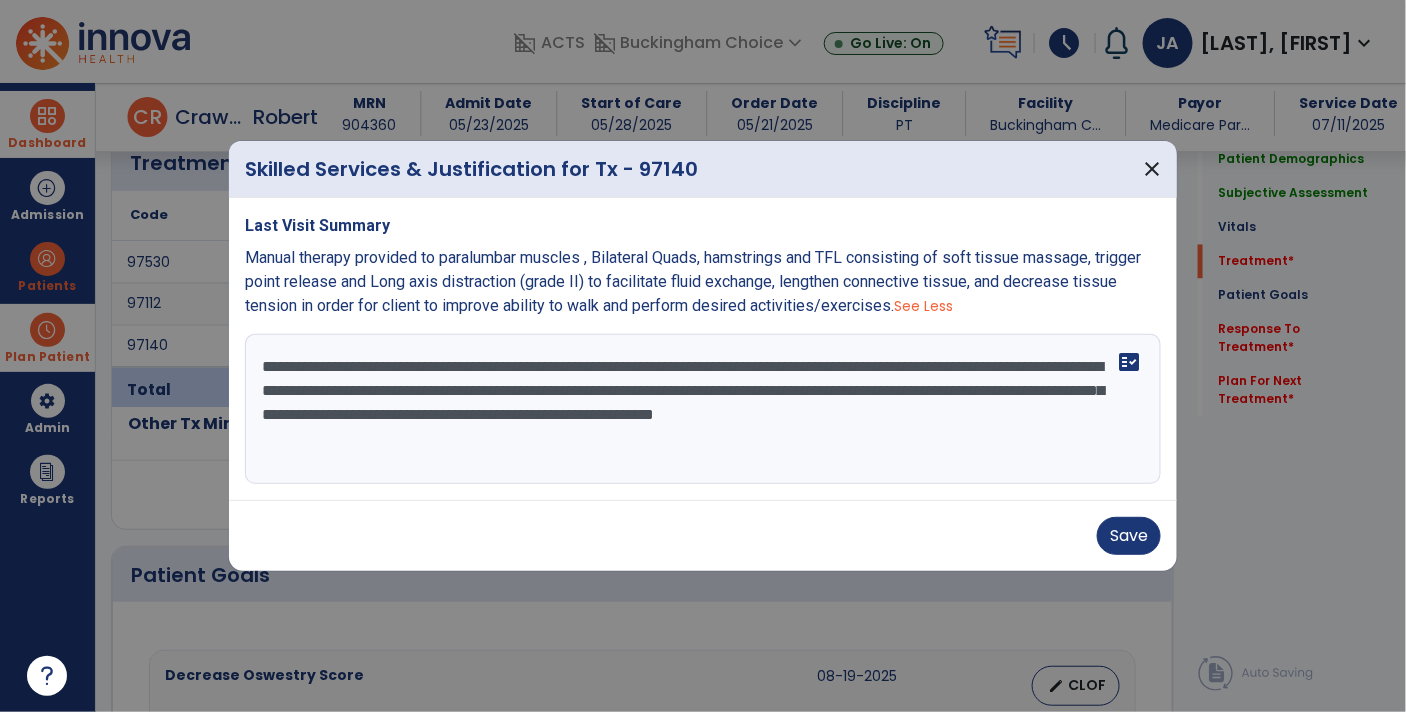 click on "**********" at bounding box center [703, 409] 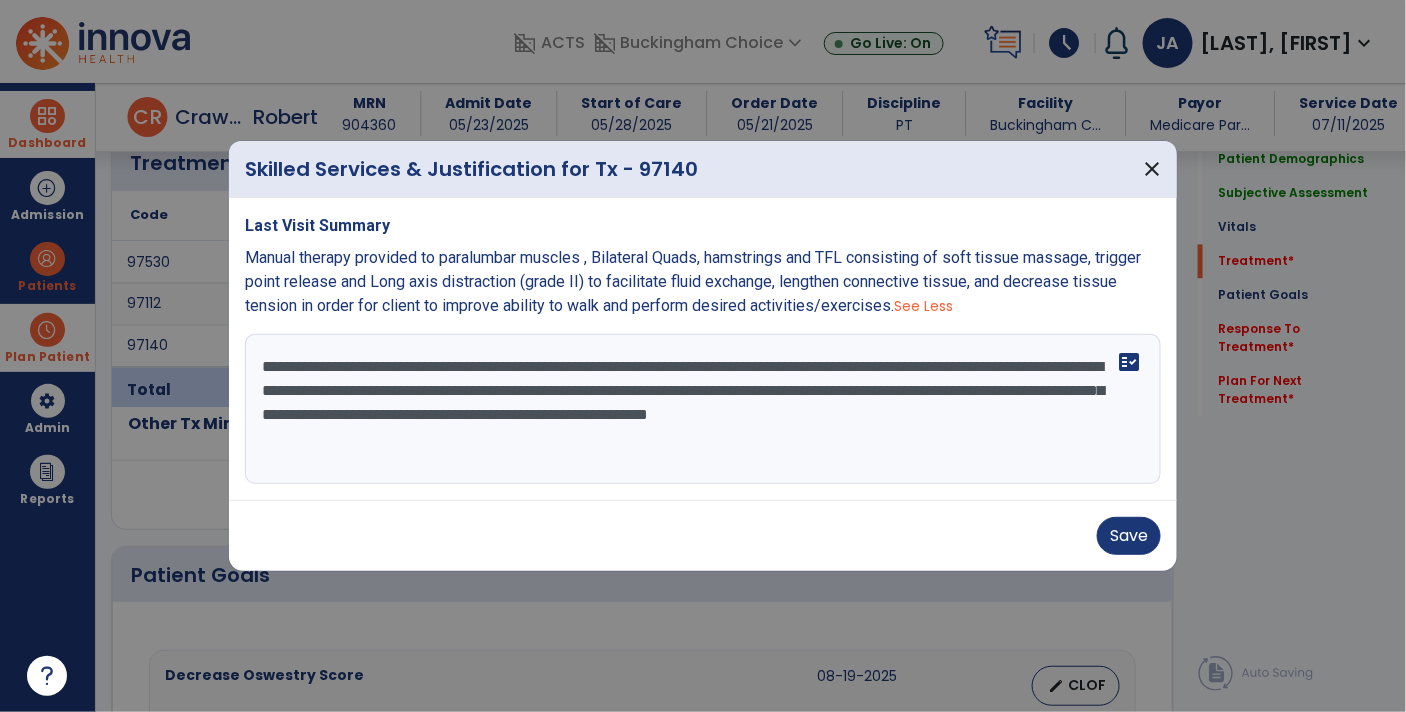 drag, startPoint x: 413, startPoint y: 439, endPoint x: 259, endPoint y: 441, distance: 154.01299 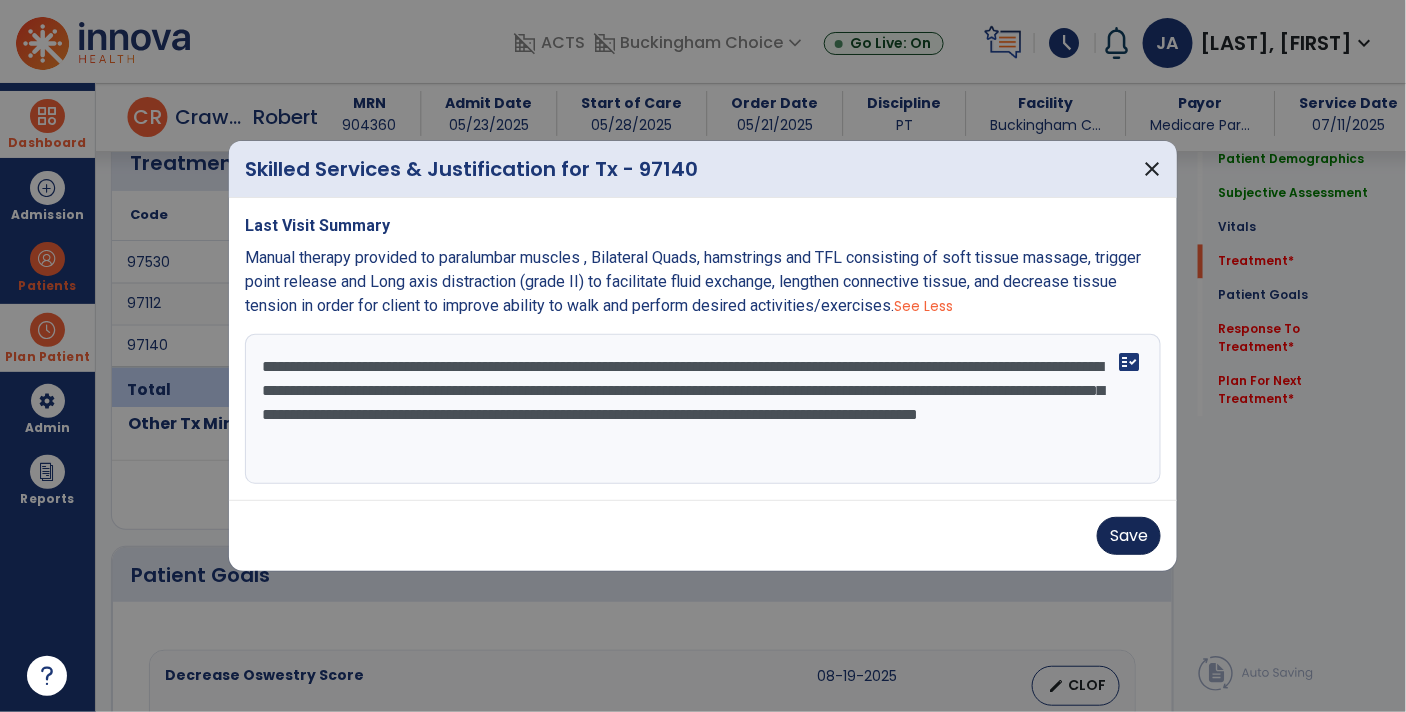 type on "**********" 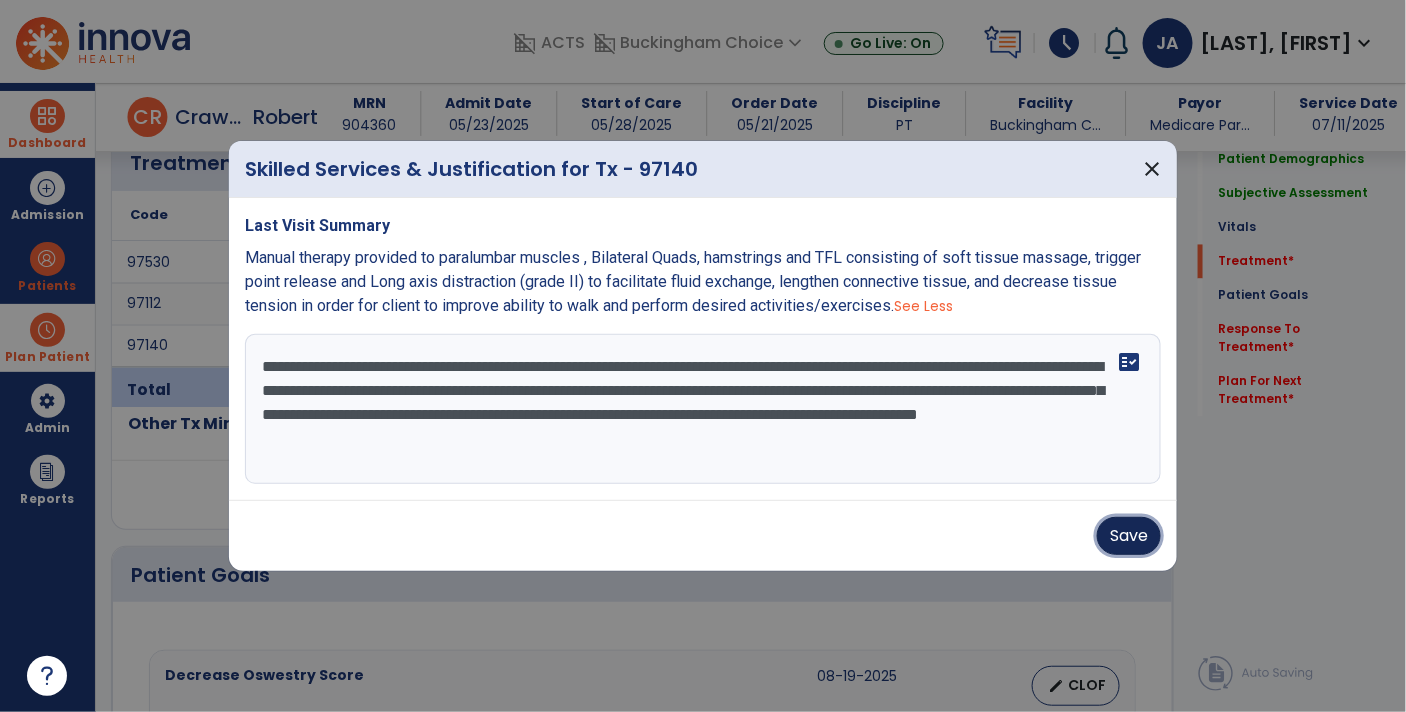 click on "Save" at bounding box center (1129, 536) 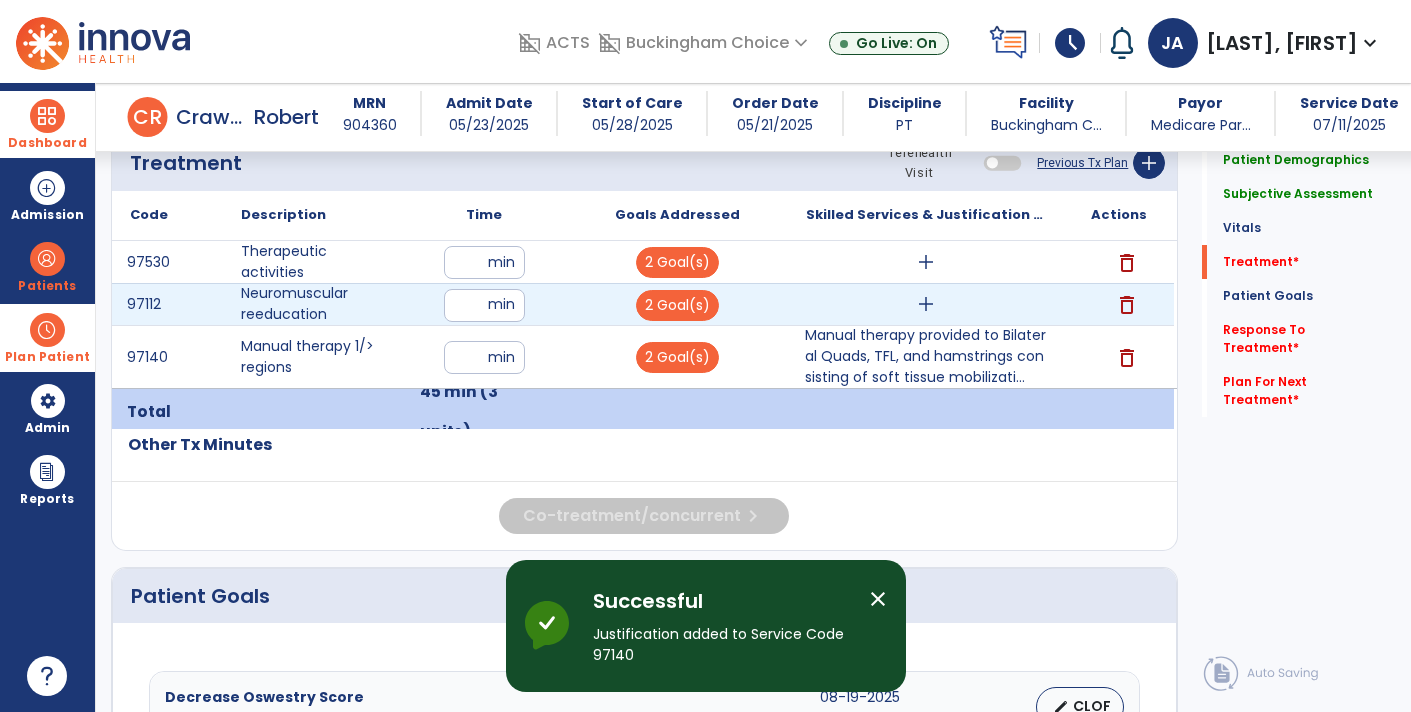 click on "add" at bounding box center [926, 304] 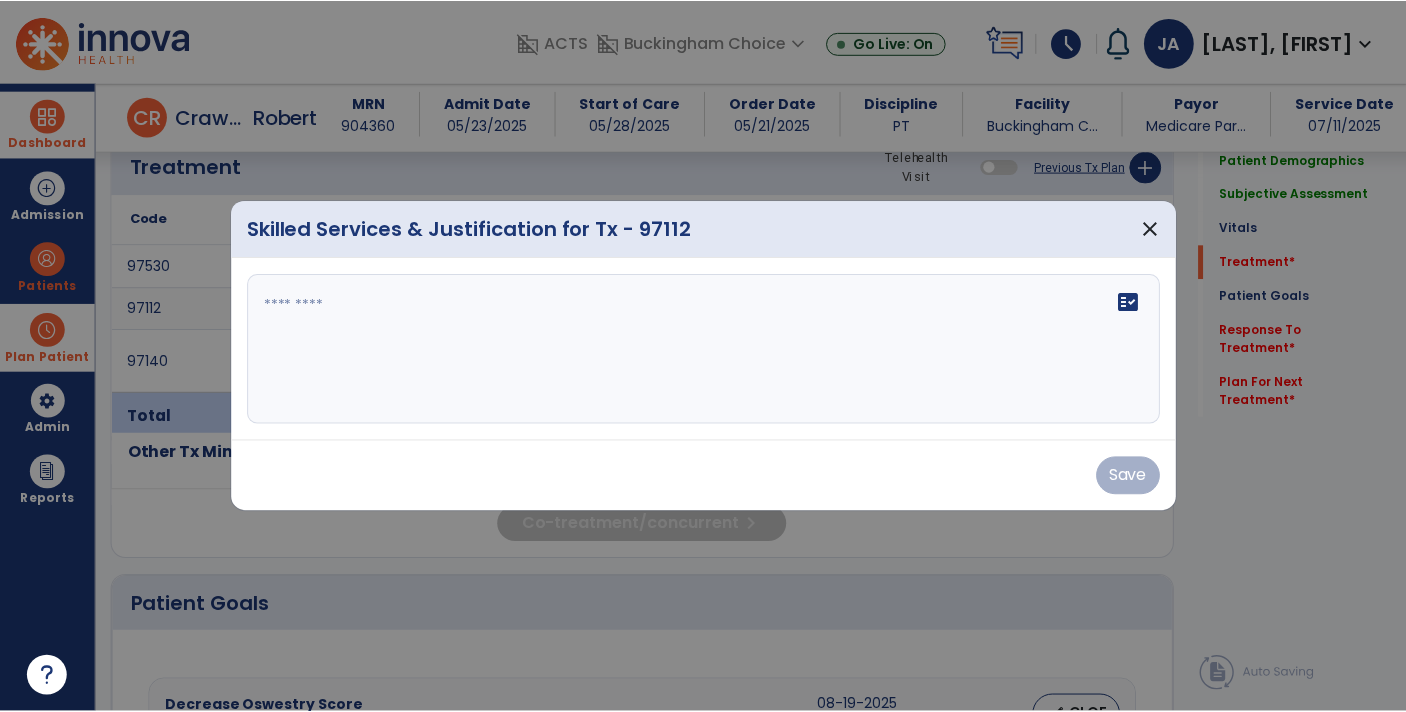 scroll, scrollTop: 1155, scrollLeft: 0, axis: vertical 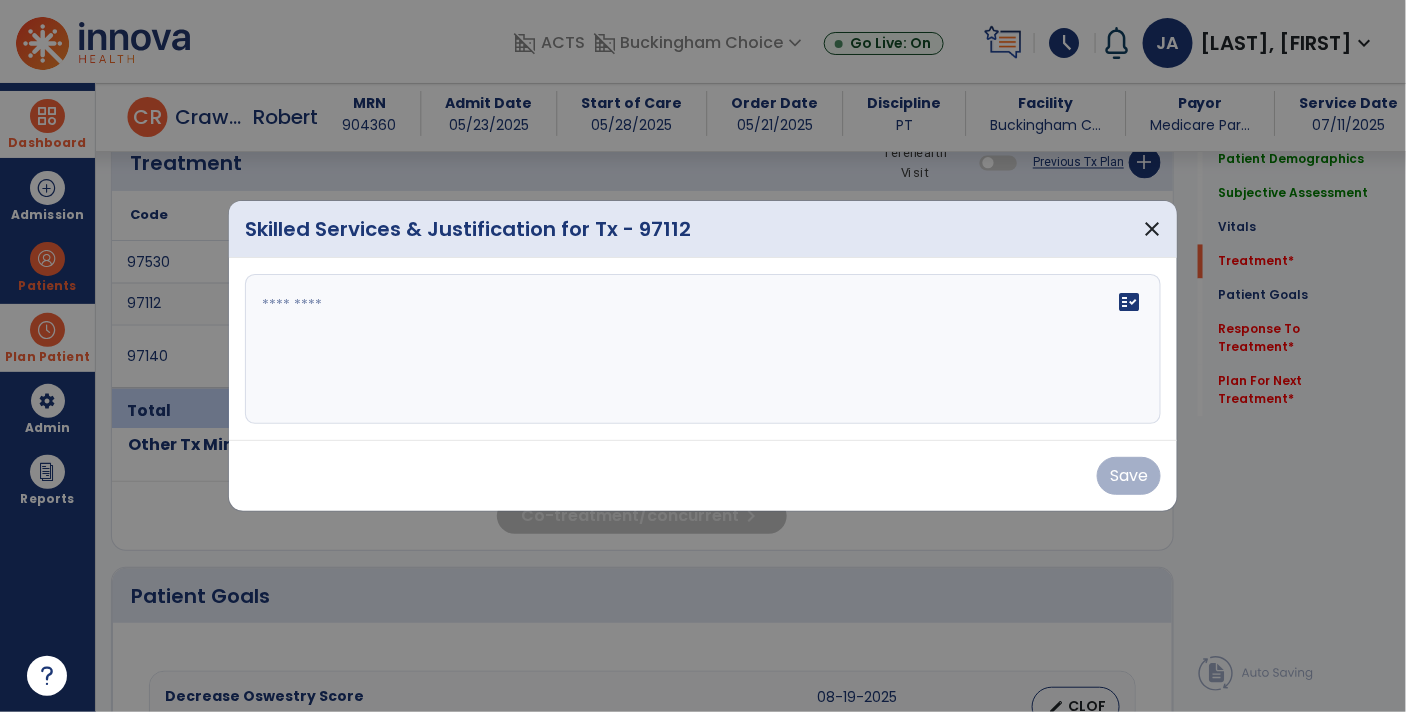 click 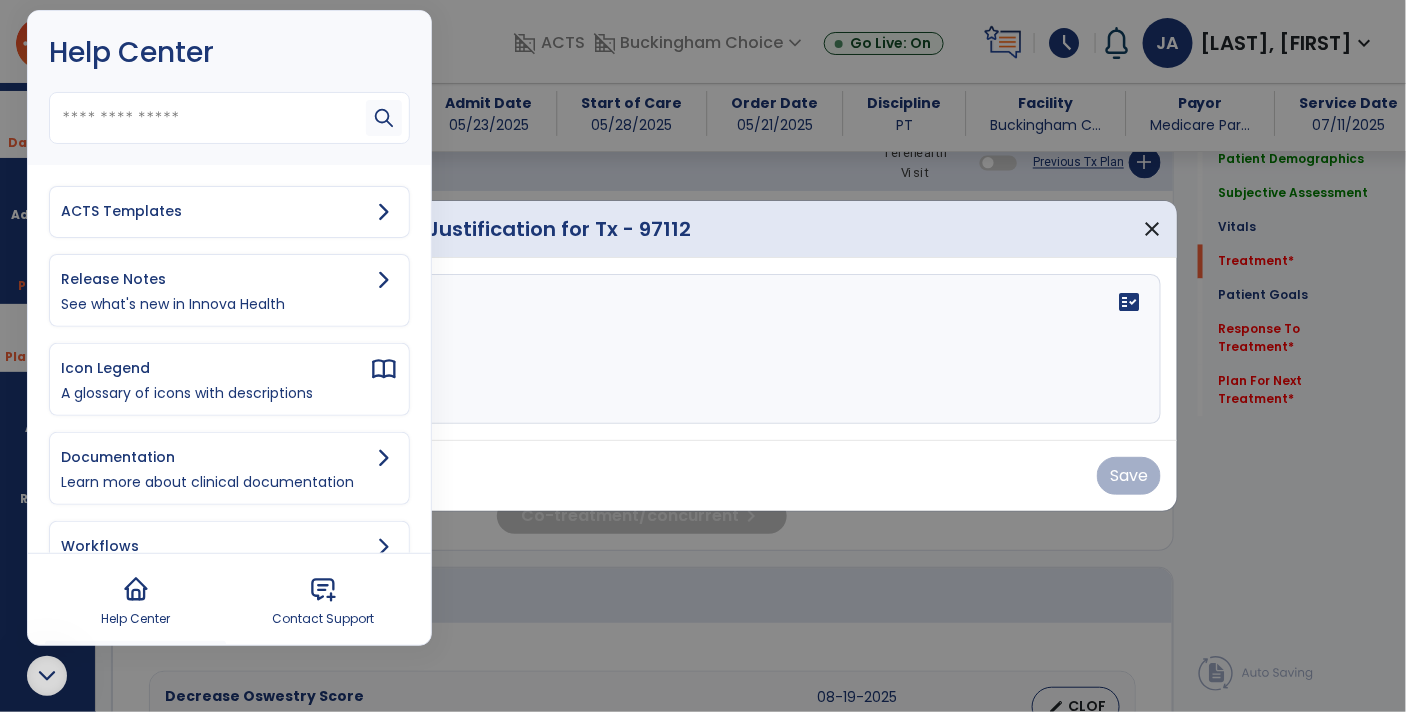 click on "ACTS Templates" at bounding box center (229, 212) 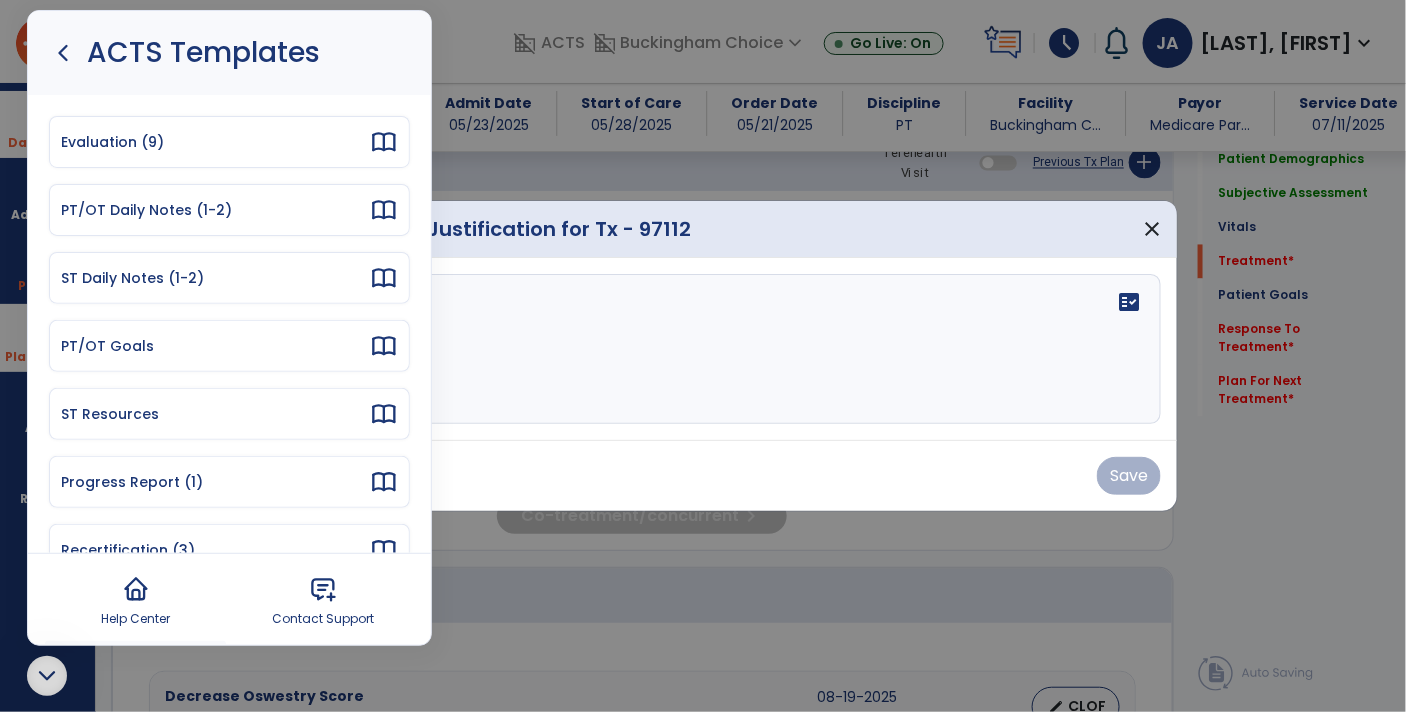 click on "Evaluation (9)" at bounding box center (215, 142) 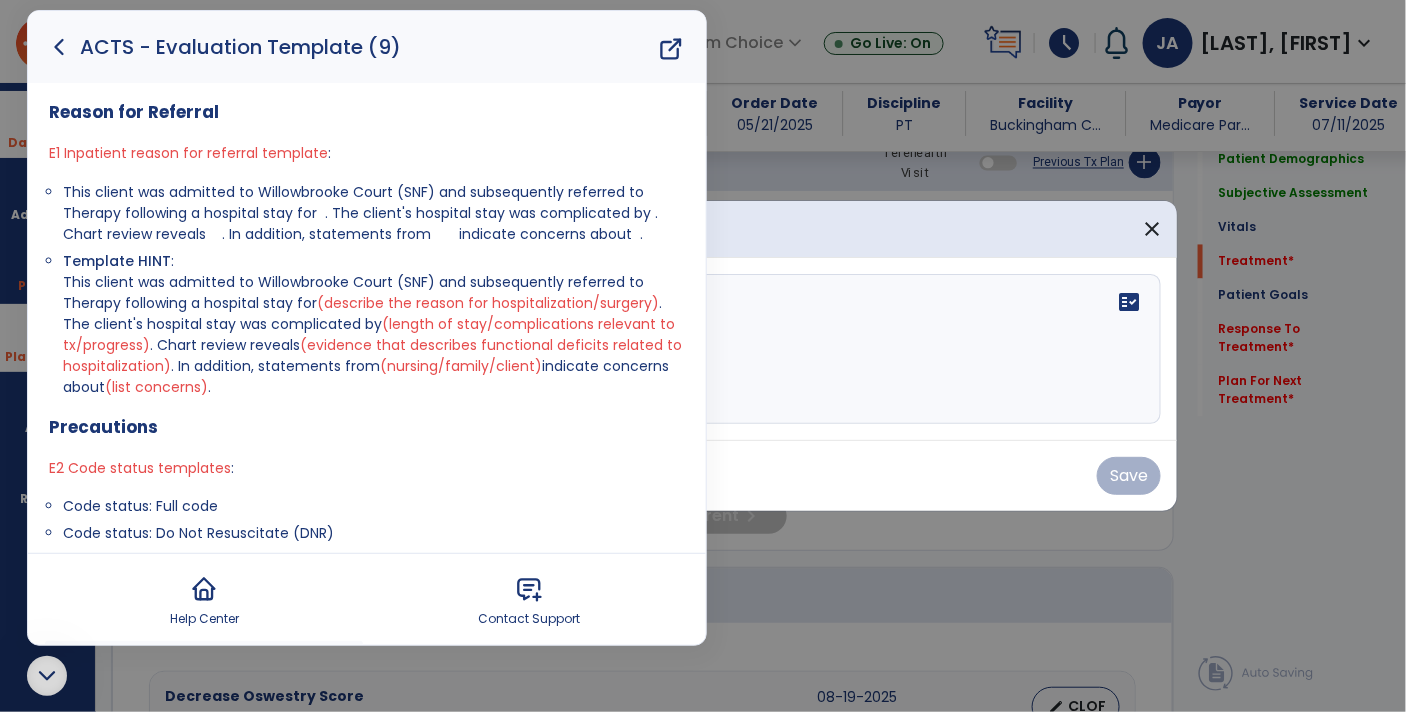 click 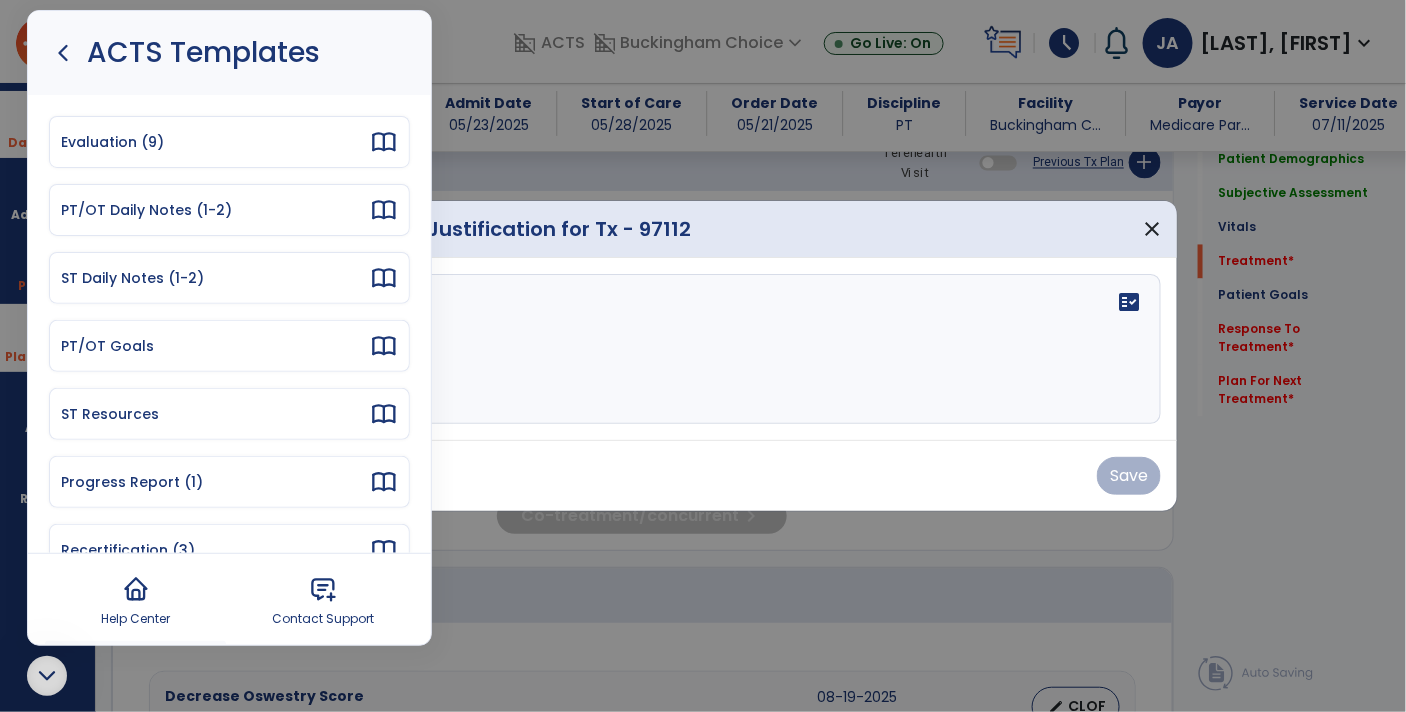 click on "PT/OT Daily Notes (1-2)" at bounding box center (215, 210) 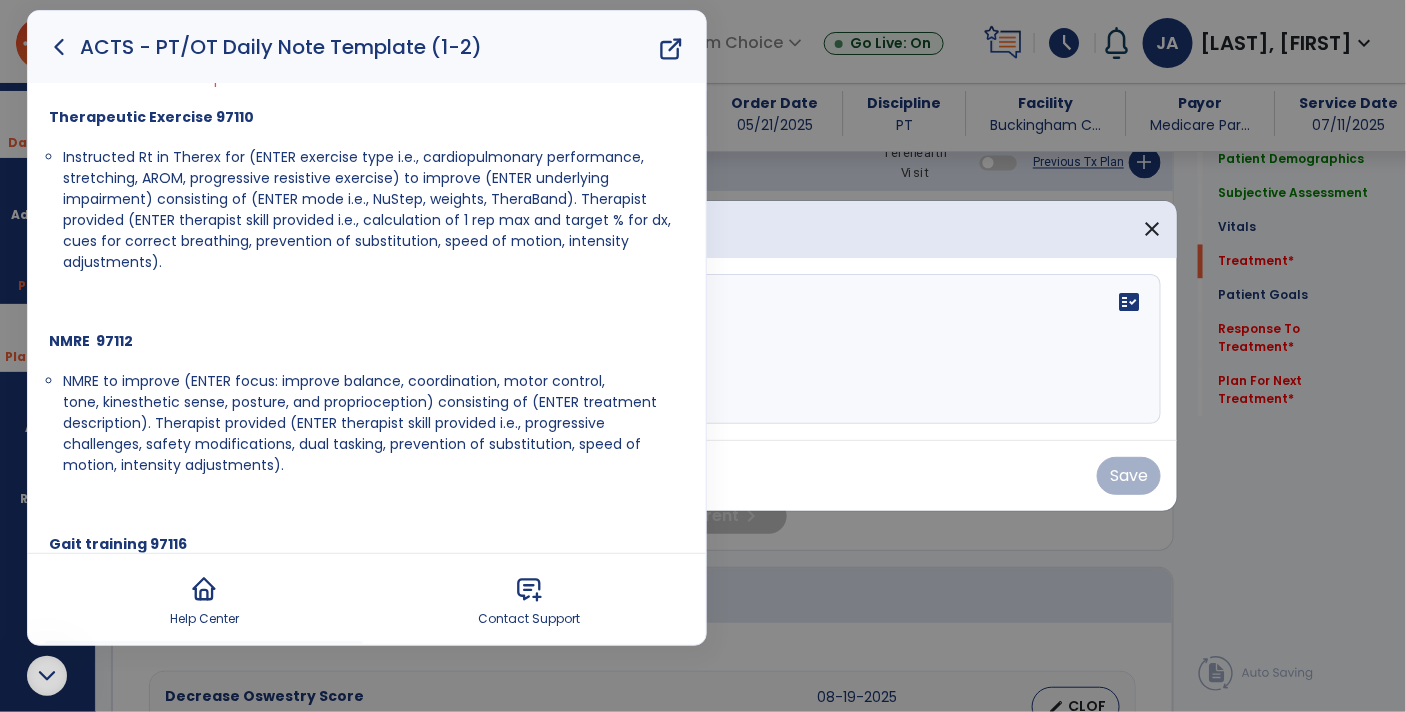 scroll, scrollTop: 179, scrollLeft: 0, axis: vertical 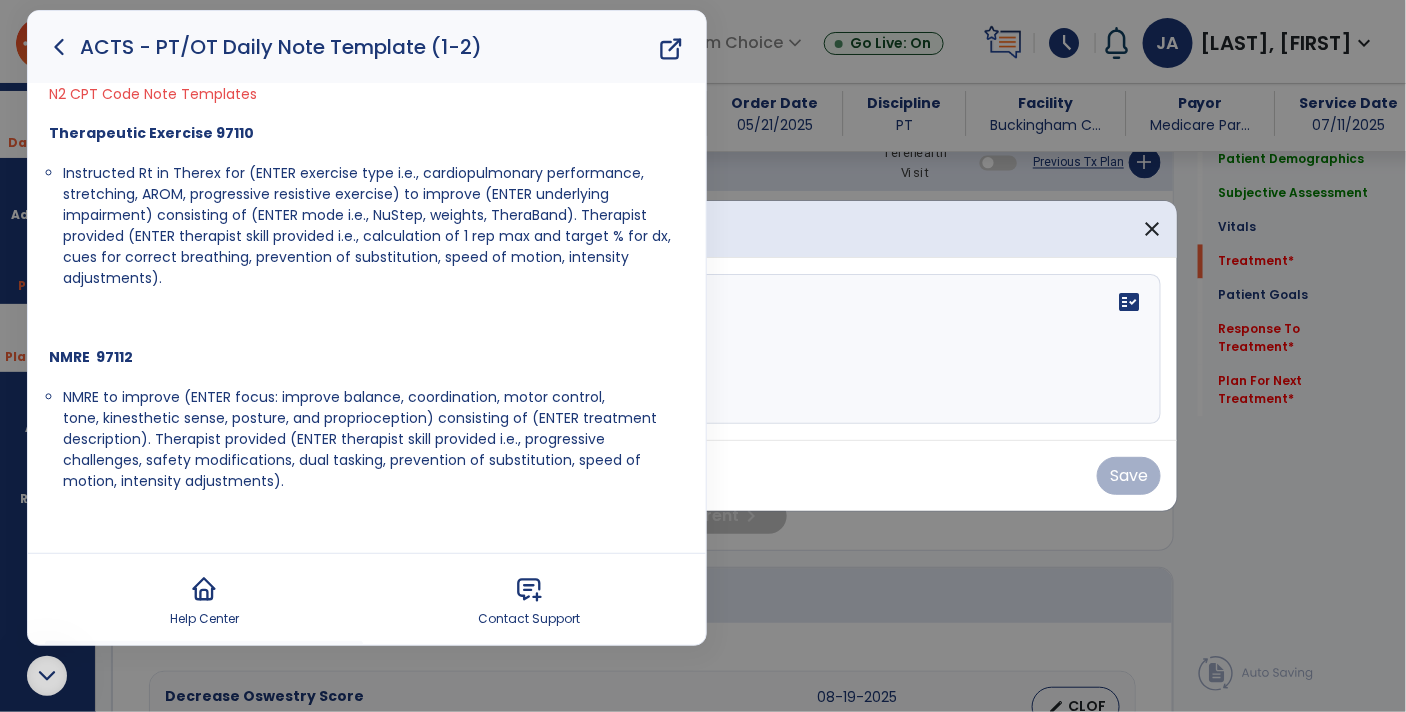 drag, startPoint x: 280, startPoint y: 485, endPoint x: 63, endPoint y: 395, distance: 234.92339 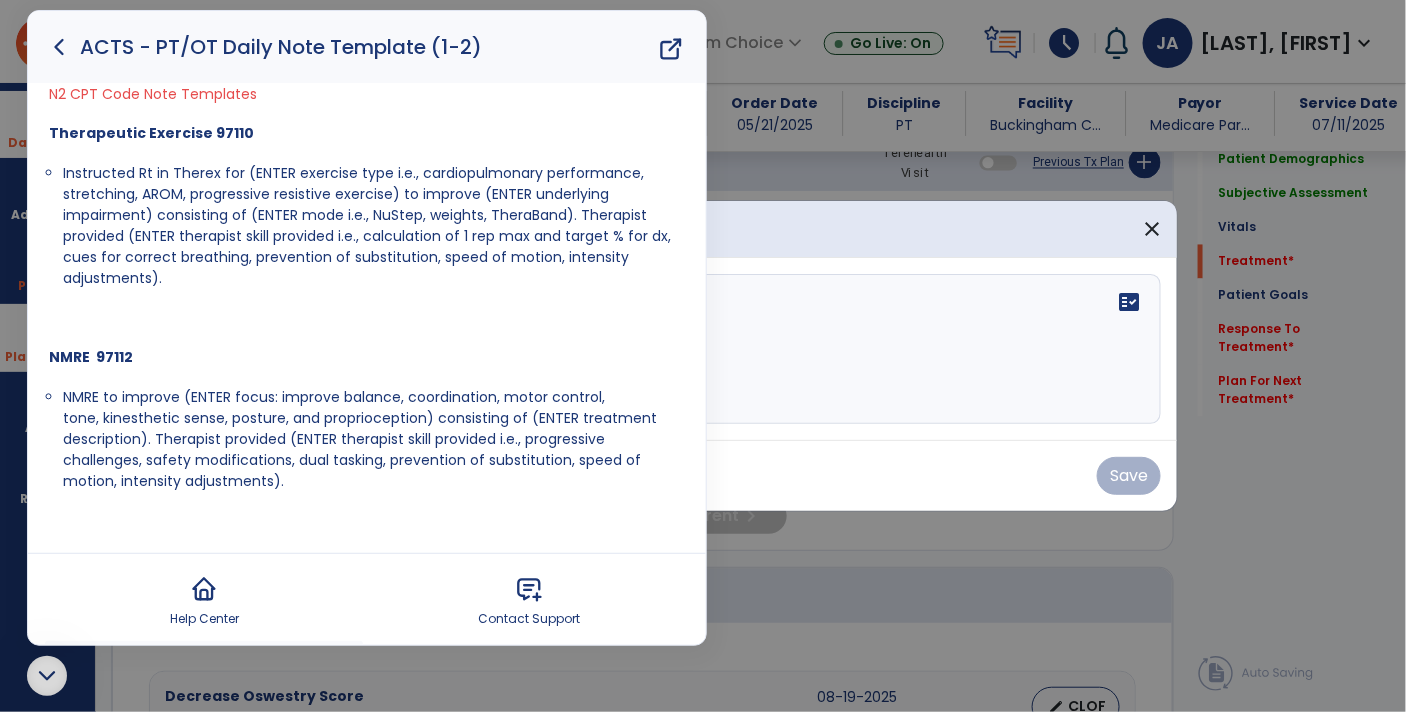 click at bounding box center (703, 349) 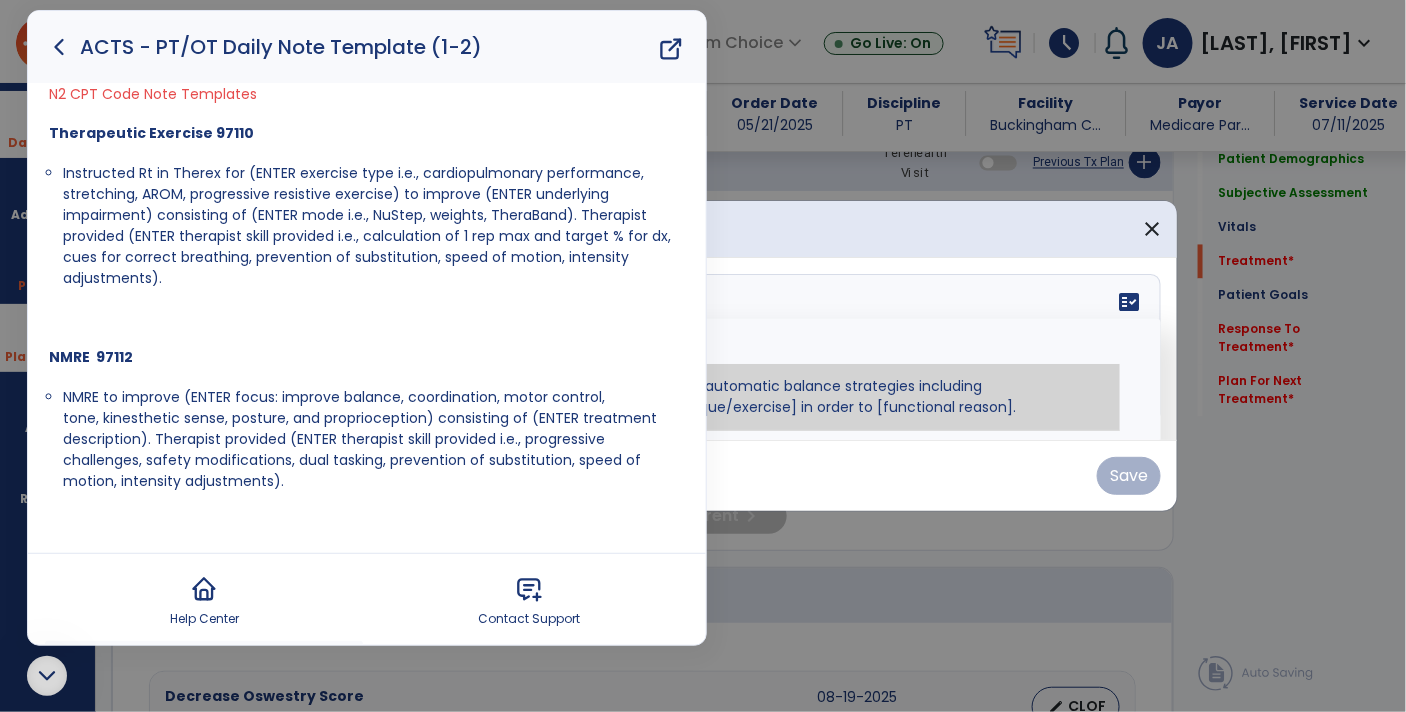 paste on "**********" 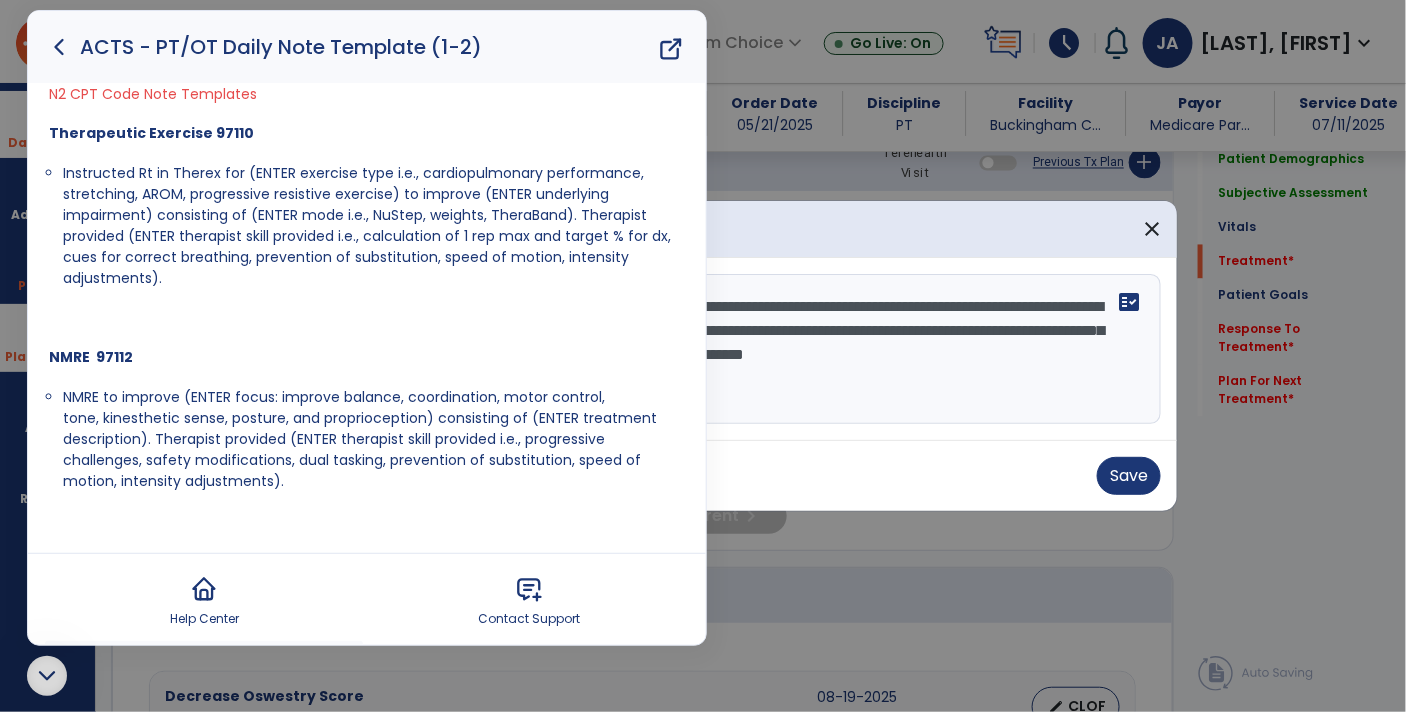 click 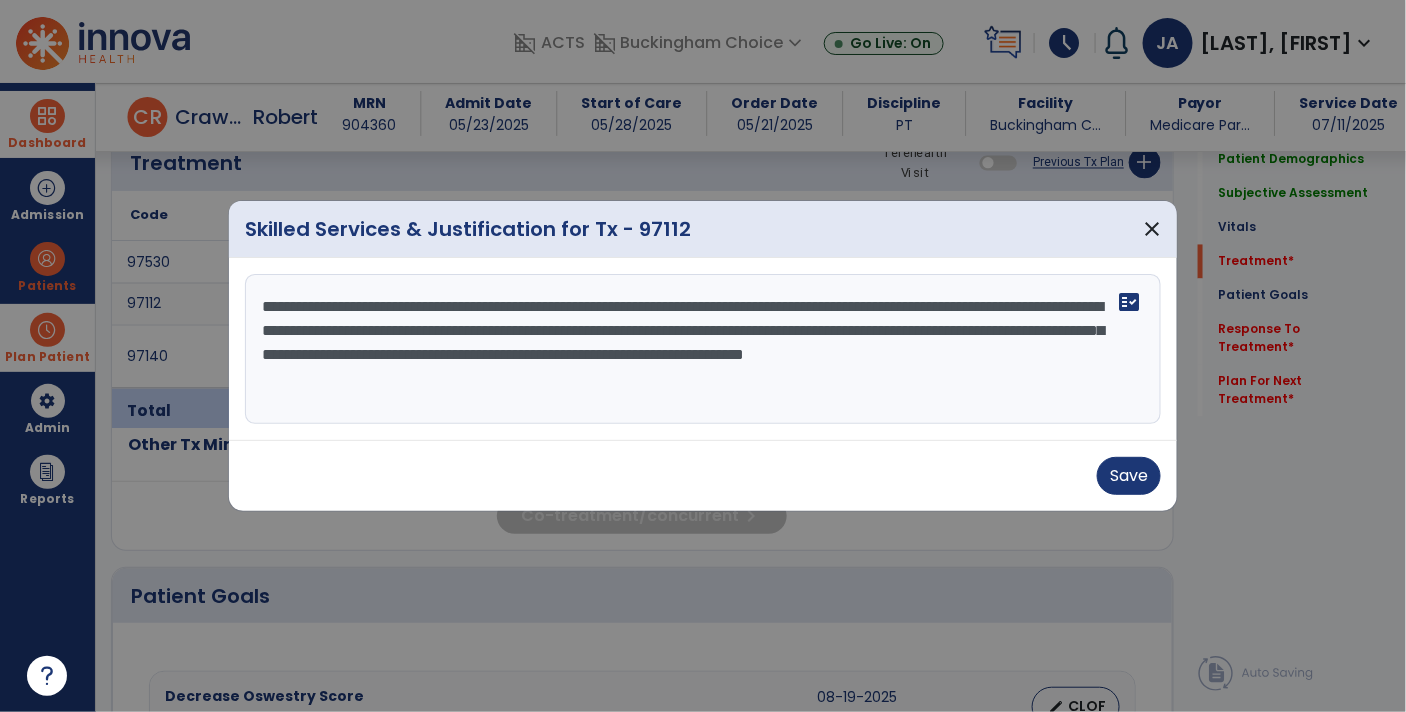 scroll, scrollTop: 0, scrollLeft: 0, axis: both 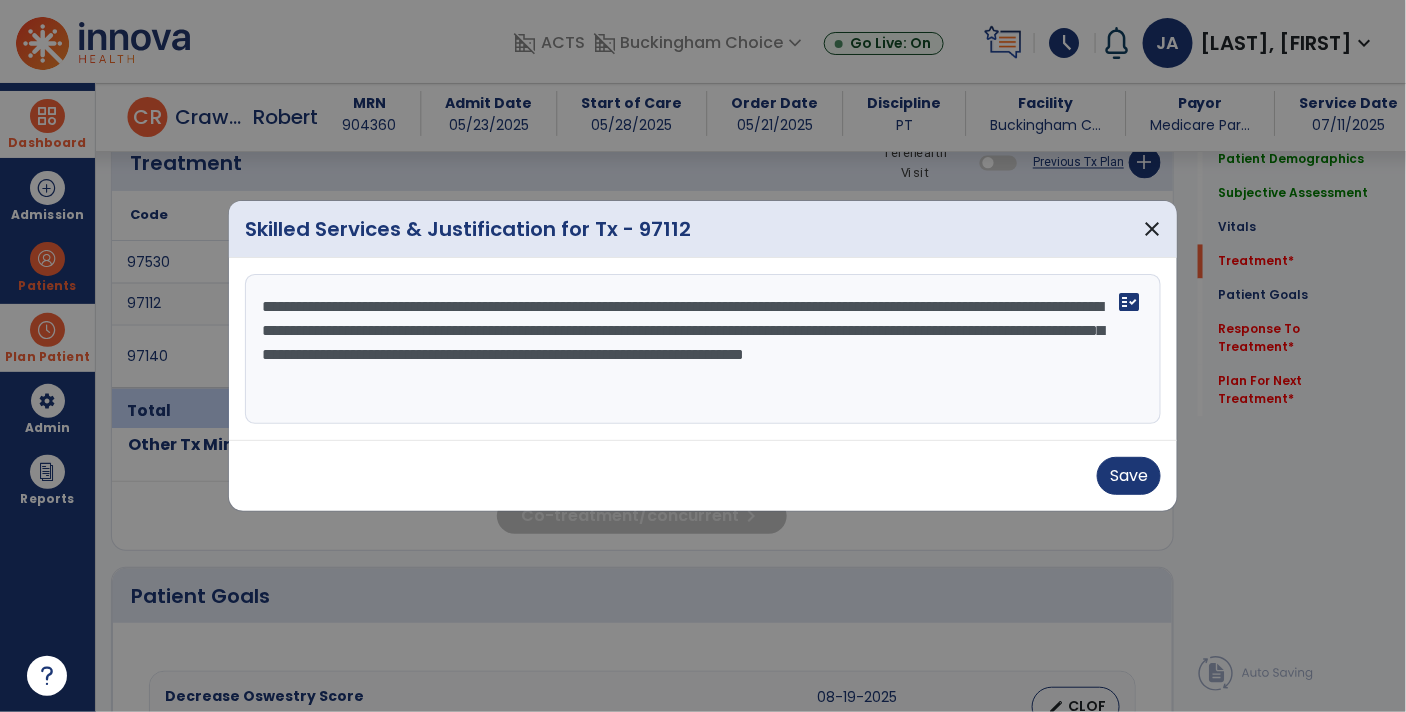 drag, startPoint x: 653, startPoint y: 308, endPoint x: 396, endPoint y: 296, distance: 257.28 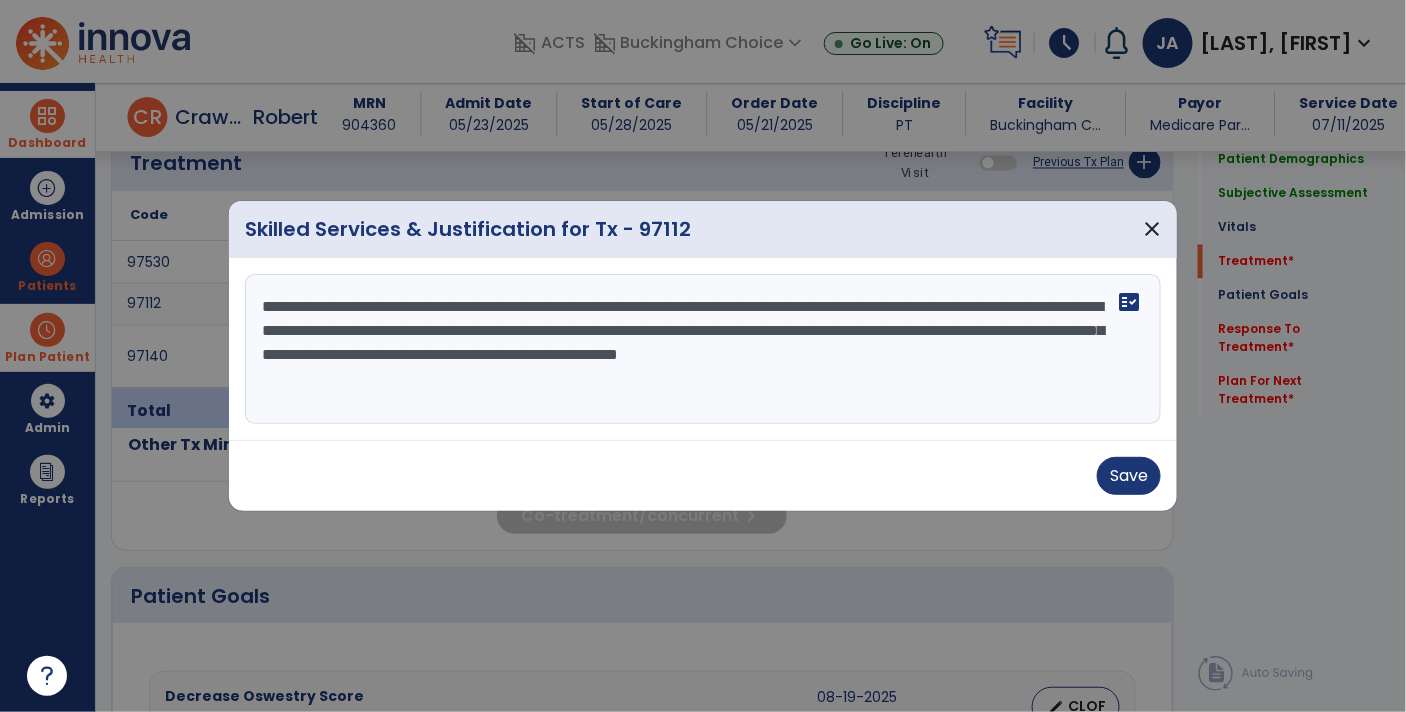 click on "**********" at bounding box center (703, 349) 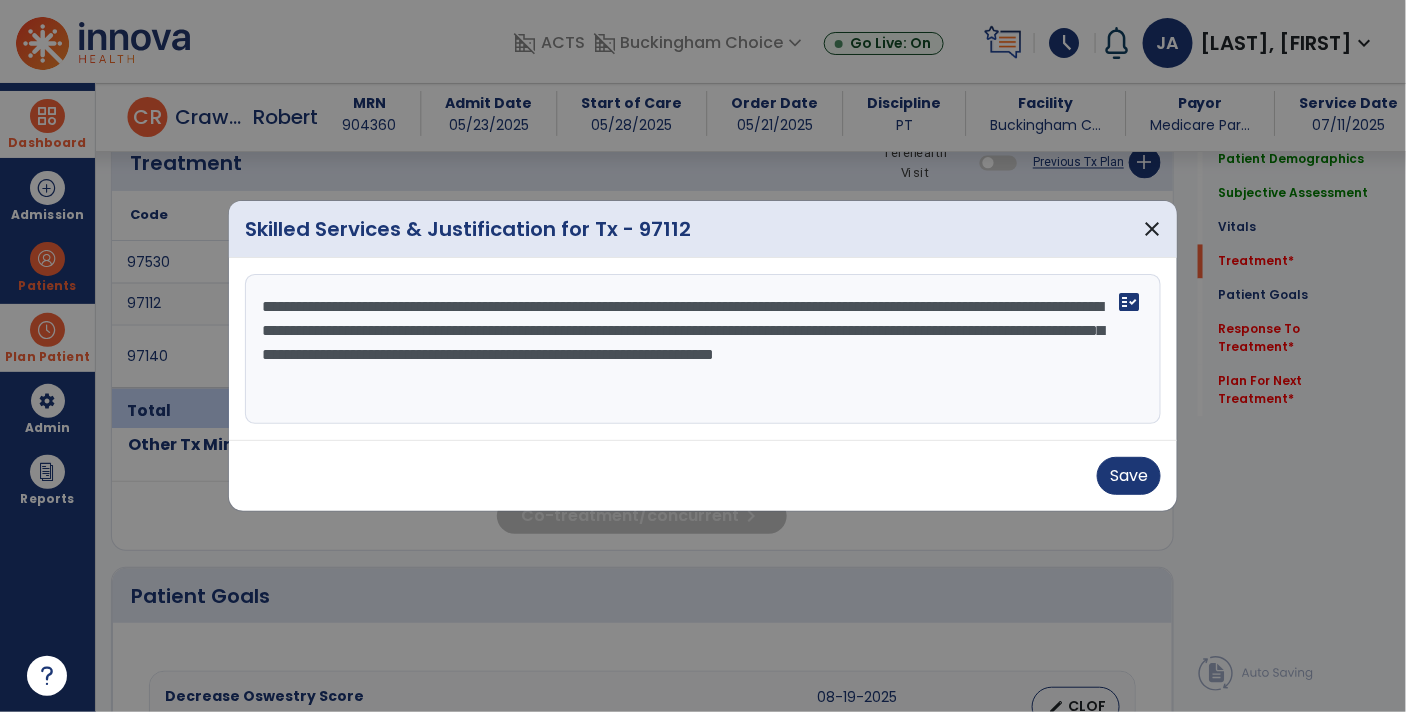 click on "**********" at bounding box center [703, 349] 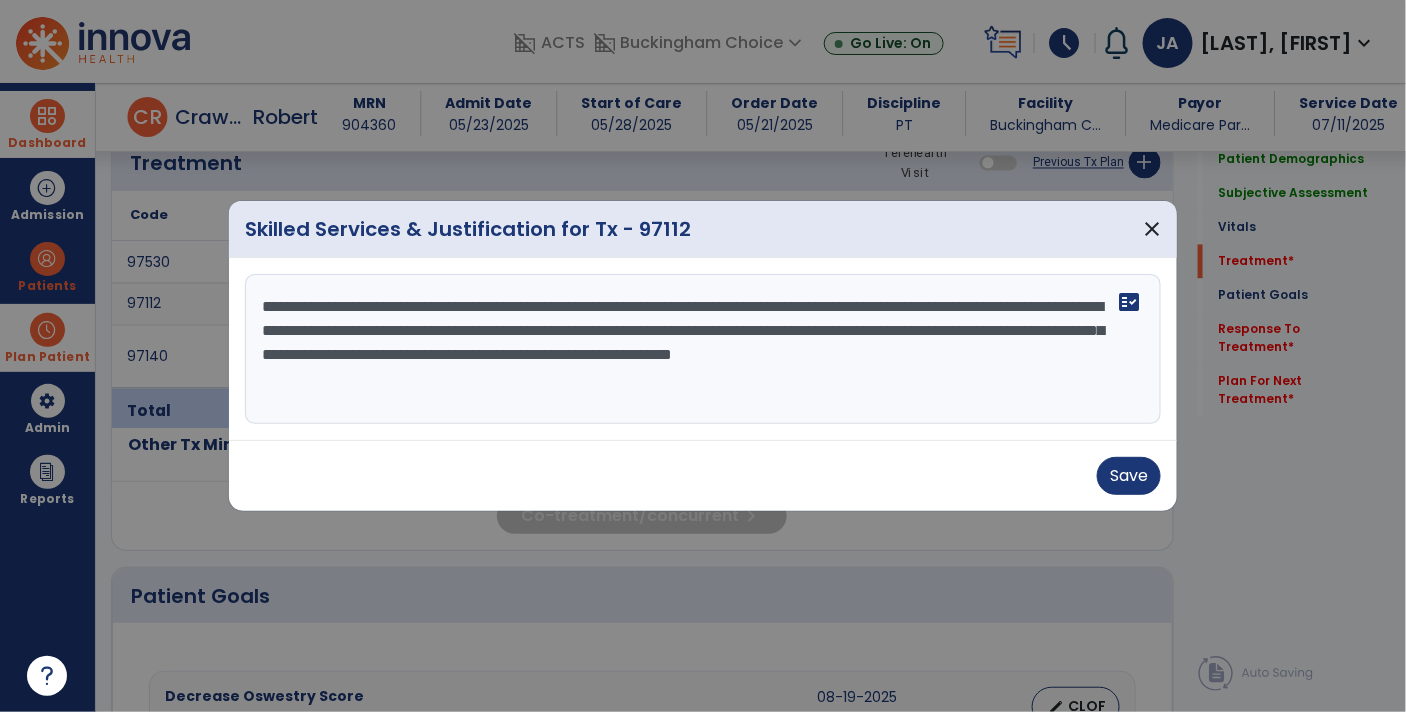 drag, startPoint x: 1068, startPoint y: 303, endPoint x: 391, endPoint y: 327, distance: 677.4253 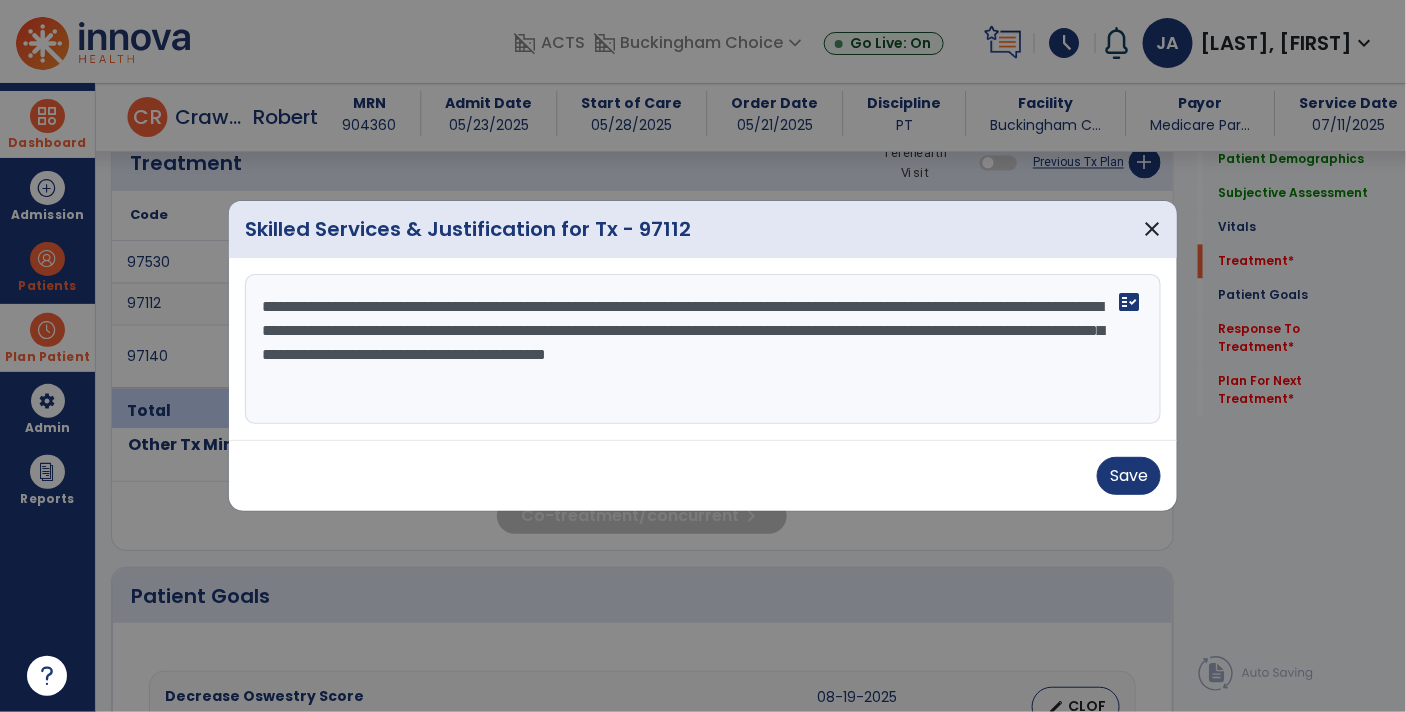 drag, startPoint x: 368, startPoint y: 330, endPoint x: 607, endPoint y: 323, distance: 239.1025 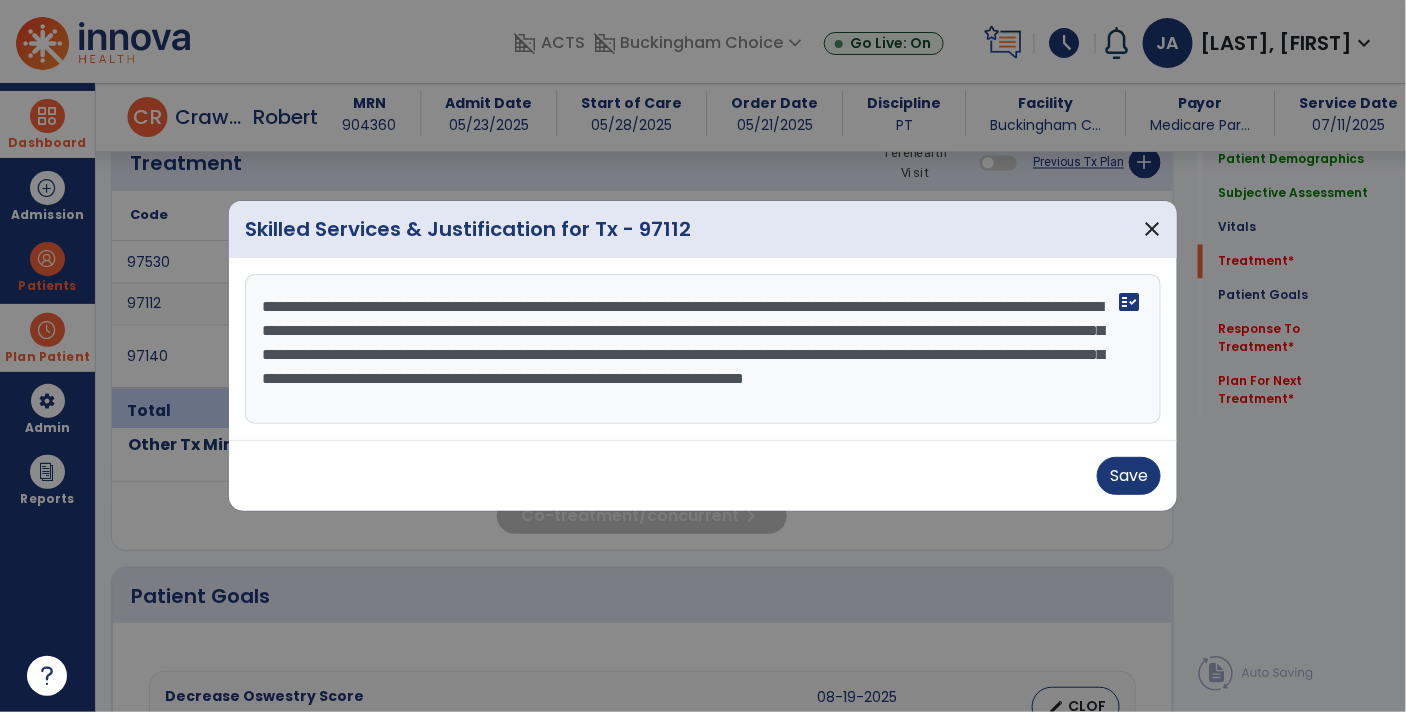 drag, startPoint x: 682, startPoint y: 376, endPoint x: 418, endPoint y: 389, distance: 264.3199 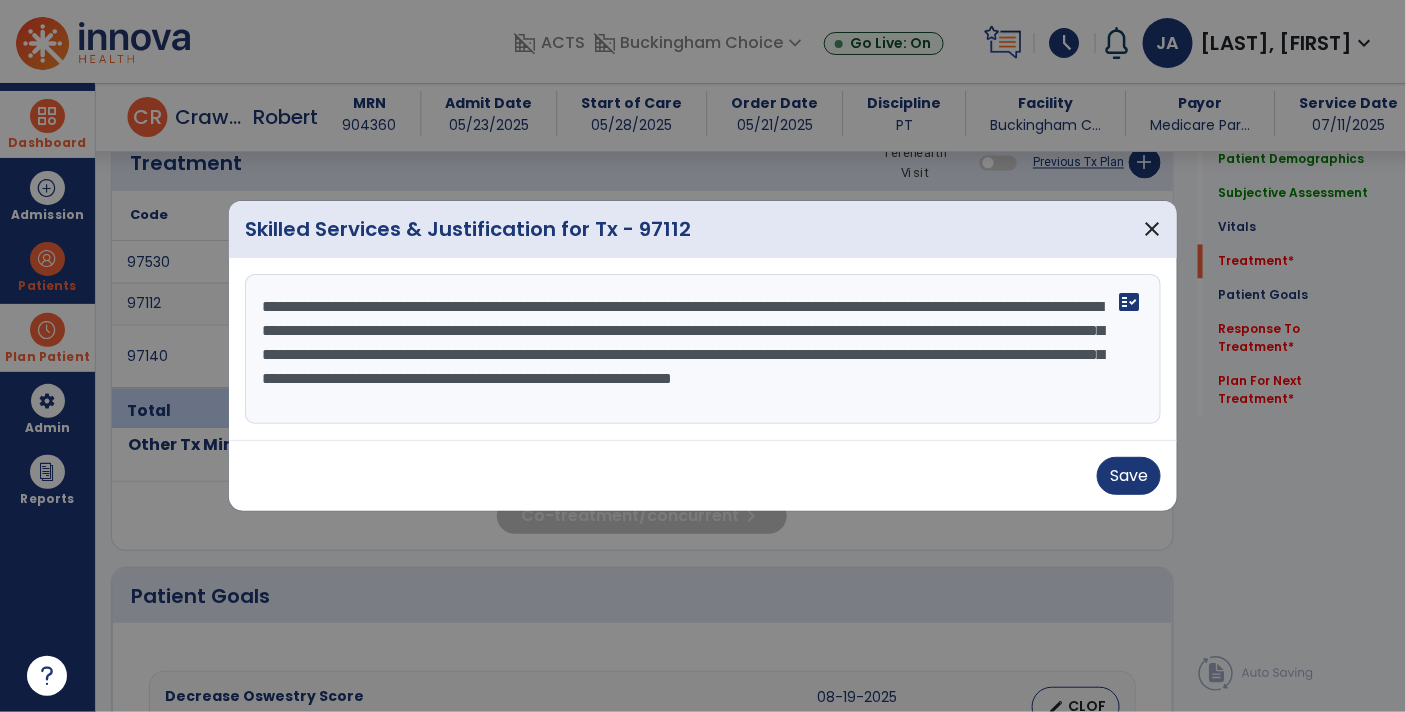 click on "**********" at bounding box center [703, 349] 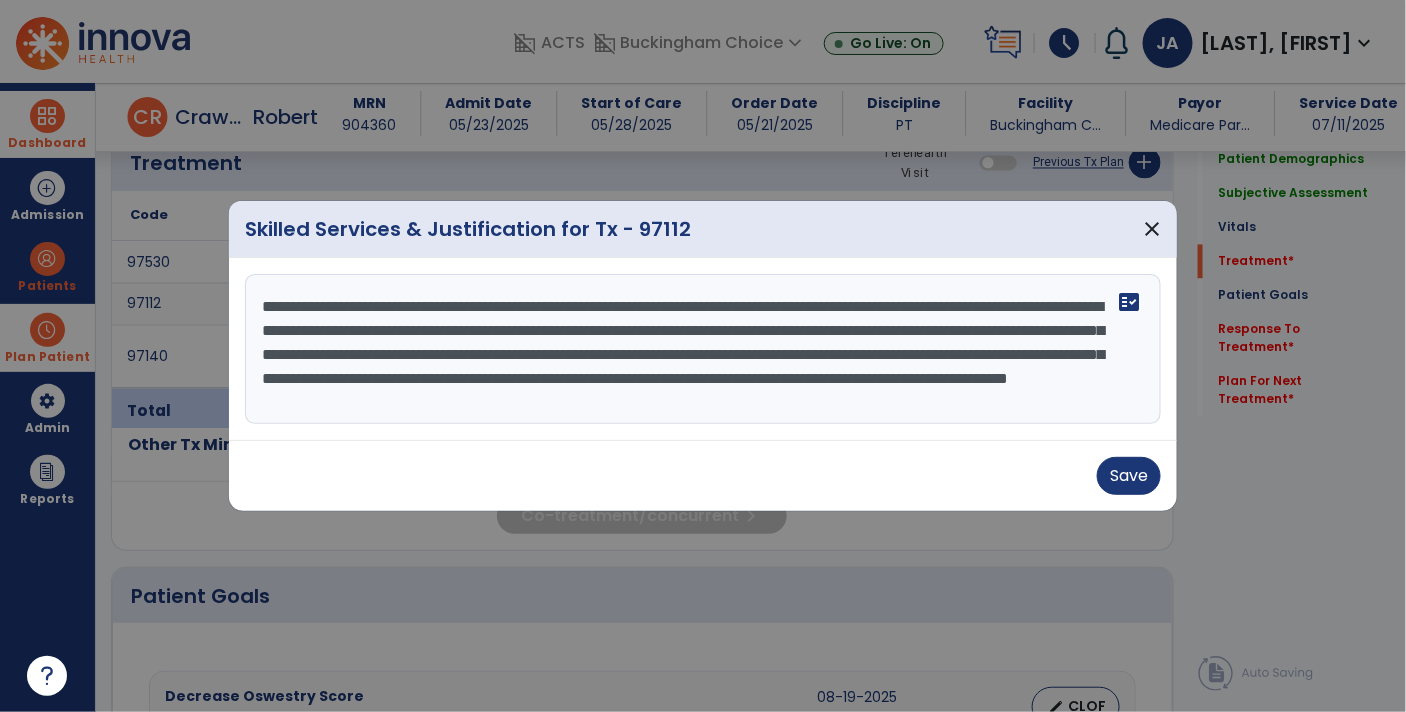 click on "**********" at bounding box center [703, 349] 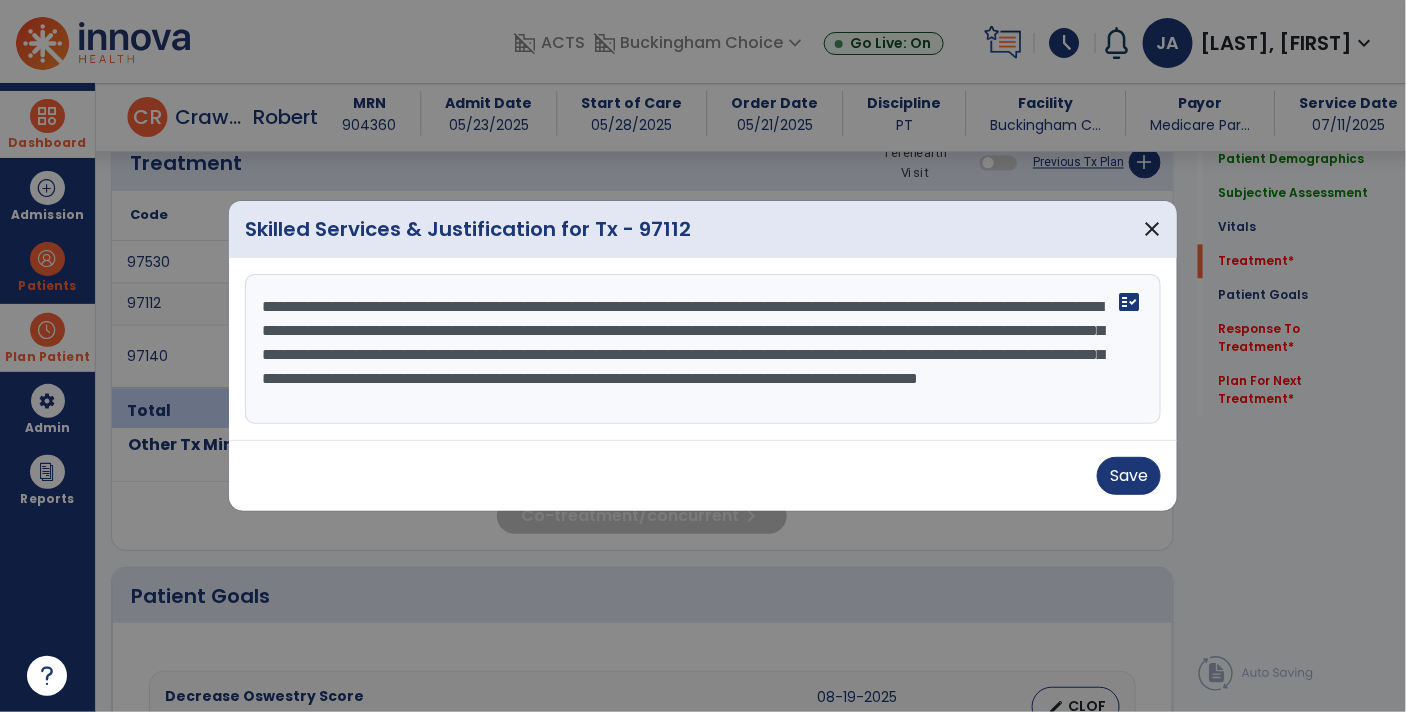 click on "**********" at bounding box center (703, 349) 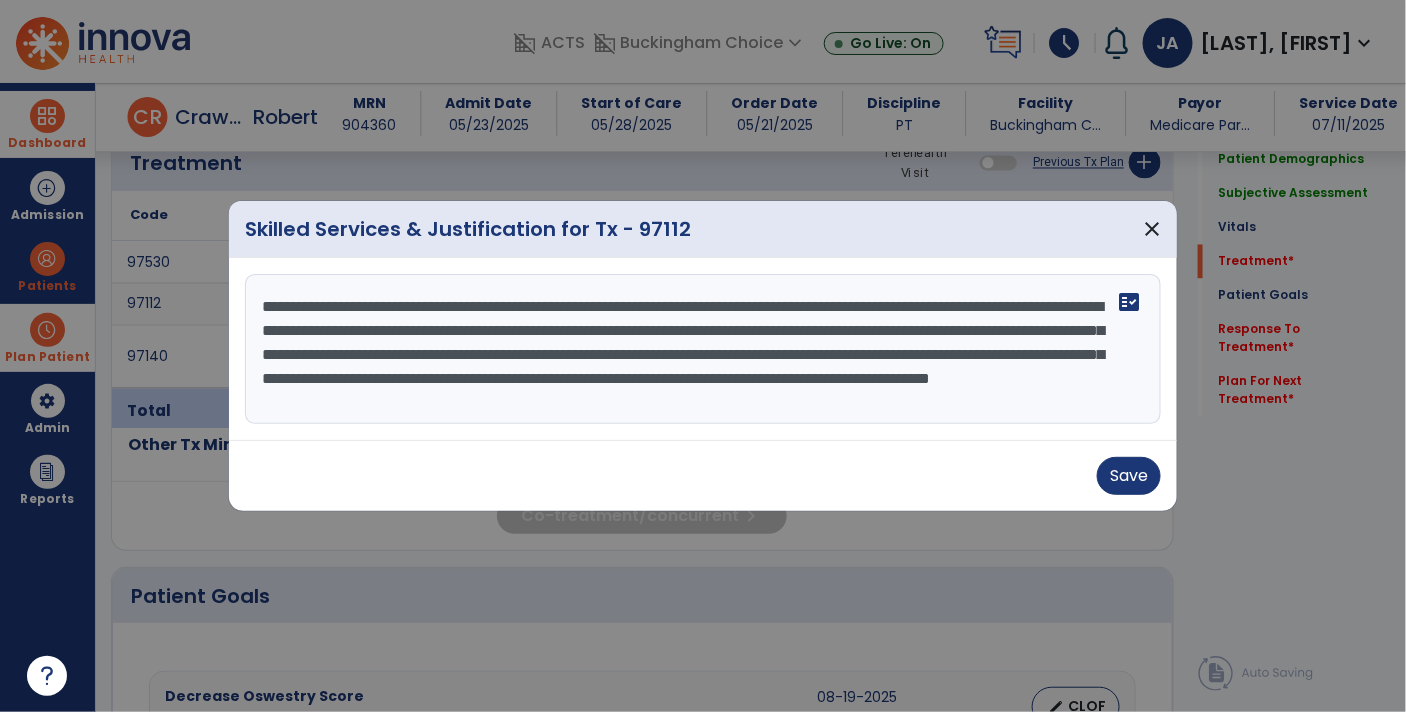 scroll, scrollTop: 24, scrollLeft: 0, axis: vertical 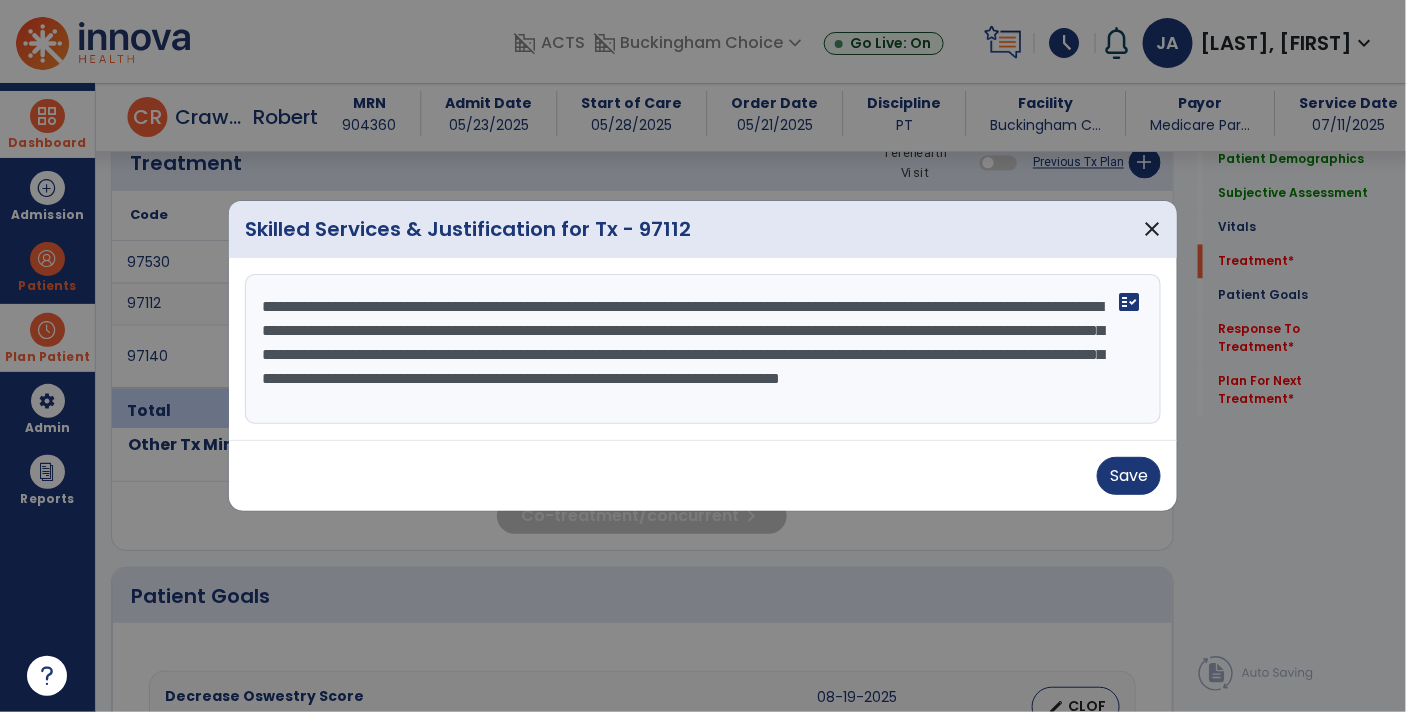 click on "**********" at bounding box center (703, 349) 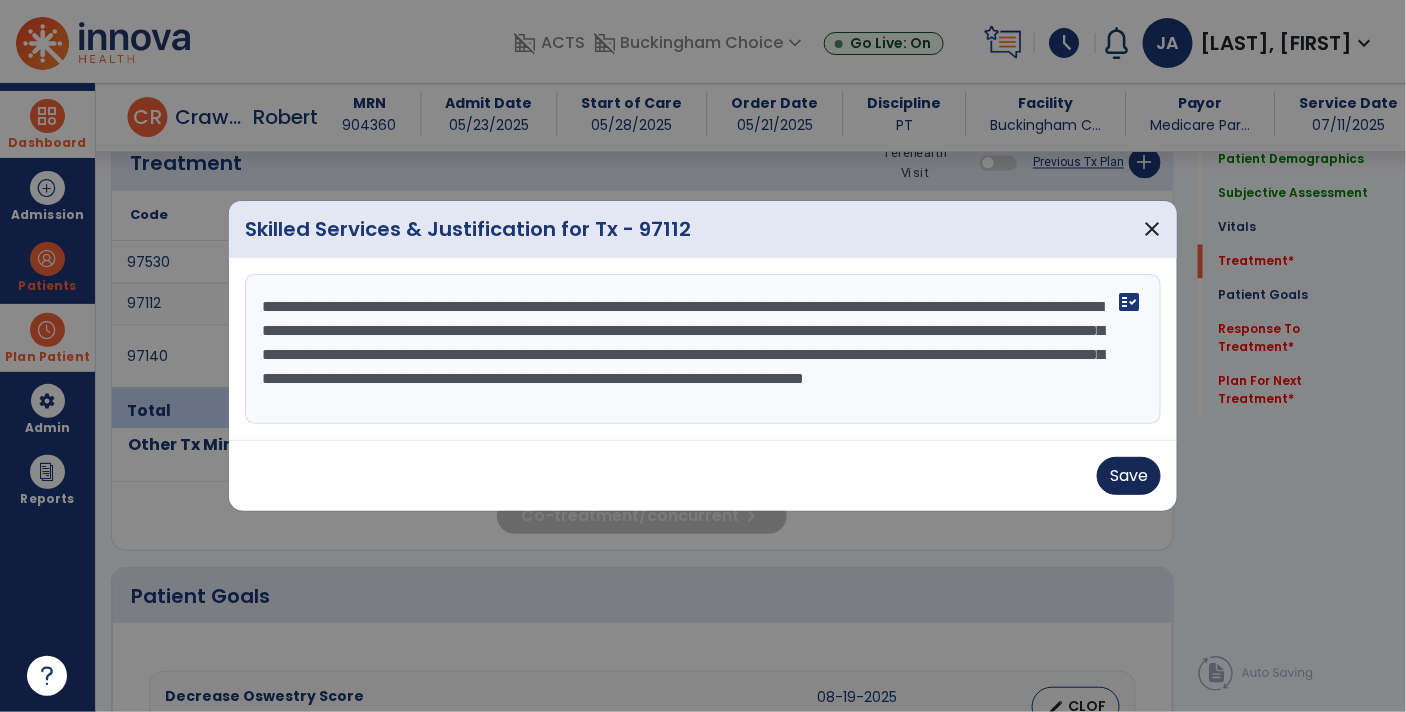 type on "**********" 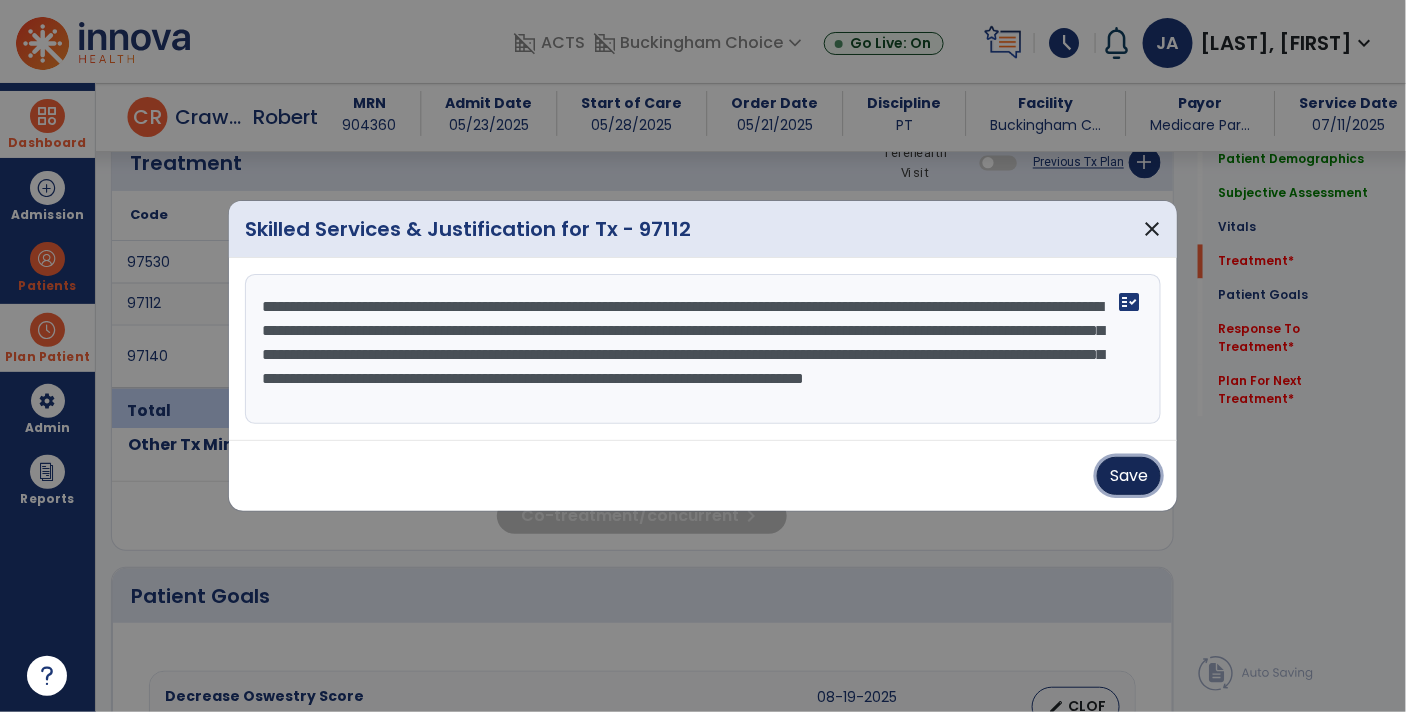 click on "Save" at bounding box center (1129, 476) 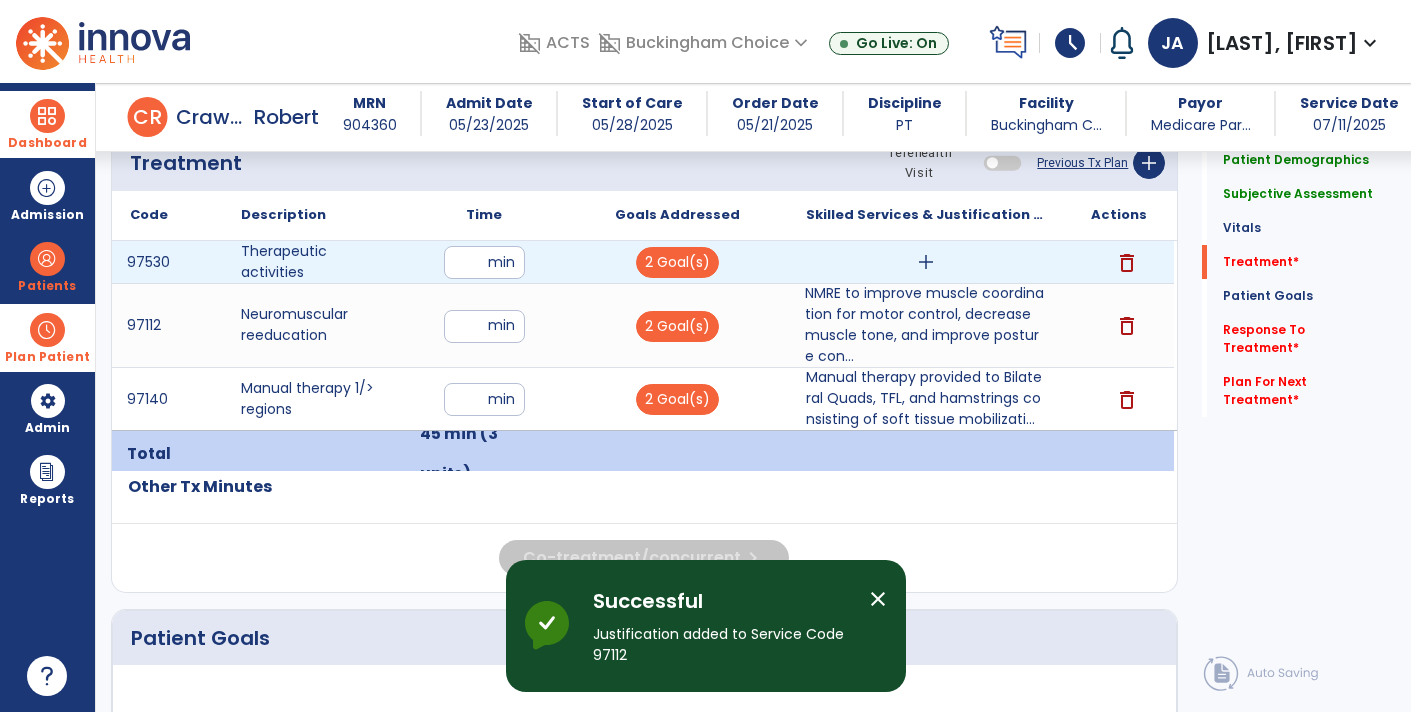 click on "add" at bounding box center (926, 262) 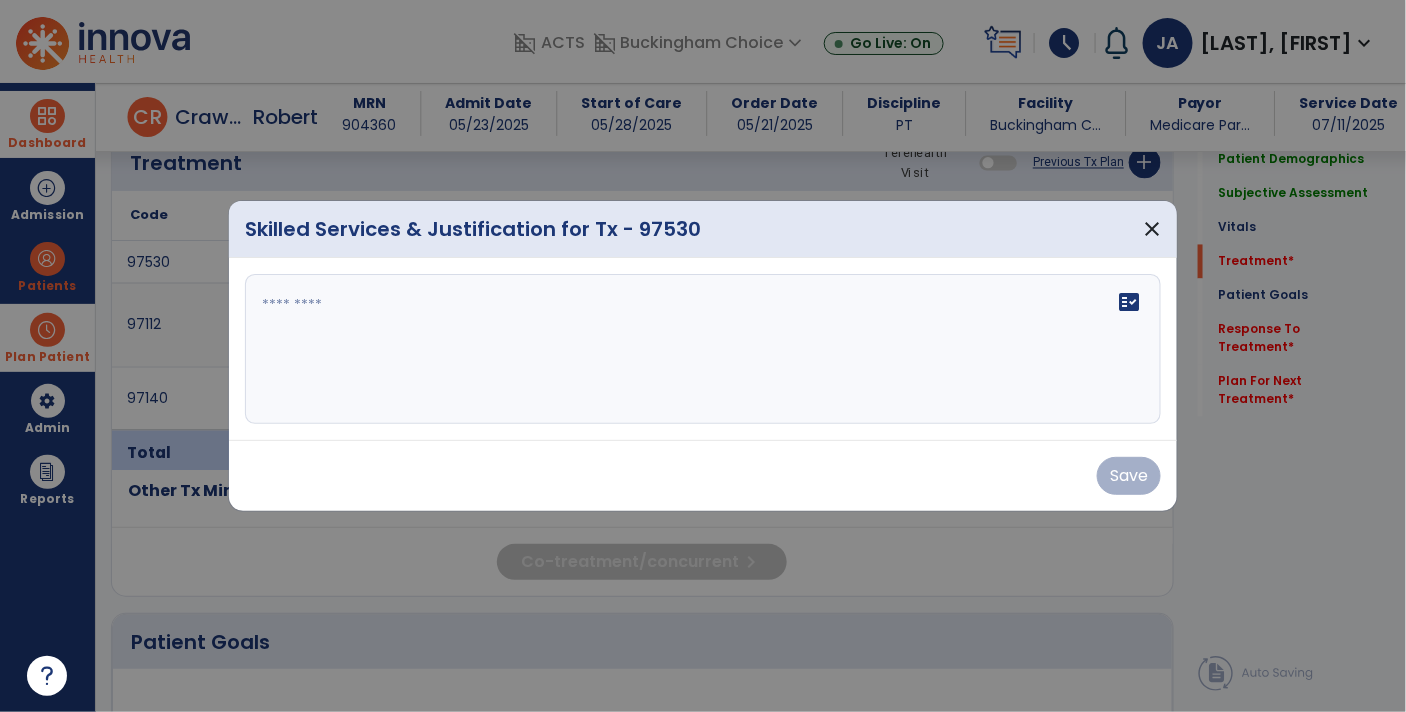 scroll, scrollTop: 1155, scrollLeft: 0, axis: vertical 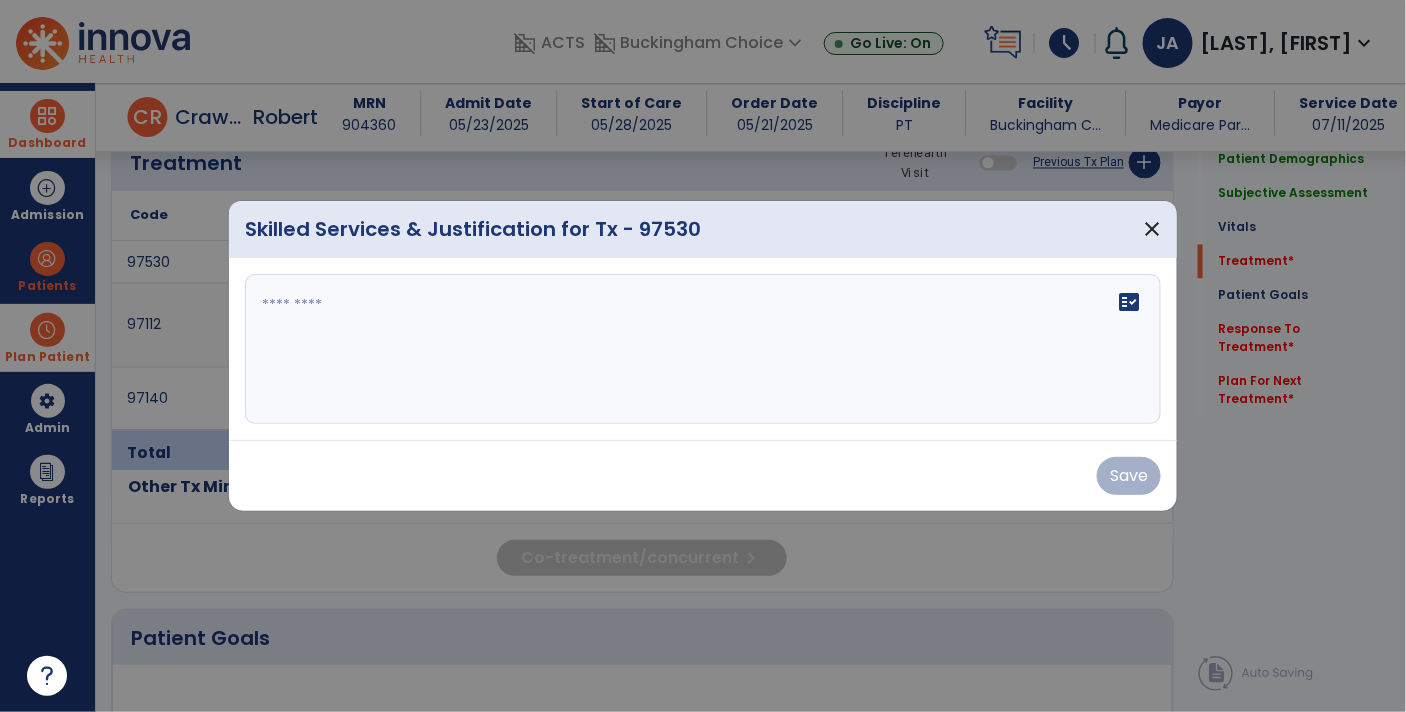 click 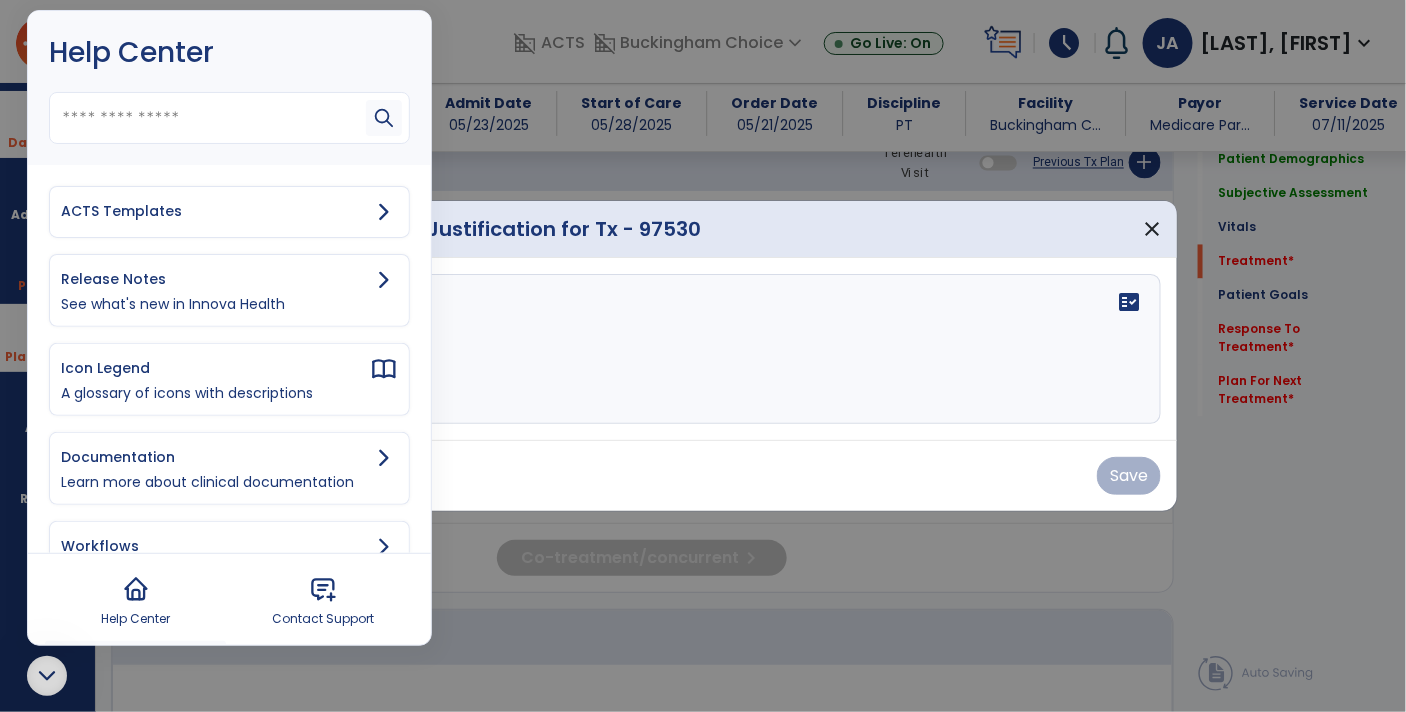 click on "ACTS Templates" at bounding box center (229, 212) 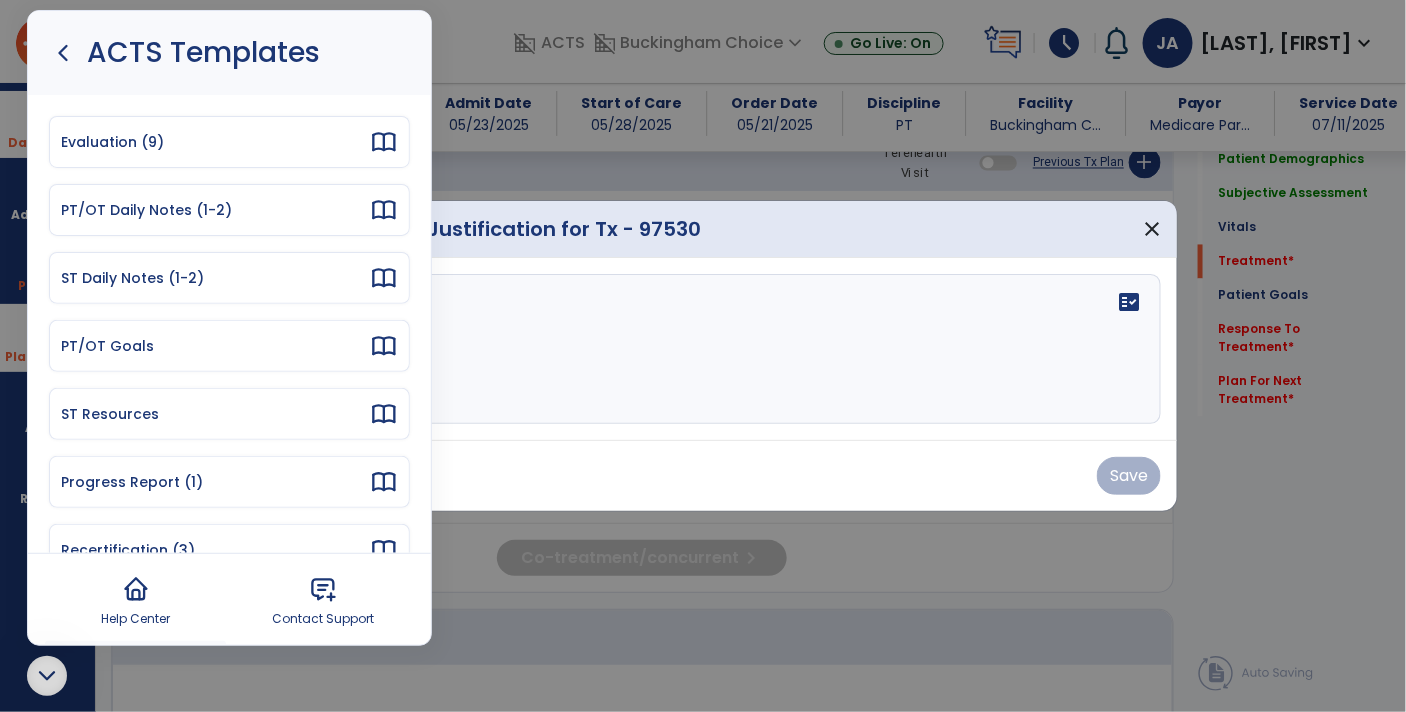 click on "PT/OT Daily Notes (1-2)" at bounding box center (229, 210) 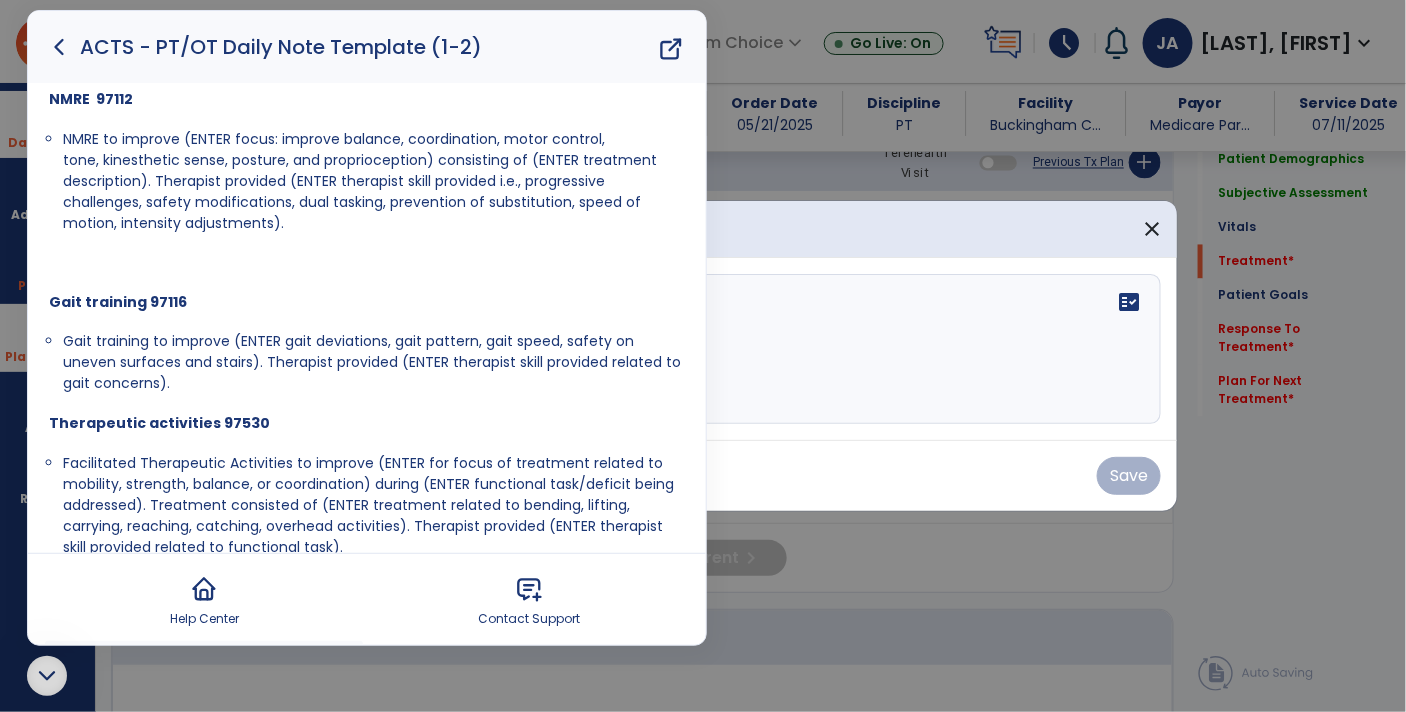 scroll, scrollTop: 523, scrollLeft: 0, axis: vertical 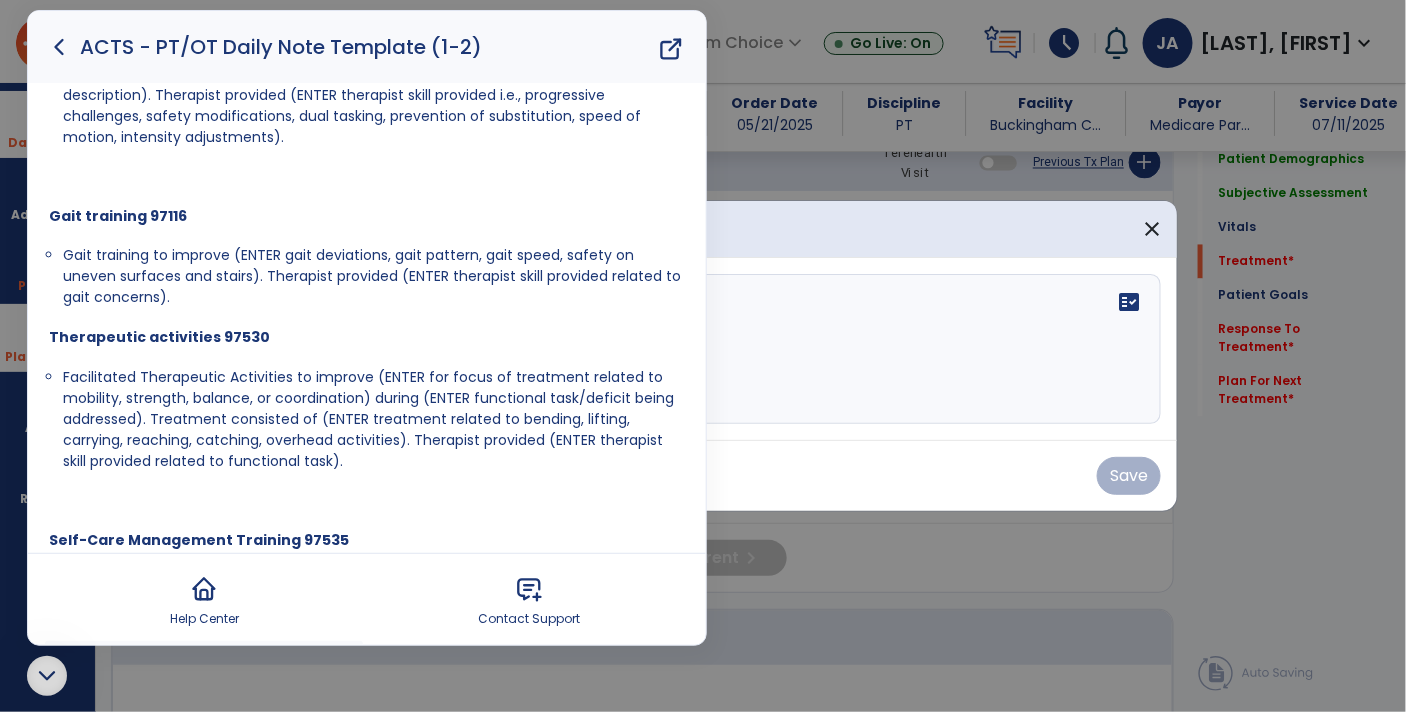 drag, startPoint x: 366, startPoint y: 451, endPoint x: 54, endPoint y: 375, distance: 321.12302 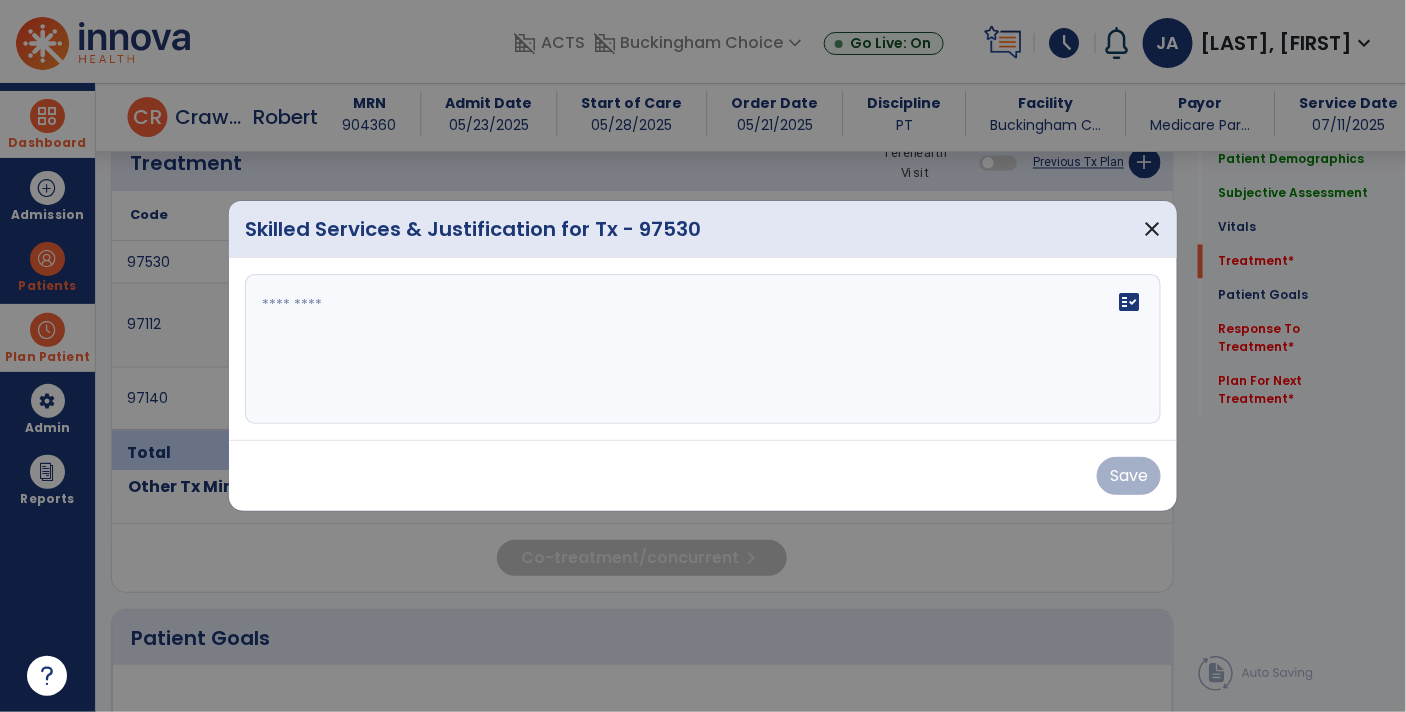 click at bounding box center (703, 349) 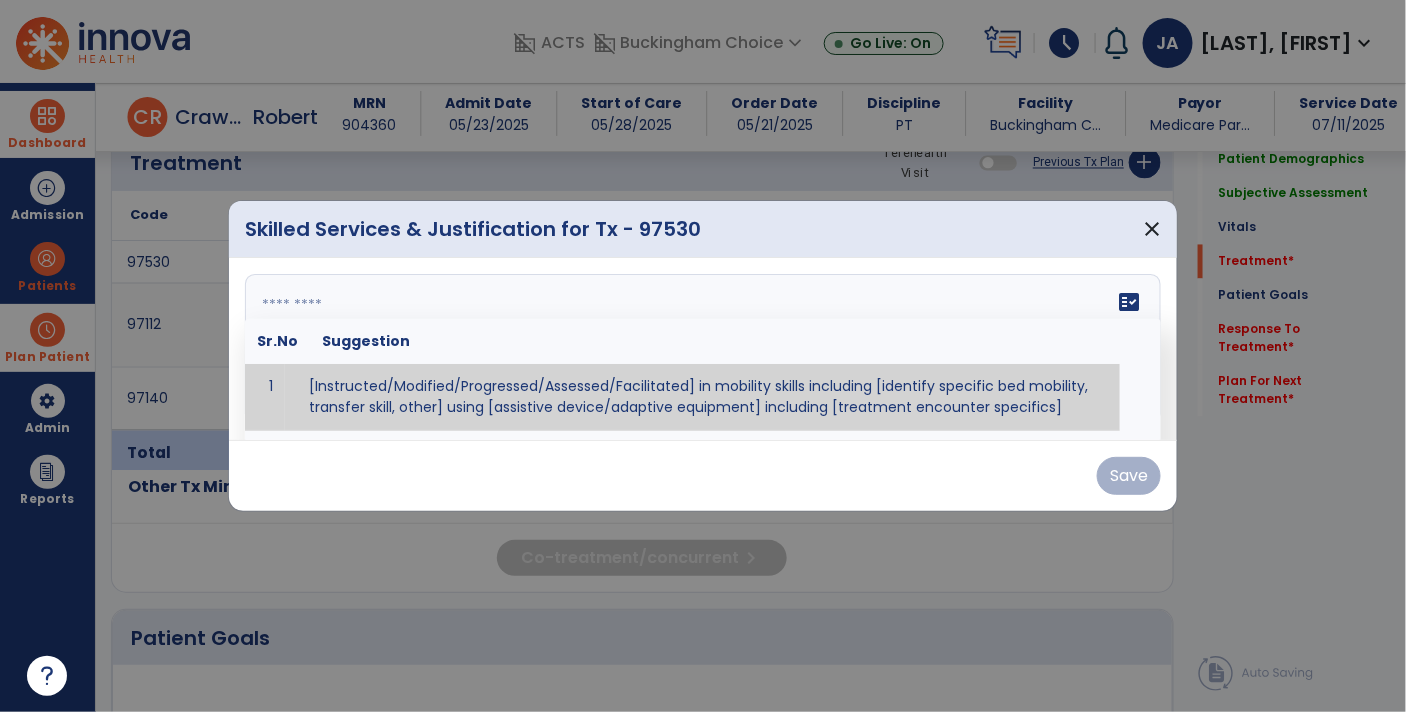paste on "**********" 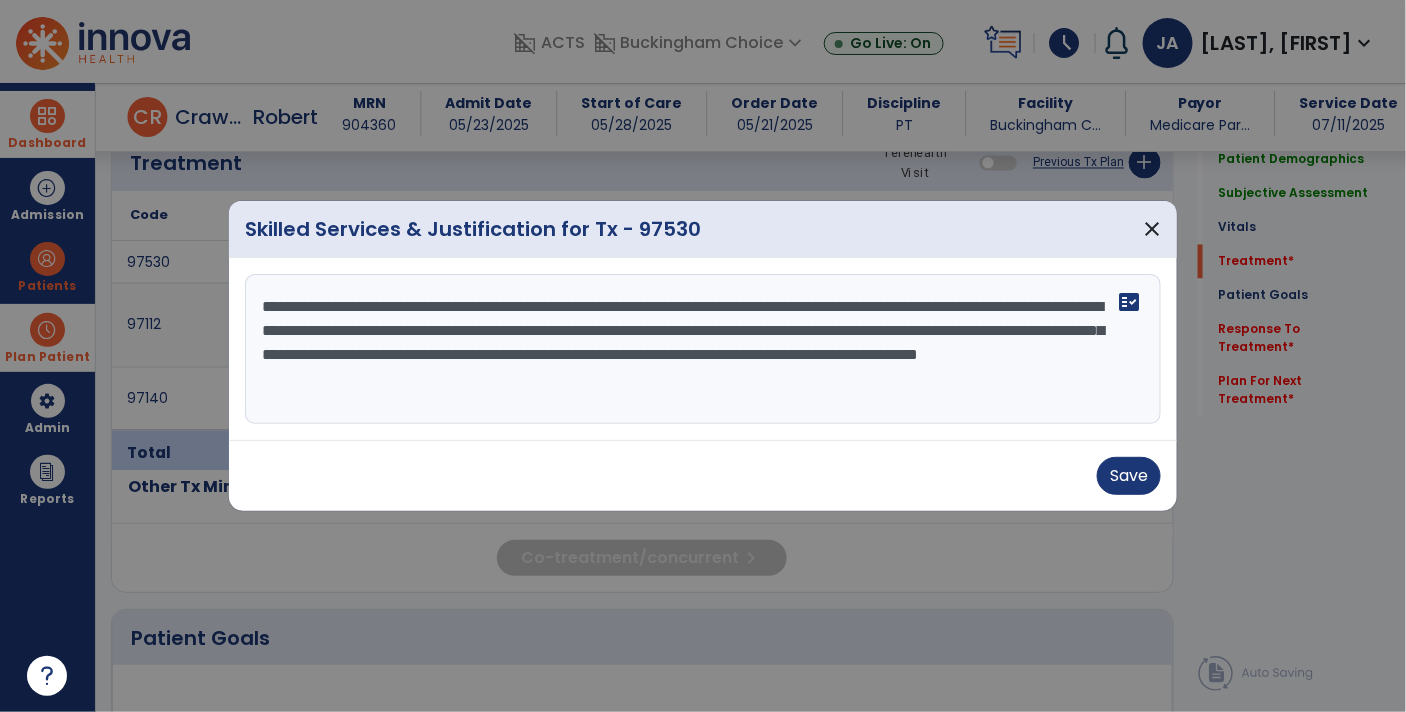 drag, startPoint x: 935, startPoint y: 307, endPoint x: 615, endPoint y: 287, distance: 320.6244 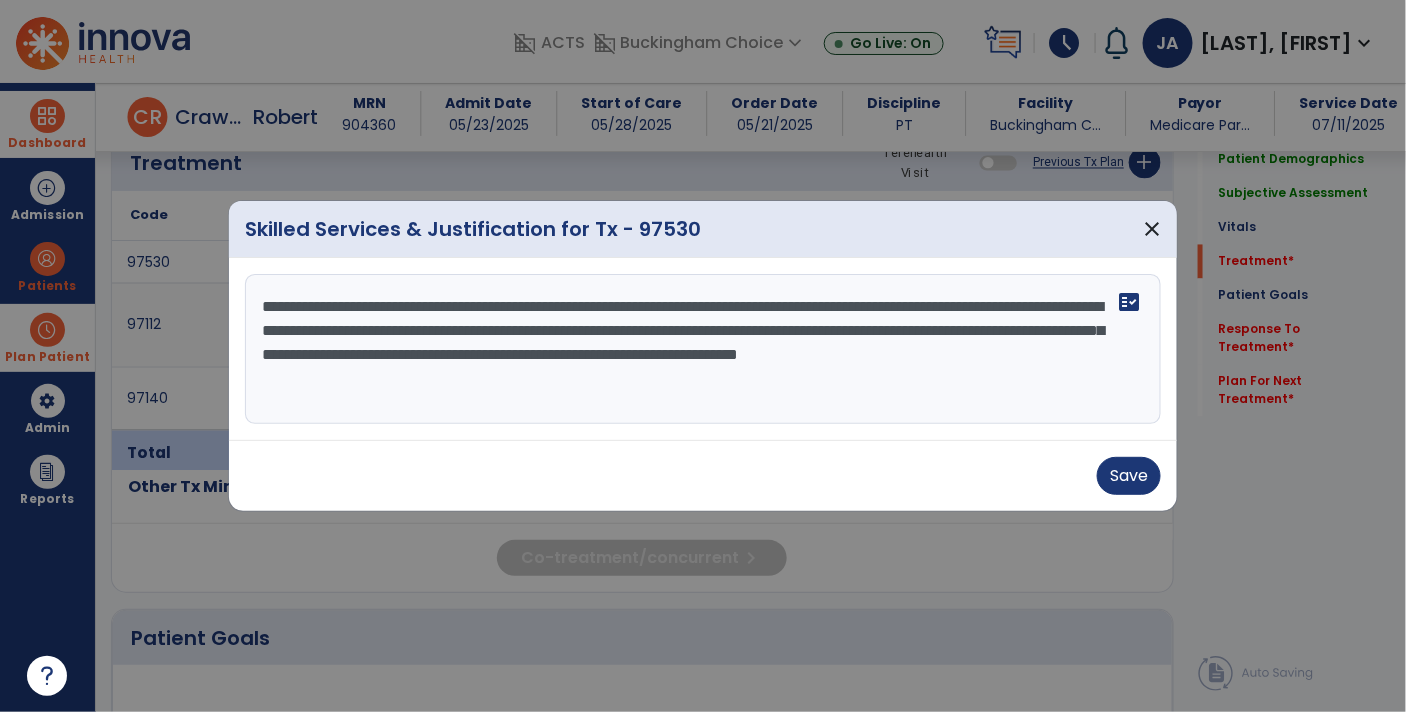 click on "**********" at bounding box center (703, 349) 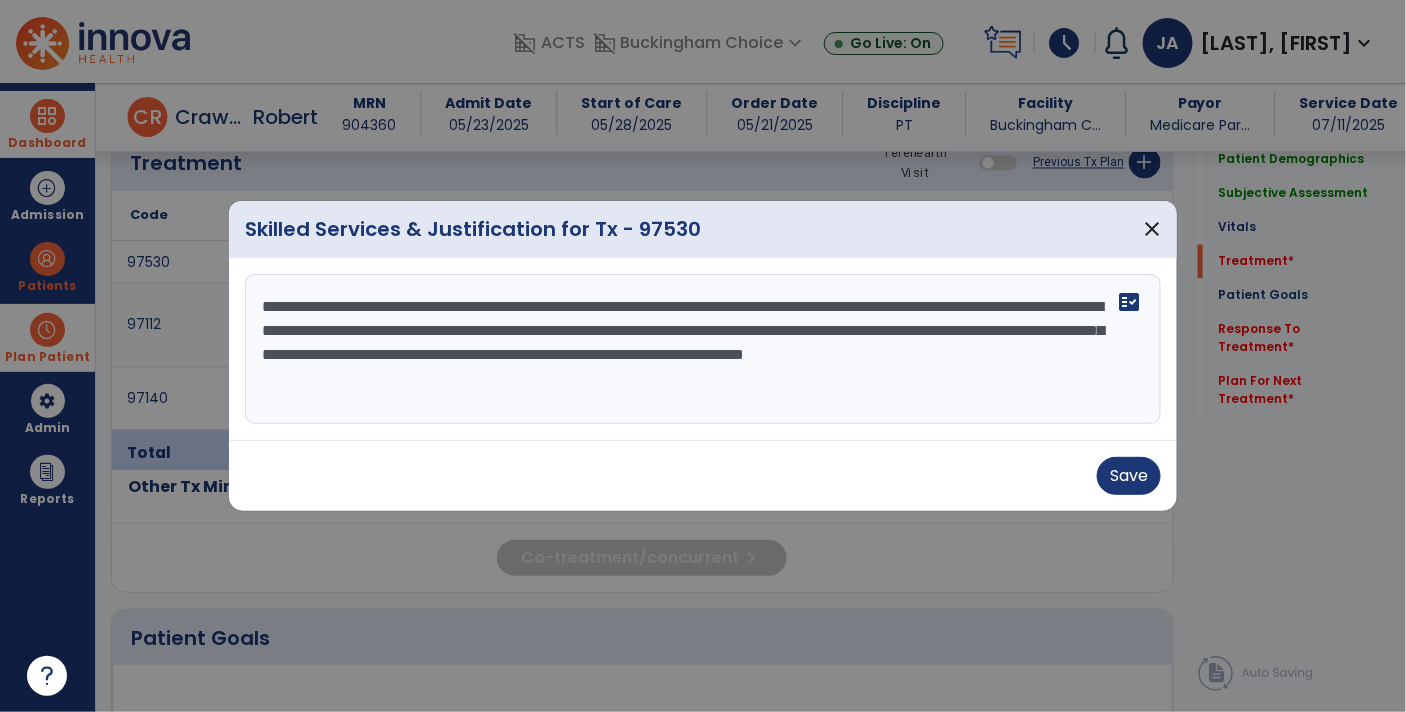 click on "**********" at bounding box center [703, 349] 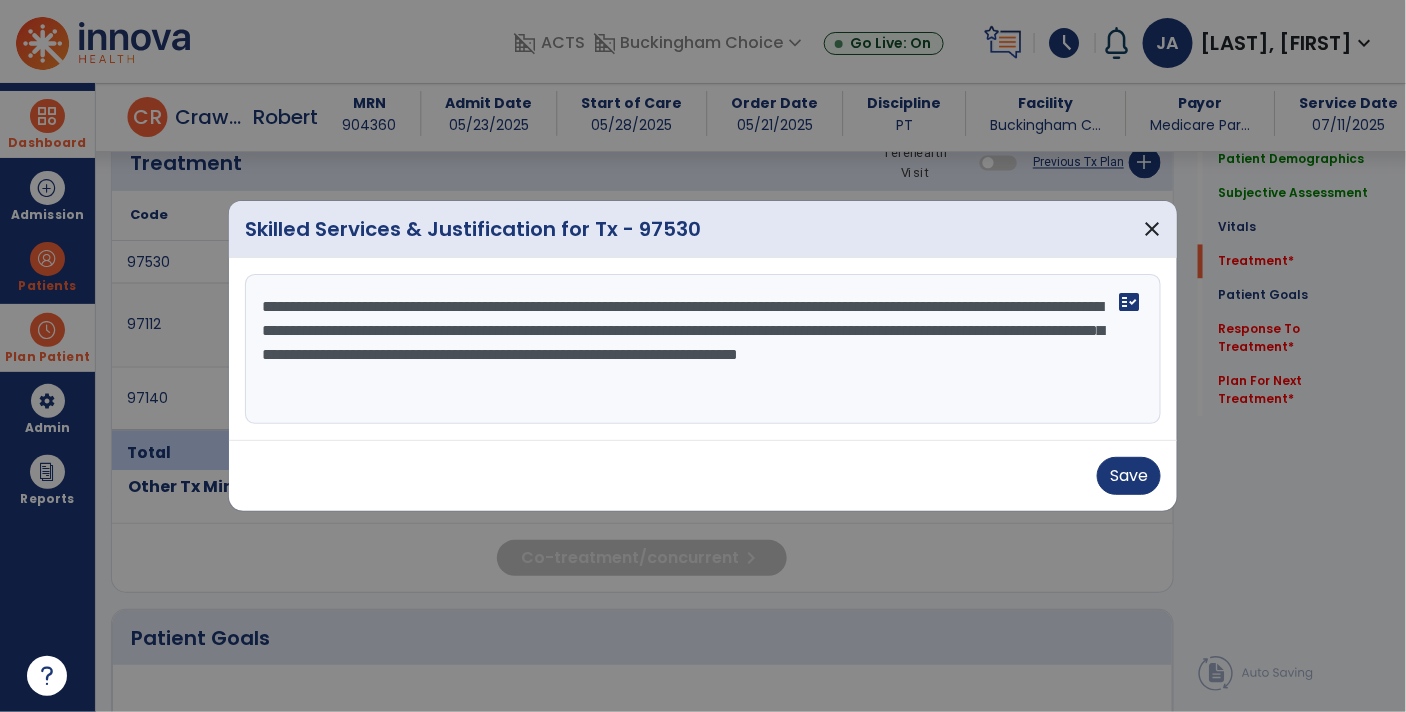 drag, startPoint x: 320, startPoint y: 330, endPoint x: 695, endPoint y: 322, distance: 375.08533 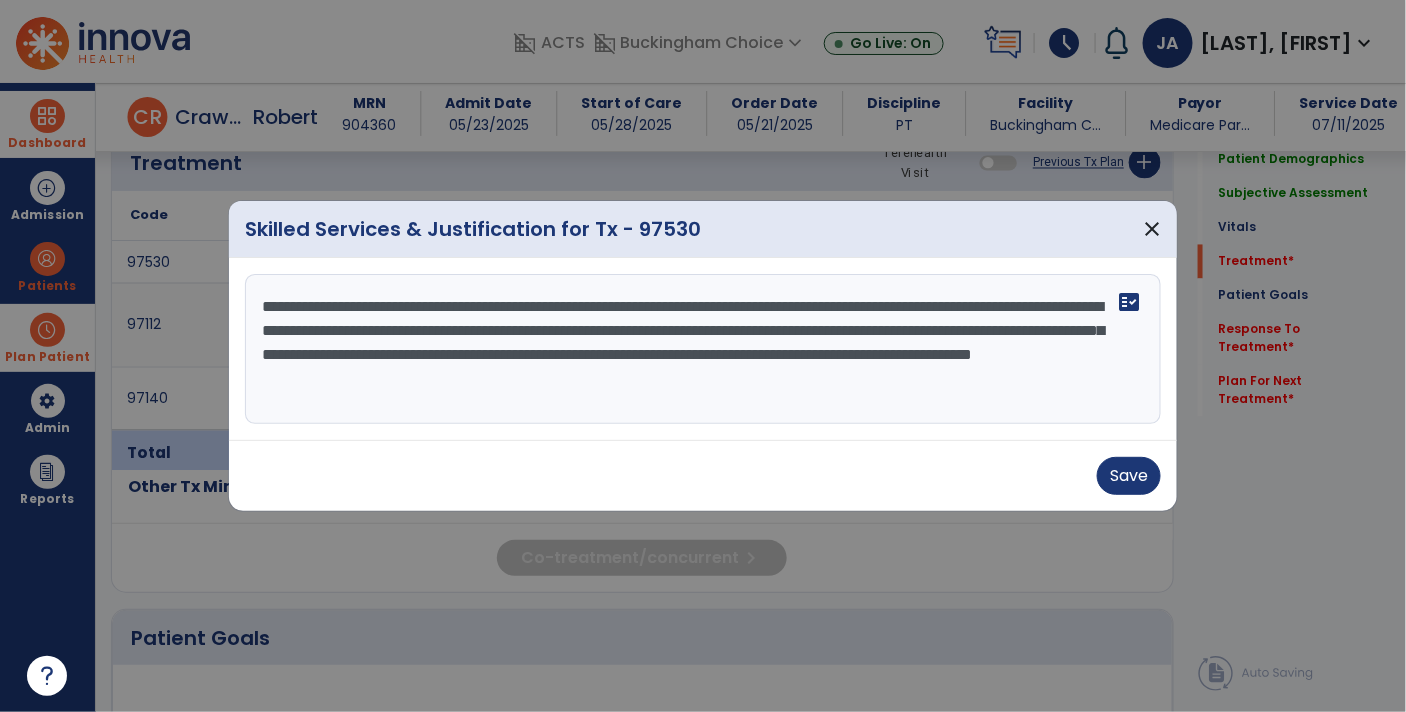 drag, startPoint x: 362, startPoint y: 356, endPoint x: 588, endPoint y: 366, distance: 226.22113 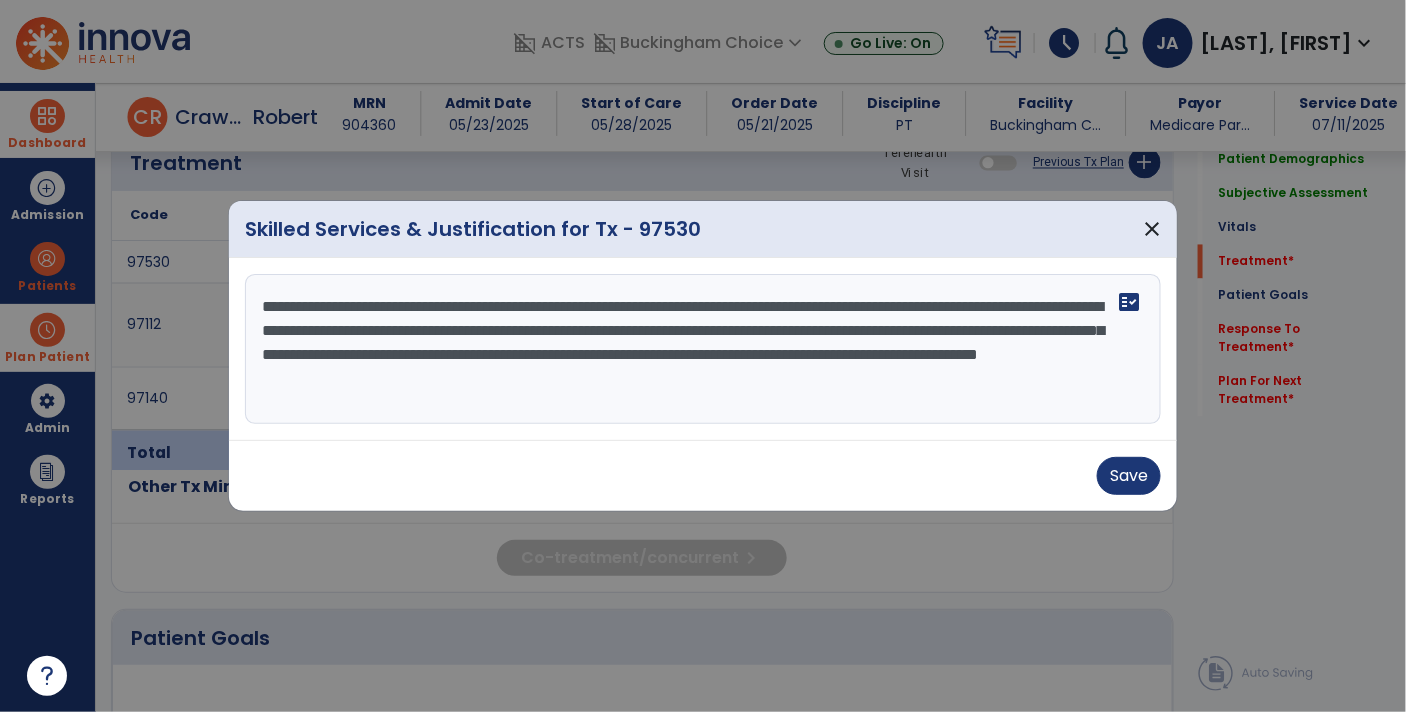paste on "**********" 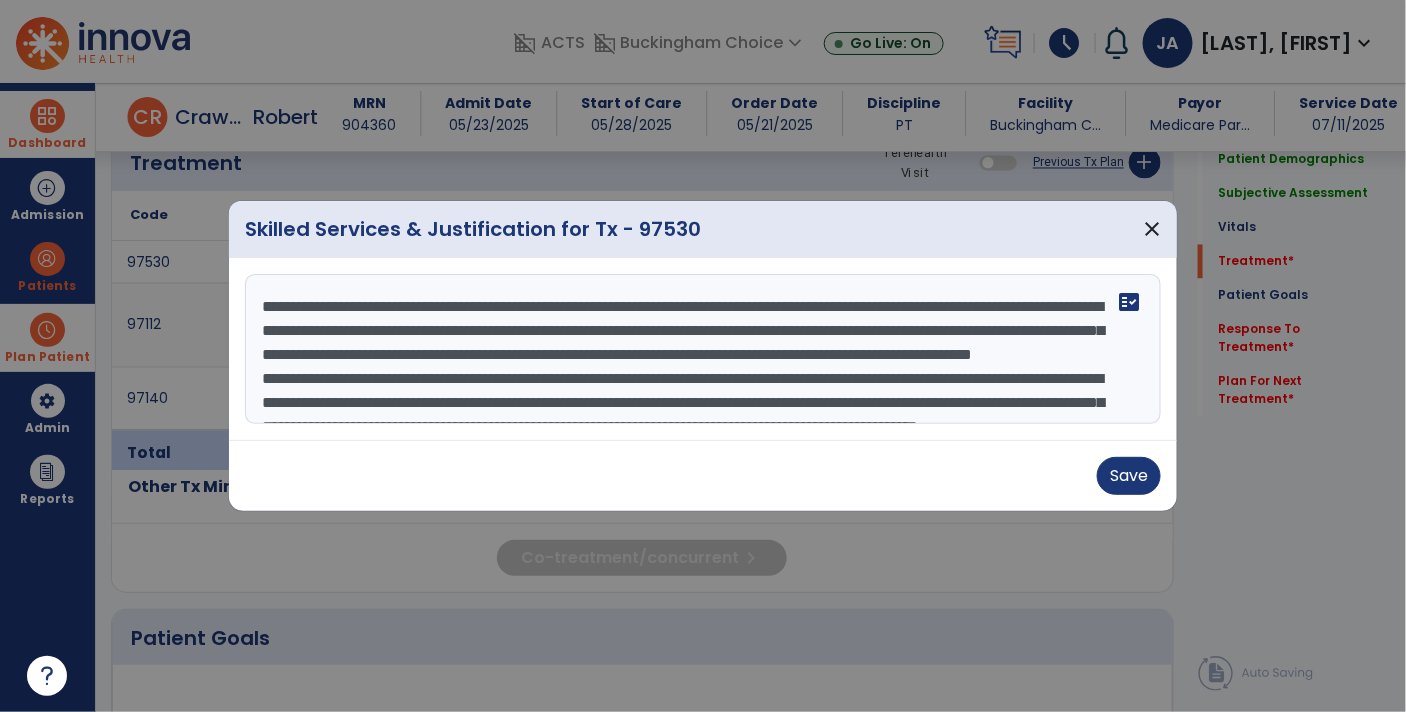 scroll, scrollTop: 63, scrollLeft: 0, axis: vertical 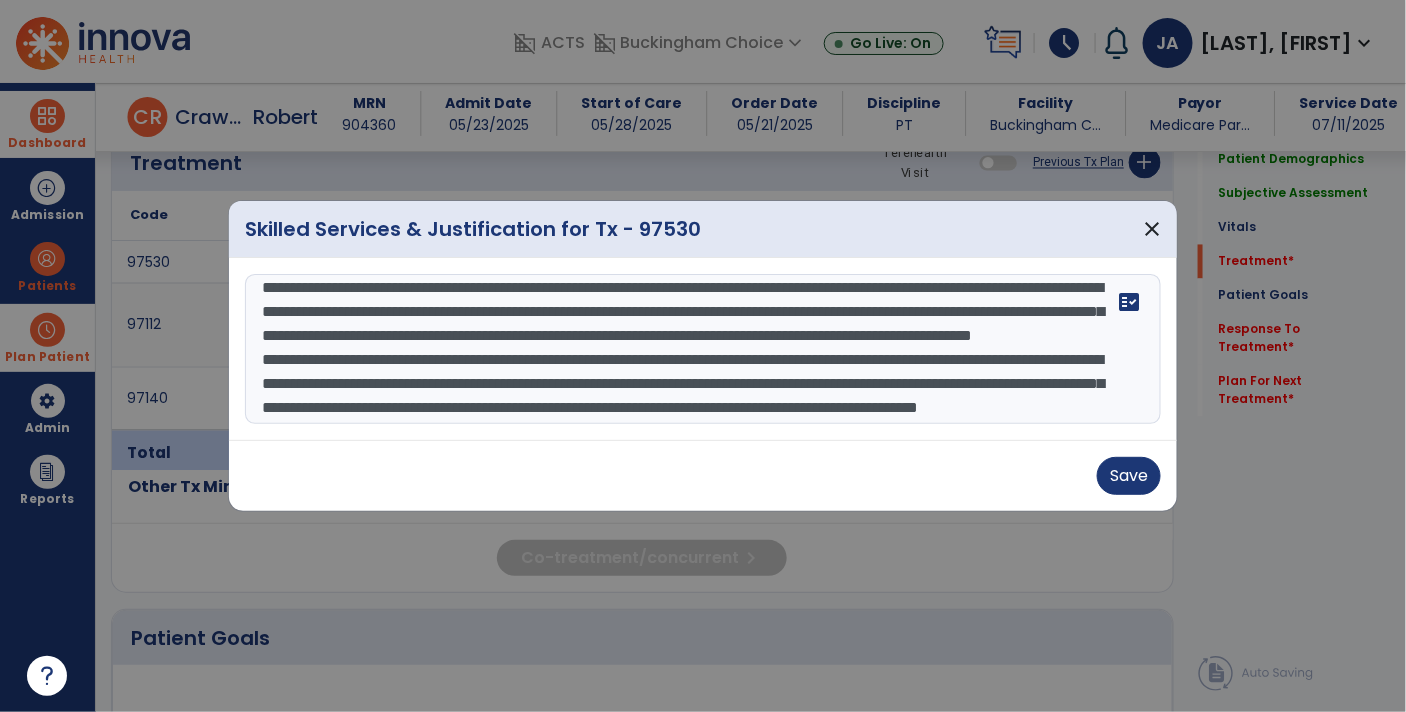 drag, startPoint x: 319, startPoint y: 313, endPoint x: 976, endPoint y: 317, distance: 657.01215 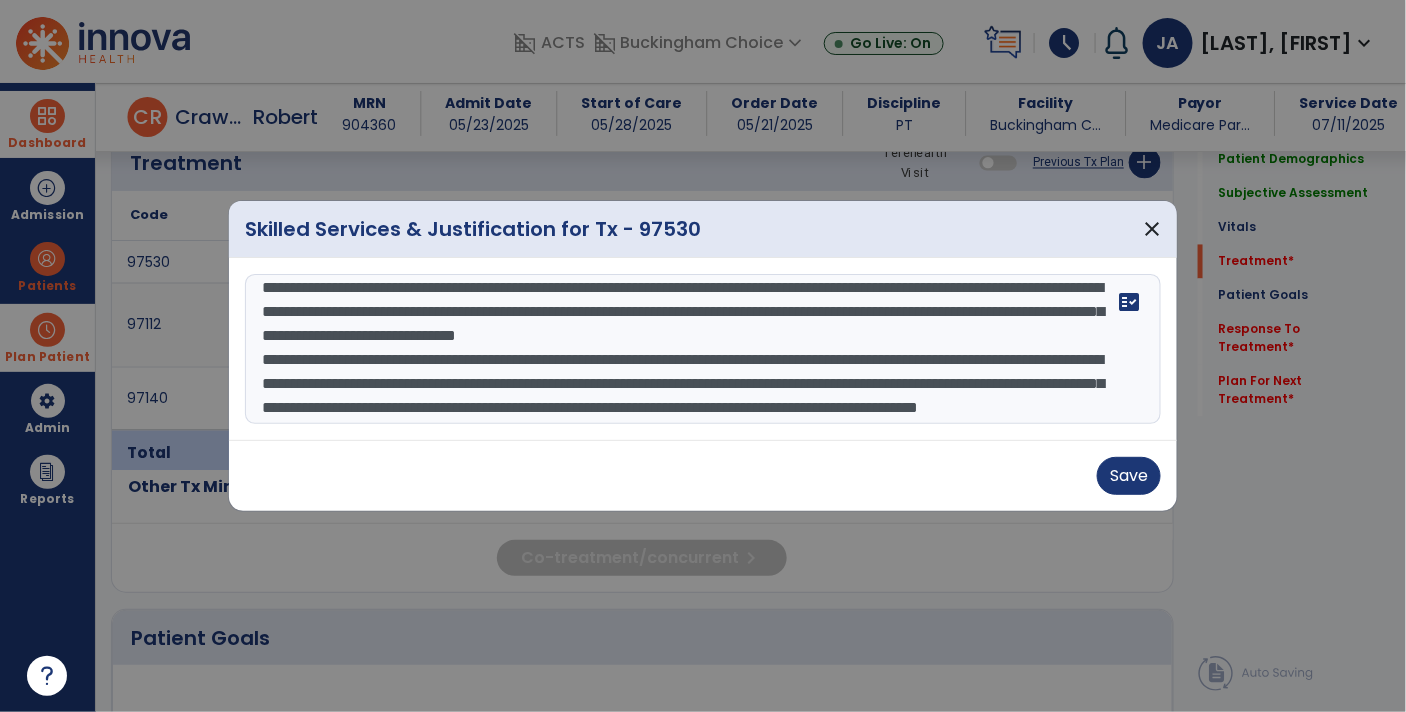 drag, startPoint x: 515, startPoint y: 317, endPoint x: 418, endPoint y: 341, distance: 99.92497 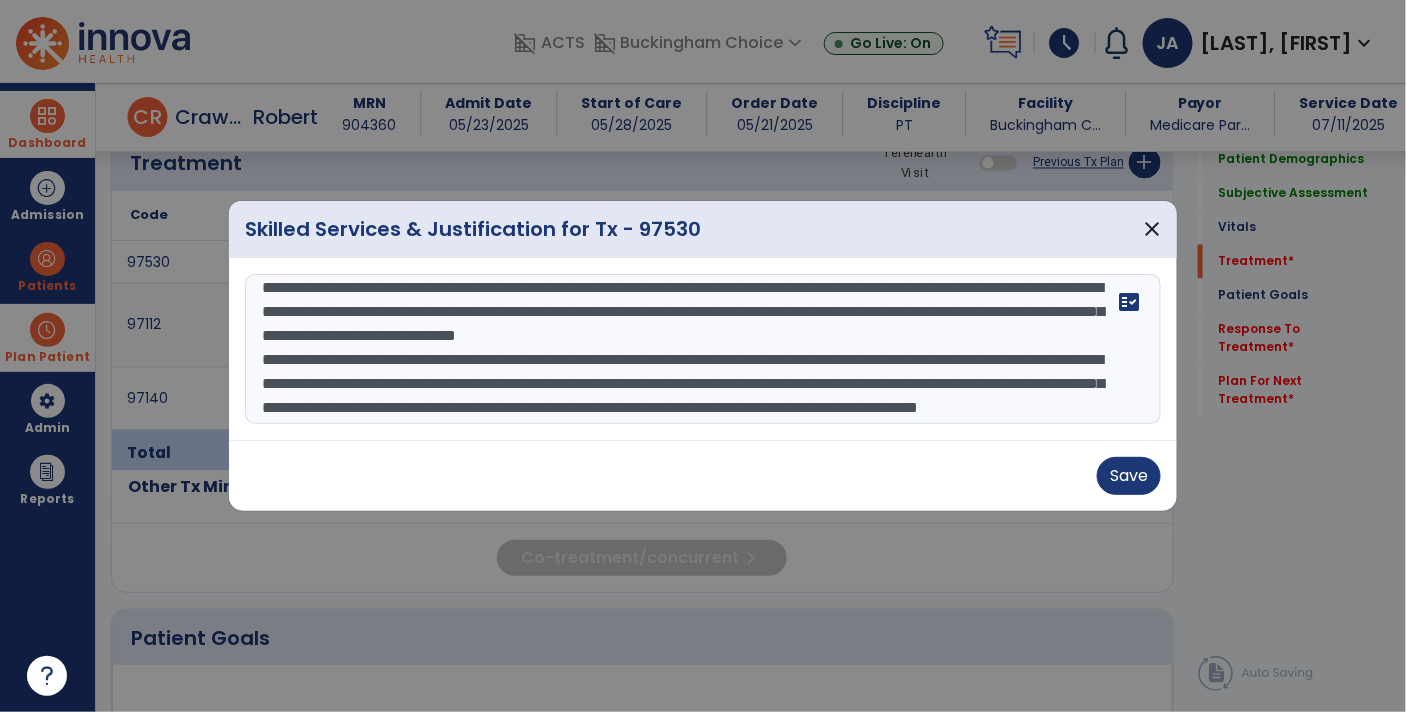 paste 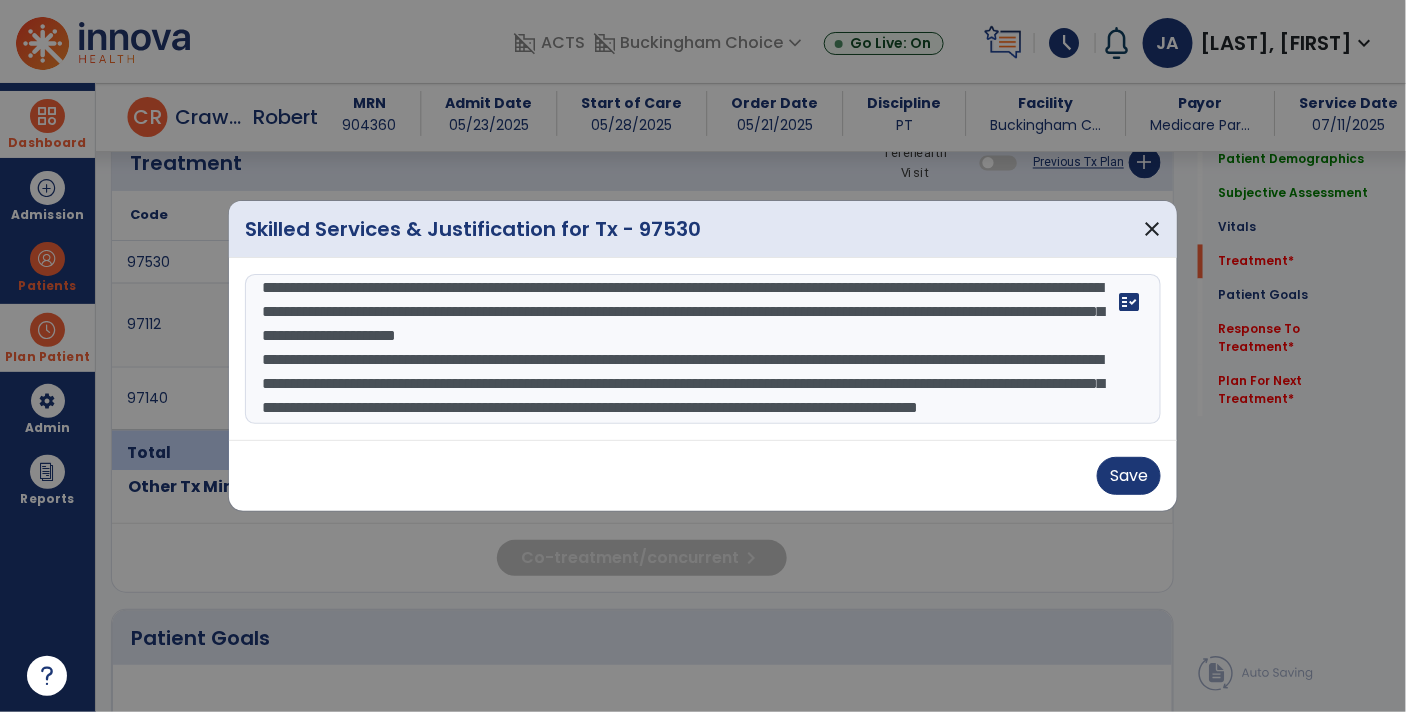 click on "**********" at bounding box center (703, 349) 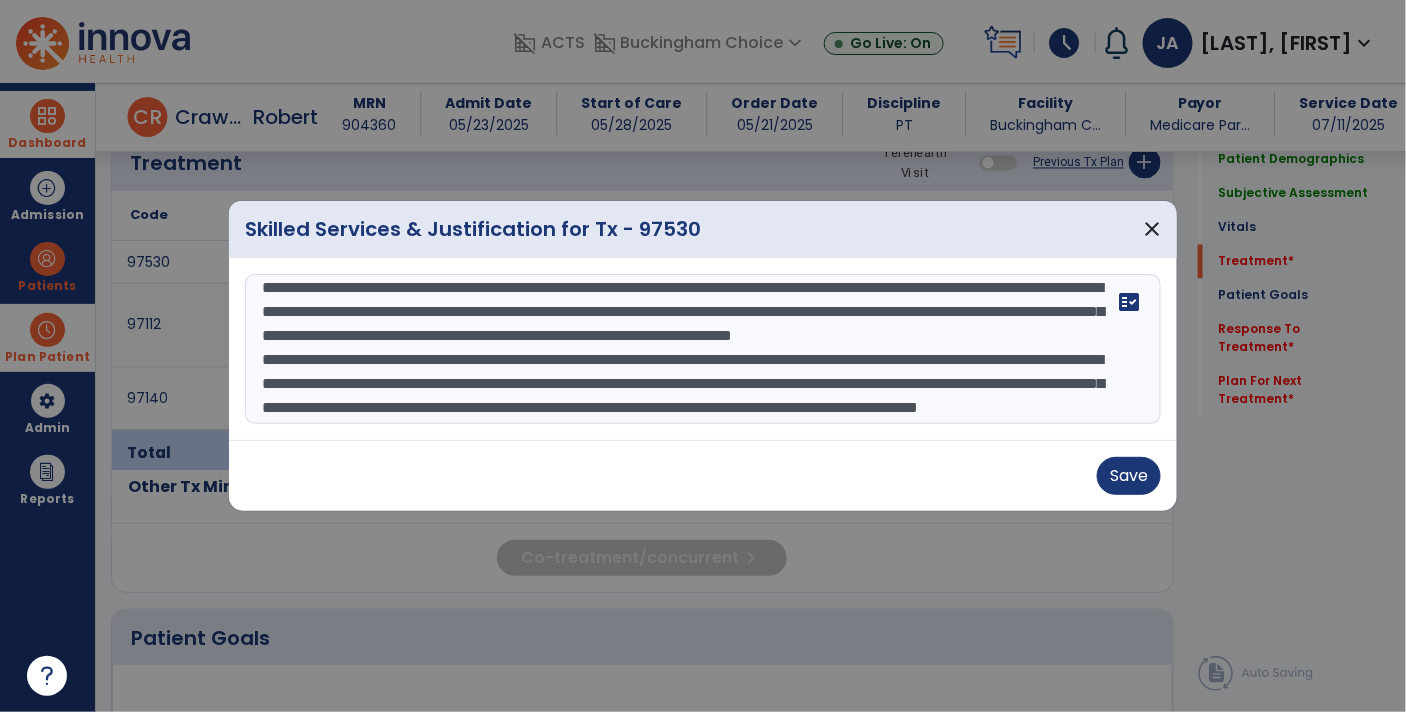 scroll, scrollTop: 72, scrollLeft: 0, axis: vertical 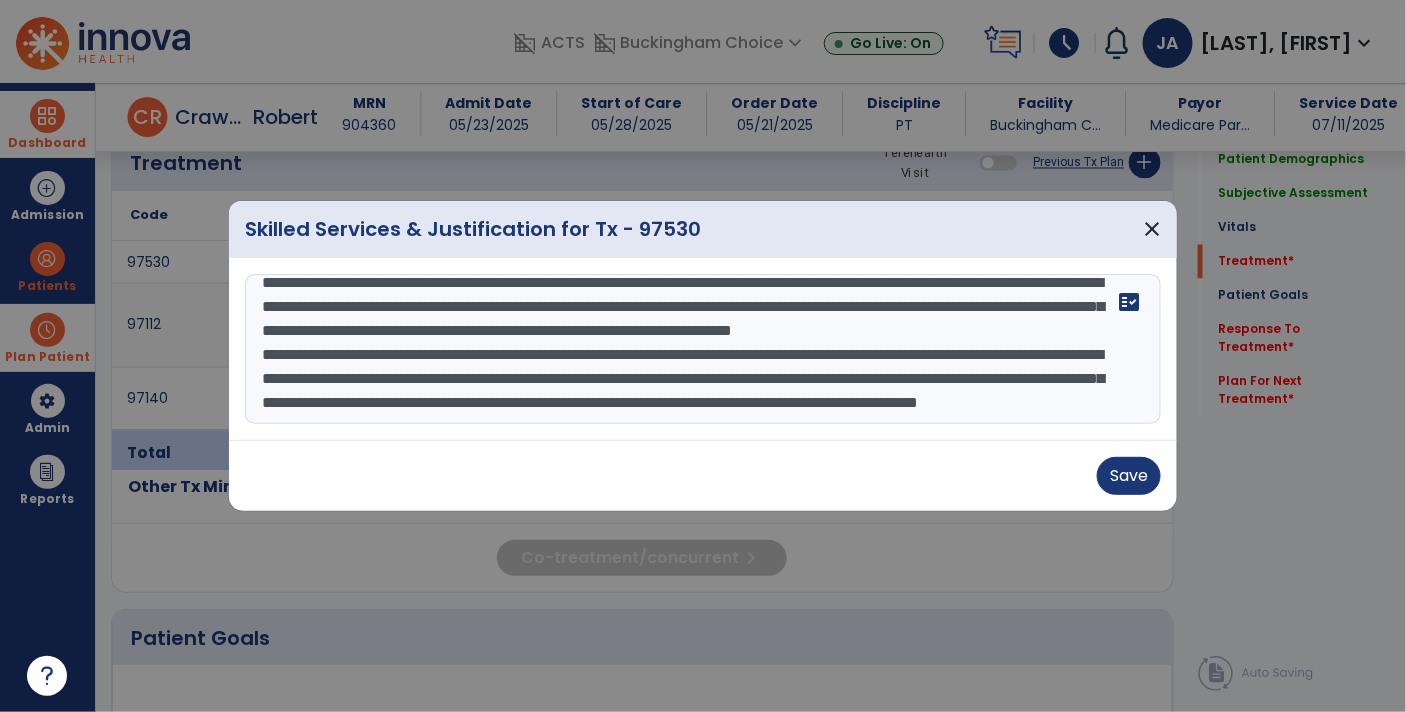 drag, startPoint x: 263, startPoint y: 386, endPoint x: 936, endPoint y: 417, distance: 673.71356 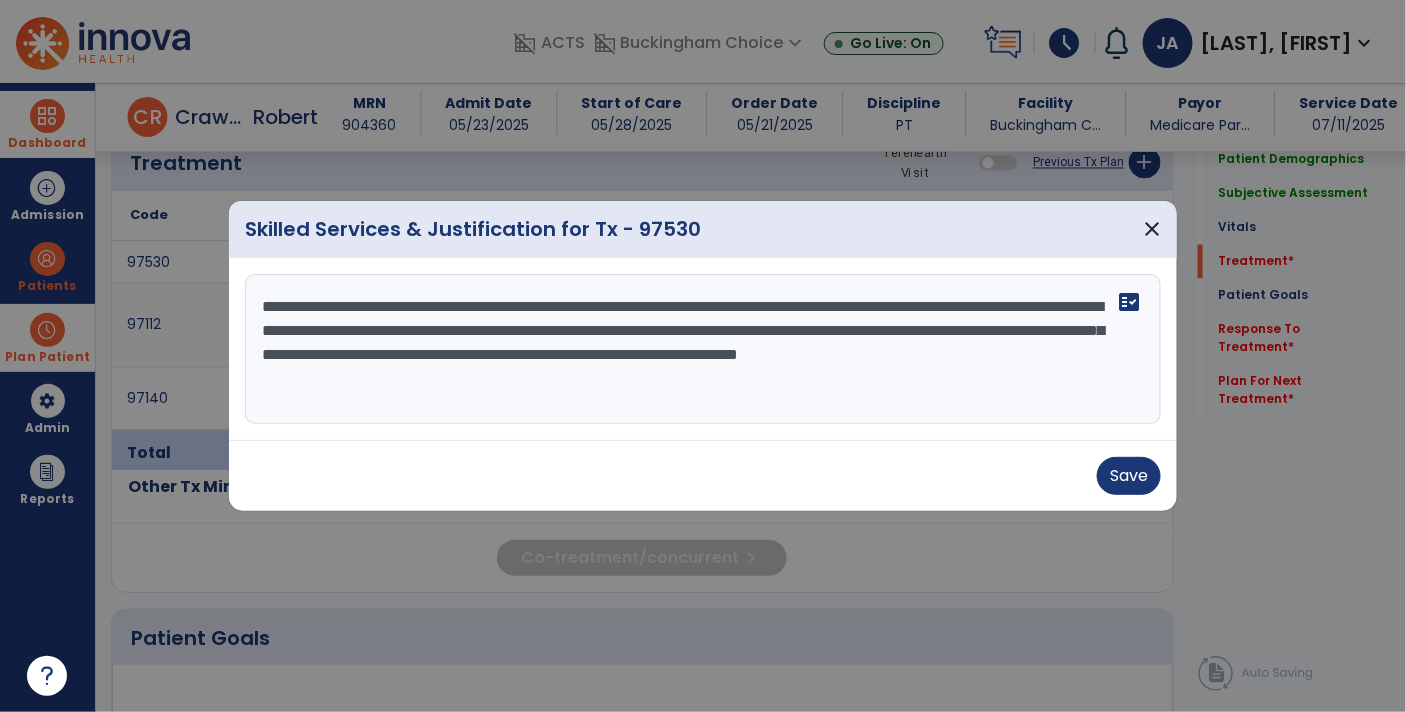 scroll, scrollTop: 0, scrollLeft: 0, axis: both 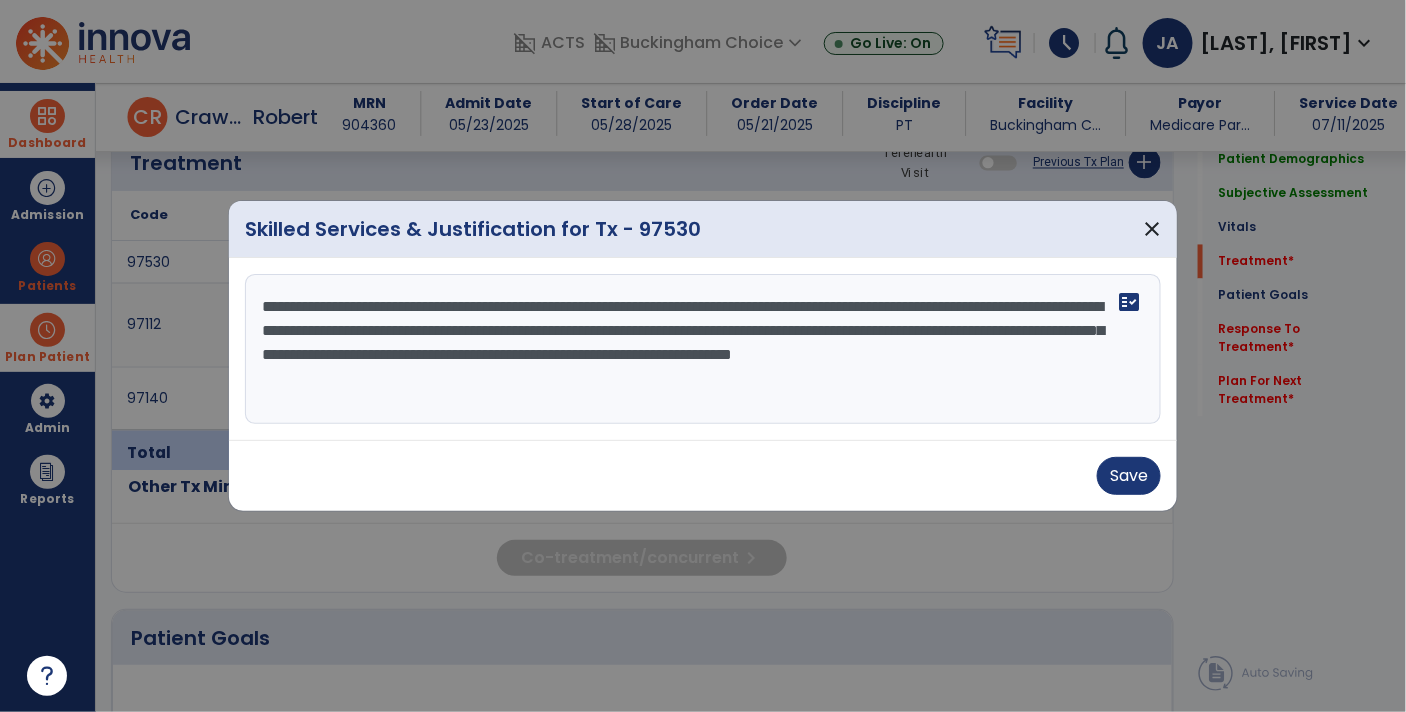 drag, startPoint x: 939, startPoint y: 358, endPoint x: 944, endPoint y: 373, distance: 15.811388 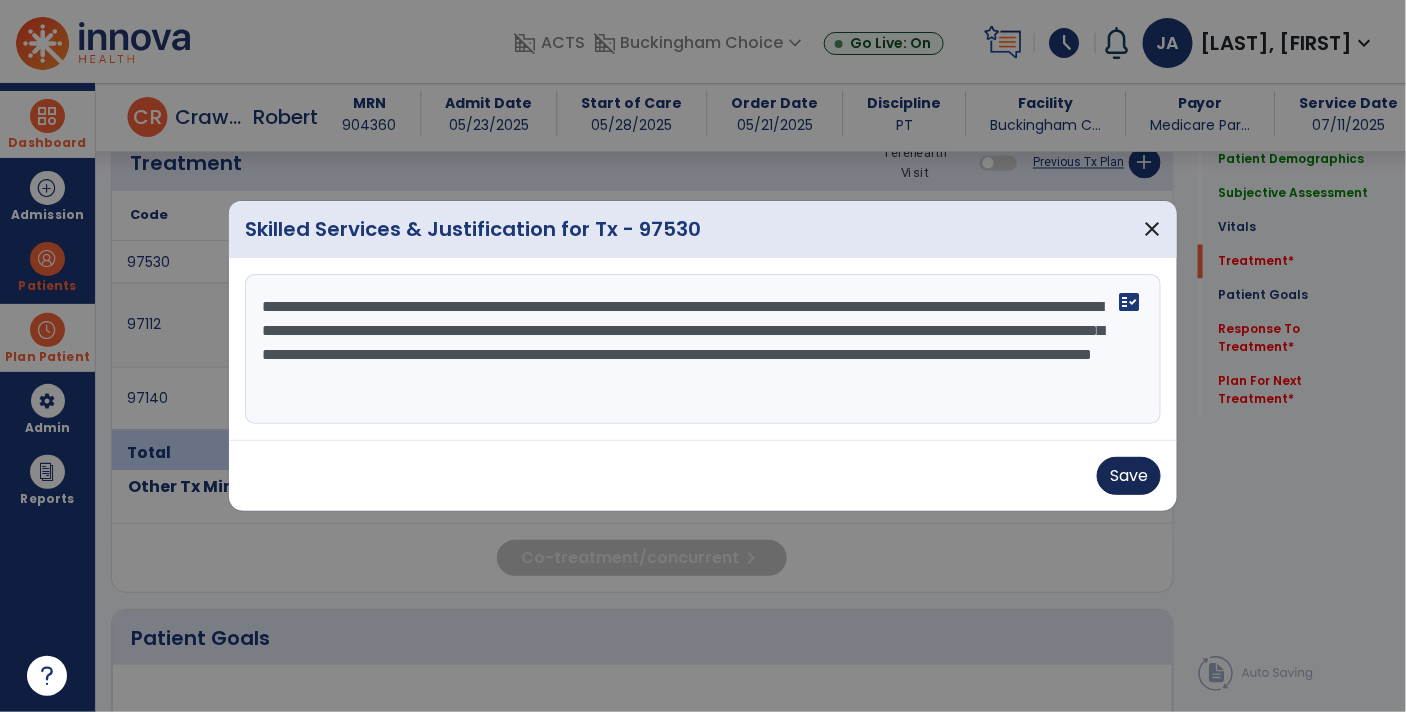 type on "**********" 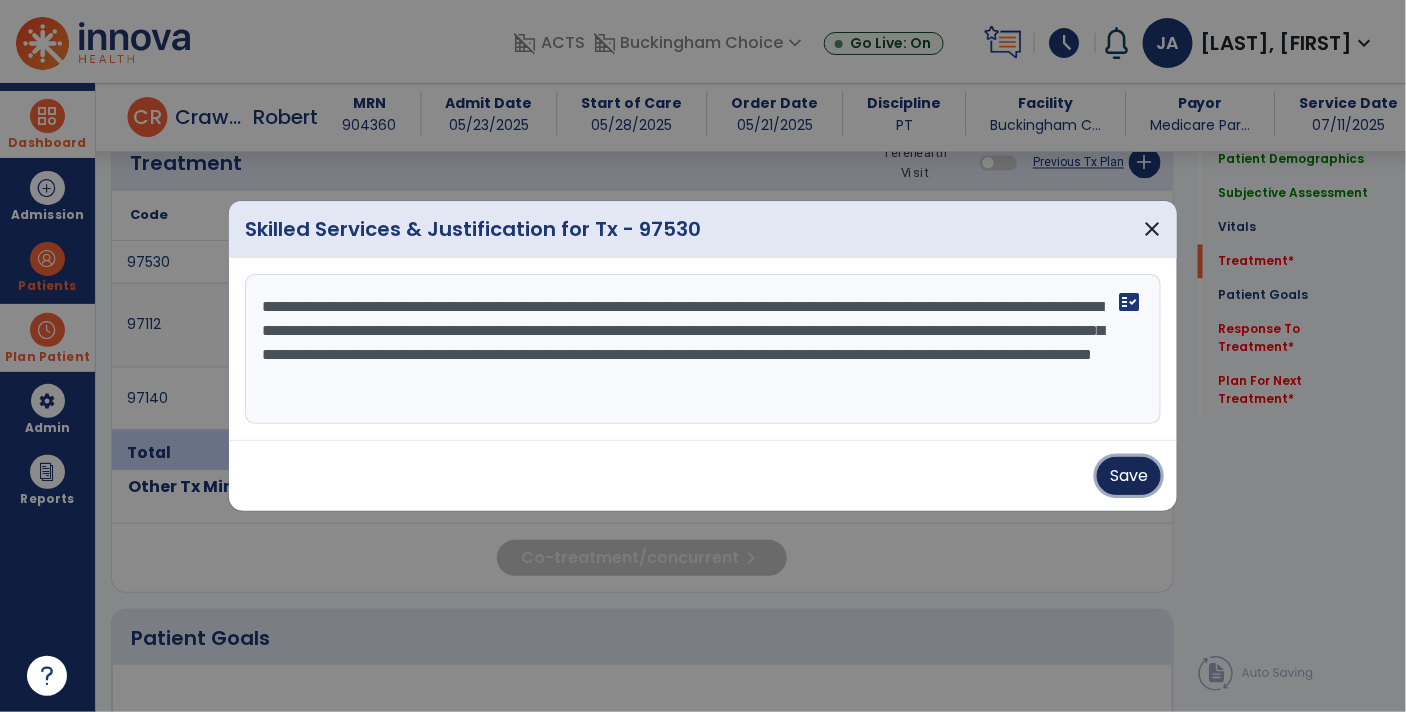 click on "Save" at bounding box center [1129, 476] 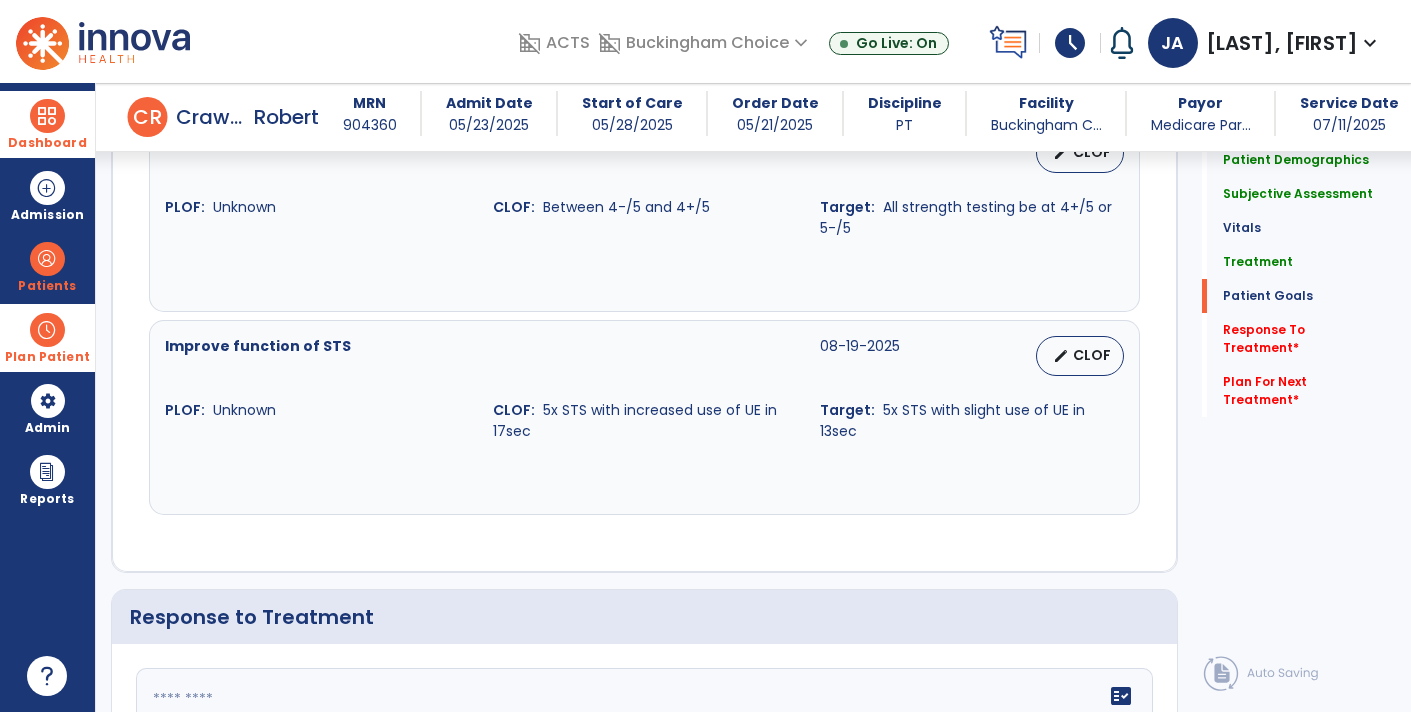 scroll, scrollTop: 2359, scrollLeft: 0, axis: vertical 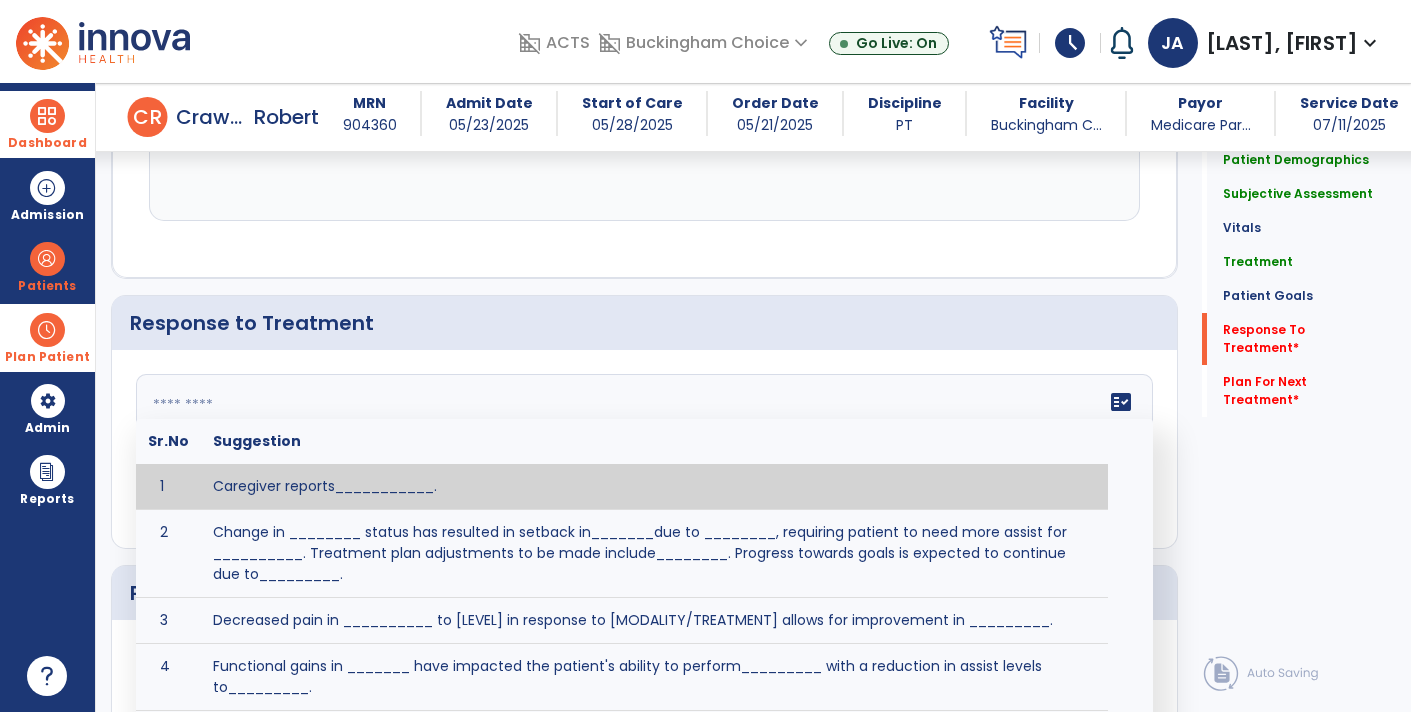 click on "fact_check  Sr.No Suggestion 1 Caregiver reports___________. 2 Change in ________ status has resulted in setback in_______due to ________, requiring patient to need more assist for __________.   Treatment plan adjustments to be made include________.  Progress towards goals is expected to continue due to_________. 3 Decreased pain in __________ to [LEVEL] in response to [MODALITY/TREATMENT] allows for improvement in _________. 4 Functional gains in _______ have impacted the patient's ability to perform_________ with a reduction in assist levels to_________. 5 Functional progress this week has been significant due to__________. 6 Gains in ________ have improved the patient's ability to perform ______with decreased levels of assist to___________. 7 Improvement in ________allows patient to tolerate higher levels of challenges in_________. 8 Pain in [AREA] has decreased to [LEVEL] in response to [TREATMENT/MODALITY], allowing fore ease in completing__________. 9 10 11 12 13 14 15 16 17 18 19 20 21" 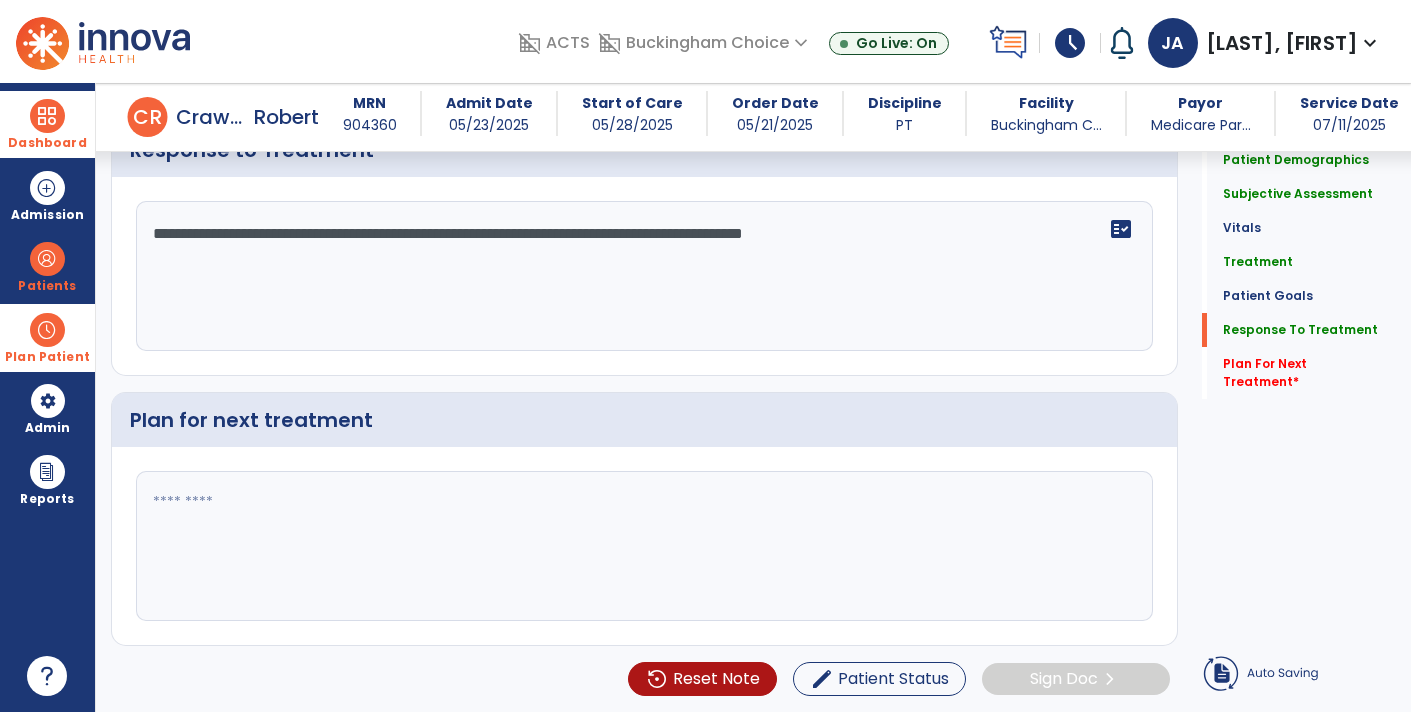 type on "**********" 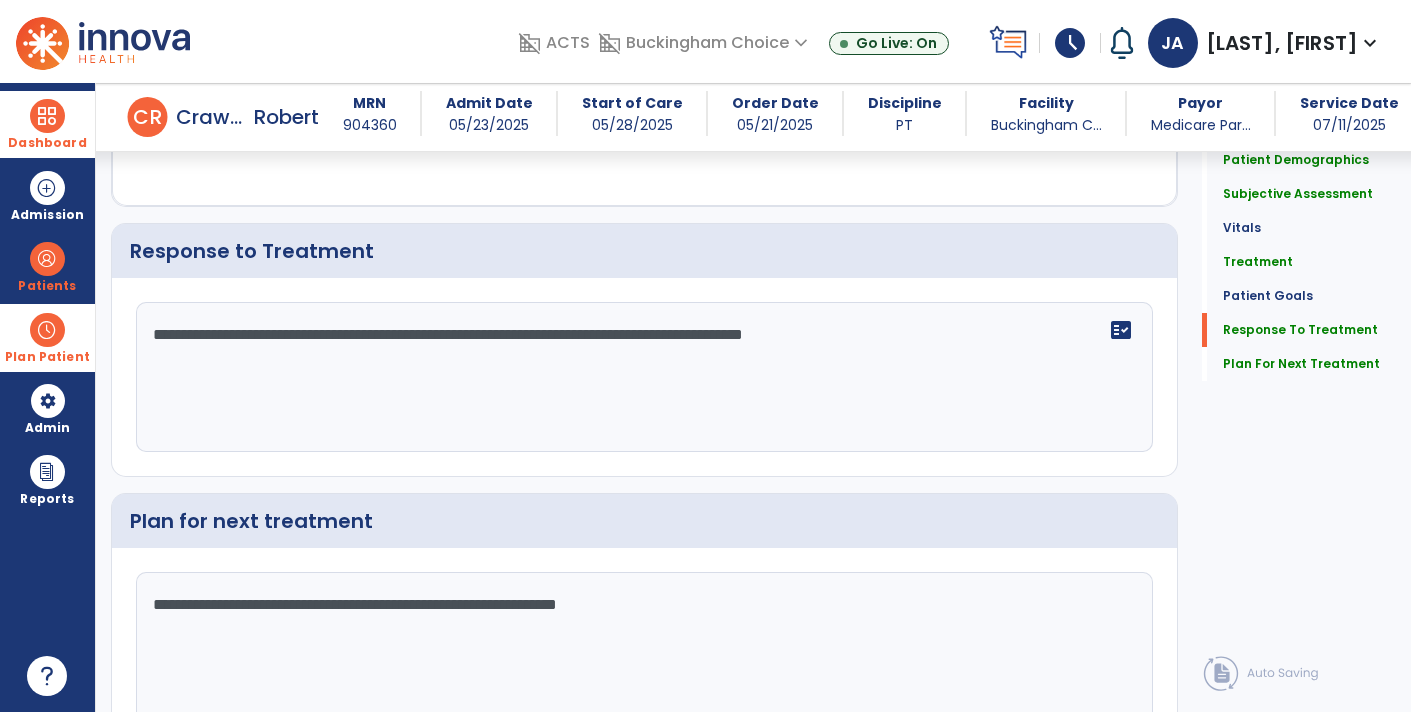 scroll, scrollTop: 2521, scrollLeft: 0, axis: vertical 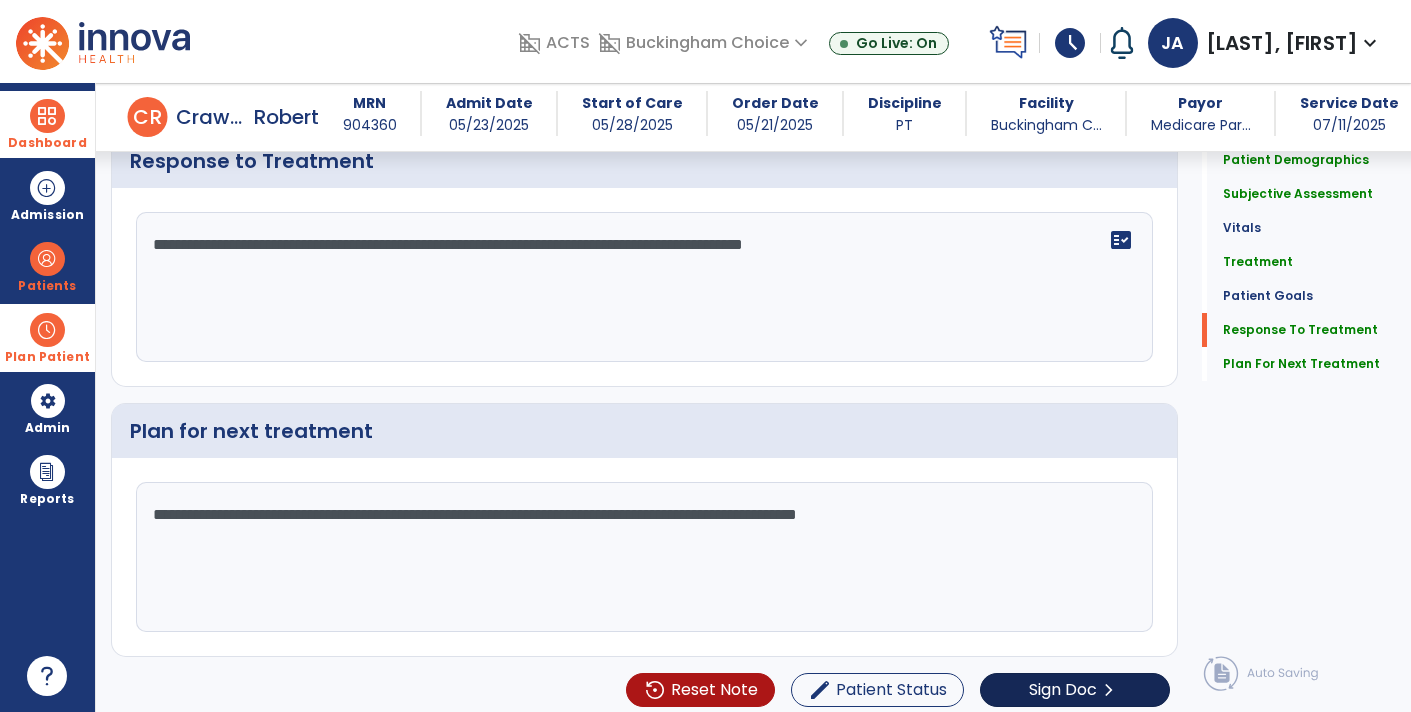 type on "**********" 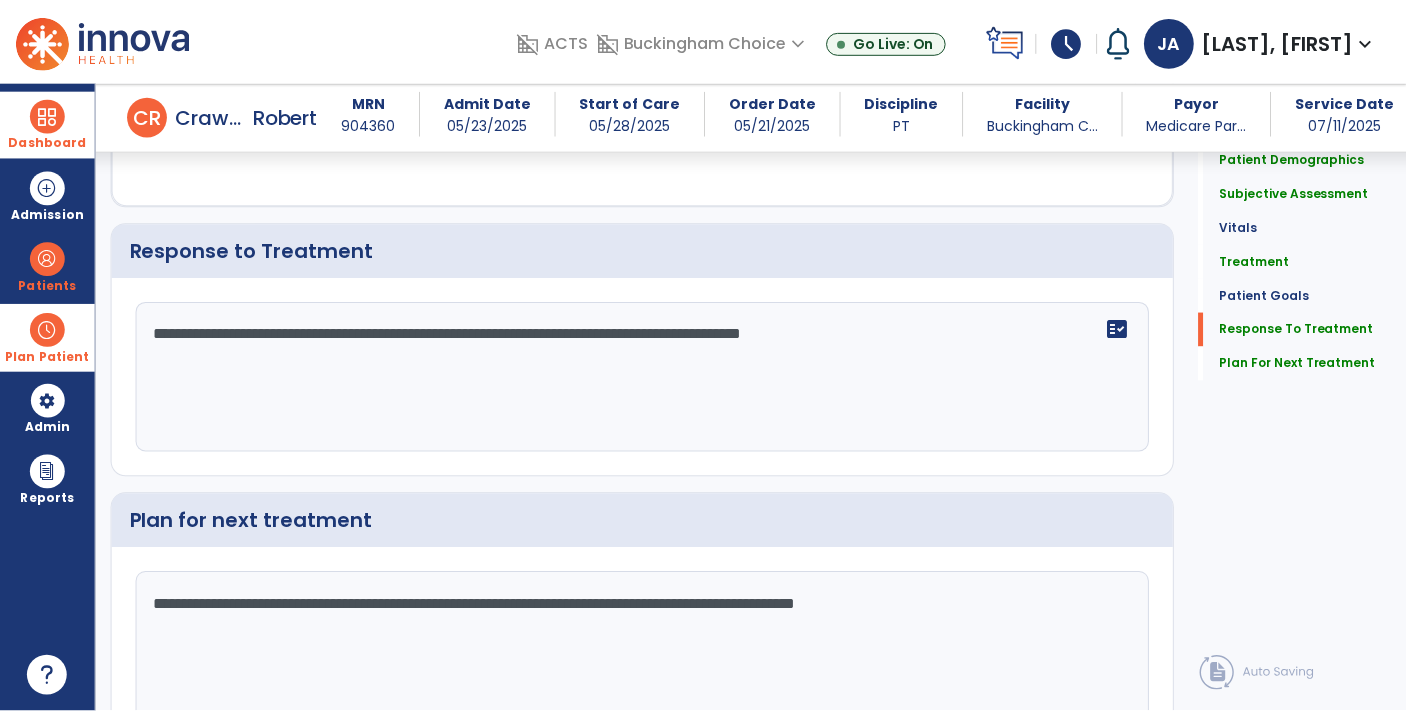 scroll, scrollTop: 2521, scrollLeft: 0, axis: vertical 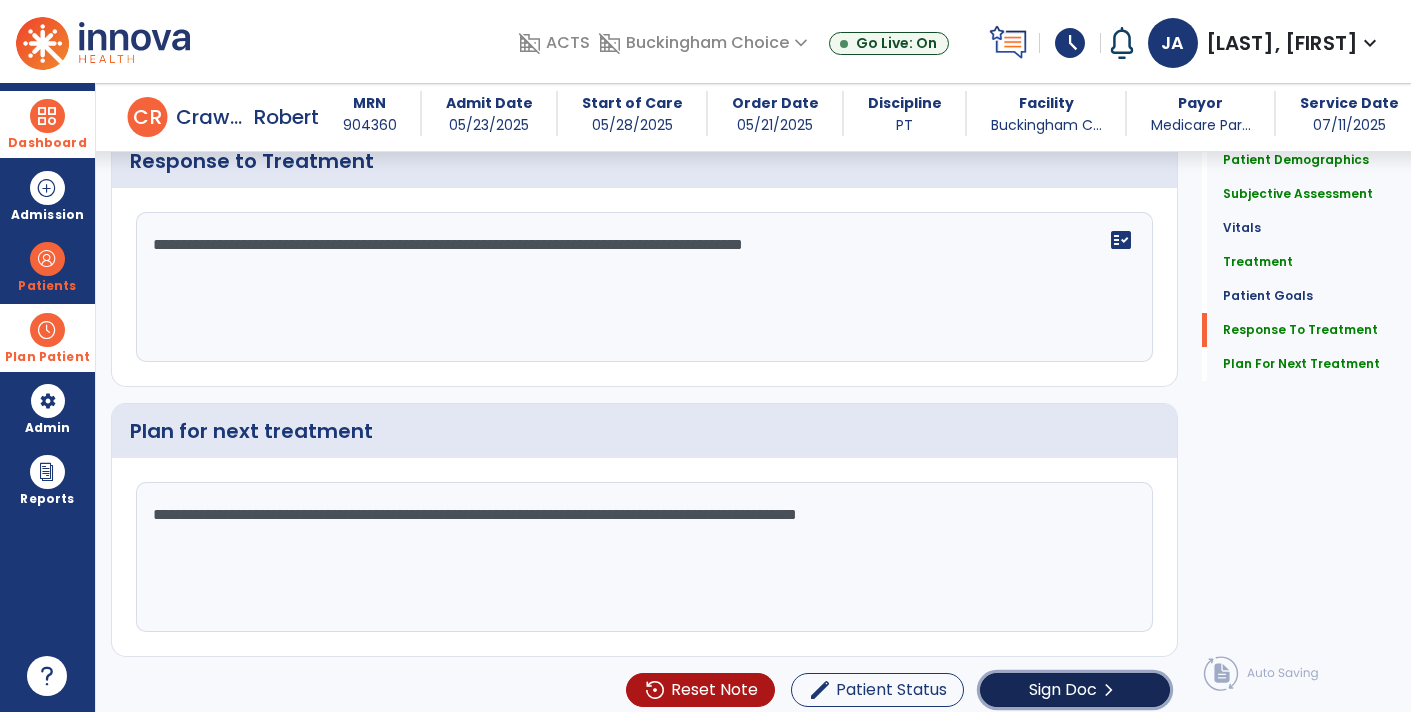 click on "Sign Doc" 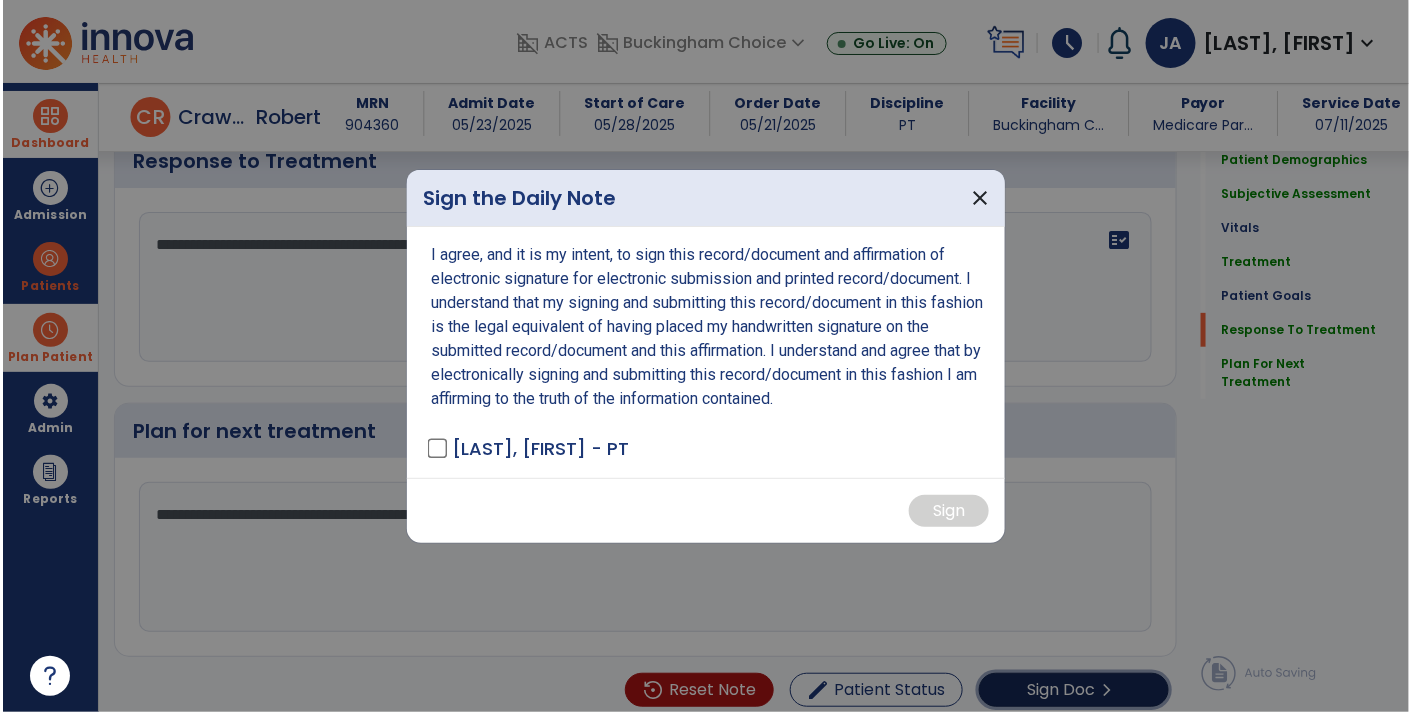 scroll, scrollTop: 2521, scrollLeft: 0, axis: vertical 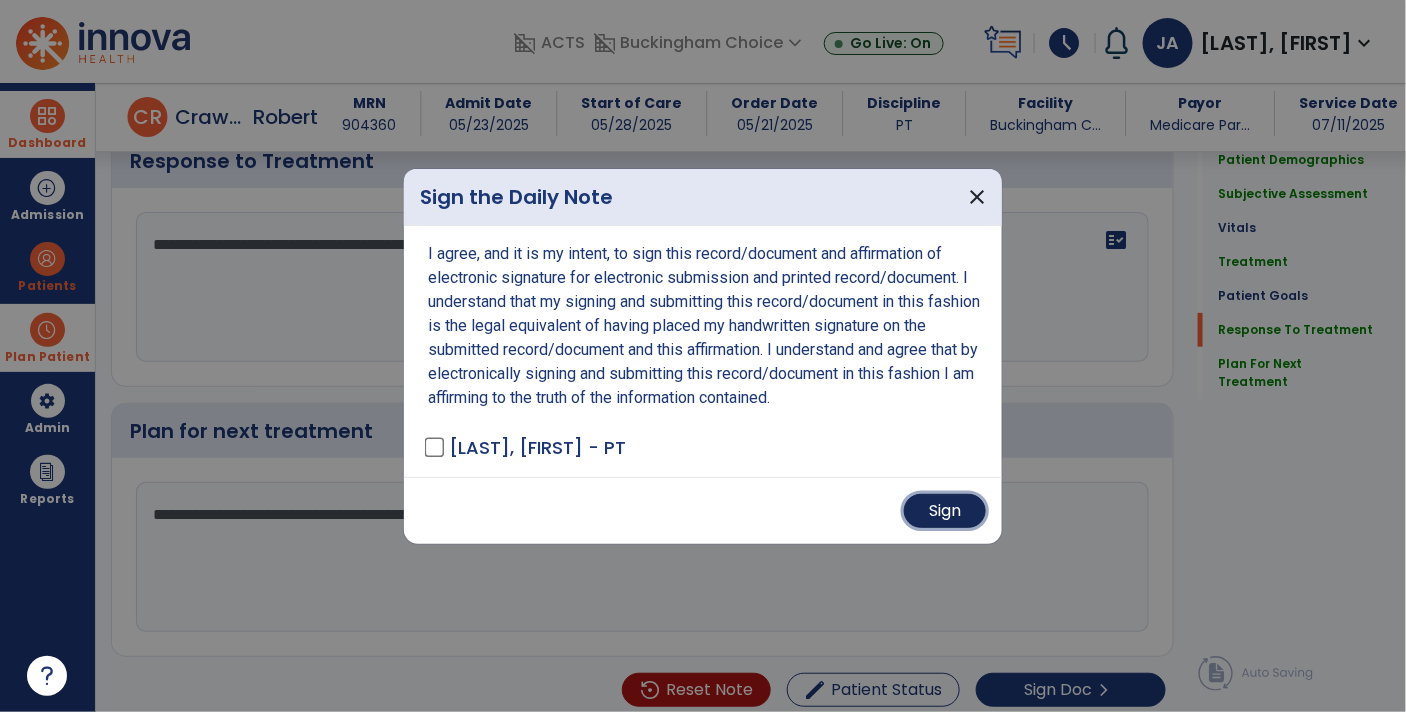 click on "Sign" at bounding box center (945, 511) 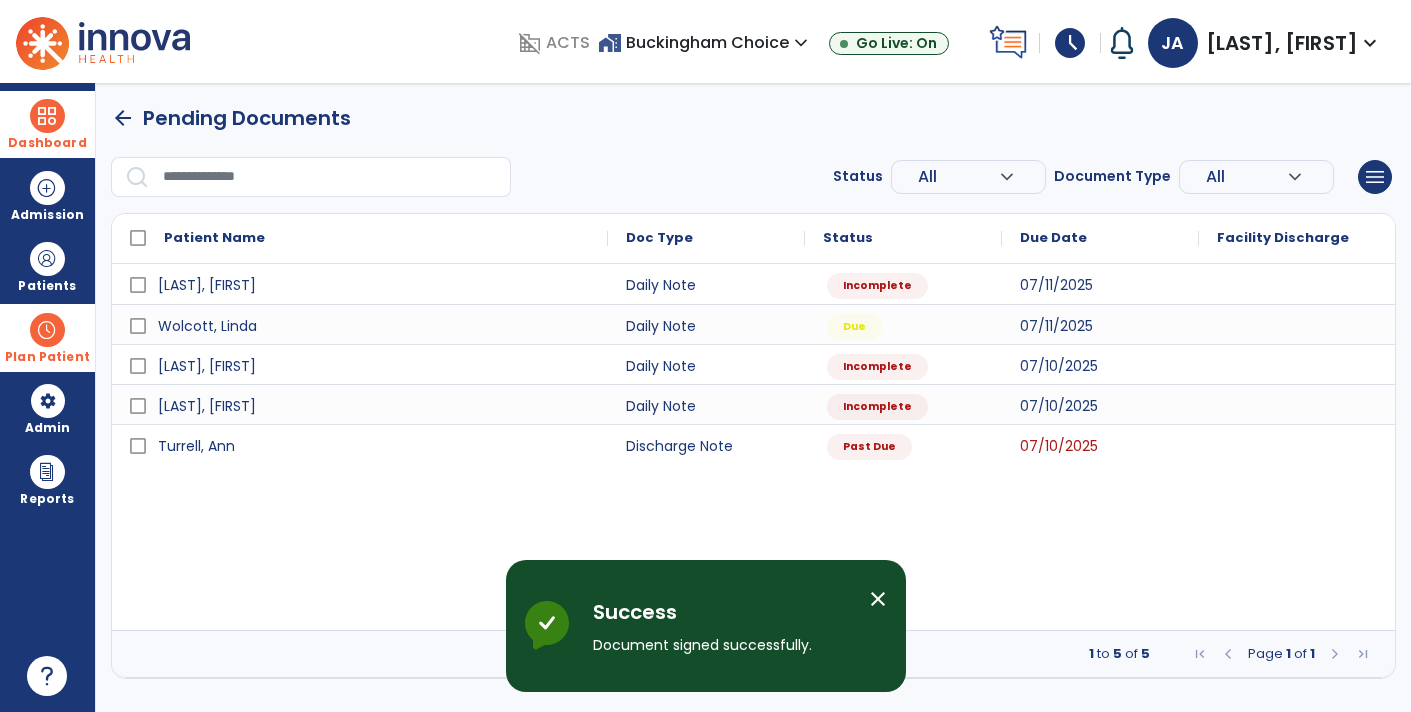 scroll, scrollTop: 0, scrollLeft: 0, axis: both 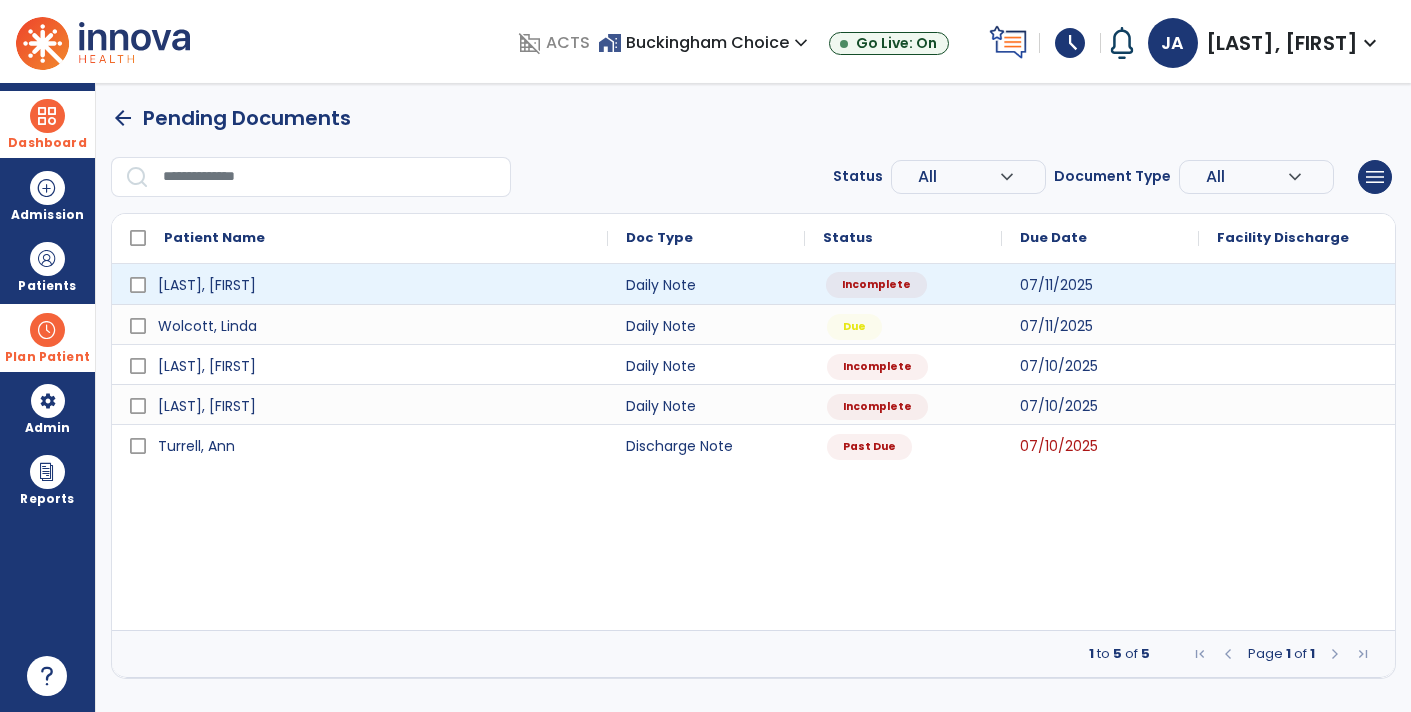 click on "Incomplete" at bounding box center (876, 285) 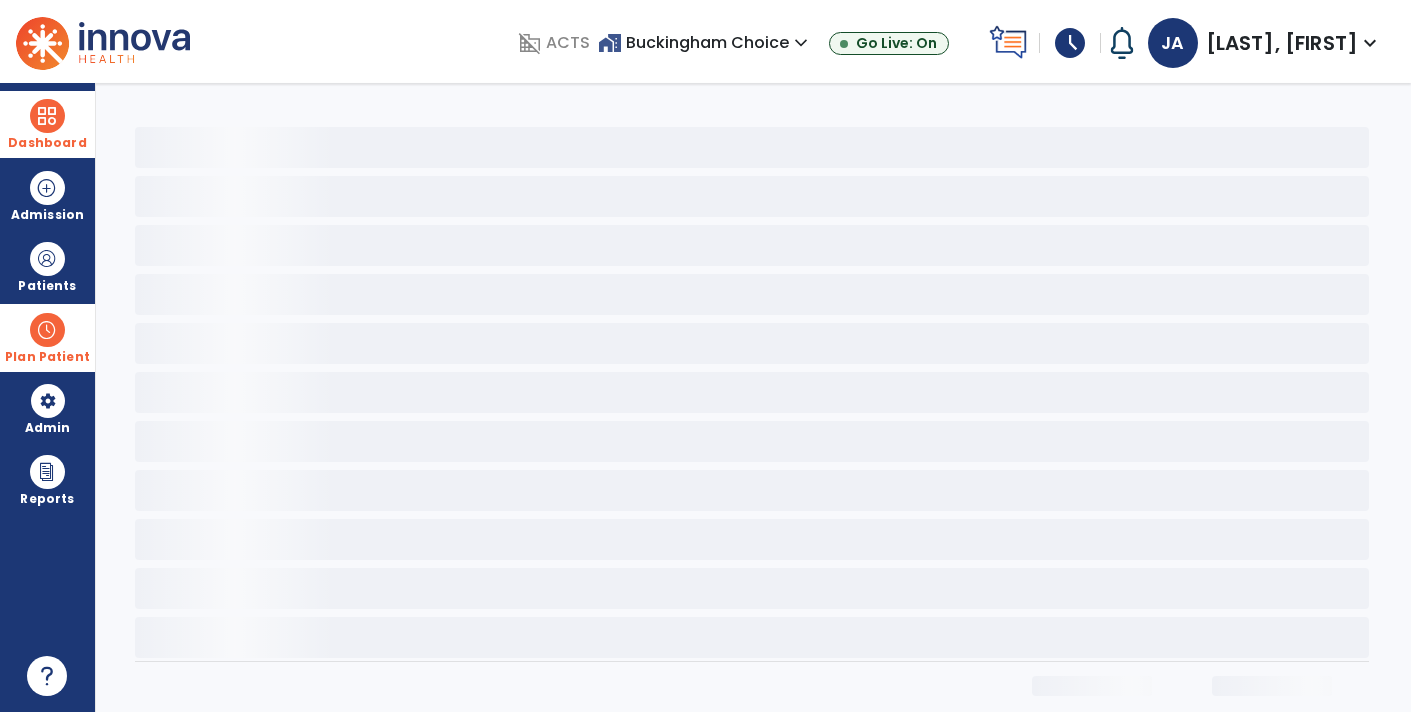 select on "*" 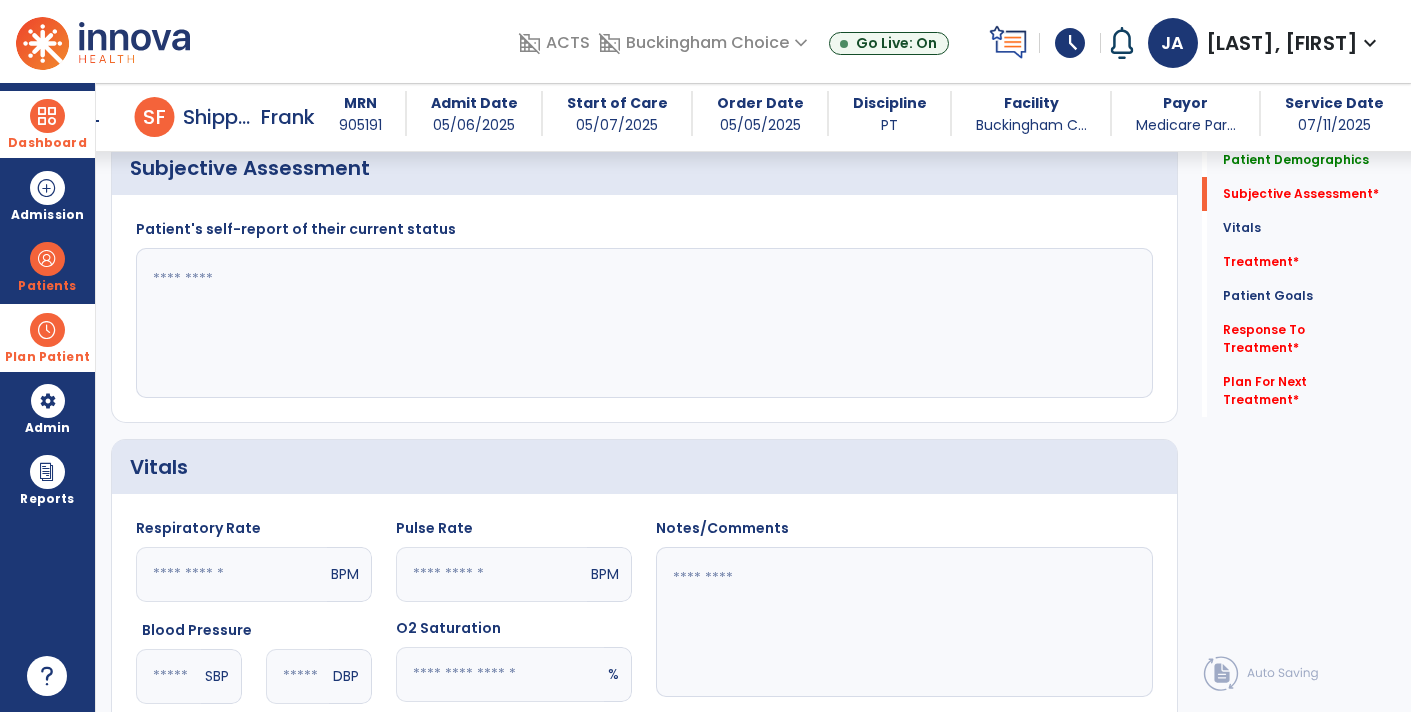 scroll, scrollTop: 453, scrollLeft: 0, axis: vertical 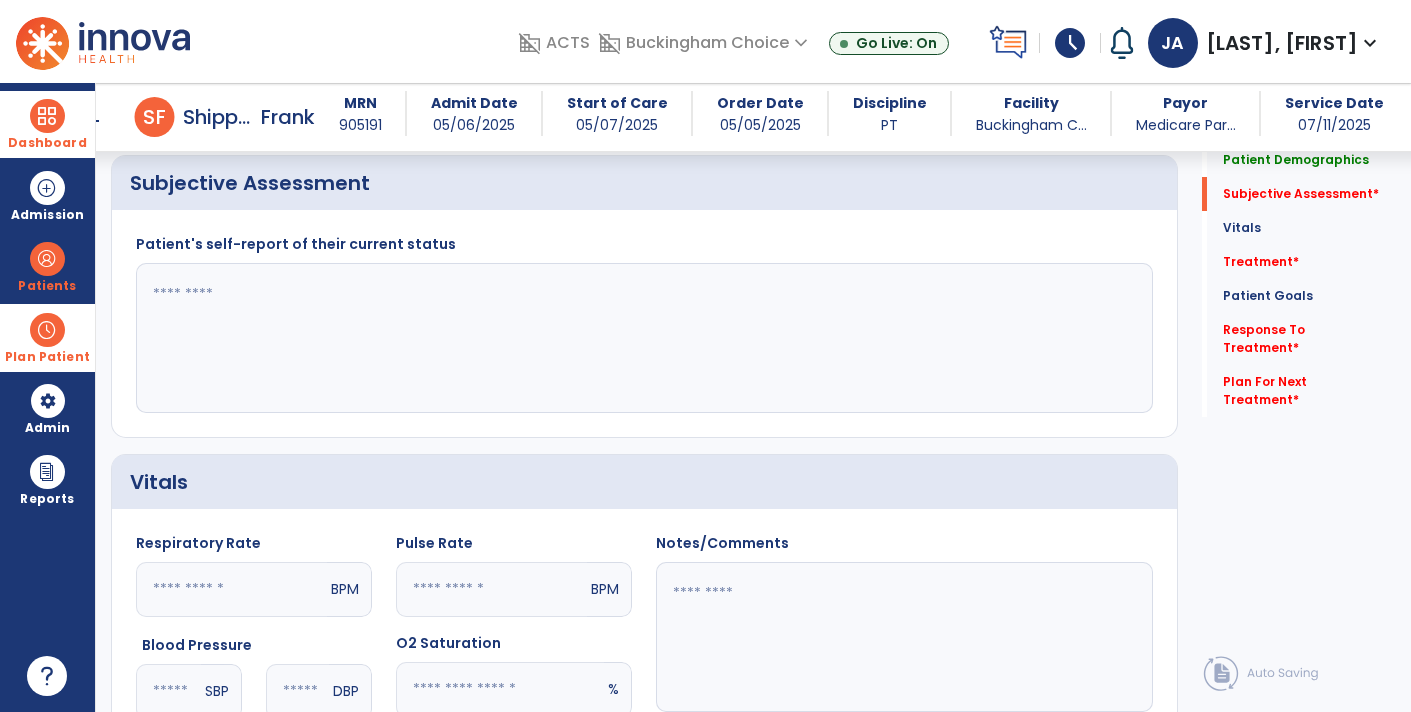 click on "Dashboard" at bounding box center (47, 143) 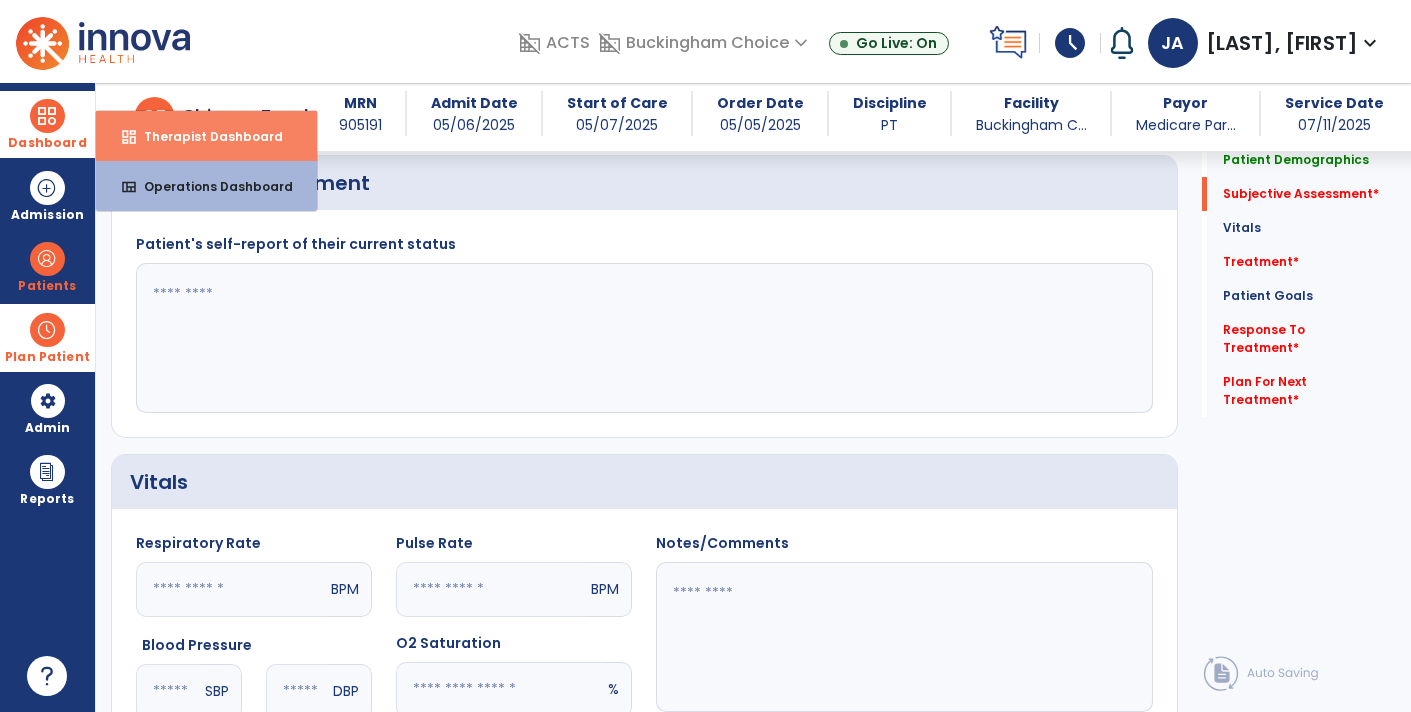 click on "dashboard" at bounding box center (129, 137) 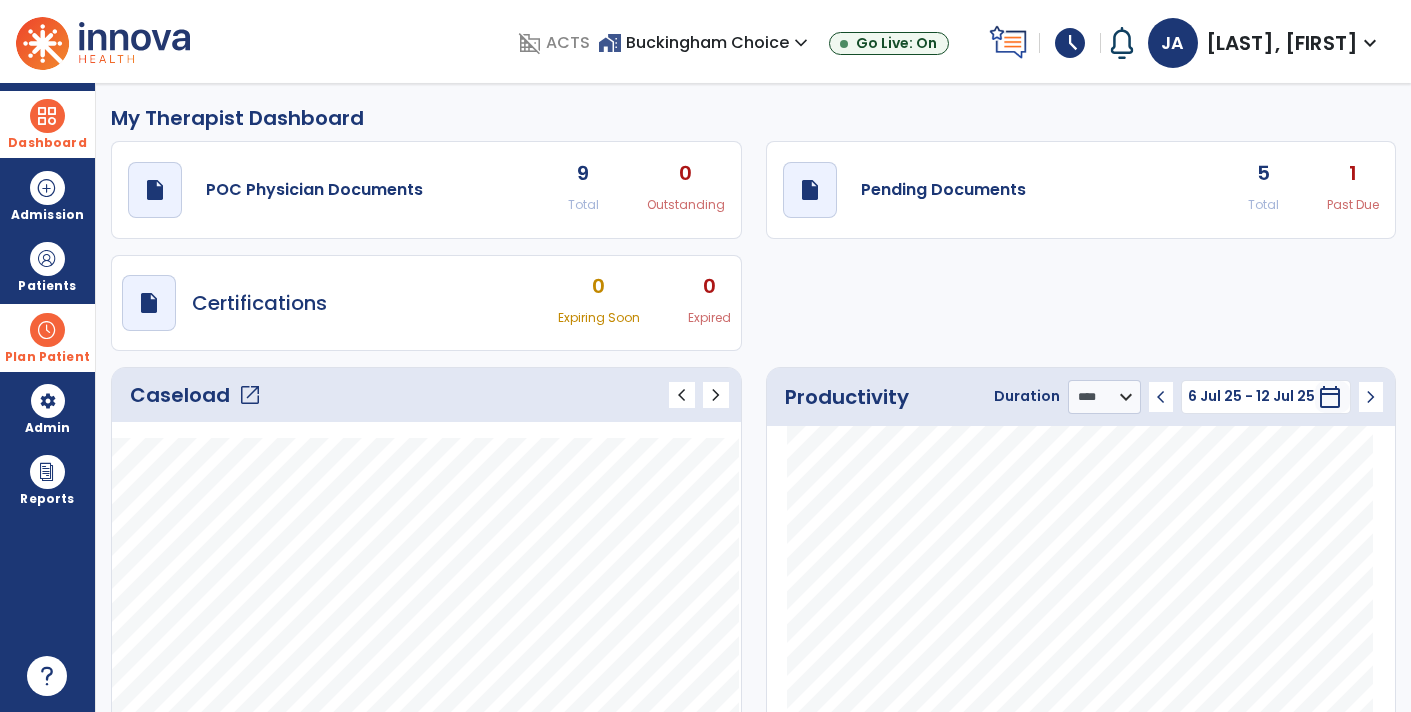 scroll, scrollTop: 0, scrollLeft: 0, axis: both 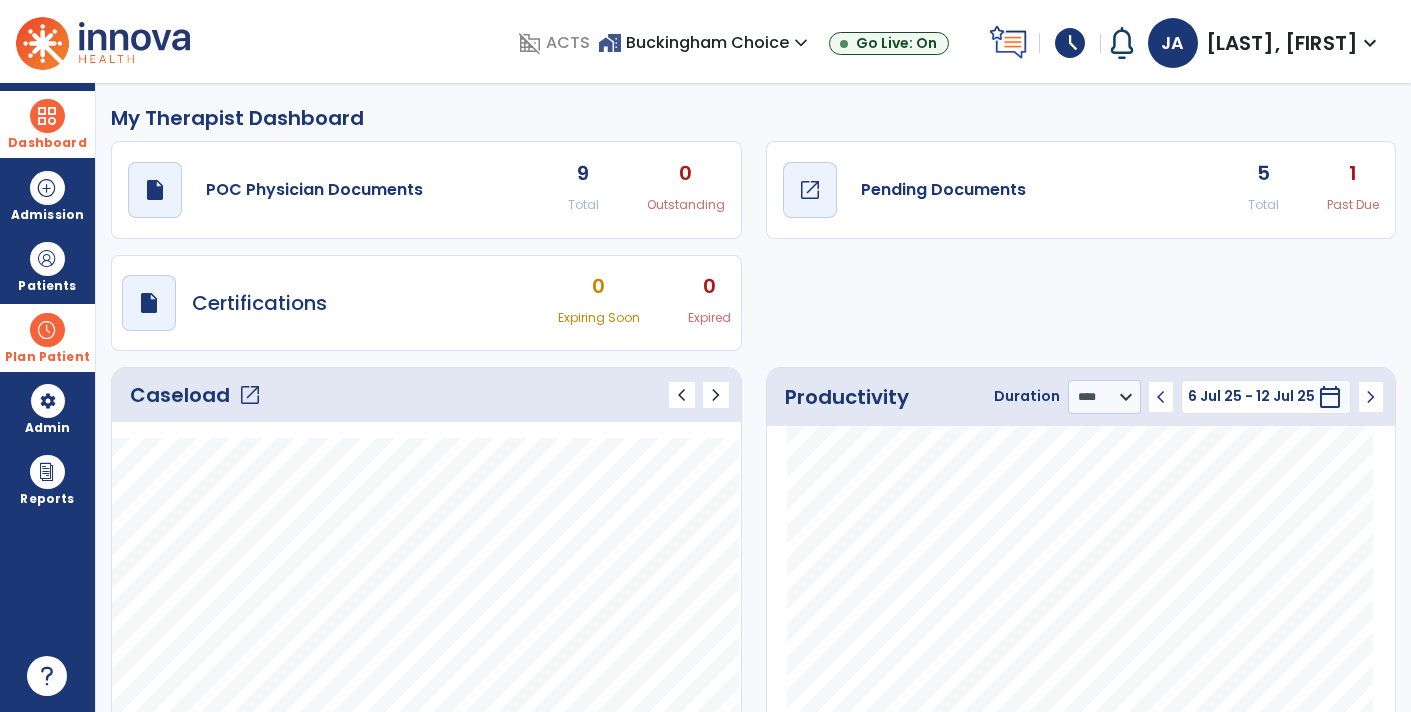 click on "draft   open_in_new  Pending Documents" 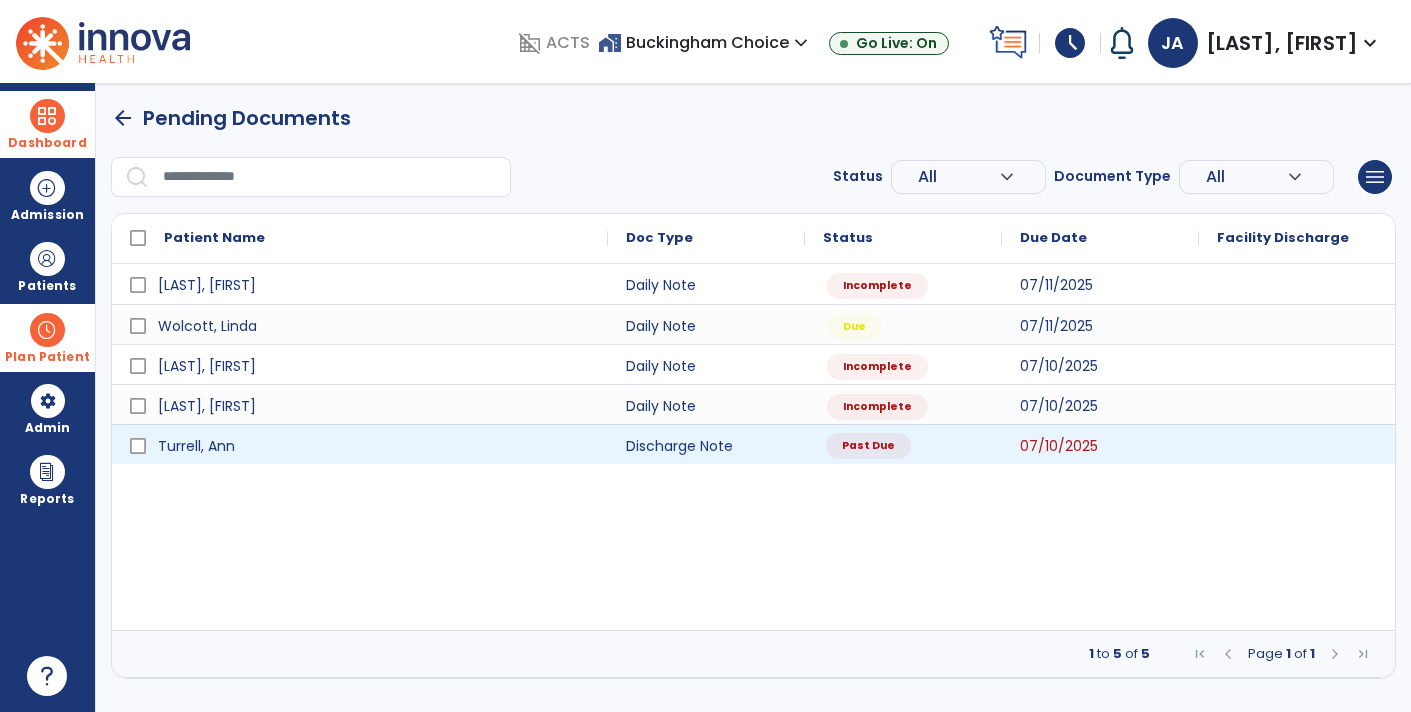 click on "Past Due" at bounding box center (868, 446) 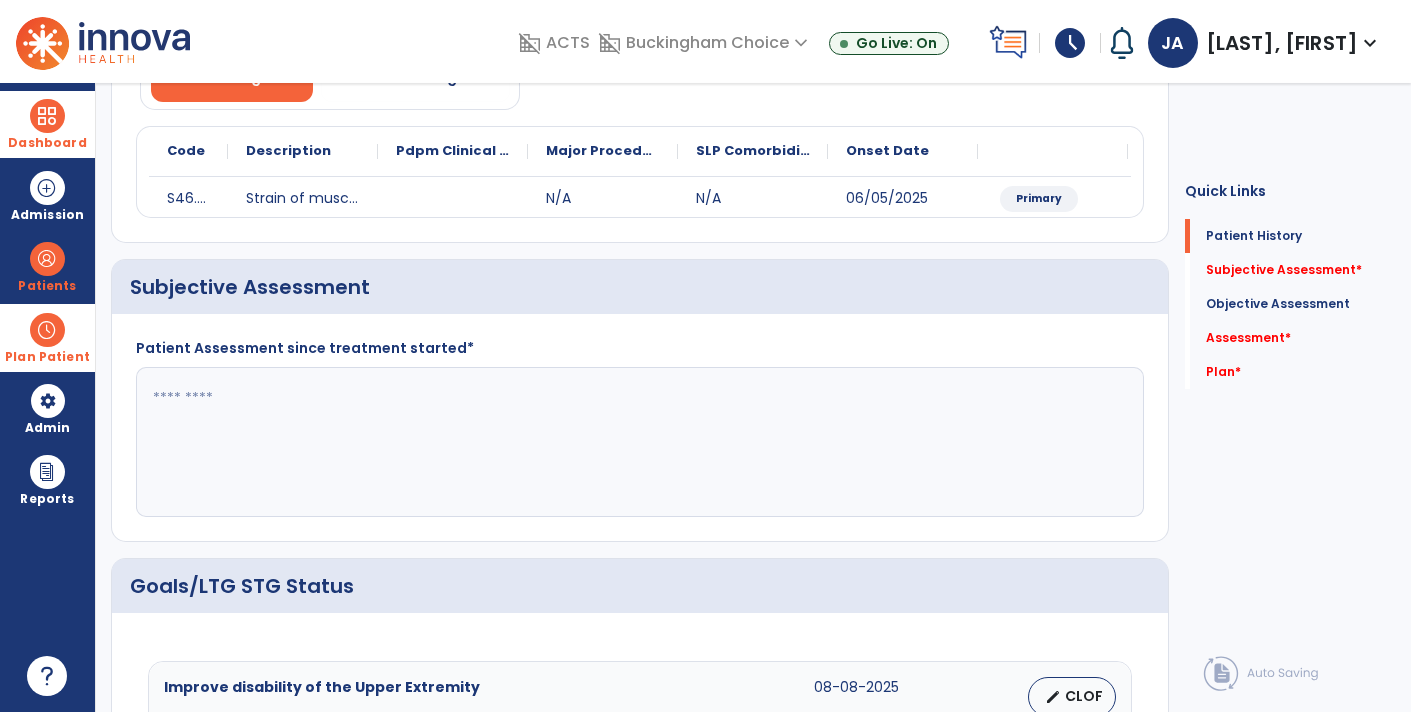 scroll, scrollTop: 0, scrollLeft: 0, axis: both 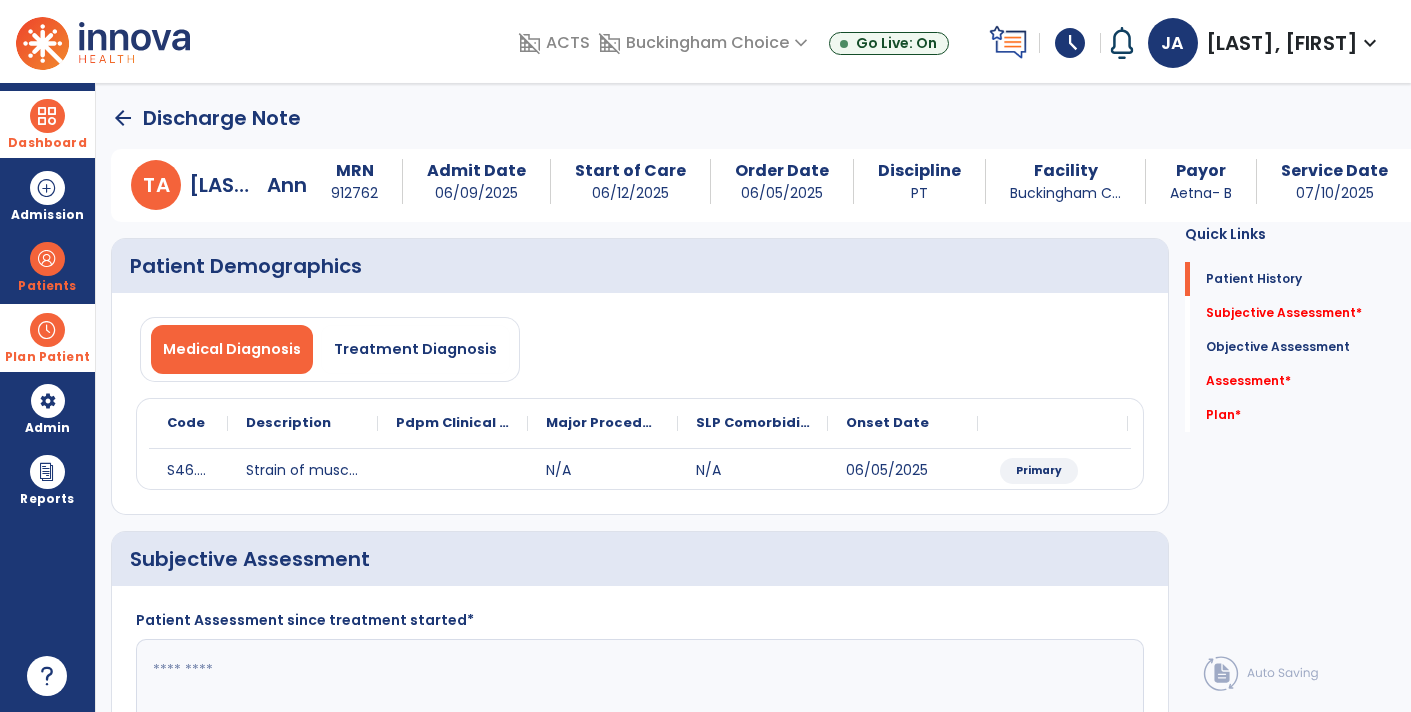 click on "arrow_back" 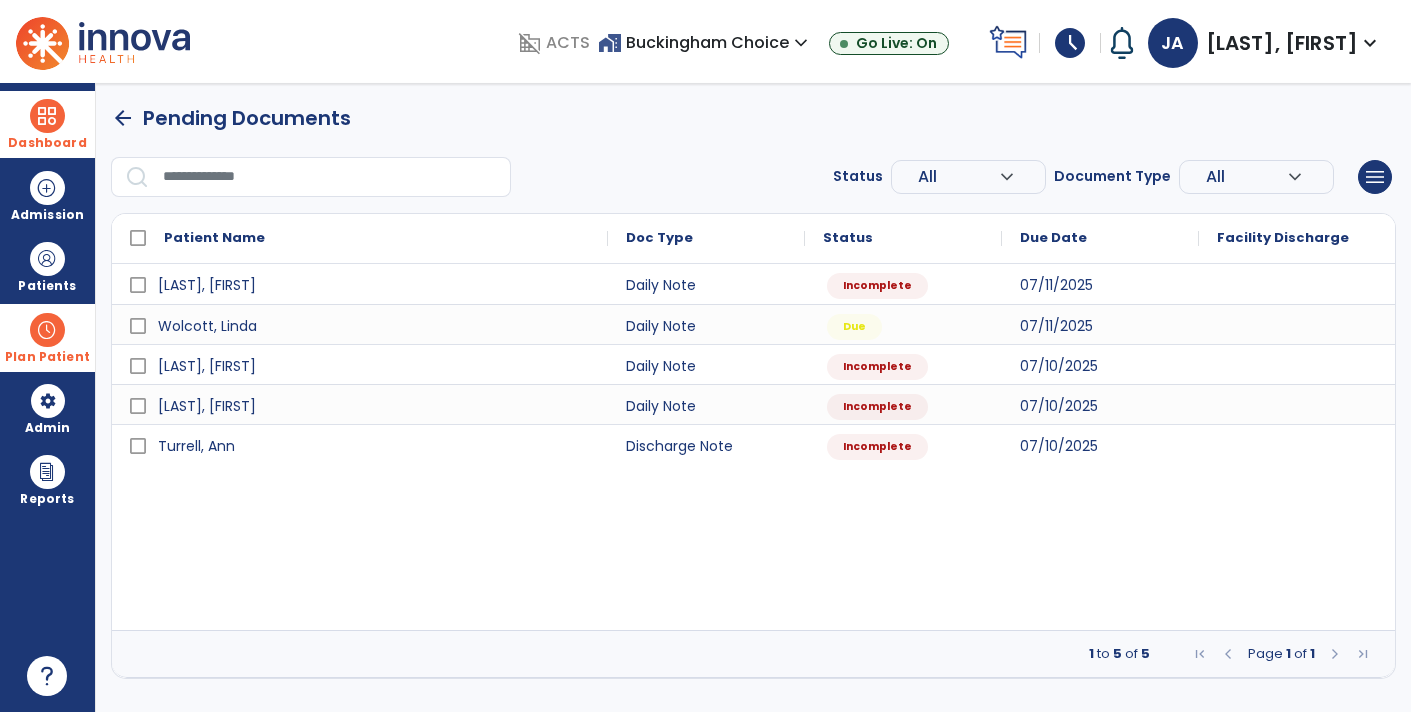 click on "schedule" at bounding box center (1070, 43) 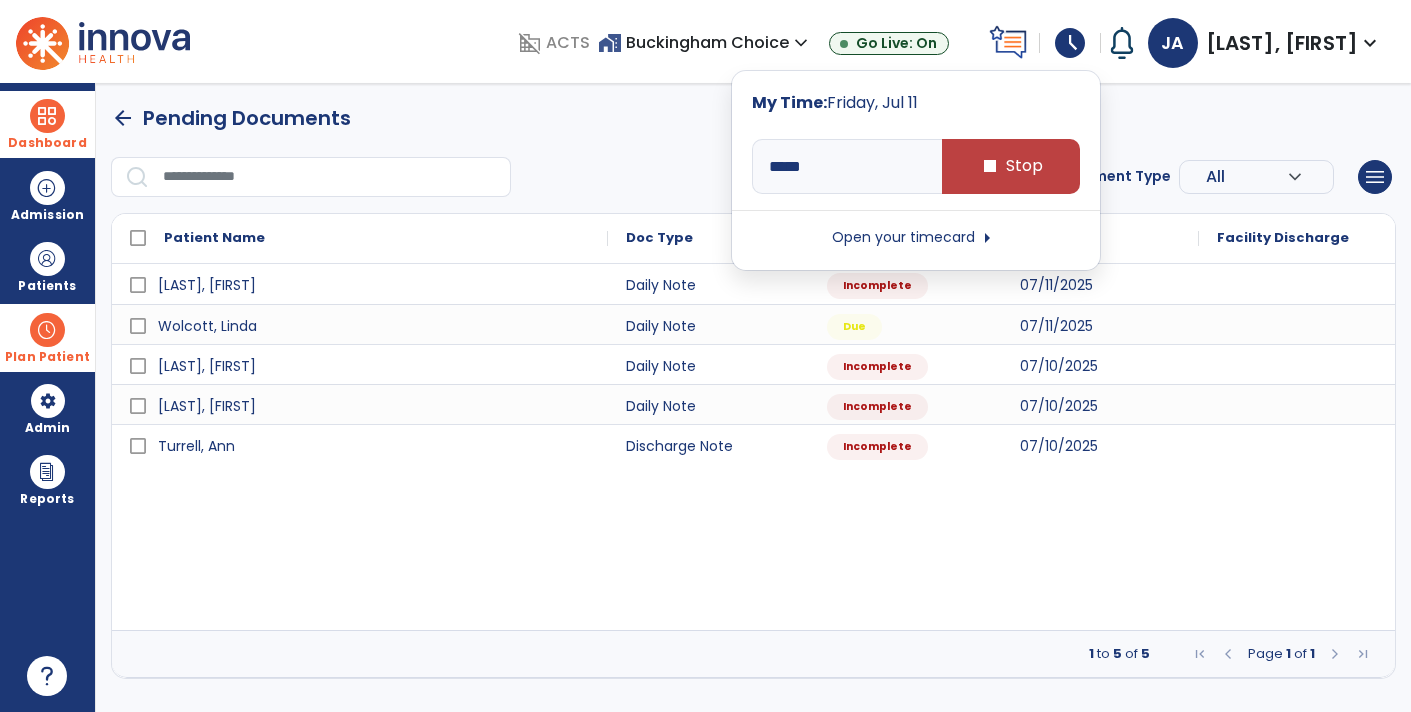 click on "schedule" at bounding box center (1070, 43) 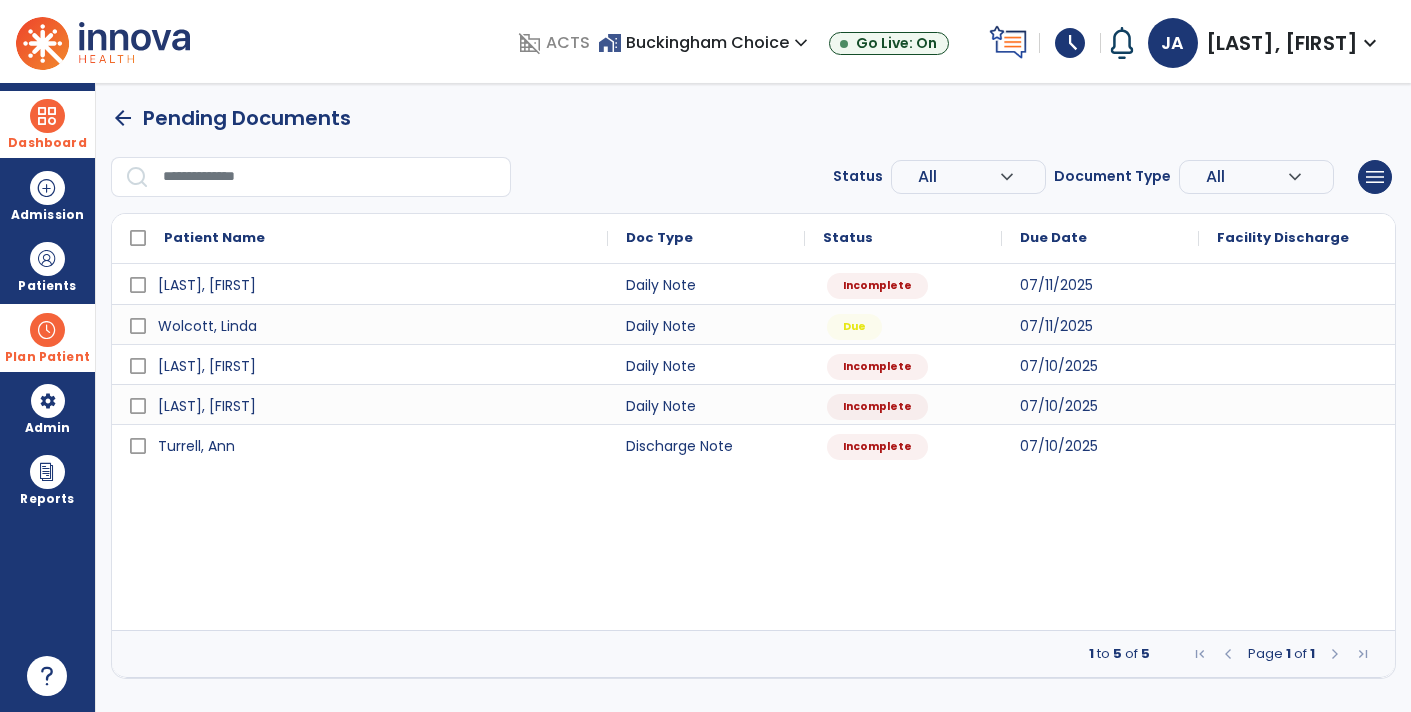 click on "Shipper, Frank Daily Note Incomplete 07/11/2025
Wolcott, Linda Daily Note Due 07/11/2025
Hart, Joan Daily Note Incomplete 07/10/2025
Thibault, Cynthia Daily Note Incomplete 07/10/2025
Turrell, Ann Discharge Note Incomplete 07/10/2025" at bounding box center [753, 447] 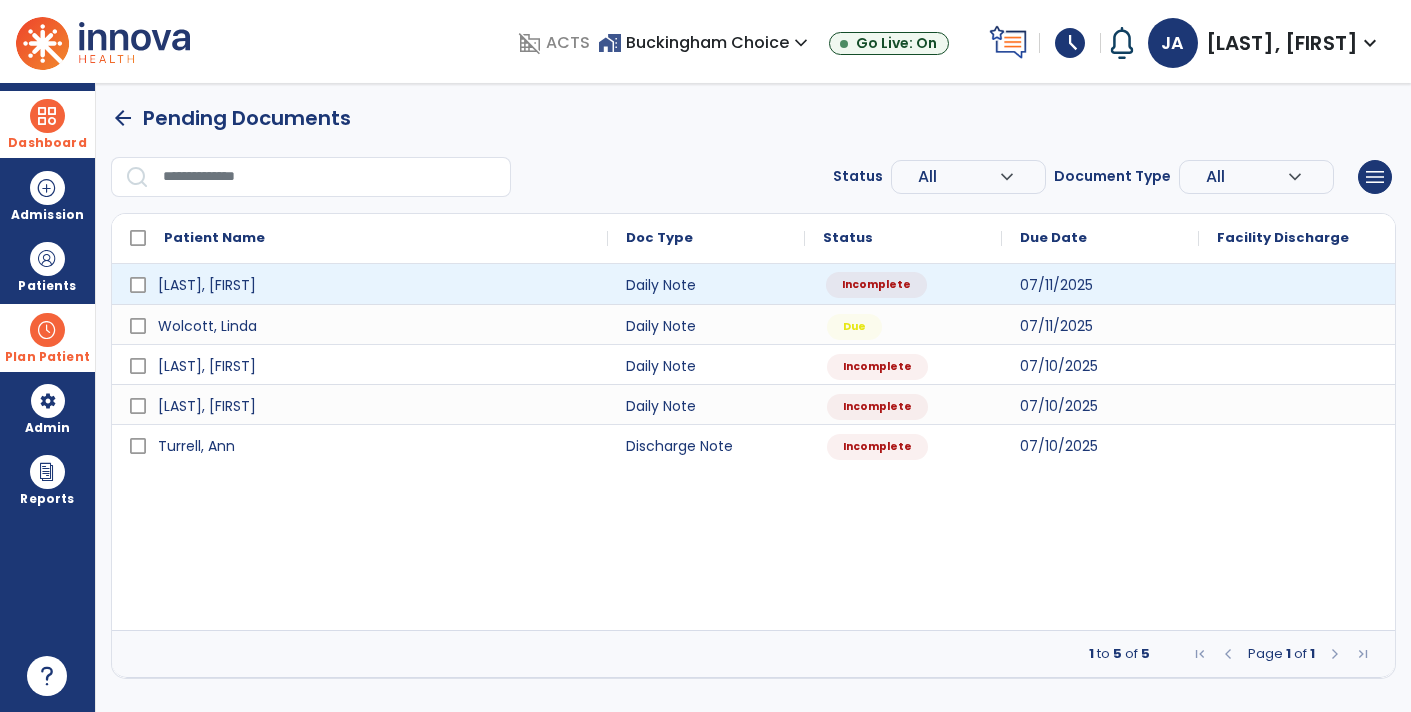 click on "Incomplete" at bounding box center [876, 285] 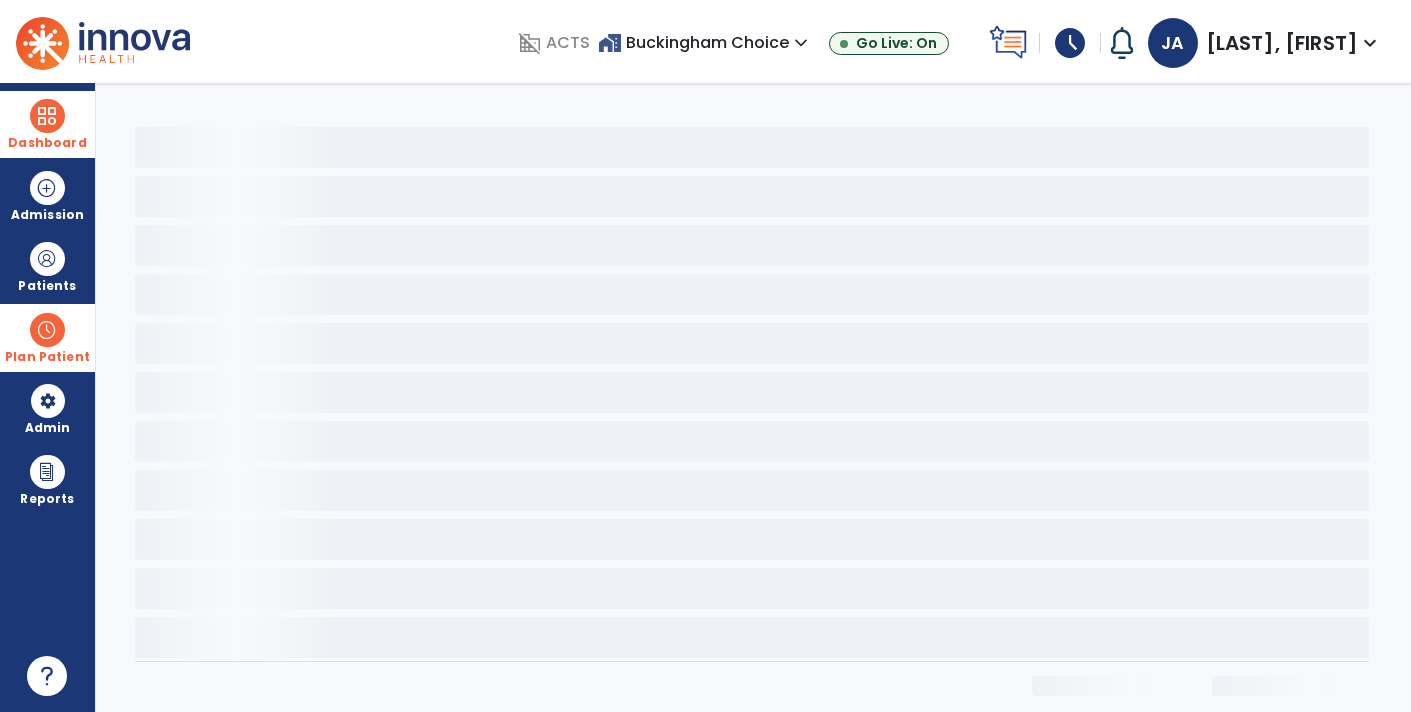 select on "*" 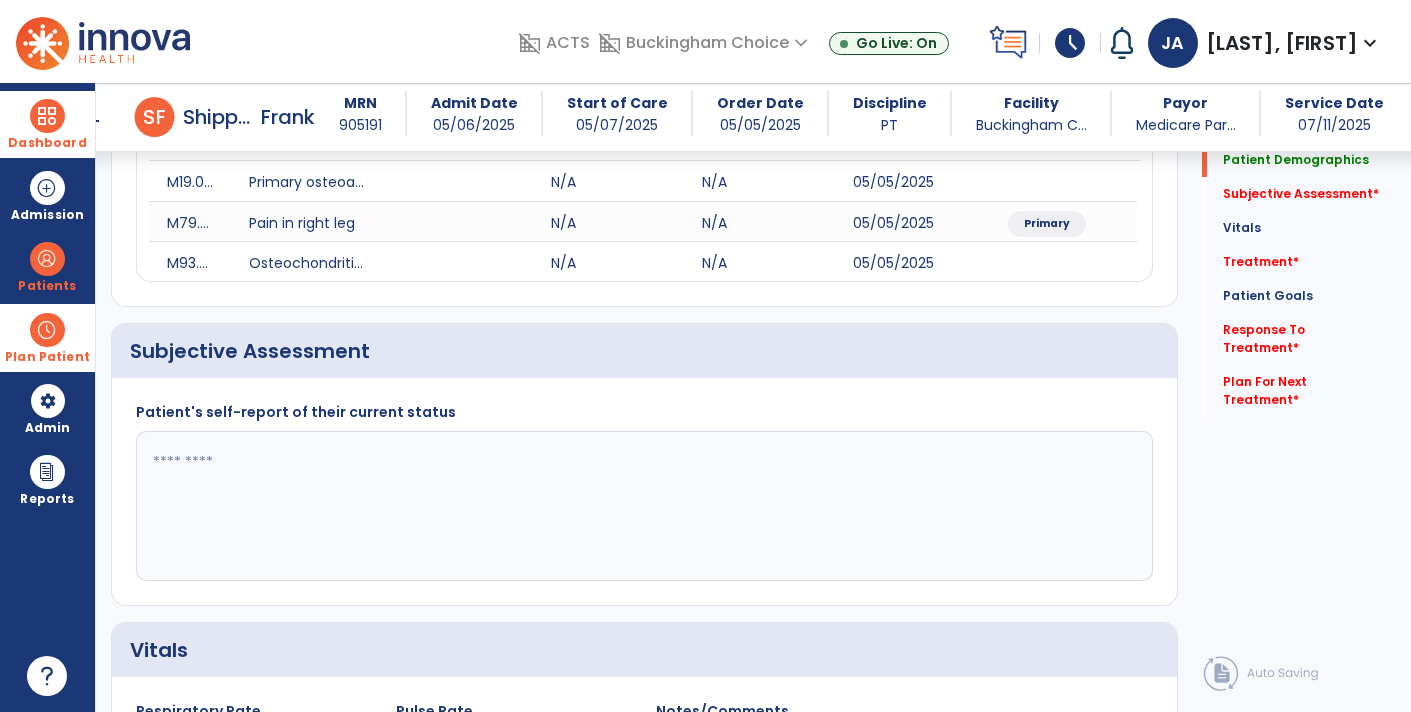 scroll, scrollTop: 344, scrollLeft: 0, axis: vertical 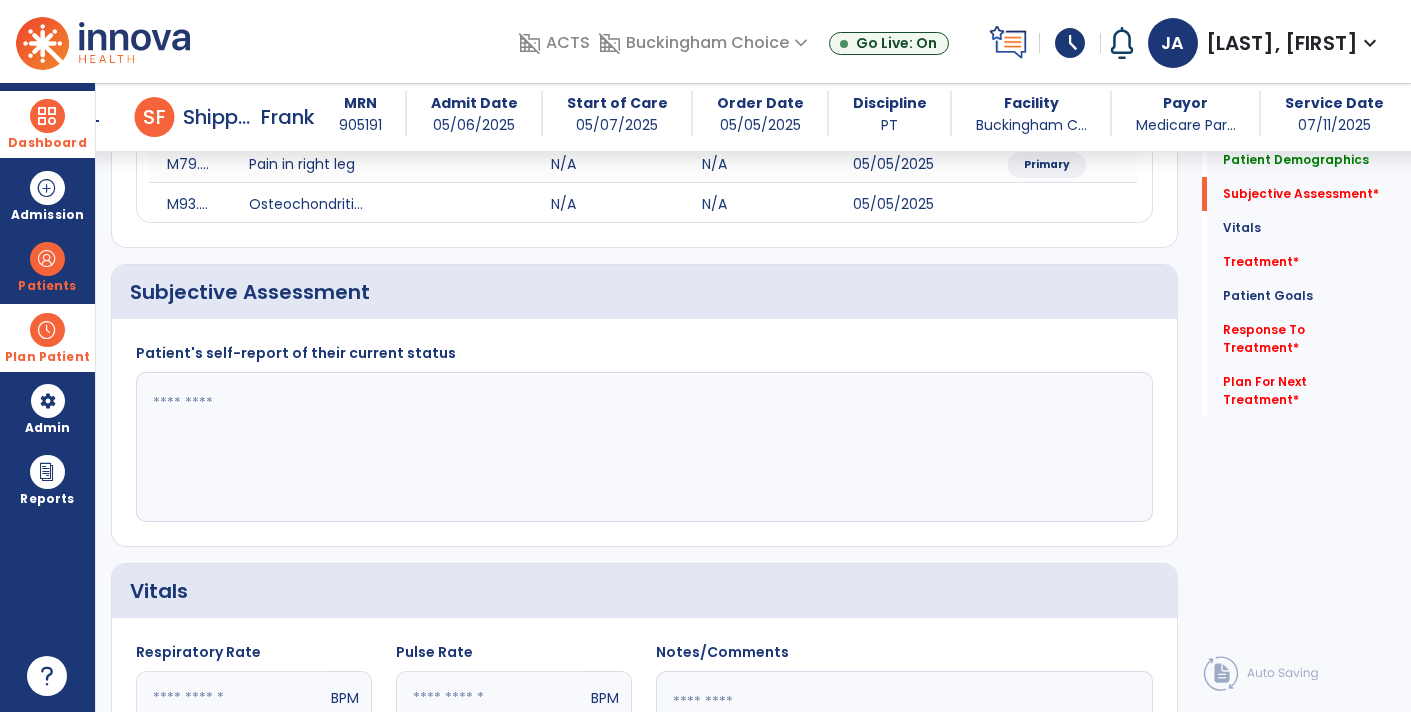 click 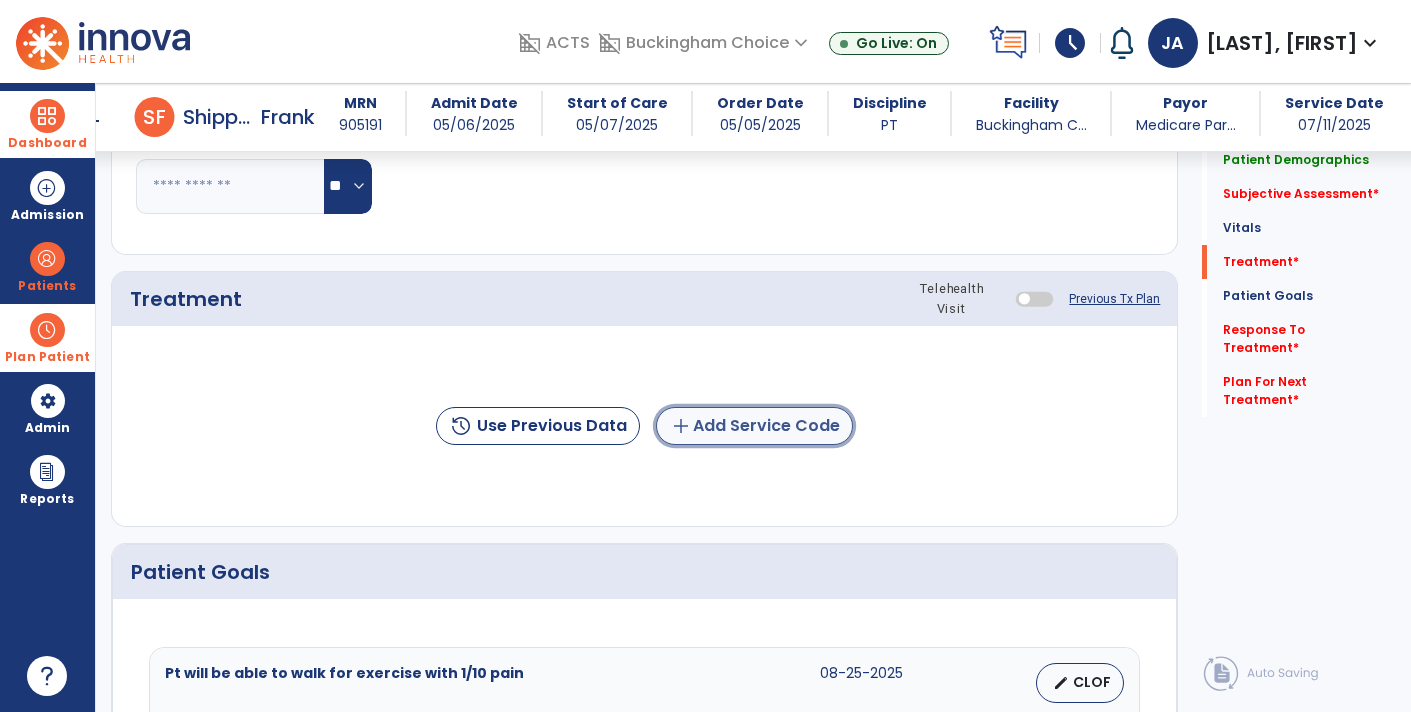 click on "add  Add Service Code" 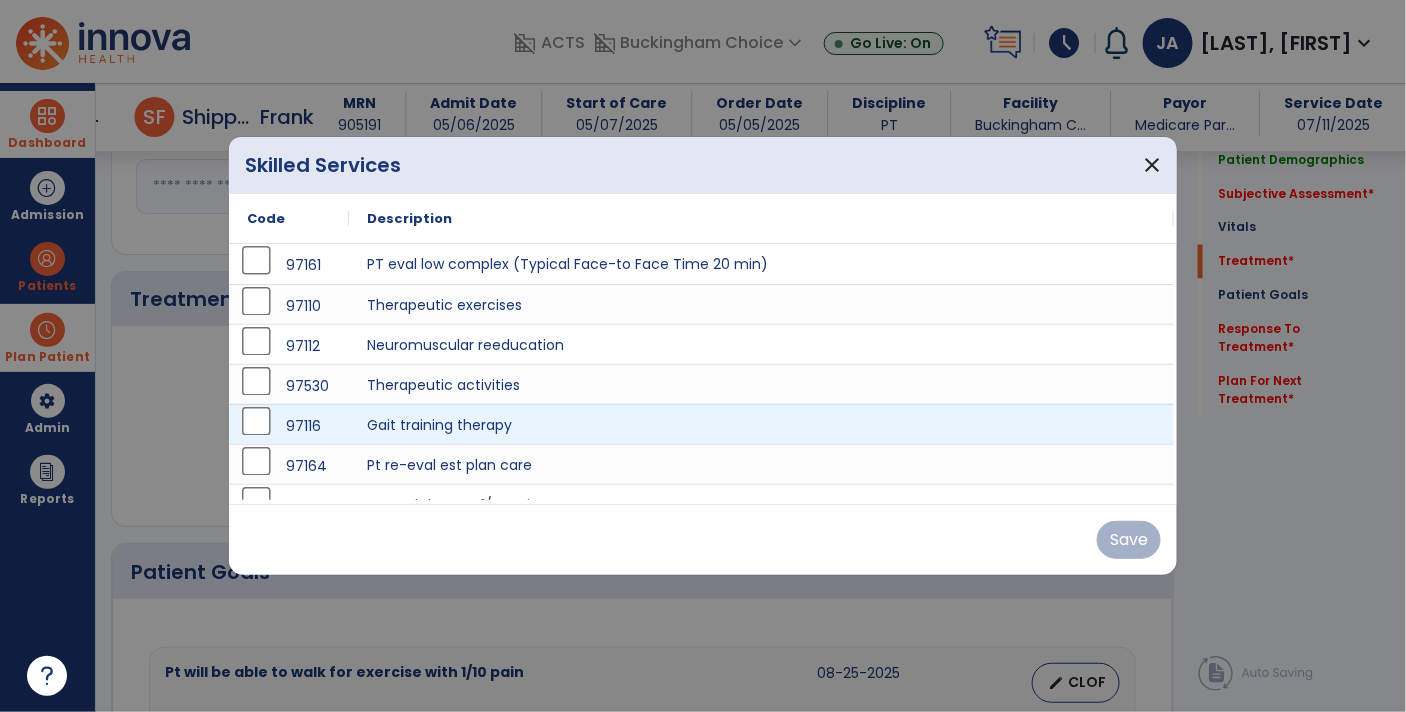 scroll, scrollTop: 1058, scrollLeft: 0, axis: vertical 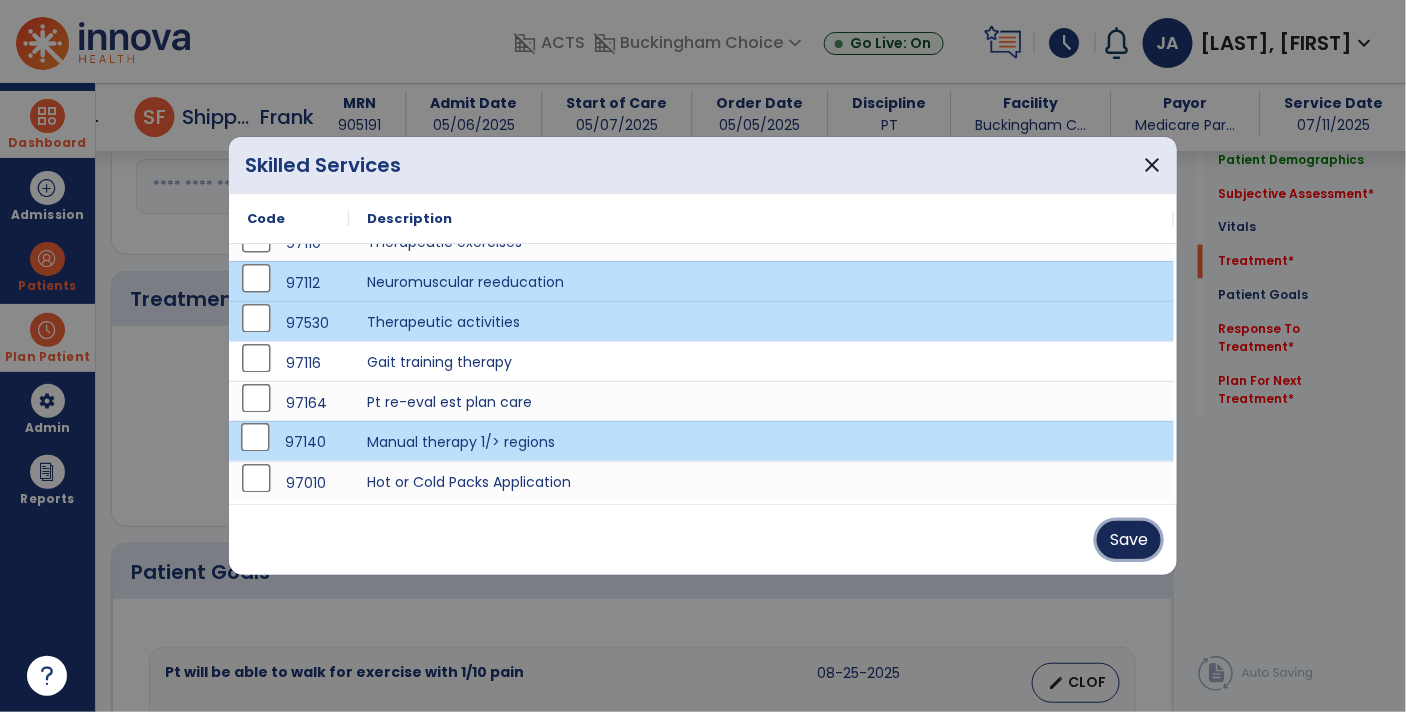click on "Save" at bounding box center [1129, 540] 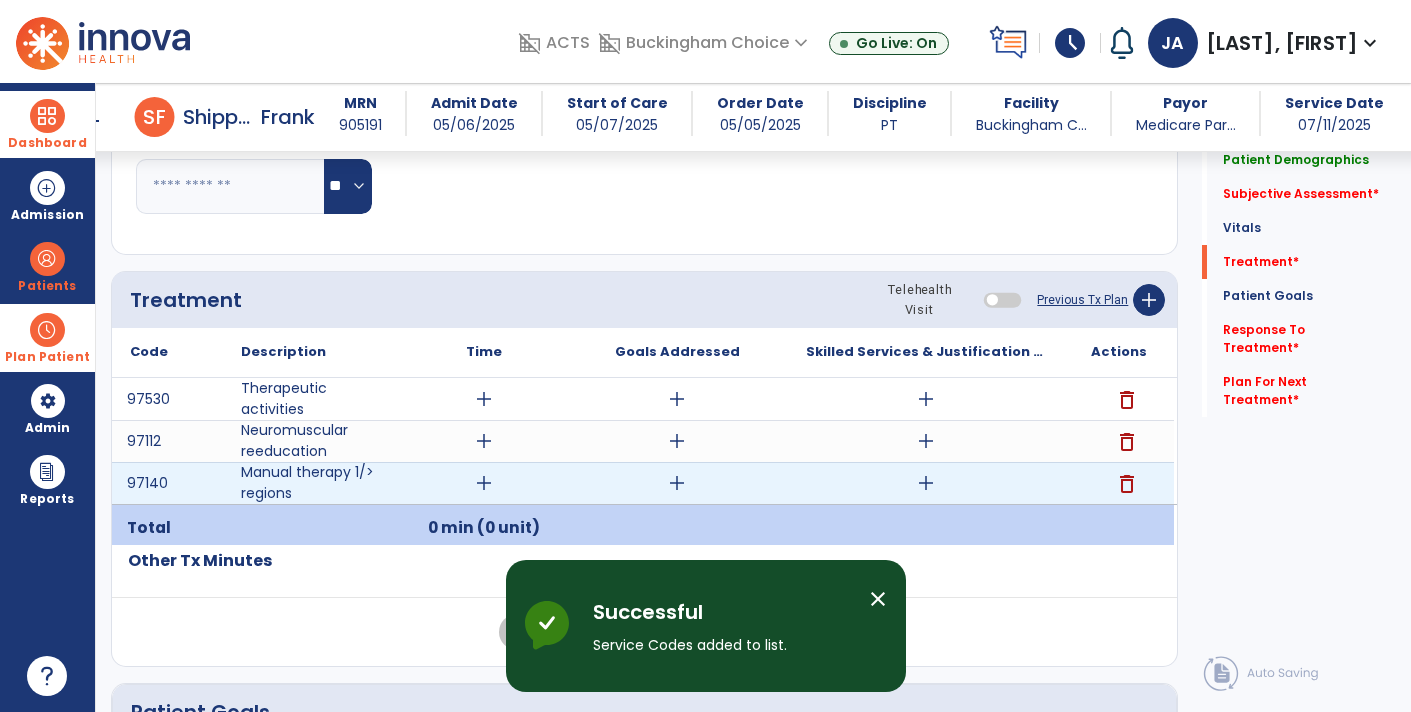 click on "add" at bounding box center [484, 483] 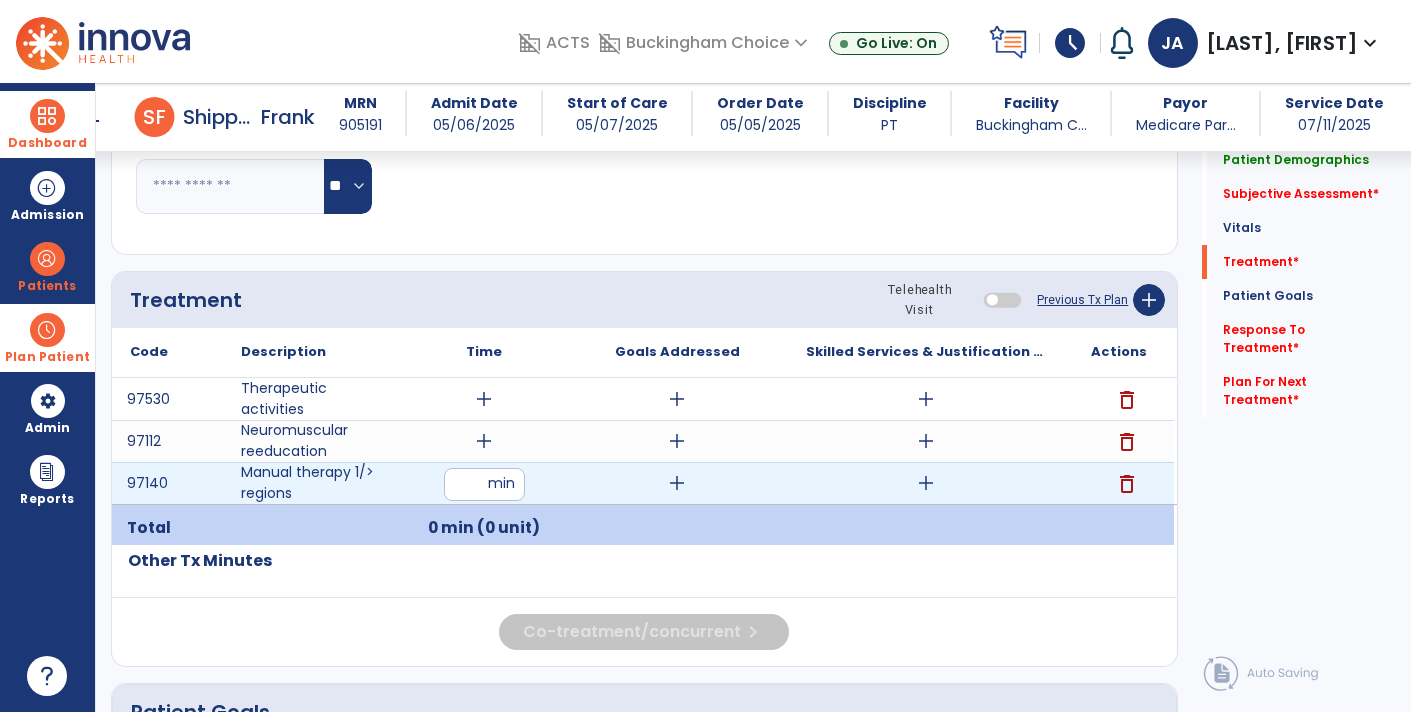 type on "**" 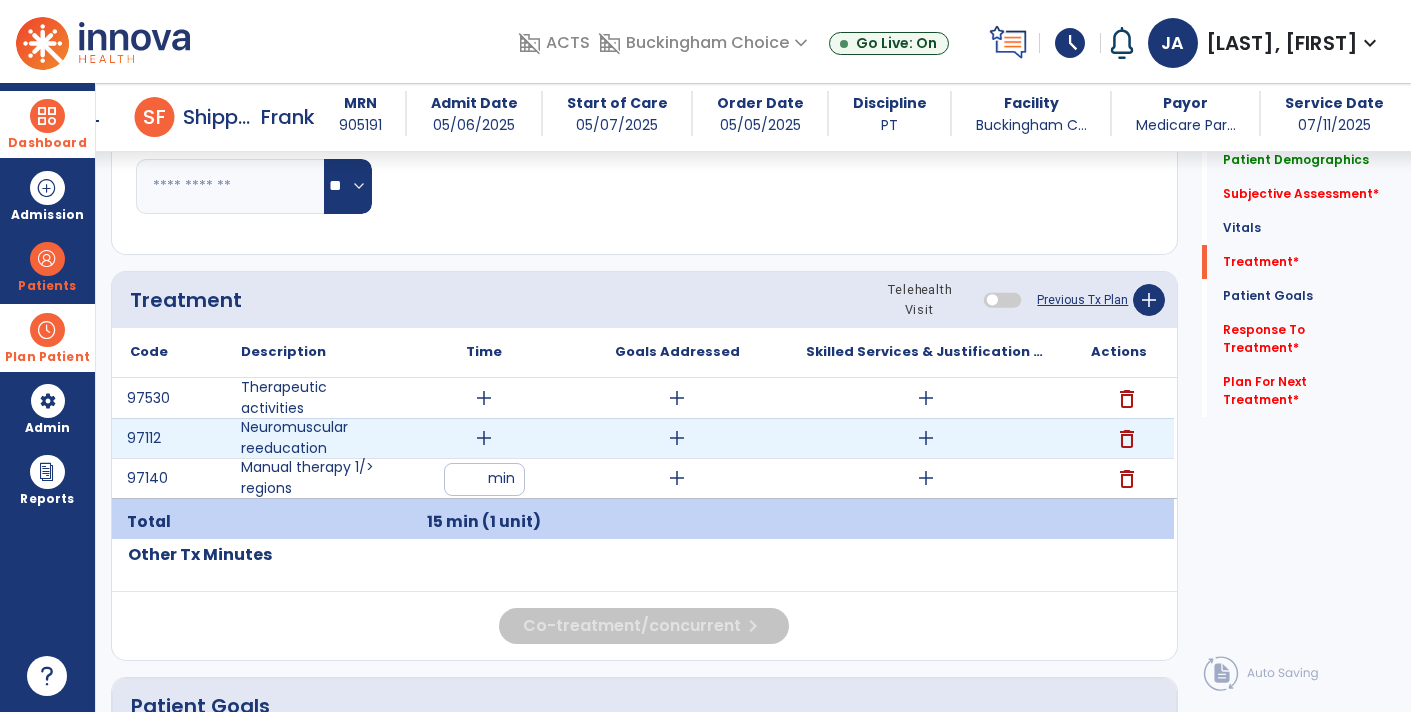 click on "add" at bounding box center (484, 438) 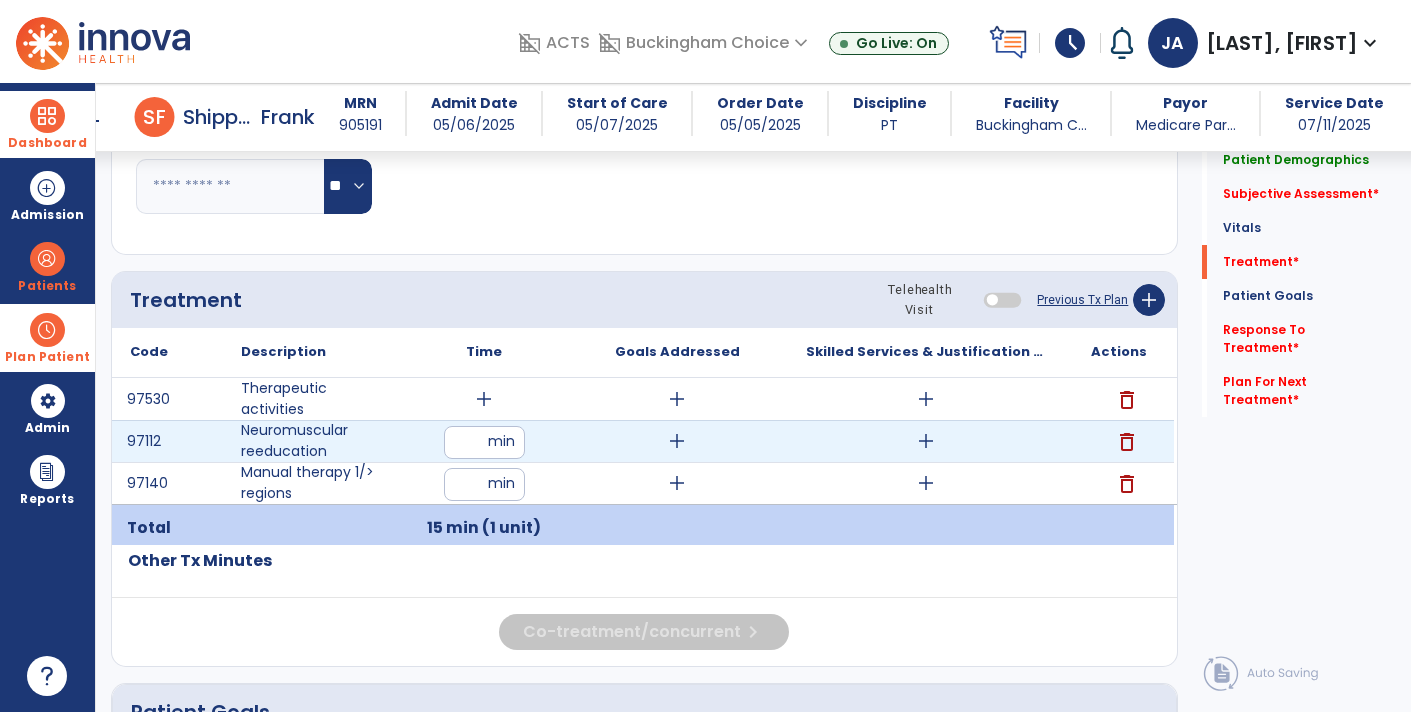 type on "**" 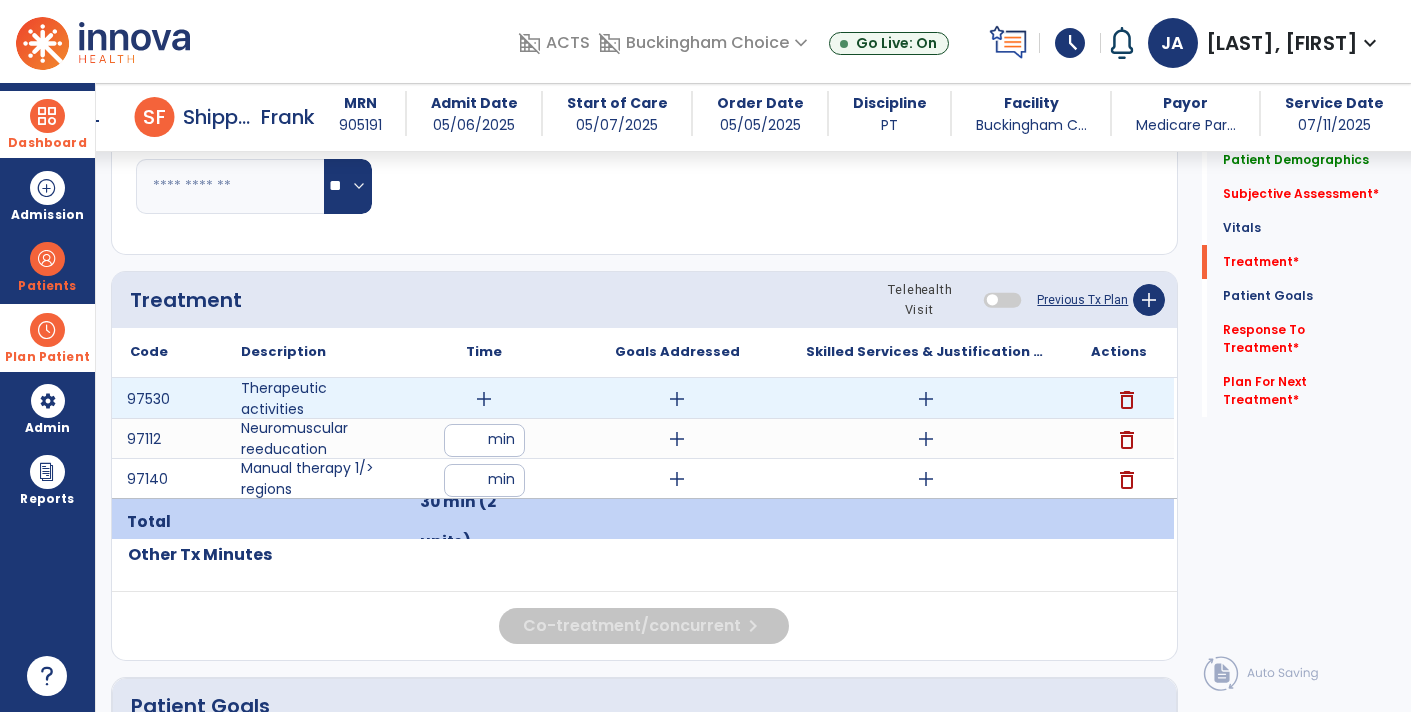 click on "add" at bounding box center (484, 399) 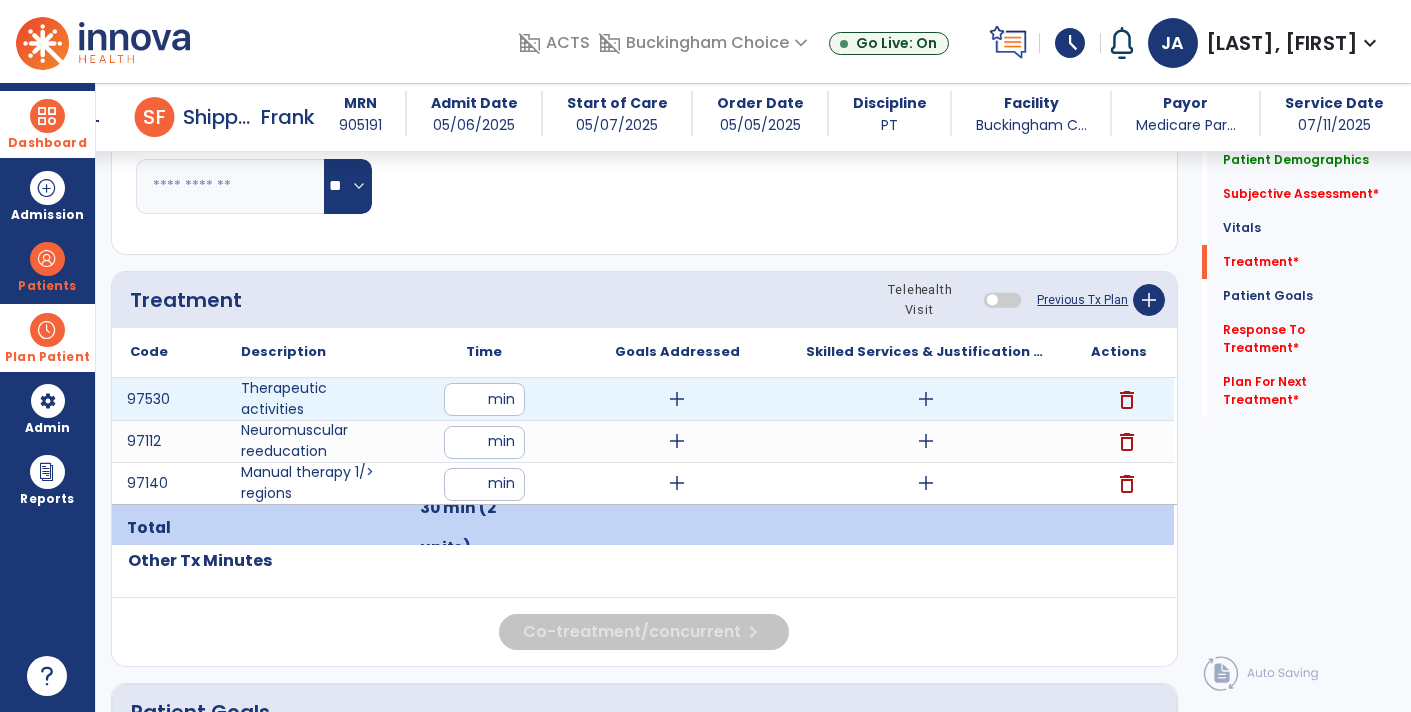 type on "**" 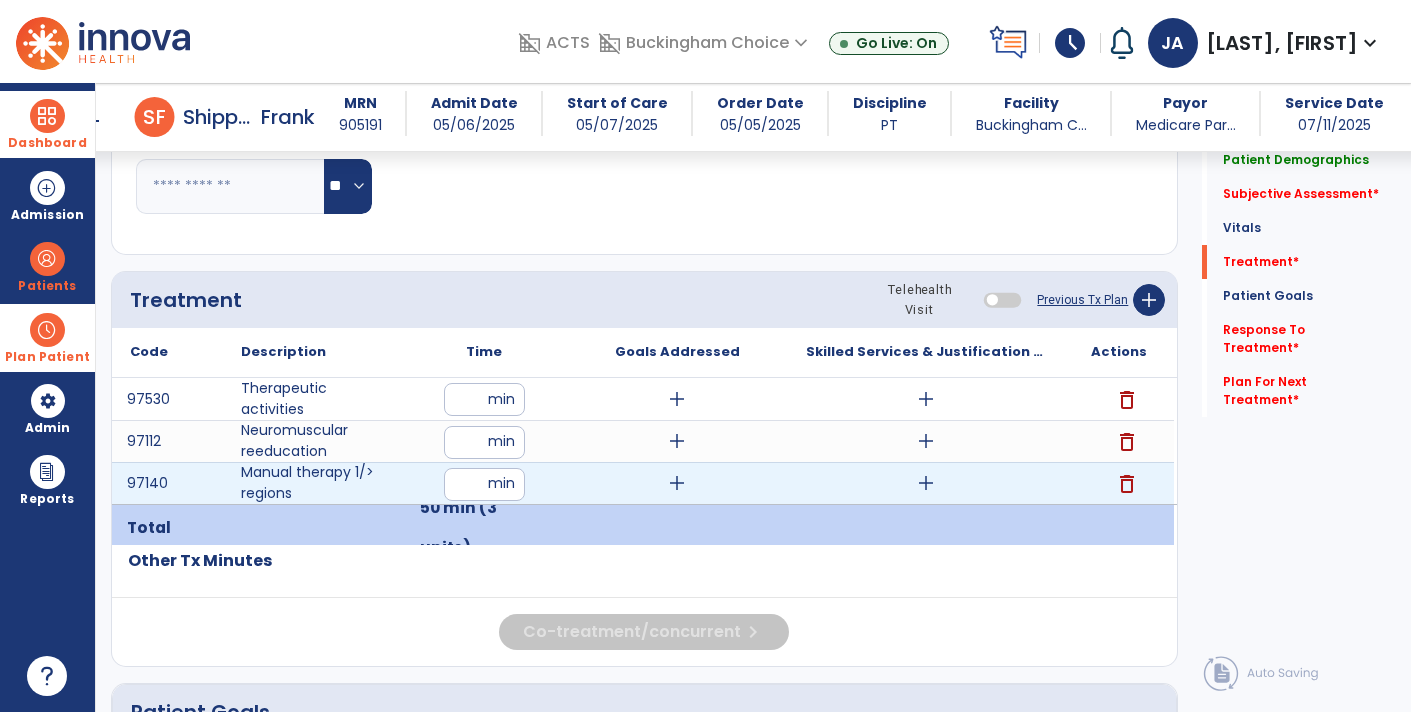 click on "add" at bounding box center [926, 483] 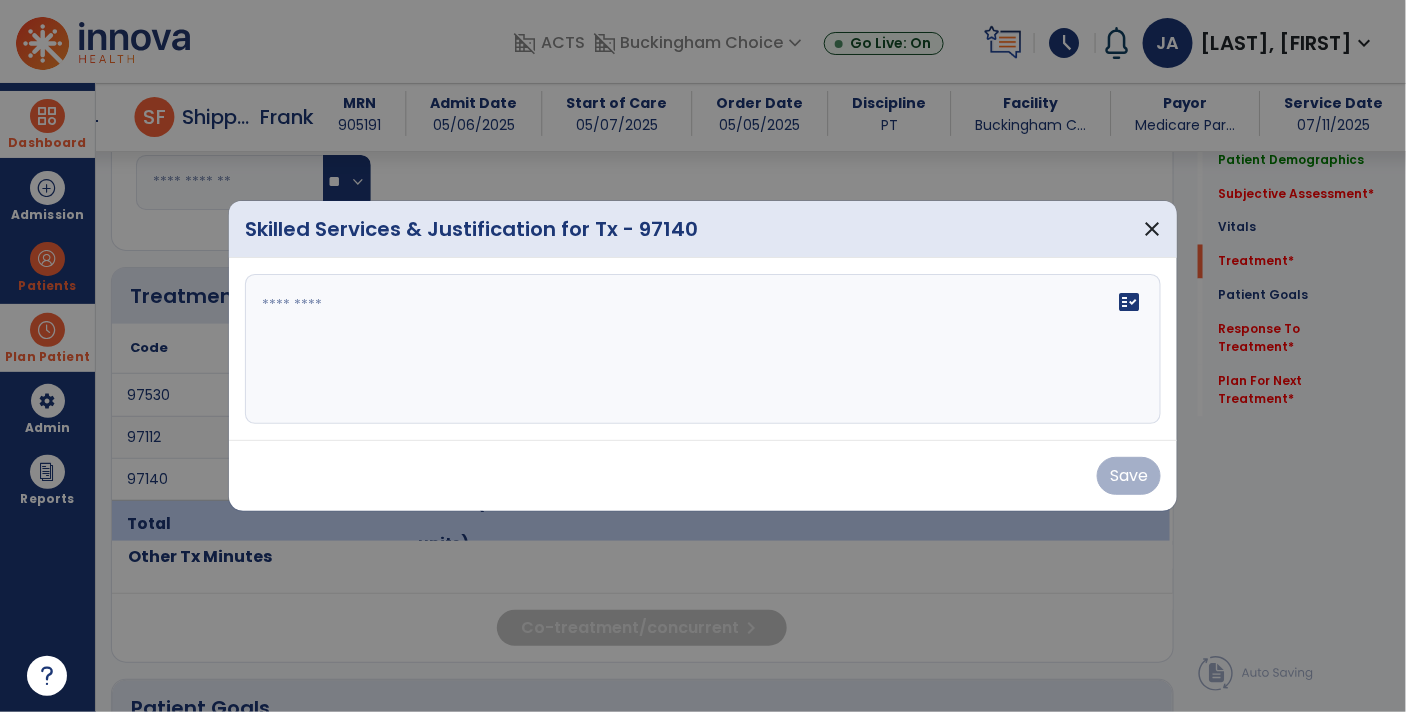 scroll, scrollTop: 1058, scrollLeft: 0, axis: vertical 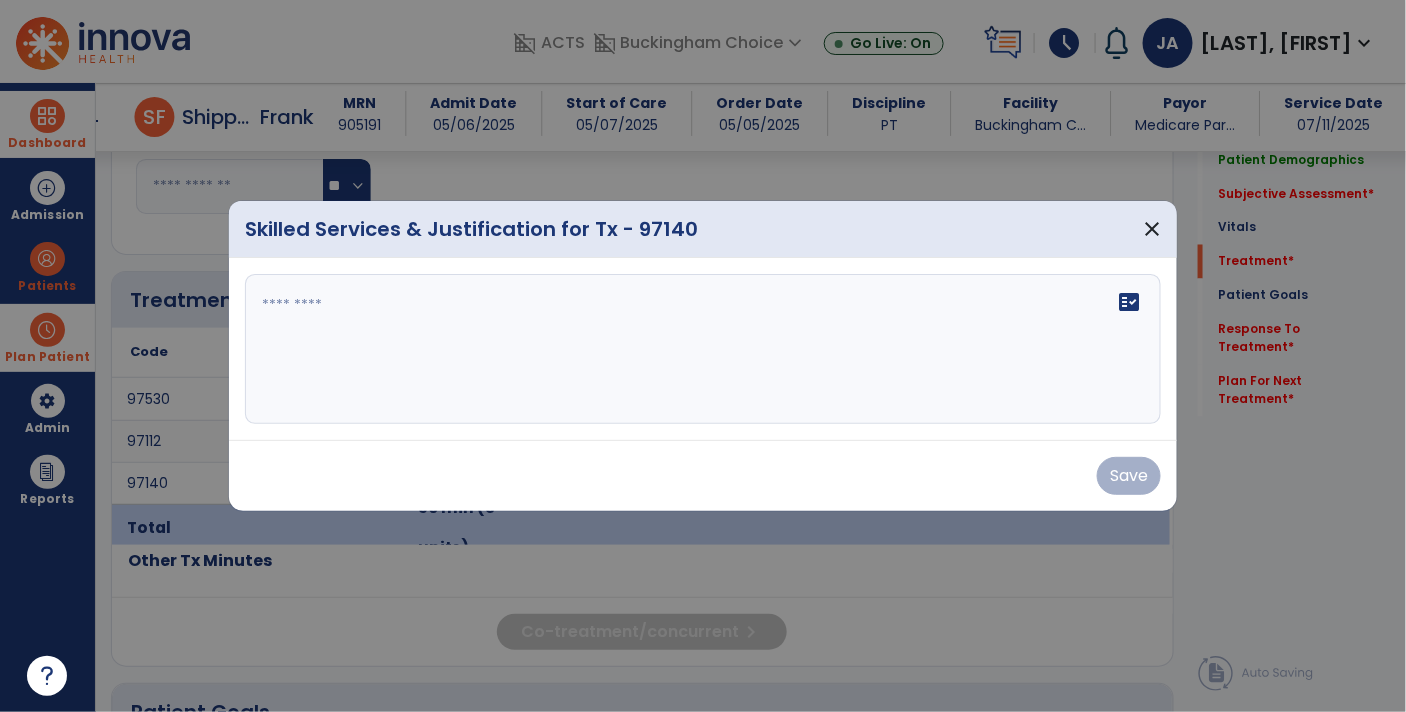 click 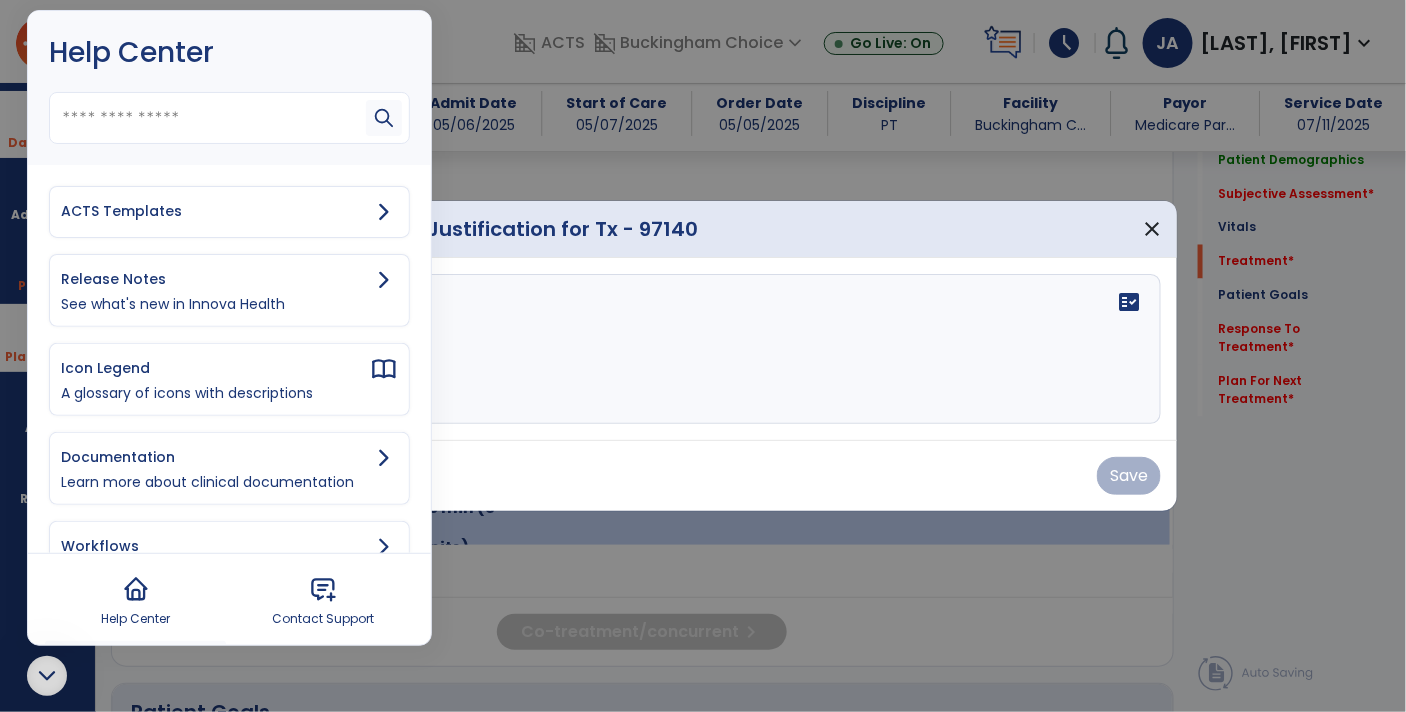 click on "ACTS Templates" at bounding box center [229, 212] 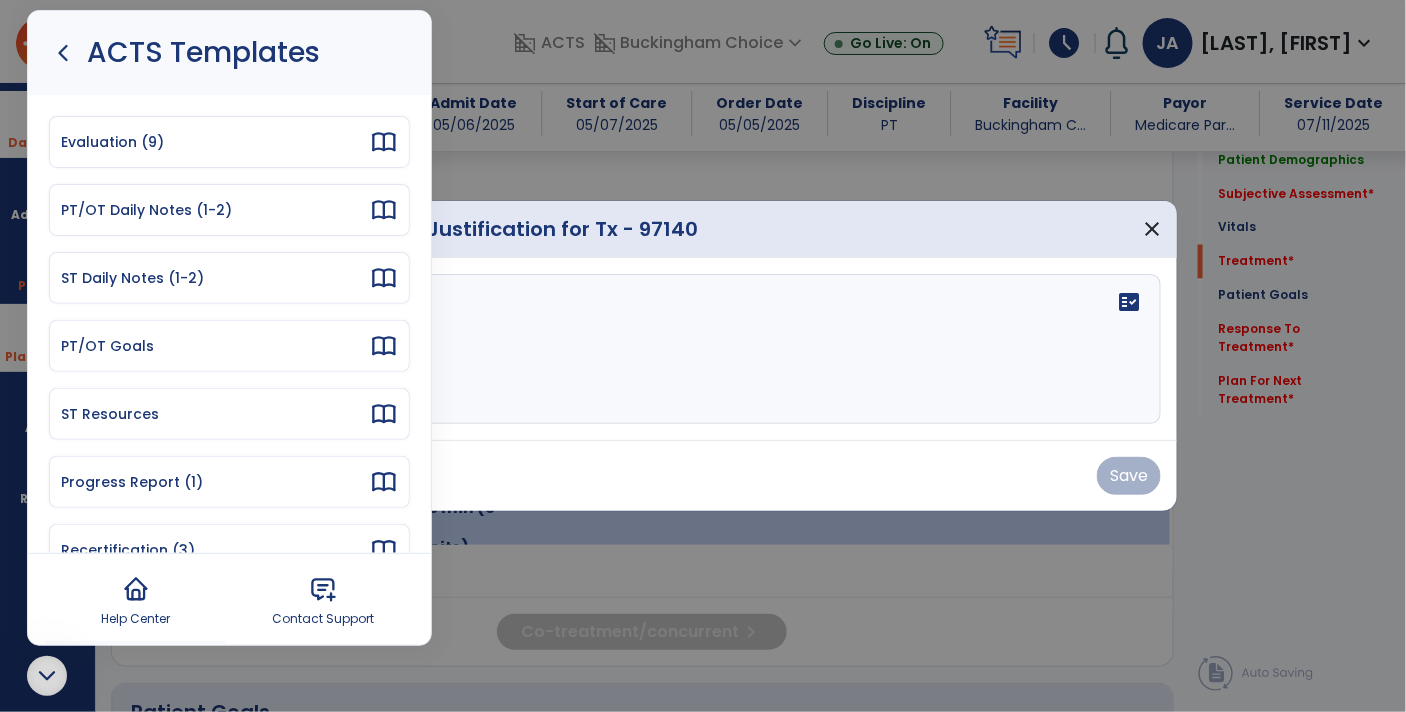 click on "PT/OT Daily Notes (1-2)" at bounding box center [215, 210] 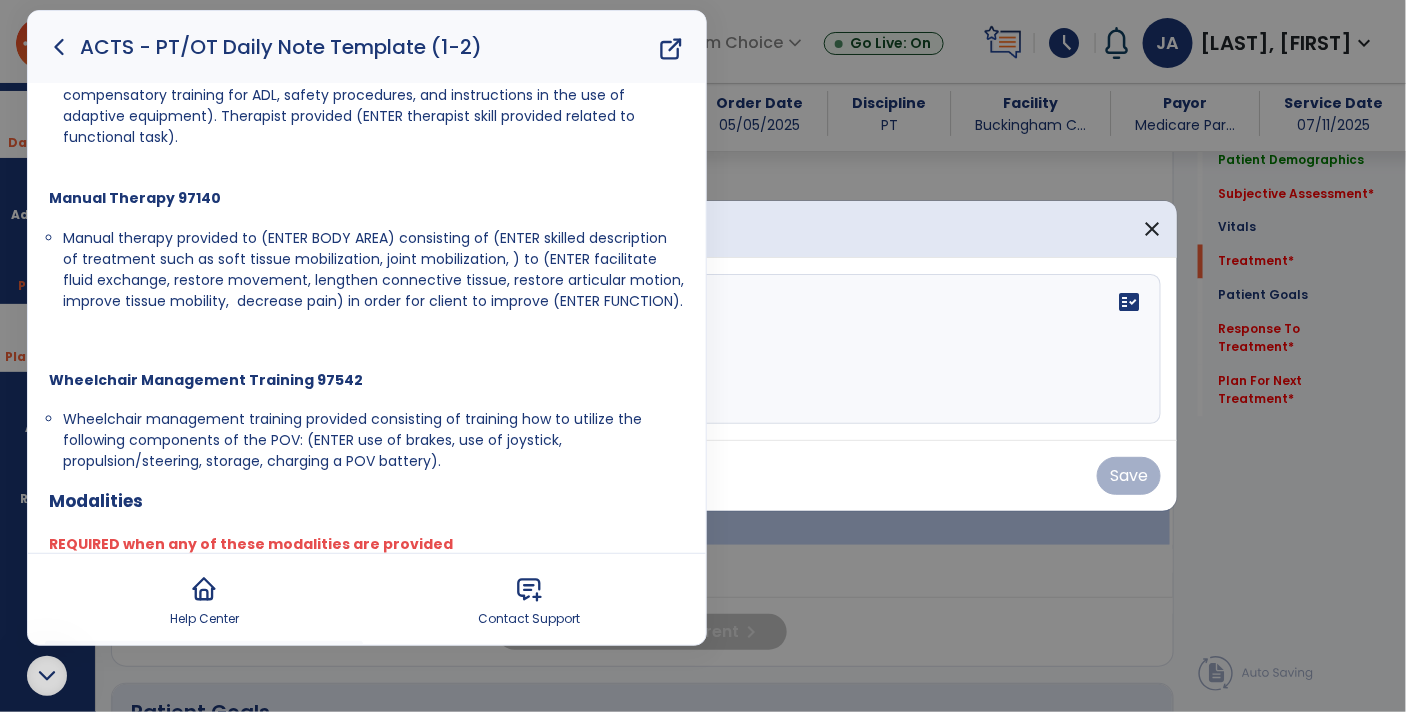 scroll, scrollTop: 1042, scrollLeft: 0, axis: vertical 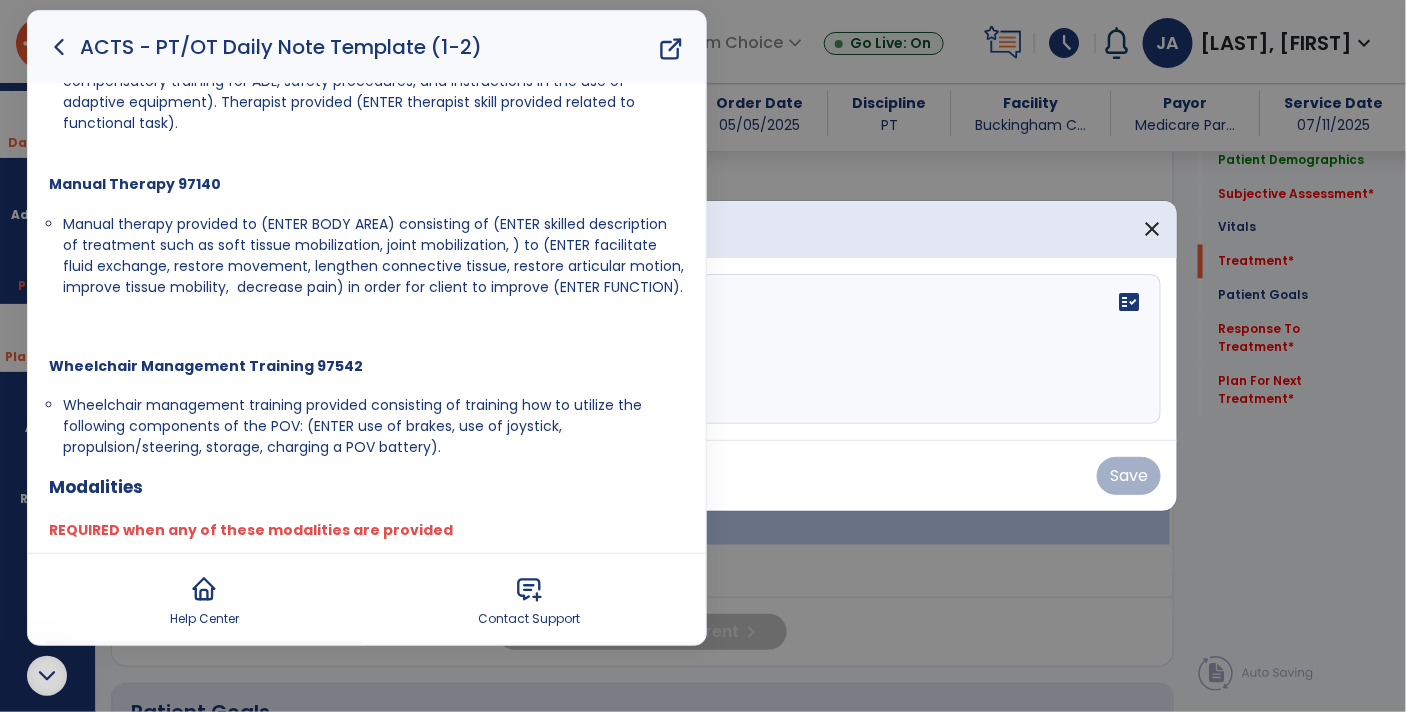 drag, startPoint x: 684, startPoint y: 283, endPoint x: 64, endPoint y: 226, distance: 622.6146 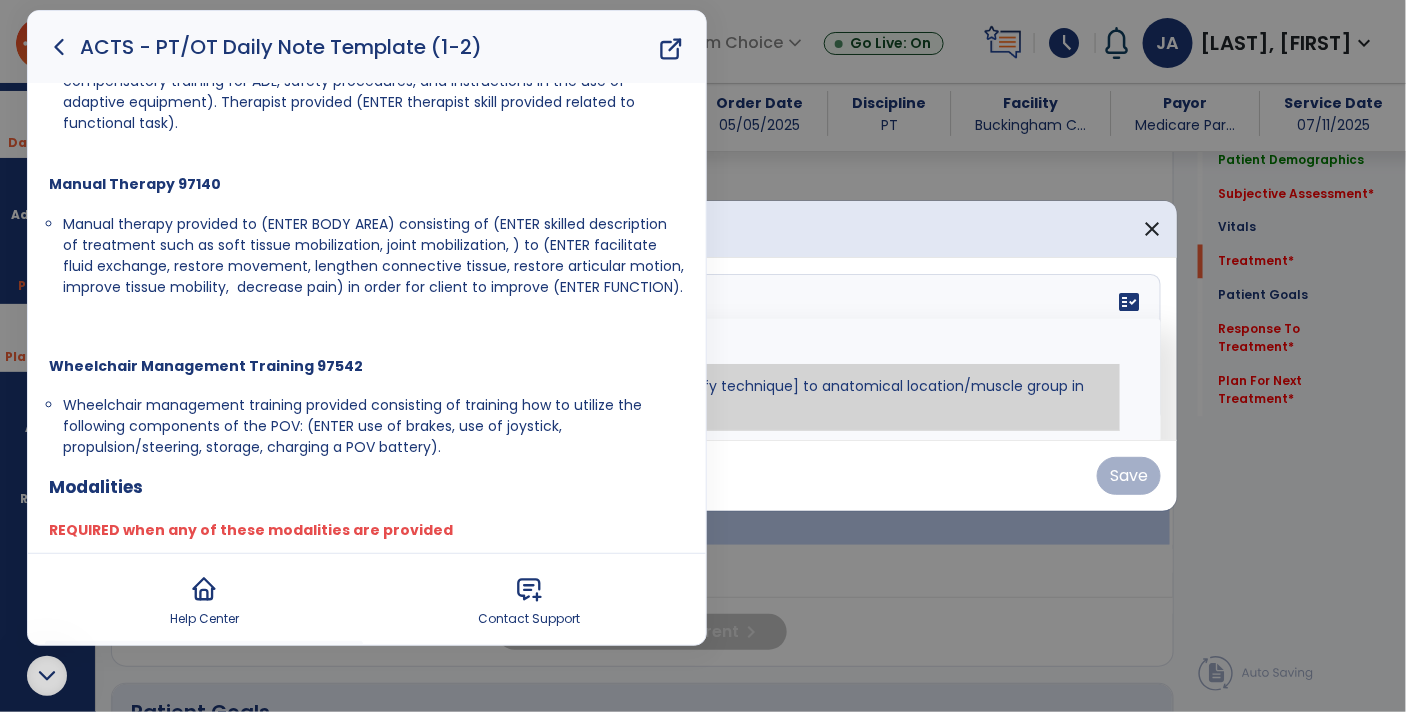 click 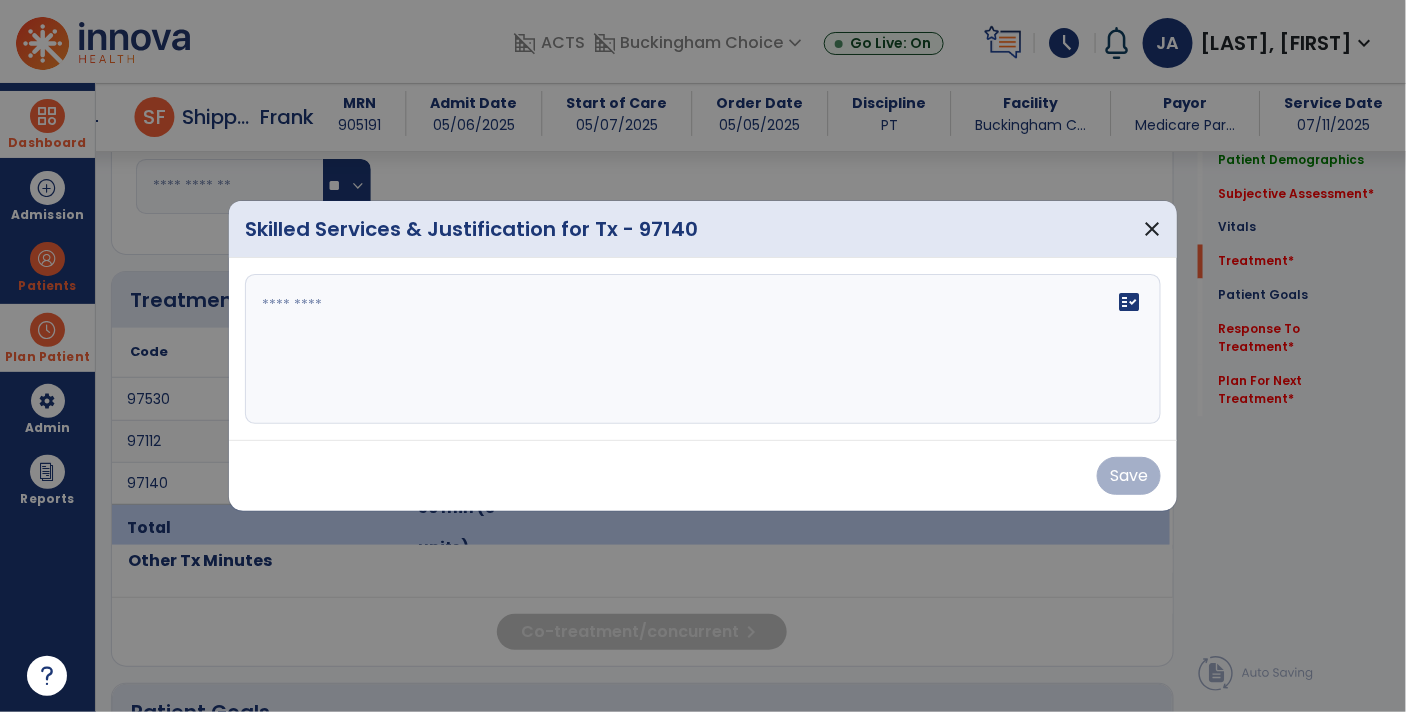 scroll, scrollTop: 0, scrollLeft: 0, axis: both 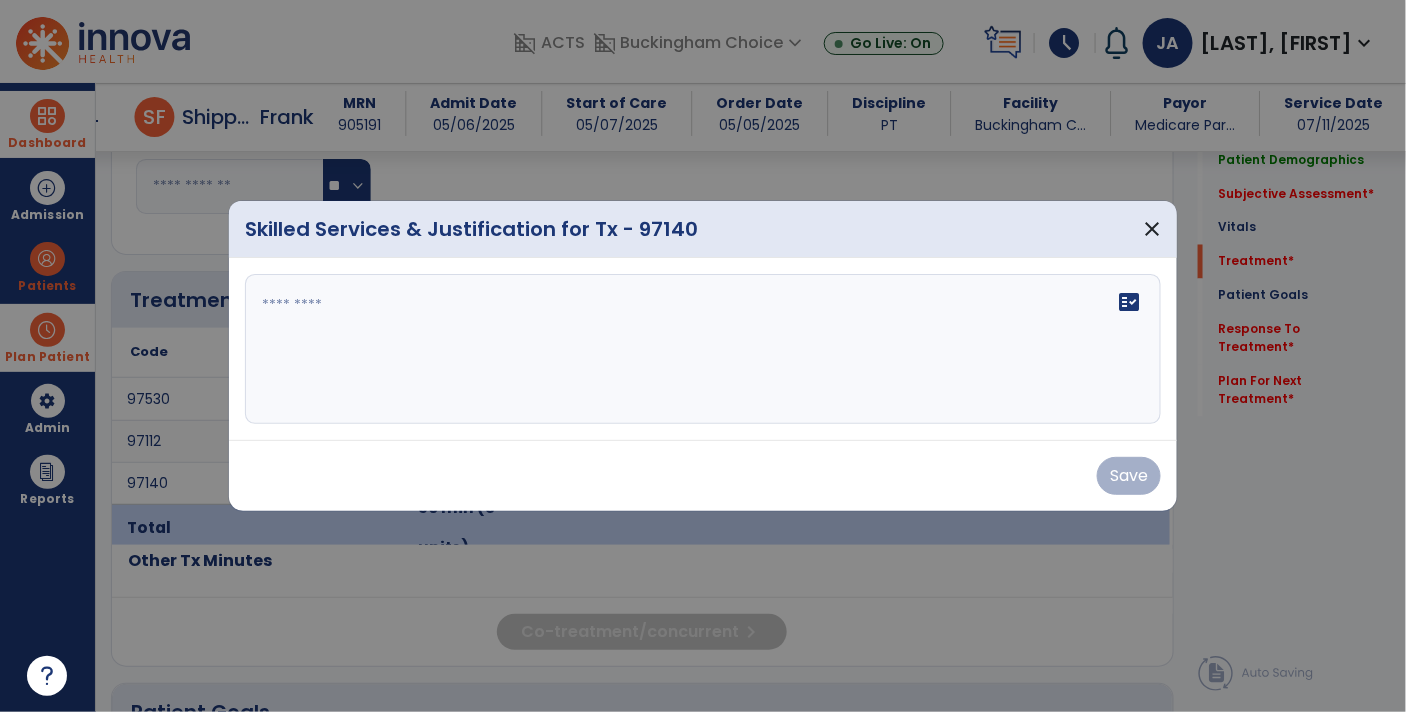 click at bounding box center (703, 349) 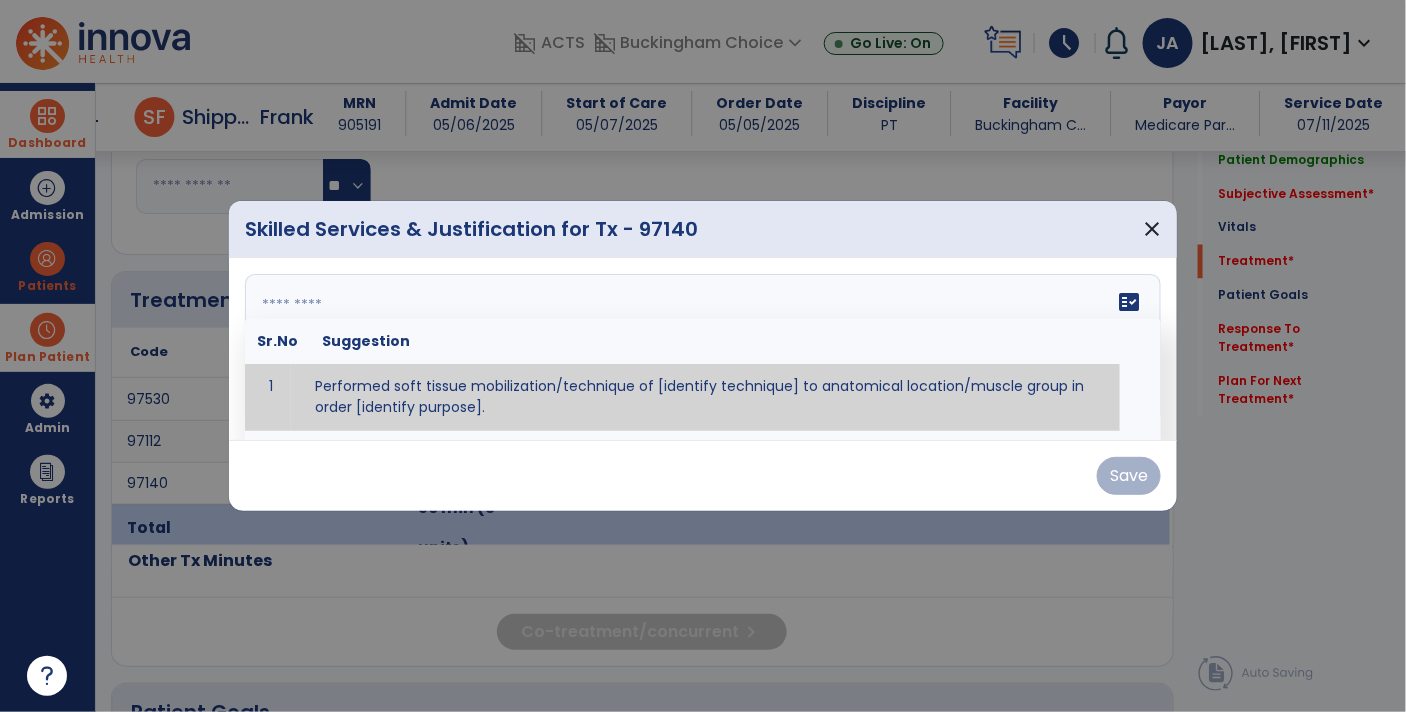 paste on "**********" 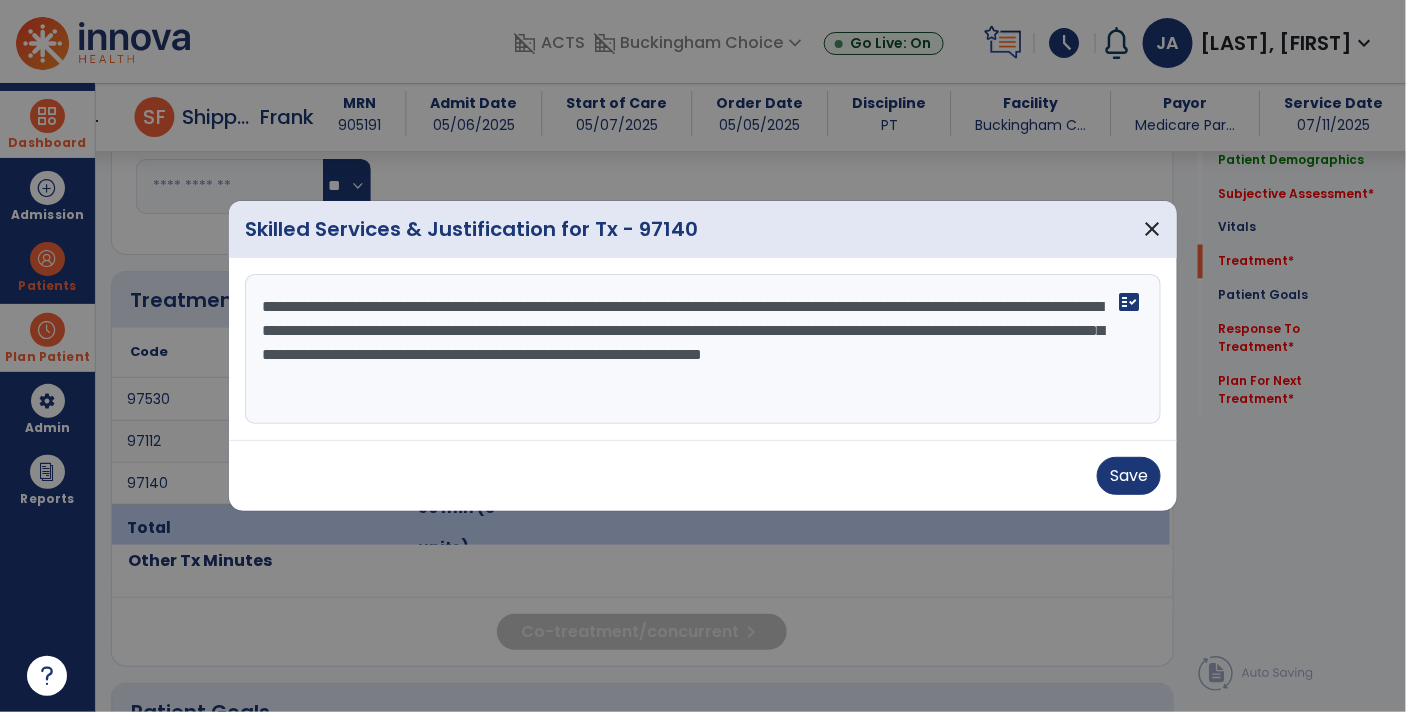 drag, startPoint x: 639, startPoint y: 299, endPoint x: 487, endPoint y: 298, distance: 152.0033 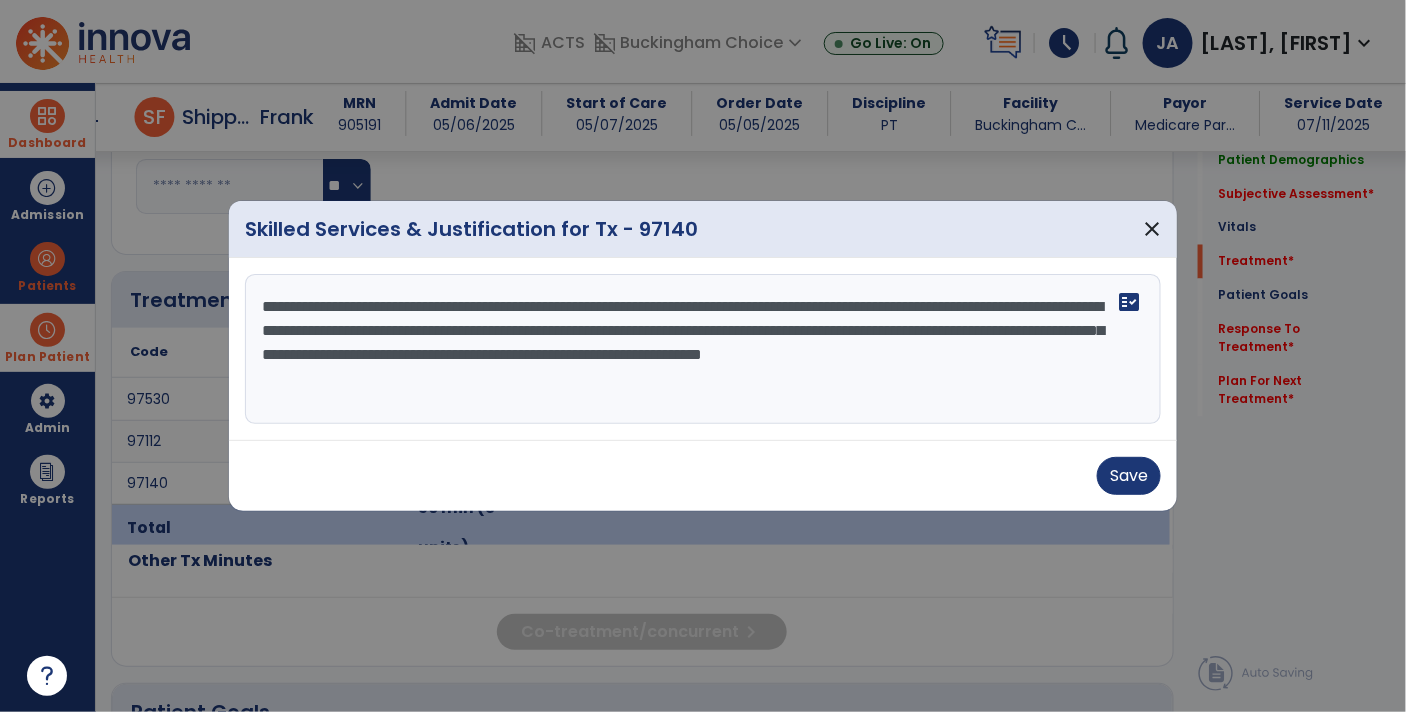 click on "**********" at bounding box center [703, 349] 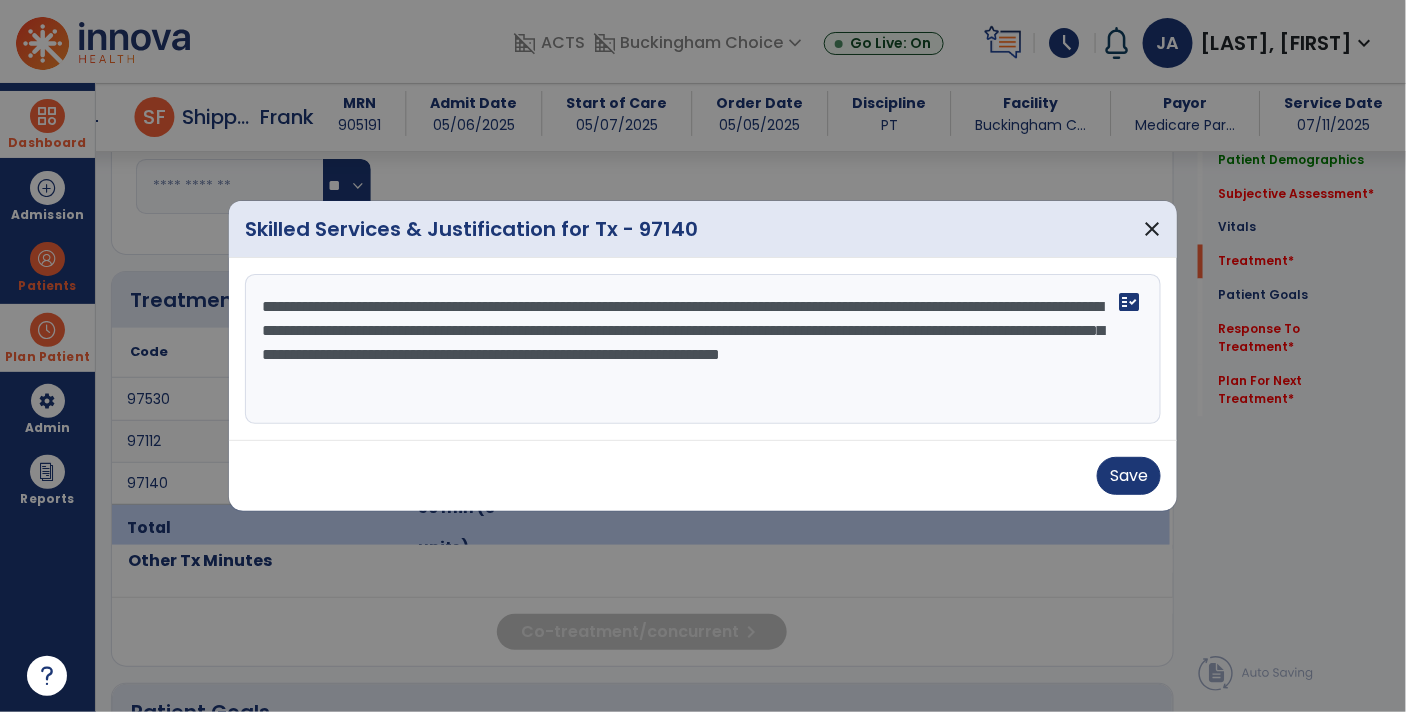 drag, startPoint x: 754, startPoint y: 308, endPoint x: 283, endPoint y: 341, distance: 472.15463 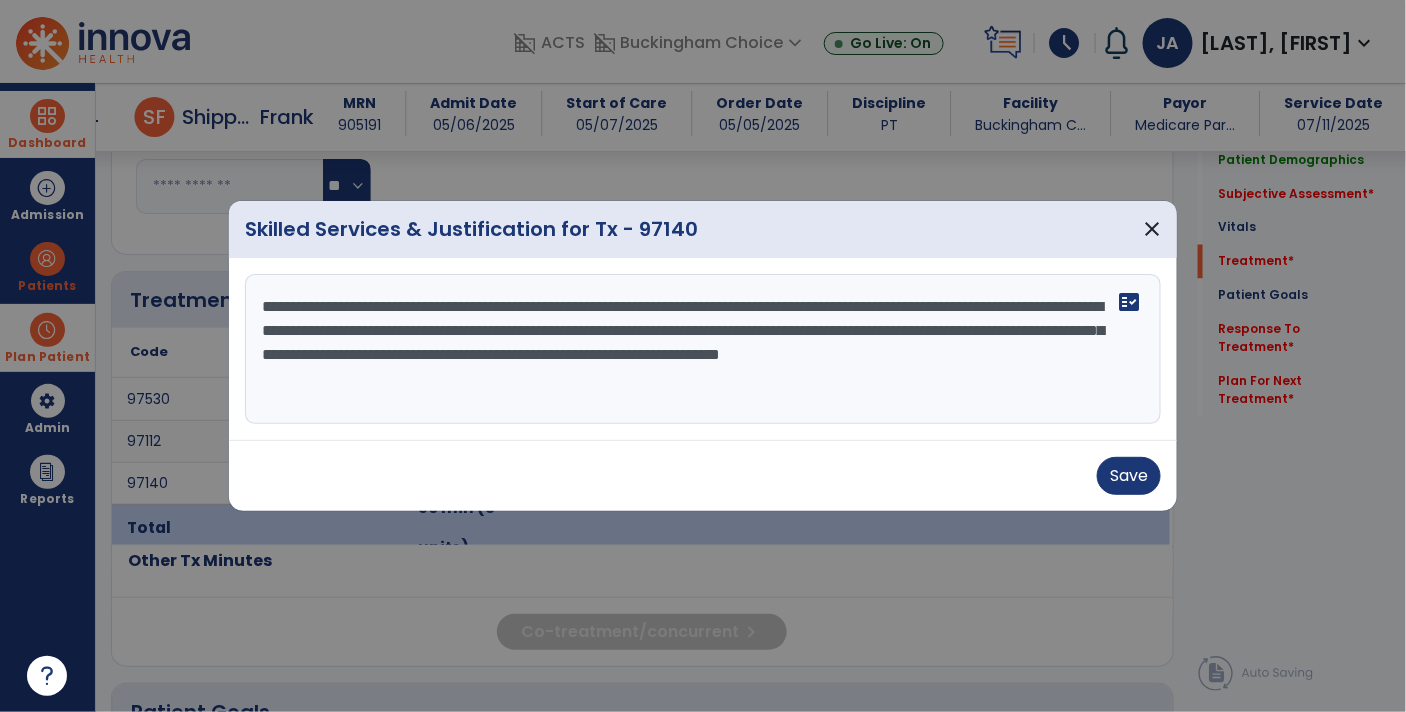click on "**********" at bounding box center (703, 349) 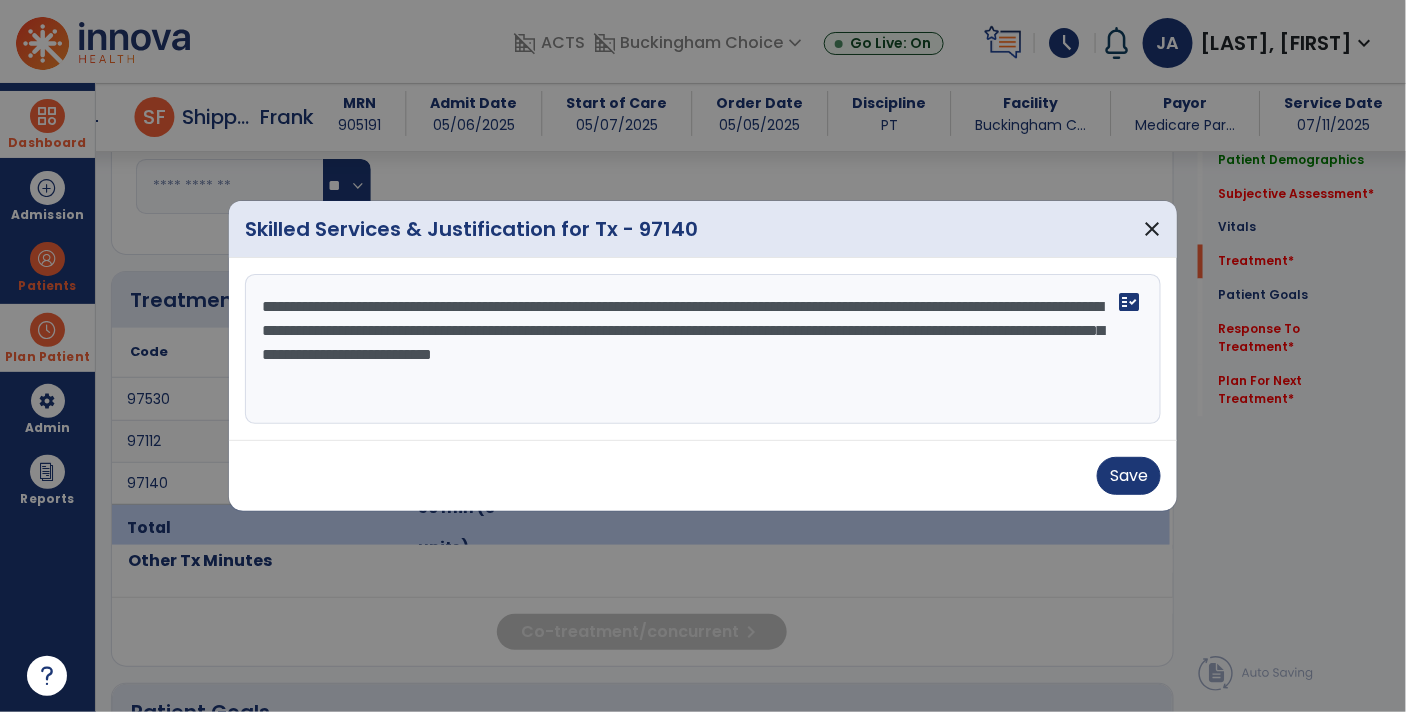 click on "**********" at bounding box center (703, 349) 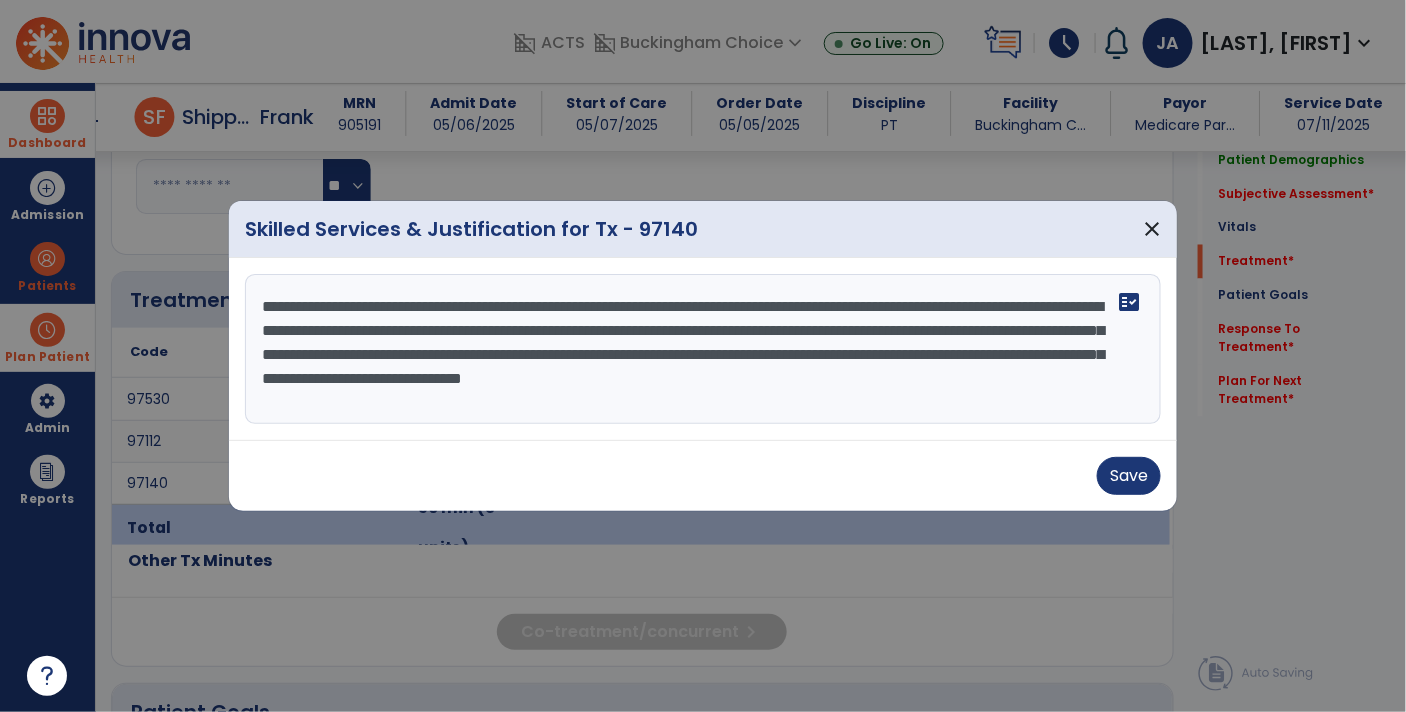 click on "**********" at bounding box center (703, 349) 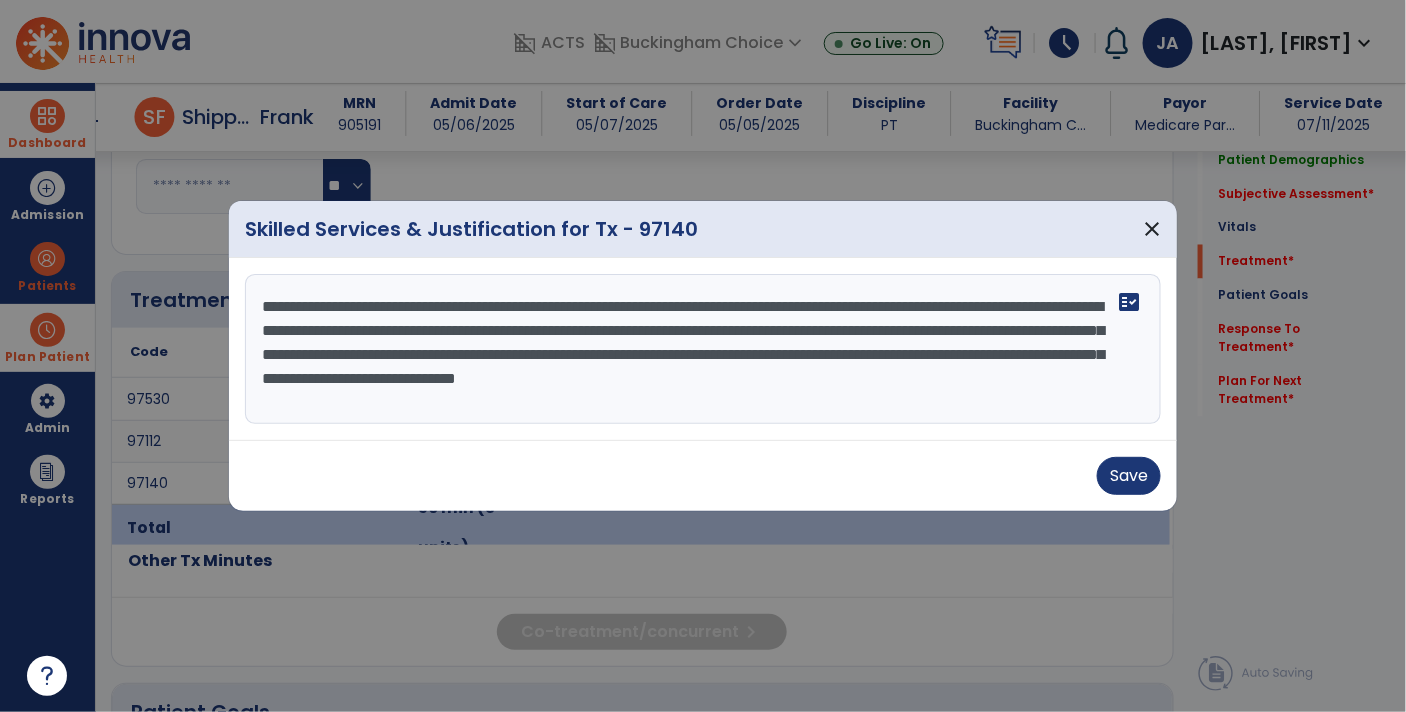 click on "**********" at bounding box center (703, 349) 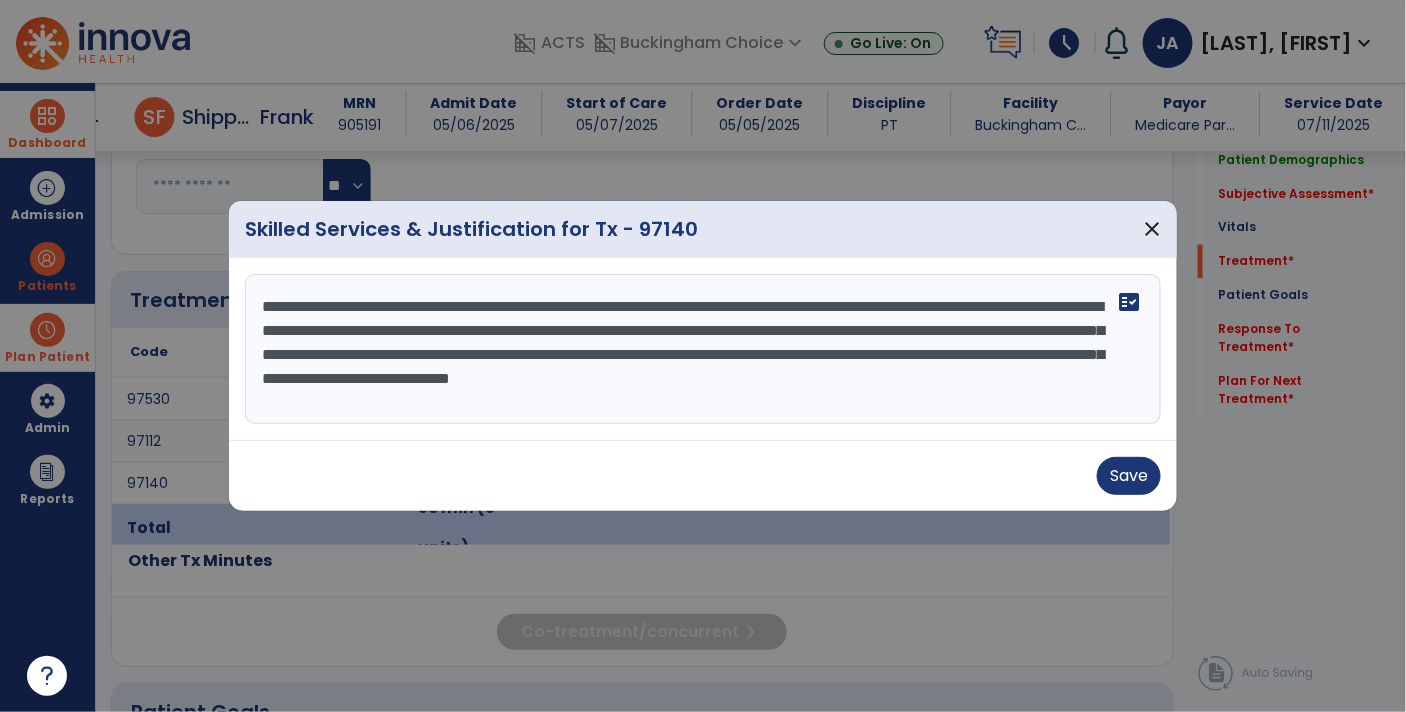 drag, startPoint x: 623, startPoint y: 356, endPoint x: 872, endPoint y: 352, distance: 249.03212 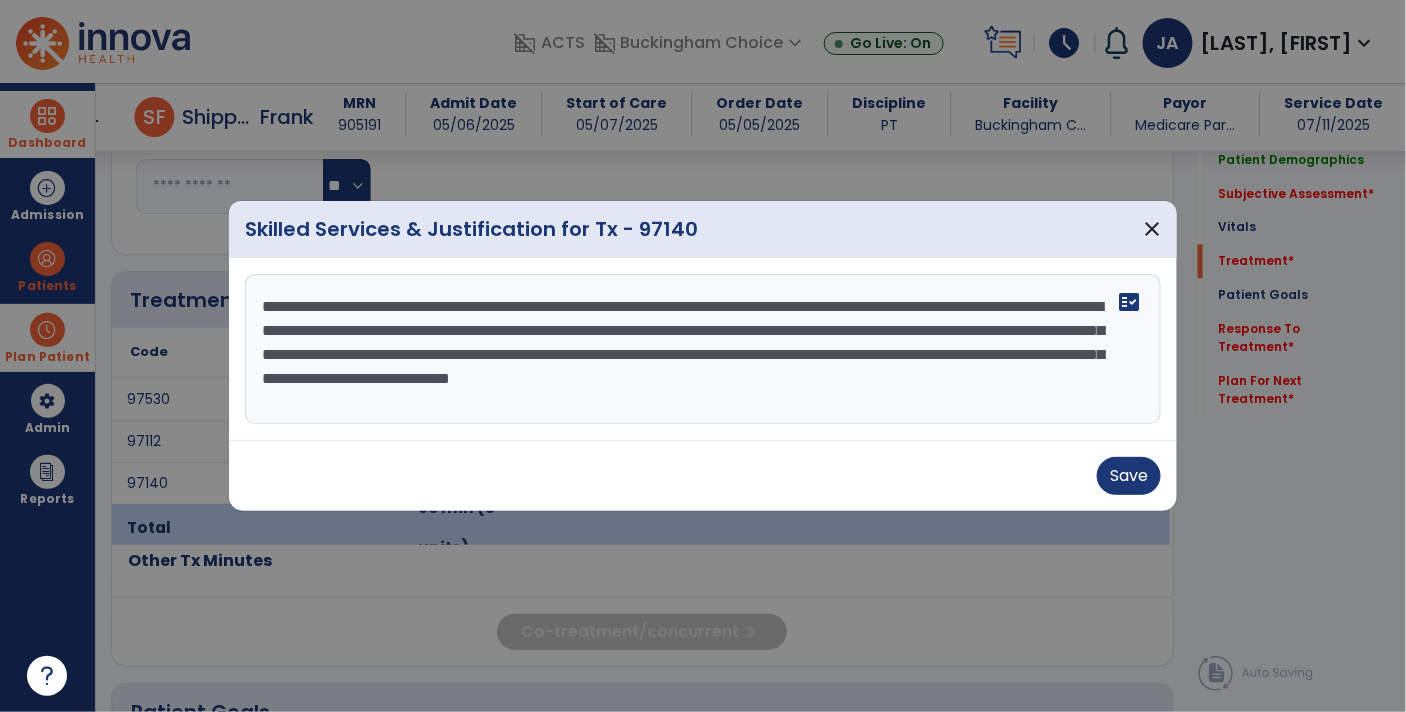 click on "**********" at bounding box center (703, 349) 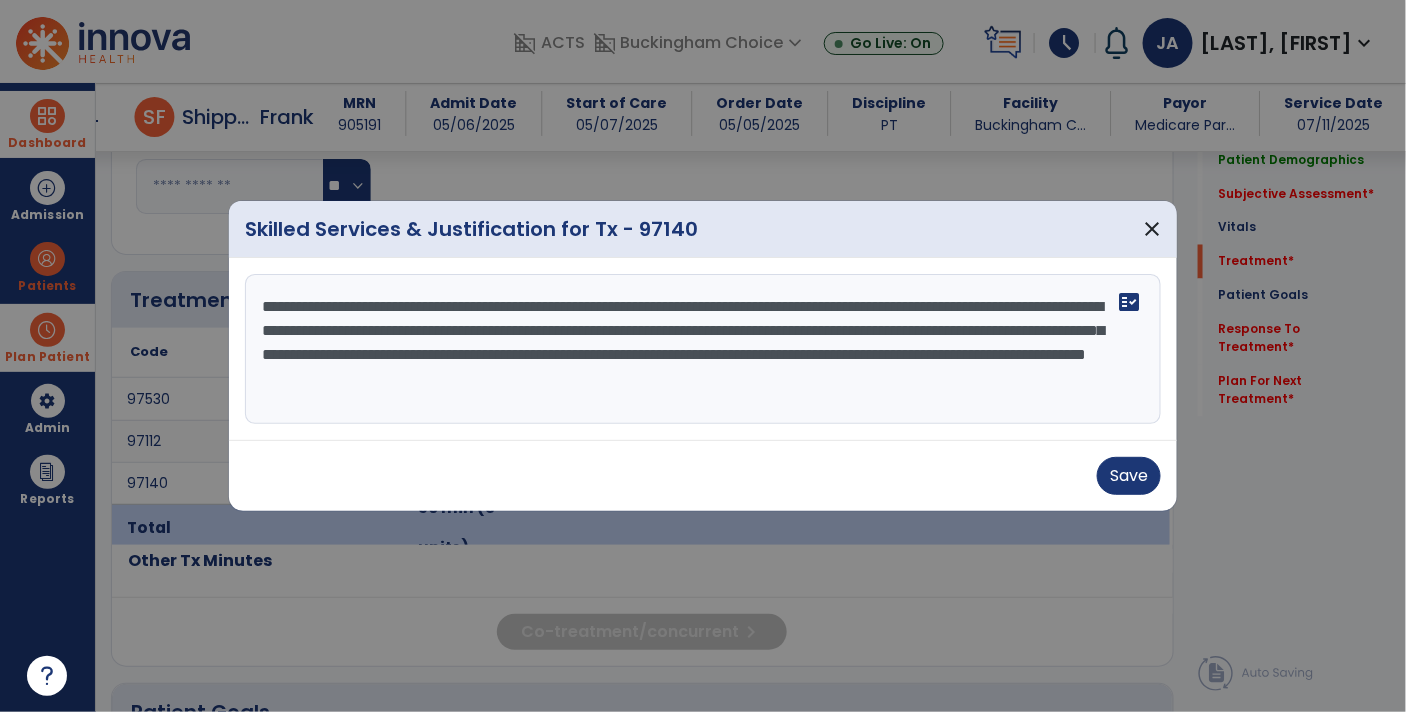 drag, startPoint x: 398, startPoint y: 380, endPoint x: 714, endPoint y: 384, distance: 316.02533 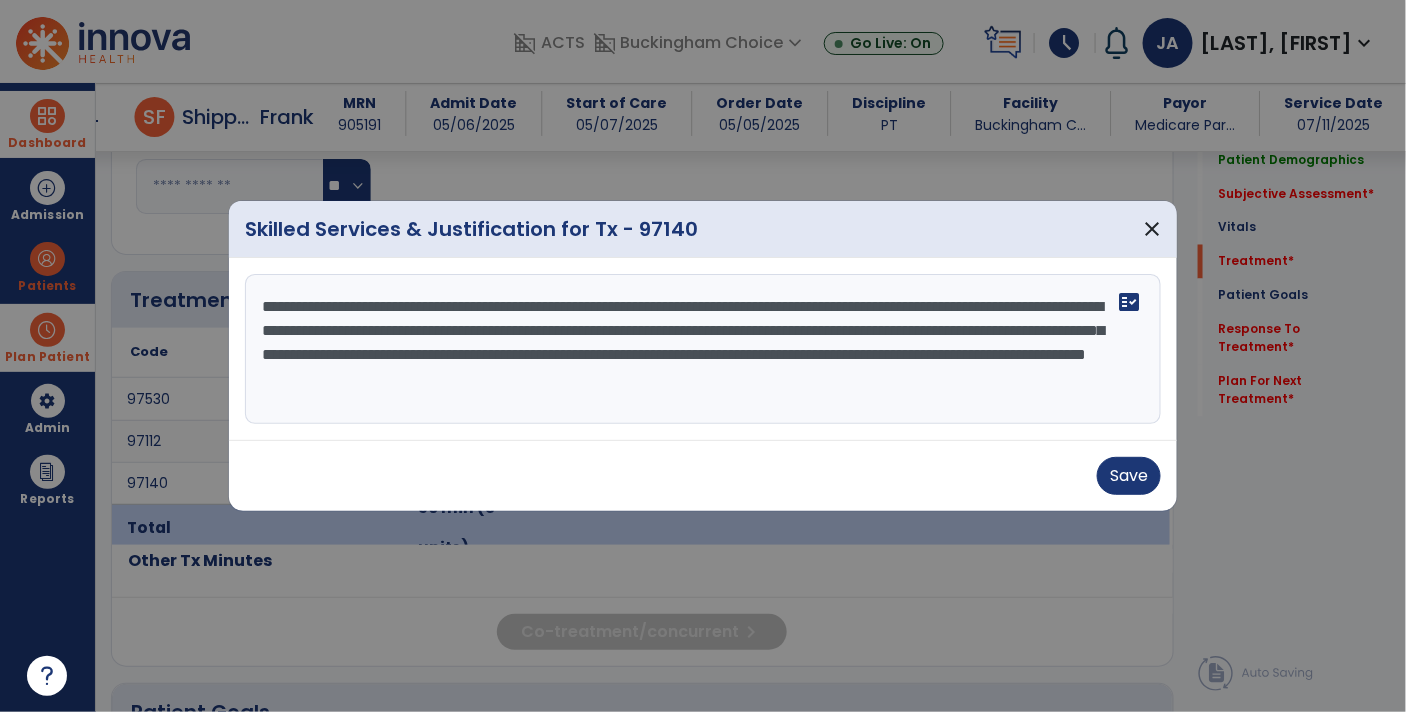 click on "**********" at bounding box center [703, 349] 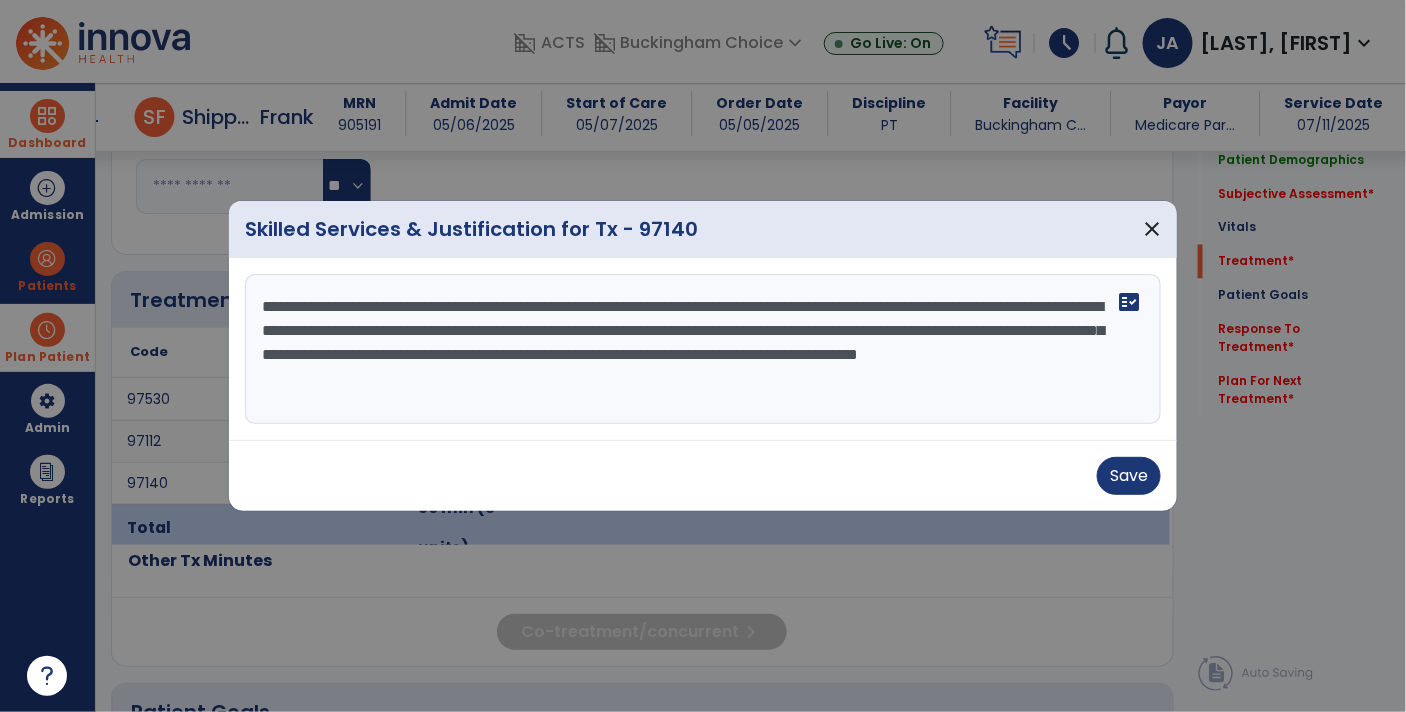click on "**********" at bounding box center (703, 349) 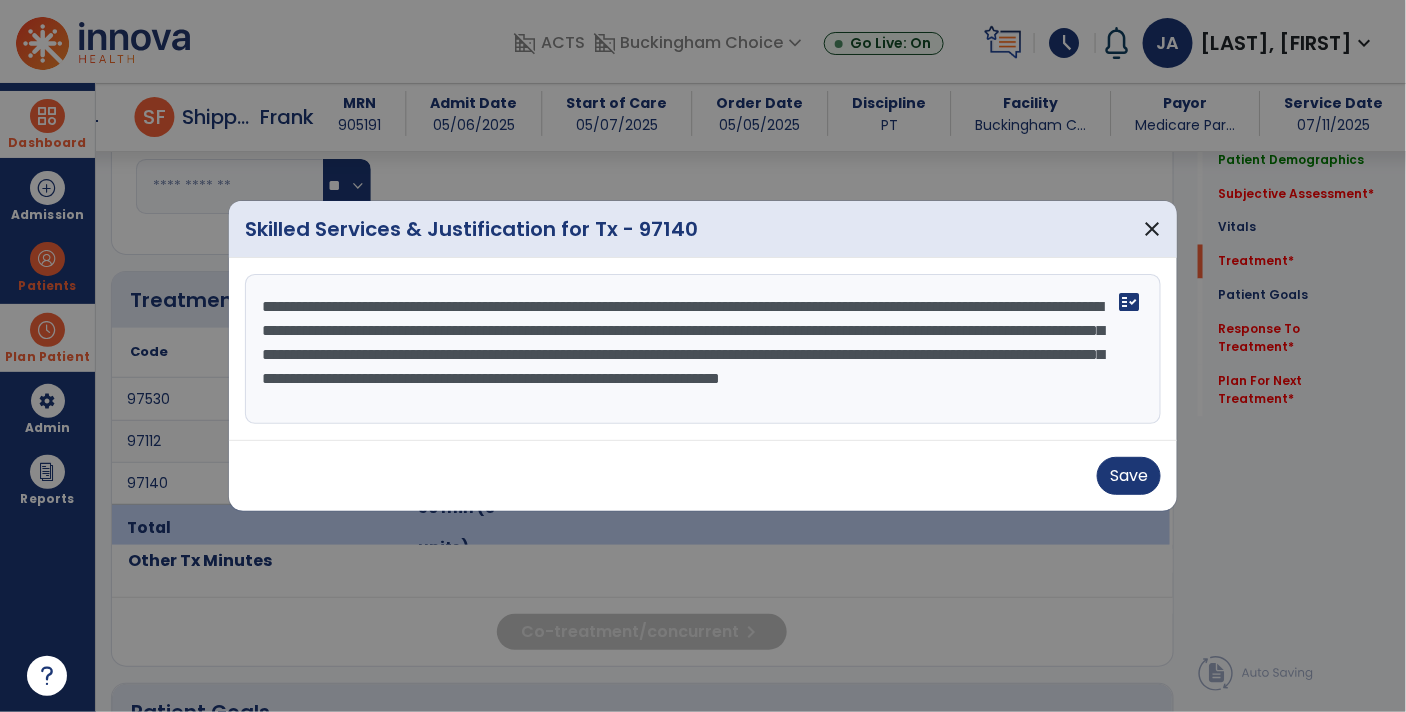 click on "**********" at bounding box center [703, 349] 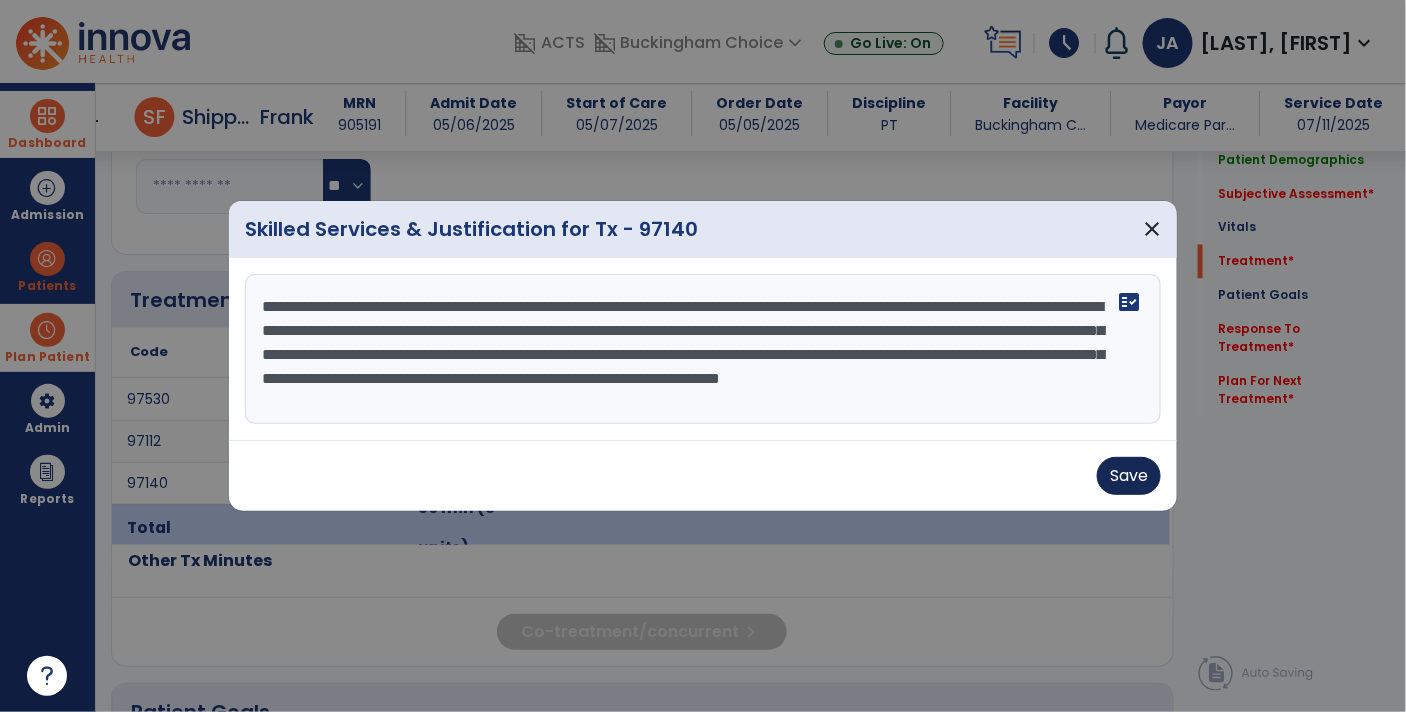 type on "**********" 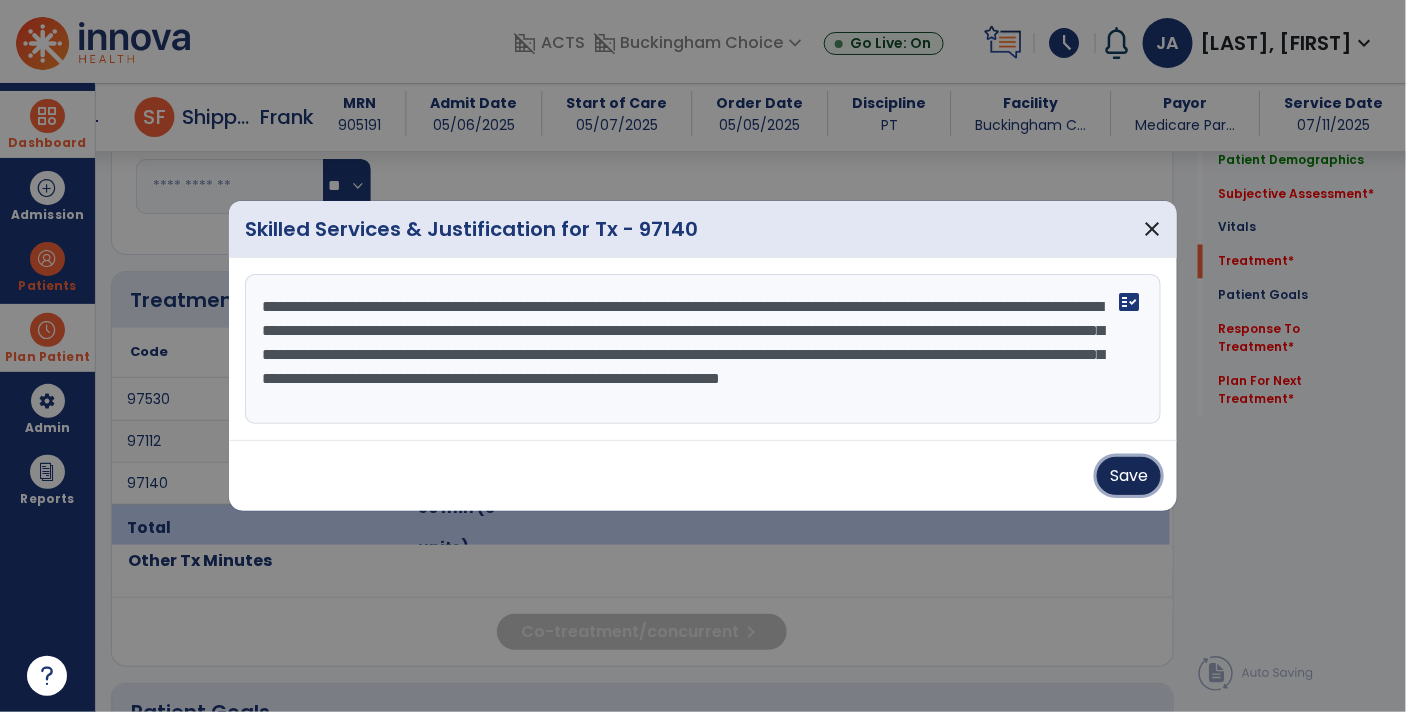 click on "Save" at bounding box center [1129, 476] 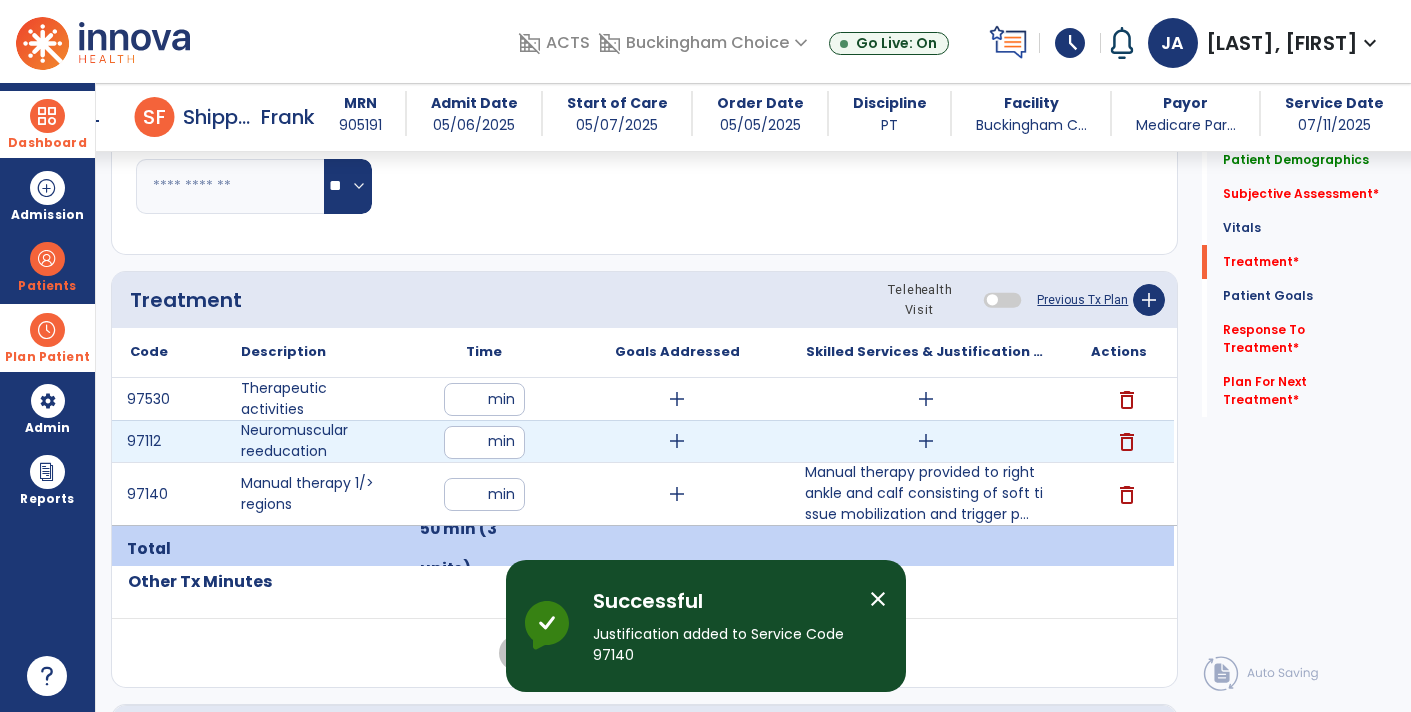 click on "add" at bounding box center (926, 441) 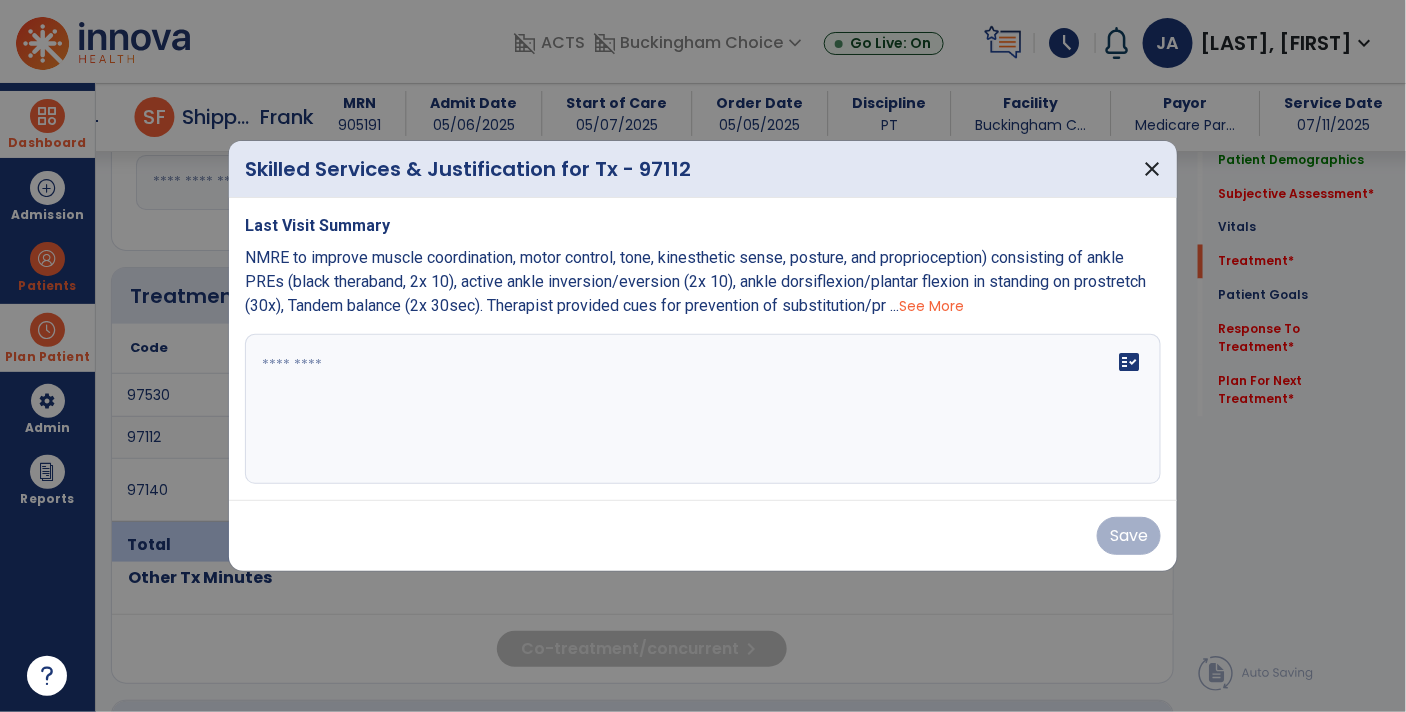 scroll, scrollTop: 1058, scrollLeft: 0, axis: vertical 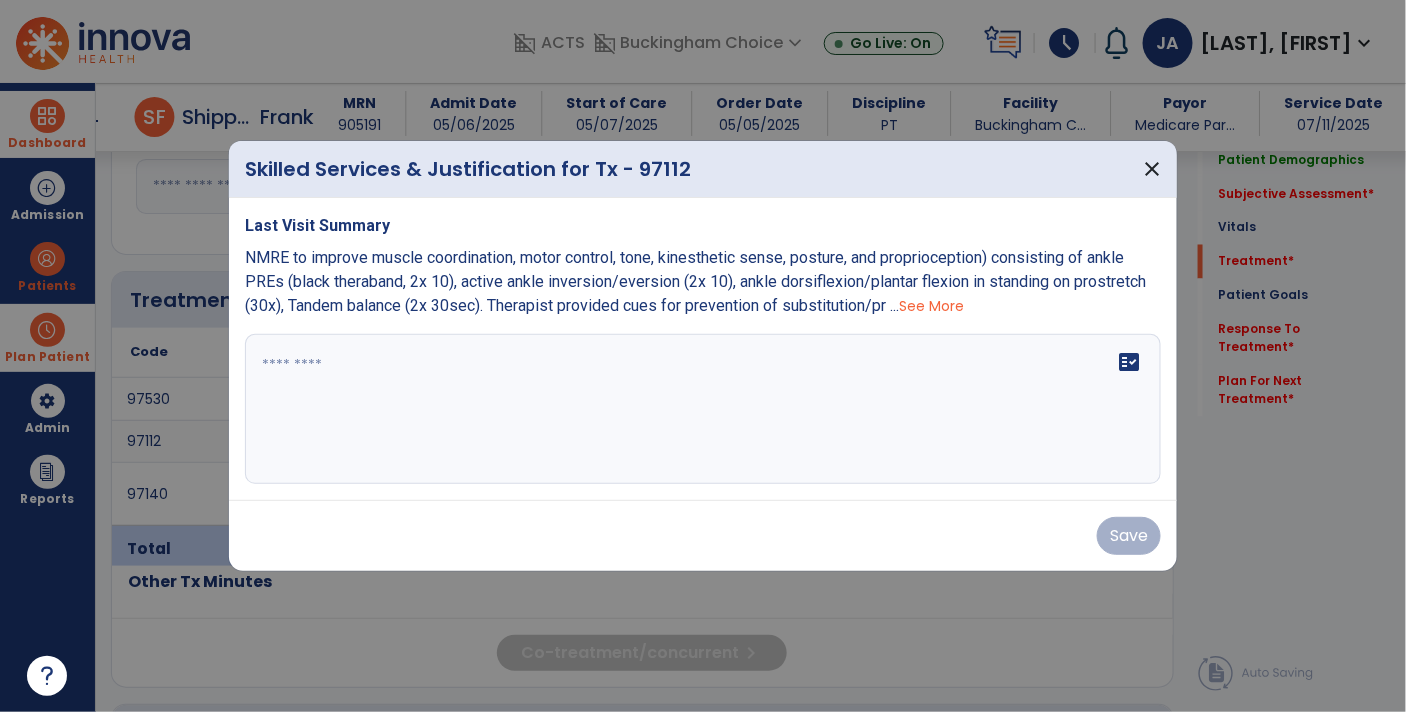 click on "See More" at bounding box center (931, 306) 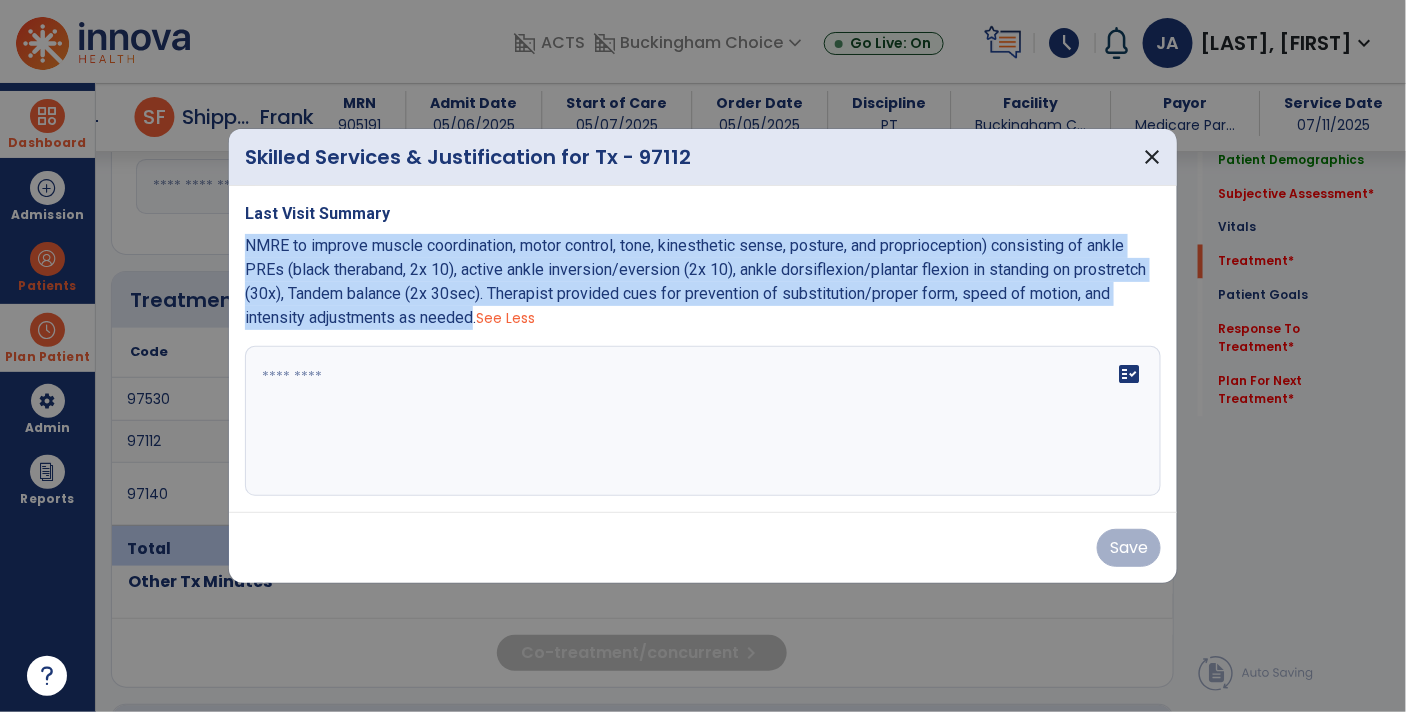 drag, startPoint x: 476, startPoint y: 317, endPoint x: 240, endPoint y: 257, distance: 243.5077 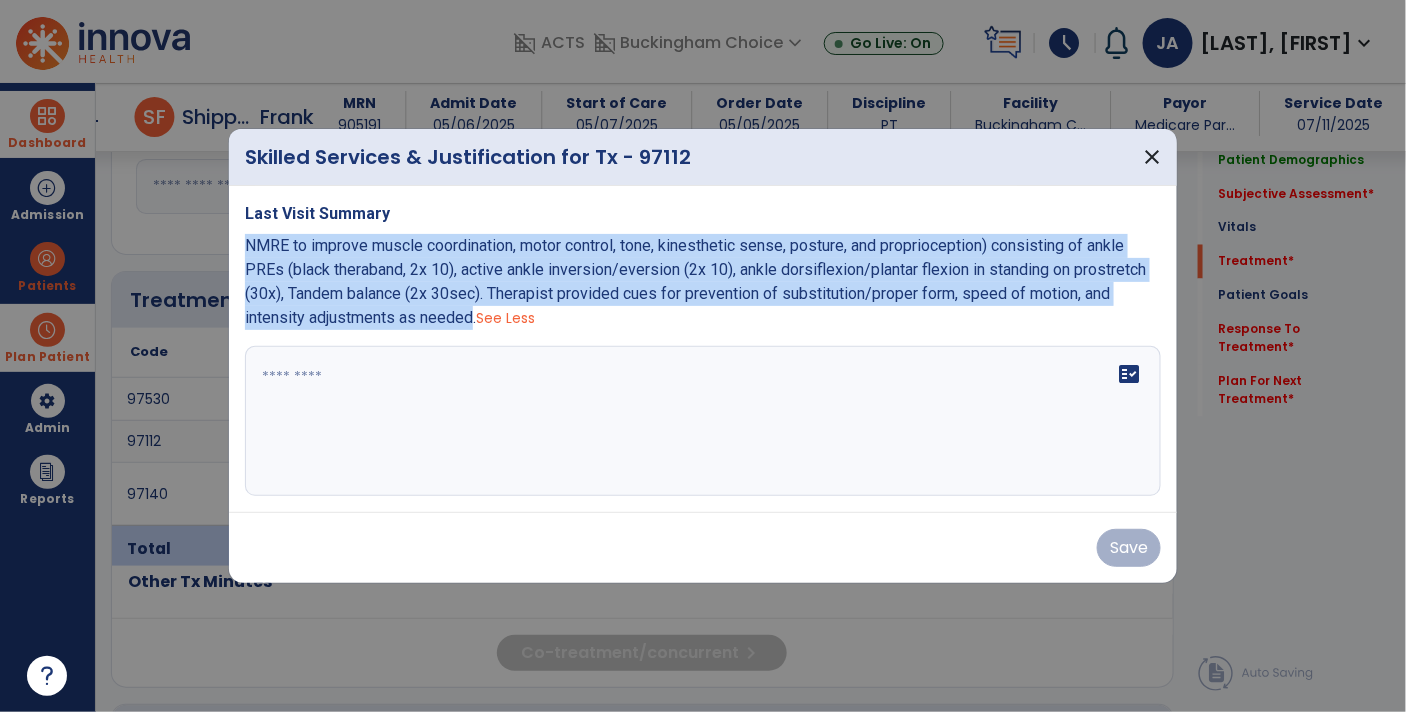 click on "Last Visit Summary NMRE to improve muscle coordination, motor control, tone, kinesthetic sense, posture, and proprioception) consisting of ankle PREs (black theraband, 2x 10), active ankle inversion/eversion (2x 10), ankle dorsiflexion/plantar flexion in standing on prostretch (30x), Tandem balance (2x 30sec). Therapist provided cues for prevention of substitution/proper form, speed of motion, and intensity adjustments as needed.  See Less   fact_check" at bounding box center [703, 349] 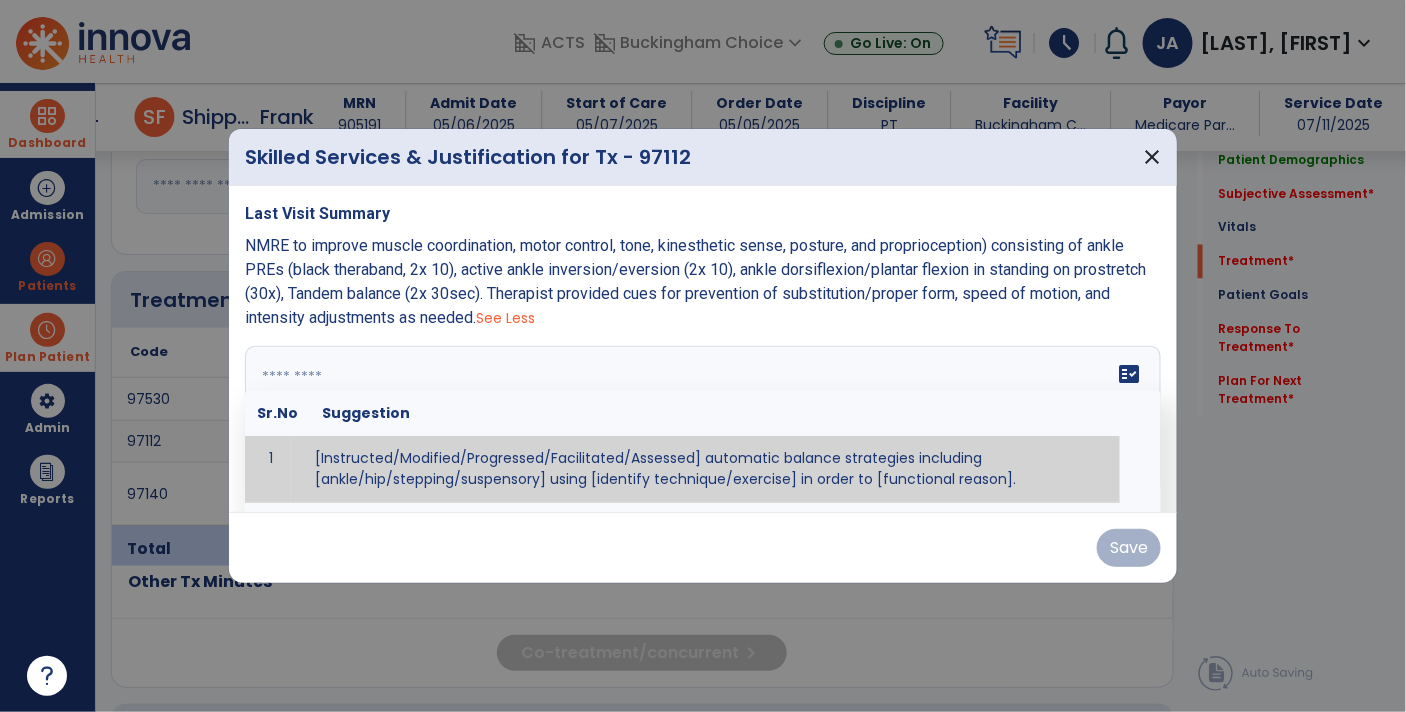 paste on "**********" 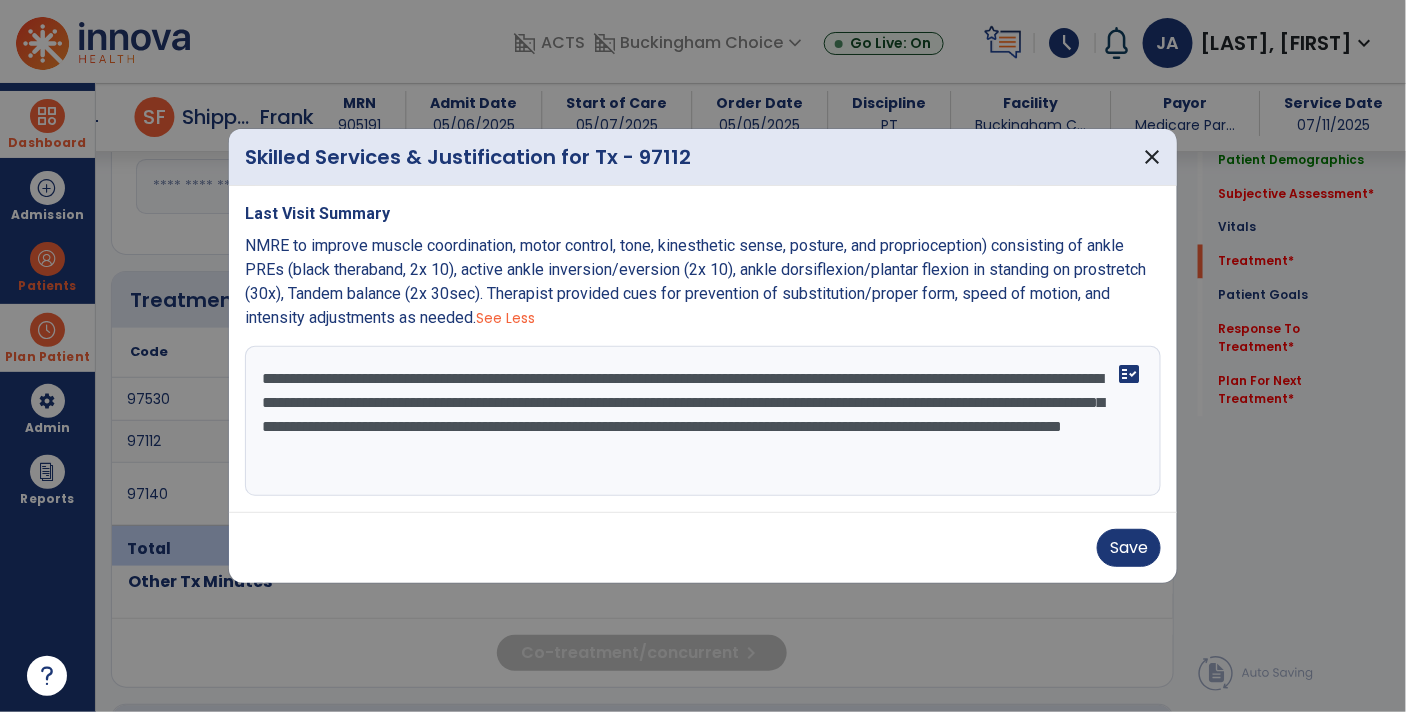click on "**********" at bounding box center (703, 421) 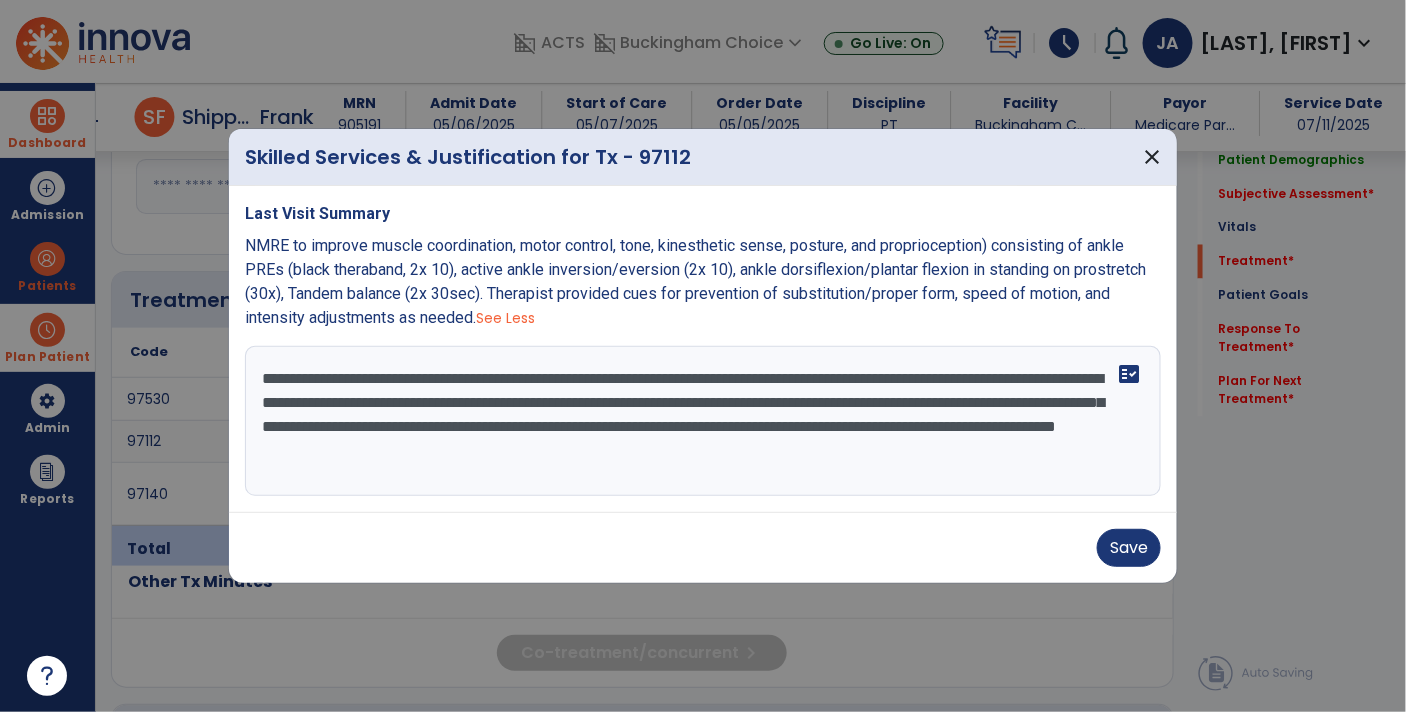 click on "**********" at bounding box center (703, 421) 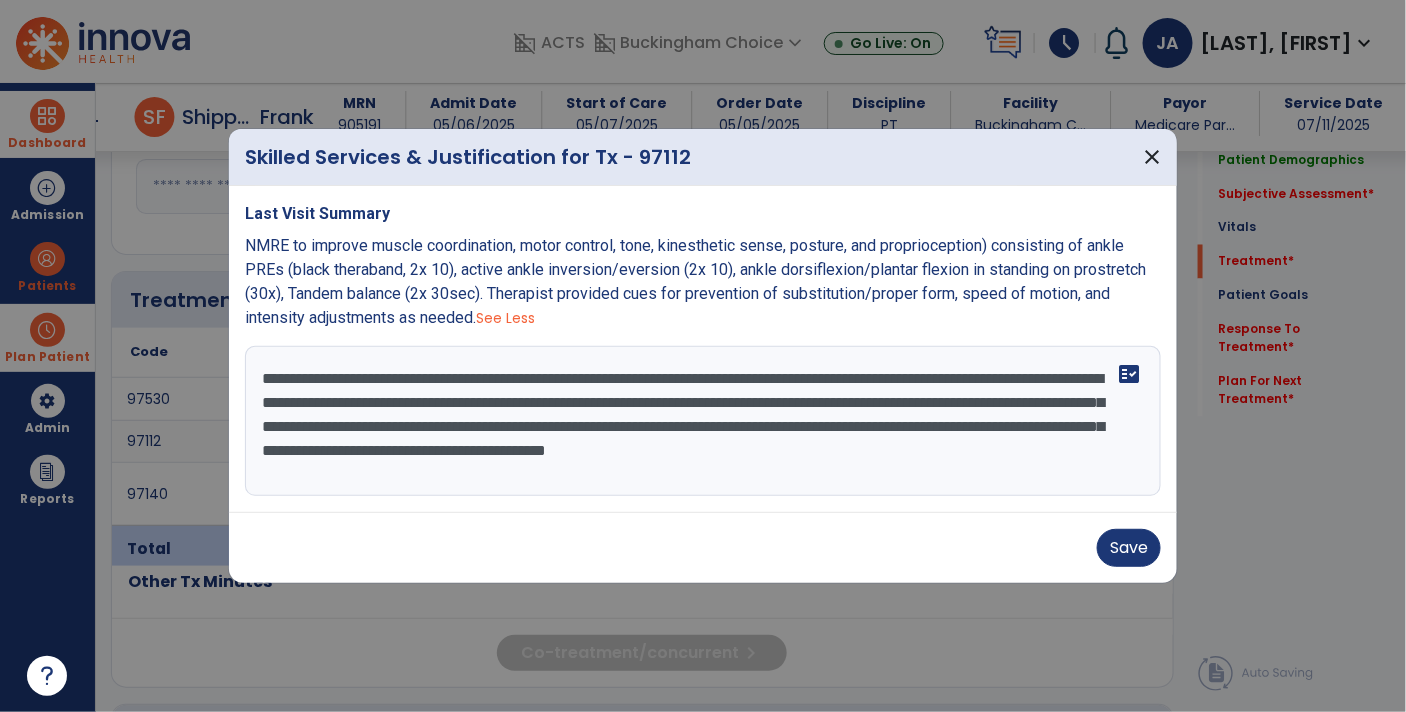drag, startPoint x: 584, startPoint y: 428, endPoint x: 1095, endPoint y: 428, distance: 511 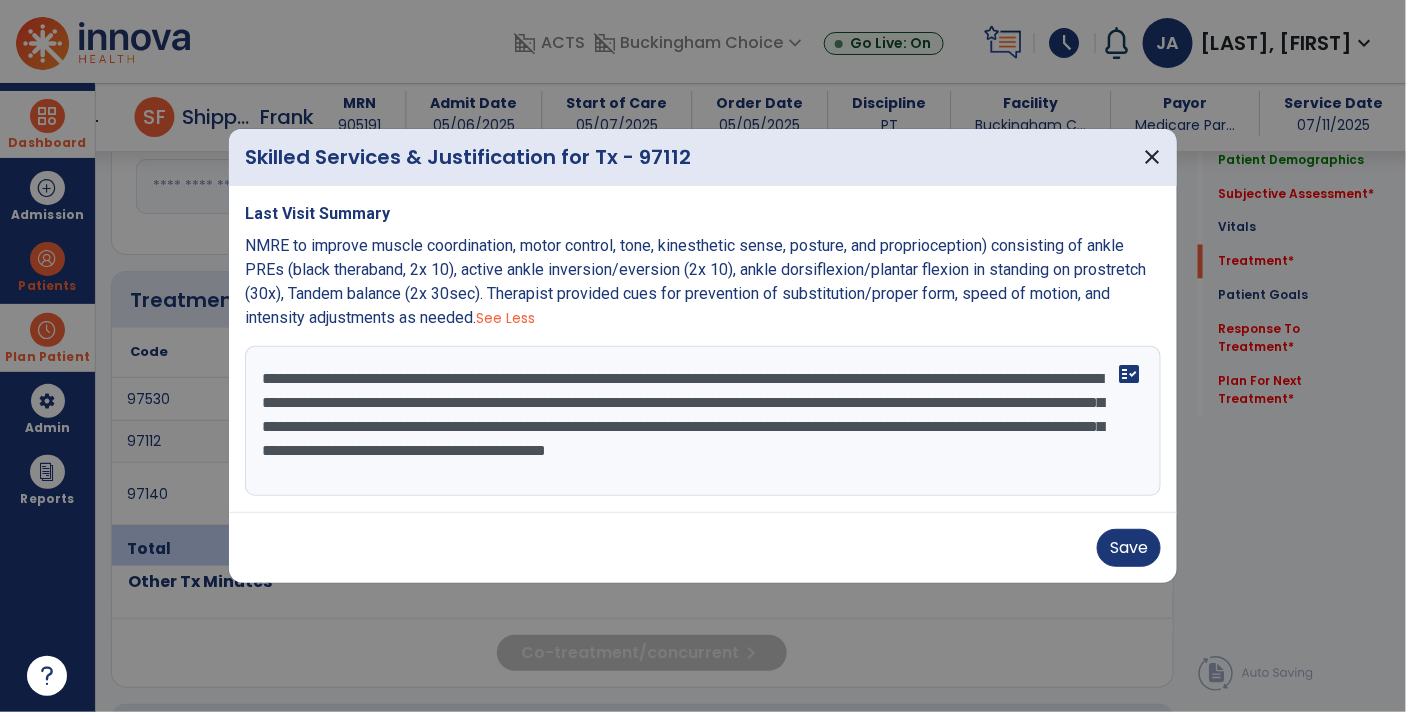 click on "**********" at bounding box center (703, 421) 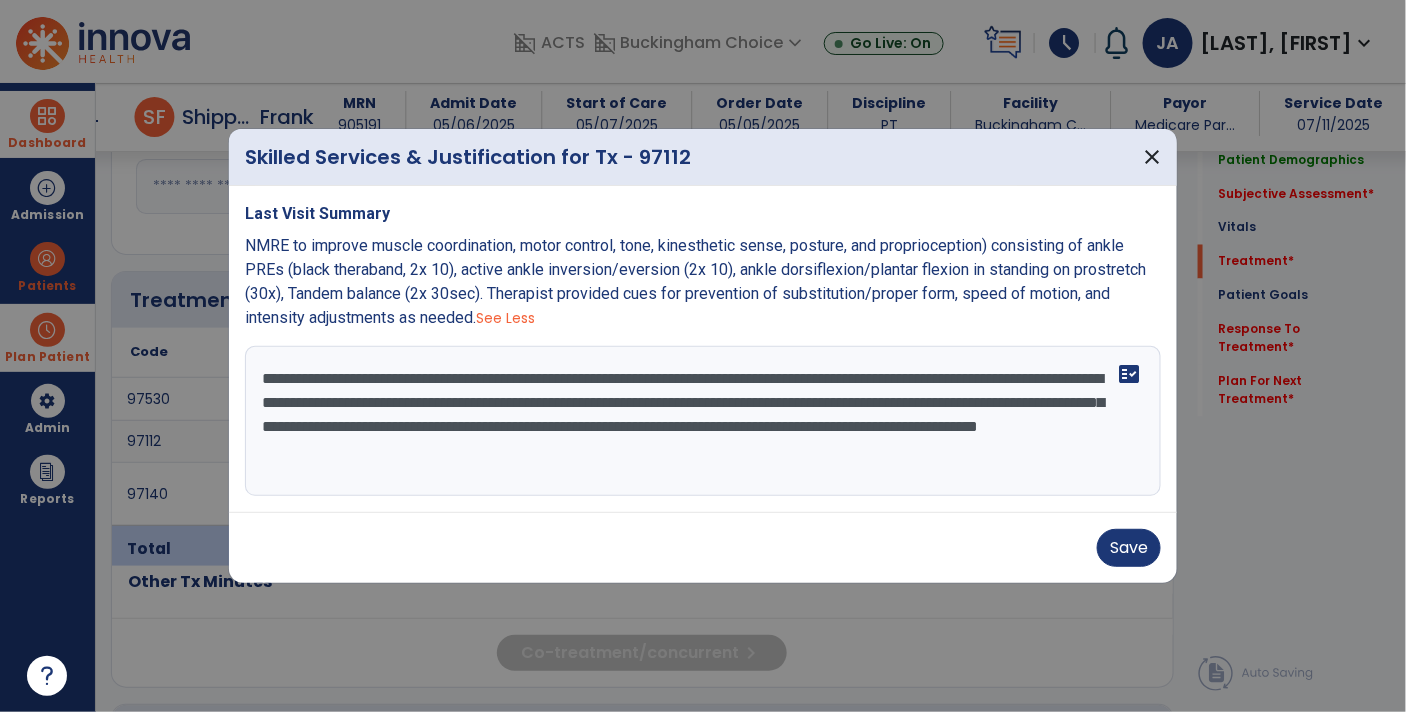 click on "**********" at bounding box center [703, 421] 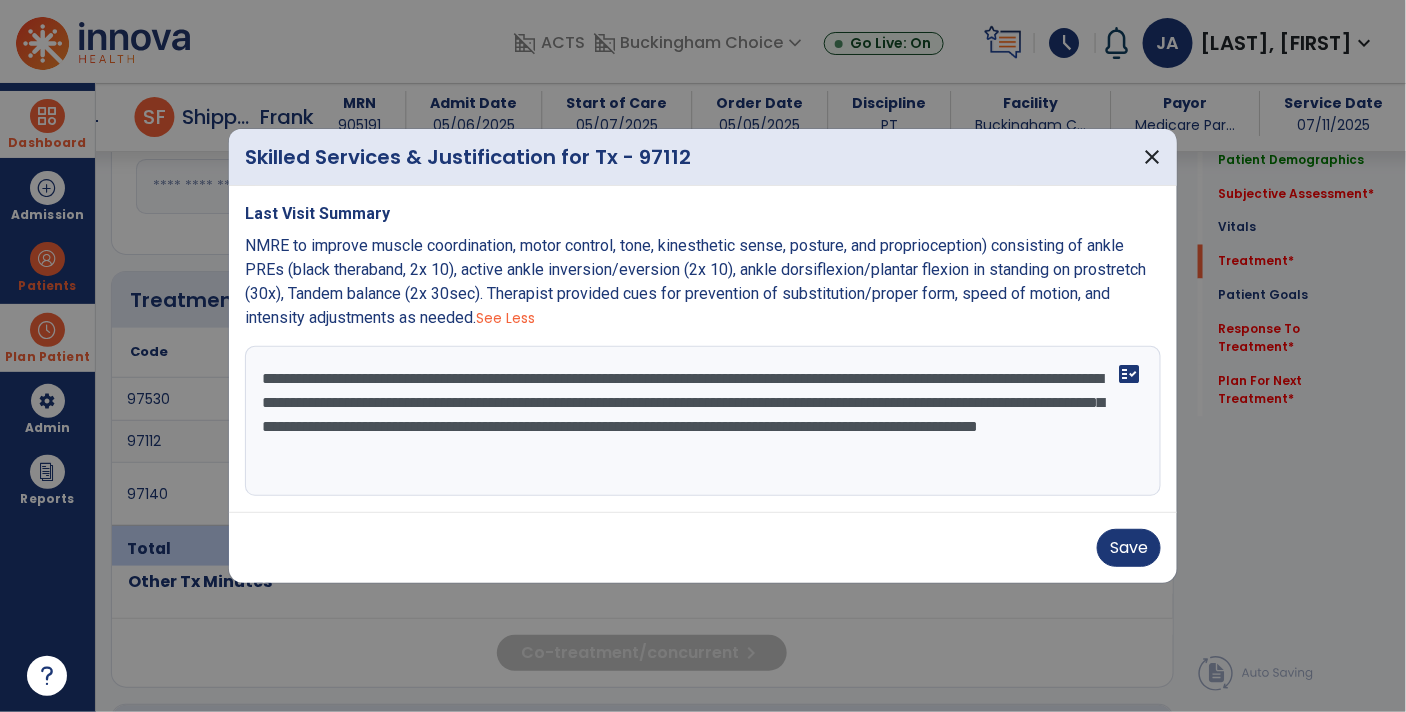 click on "**********" at bounding box center [703, 421] 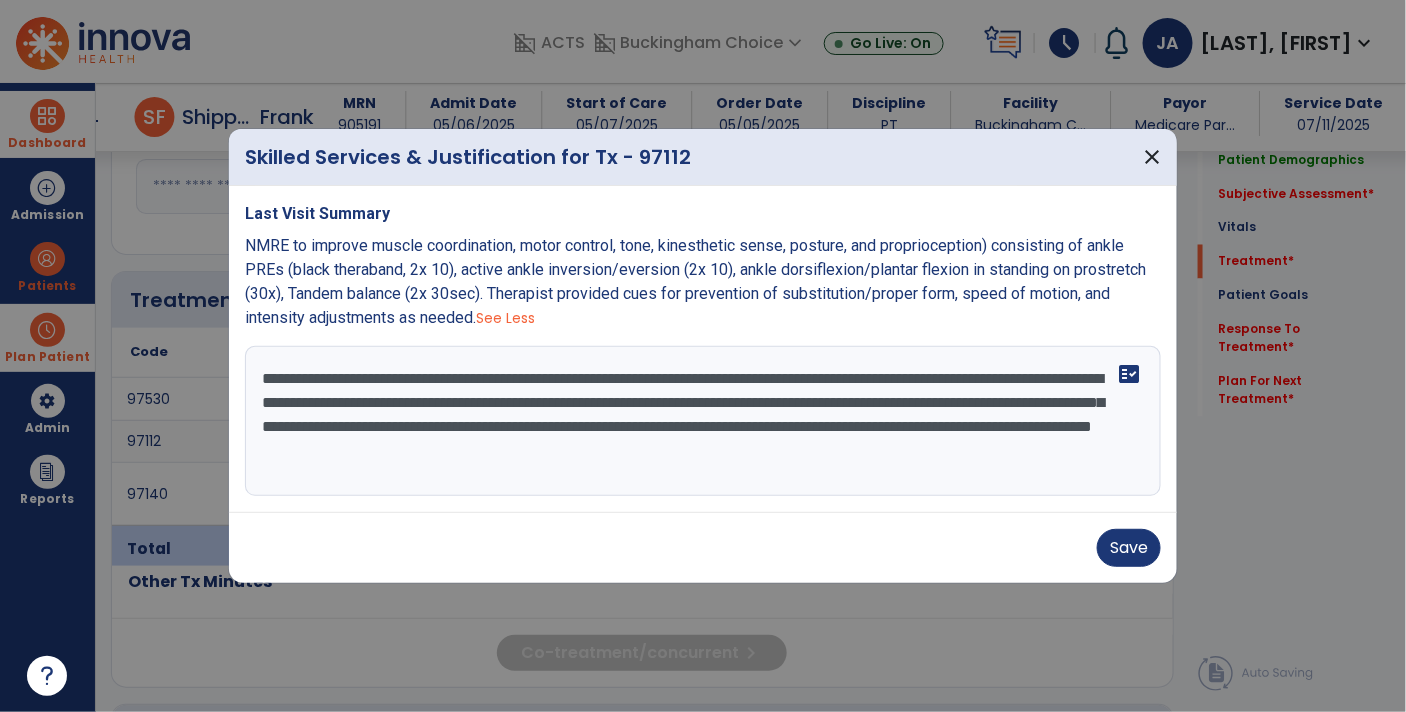 click on "**********" at bounding box center [703, 421] 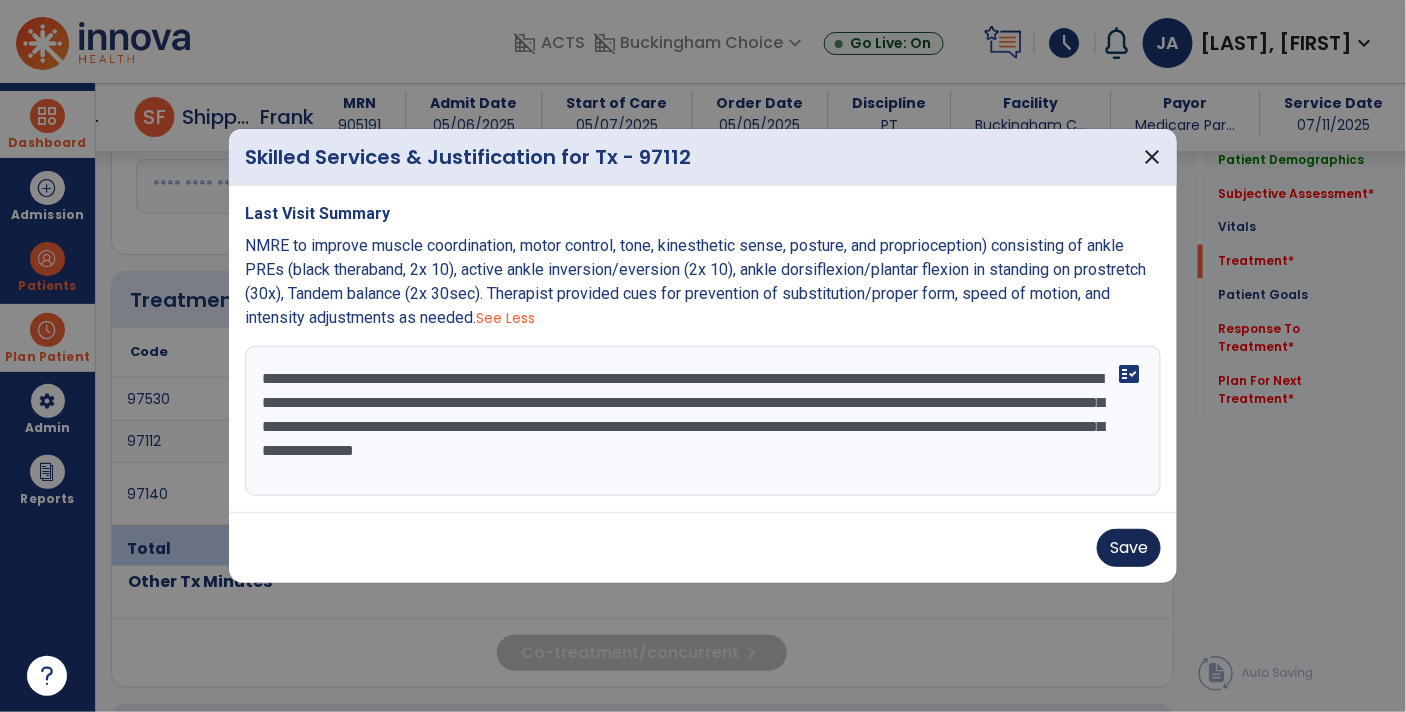 type on "**********" 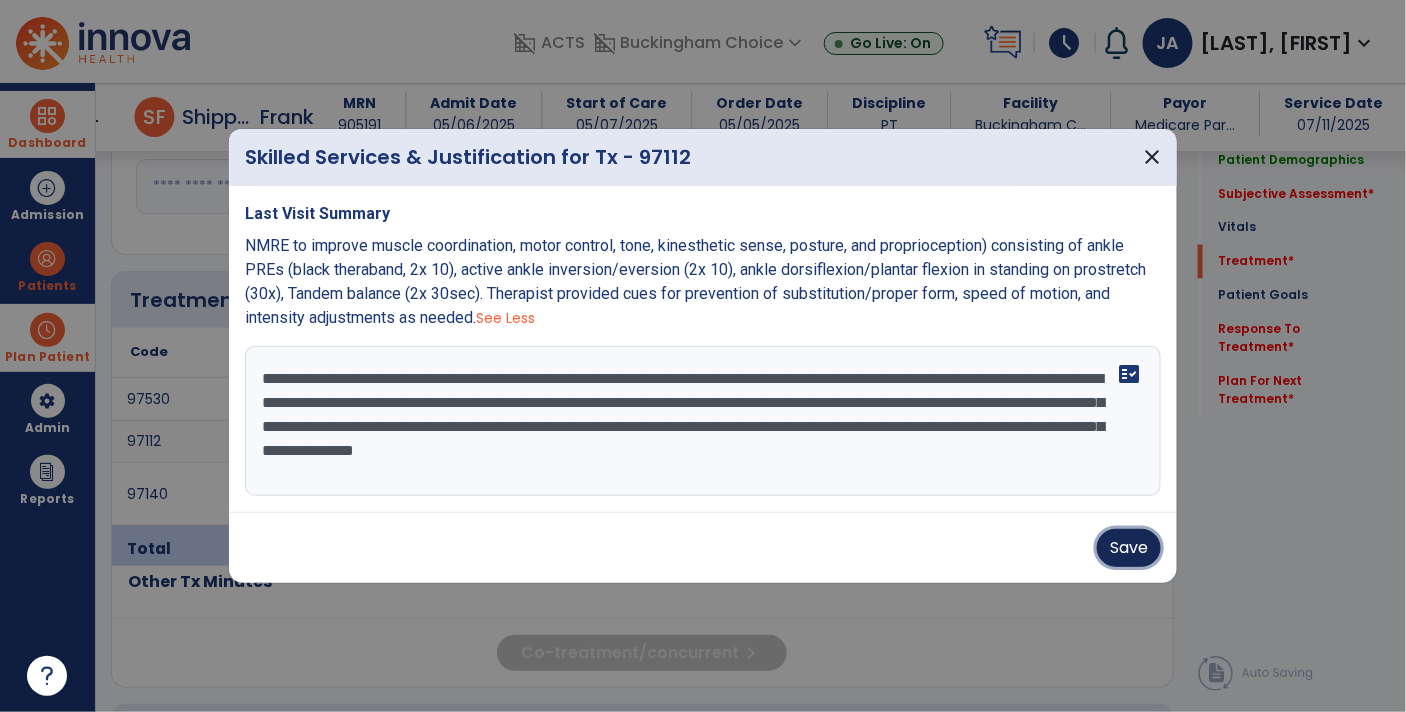 click on "Save" at bounding box center [1129, 548] 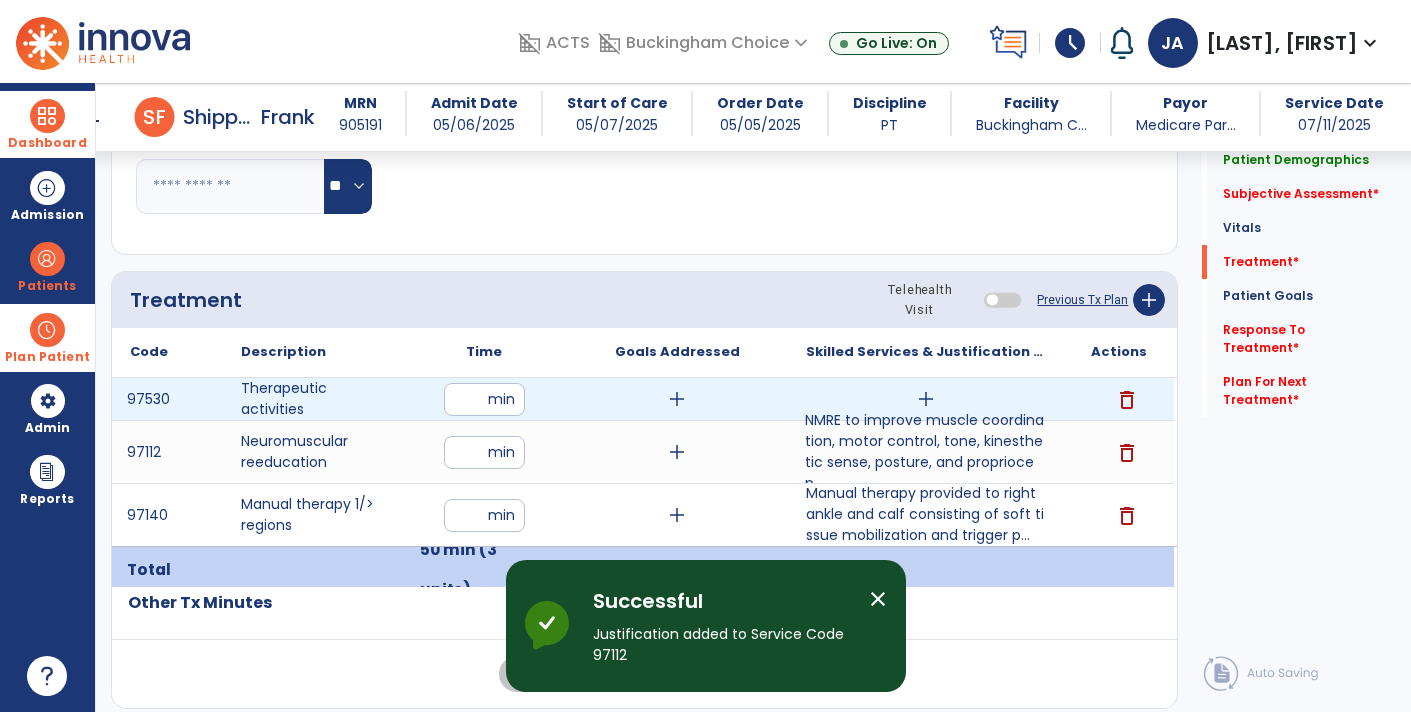 click on "add" at bounding box center (926, 399) 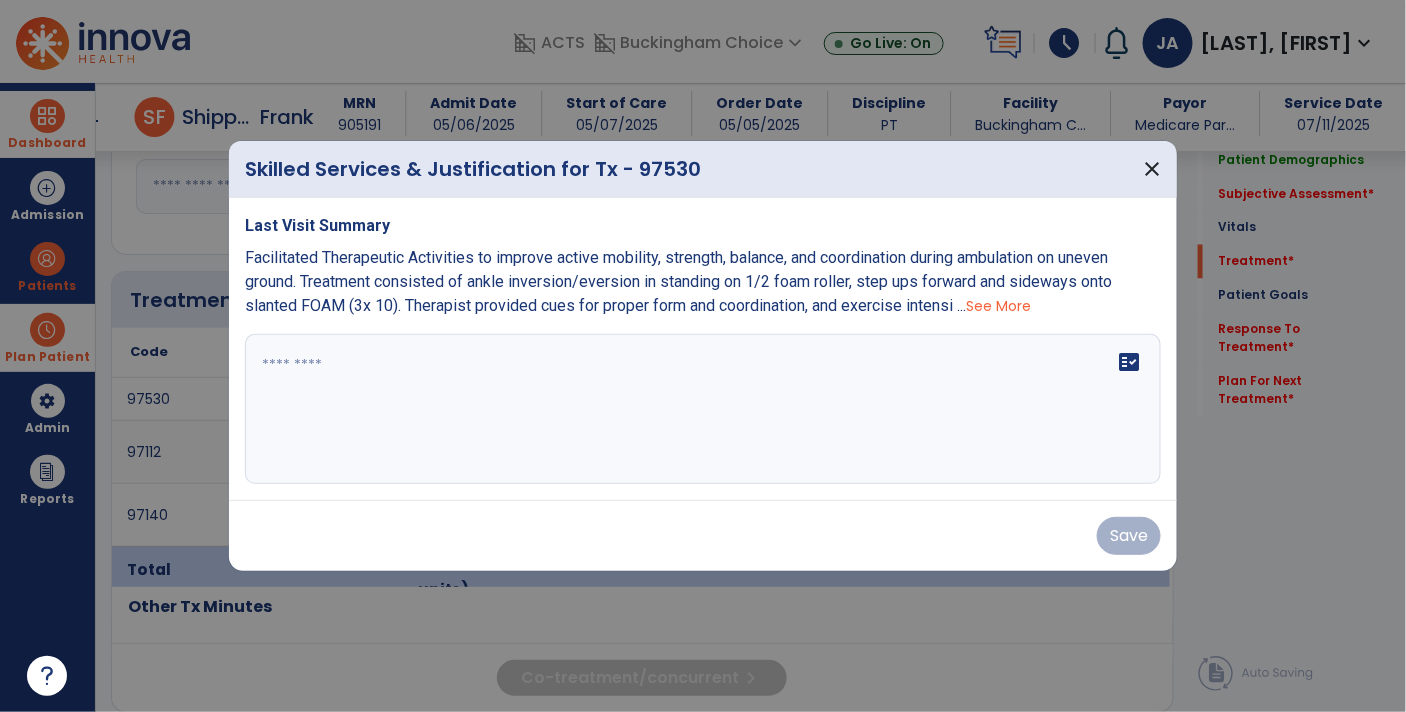 scroll, scrollTop: 1058, scrollLeft: 0, axis: vertical 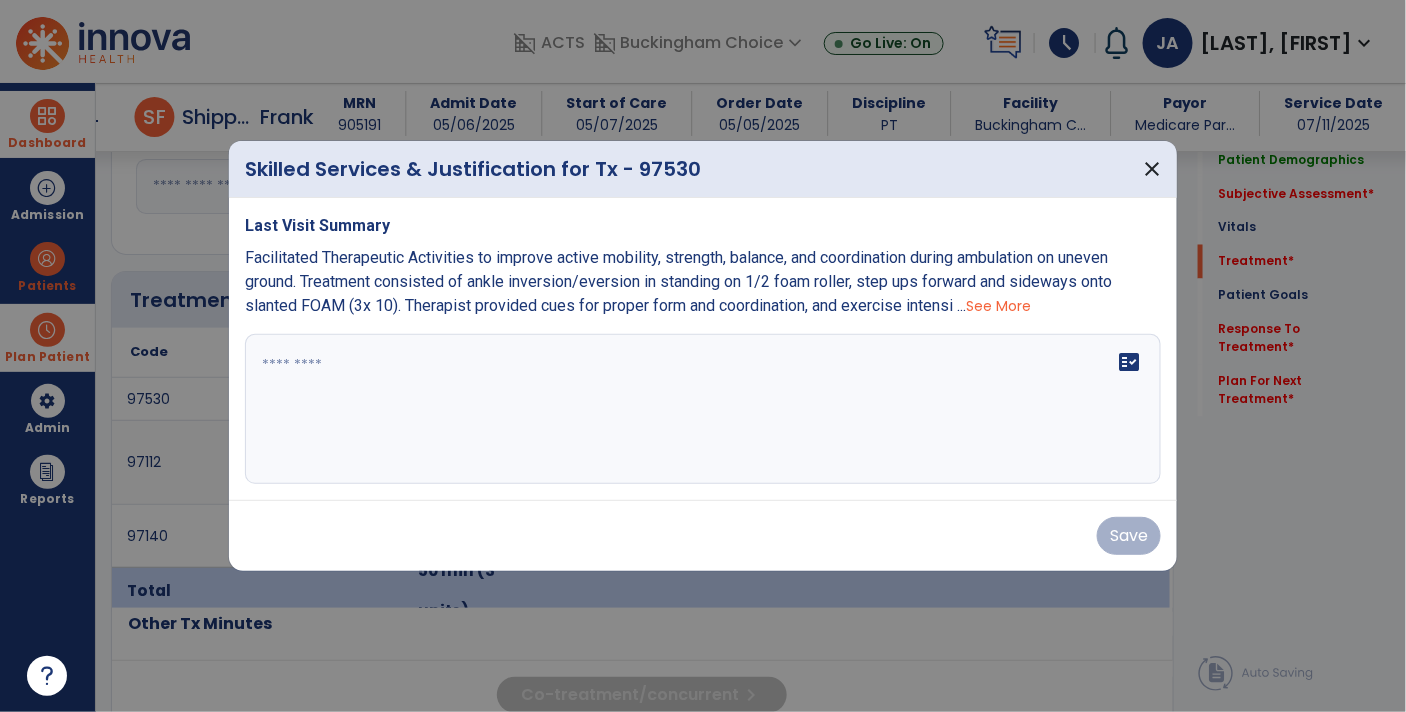 click on "See More" at bounding box center (998, 306) 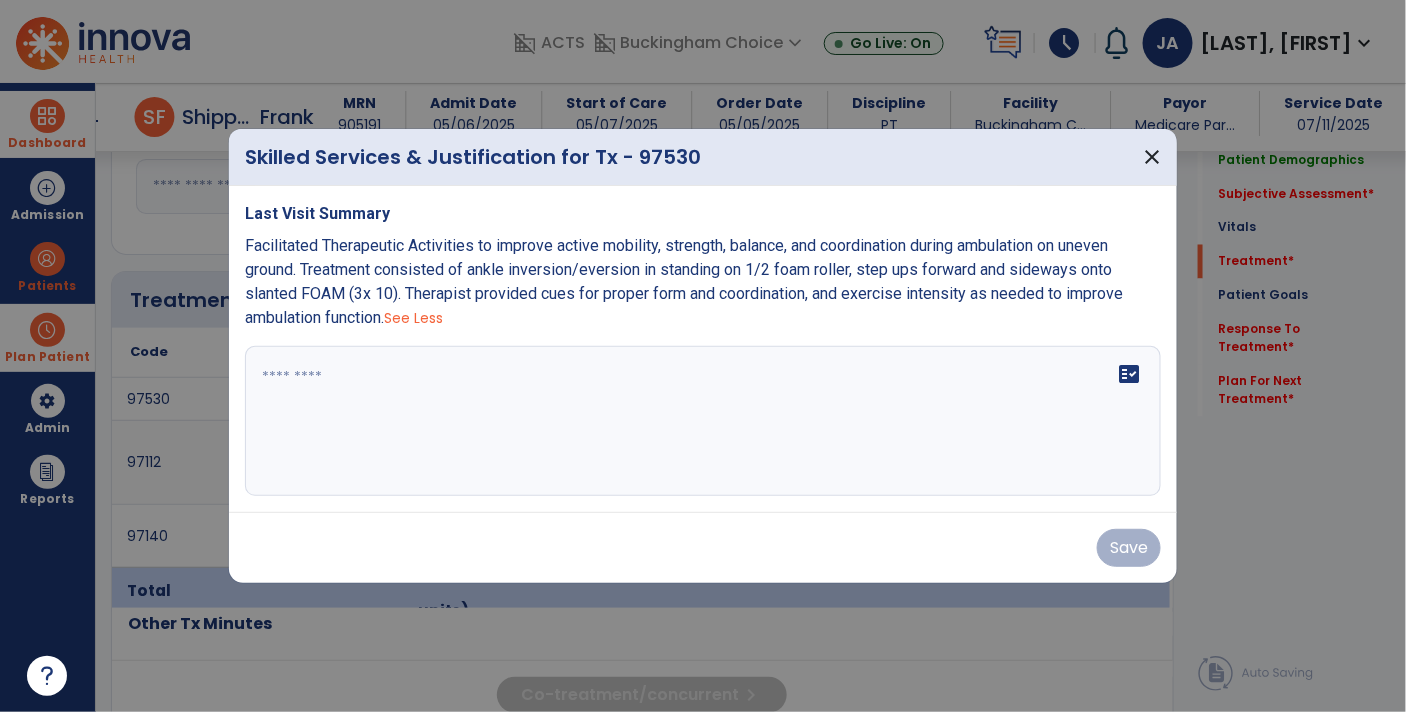 click on "See Less" at bounding box center [413, 318] 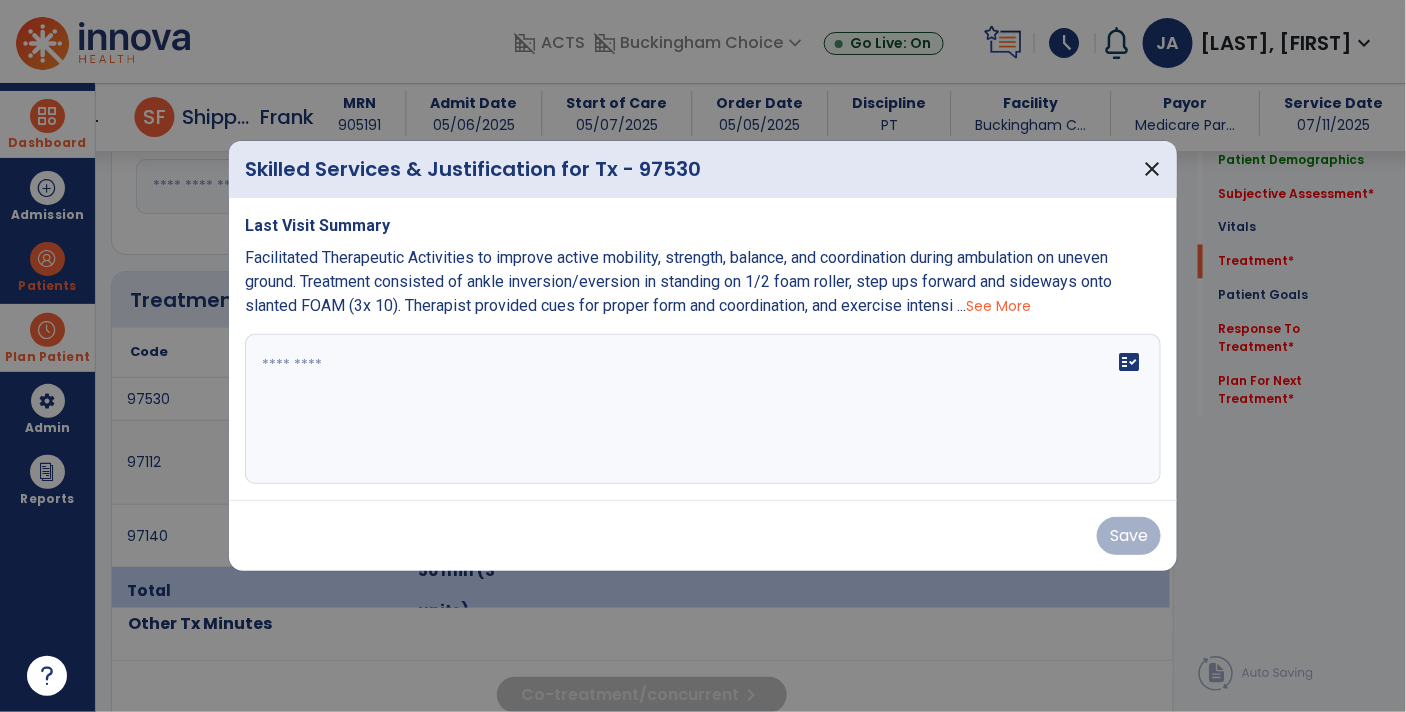 click on "See More" at bounding box center (998, 306) 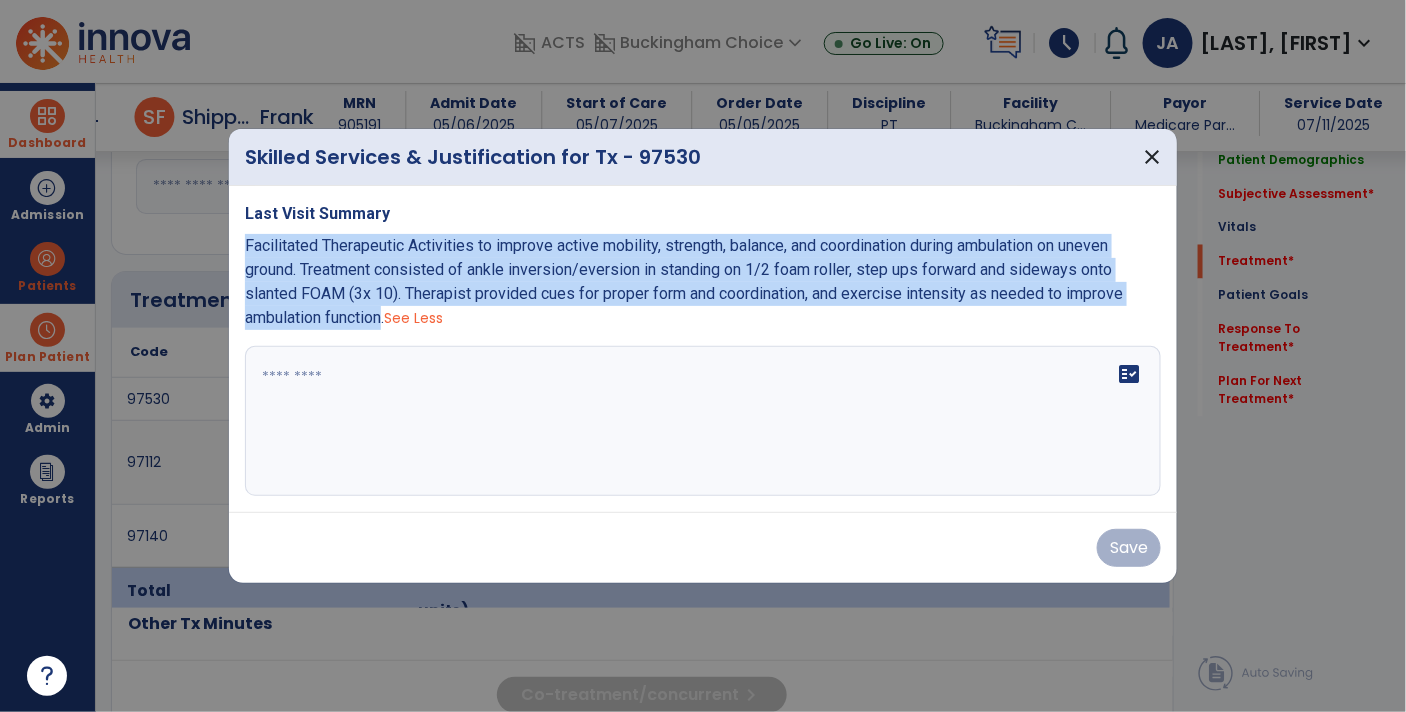 drag, startPoint x: 389, startPoint y: 312, endPoint x: 235, endPoint y: 242, distance: 169.16264 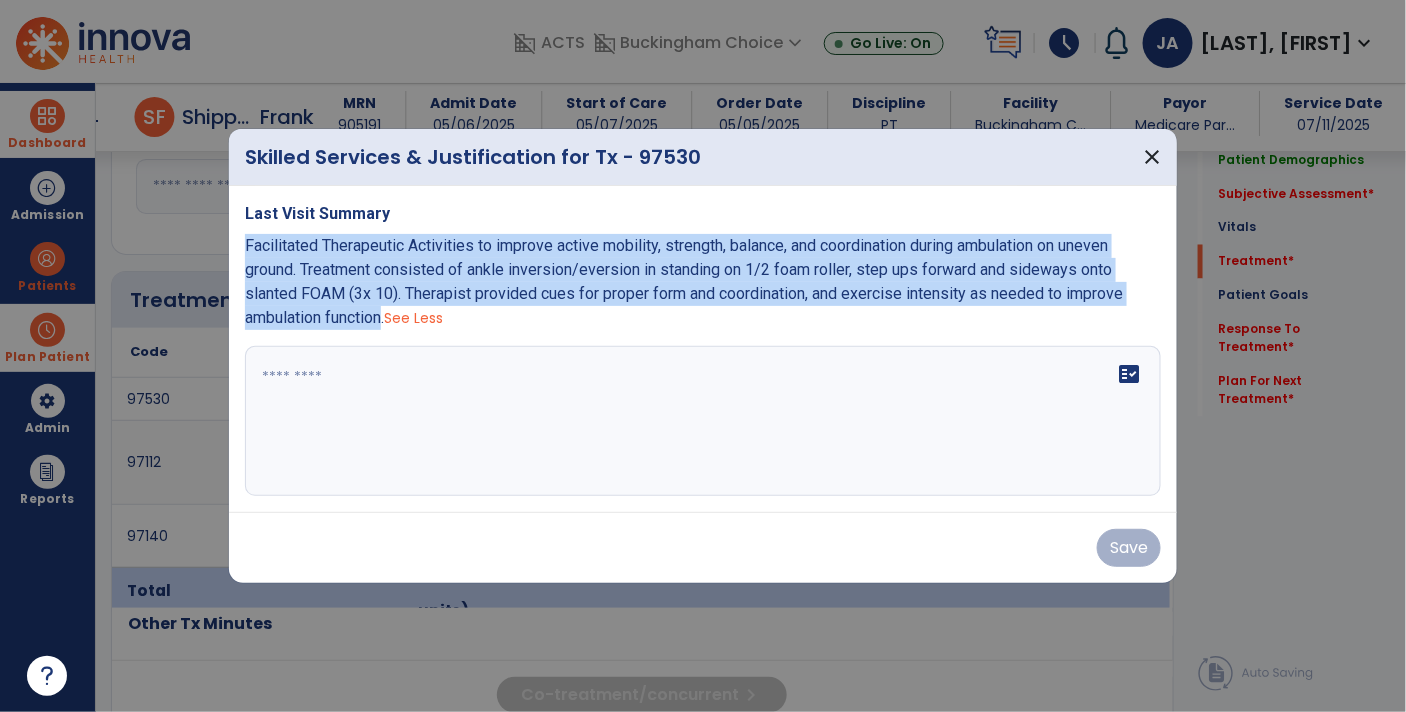 click on "Last Visit Summary Facilitated Therapeutic Activities to improve active mobility, strength, balance, and coordination during ambulation on uneven ground. Treatment consisted of ankle inversion/eversion in standing on 1/2 foam roller, step ups forward and sideways onto slanted FOAM (3x 10). Therapist provided cues for proper form and coordination, and exercise intensity as needed to improve ambulation function.  See Less   fact_check" at bounding box center [703, 349] 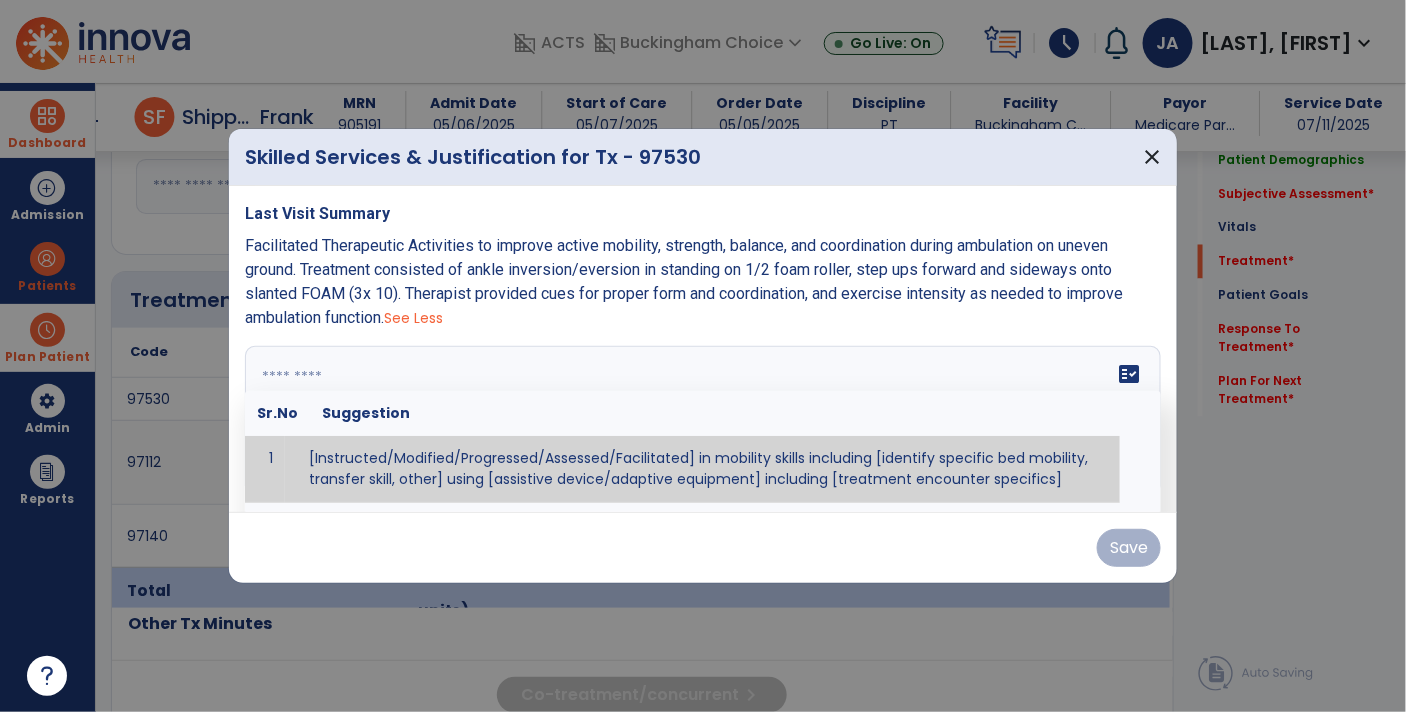 paste on "**********" 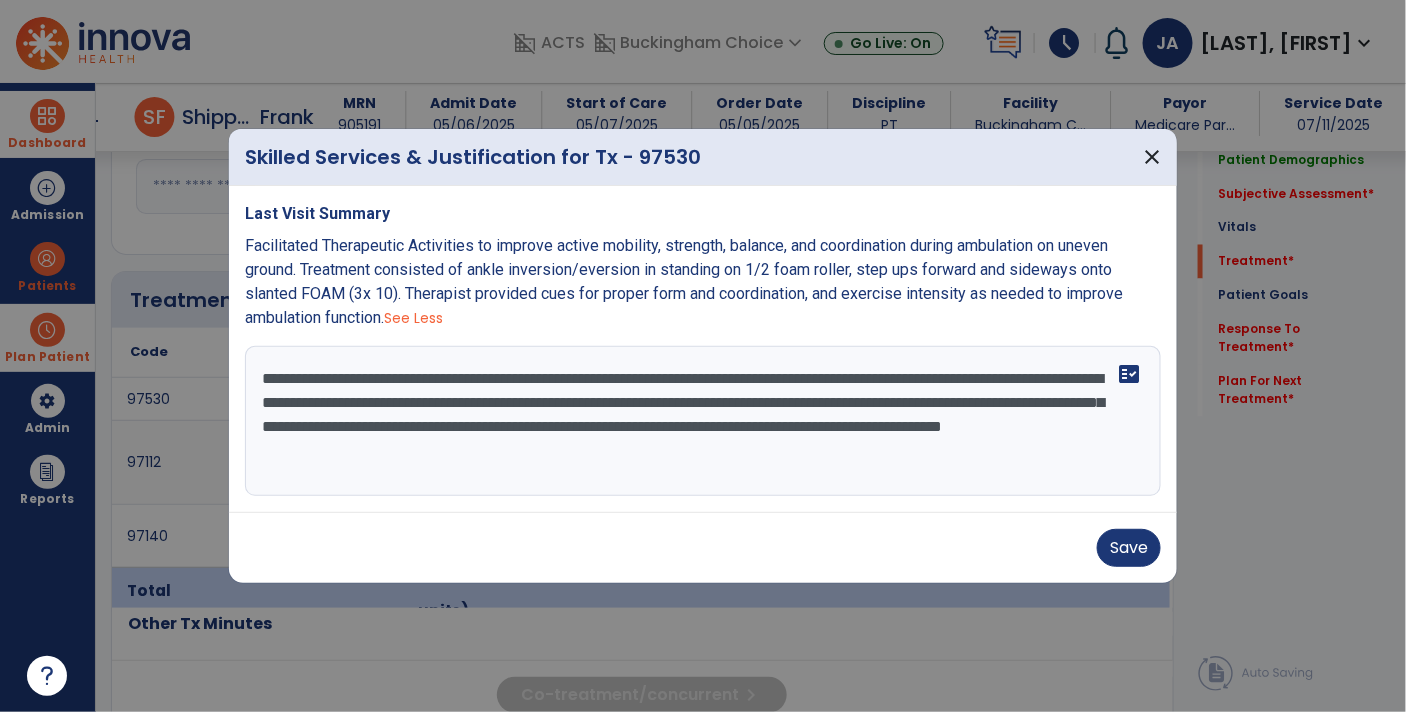 drag, startPoint x: 769, startPoint y: 424, endPoint x: 310, endPoint y: 431, distance: 459.05338 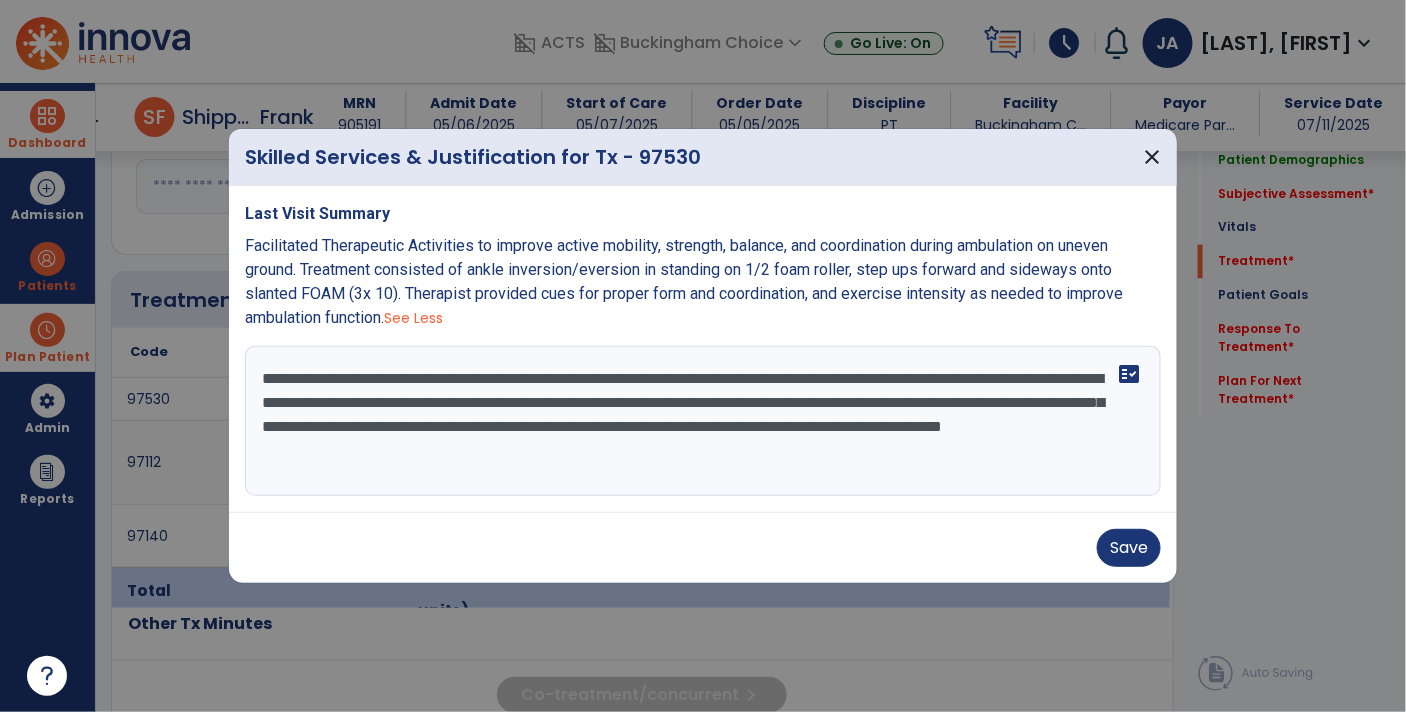 click on "**********" at bounding box center (703, 421) 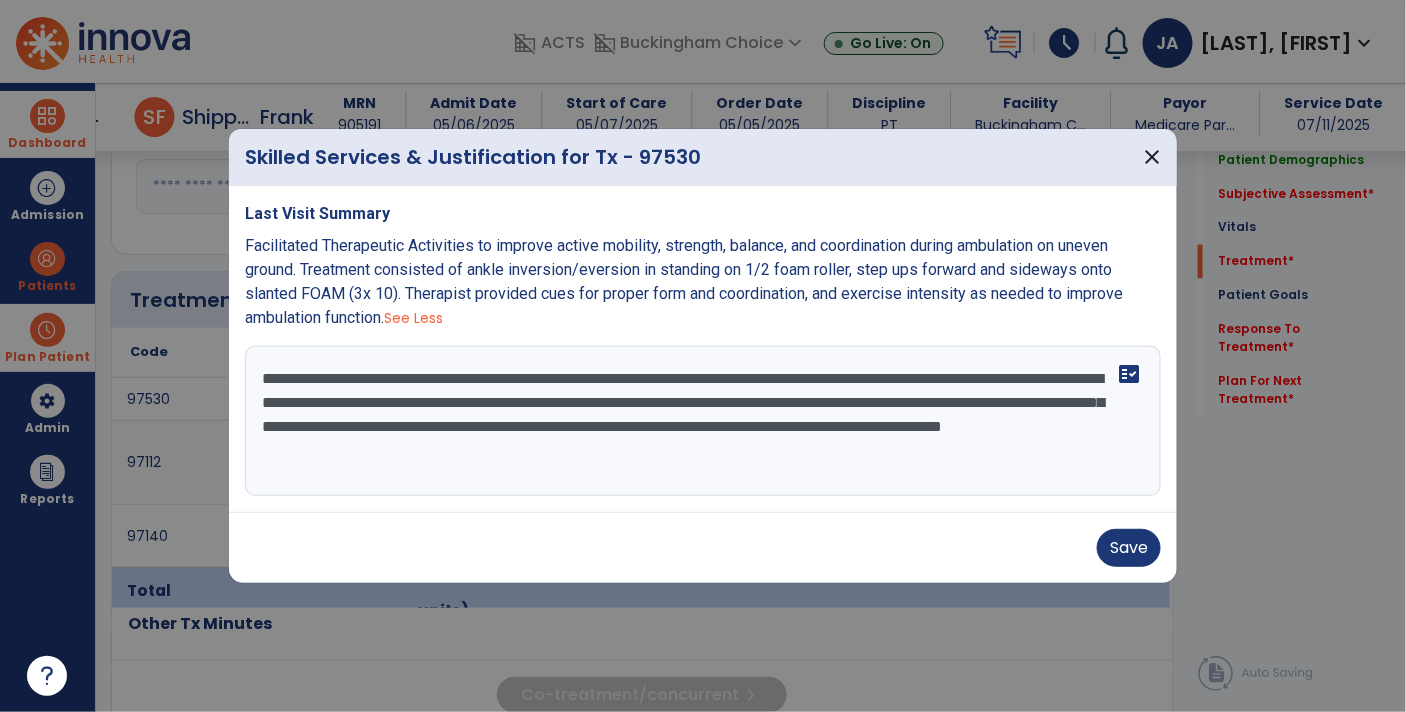 type on "**********" 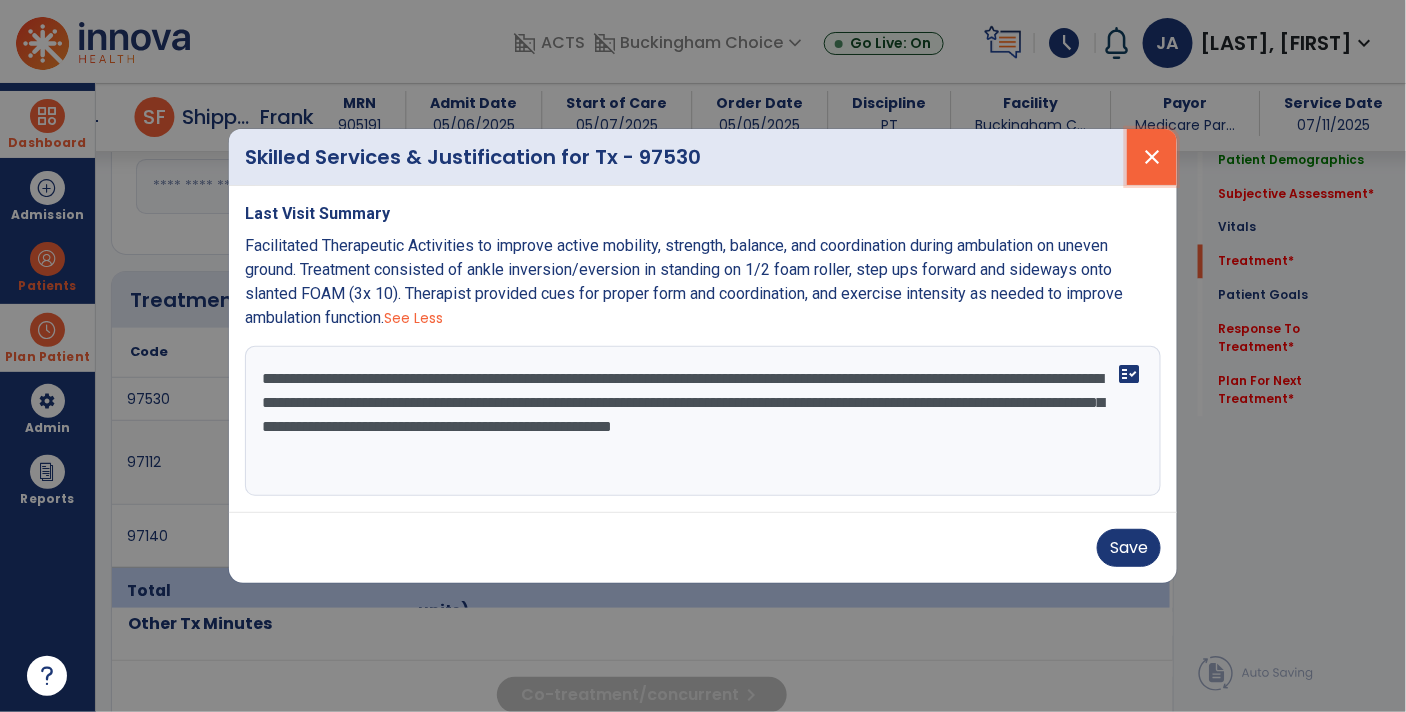 click on "close" at bounding box center (1152, 157) 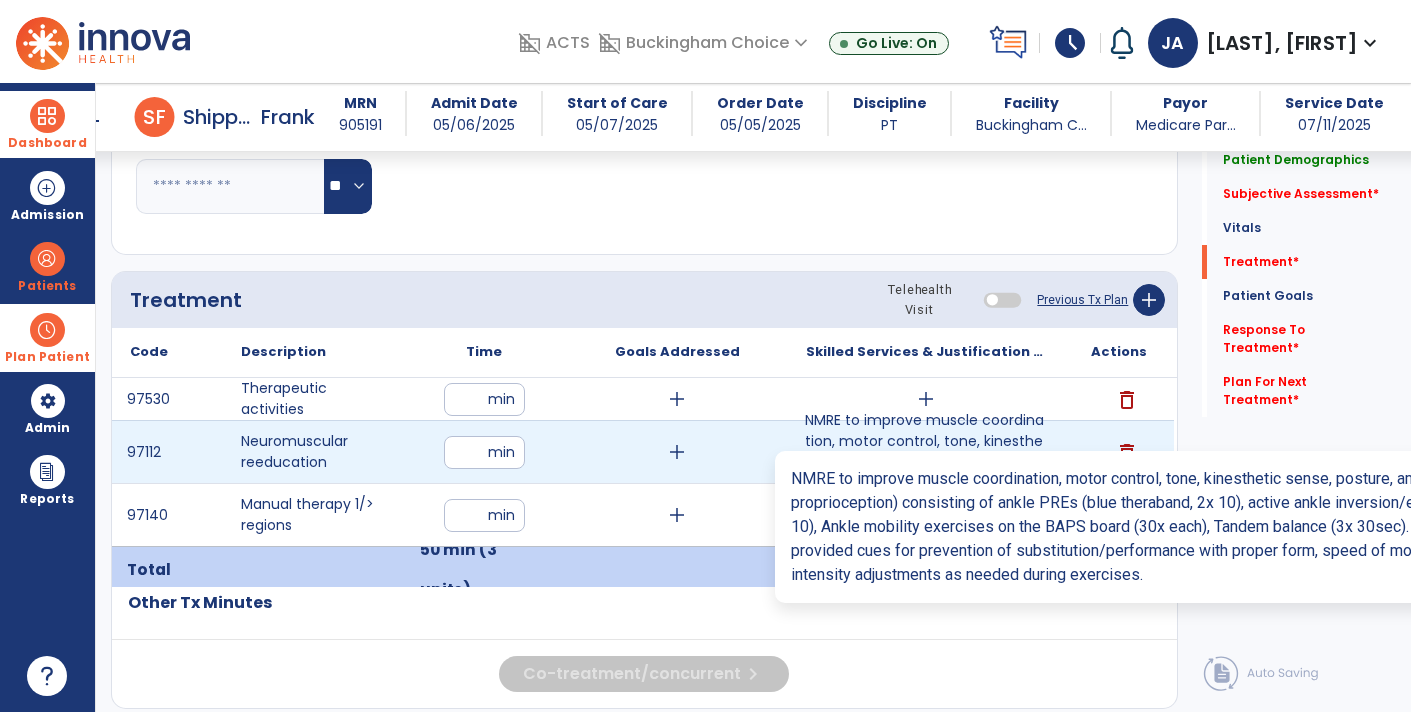 click on "NMRE to improve muscle coordination, motor control, tone, kinesthetic sense, posture, and propriocep..." at bounding box center (926, 452) 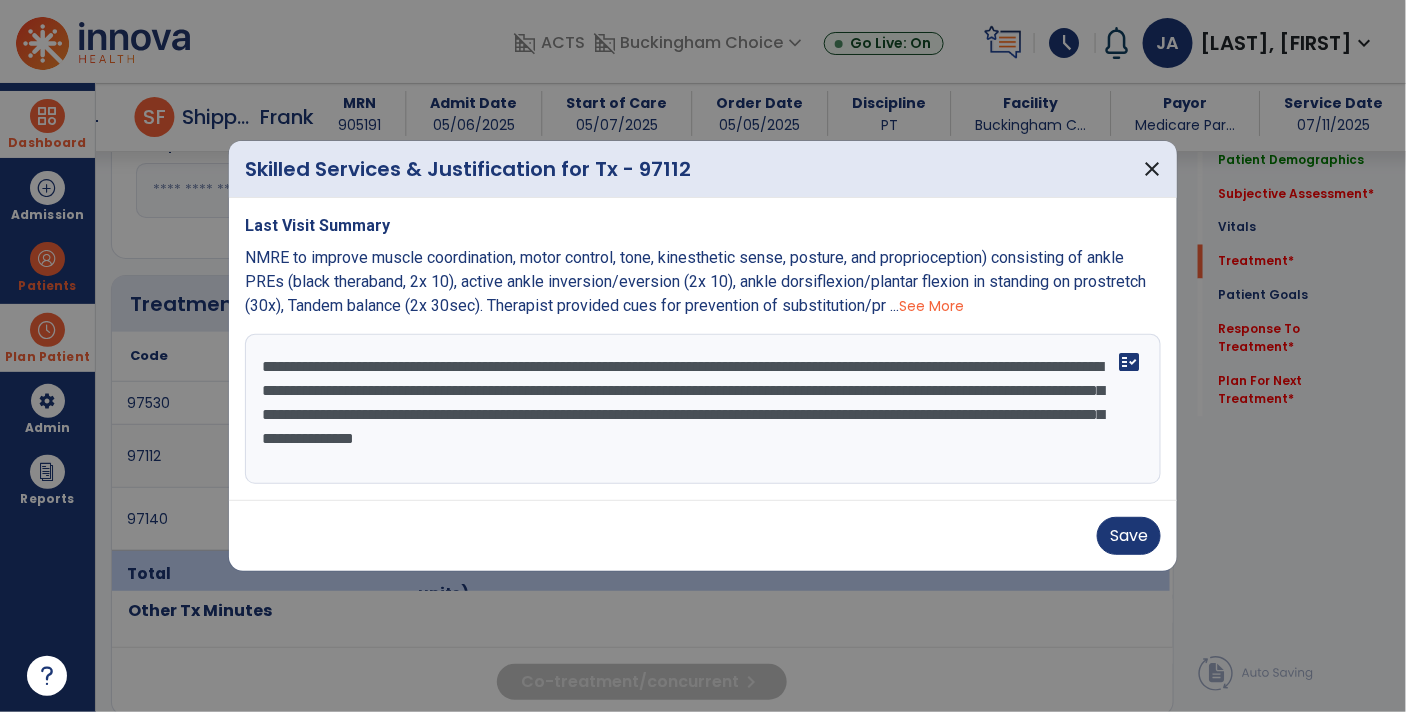 scroll, scrollTop: 1058, scrollLeft: 0, axis: vertical 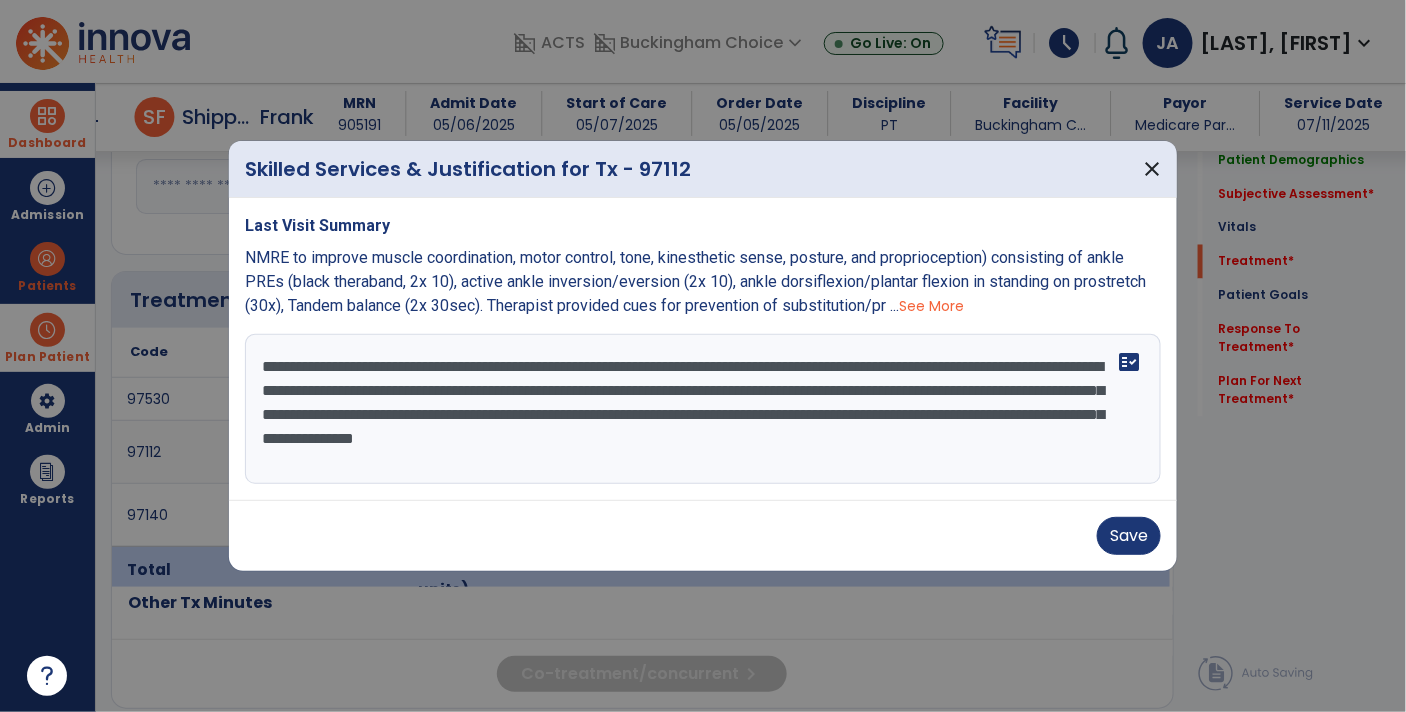 click on "**********" at bounding box center [703, 409] 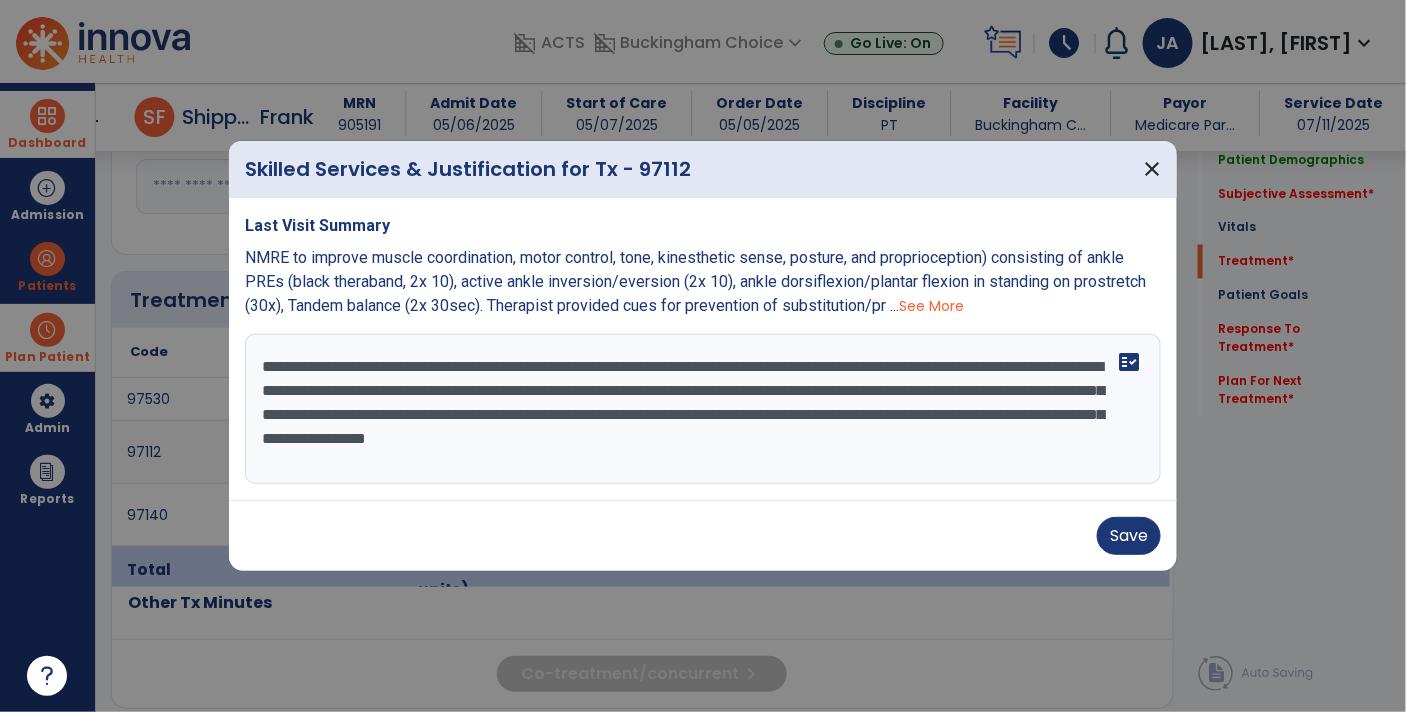 paste on "**********" 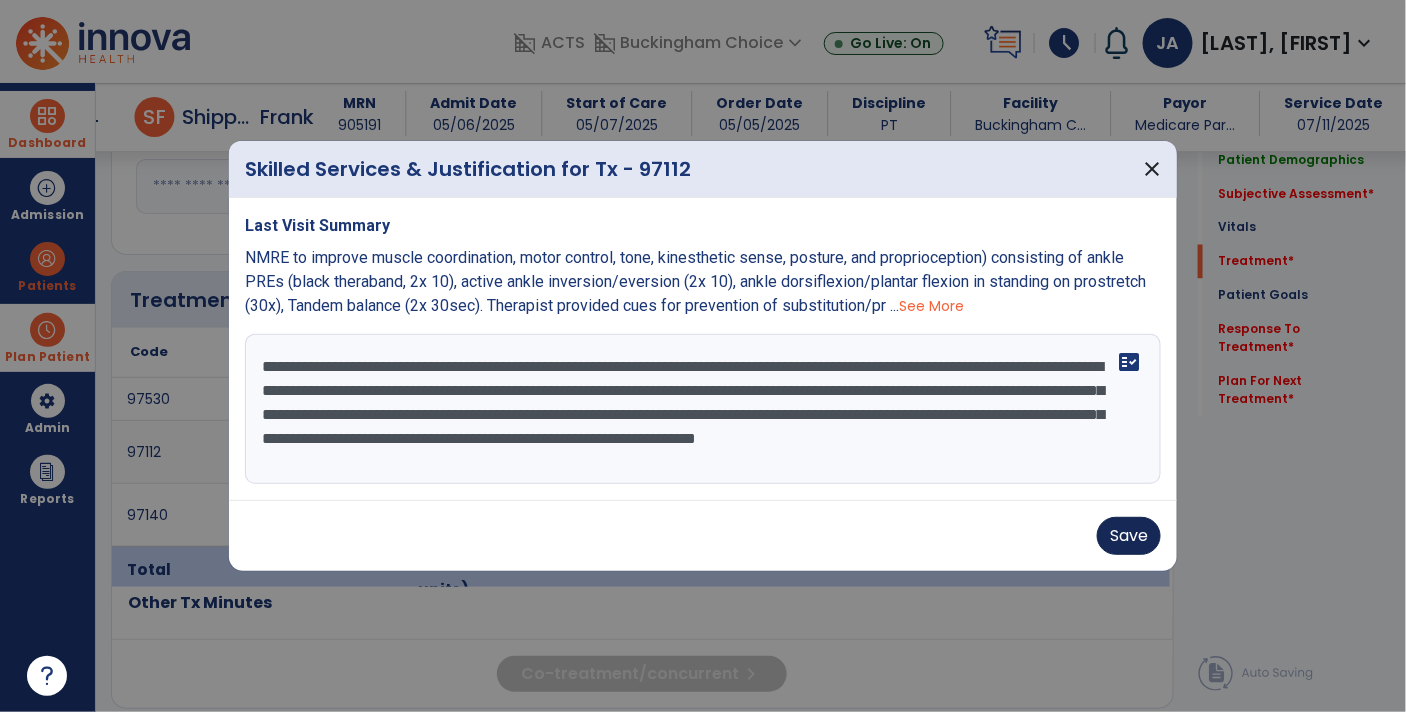 type on "**********" 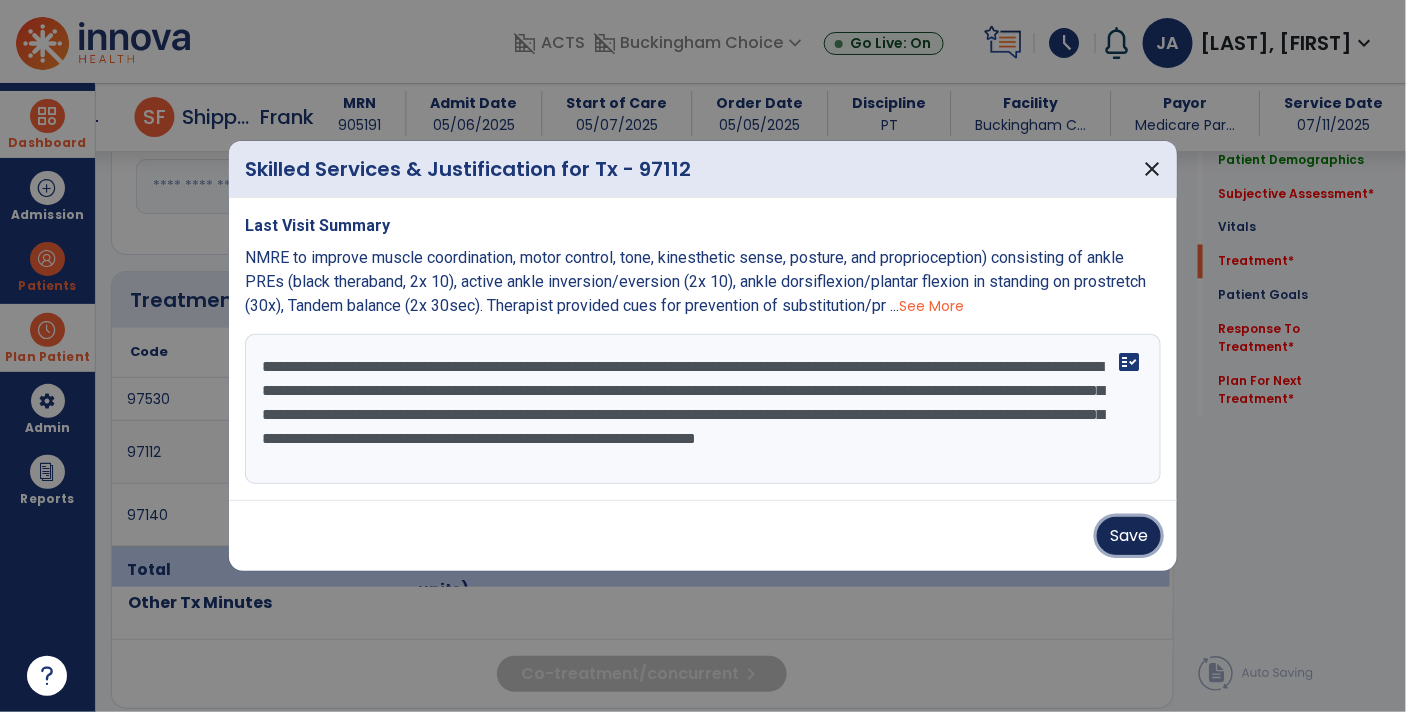 click on "Save" at bounding box center [1129, 536] 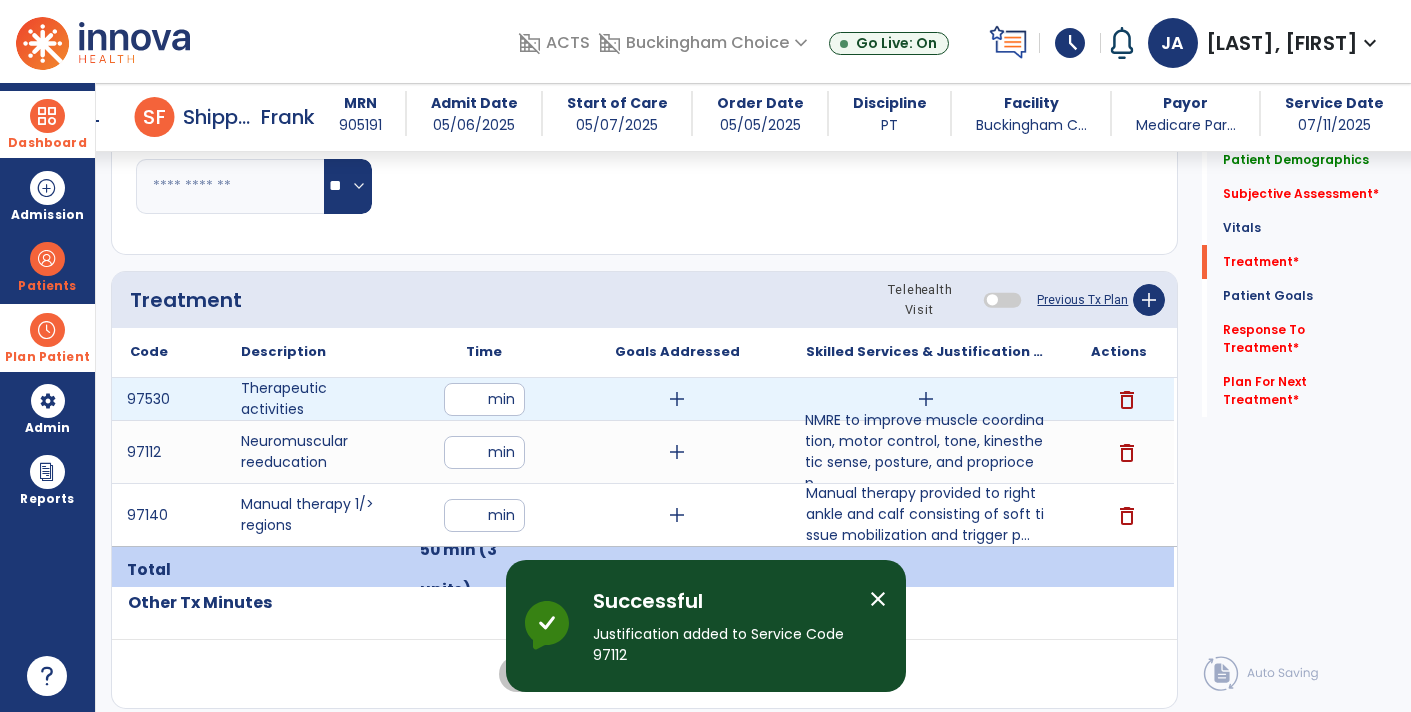 click on "delete" at bounding box center [1127, 400] 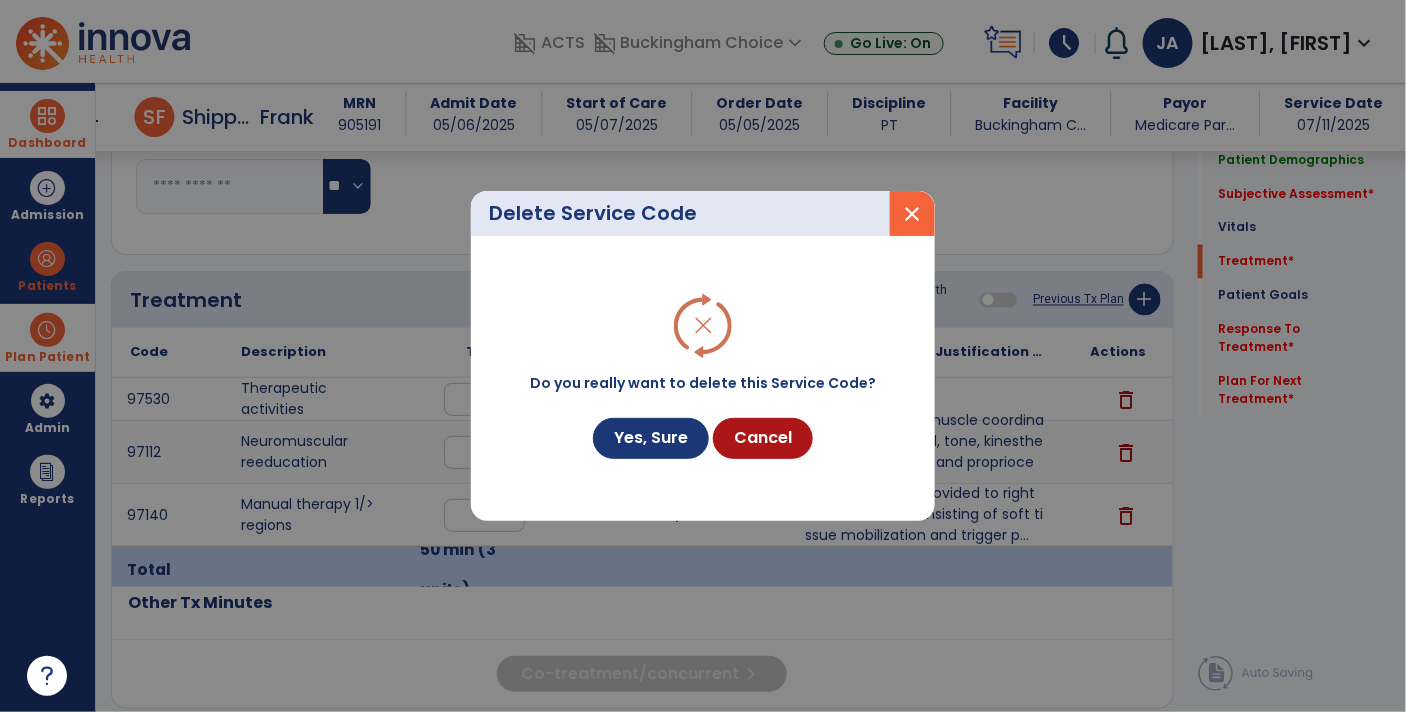 scroll, scrollTop: 1058, scrollLeft: 0, axis: vertical 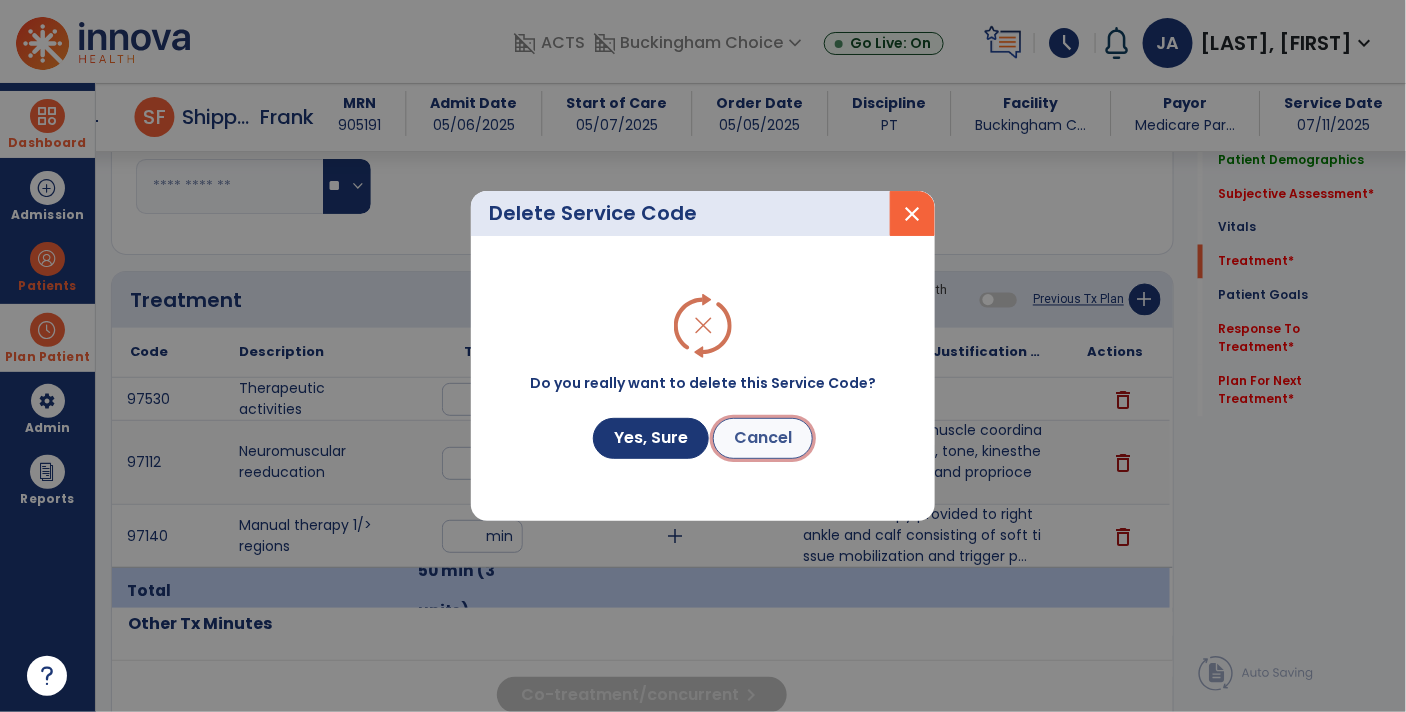 click on "Cancel" at bounding box center [763, 438] 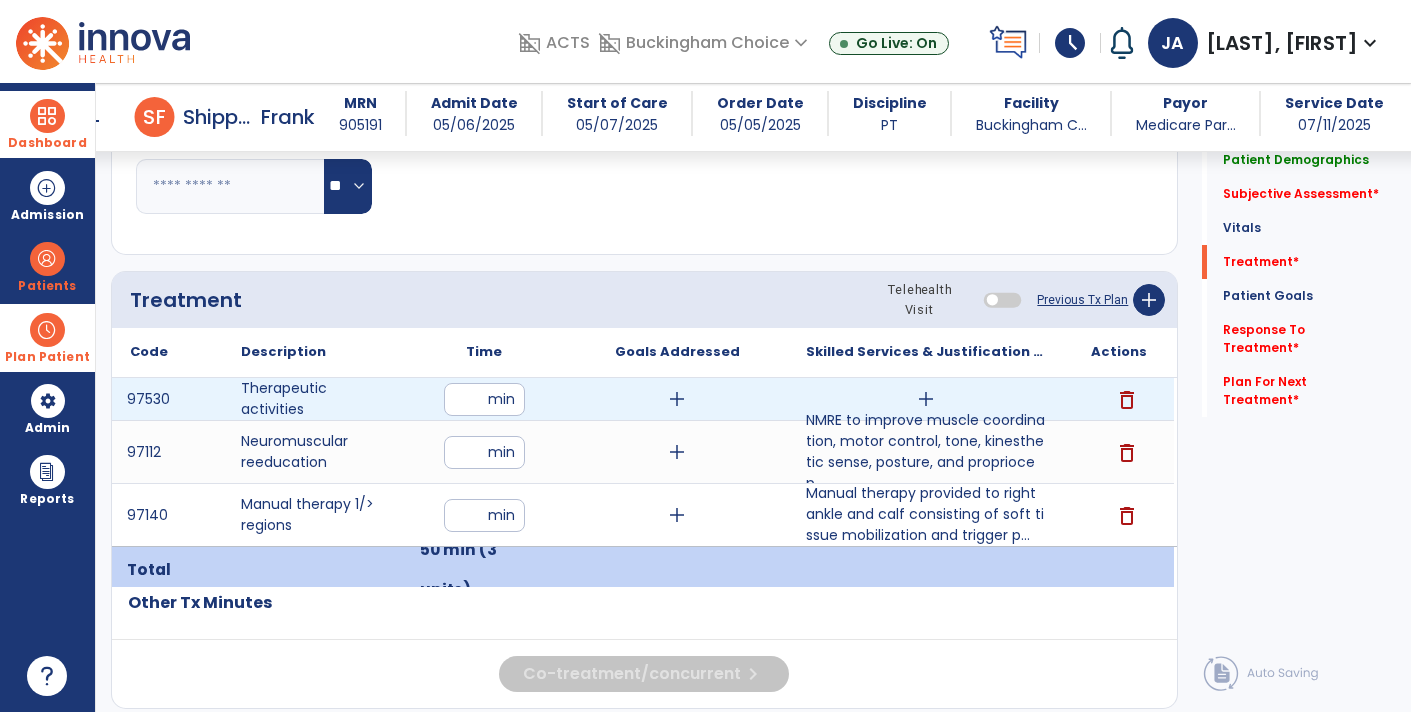 click on "delete" at bounding box center [1127, 400] 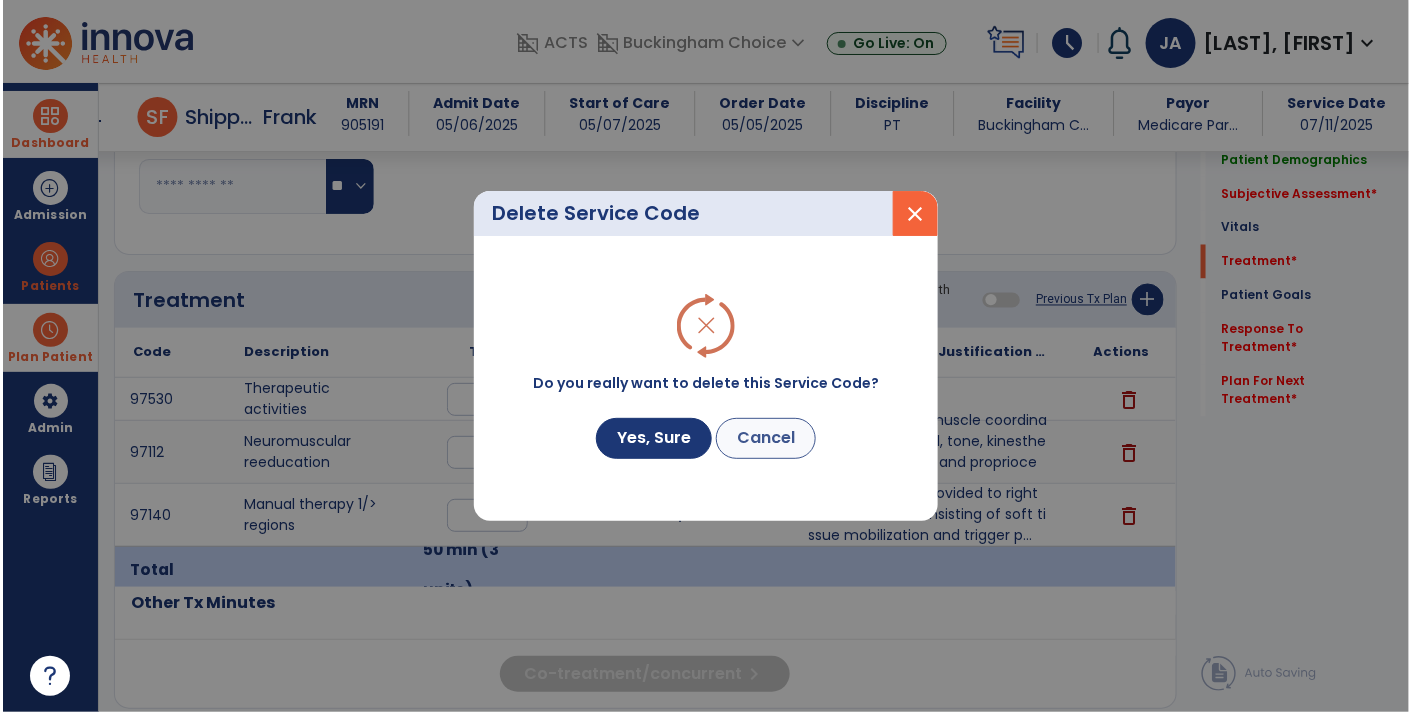 scroll, scrollTop: 1058, scrollLeft: 0, axis: vertical 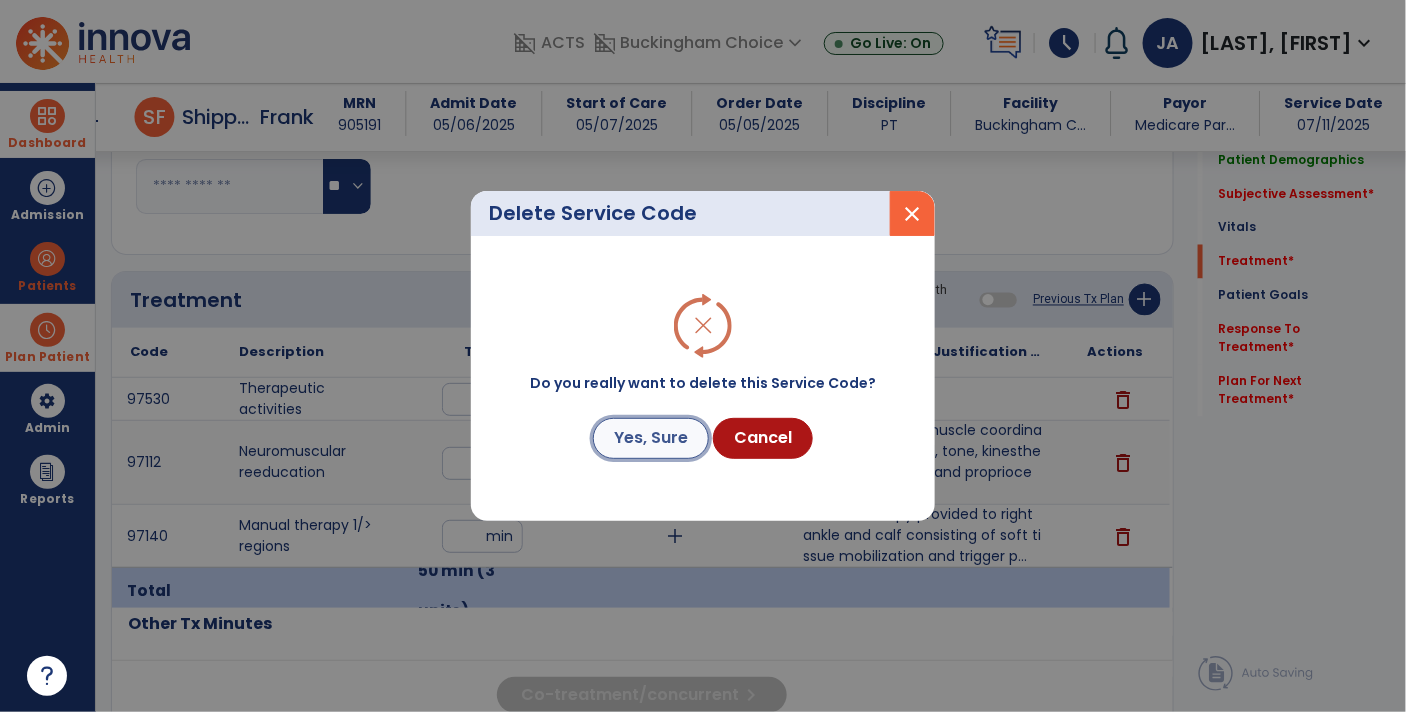click on "Yes, Sure" at bounding box center (651, 438) 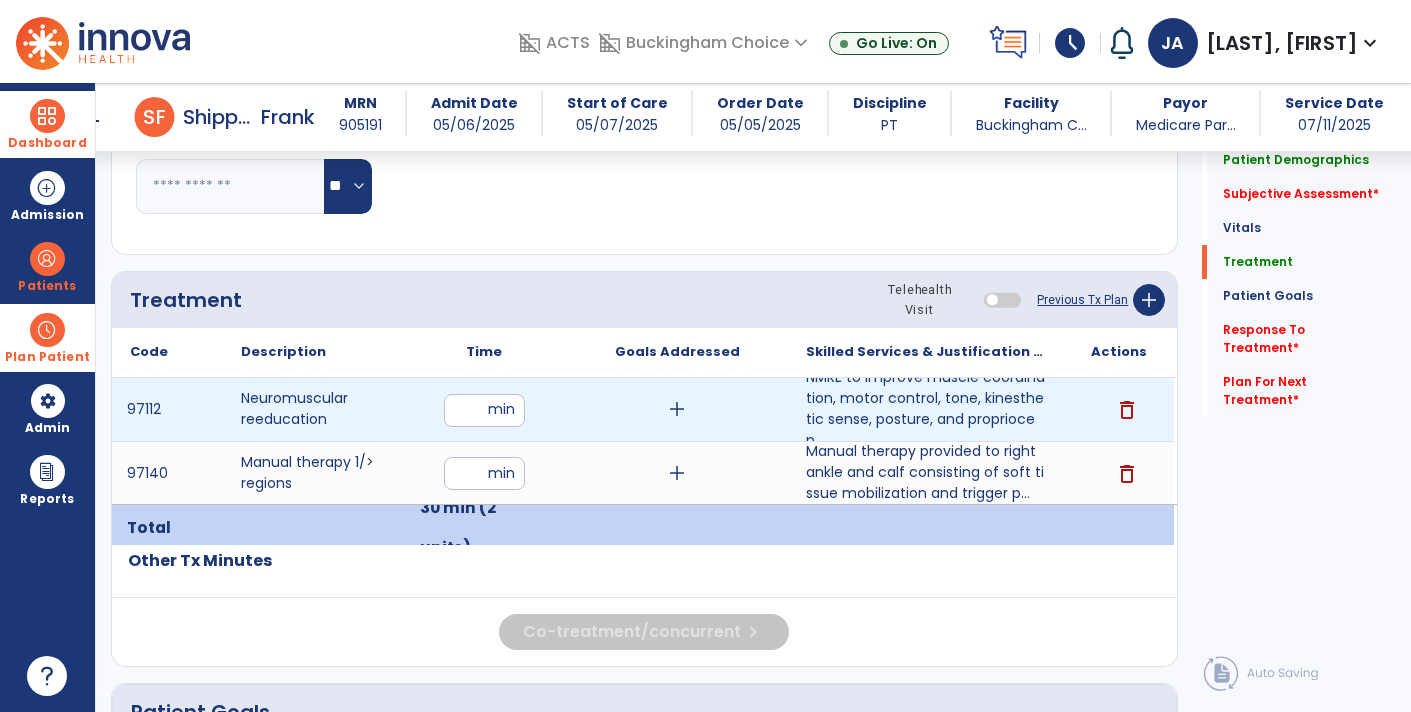 click on "**" at bounding box center (484, 410) 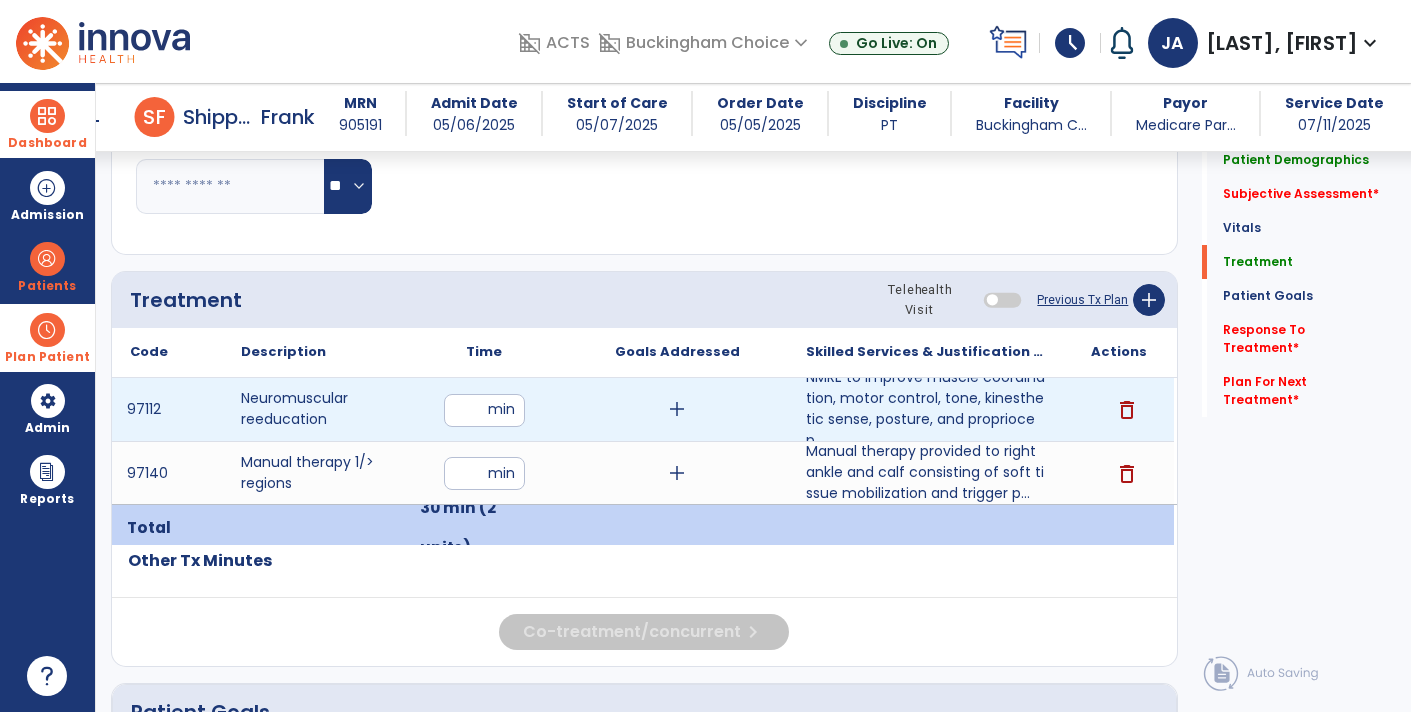 type on "**" 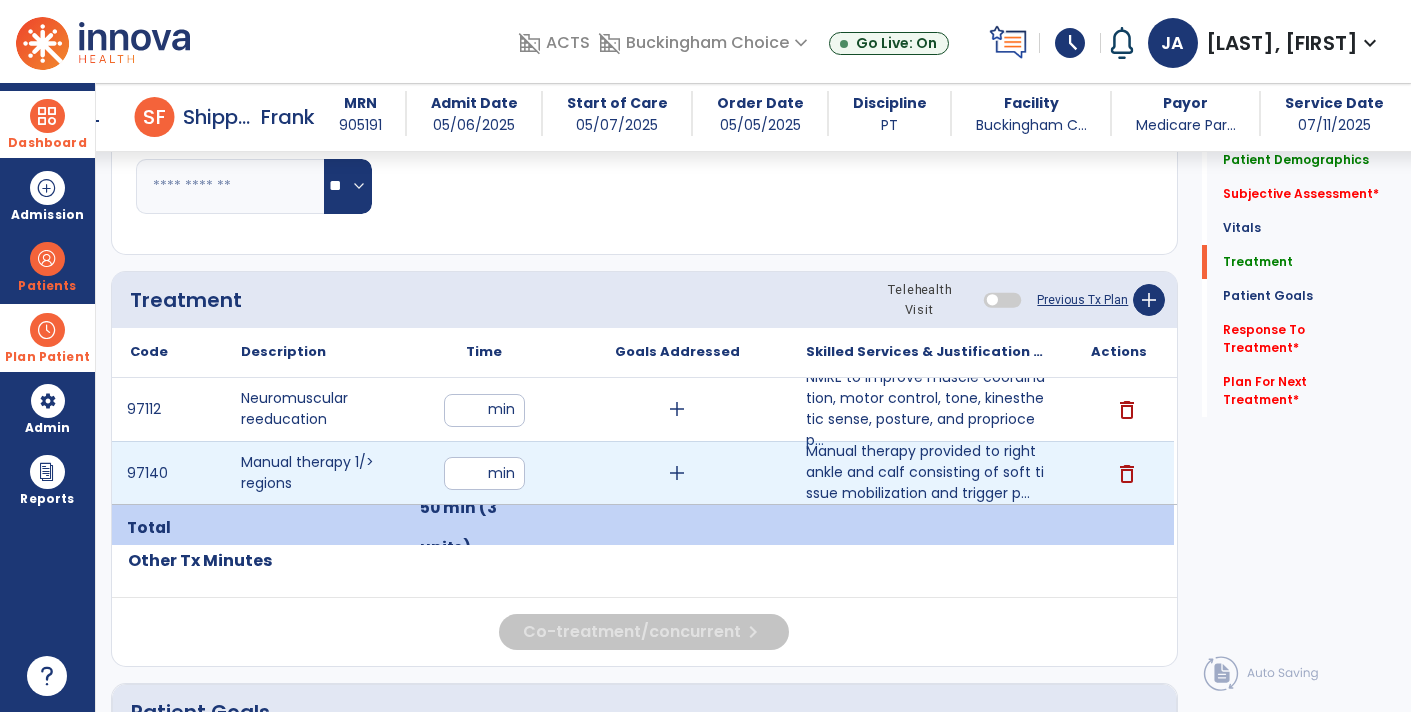 click on "**" at bounding box center (484, 473) 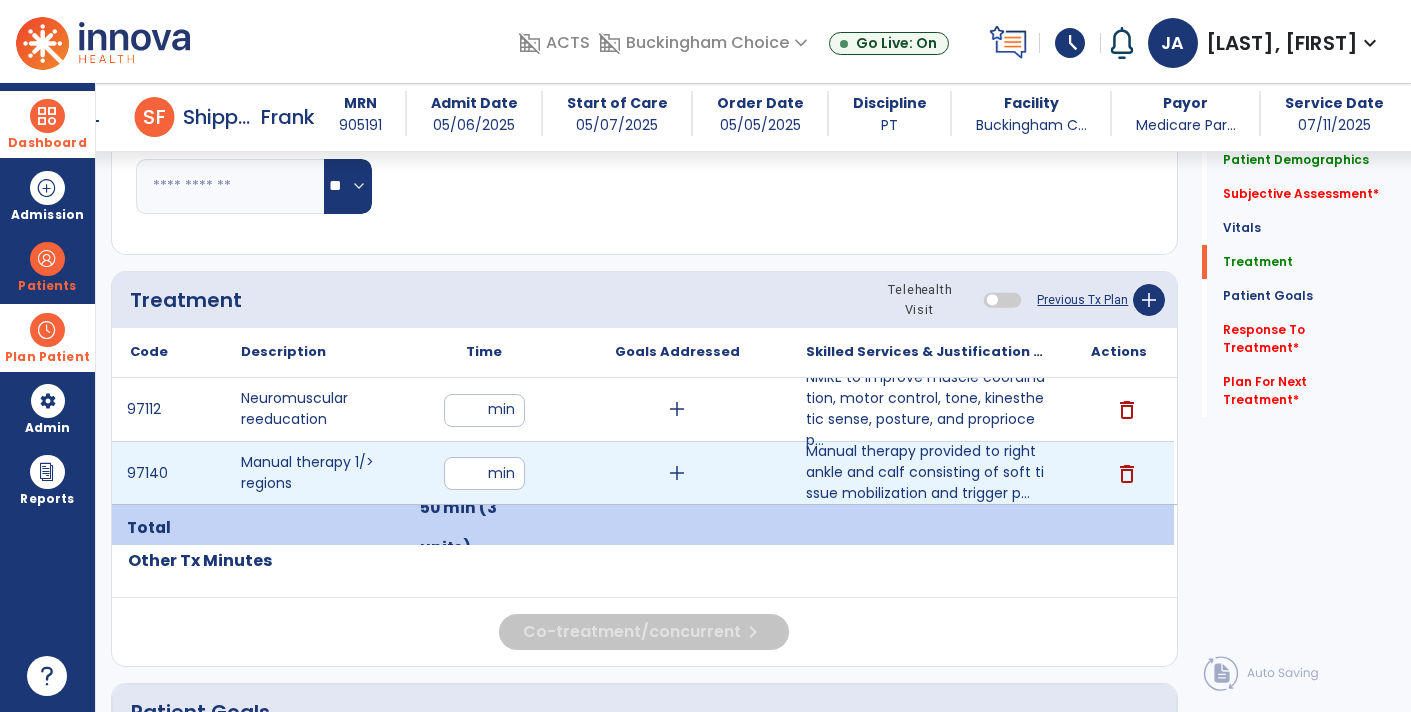 type on "**" 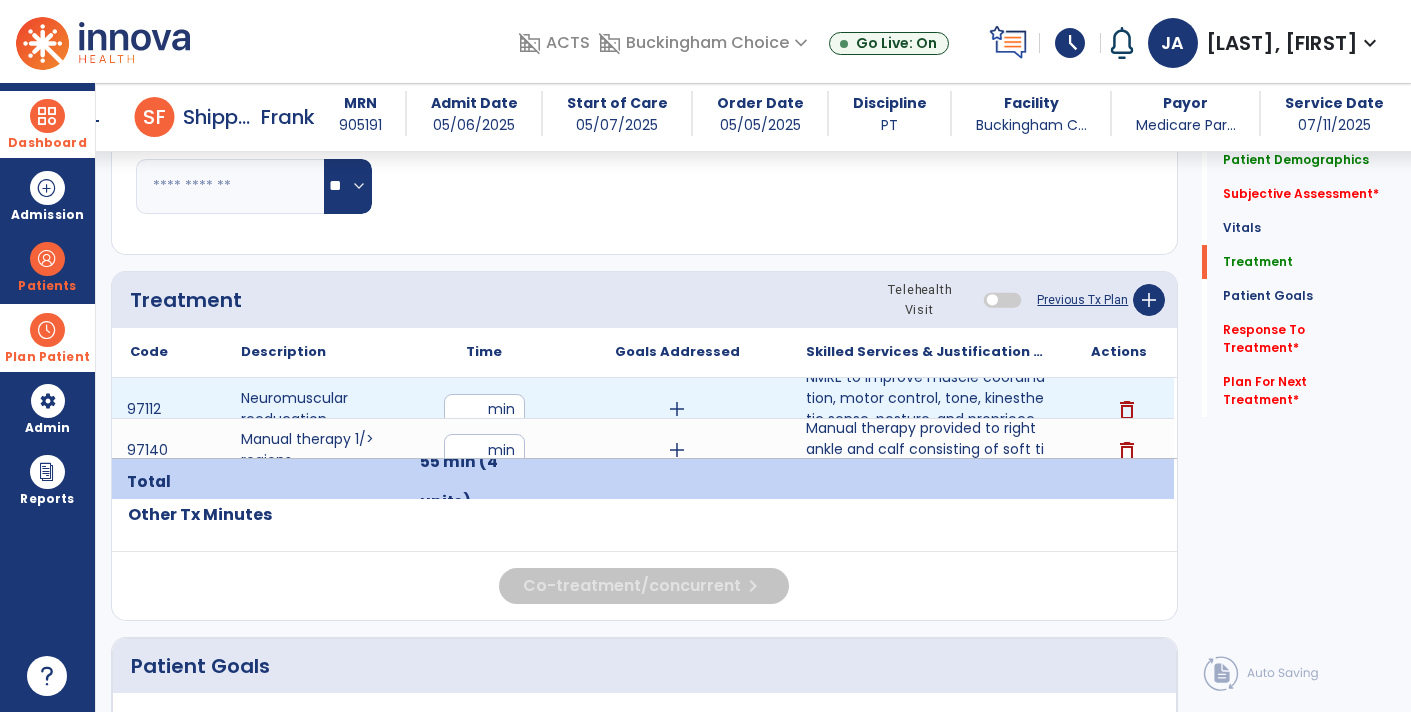 click on "**" at bounding box center [484, 410] 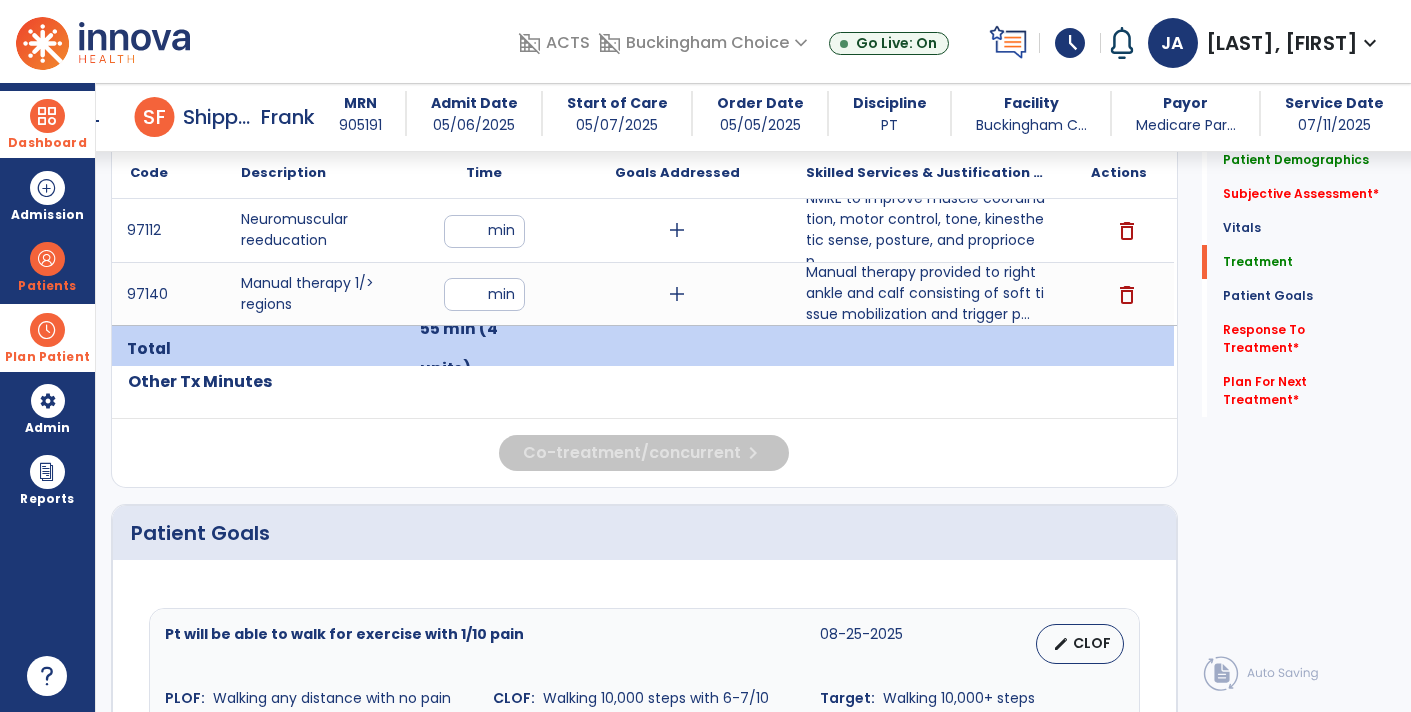 scroll, scrollTop: 1216, scrollLeft: 0, axis: vertical 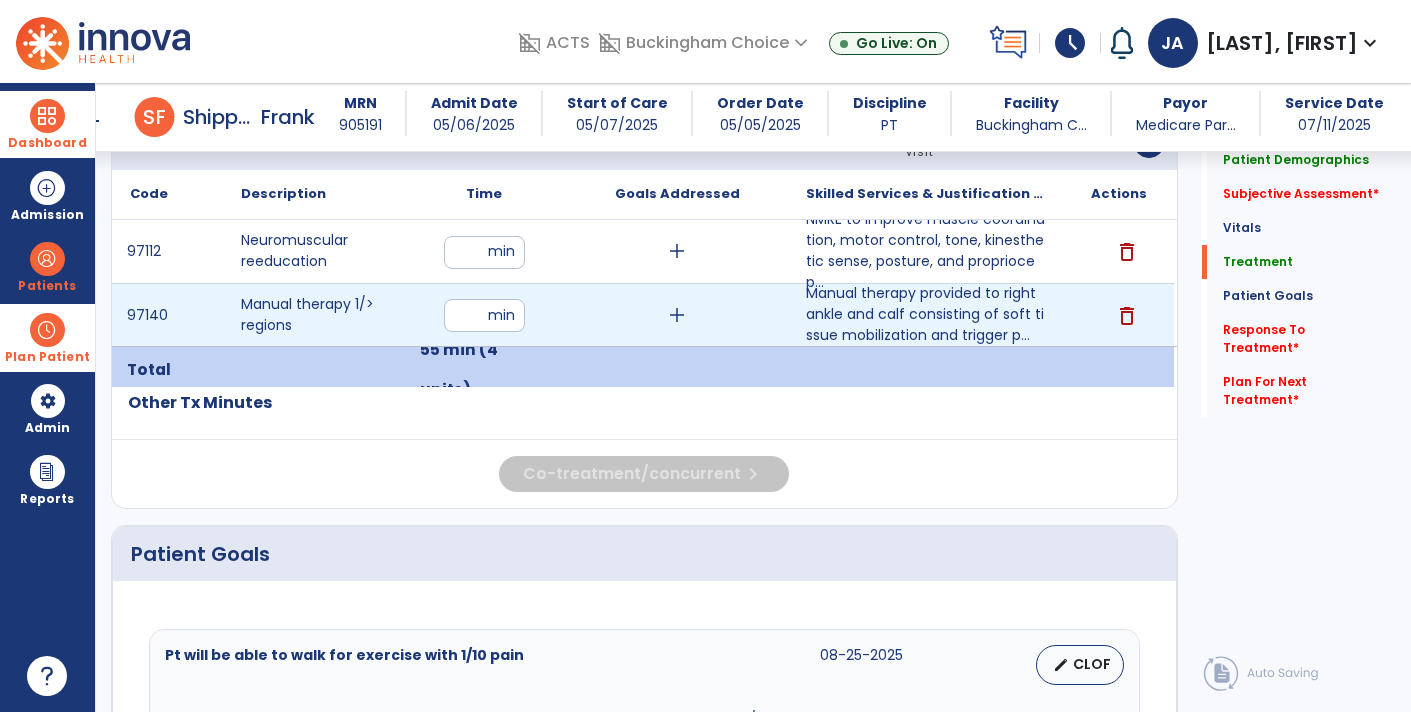 type on "**" 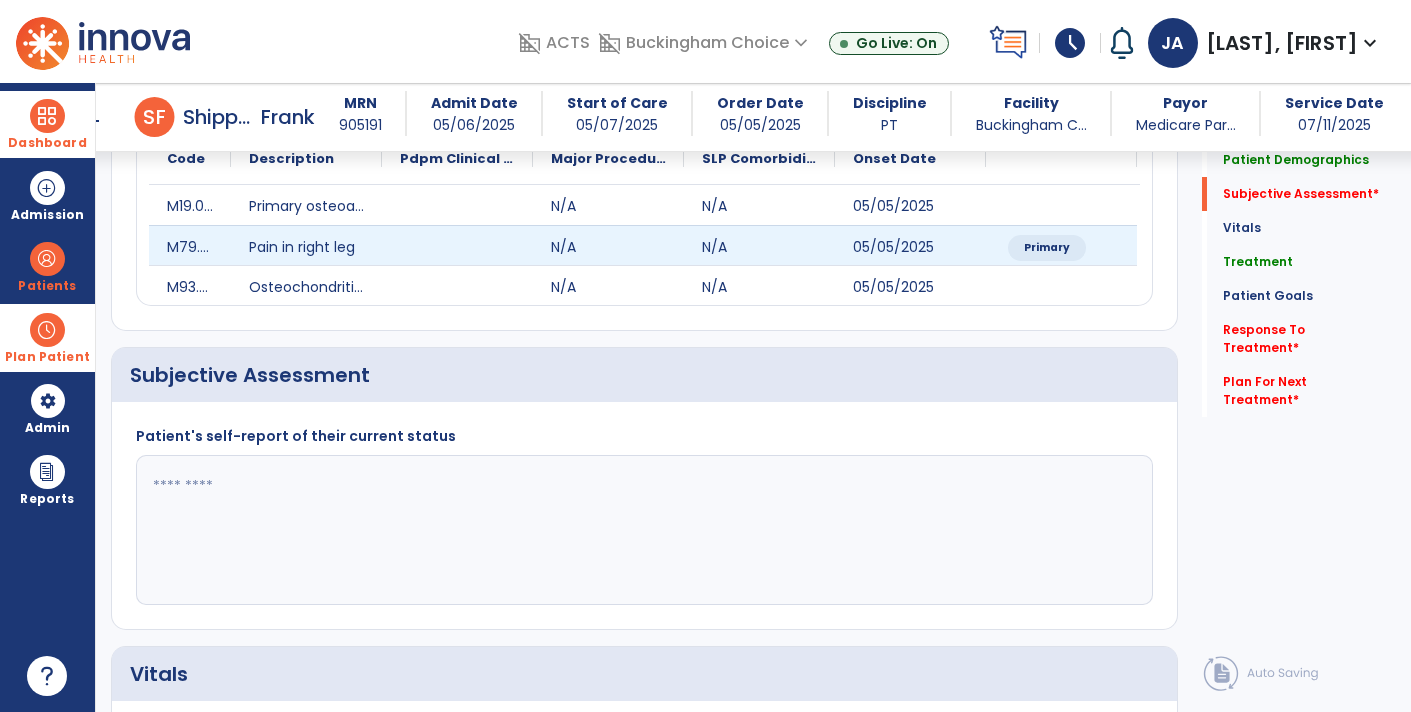 scroll, scrollTop: 487, scrollLeft: 0, axis: vertical 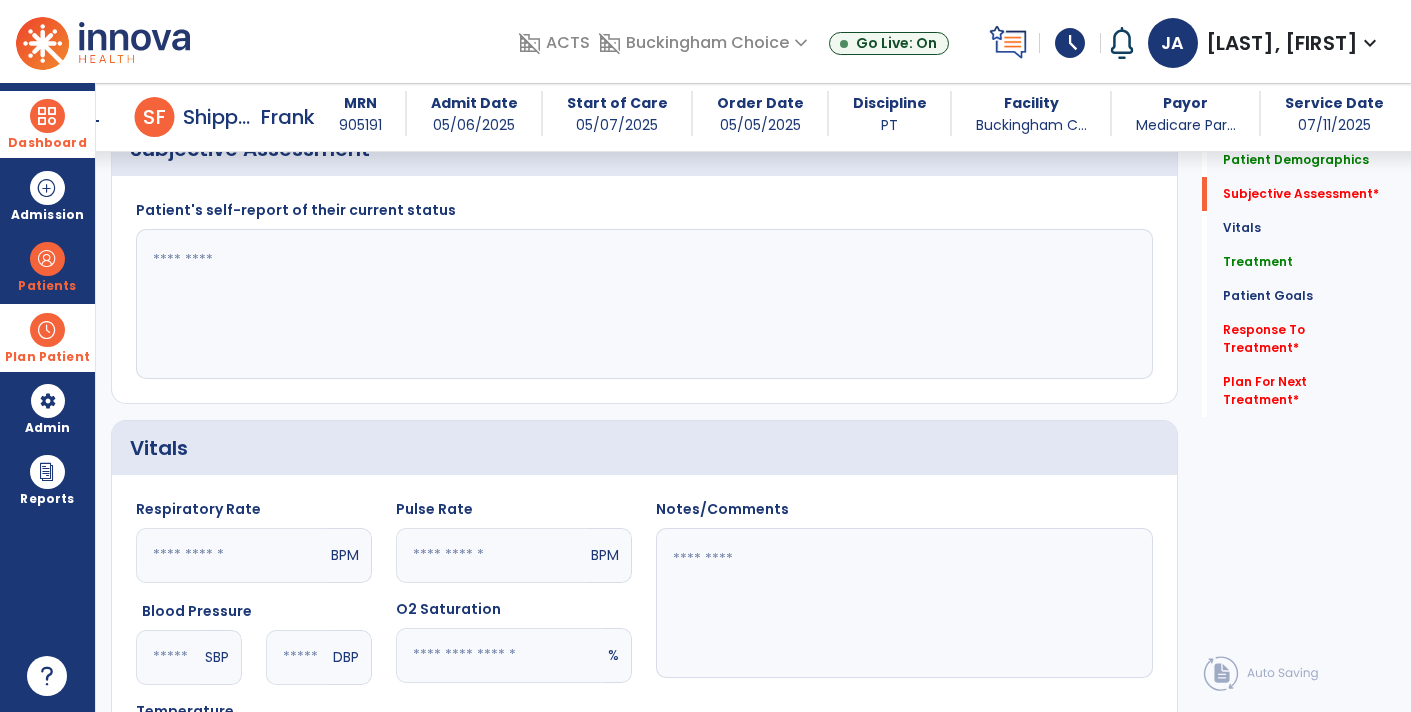 click 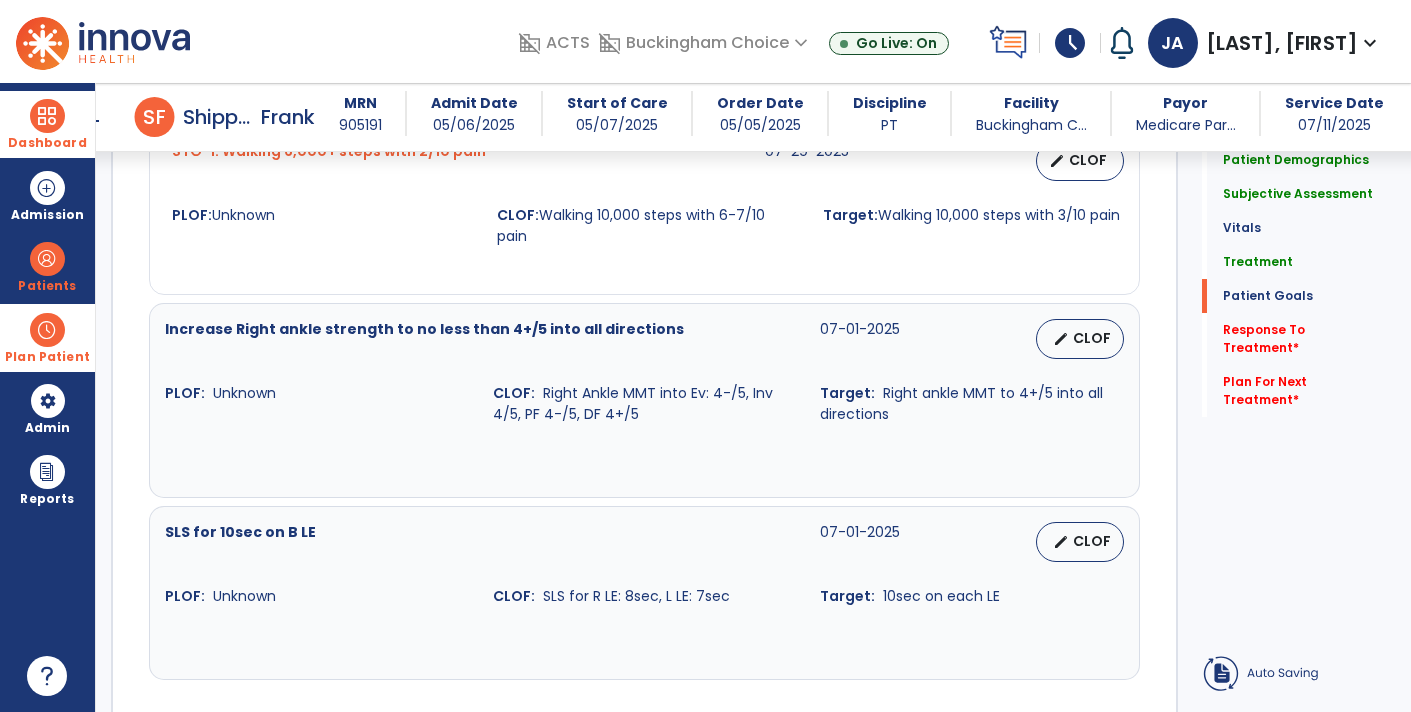type on "**********" 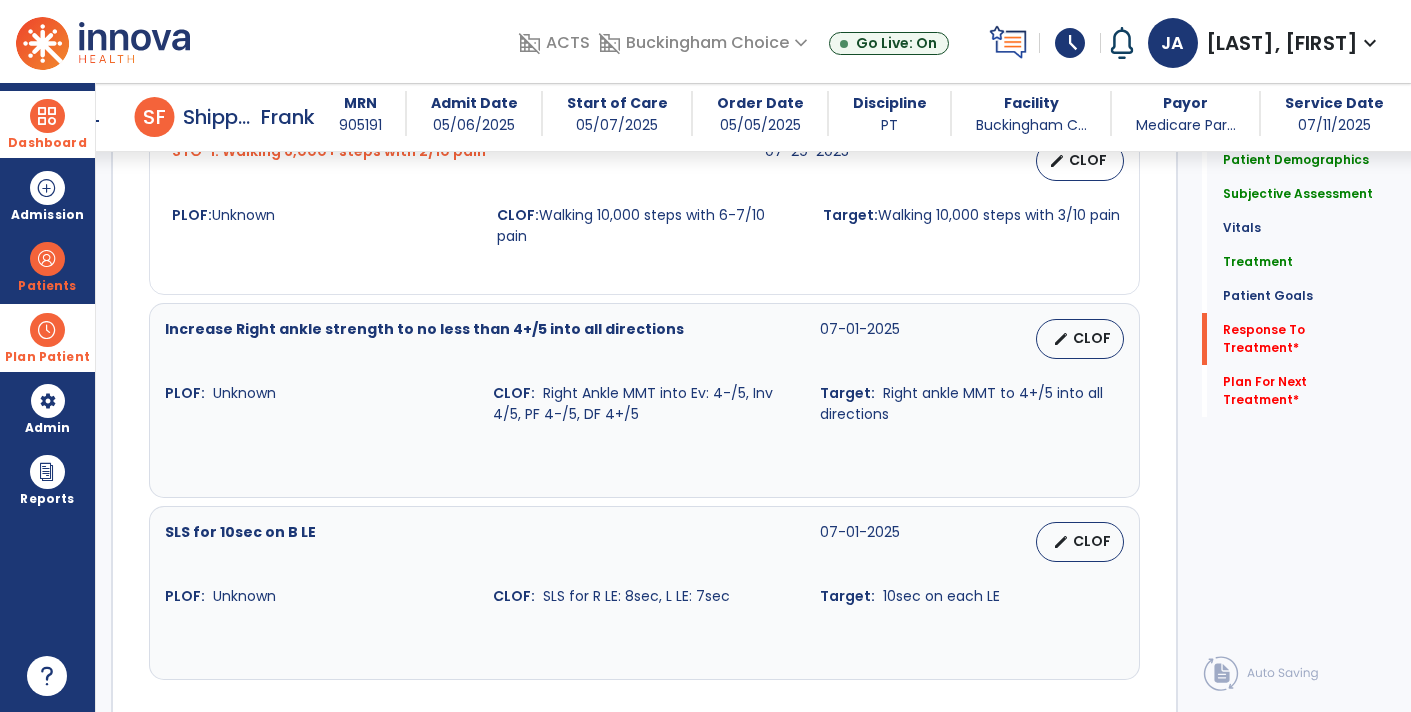 click on "fact_check  Sr.No Suggestion 1 Caregiver reports___________. 2 Change in ________ status has resulted in setback in_______due to ________, requiring patient to need more assist for __________.   Treatment plan adjustments to be made include________.  Progress towards goals is expected to continue due to_________. 3 Decreased pain in __________ to [LEVEL] in response to [MODALITY/TREATMENT] allows for improvement in _________. 4 Functional gains in _______ have impacted the patient's ability to perform_________ with a reduction in assist levels to_________. 5 Functional progress this week has been significant due to__________. 6 Gains in ________ have improved the patient's ability to perform ______with decreased levels of assist to___________. 7 Improvement in ________allows patient to tolerate higher levels of challenges in_________. 8 Pain in [AREA] has decreased to [LEVEL] in response to [TREATMENT/MODALITY], allowing fore ease in completing__________. 9 10 11 12 13 14 15 16 17 18 19 20 21" 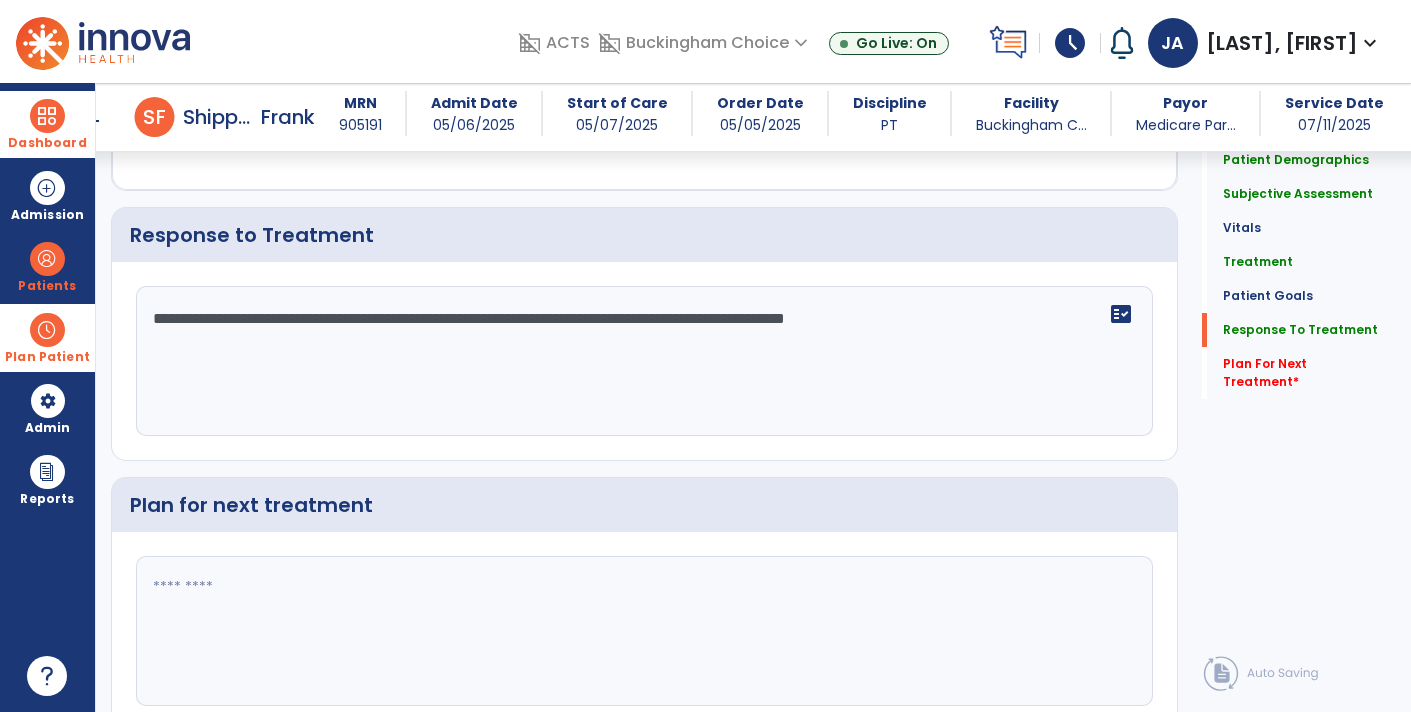 scroll, scrollTop: 2478, scrollLeft: 0, axis: vertical 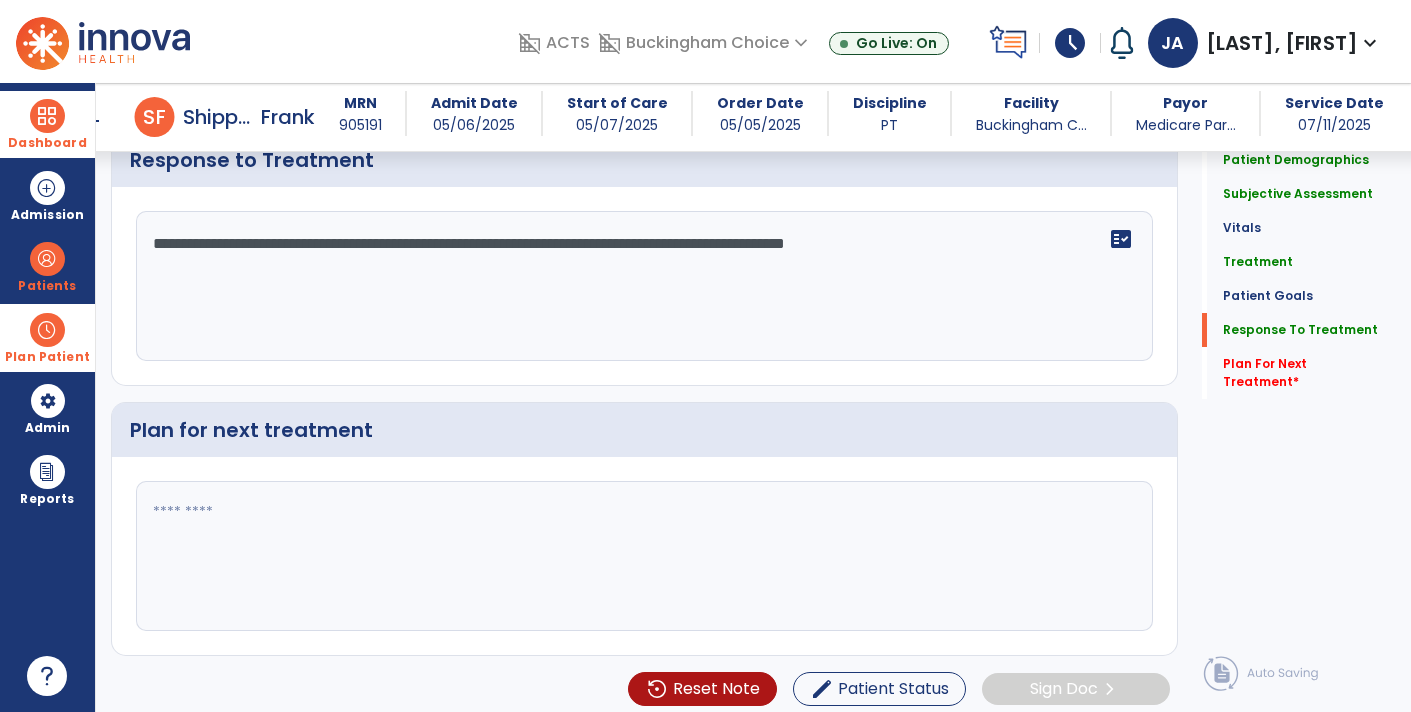 type on "**********" 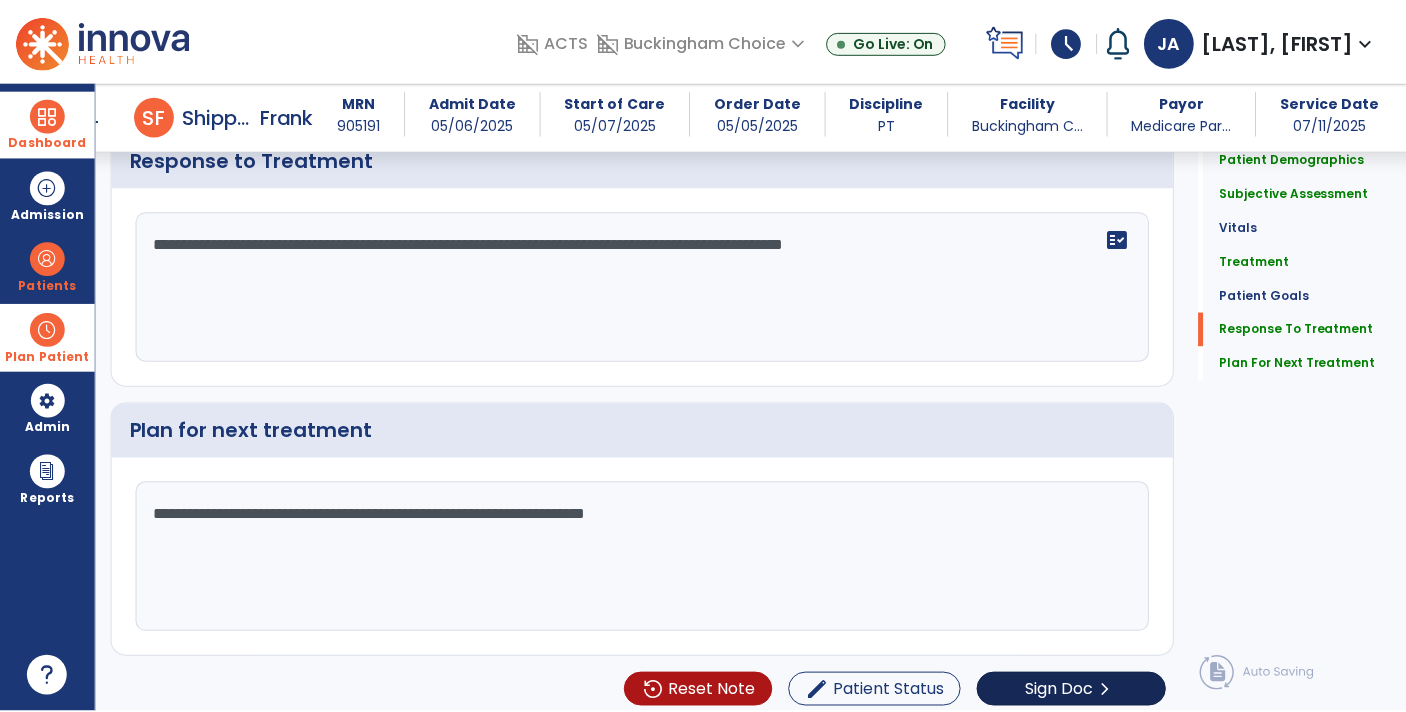 scroll, scrollTop: 2478, scrollLeft: 0, axis: vertical 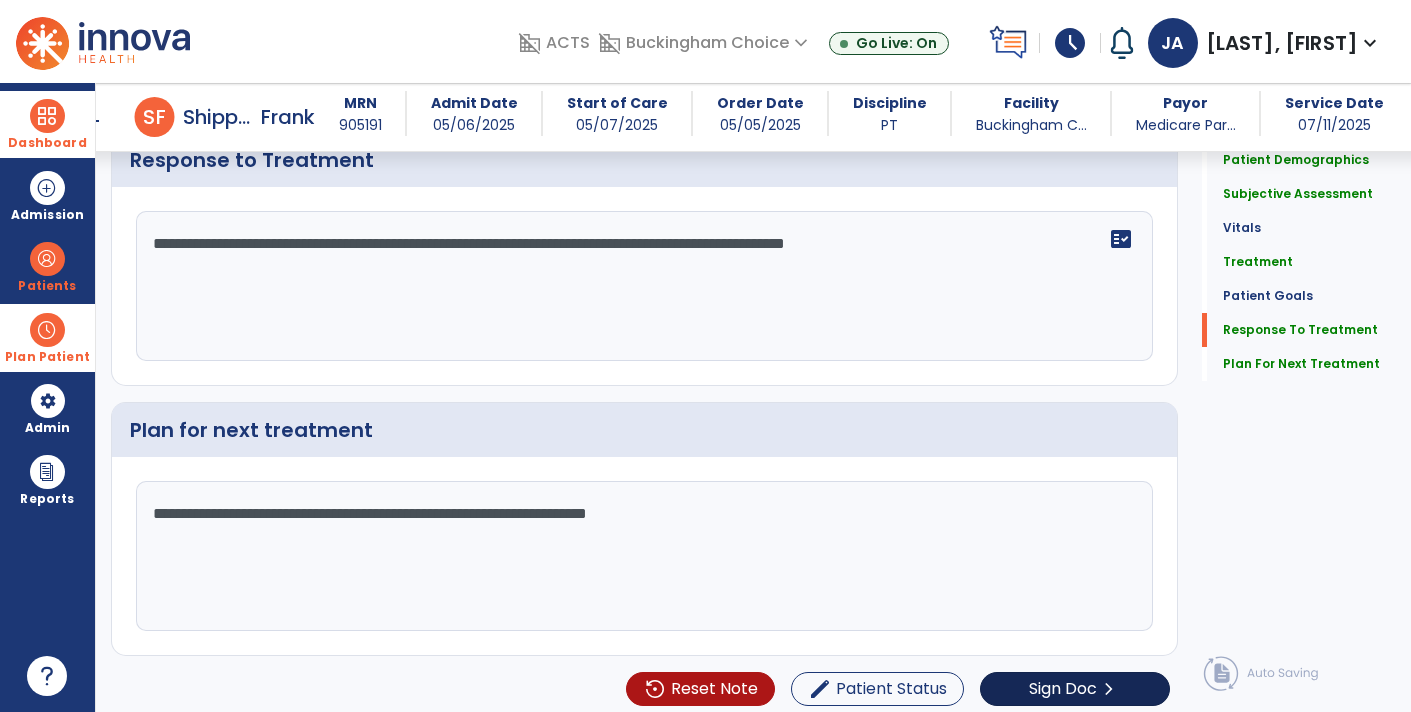 type on "**********" 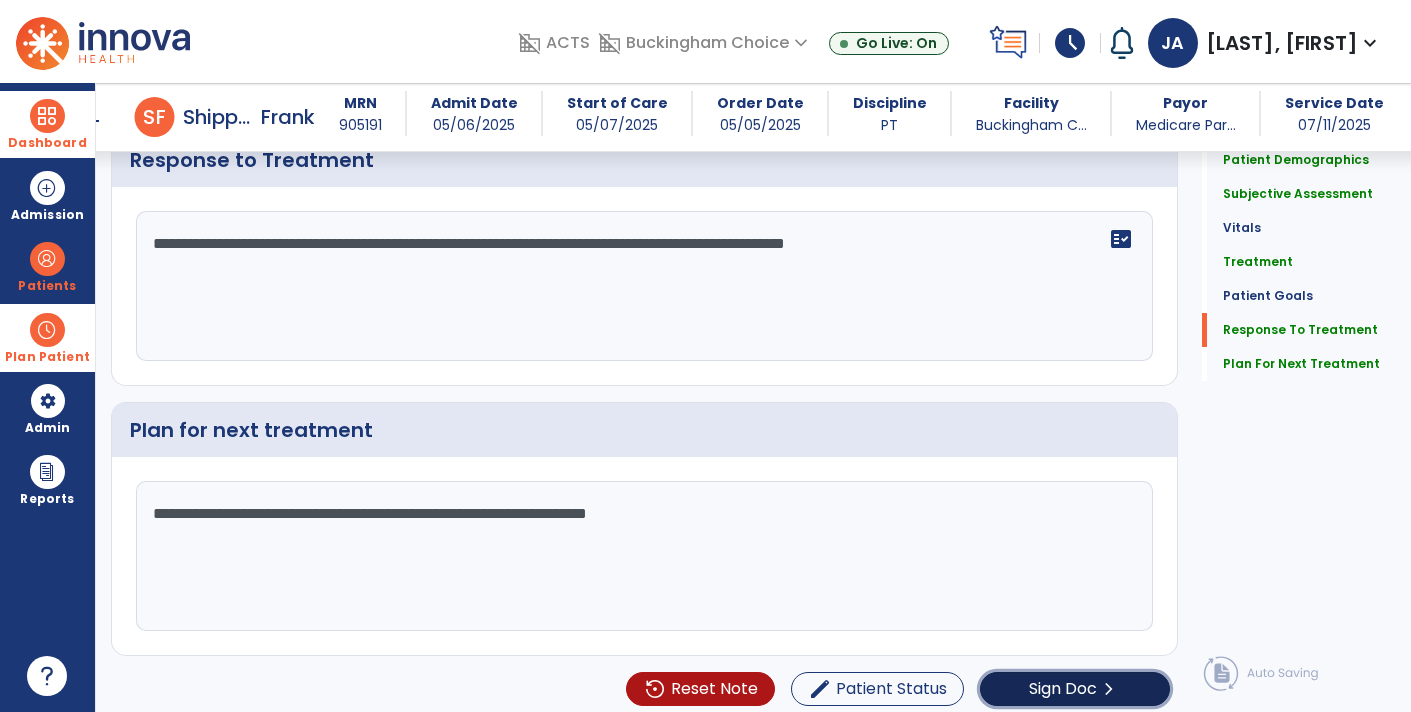 click on "Sign Doc  chevron_right" 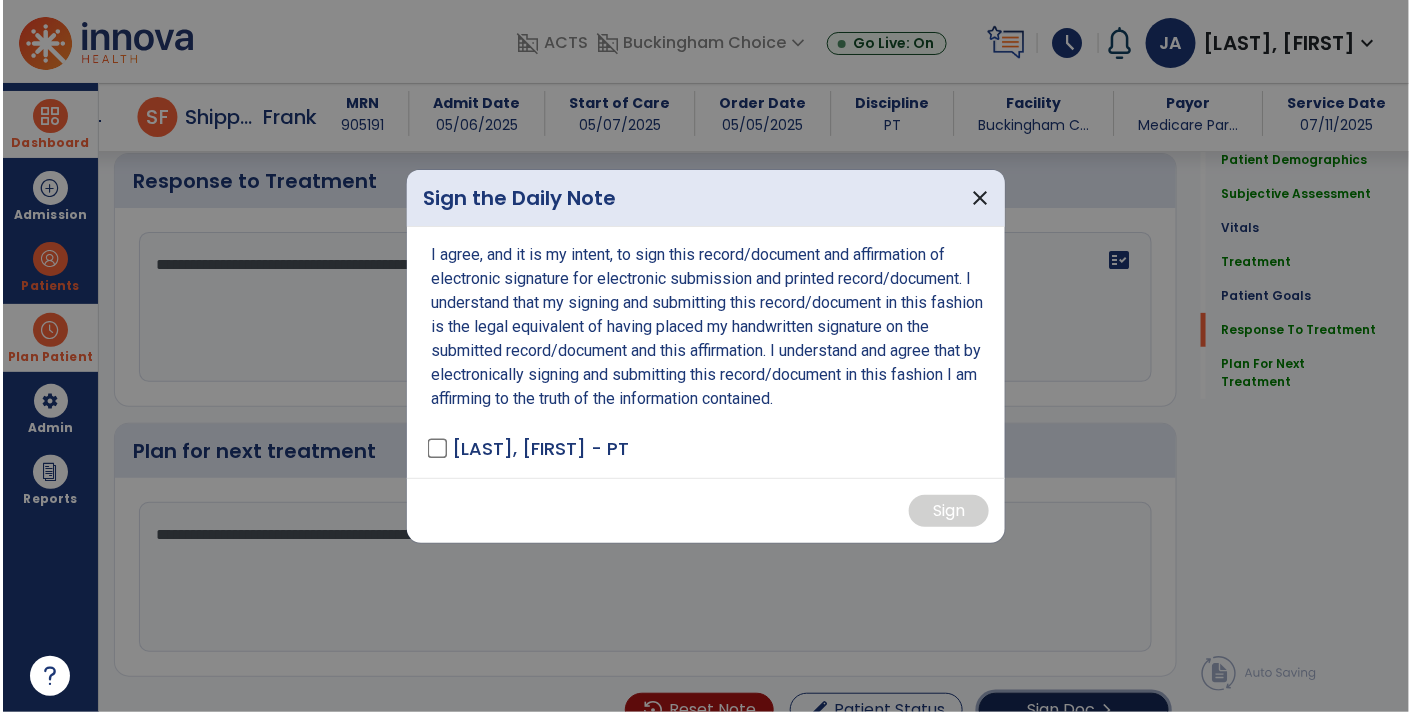 scroll, scrollTop: 2499, scrollLeft: 0, axis: vertical 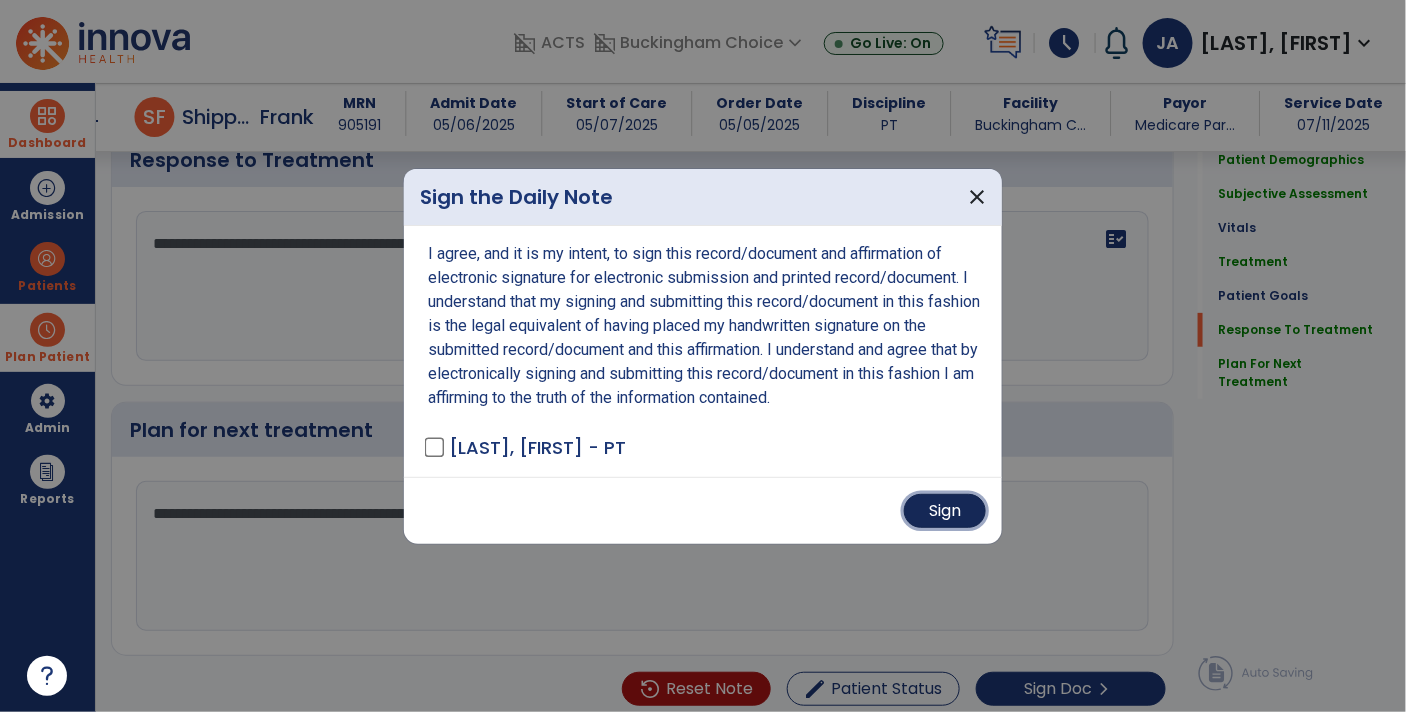 click on "Sign" at bounding box center [945, 511] 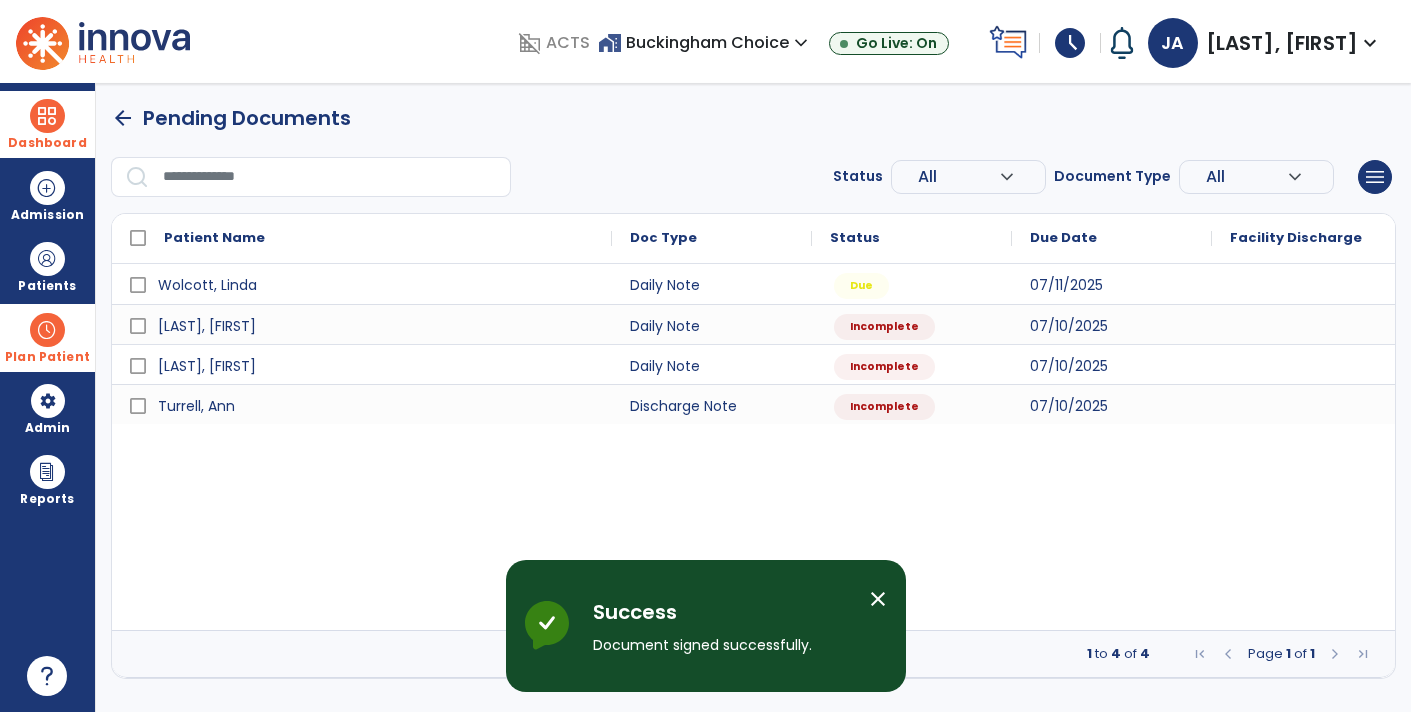 scroll, scrollTop: 0, scrollLeft: 0, axis: both 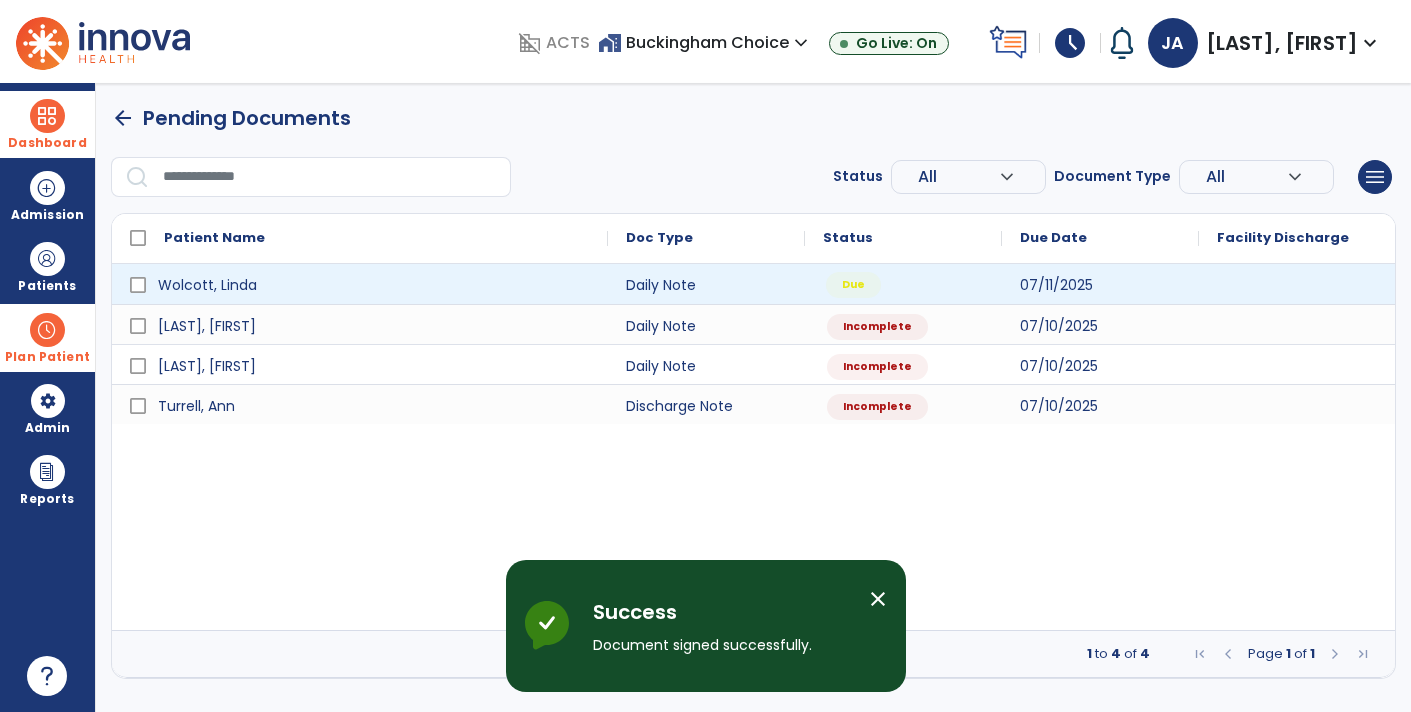 click on "Due" at bounding box center (853, 285) 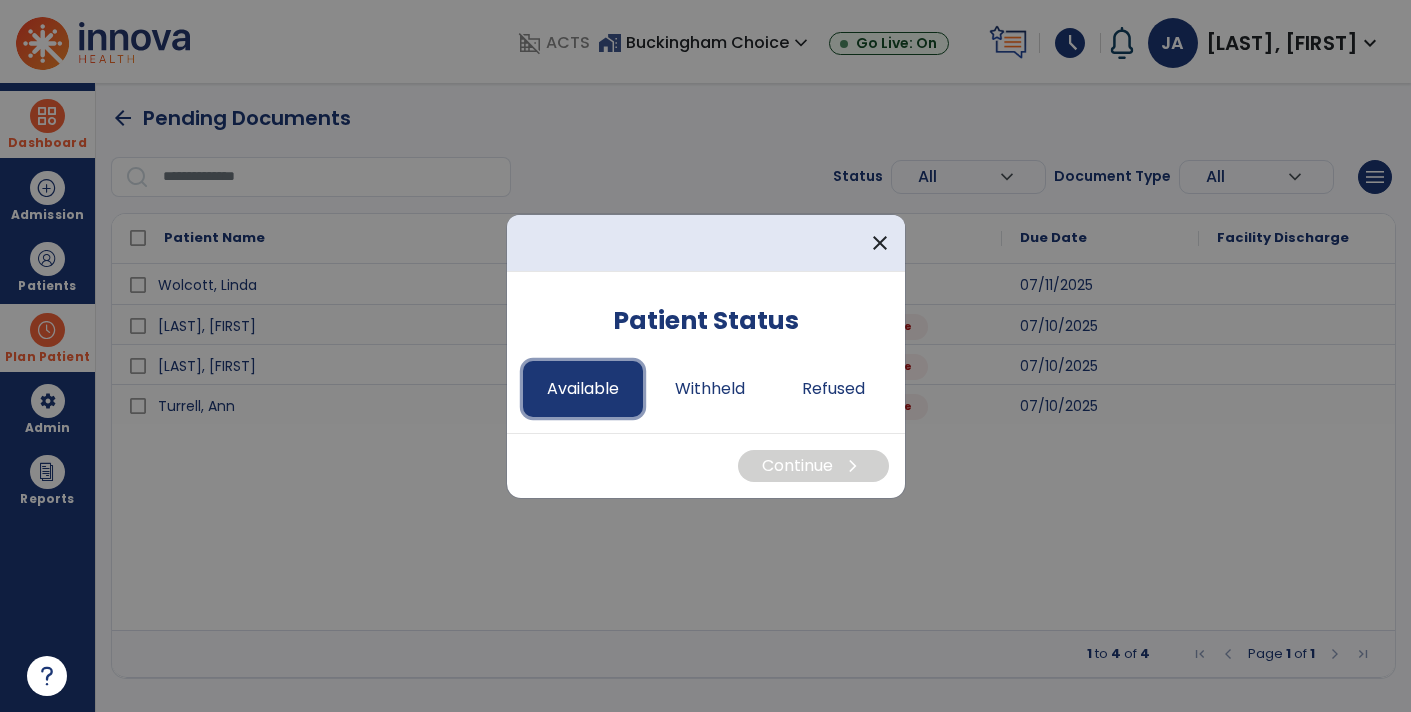 click on "Available" at bounding box center [583, 389] 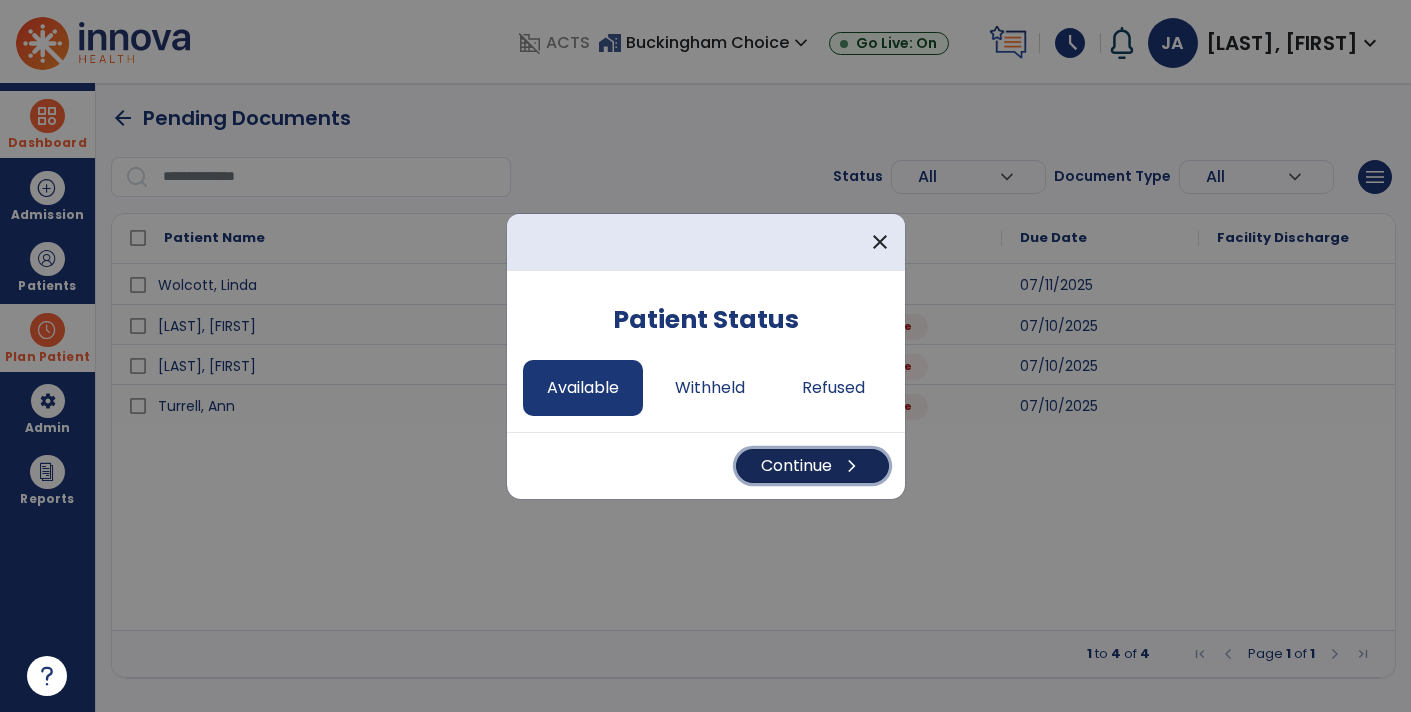 click on "Continue   chevron_right" at bounding box center (812, 466) 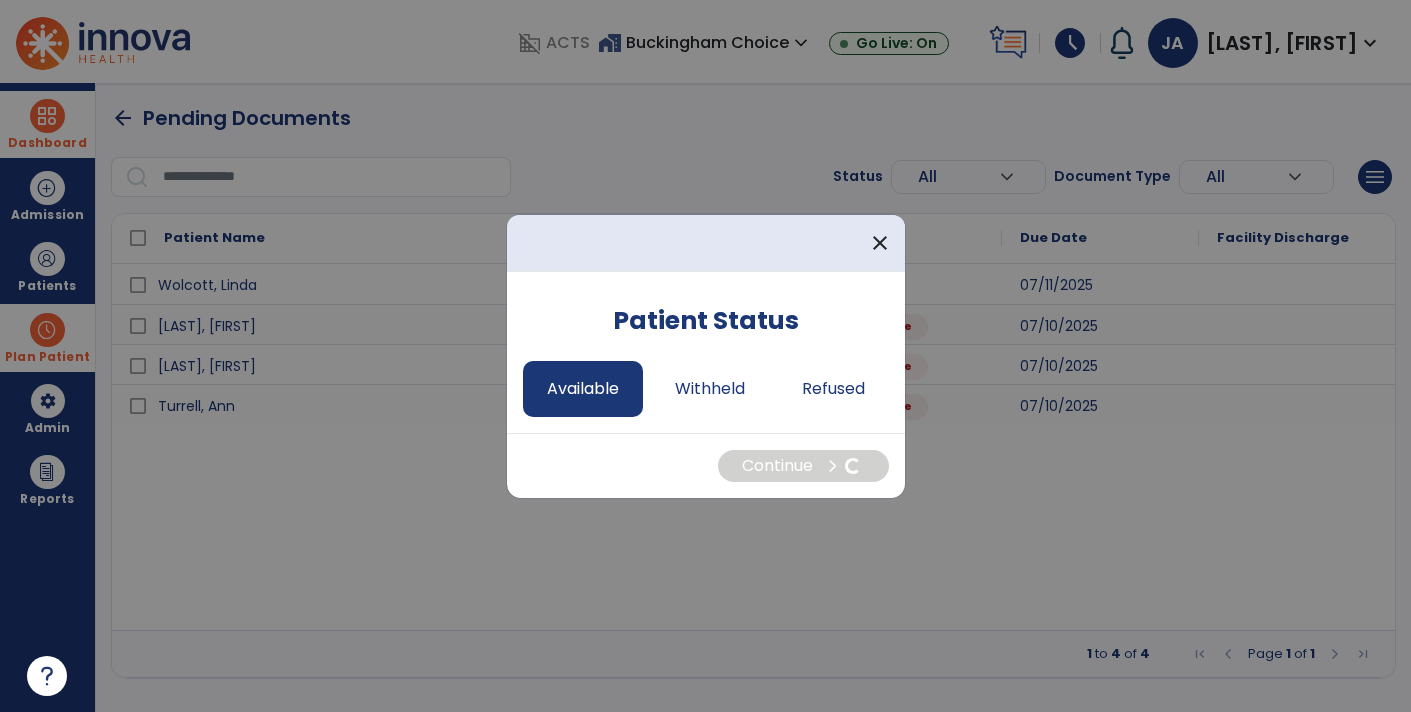 select on "*" 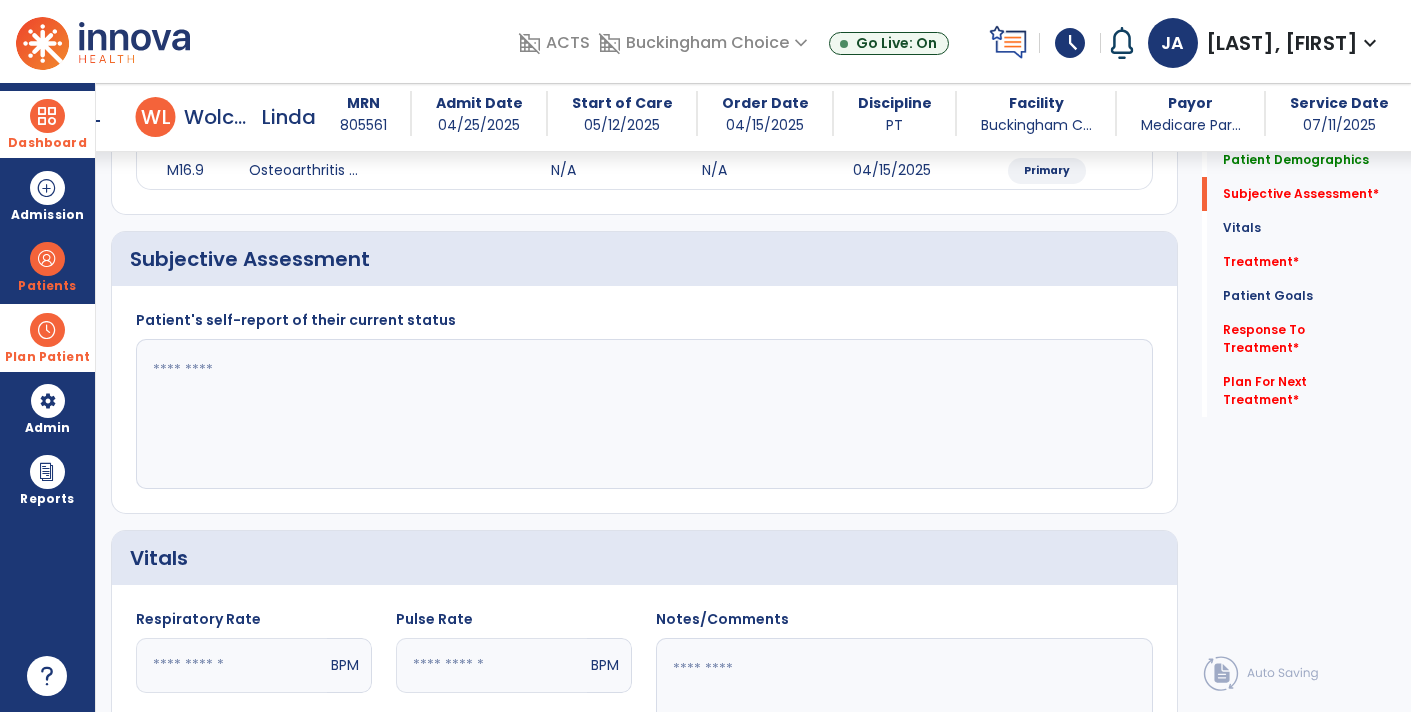 scroll, scrollTop: 299, scrollLeft: 0, axis: vertical 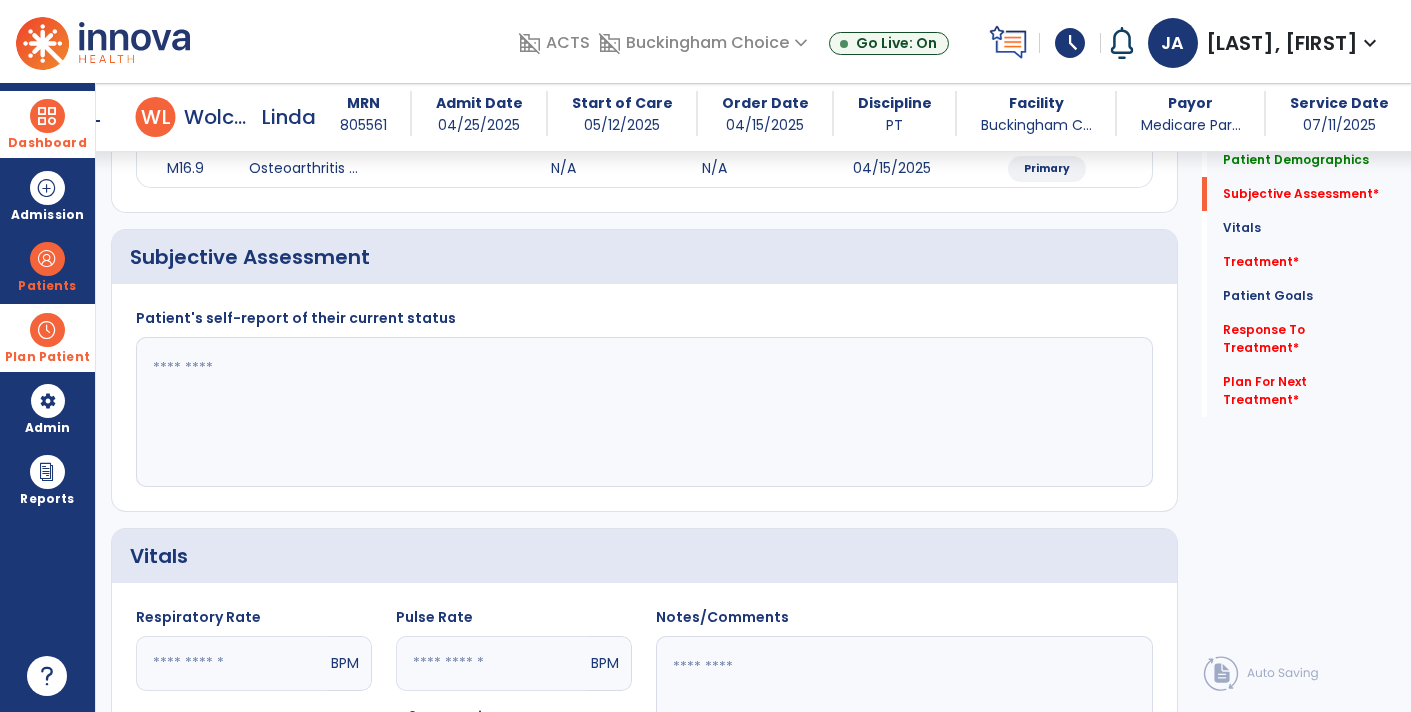 click 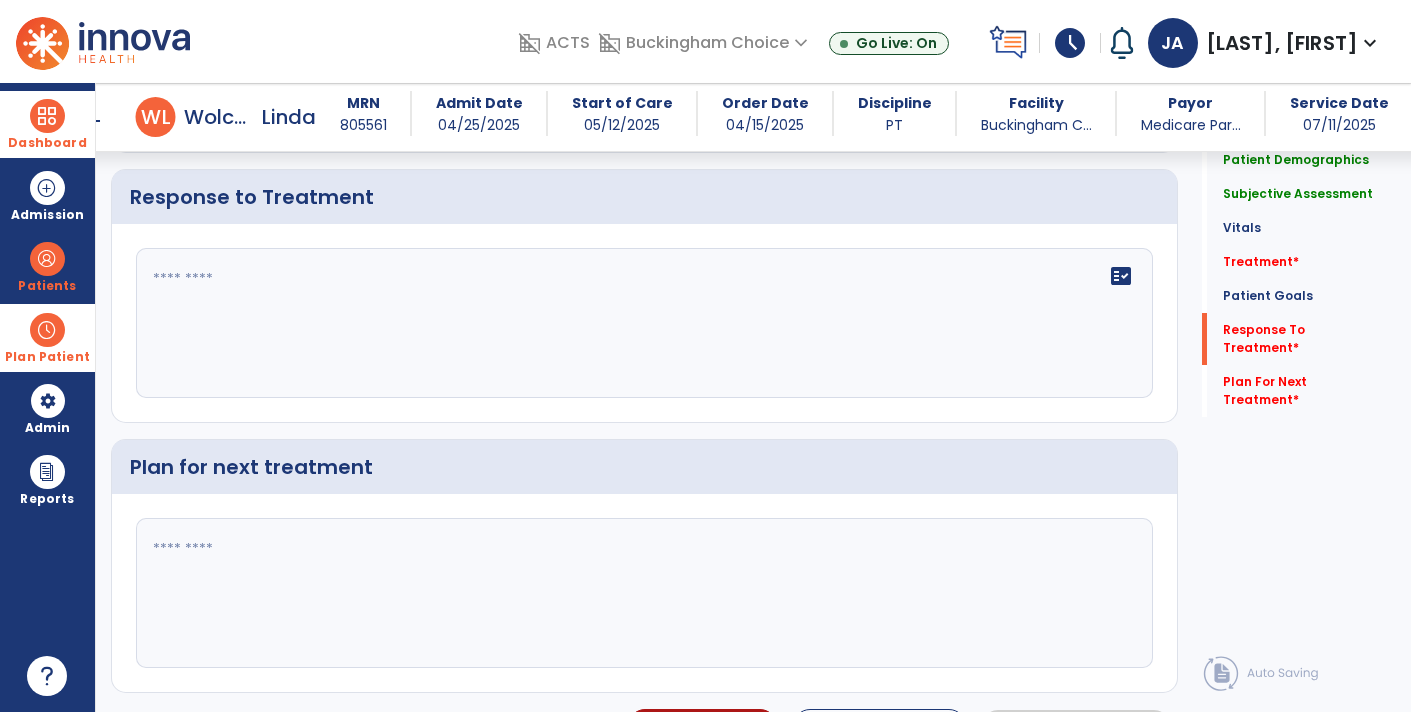 scroll, scrollTop: 2278, scrollLeft: 0, axis: vertical 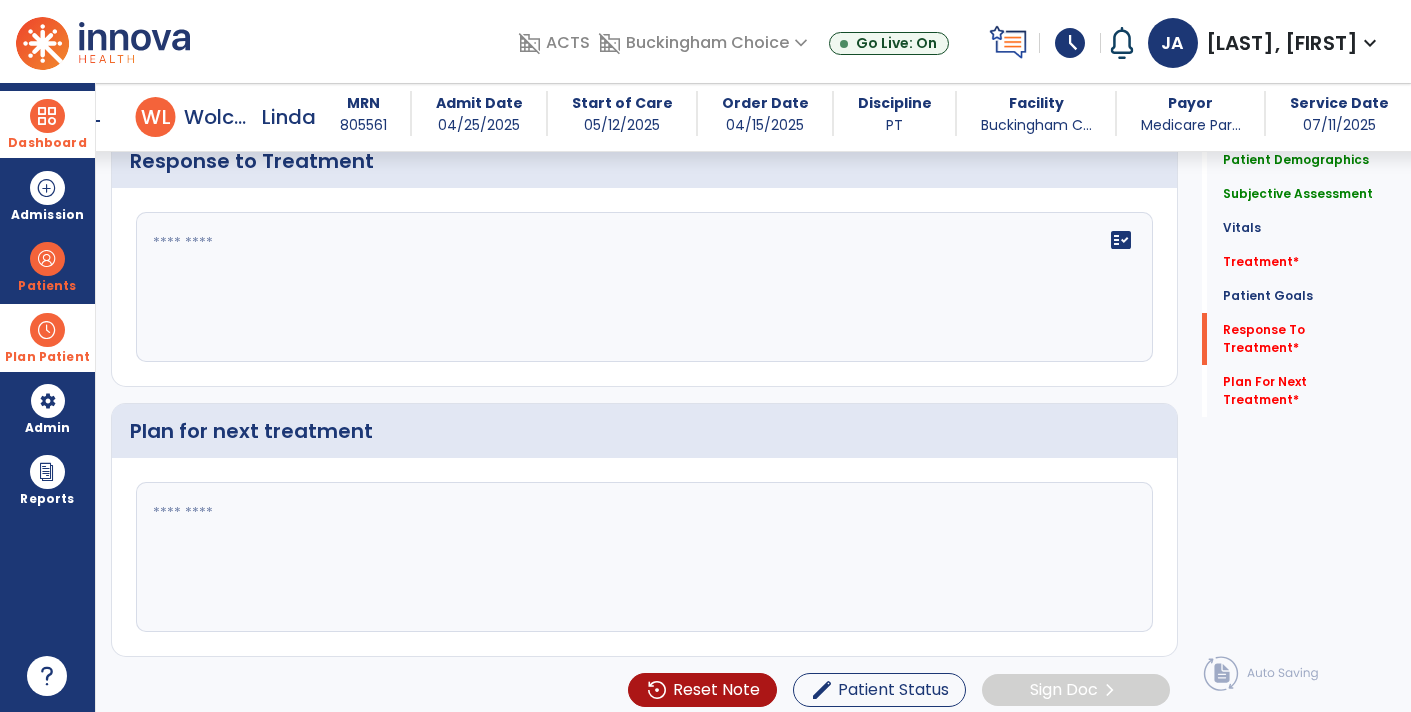 type on "**********" 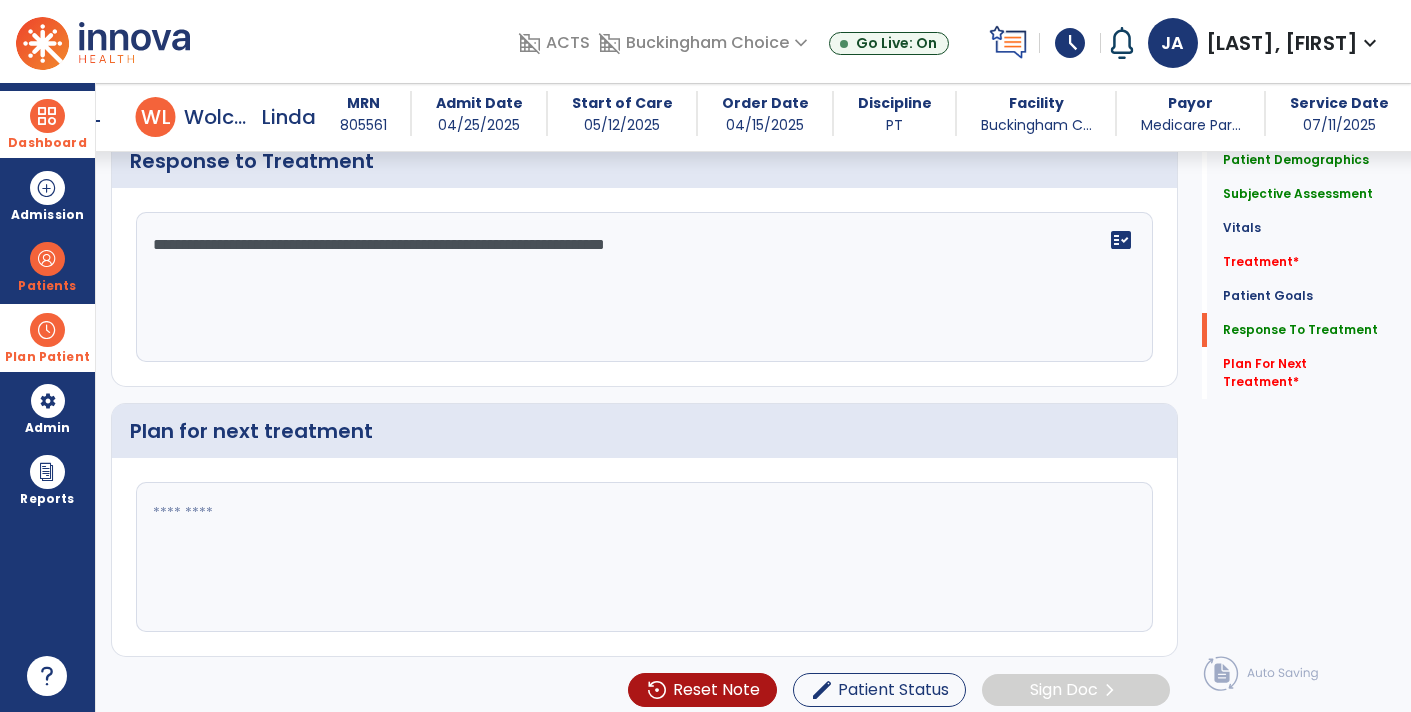 type on "**********" 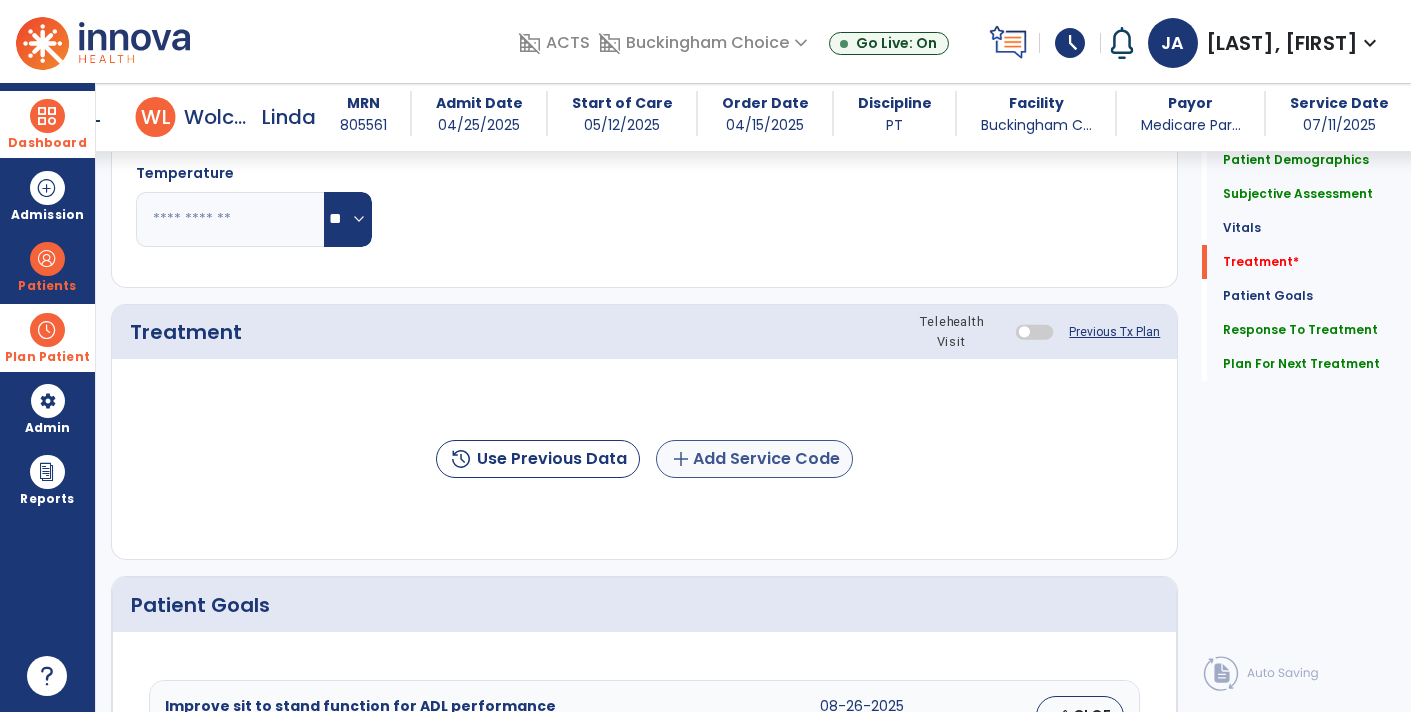 type on "**********" 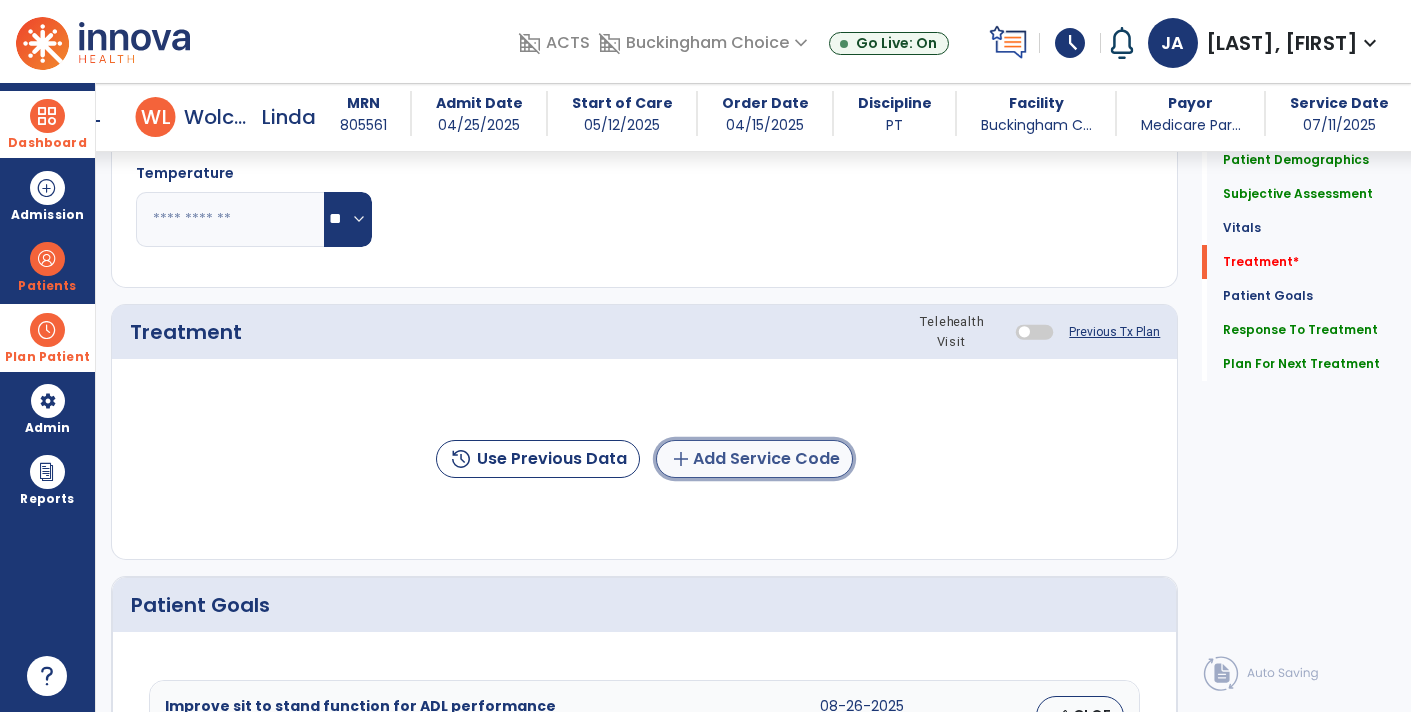 click on "add" 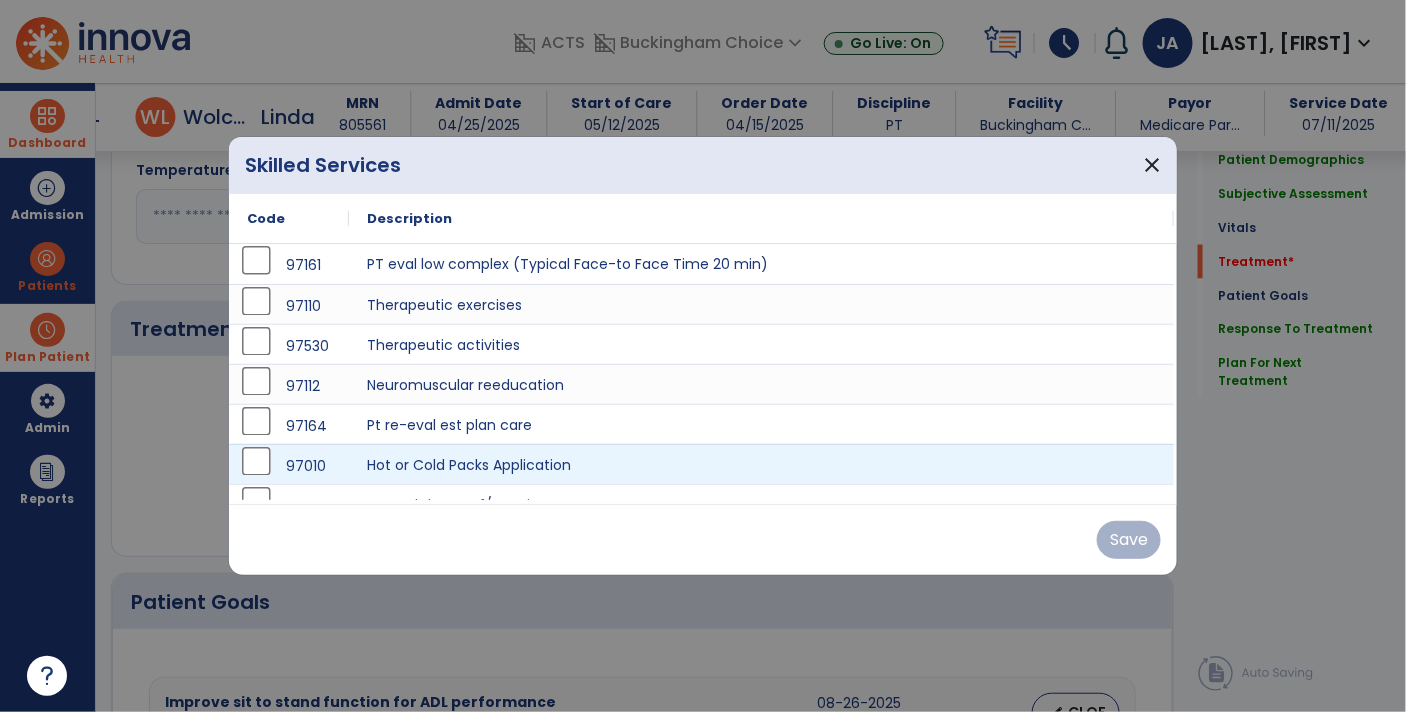 scroll, scrollTop: 945, scrollLeft: 0, axis: vertical 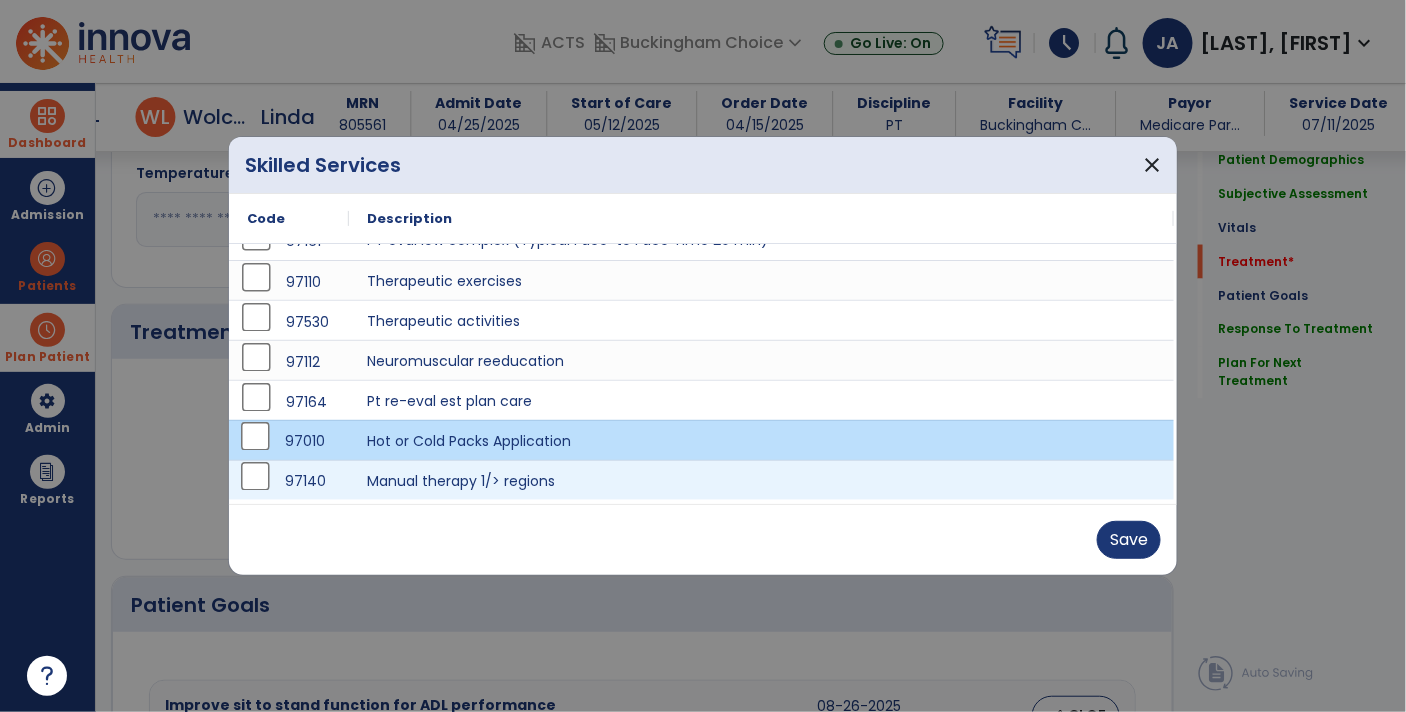 click on "97140" at bounding box center [289, 481] 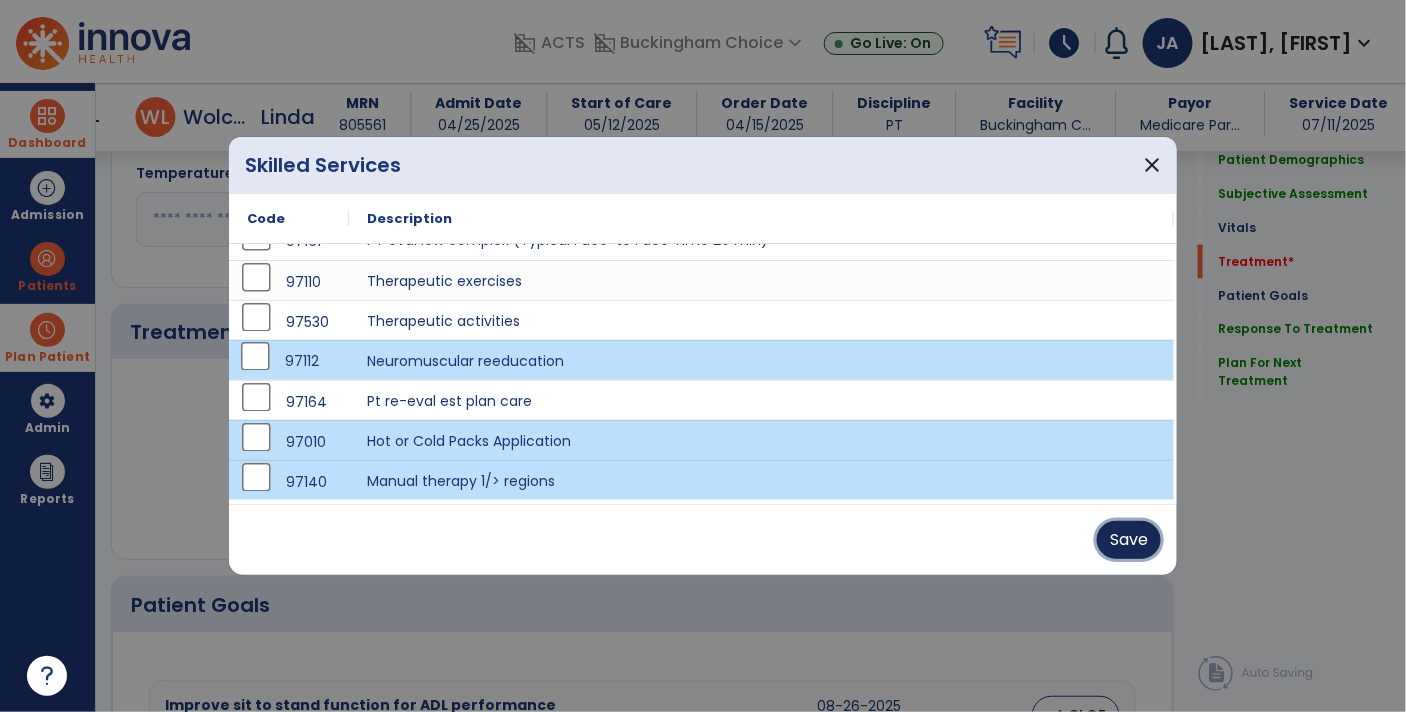 click on "Save" at bounding box center (1129, 540) 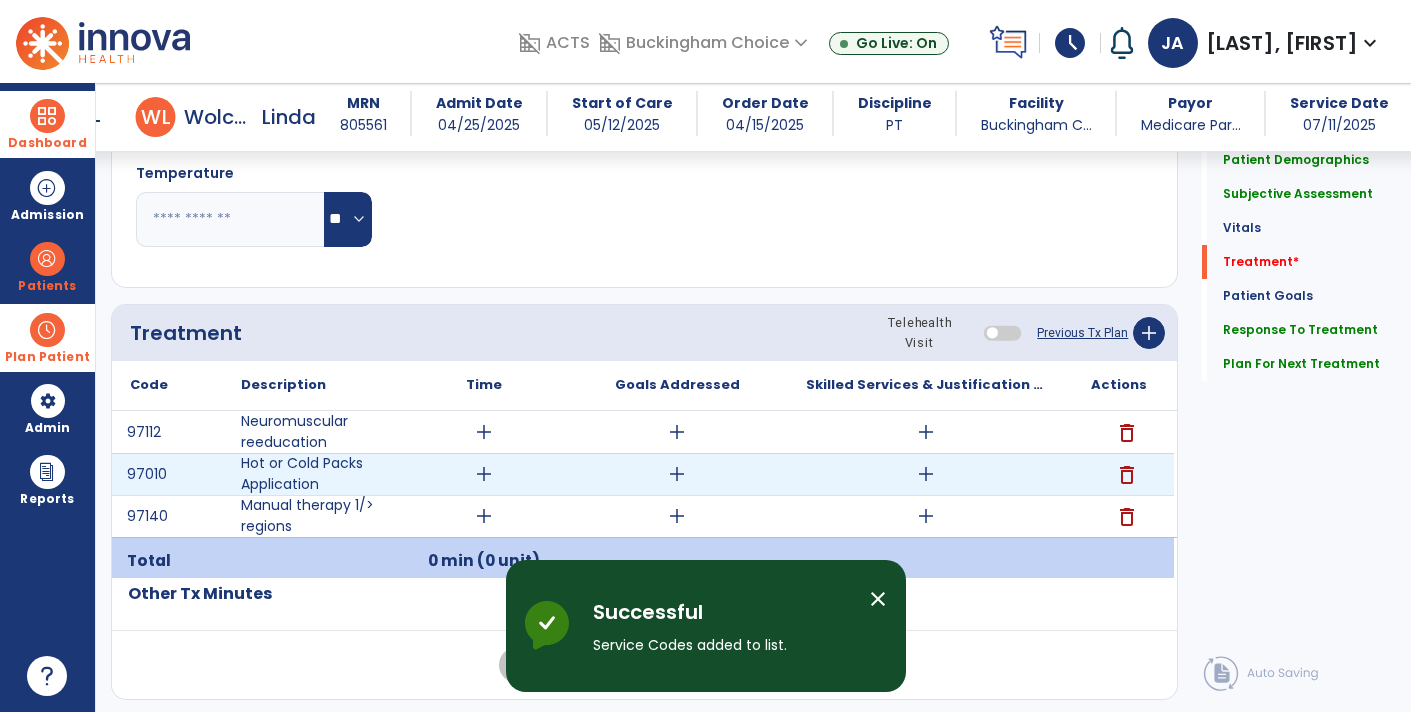 click on "add" at bounding box center [484, 474] 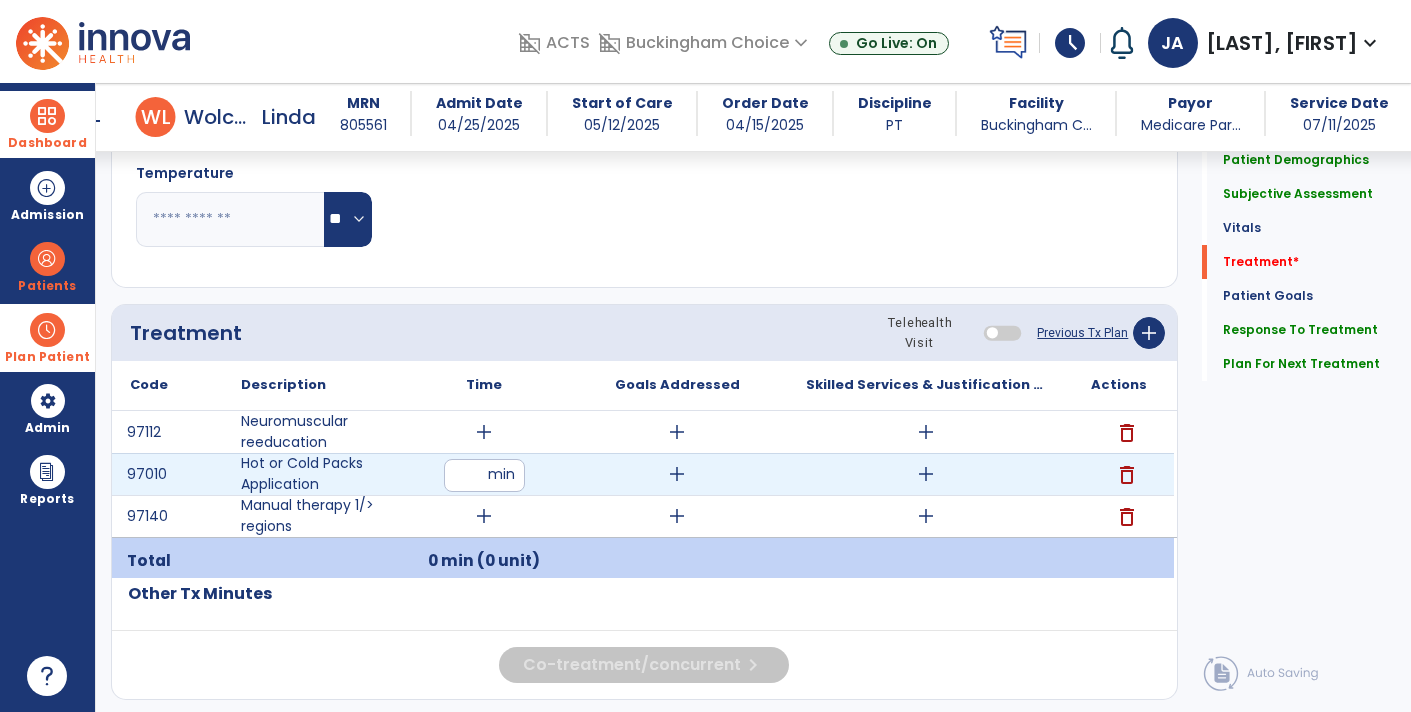type on "*" 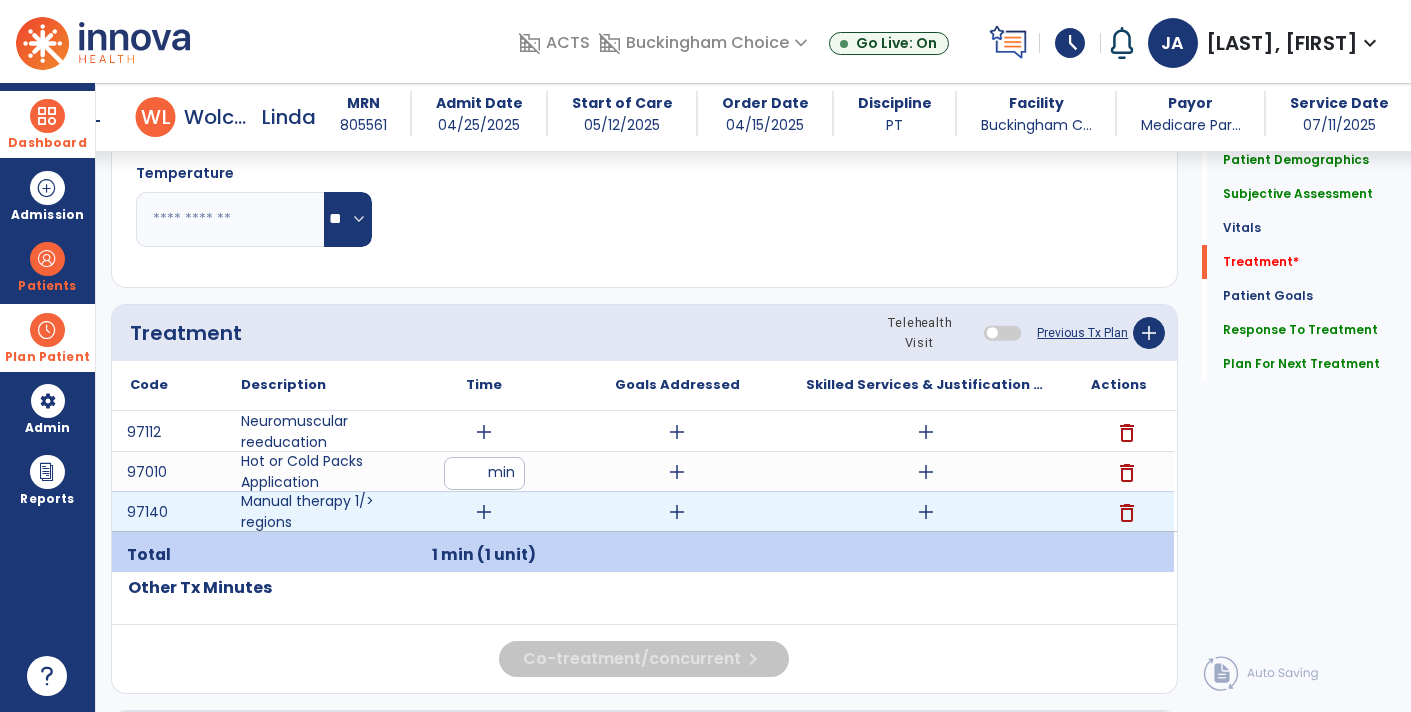 click on "add" at bounding box center (484, 512) 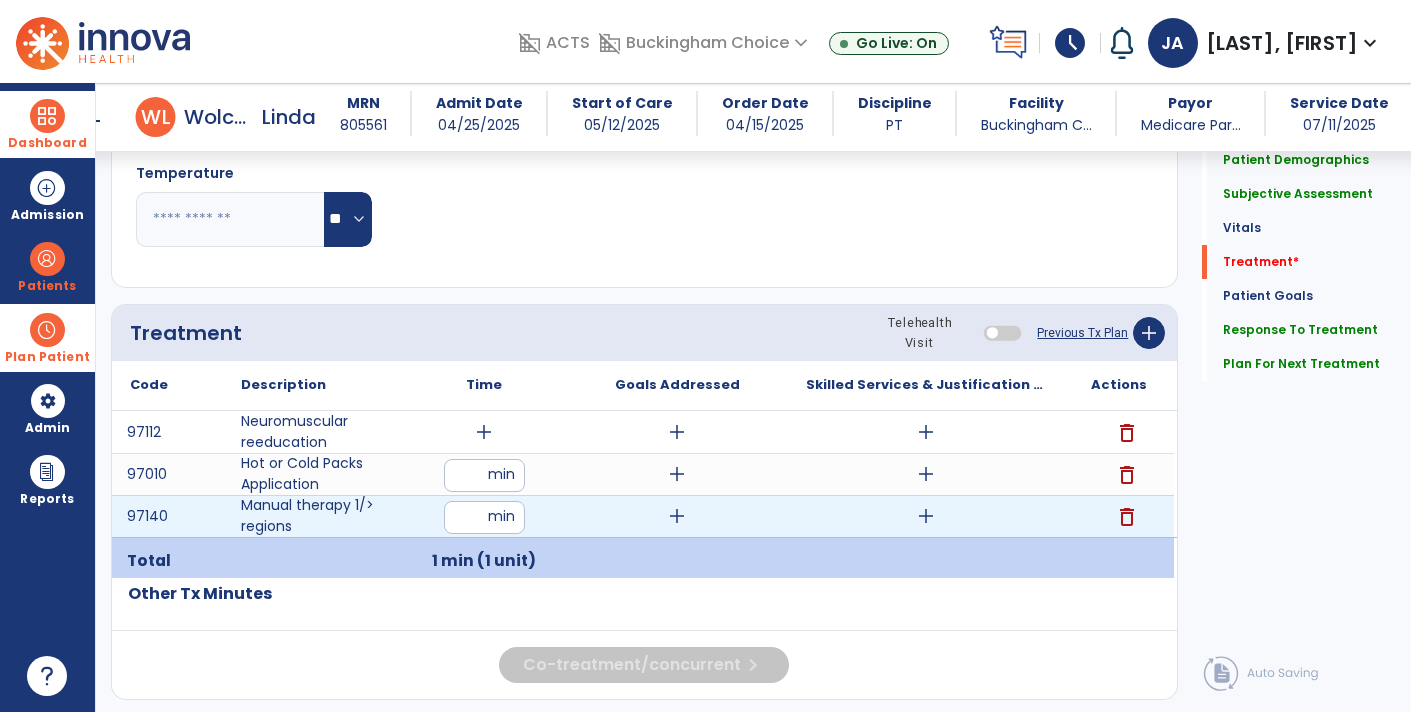 type on "**" 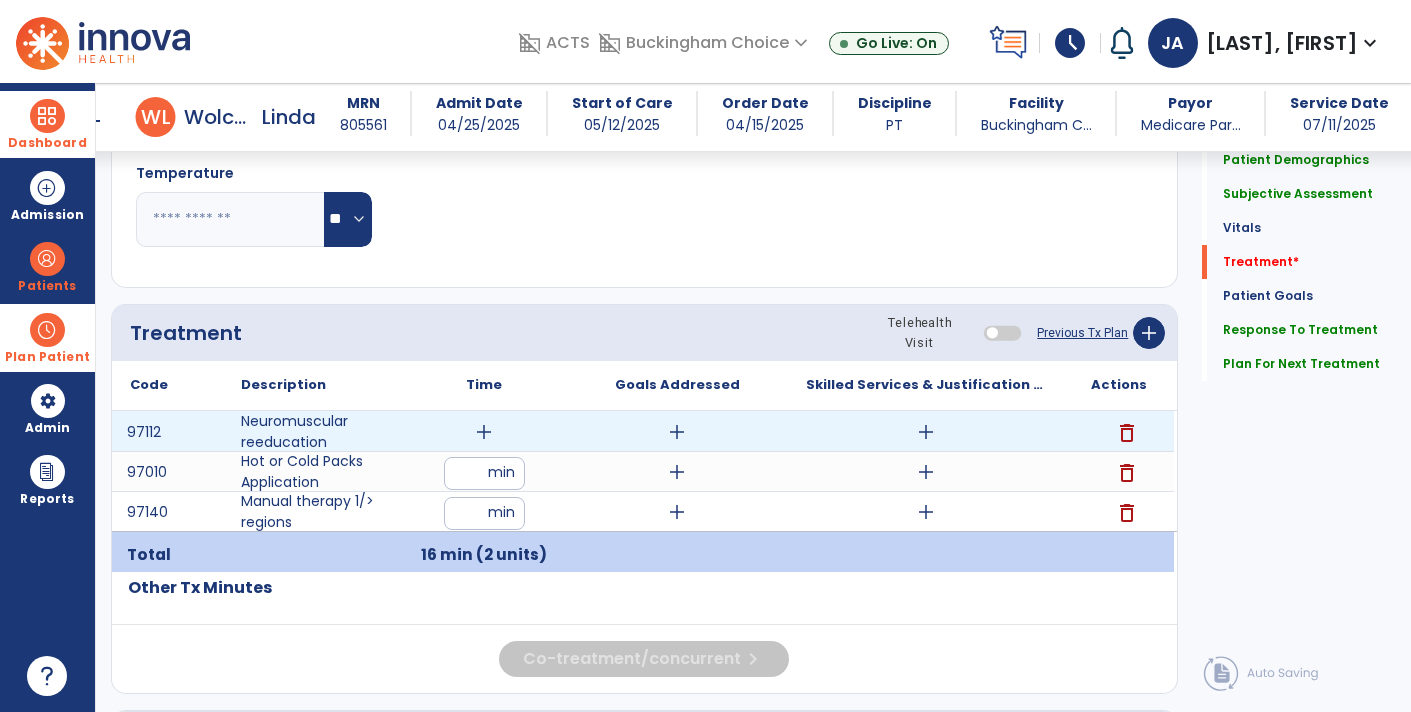 click on "add" at bounding box center [484, 432] 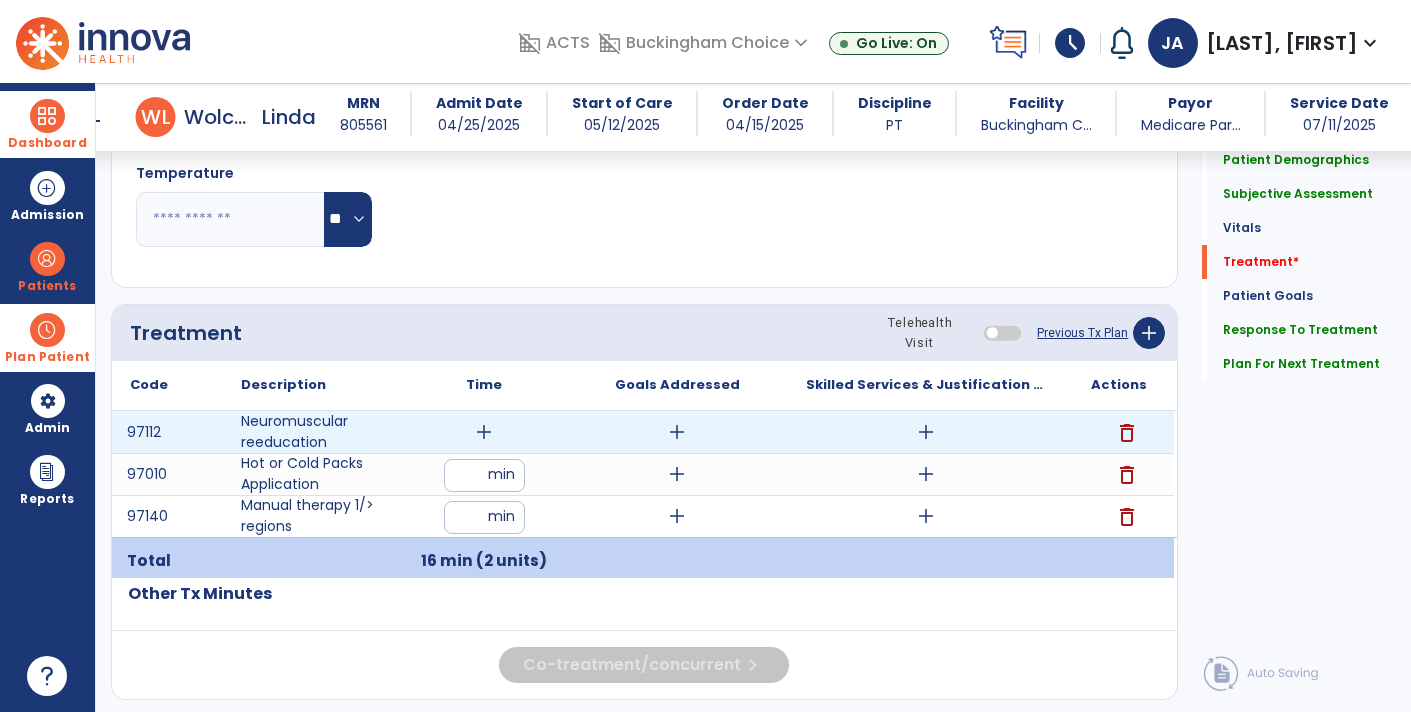 click on "add" at bounding box center (484, 432) 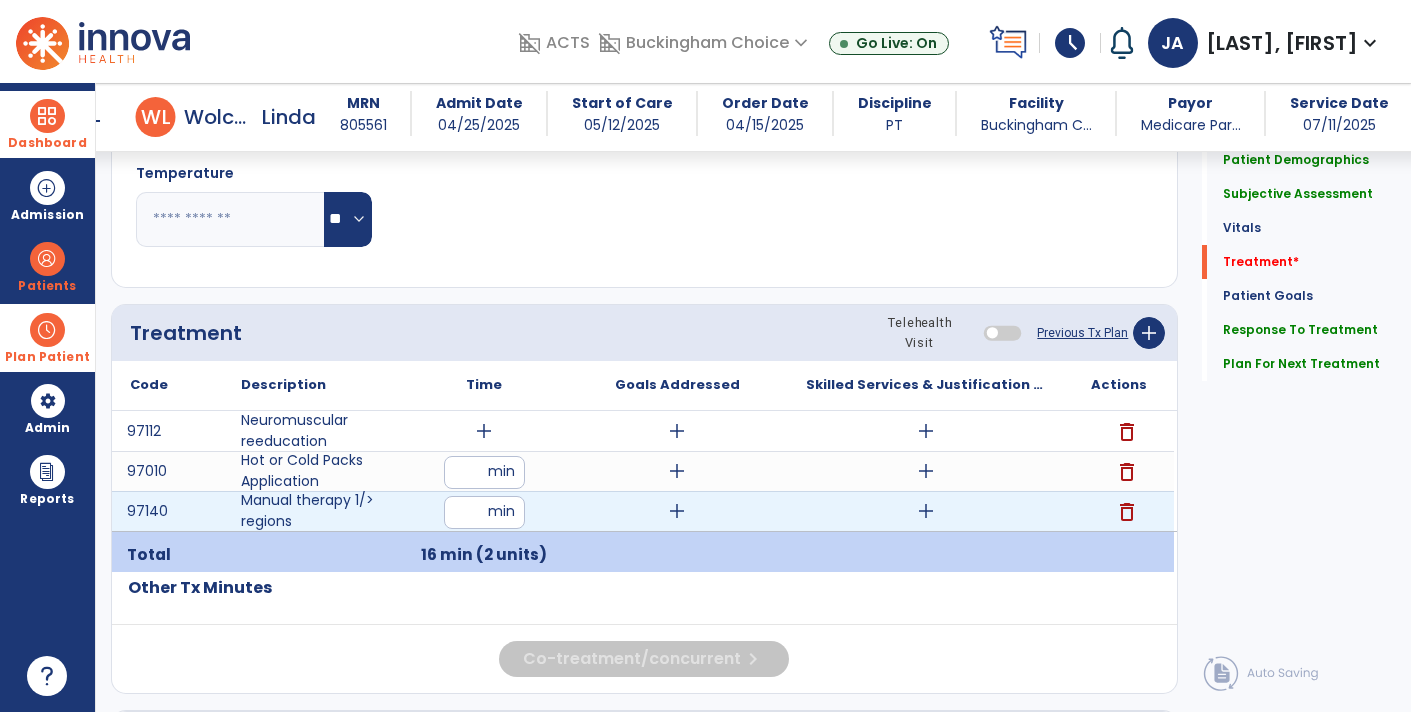 click on "**" at bounding box center [484, 512] 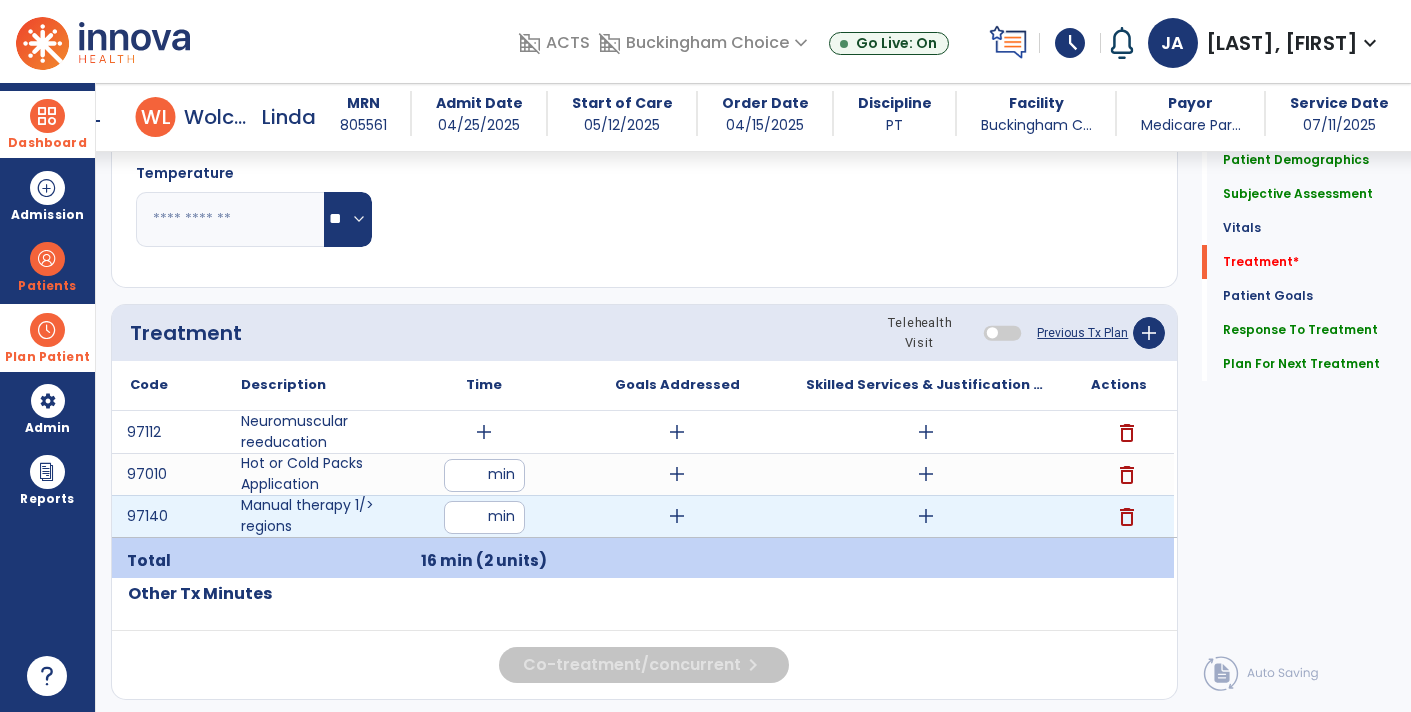 type on "*" 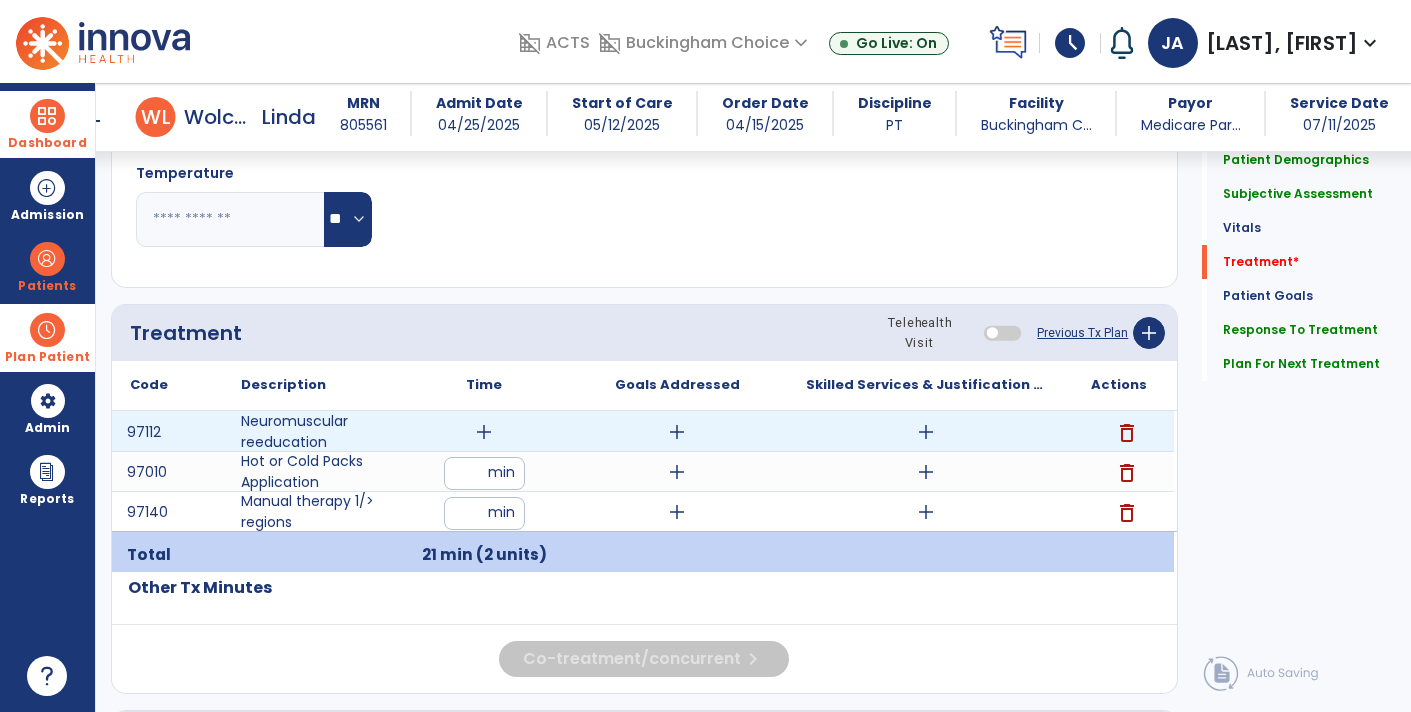 click on "add" at bounding box center [484, 432] 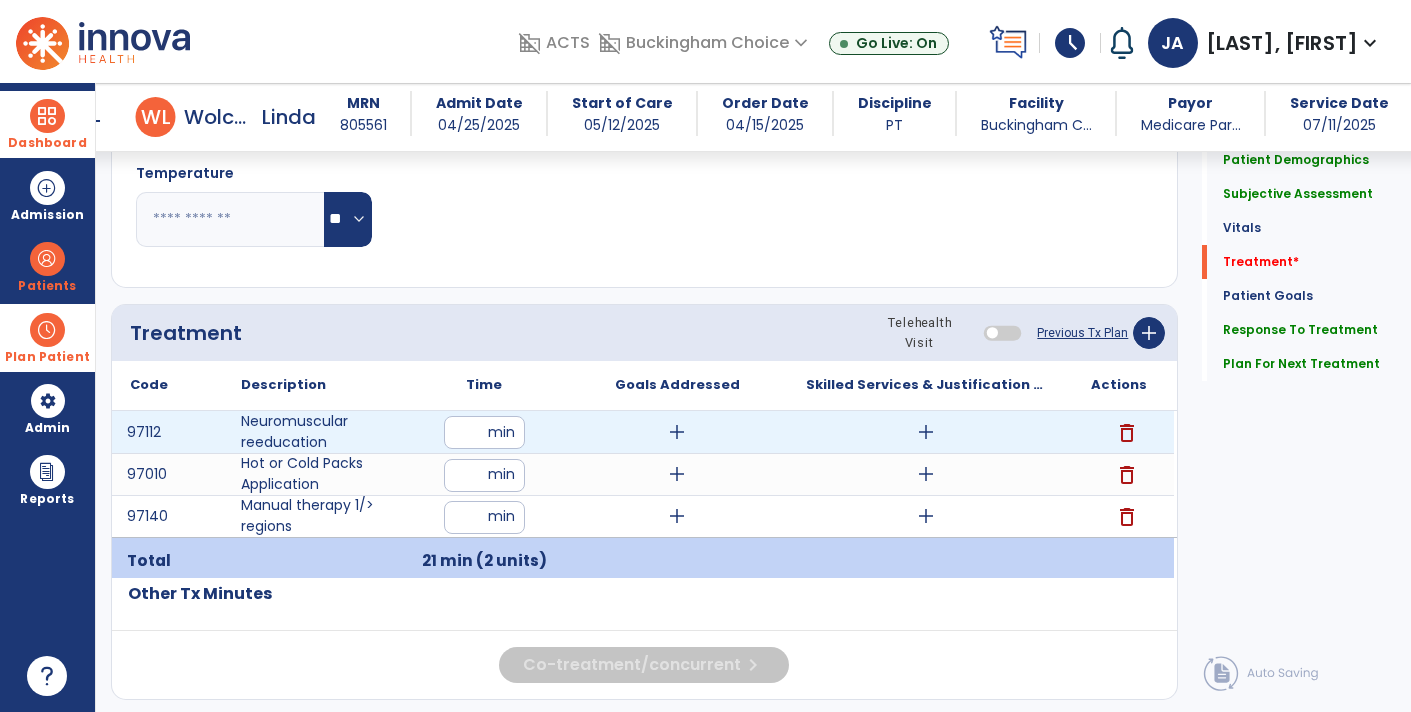 type on "**" 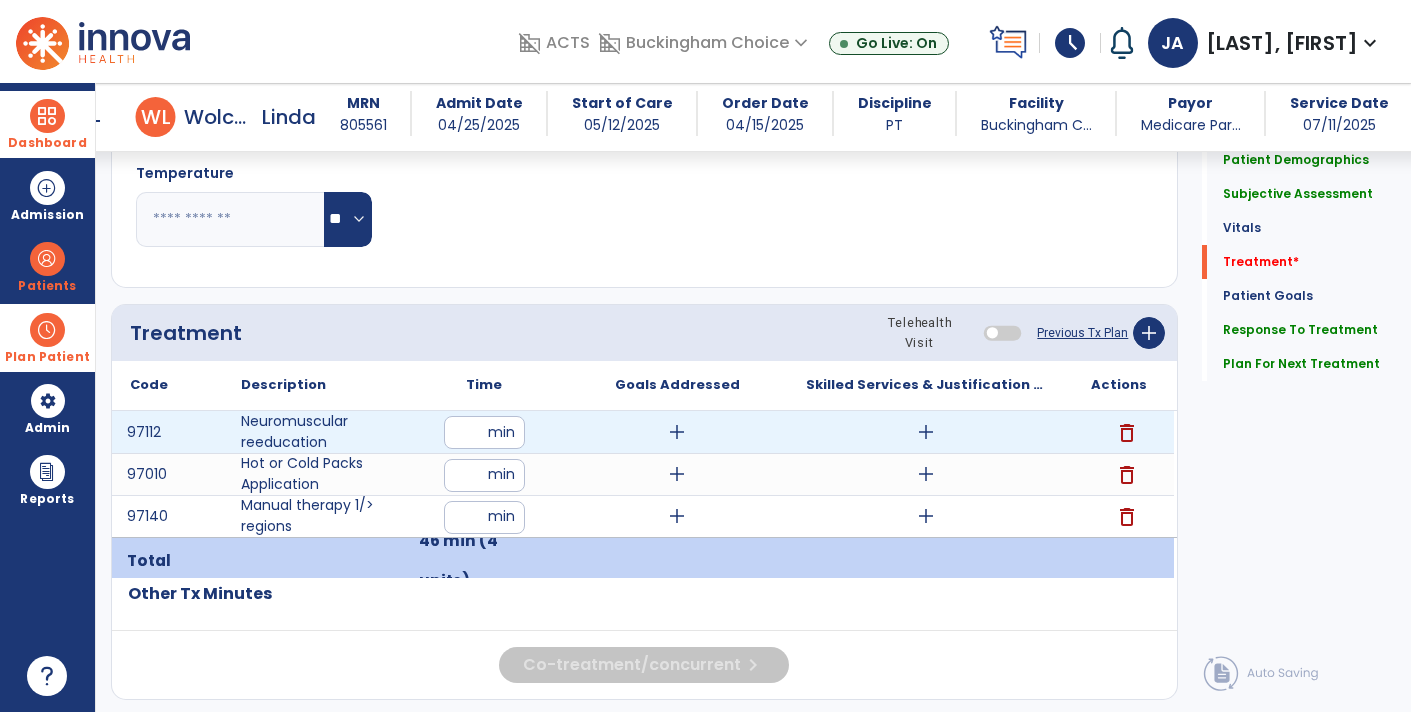 click on "add" at bounding box center (926, 432) 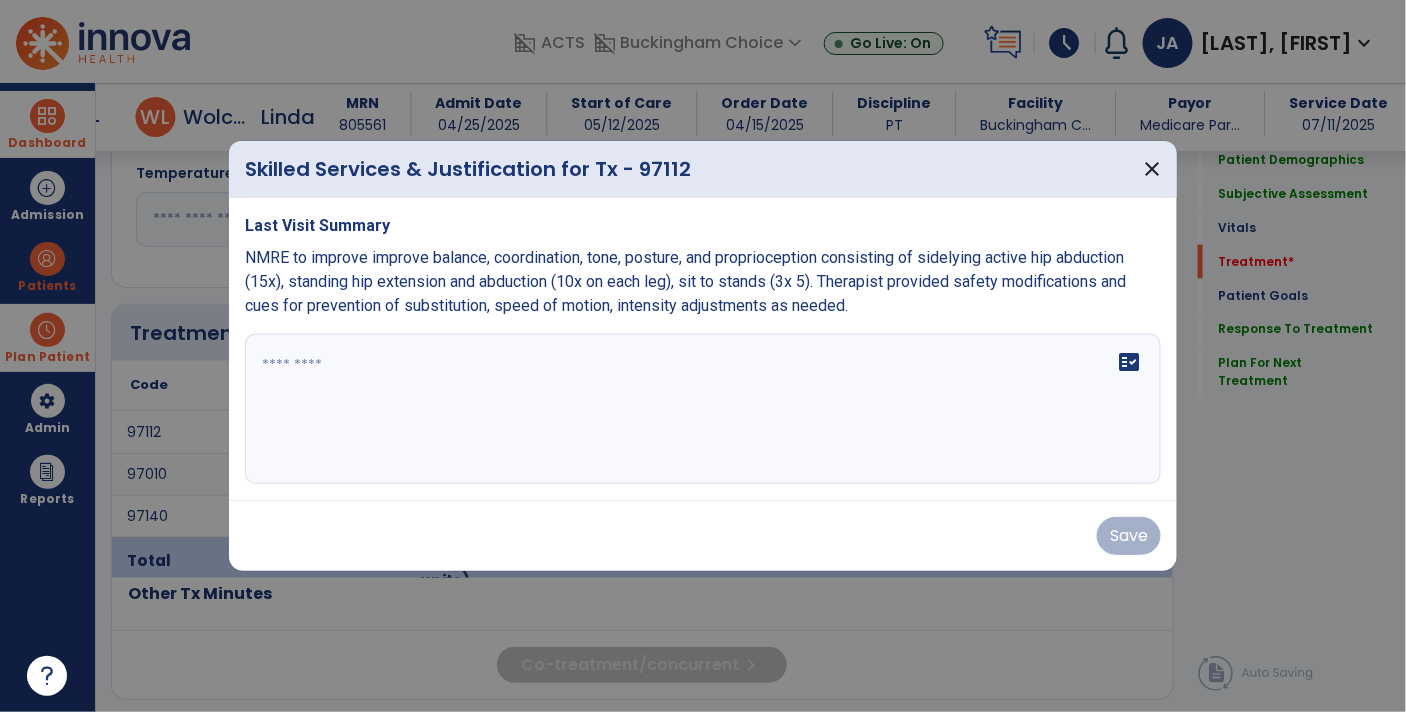 scroll, scrollTop: 945, scrollLeft: 0, axis: vertical 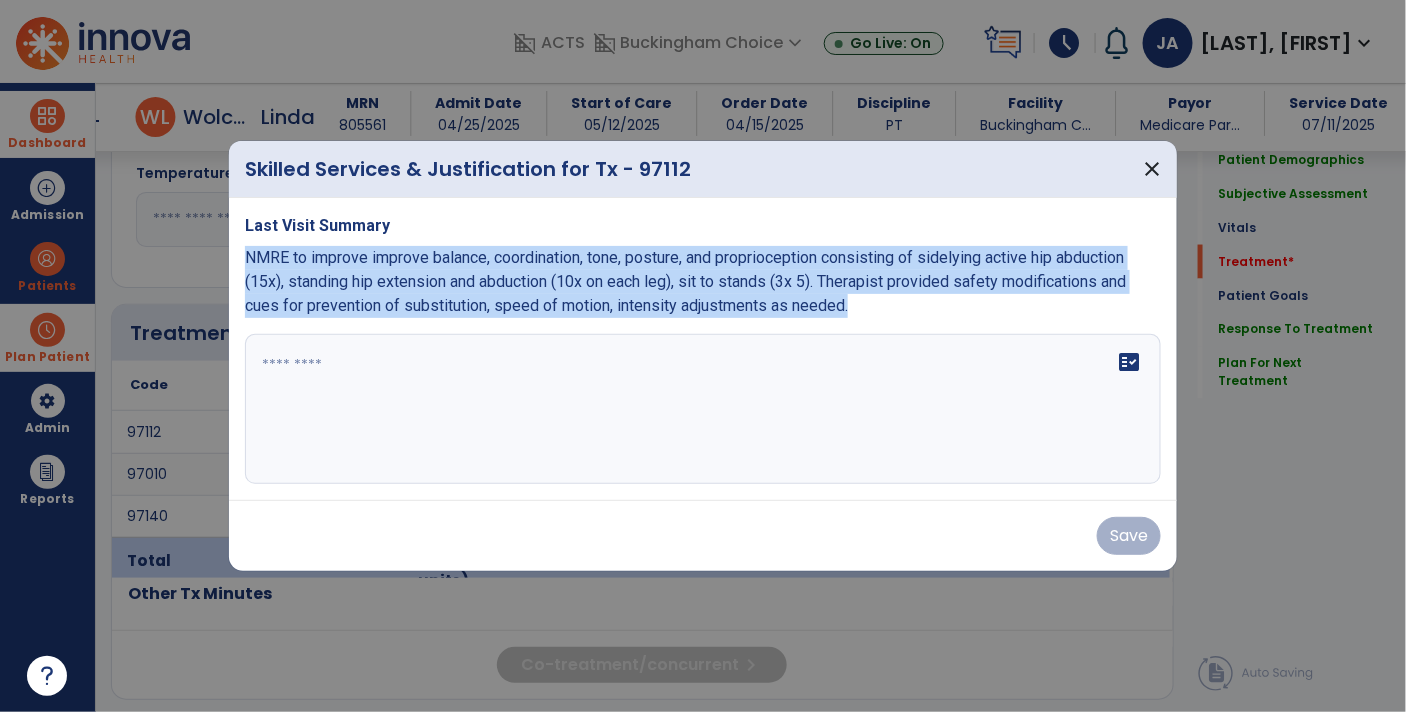 drag, startPoint x: 852, startPoint y: 306, endPoint x: 244, endPoint y: 260, distance: 609.7377 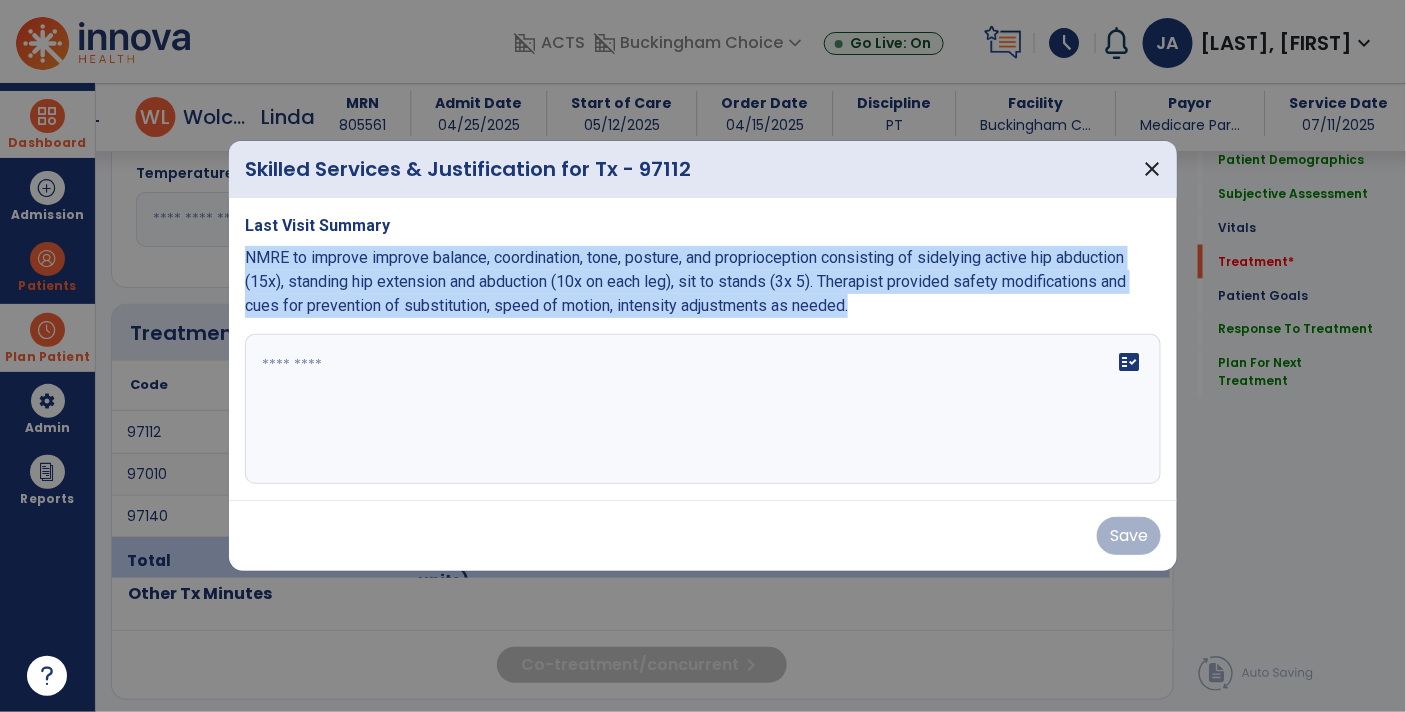 click on "NMRE to improve improve balance, coordination, tone, posture, and proprioception consisting of sidelying active hip abduction (15x), standing hip extension and abduction (10x on each leg), sit to stands (3x 5). Therapist provided safety modifications and cues for prevention of substitution, speed of motion, intensity adjustments as needed." at bounding box center (685, 281) 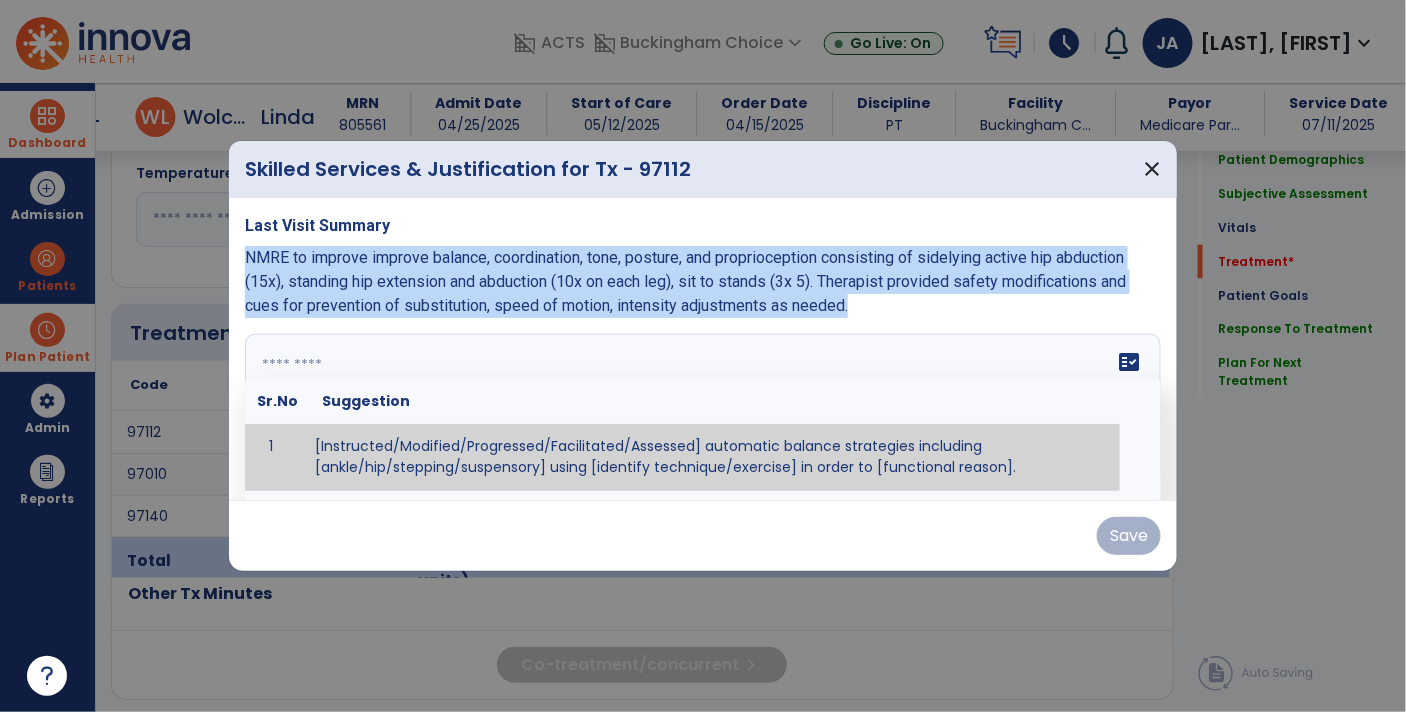 click at bounding box center [703, 409] 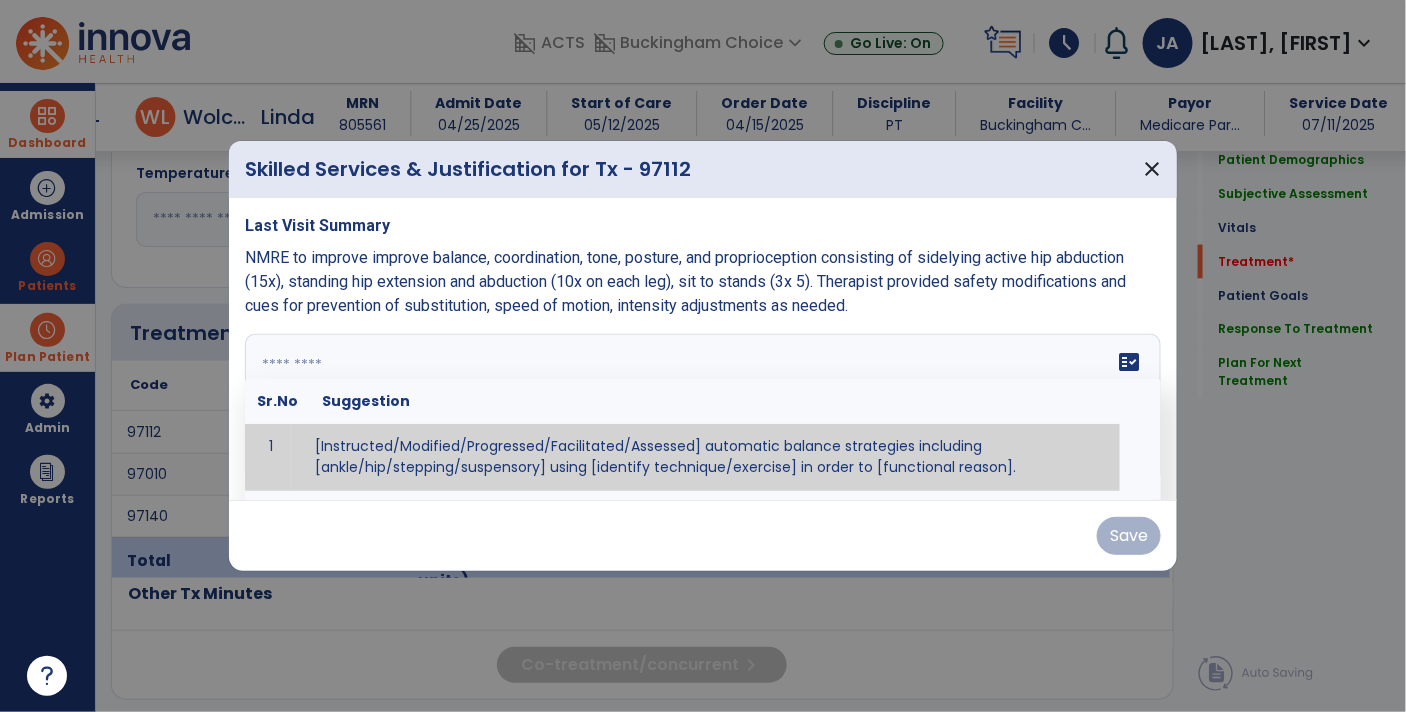 paste on "**********" 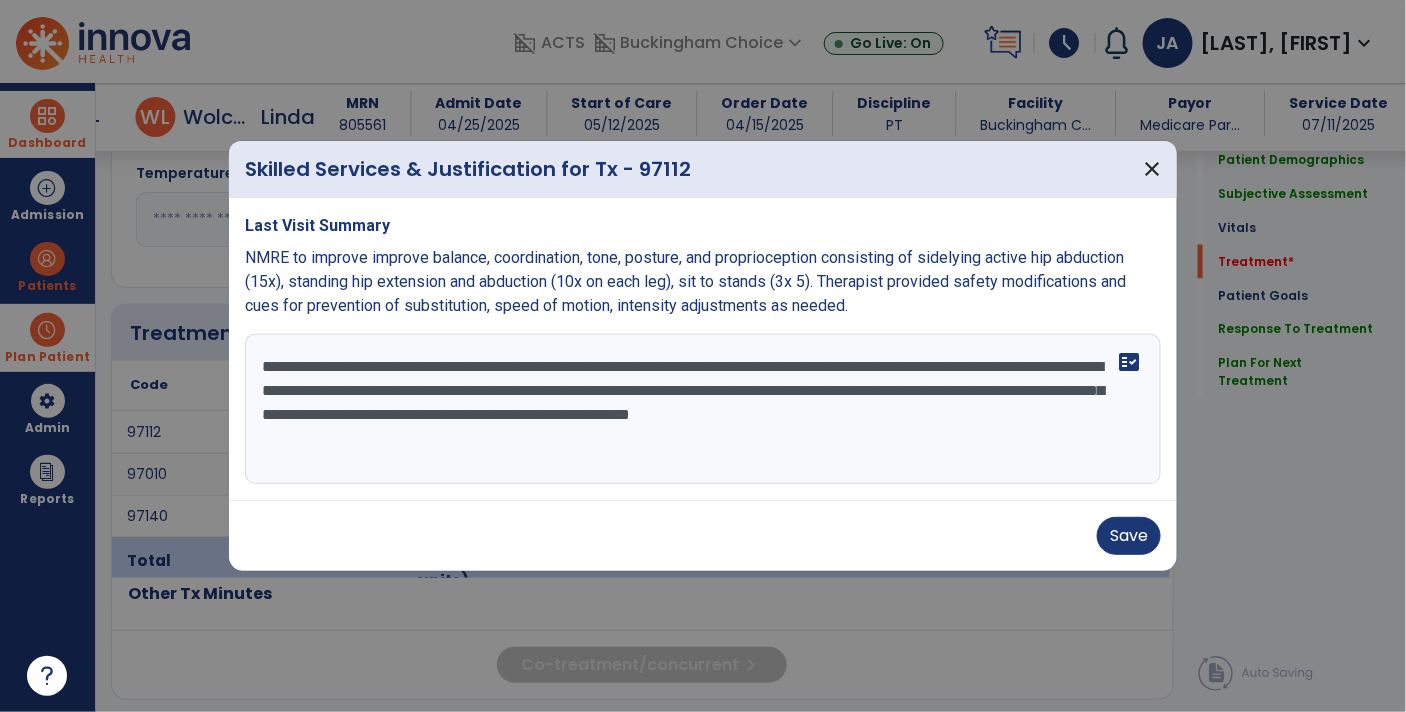 drag, startPoint x: 260, startPoint y: 390, endPoint x: 475, endPoint y: 390, distance: 215 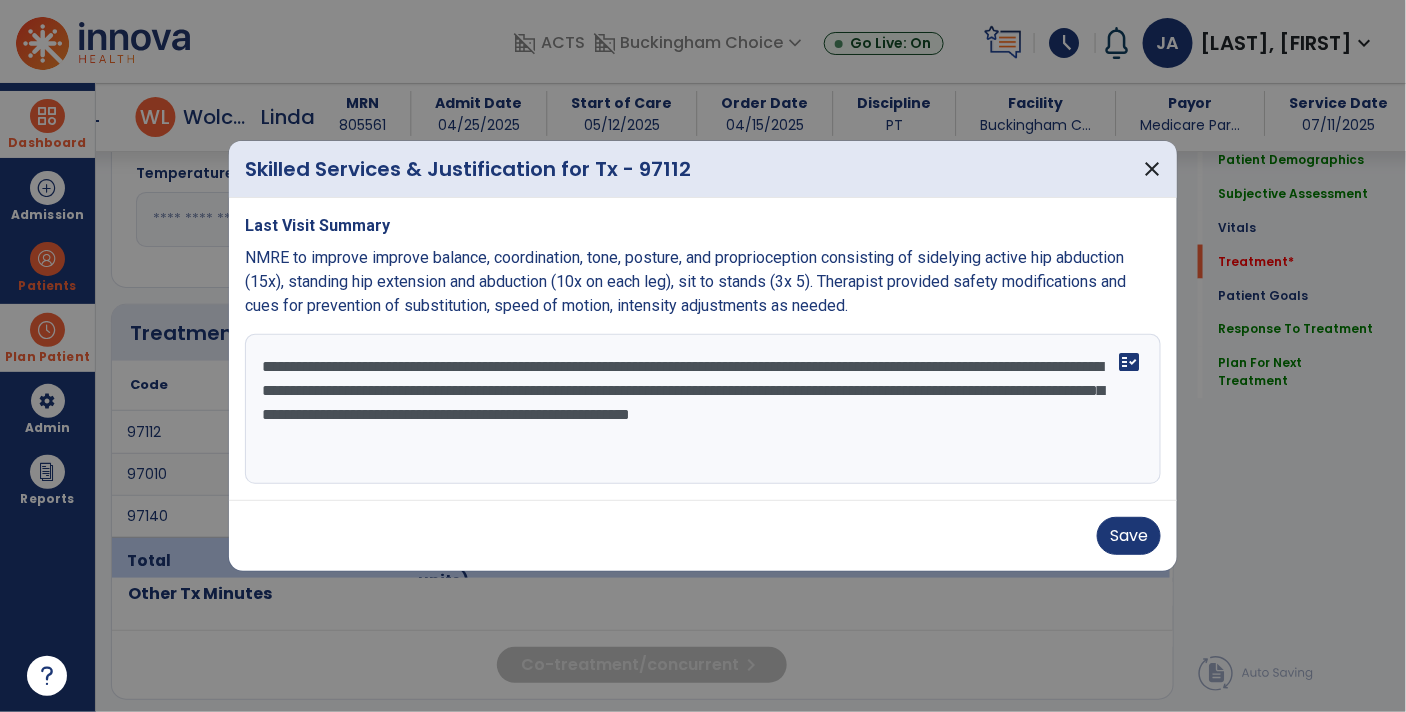 click on "**********" at bounding box center (703, 409) 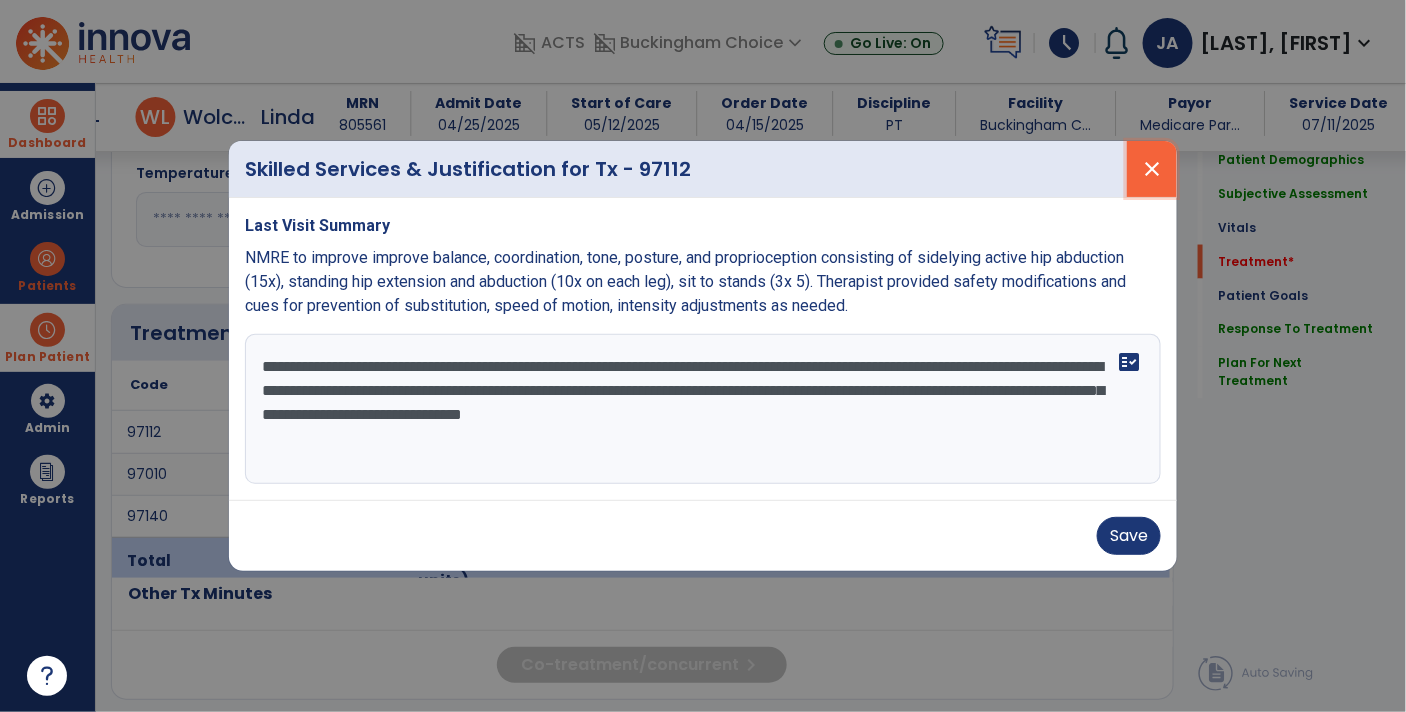 click on "close" at bounding box center [1152, 169] 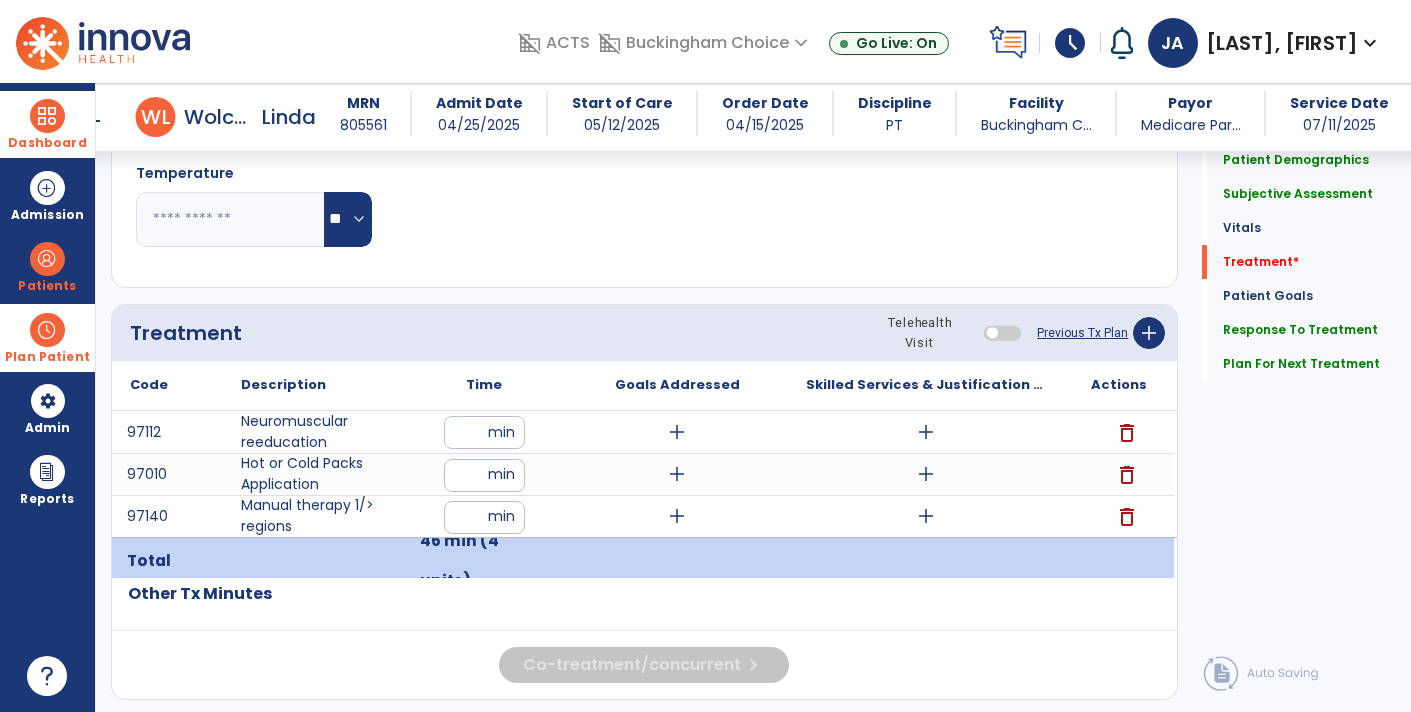 click on "Previous Tx Plan" 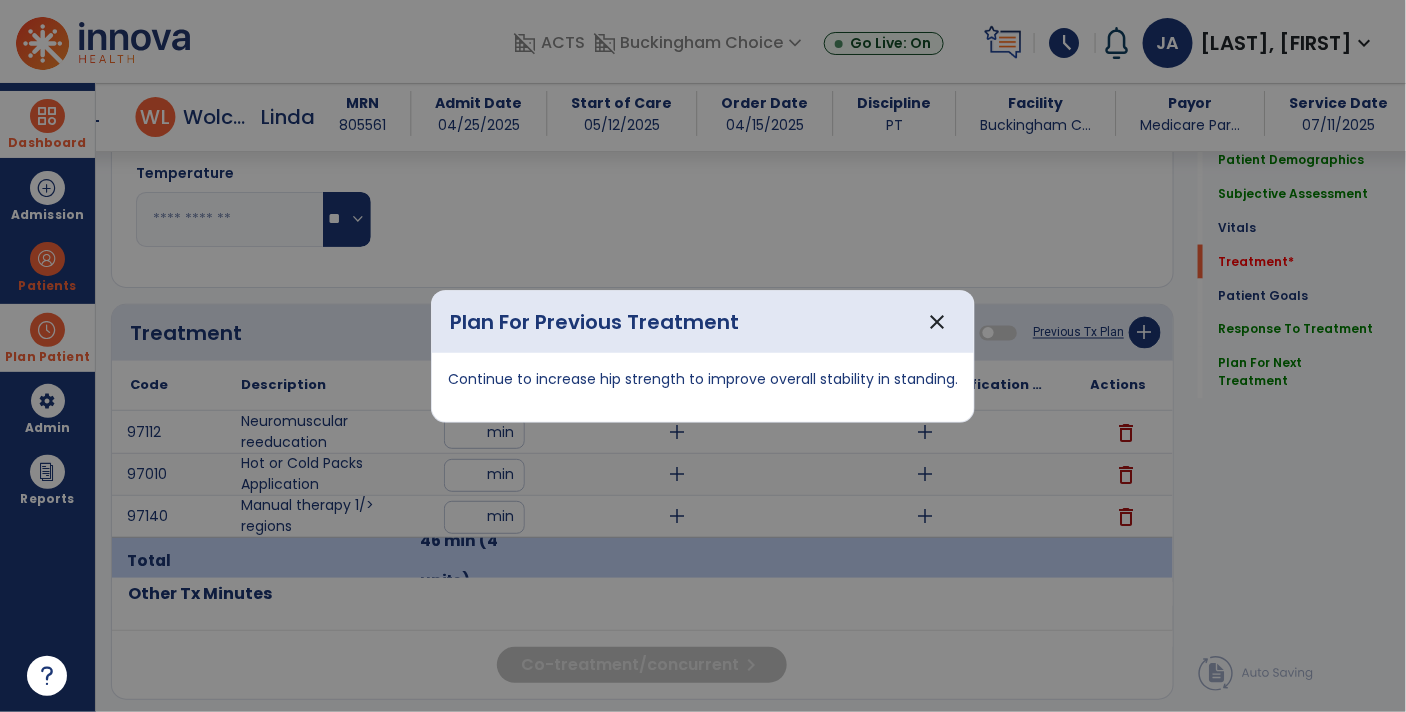 scroll, scrollTop: 945, scrollLeft: 0, axis: vertical 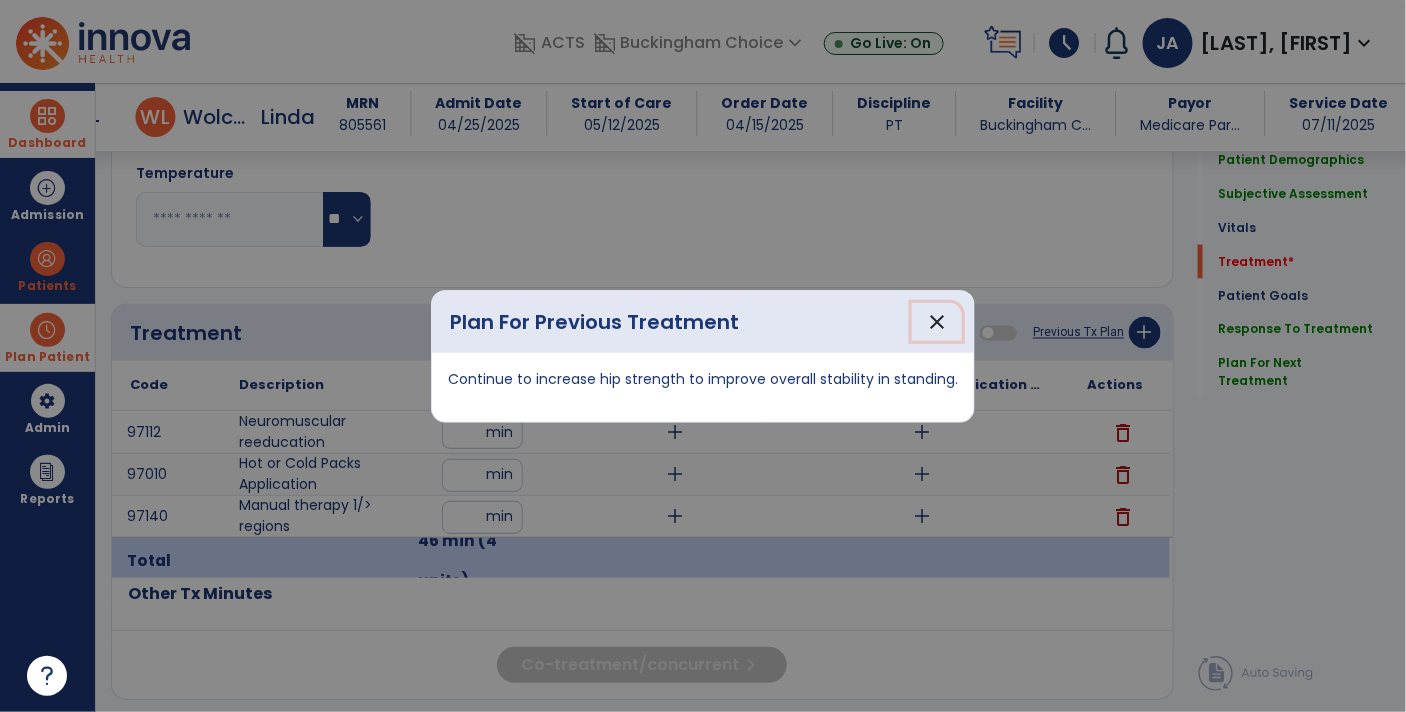 click on "close" at bounding box center (937, 322) 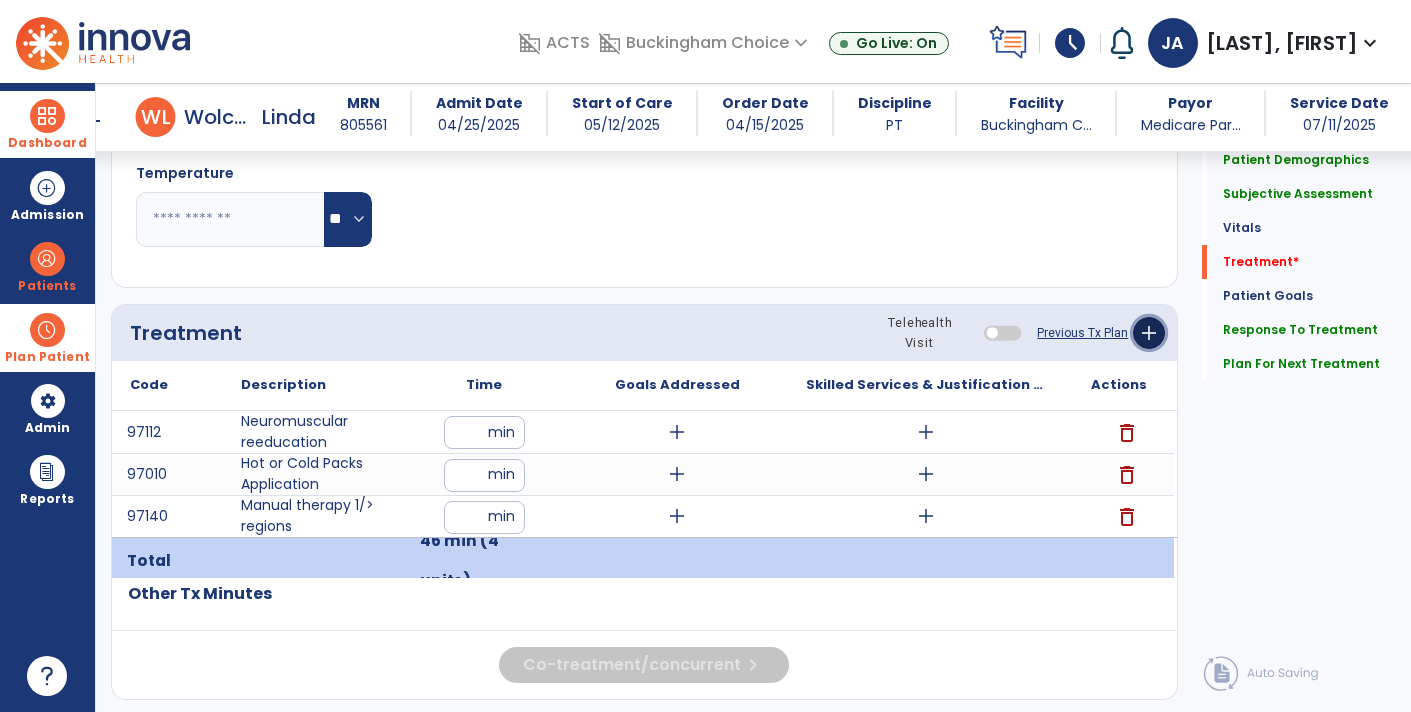 click on "add" 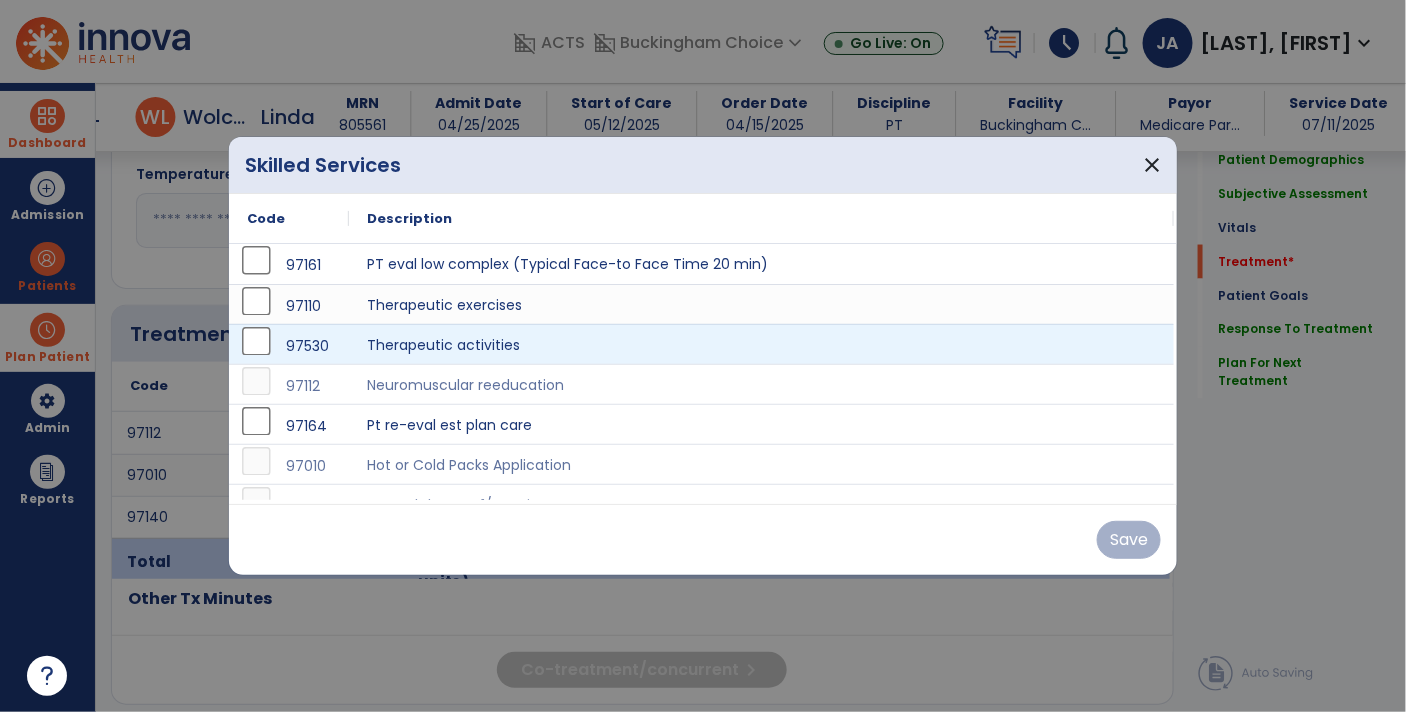scroll, scrollTop: 945, scrollLeft: 0, axis: vertical 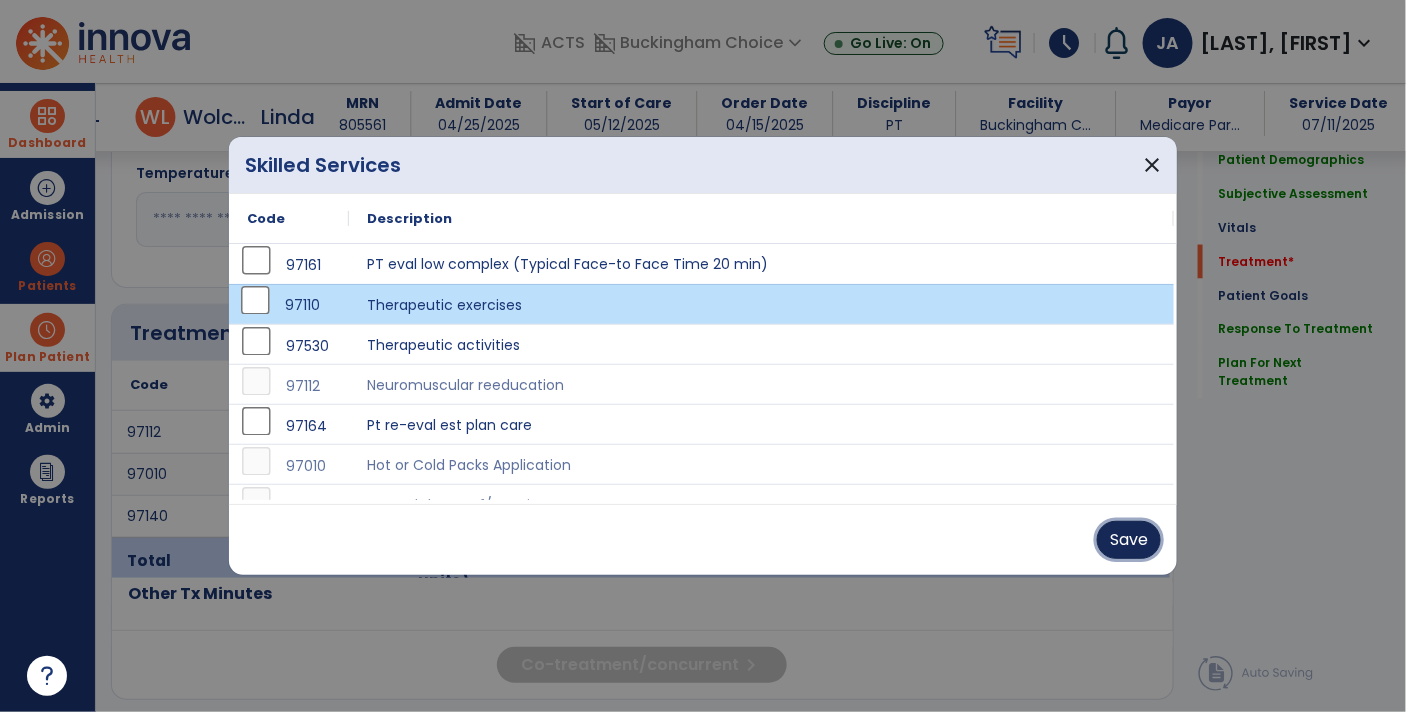 click on "Save" at bounding box center (1129, 540) 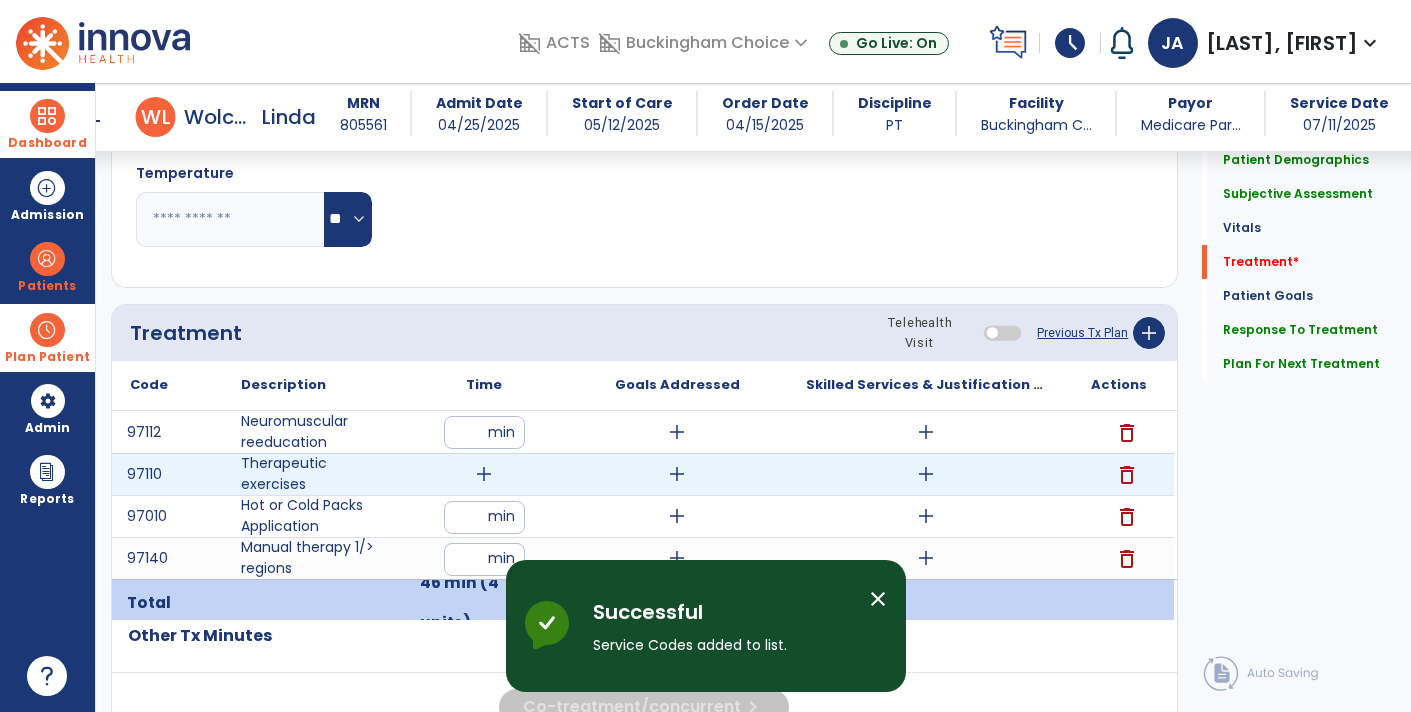 click on "add" at bounding box center [926, 474] 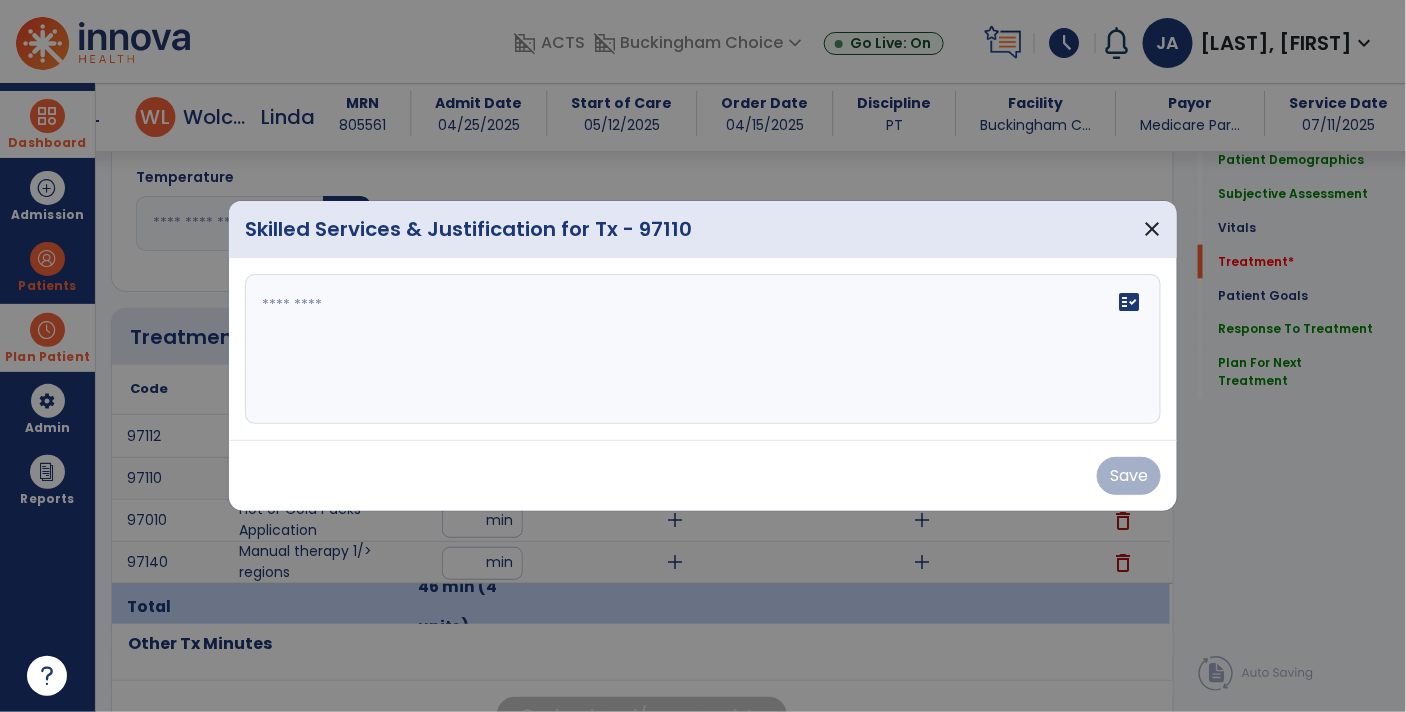scroll, scrollTop: 945, scrollLeft: 0, axis: vertical 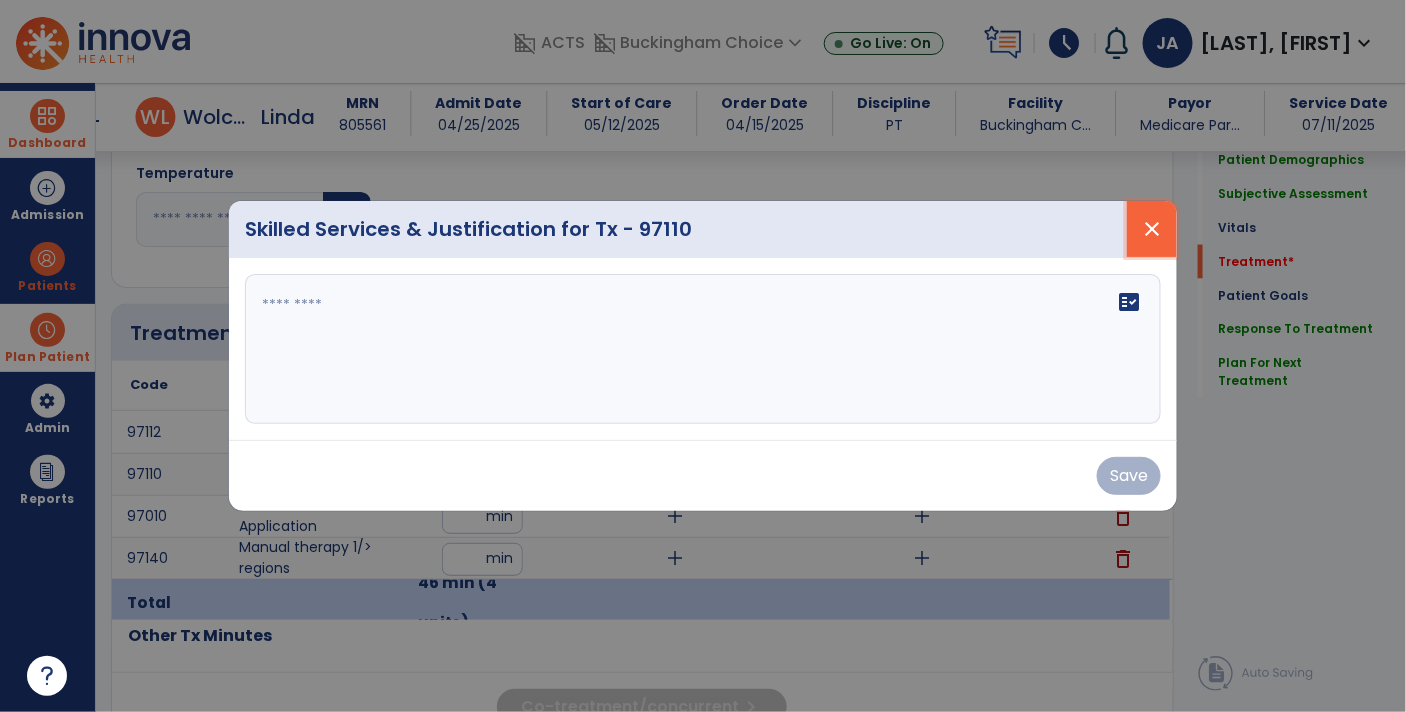 click on "close" at bounding box center [1152, 229] 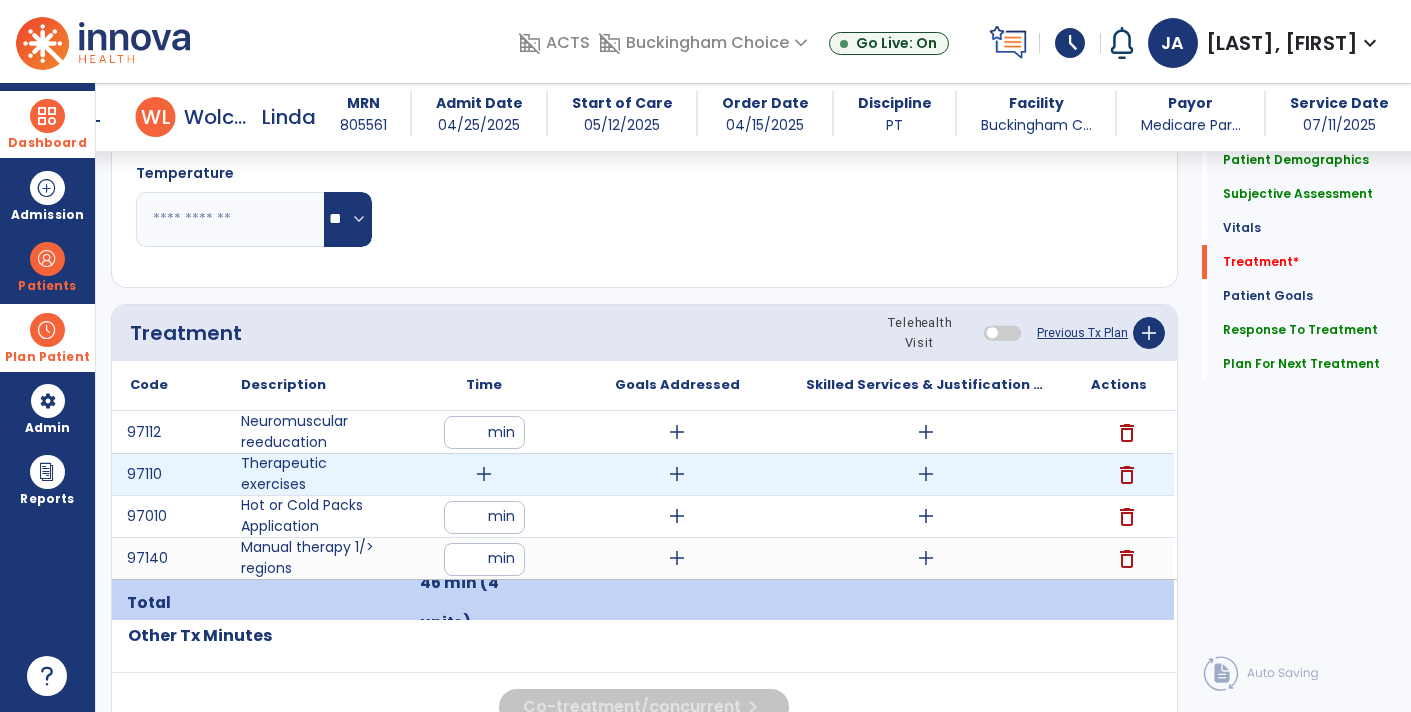 click on "delete" at bounding box center (1127, 475) 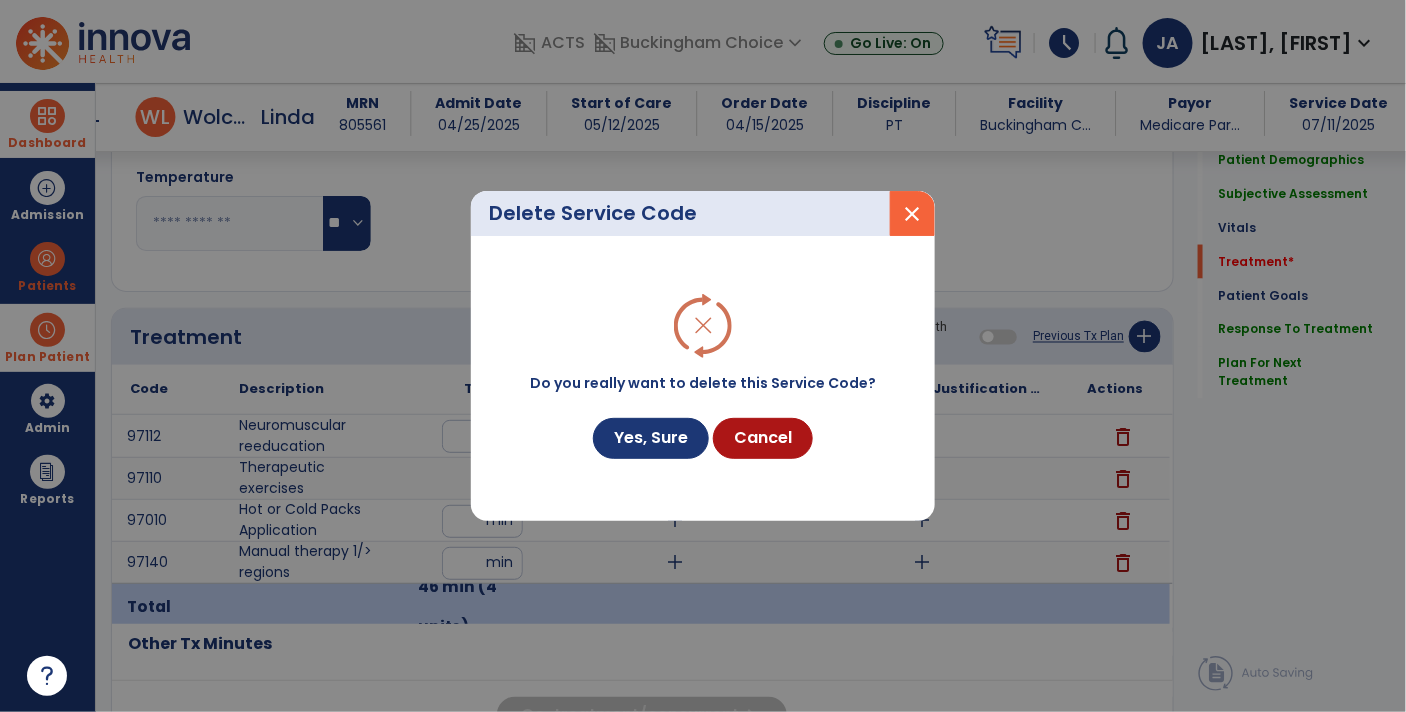 scroll, scrollTop: 945, scrollLeft: 0, axis: vertical 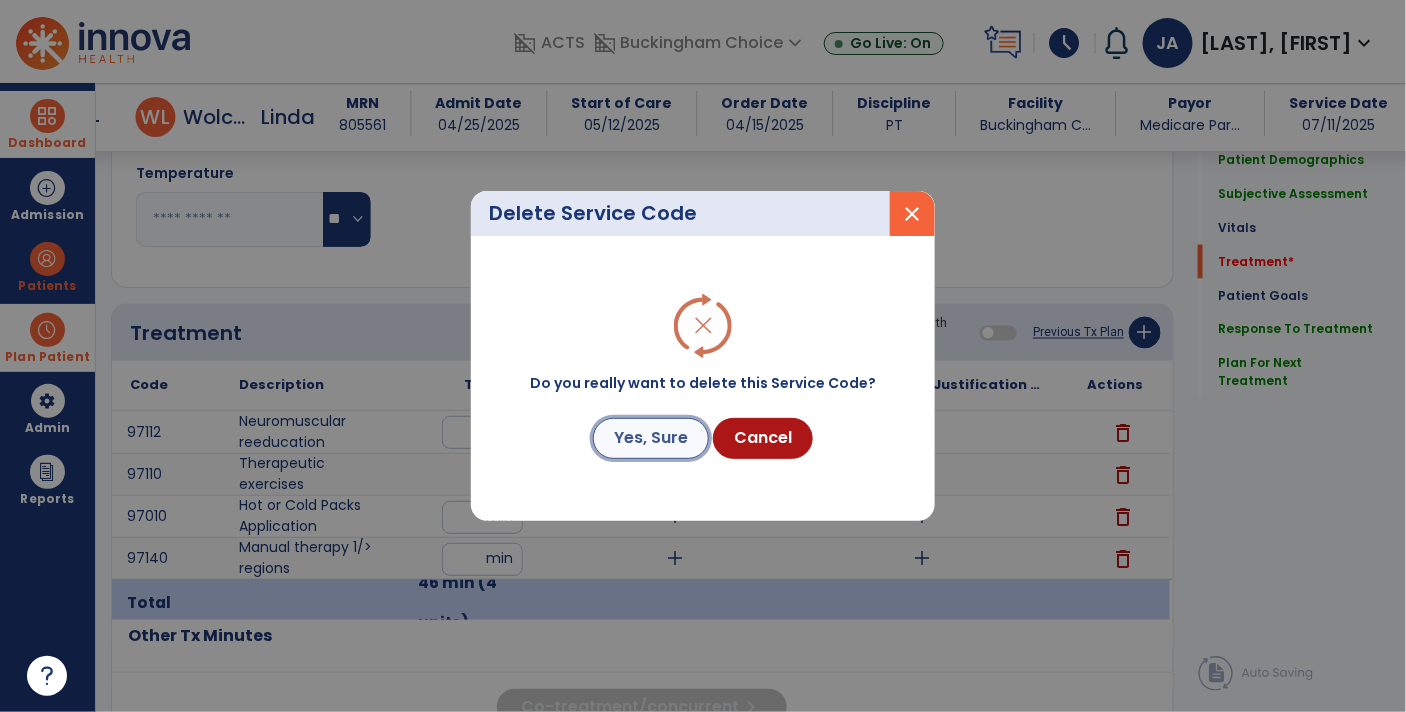 click on "Yes, Sure" at bounding box center (651, 438) 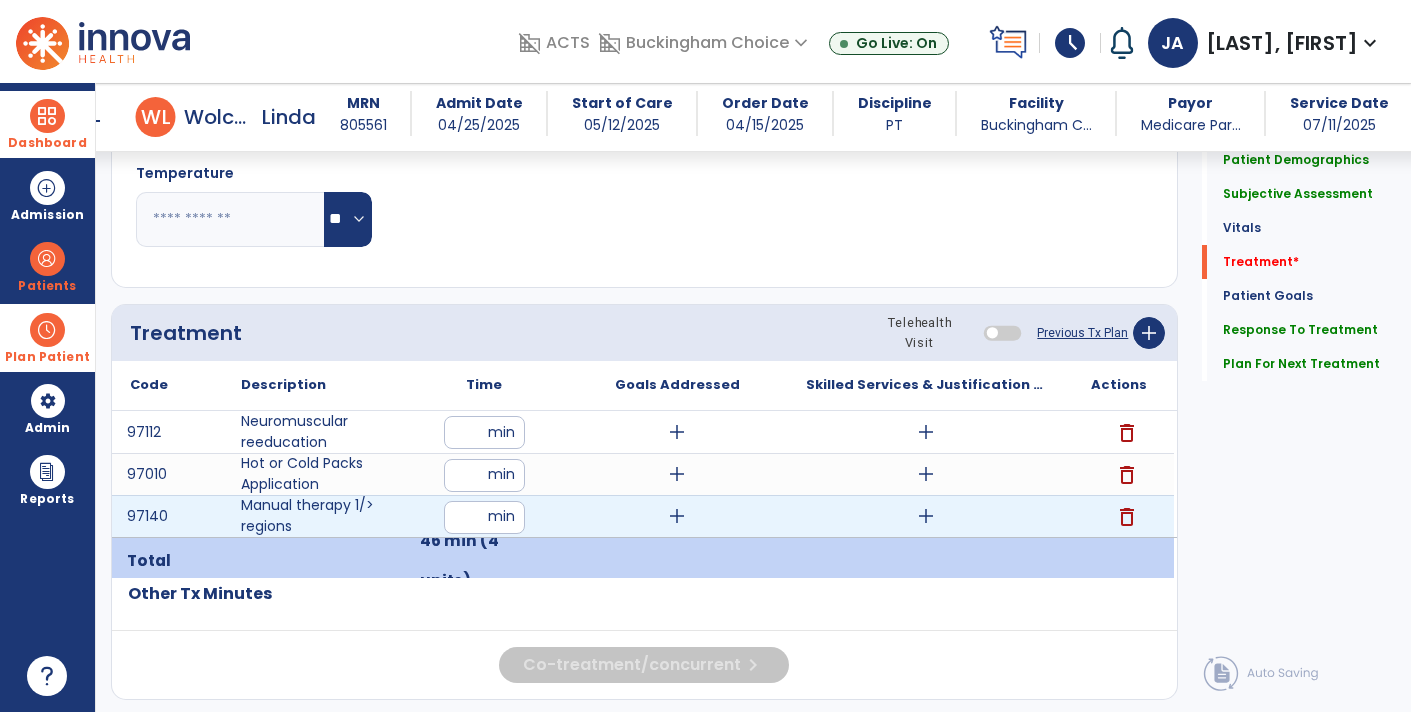 click on "add" at bounding box center (926, 516) 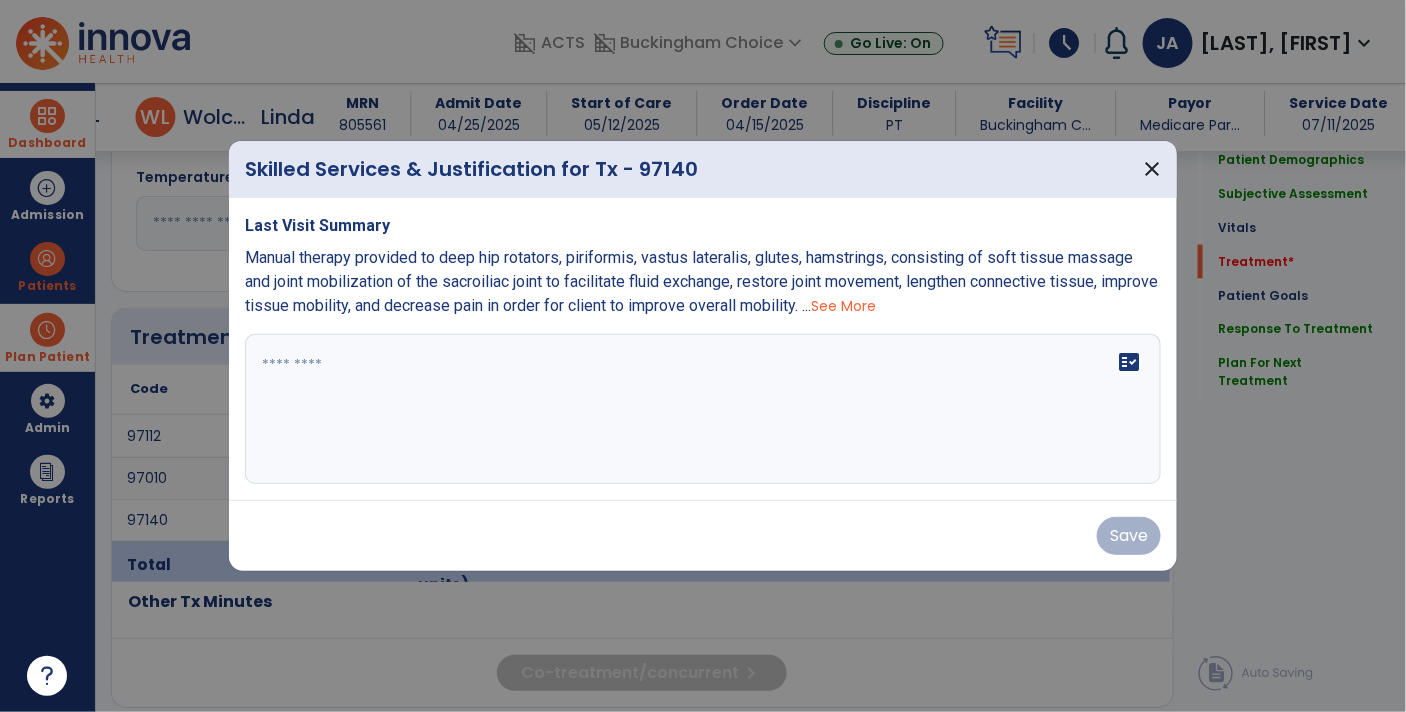 scroll, scrollTop: 945, scrollLeft: 0, axis: vertical 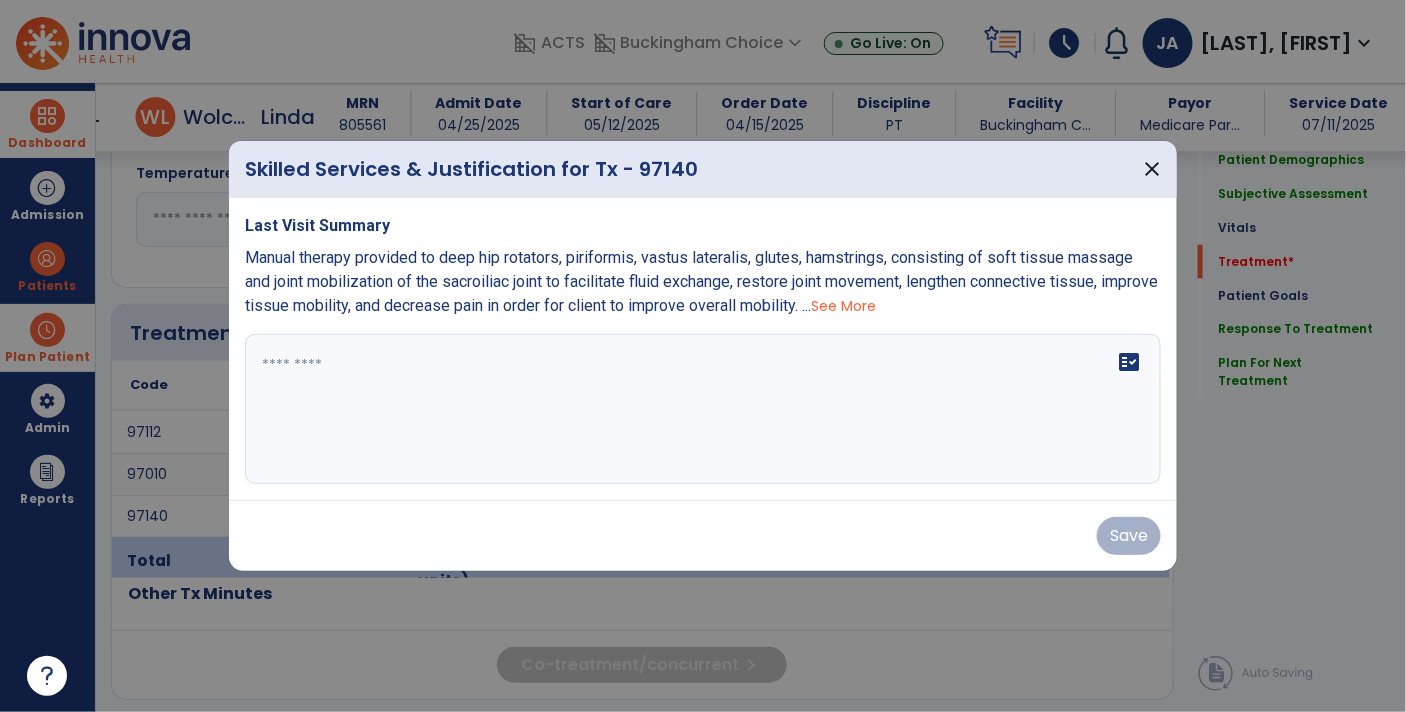 click on "See More" at bounding box center (843, 306) 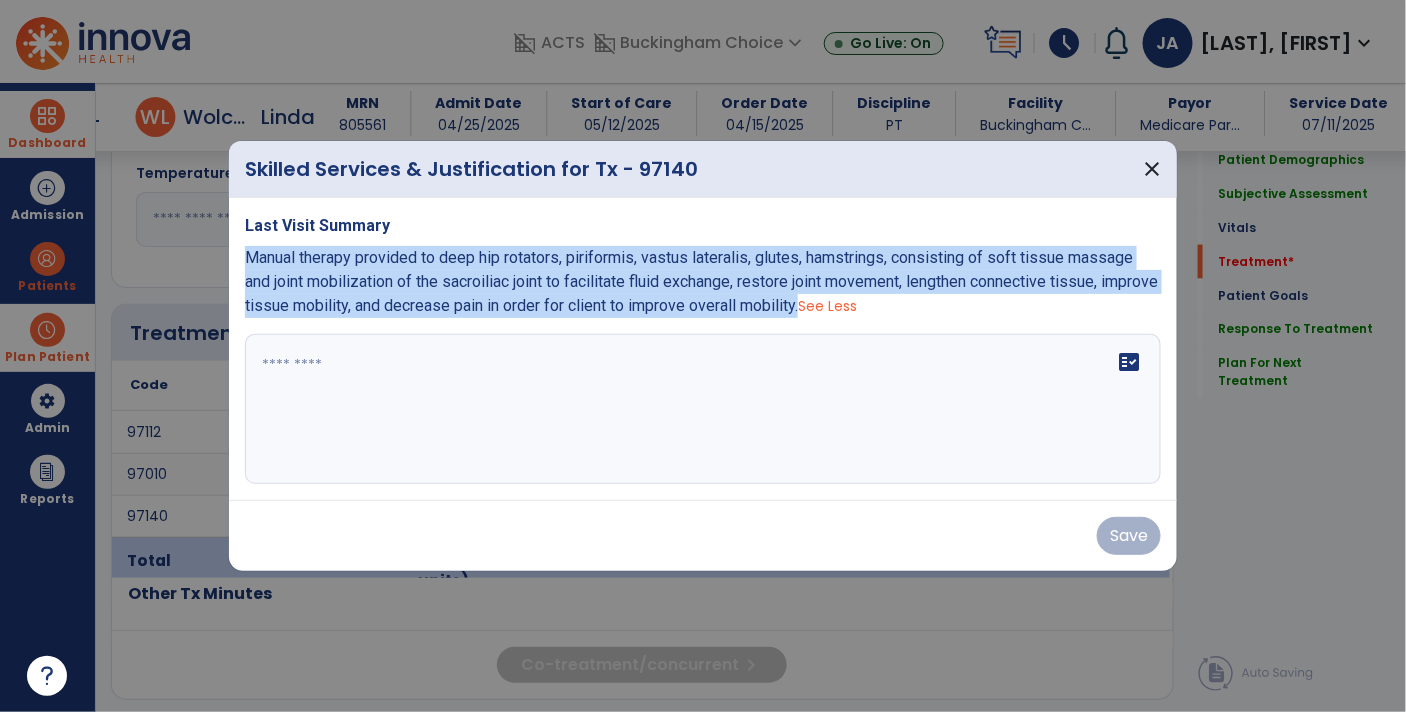 drag, startPoint x: 863, startPoint y: 315, endPoint x: 243, endPoint y: 254, distance: 622.9936 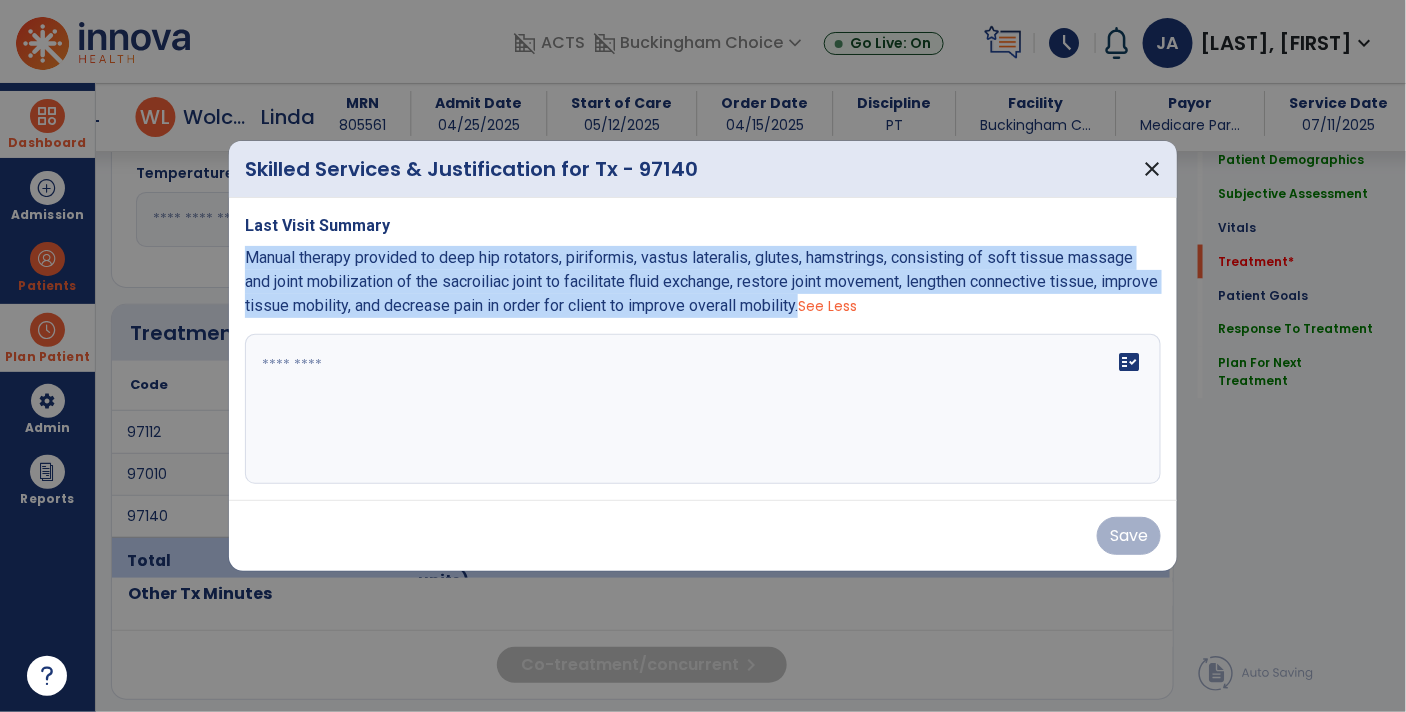 click on "Last Visit Summary Manual therapy provided to deep hip rotators, piriformis, vastus lateralis, glutes, hamstrings, consisting of soft tissue massage and joint mobilization of the sacroiliac joint to facilitate fluid exchange, restore joint movement, lengthen connective tissue, improve tissue mobility, and decrease pain in order for client to improve overall mobility.  See Less   fact_check" at bounding box center (703, 349) 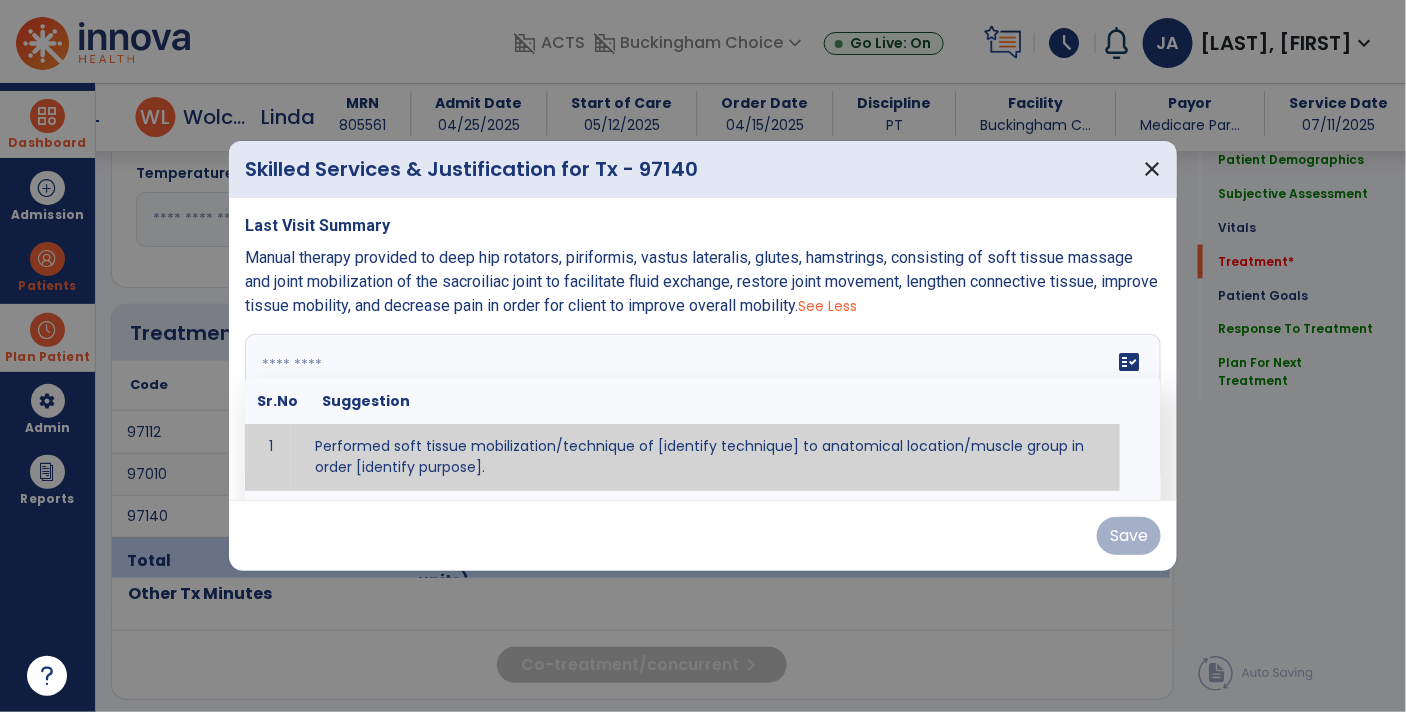 paste on "**********" 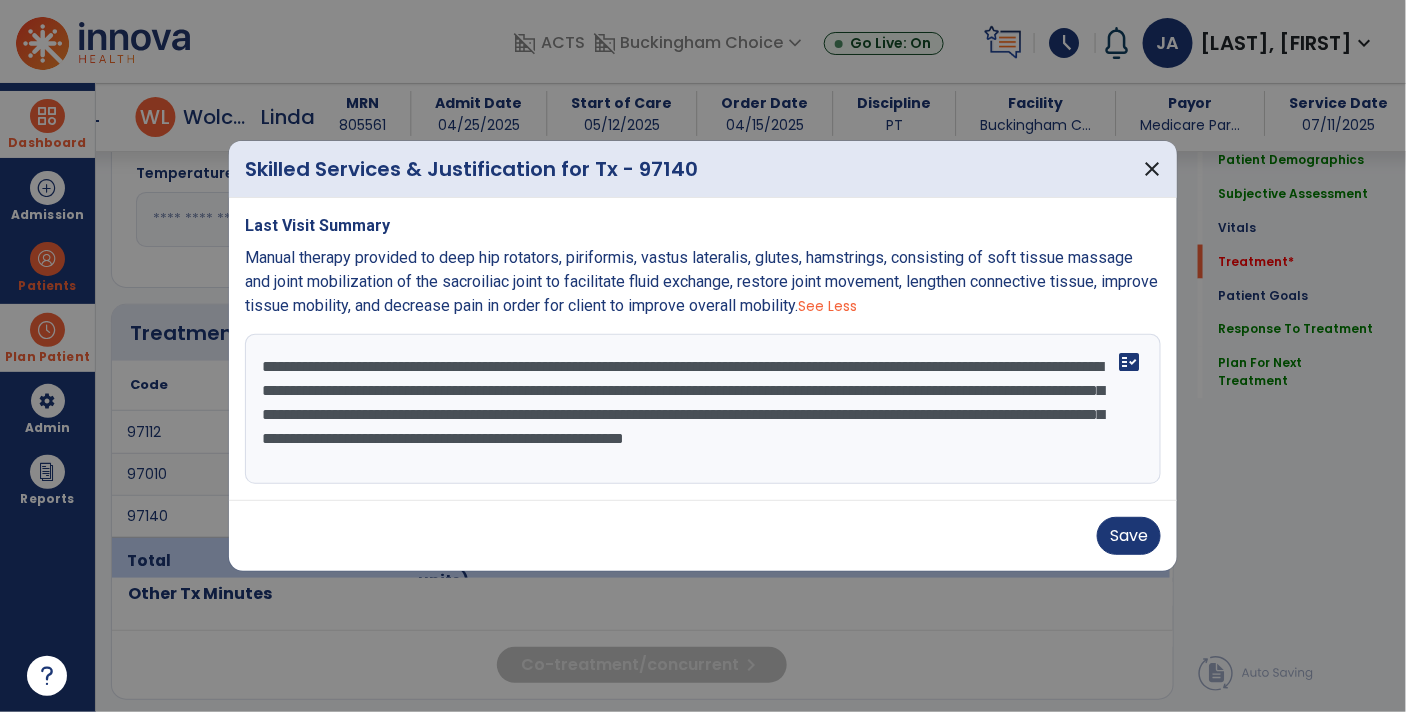 click on "**********" at bounding box center [703, 409] 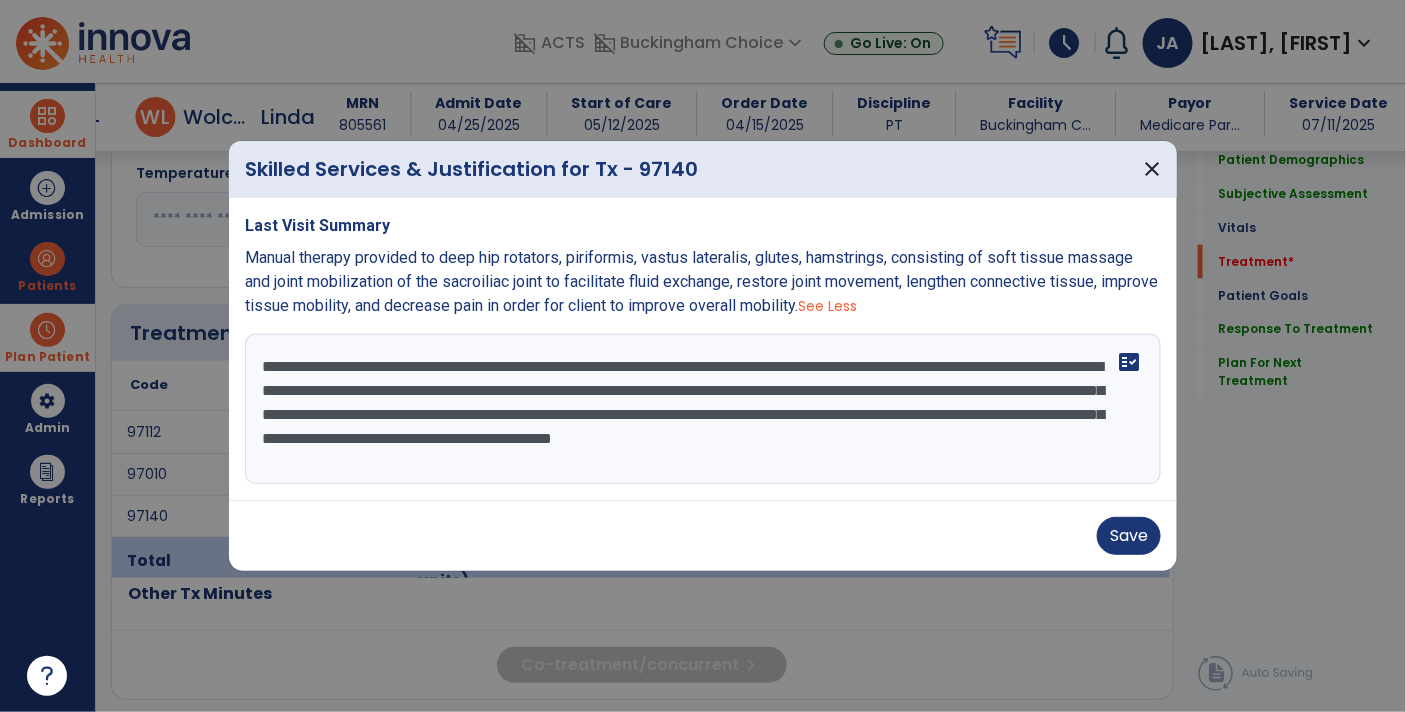 drag, startPoint x: 711, startPoint y: 390, endPoint x: 922, endPoint y: 392, distance: 211.00948 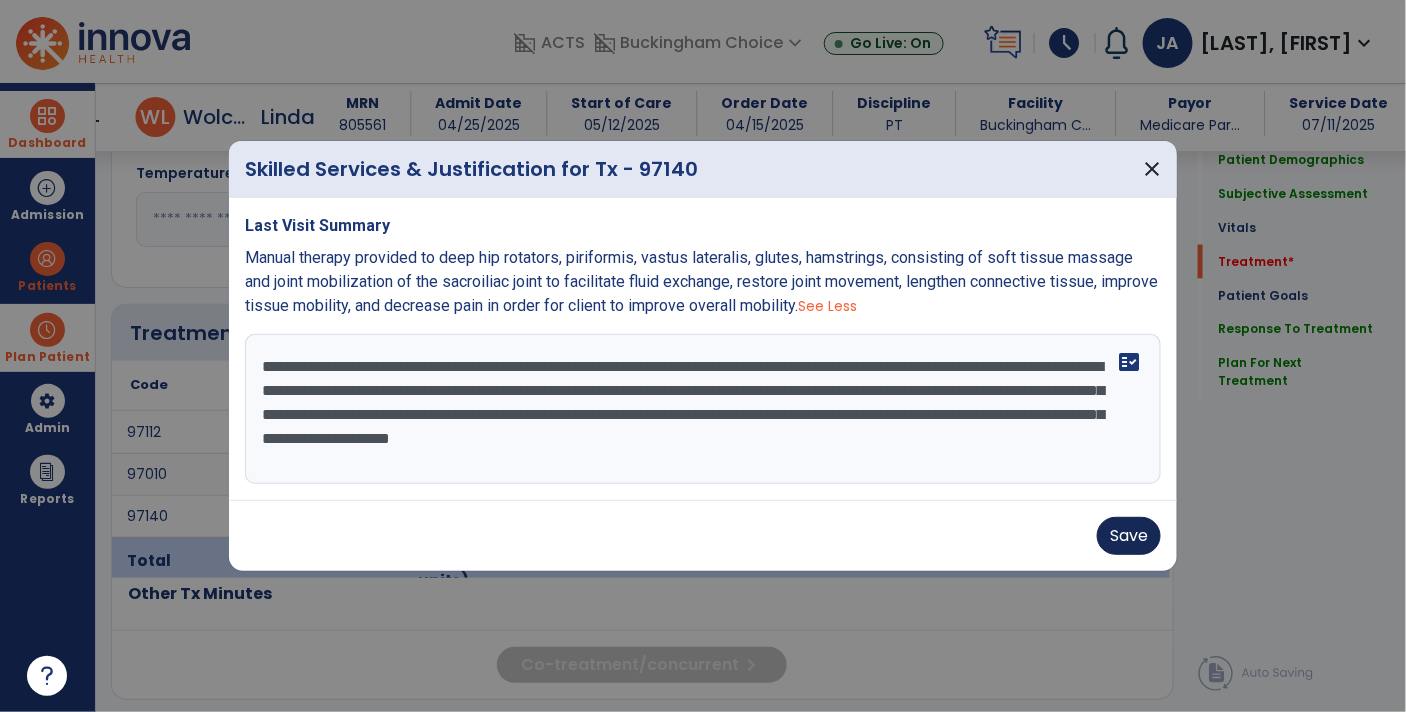 type on "**********" 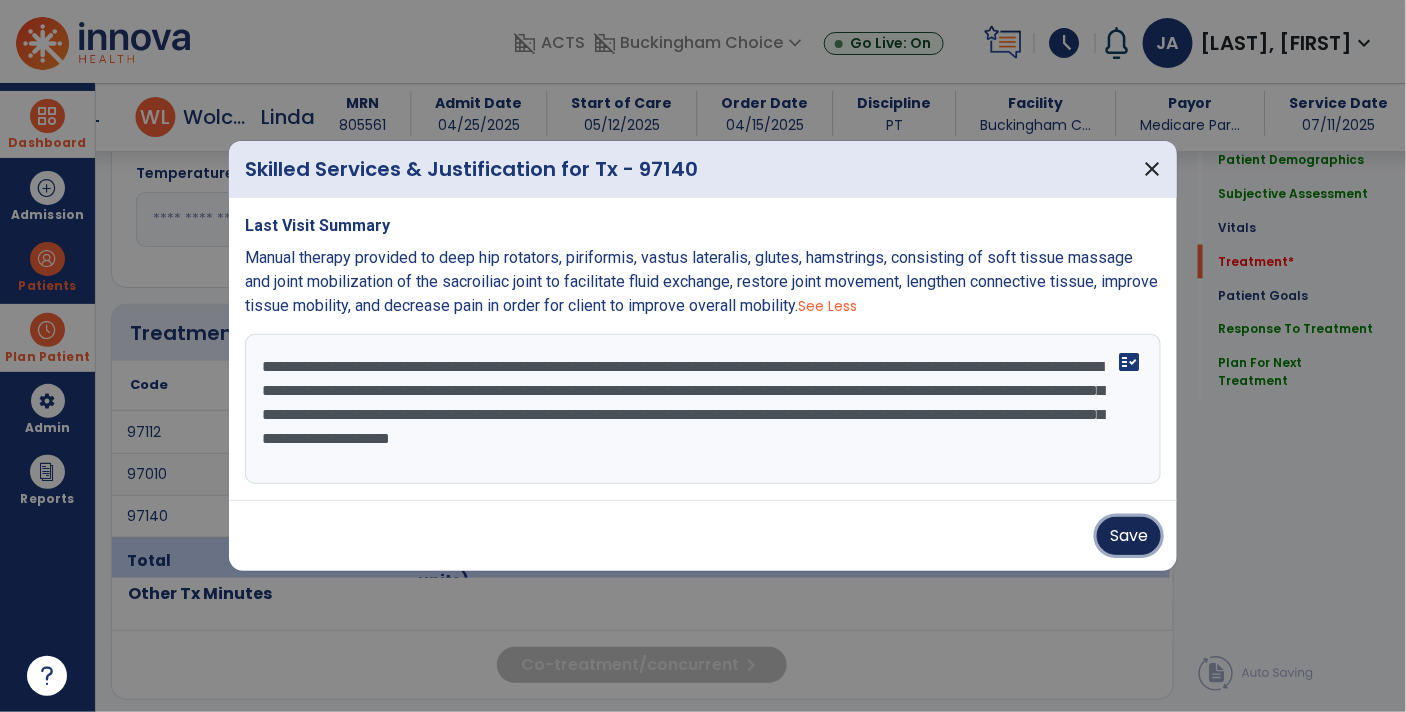 click on "Save" at bounding box center (1129, 536) 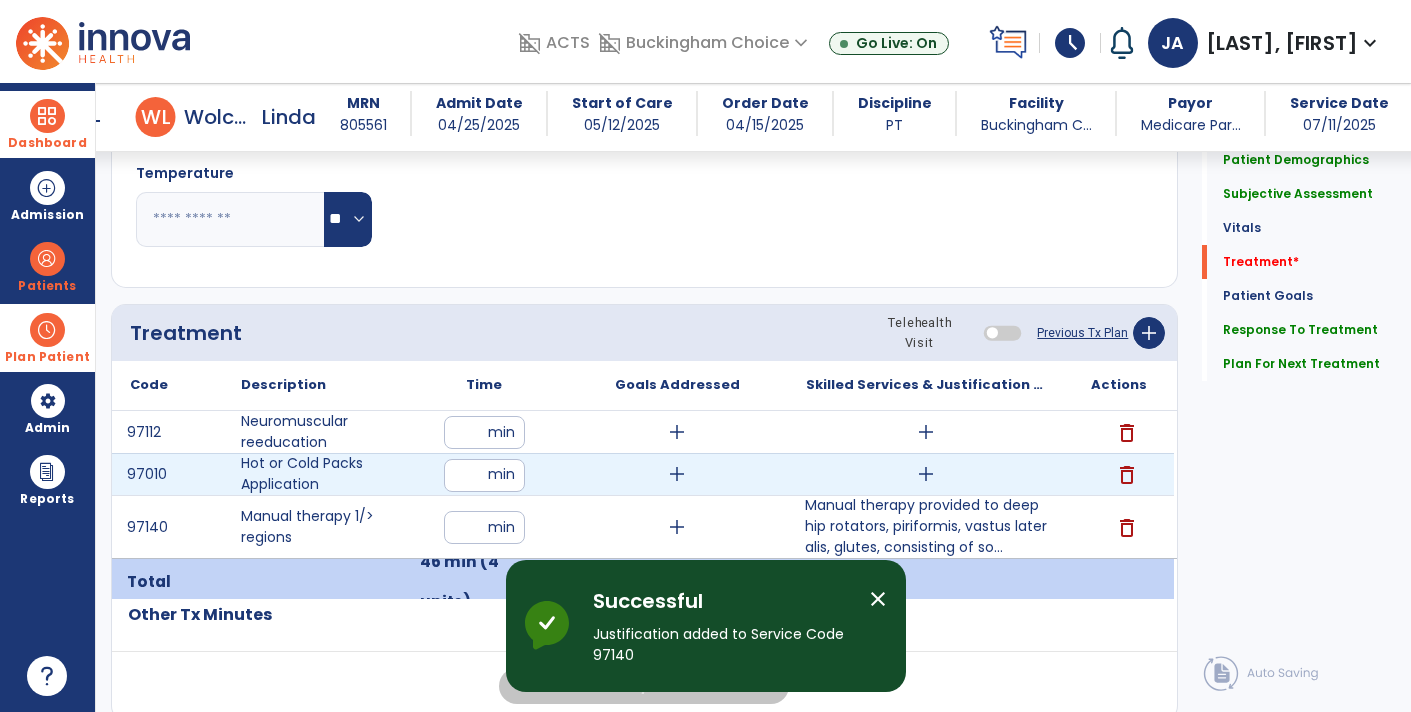 click on "add" at bounding box center [926, 474] 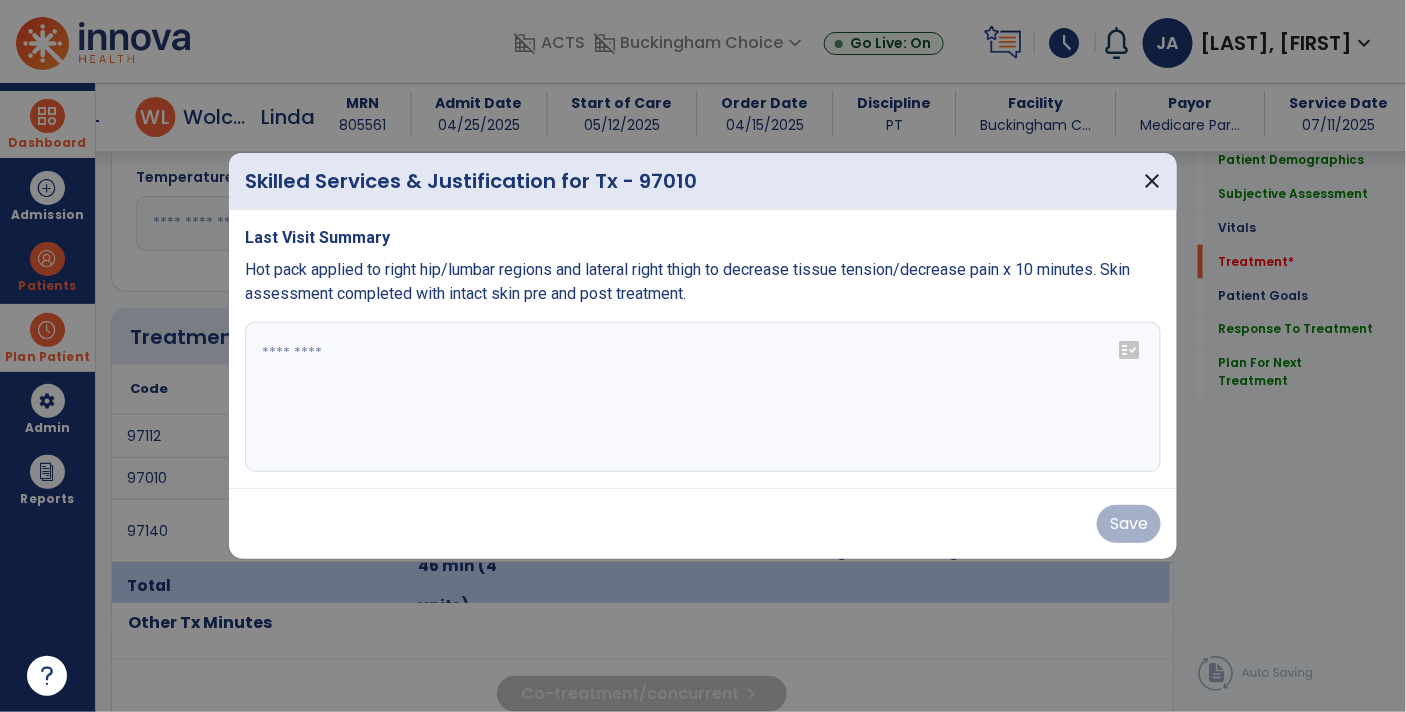 scroll, scrollTop: 945, scrollLeft: 0, axis: vertical 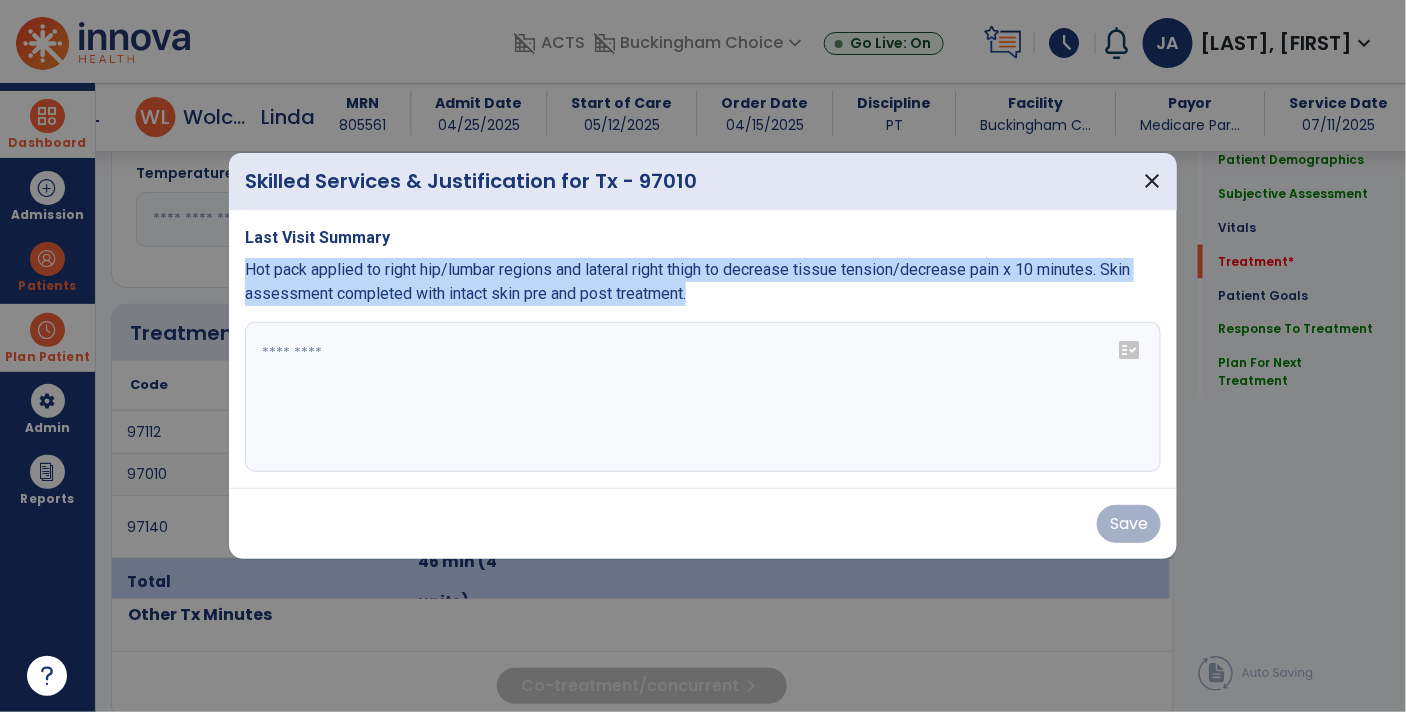 drag, startPoint x: 730, startPoint y: 295, endPoint x: 243, endPoint y: 259, distance: 488.3288 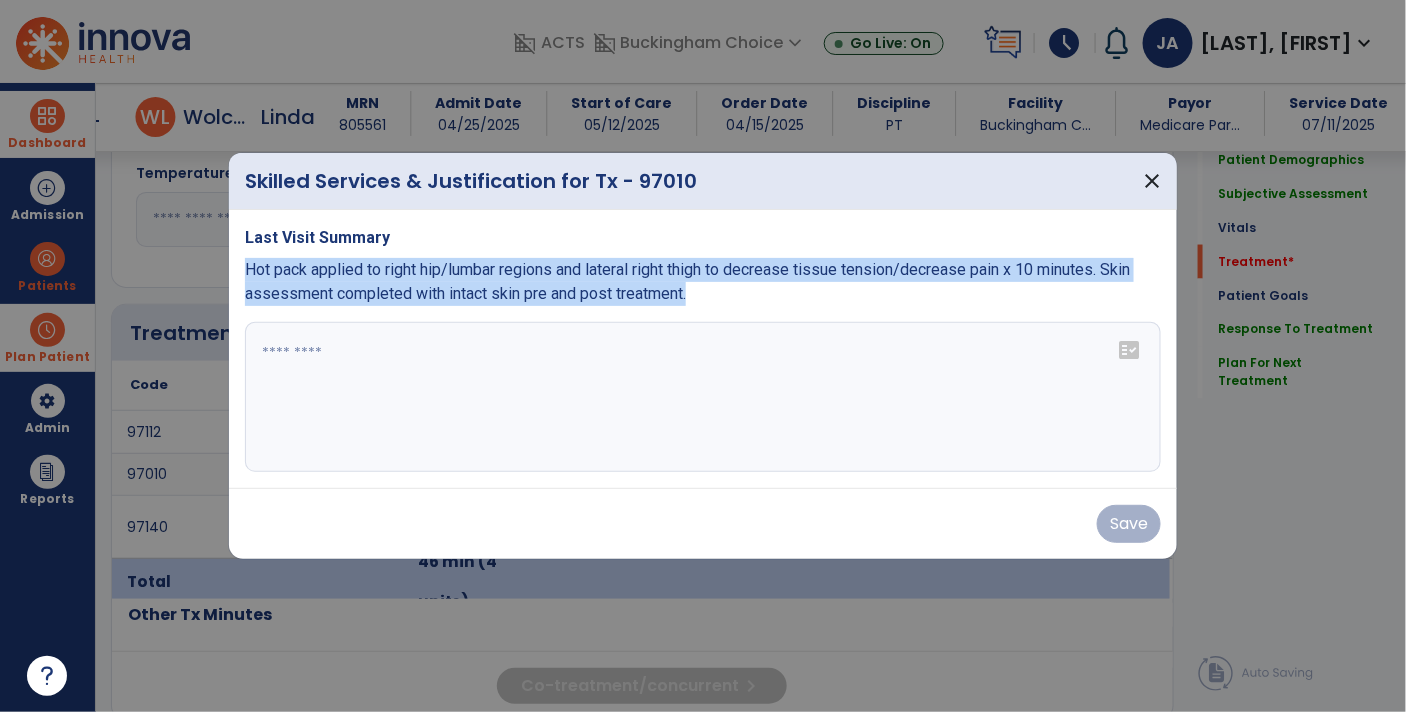 click on "Last Visit Summary Hot pack applied to right hip/lumbar regions and lateral right thigh to decrease tissue tension/decrease pain x 10 minutes. Skin assessment completed with intact skin pre and post treatment.   fact_check" at bounding box center (703, 349) 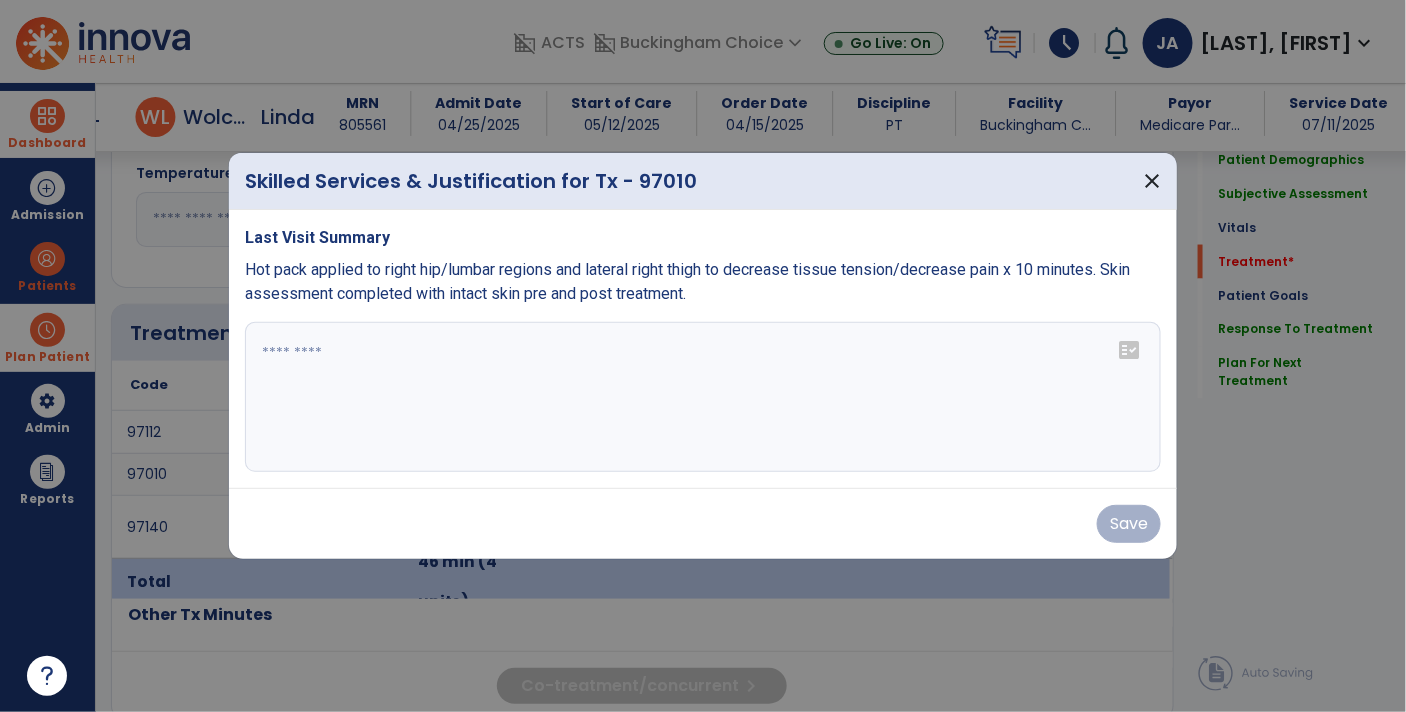 paste on "**********" 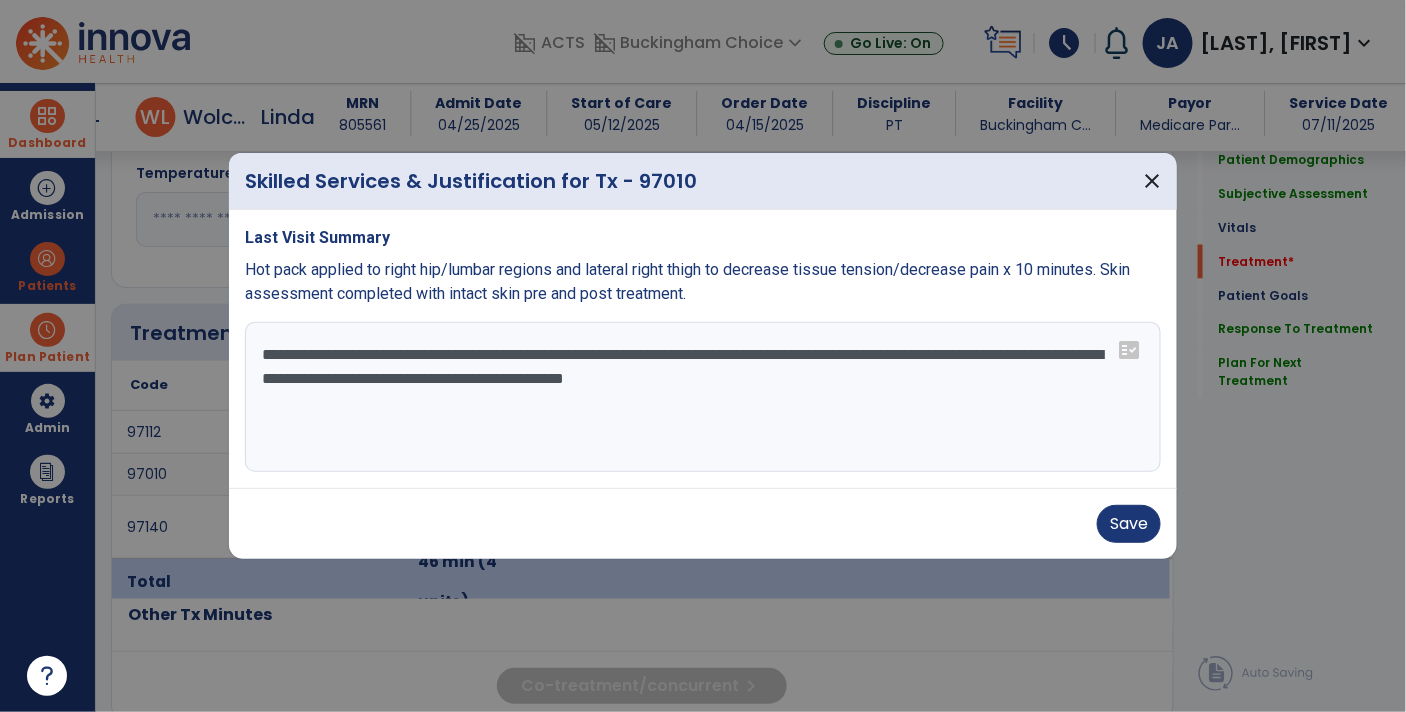 click on "**********" at bounding box center (703, 397) 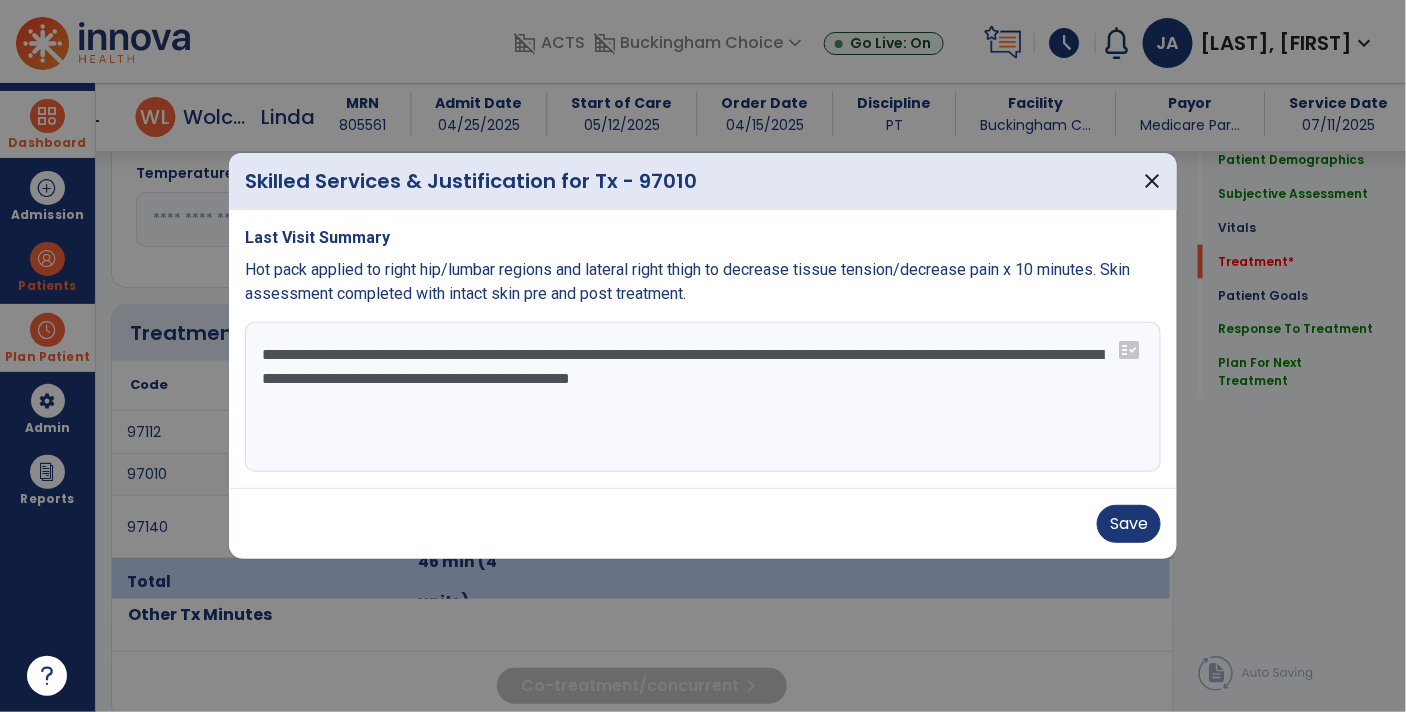click on "**********" at bounding box center [703, 397] 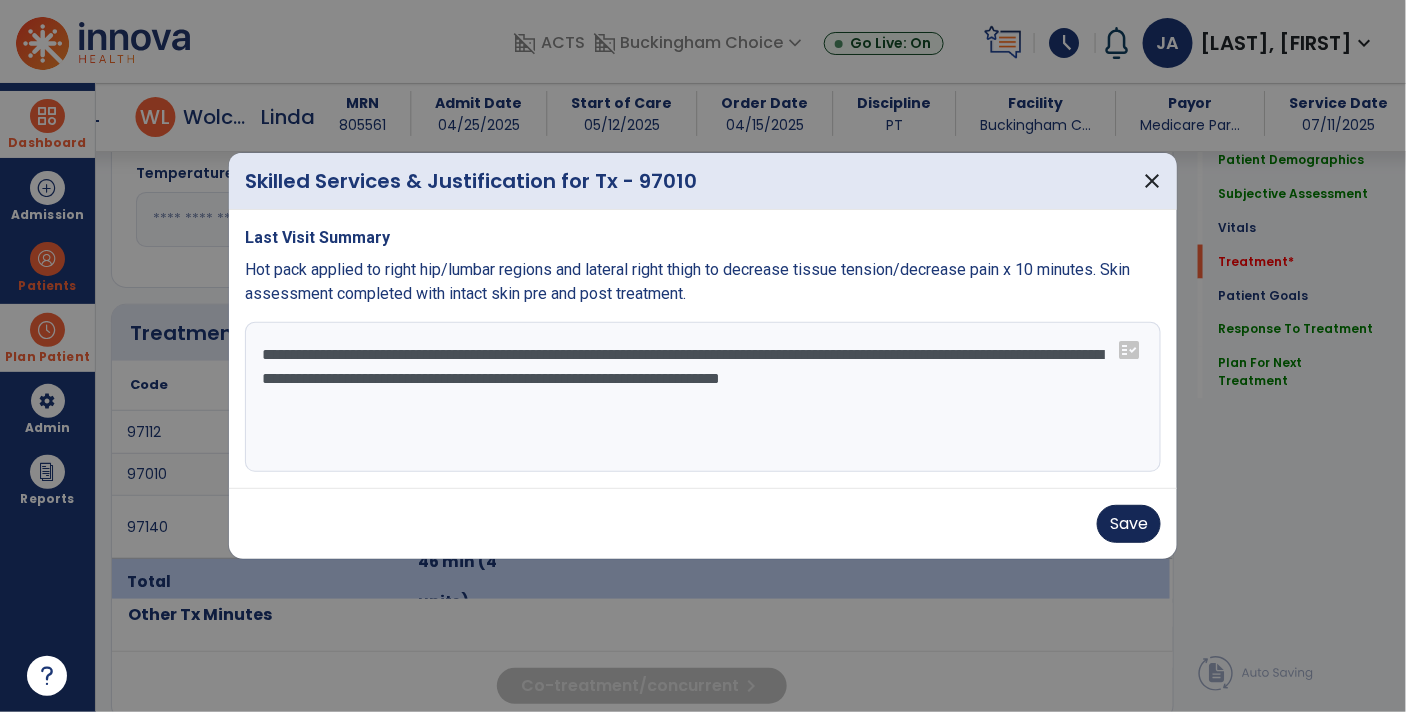 type on "**********" 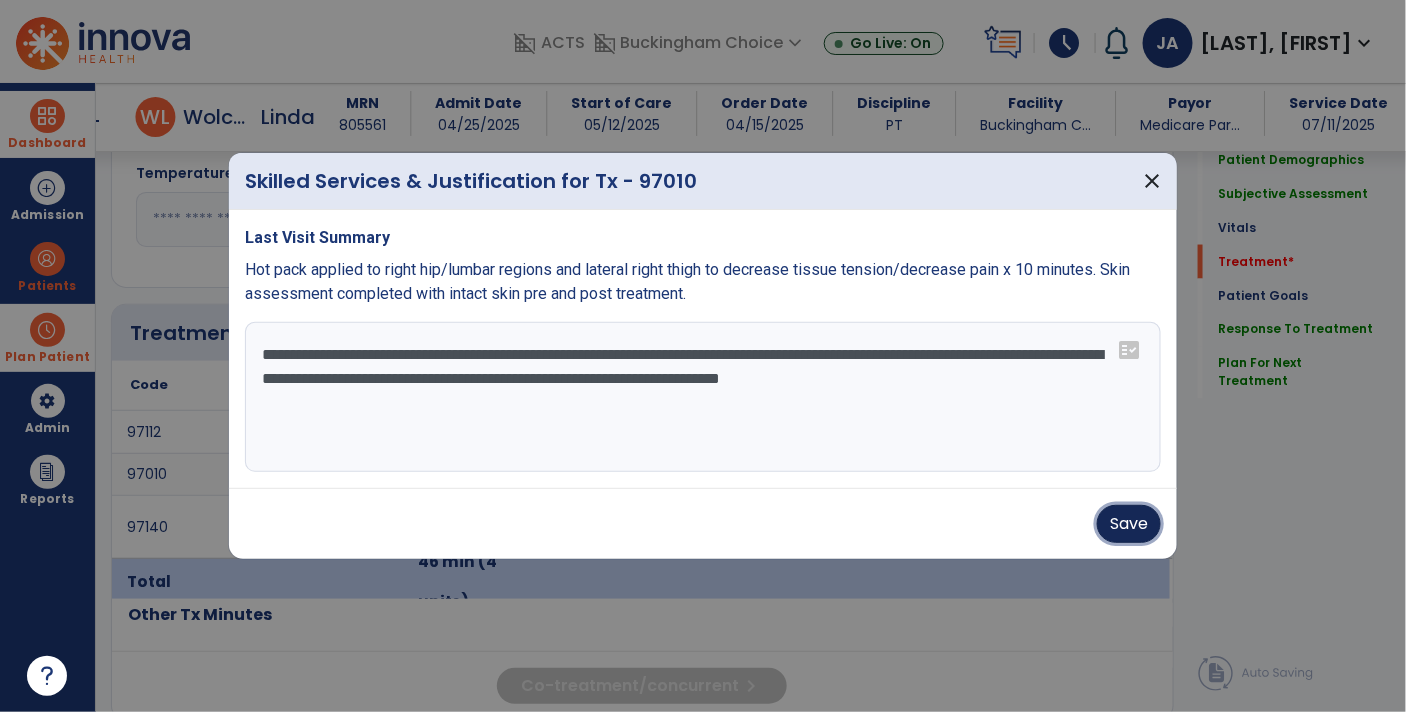click on "Save" at bounding box center (1129, 524) 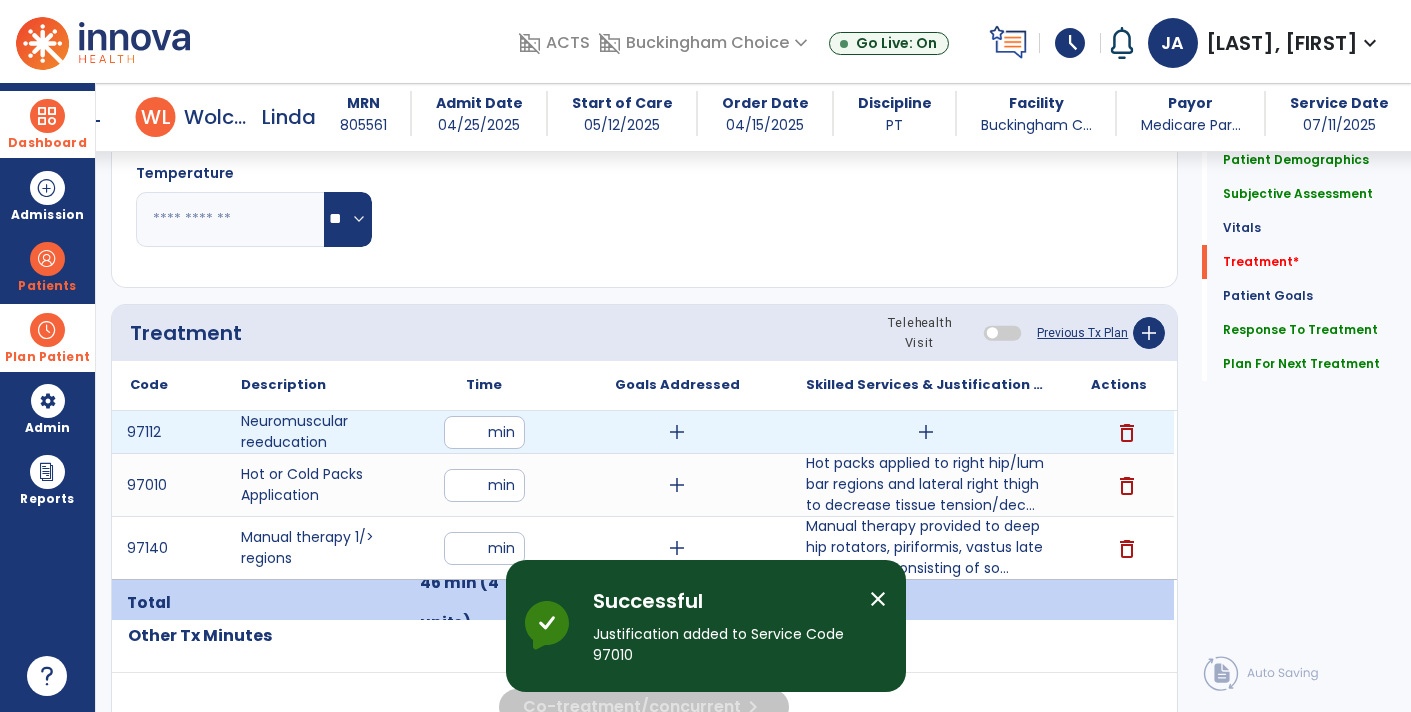 click on "add" at bounding box center [926, 432] 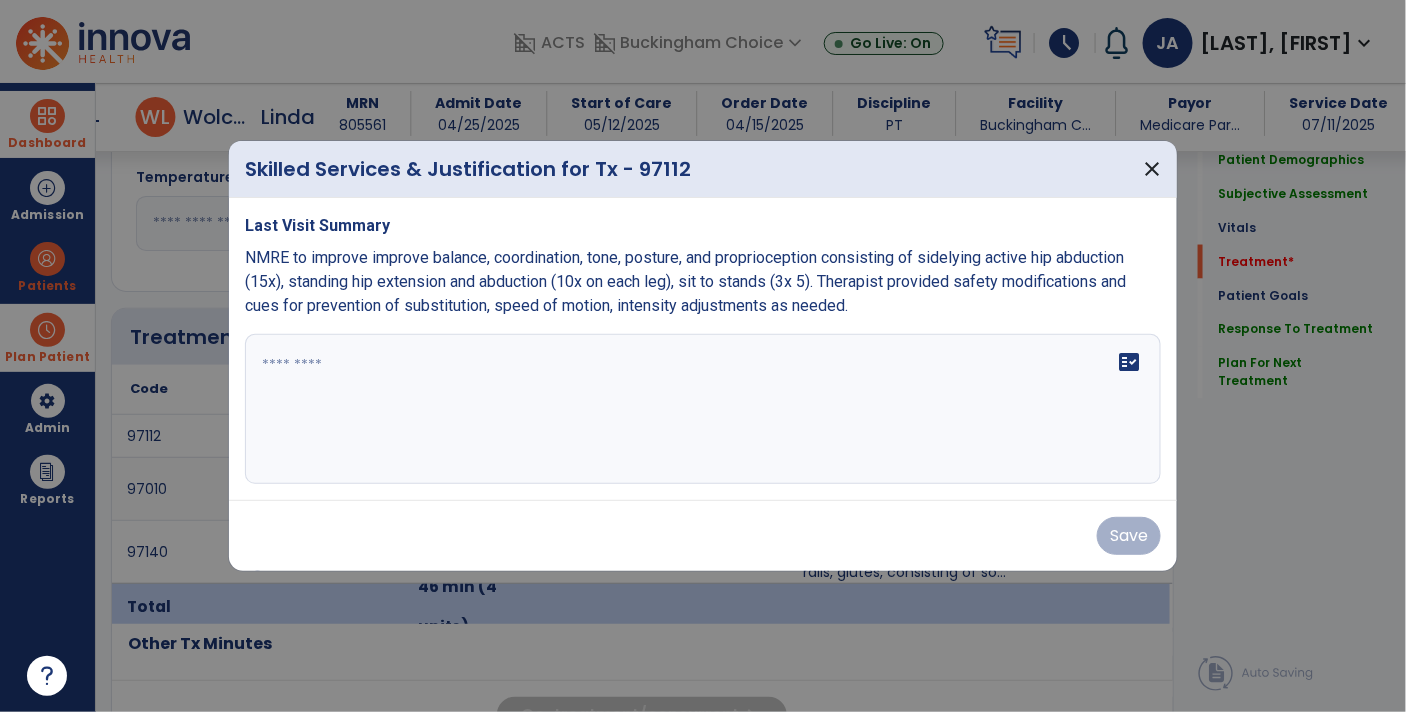 scroll, scrollTop: 945, scrollLeft: 0, axis: vertical 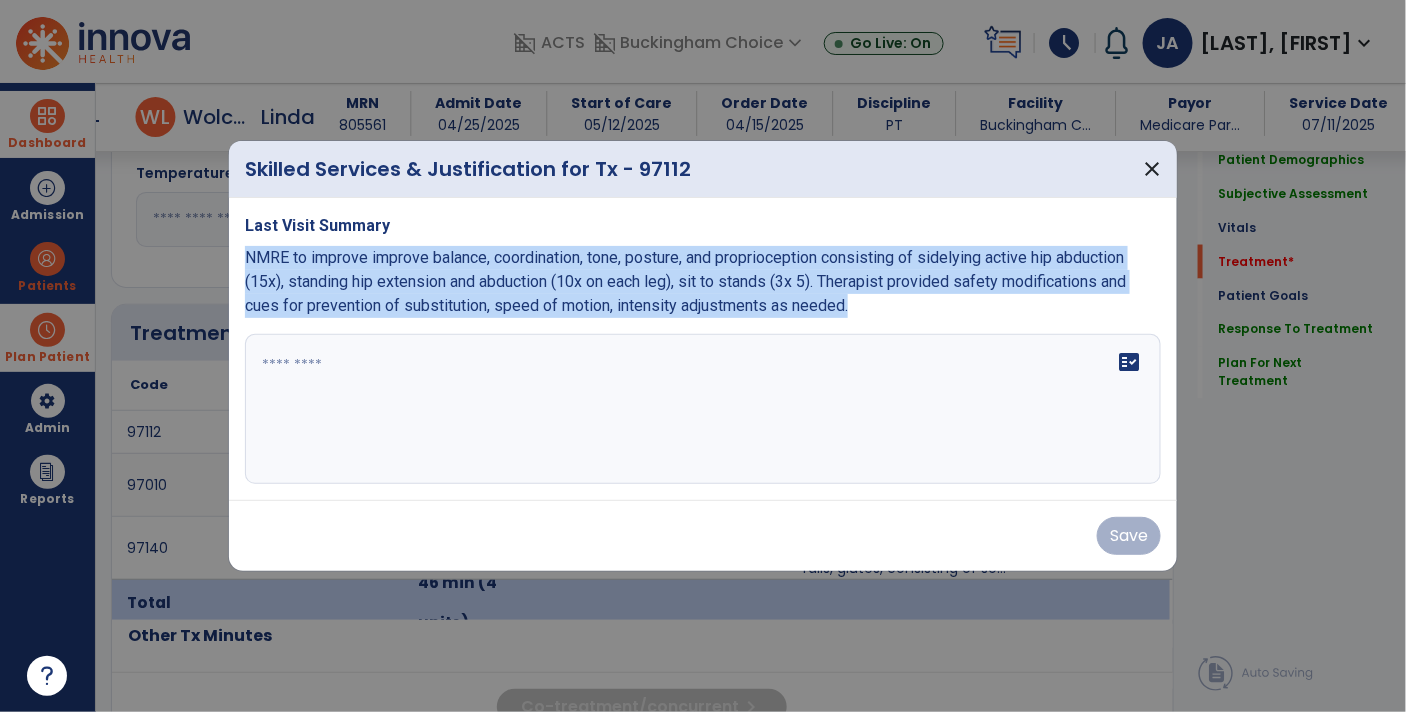 drag, startPoint x: 860, startPoint y: 305, endPoint x: 233, endPoint y: 254, distance: 629.07074 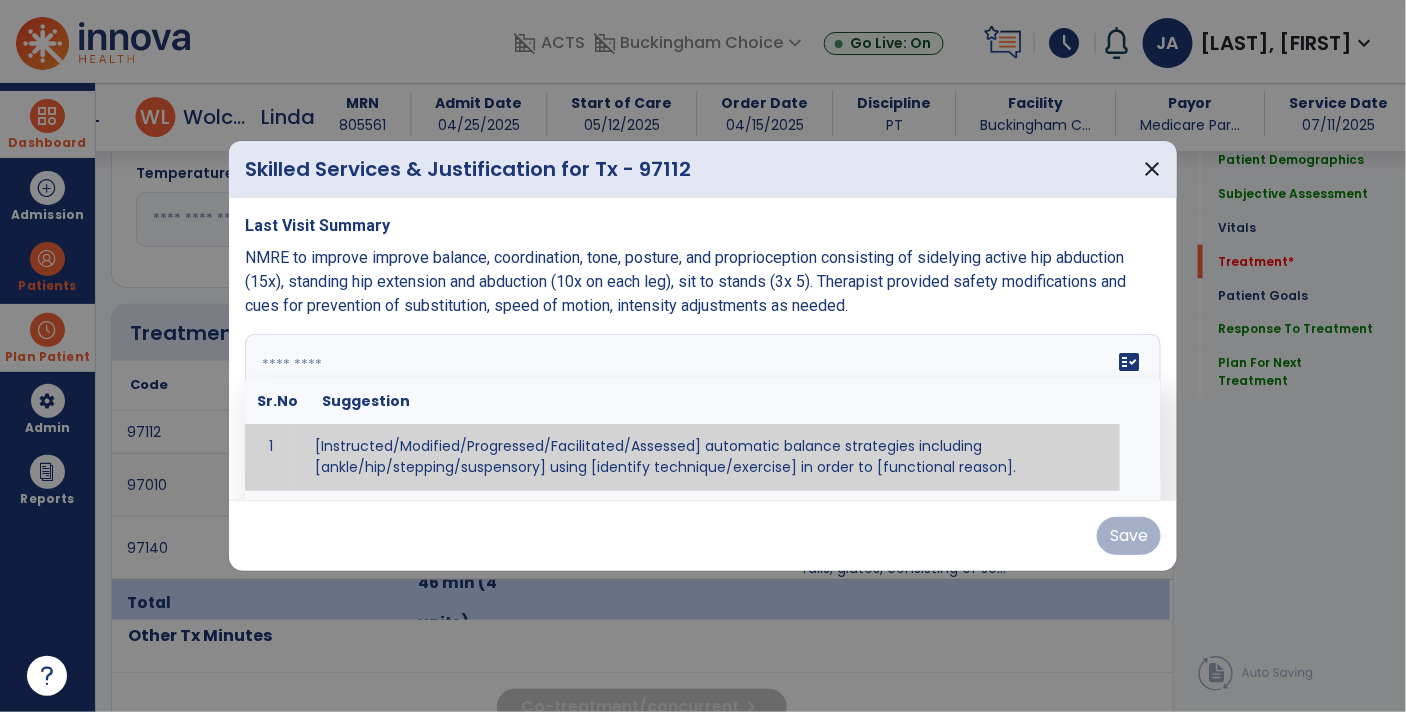 paste on "**********" 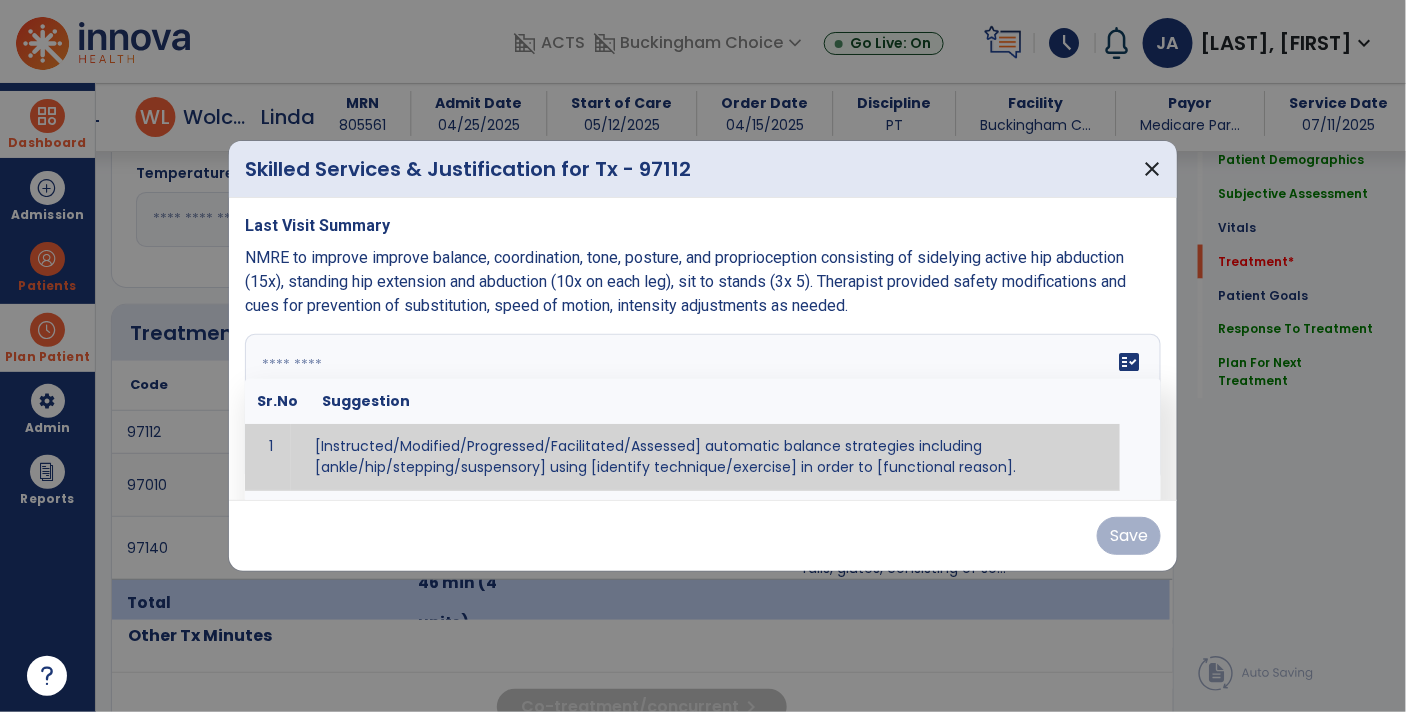 type on "**********" 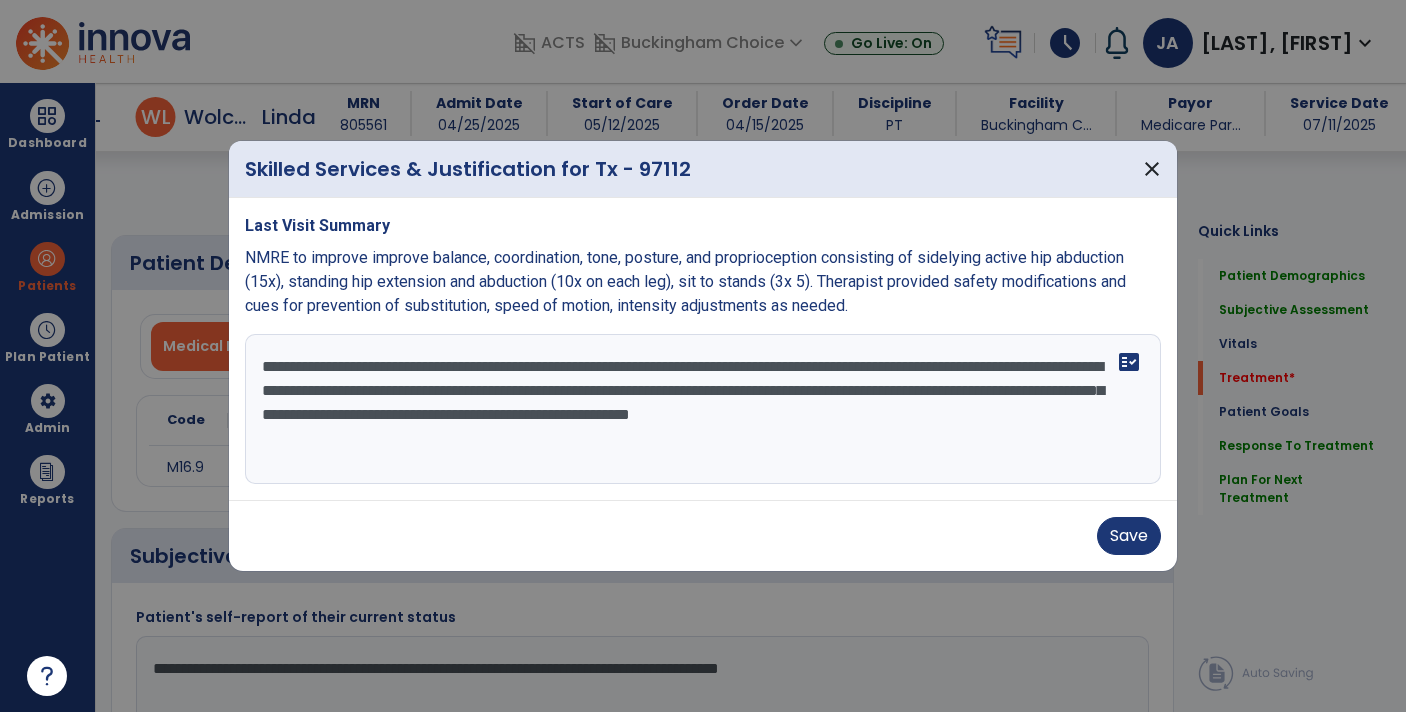 select on "*" 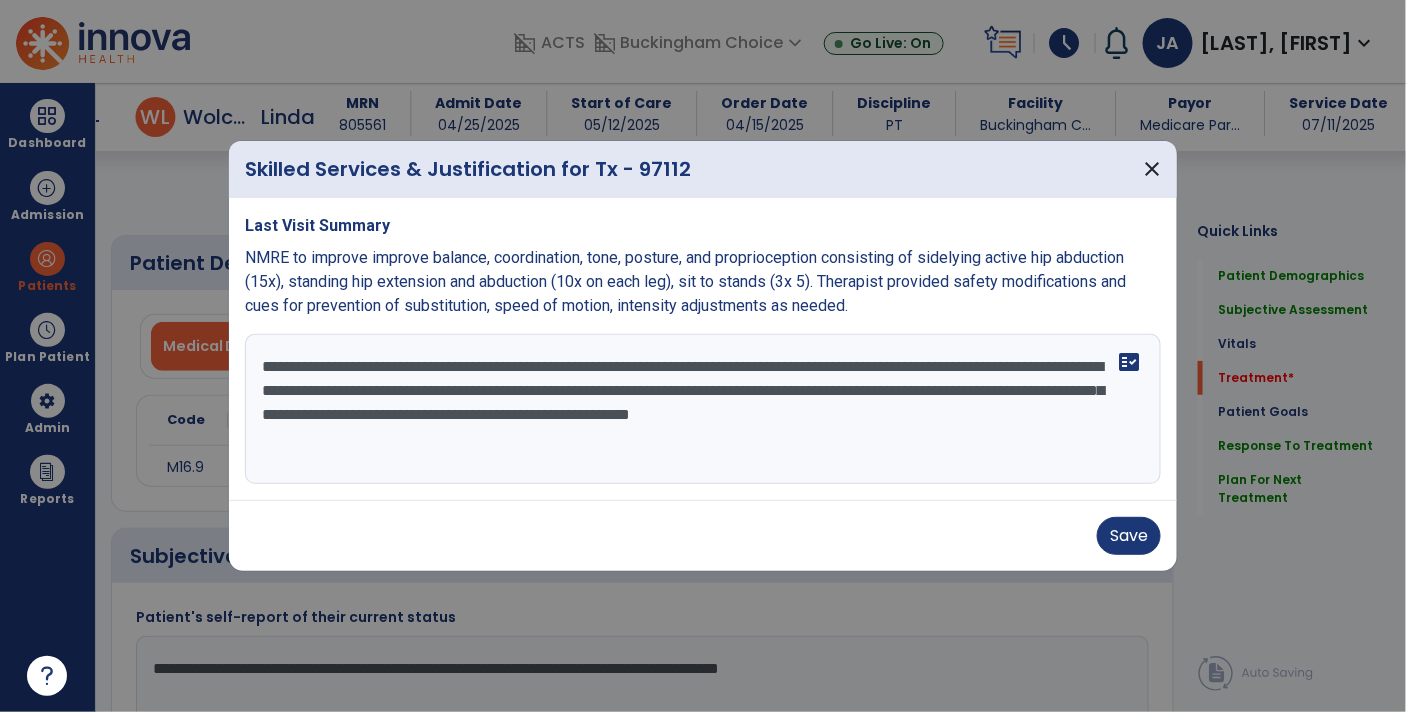scroll, scrollTop: 945, scrollLeft: 0, axis: vertical 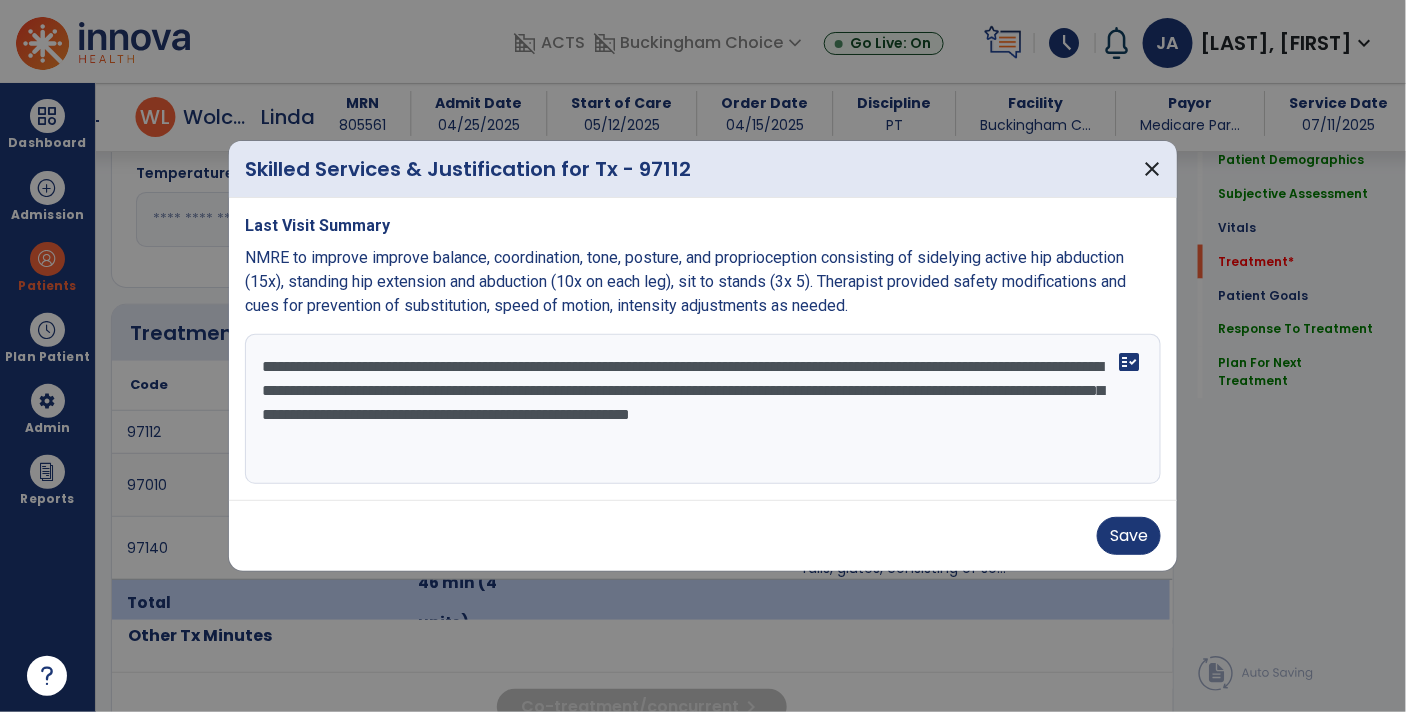 click on "**********" at bounding box center (703, 409) 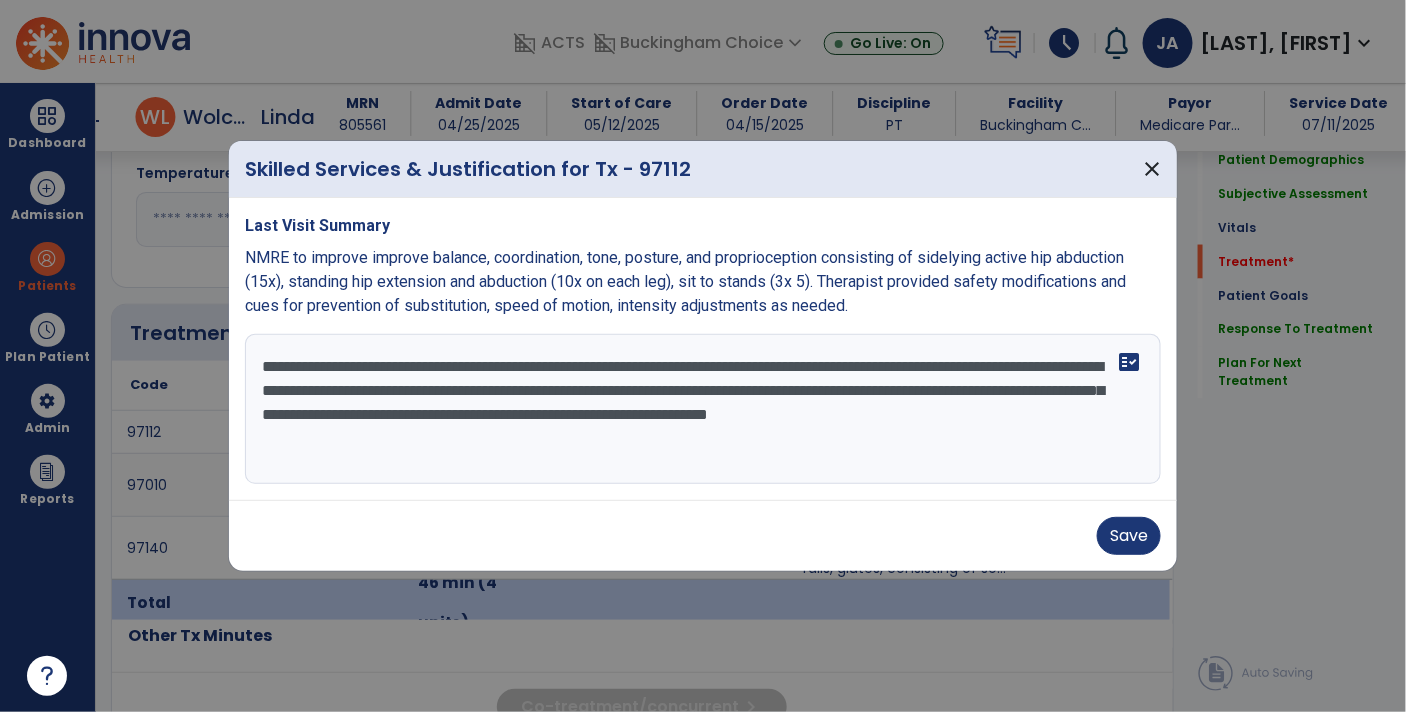 drag, startPoint x: 573, startPoint y: 389, endPoint x: 841, endPoint y: 390, distance: 268.00186 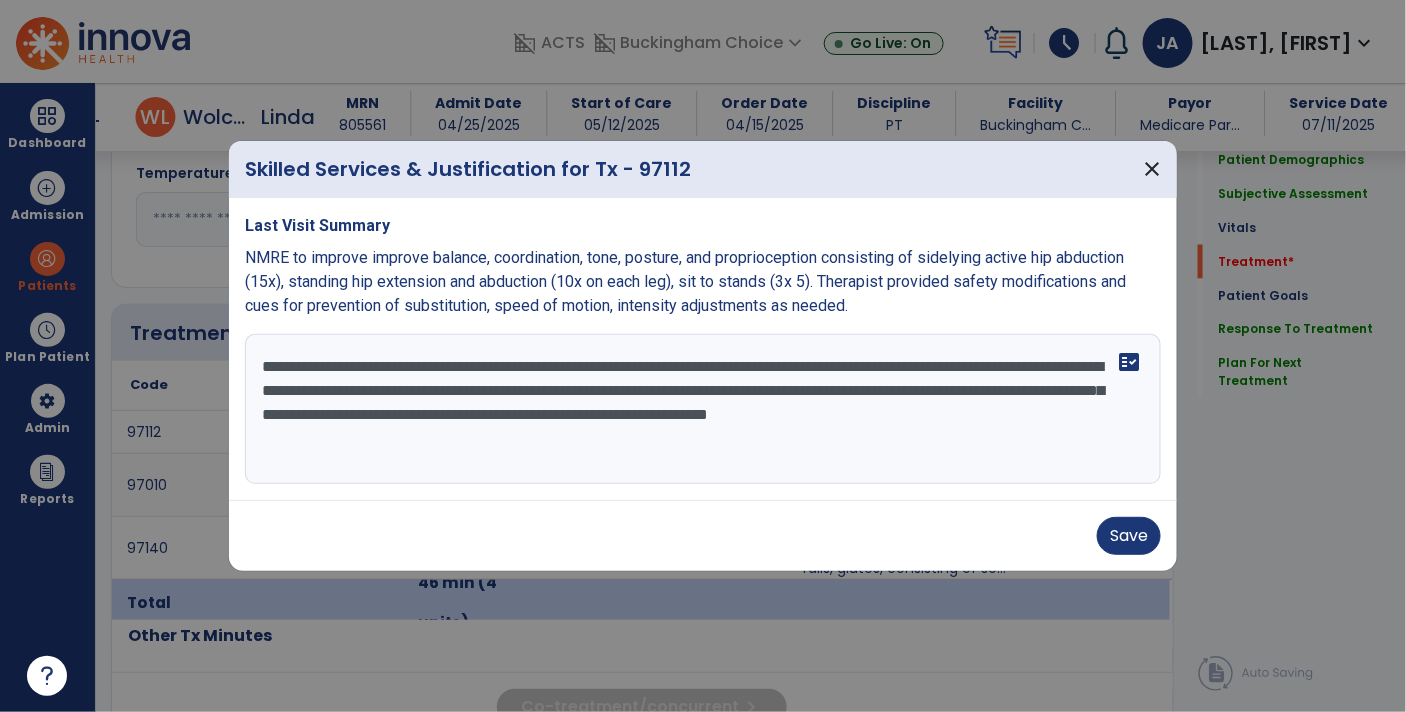 click on "**********" at bounding box center (703, 409) 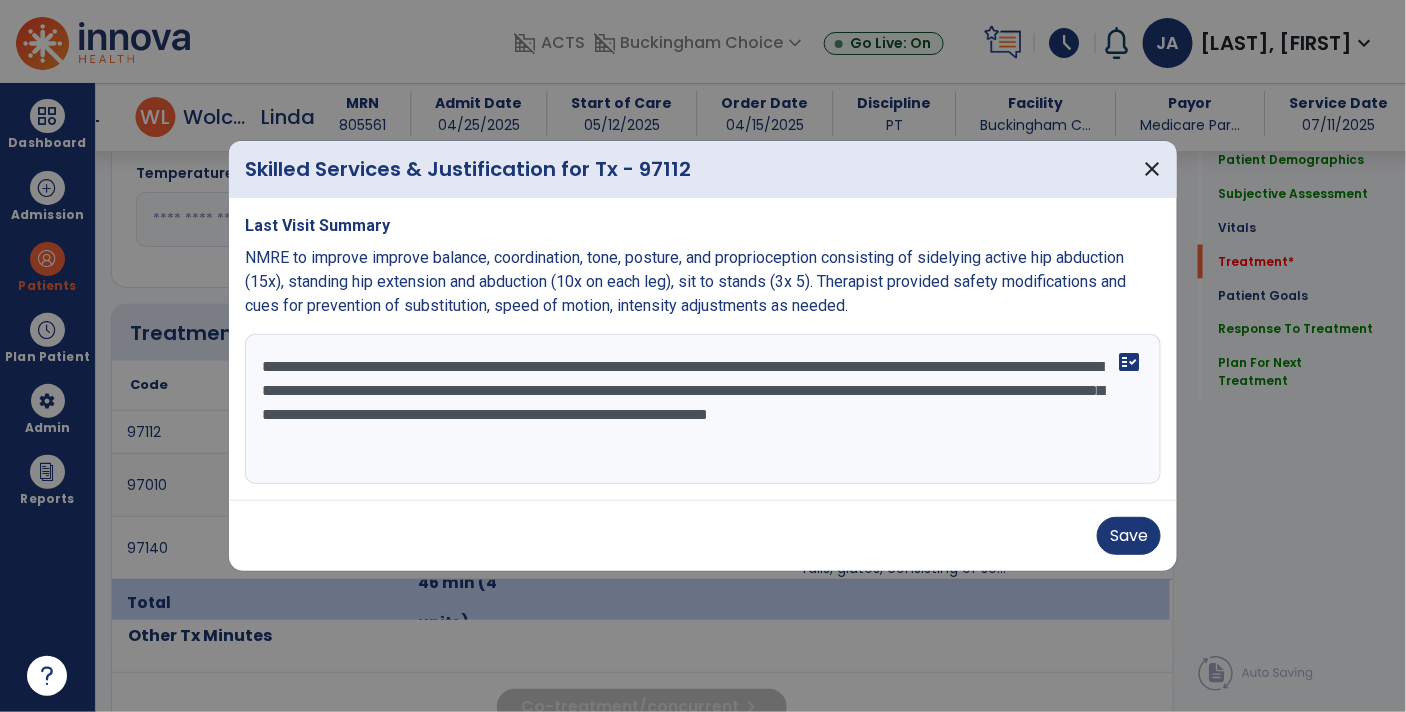 click on "**********" at bounding box center [703, 409] 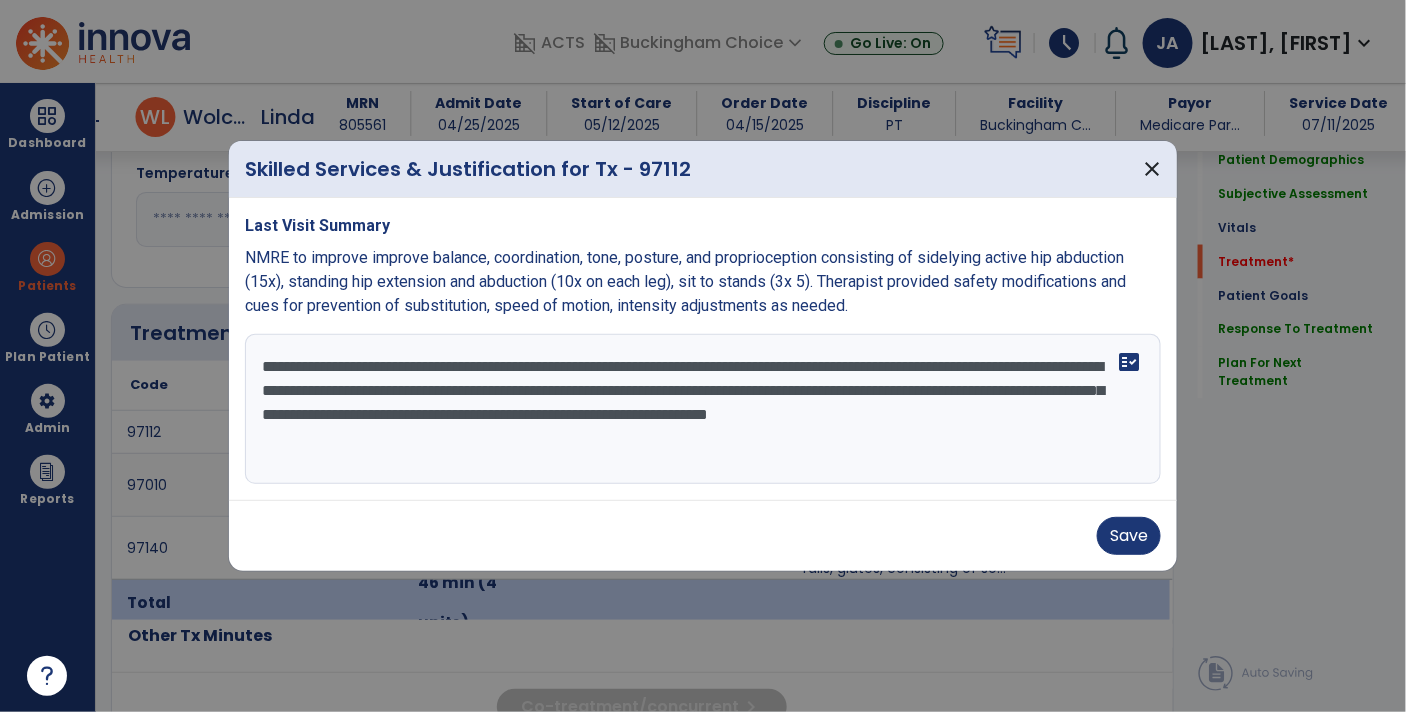 drag, startPoint x: 568, startPoint y: 389, endPoint x: 879, endPoint y: 392, distance: 311.01447 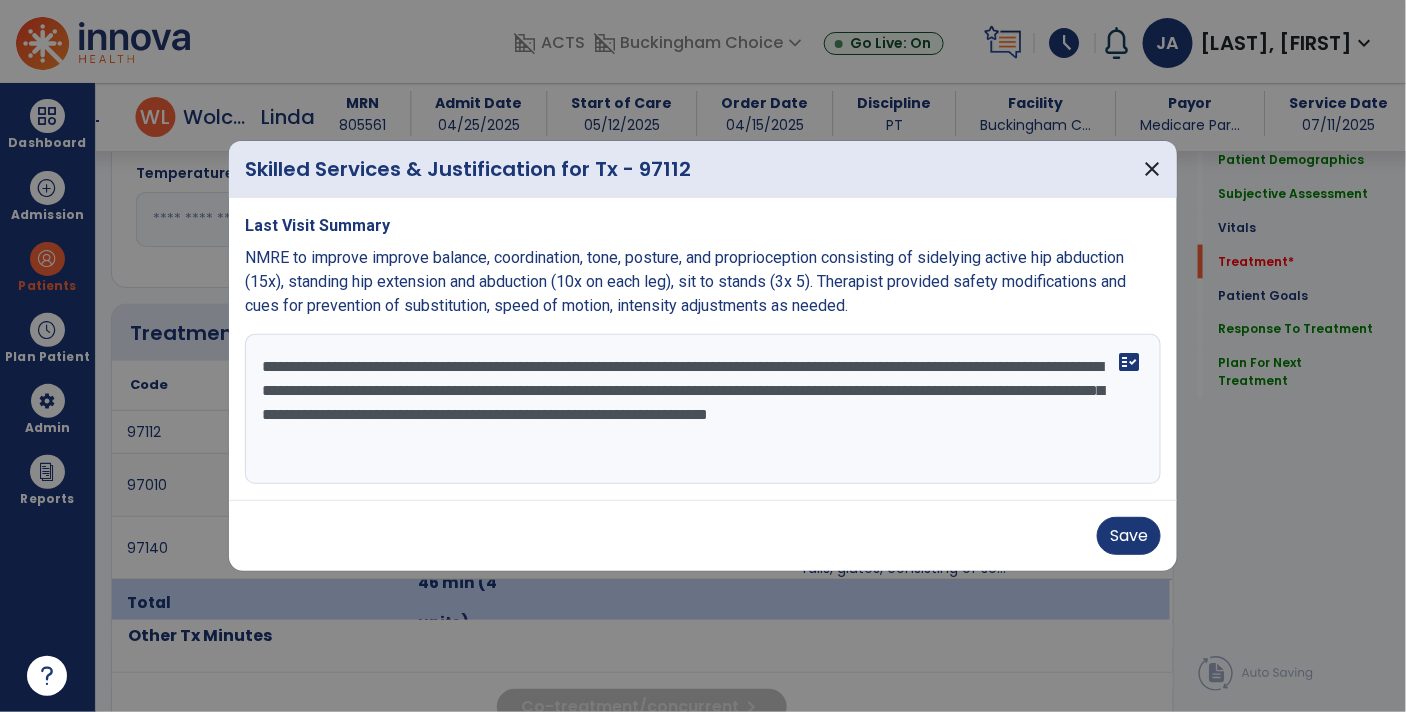 click on "**********" at bounding box center (703, 409) 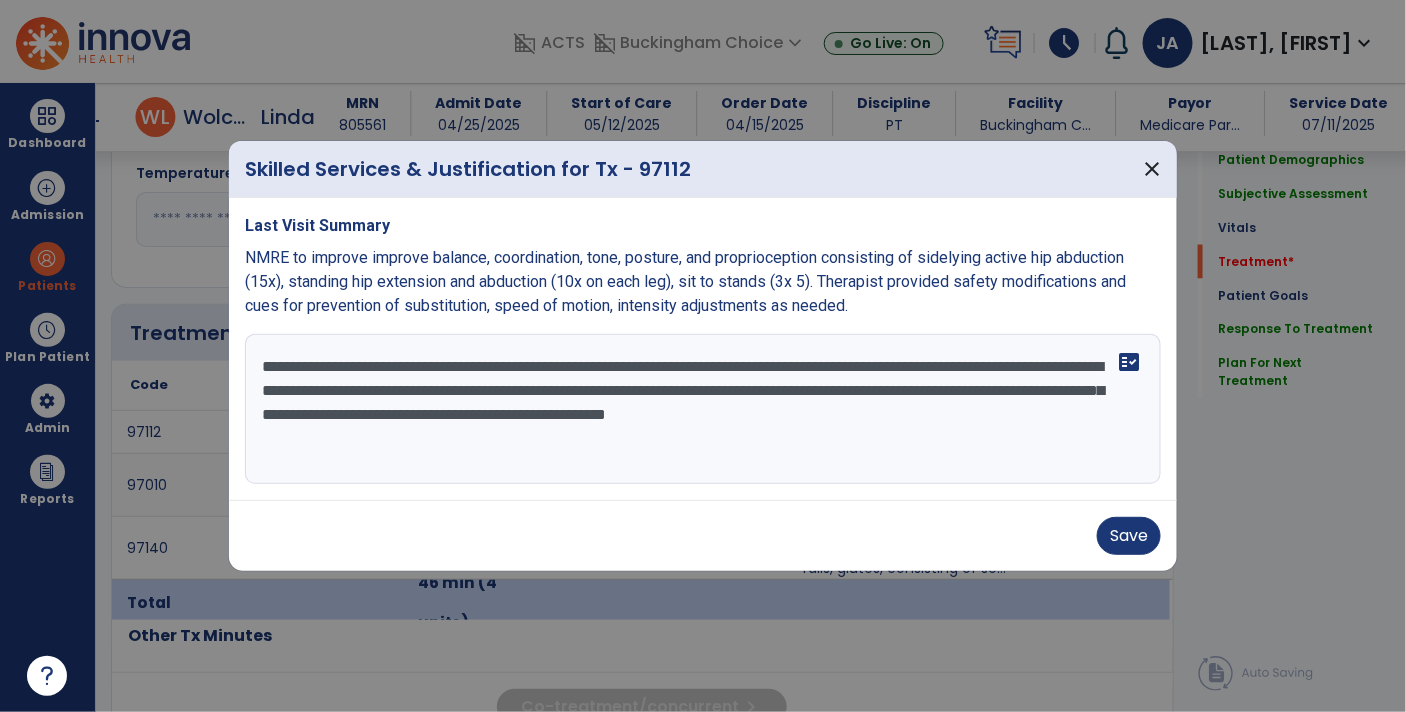 click on "**********" at bounding box center [703, 409] 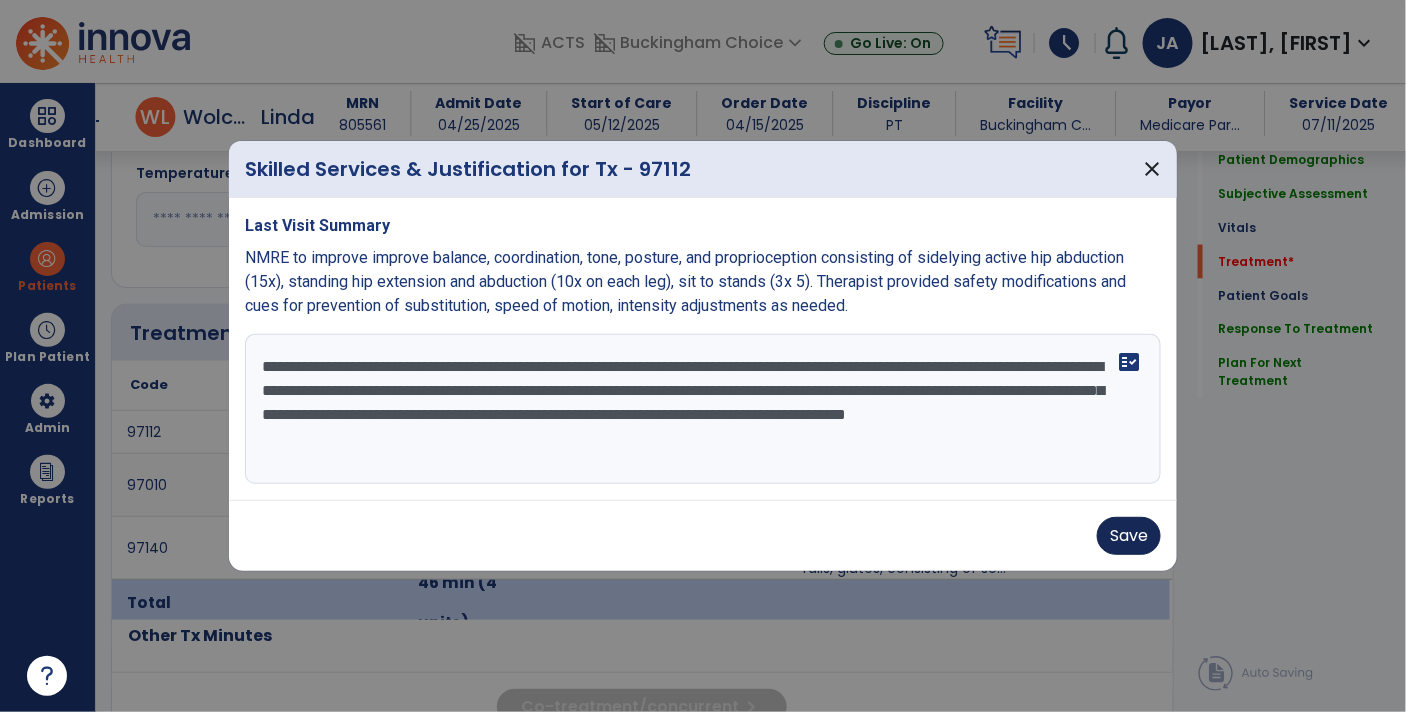type on "**********" 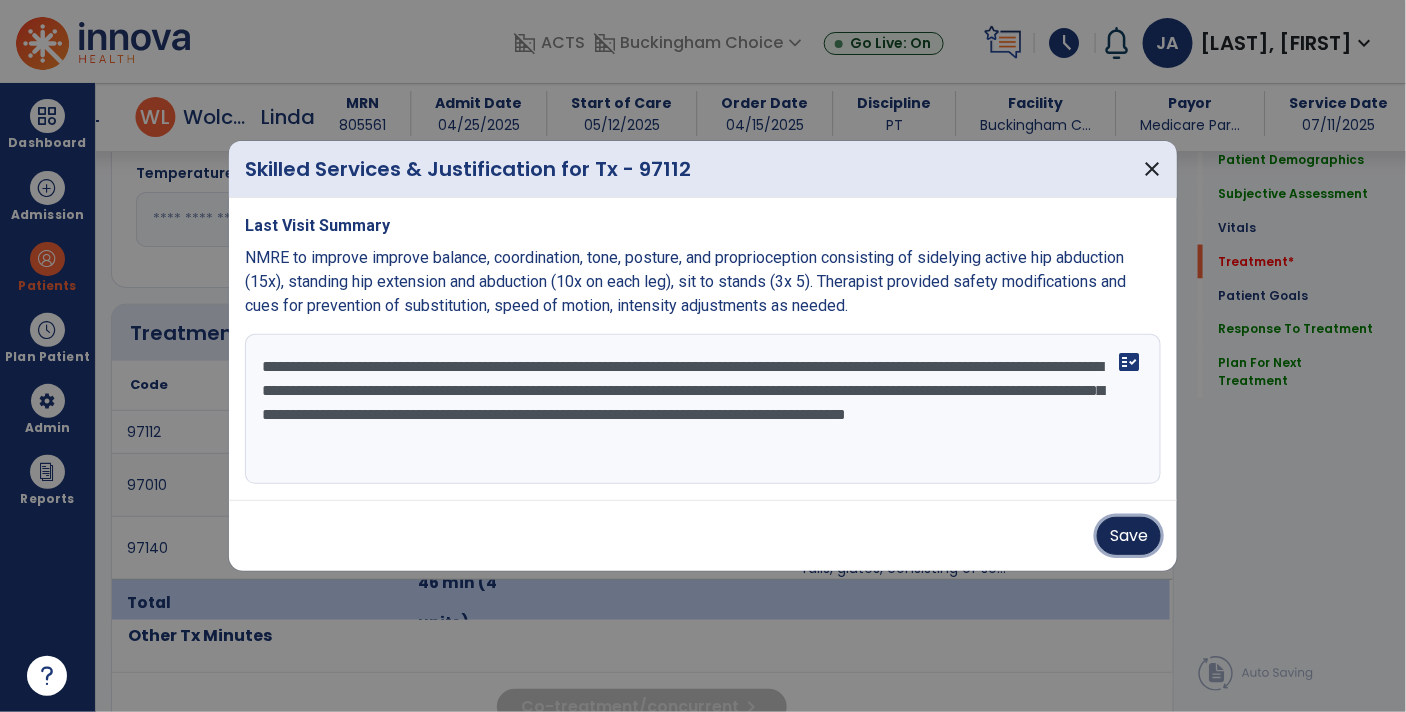 click on "Save" at bounding box center [1129, 536] 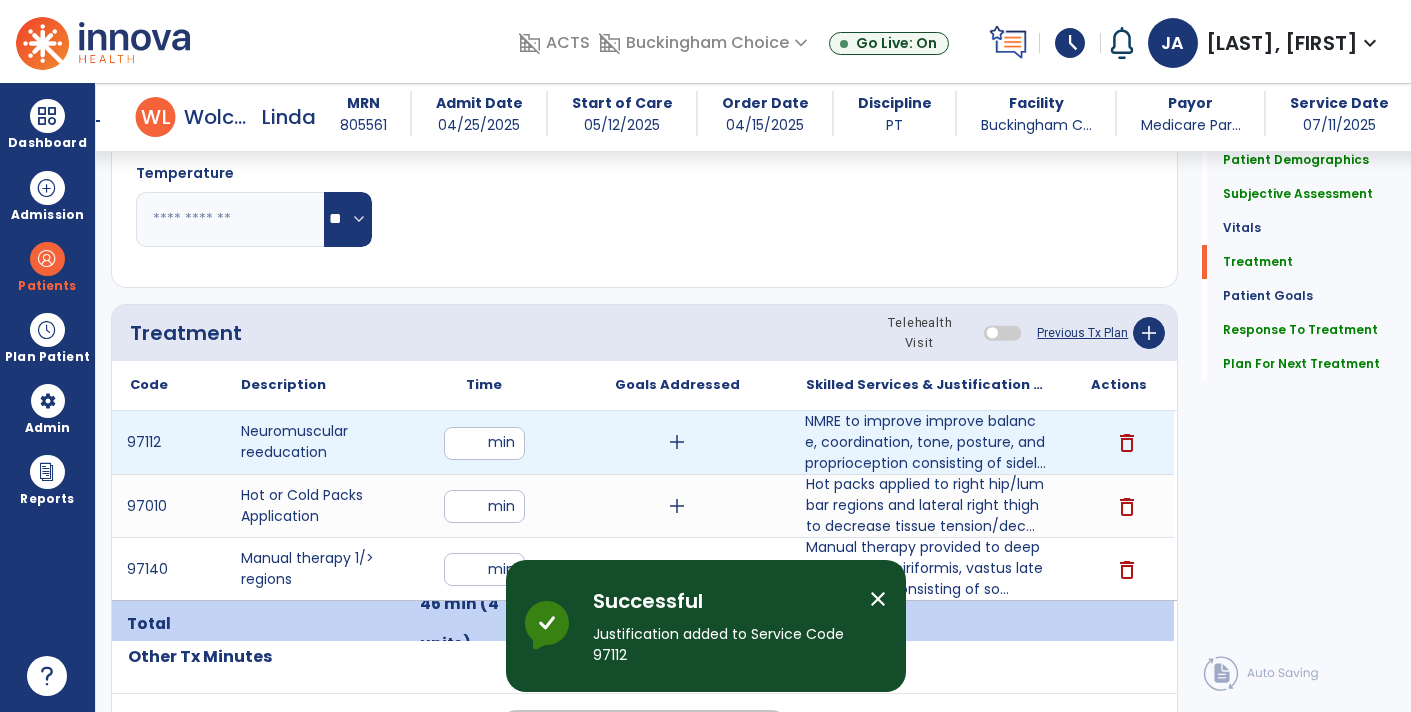 click on "add" at bounding box center (677, 442) 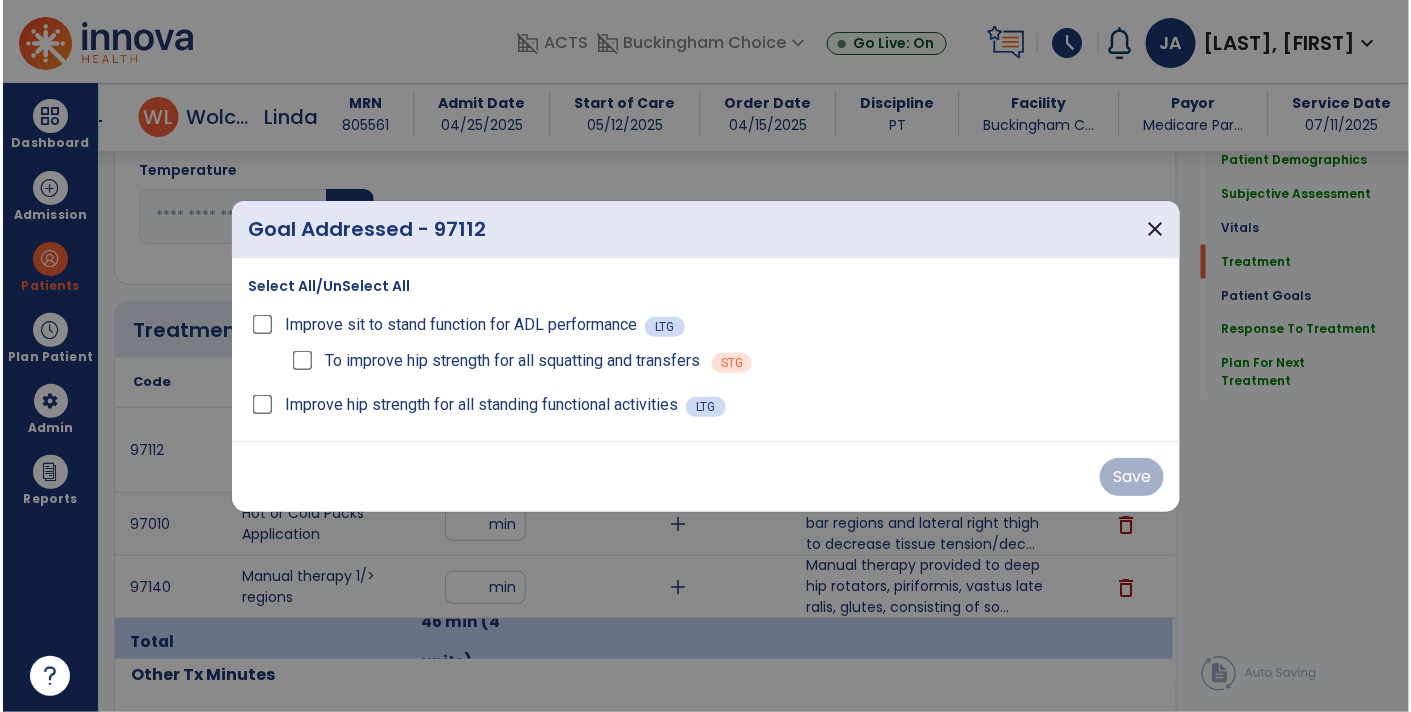 scroll, scrollTop: 945, scrollLeft: 0, axis: vertical 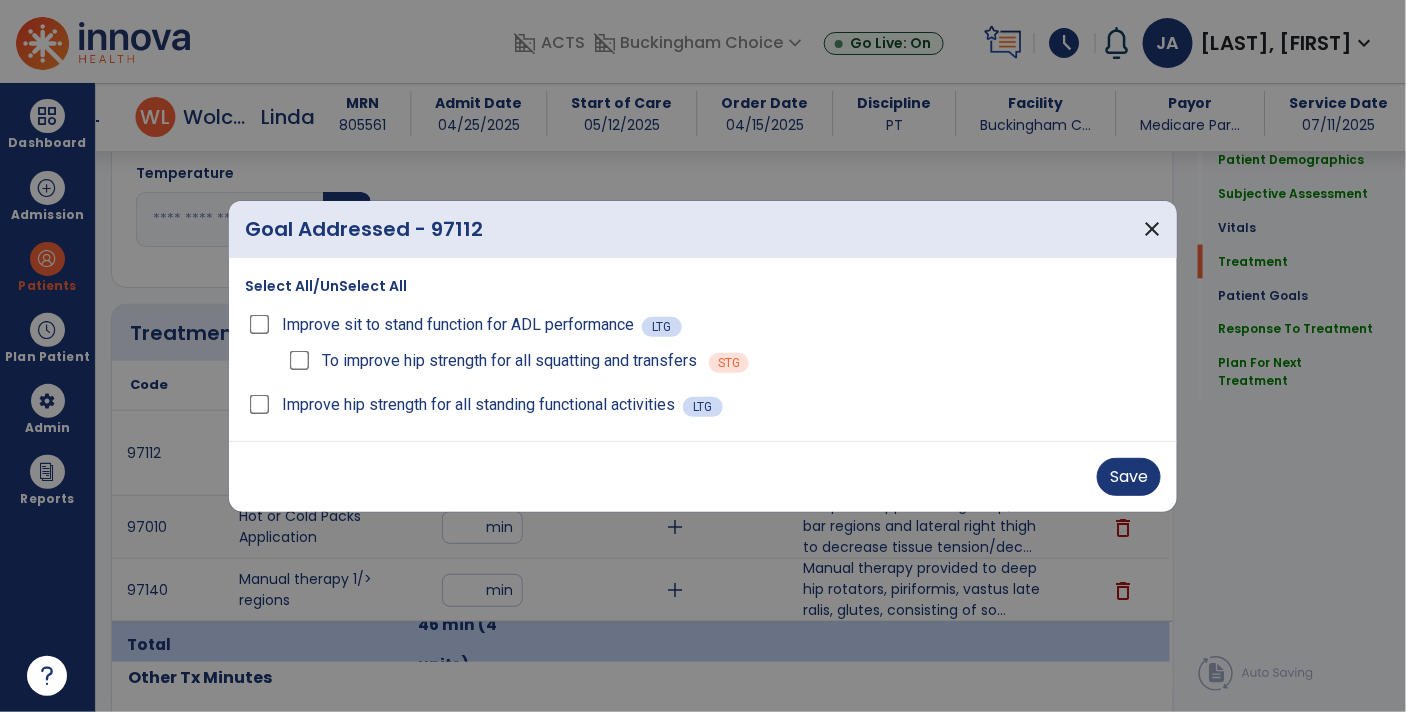 click on "Improve sit to stand function for ADL performance  LTG" at bounding box center (703, 325) 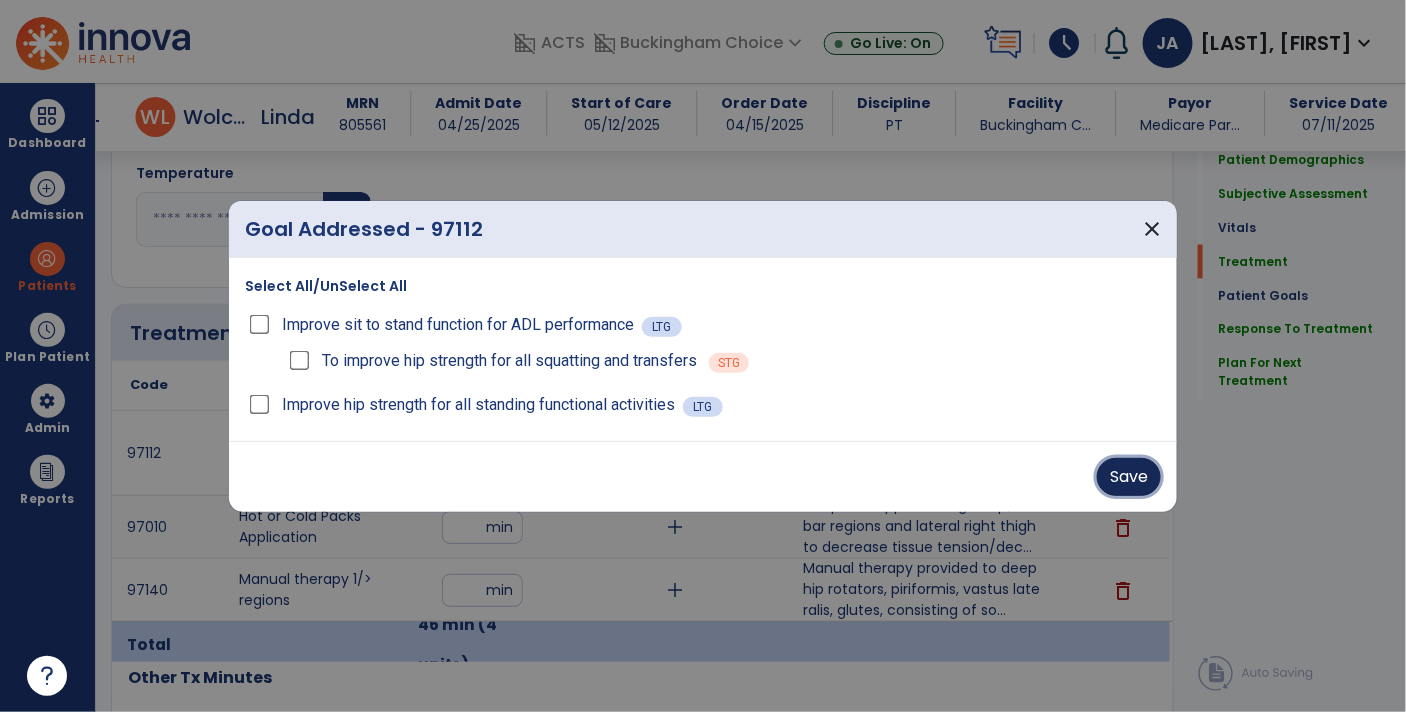 click on "Save" at bounding box center [1129, 477] 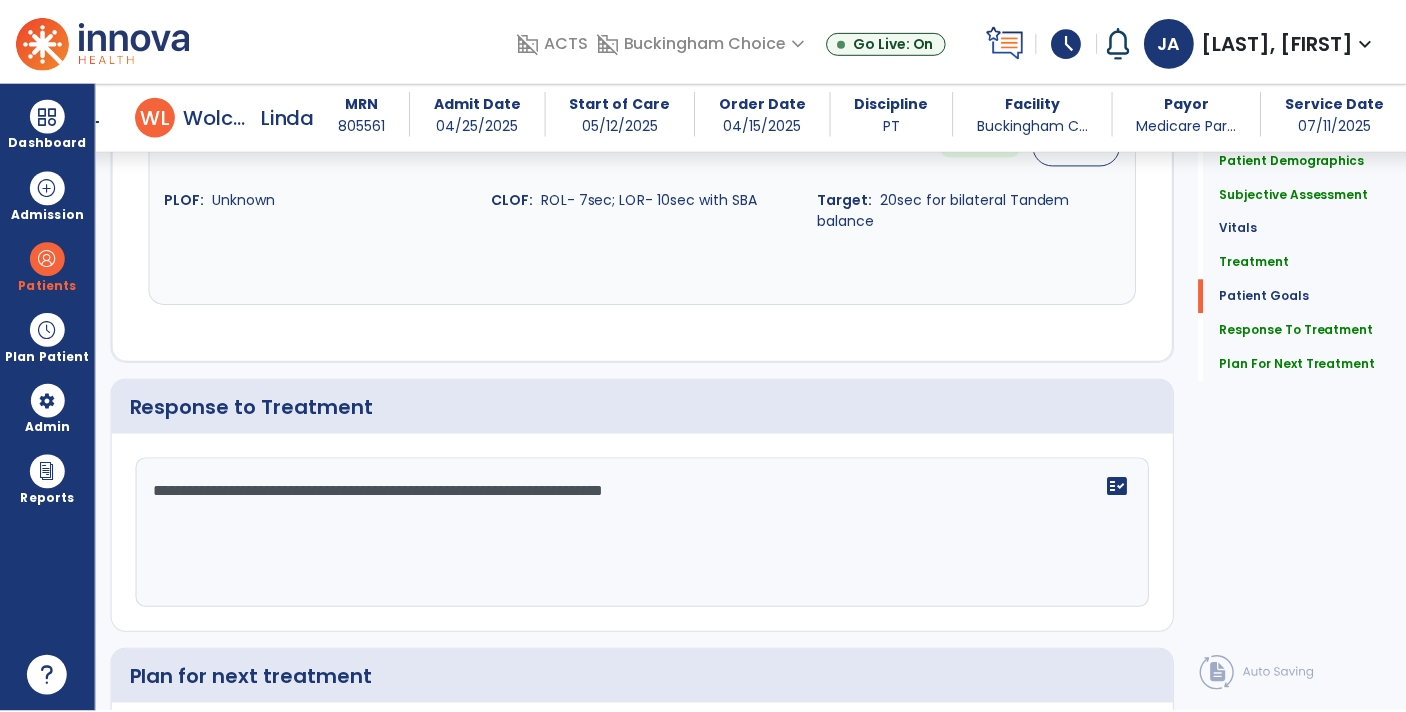 scroll, scrollTop: 2503, scrollLeft: 0, axis: vertical 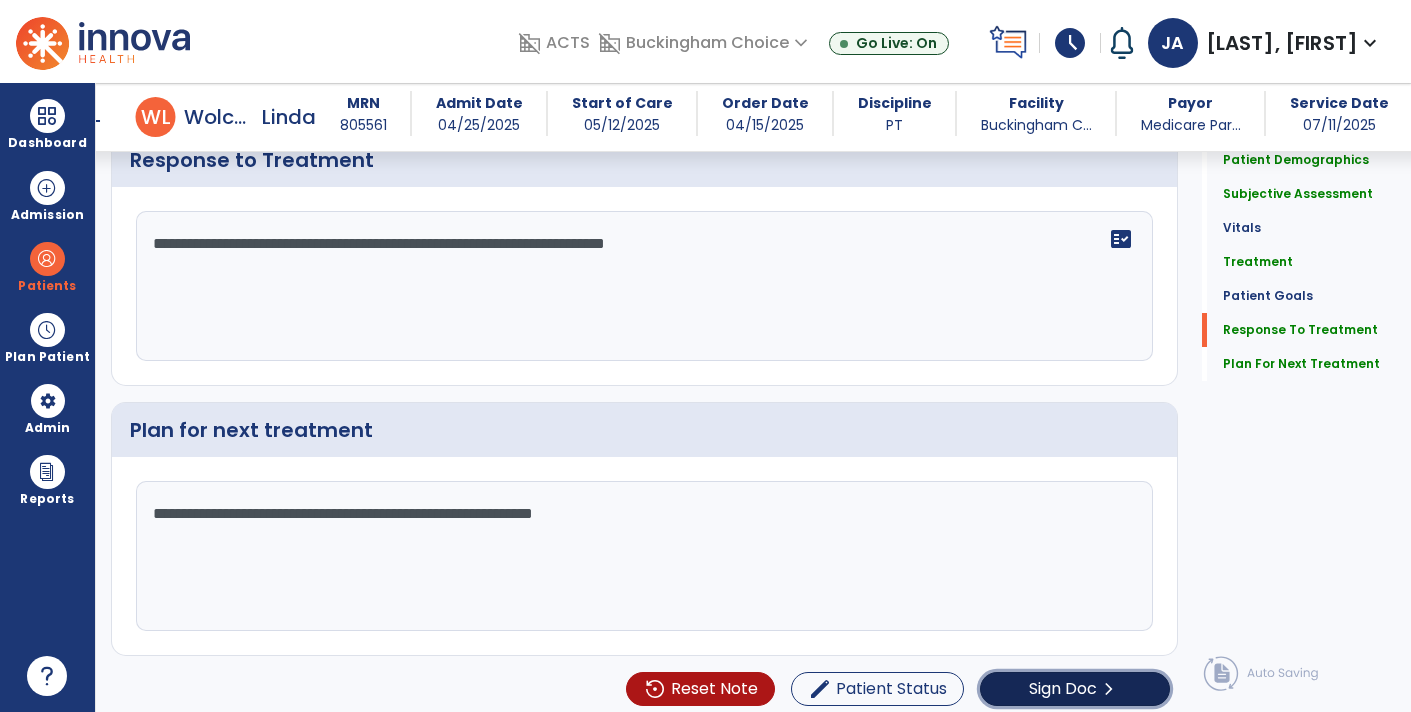 click on "Sign Doc" 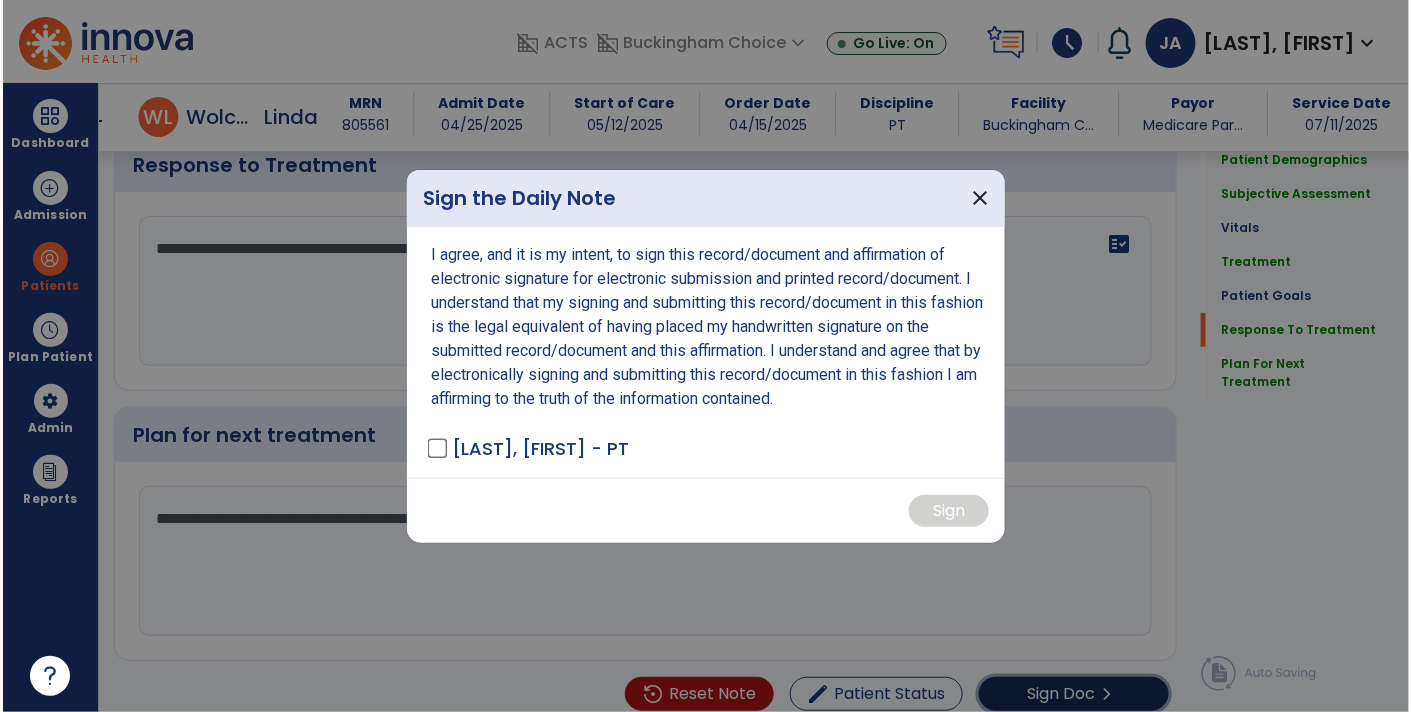 scroll, scrollTop: 2503, scrollLeft: 0, axis: vertical 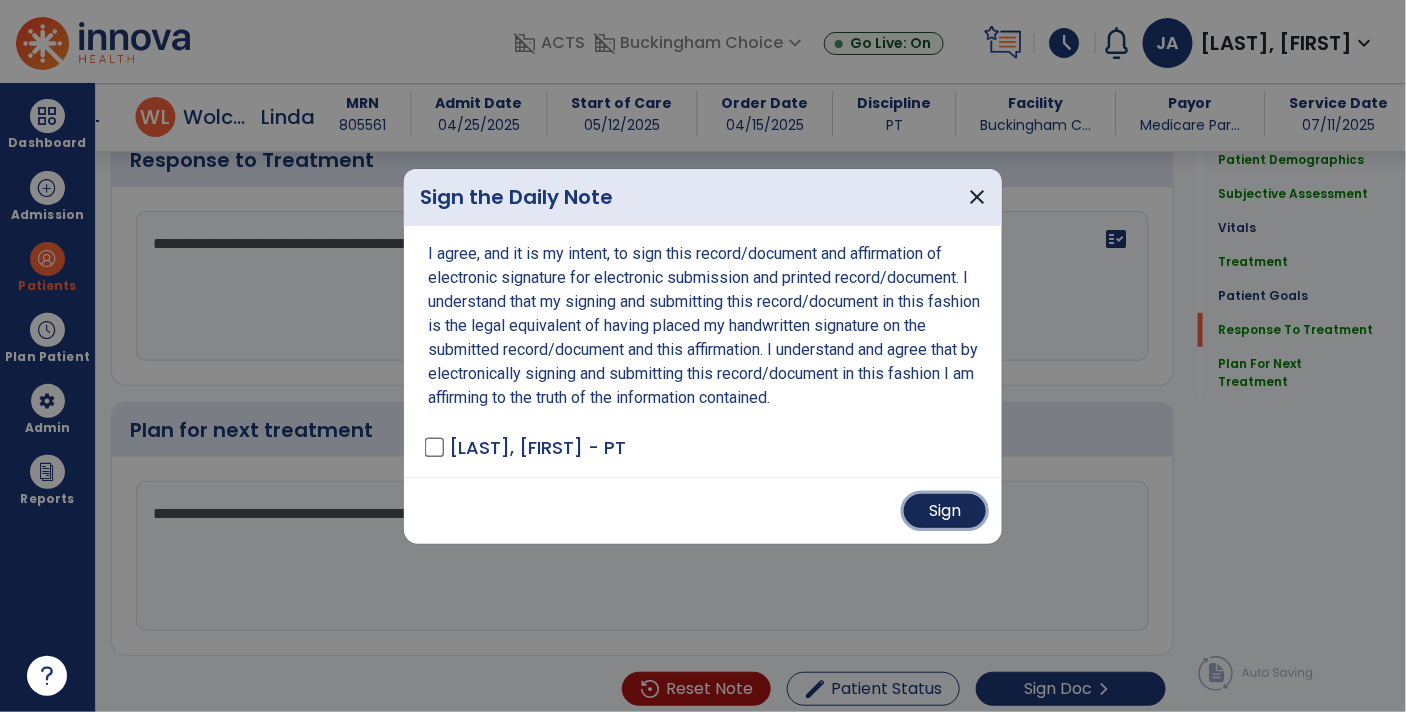 click on "Sign" at bounding box center (945, 511) 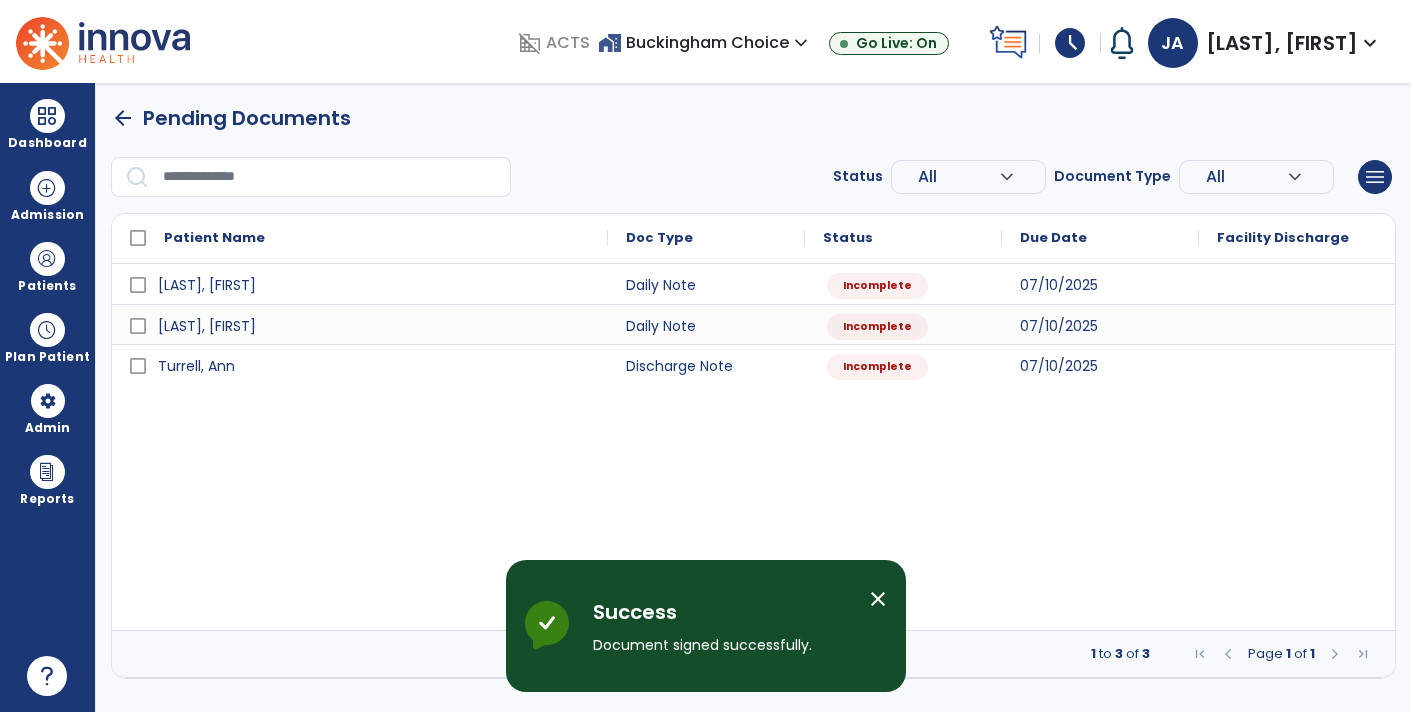 scroll, scrollTop: 0, scrollLeft: 0, axis: both 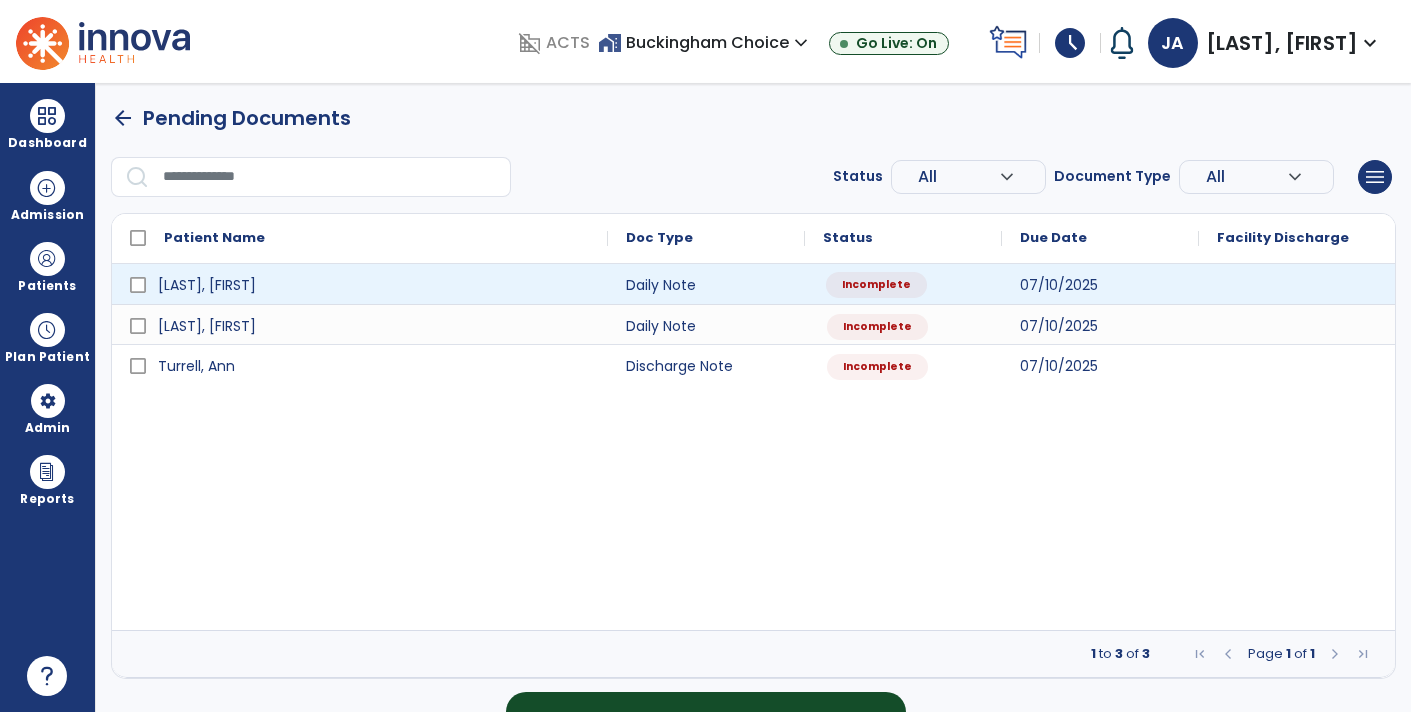 click on "Incomplete" at bounding box center [876, 285] 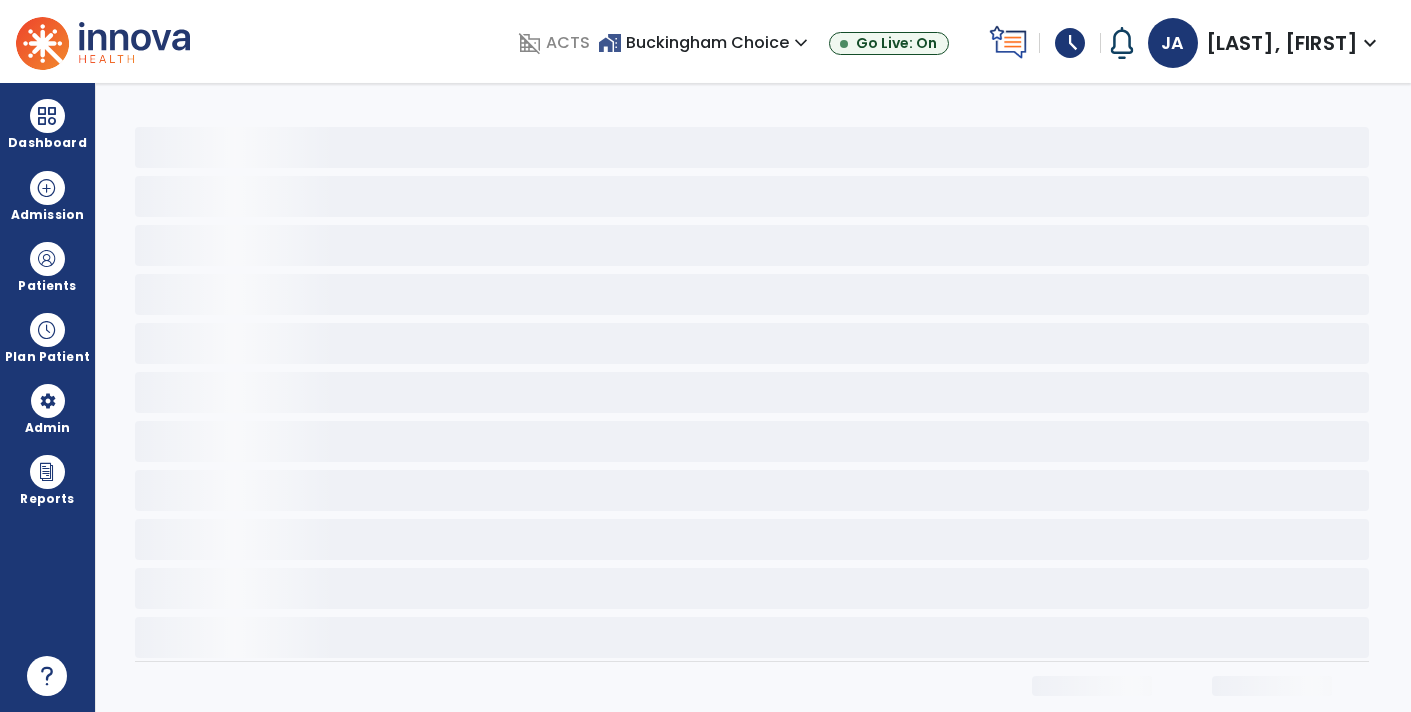 select on "*" 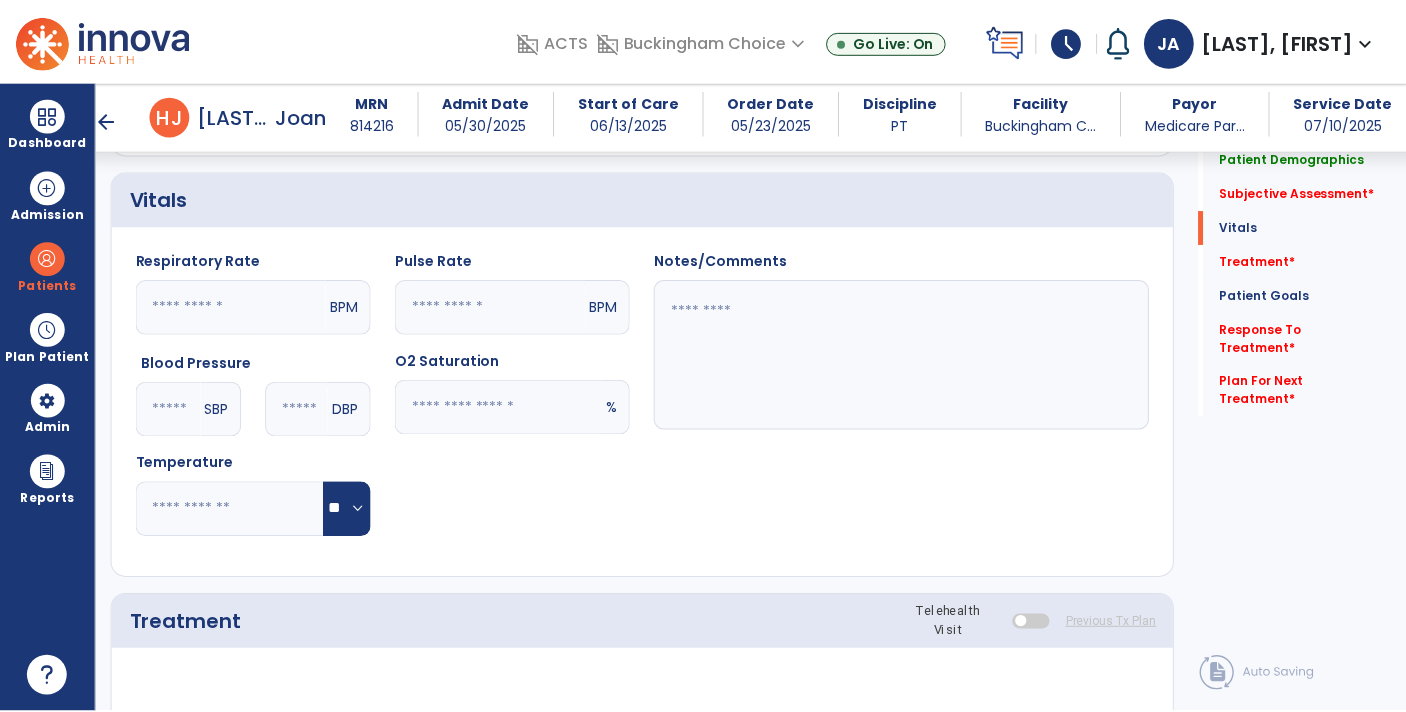 scroll, scrollTop: 1192, scrollLeft: 0, axis: vertical 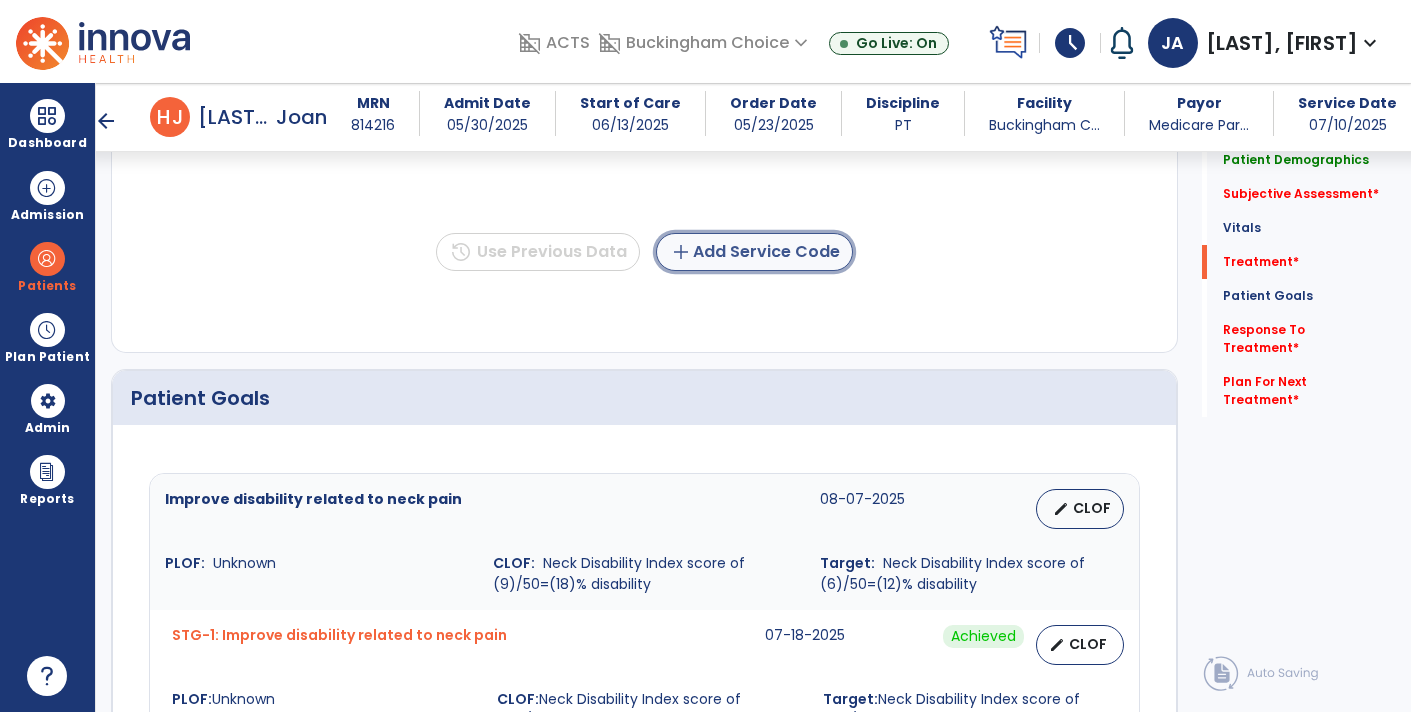 click on "add  Add Service Code" 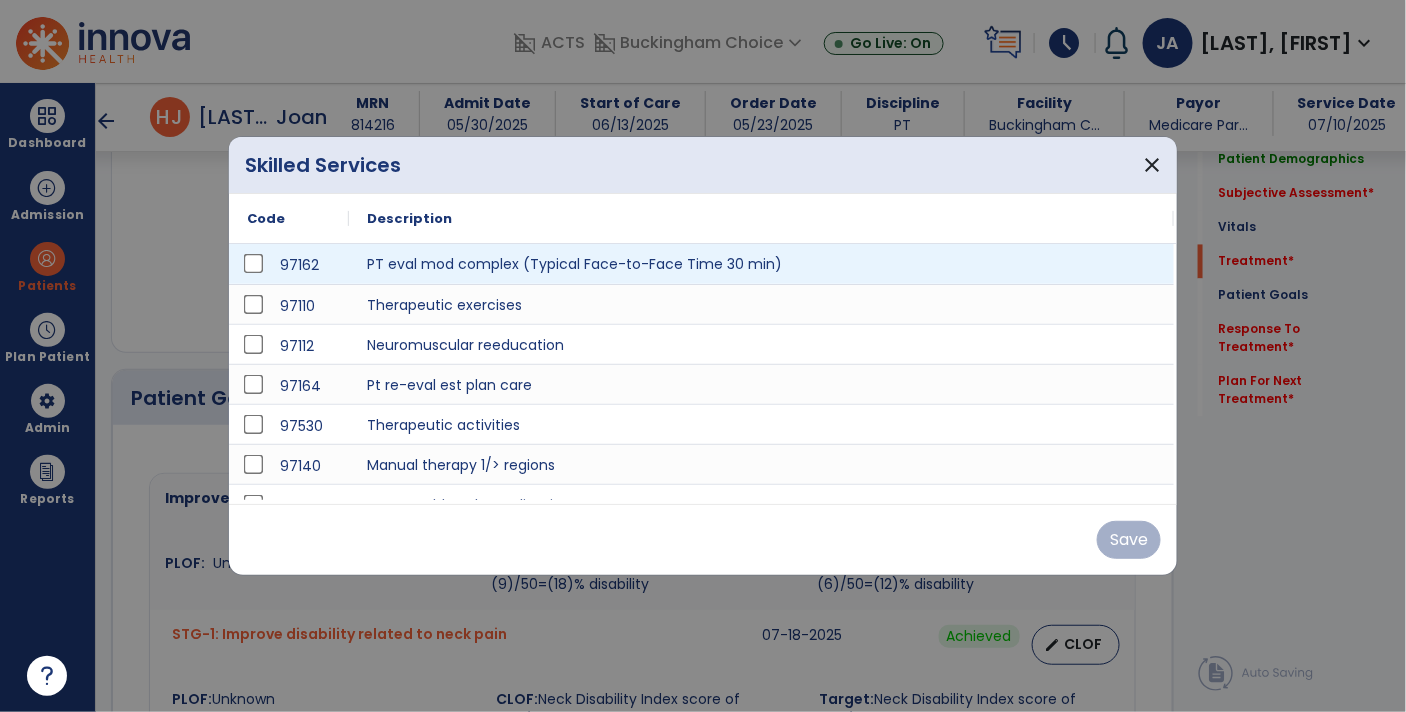 scroll, scrollTop: 1192, scrollLeft: 0, axis: vertical 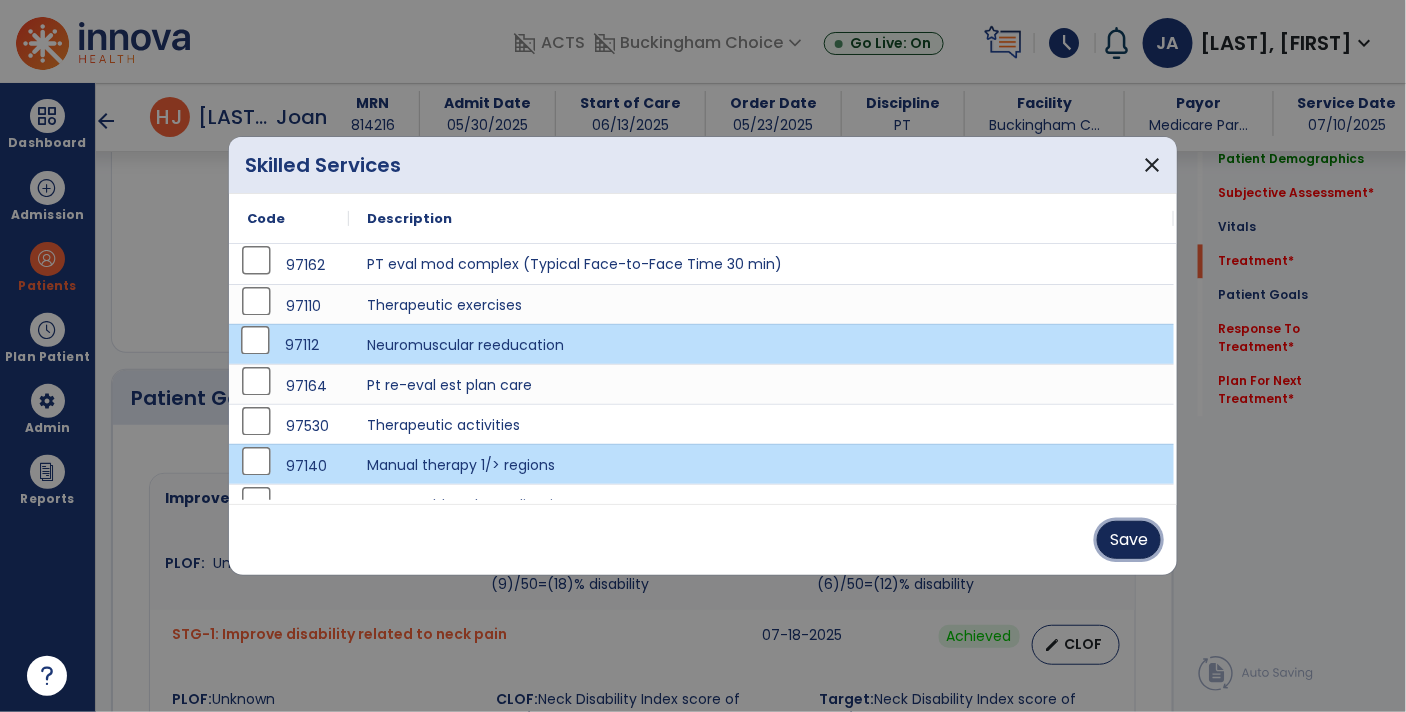 click on "Save" at bounding box center (1129, 540) 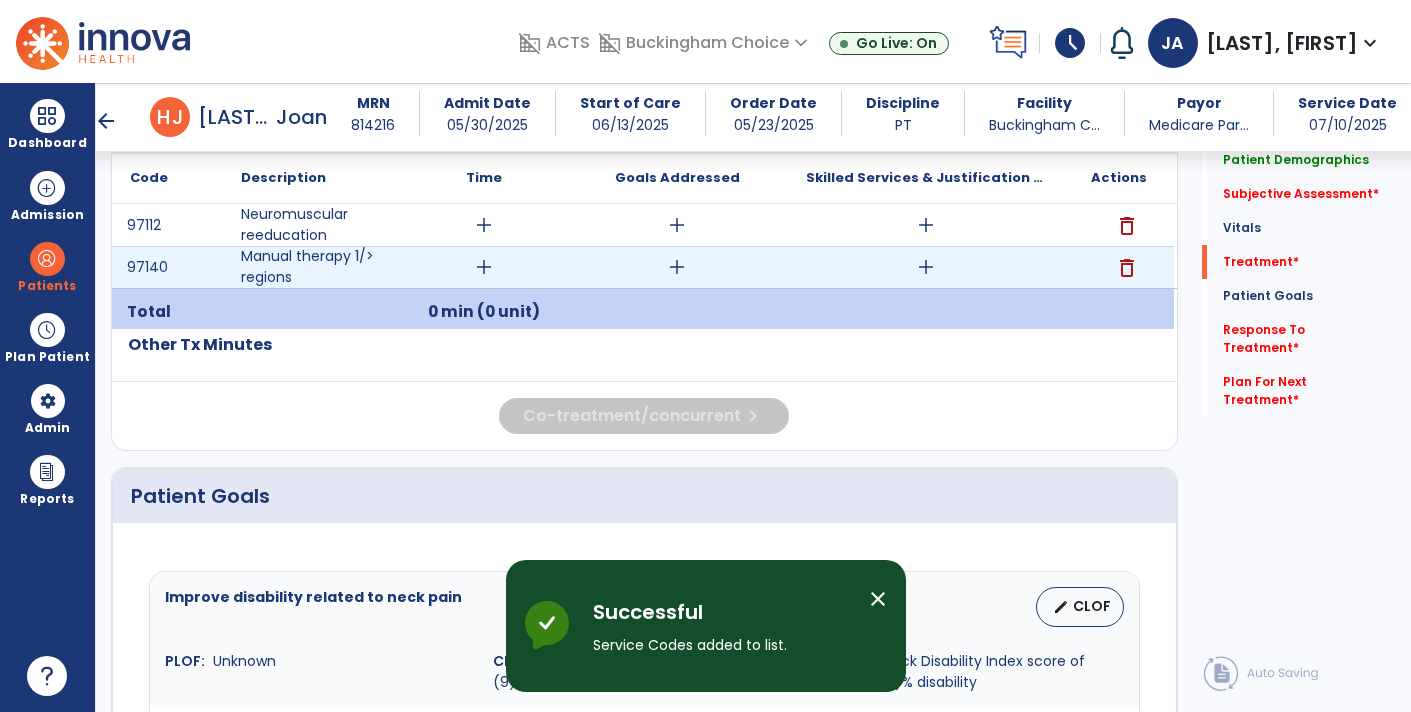 click on "add" at bounding box center [926, 267] 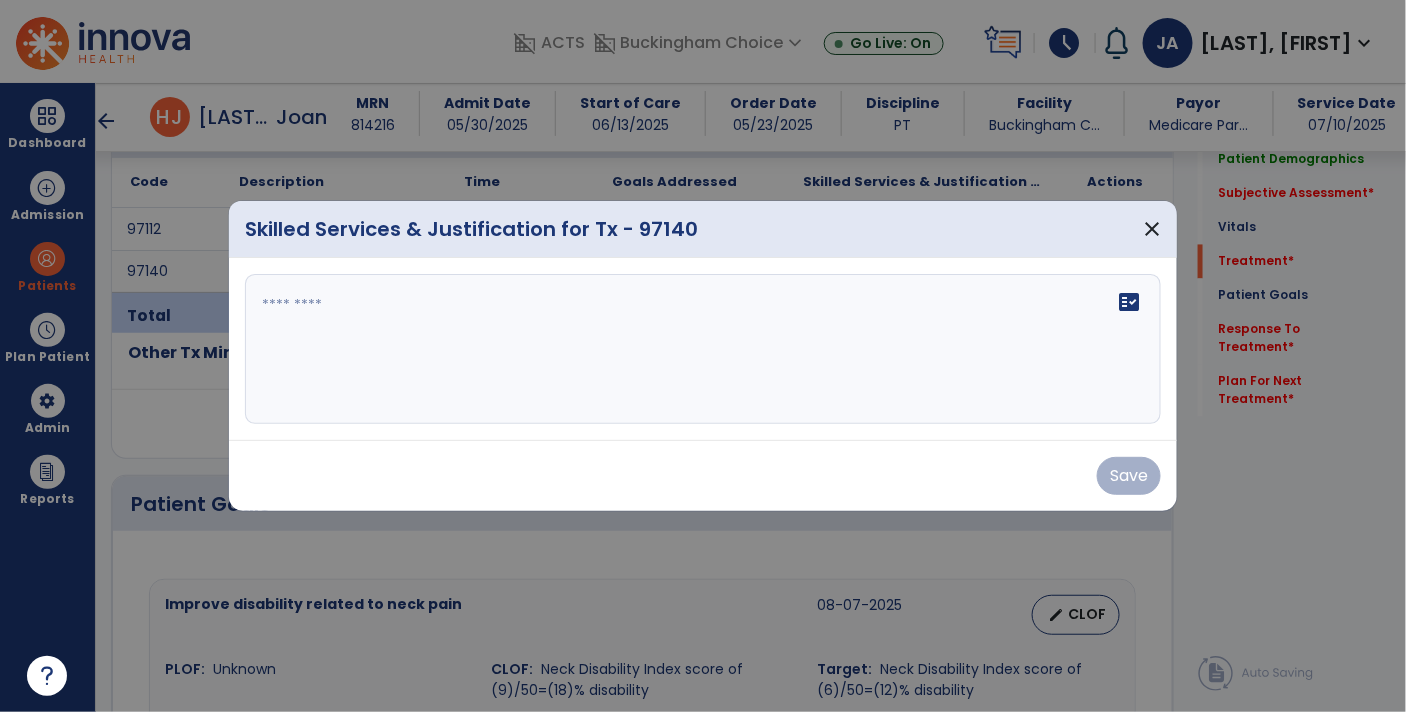 scroll, scrollTop: 1192, scrollLeft: 0, axis: vertical 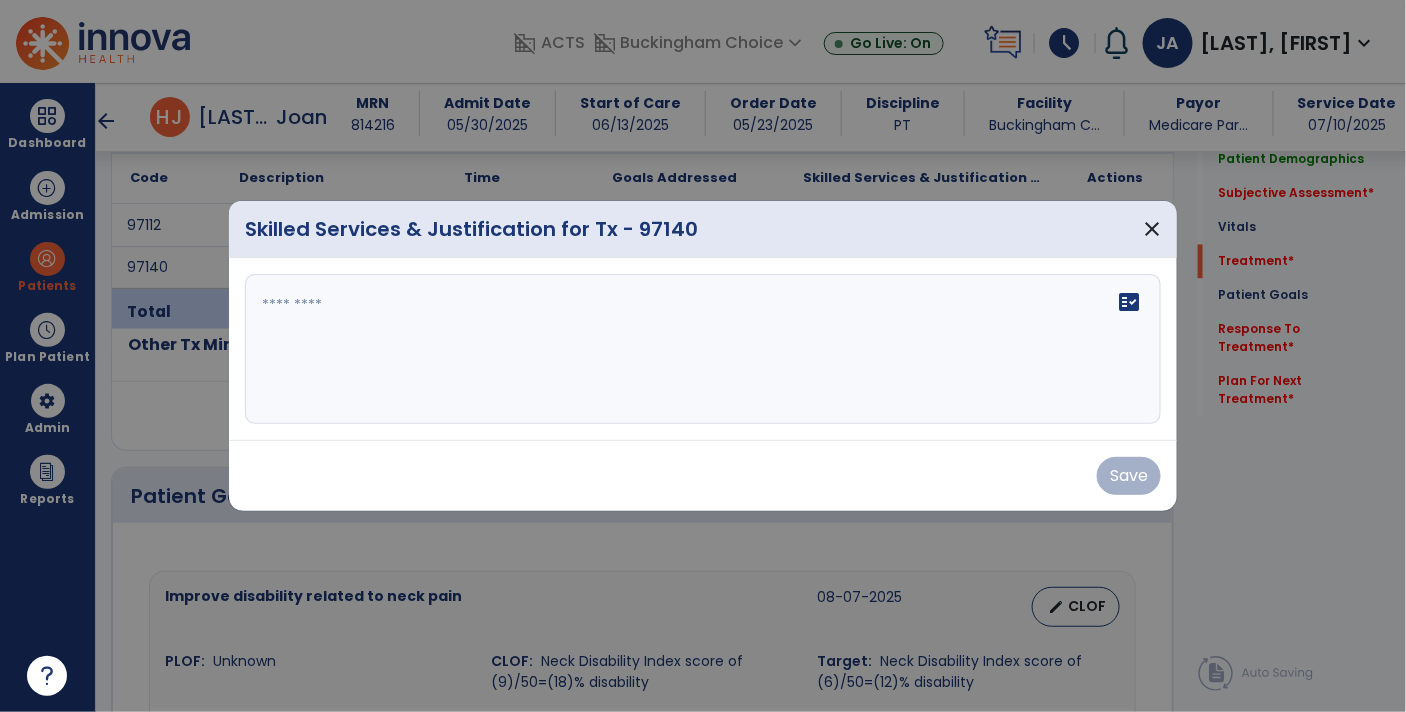 click 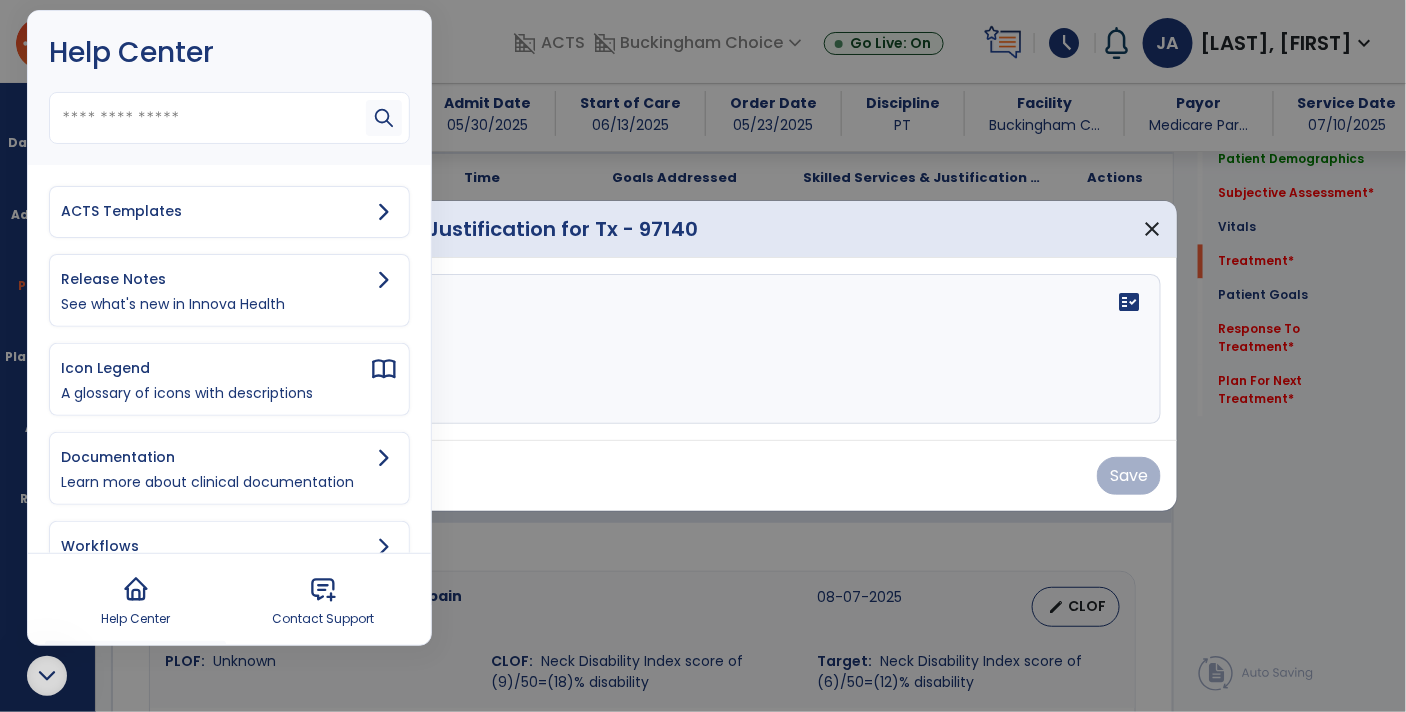 click on "ACTS Templates" at bounding box center (215, 211) 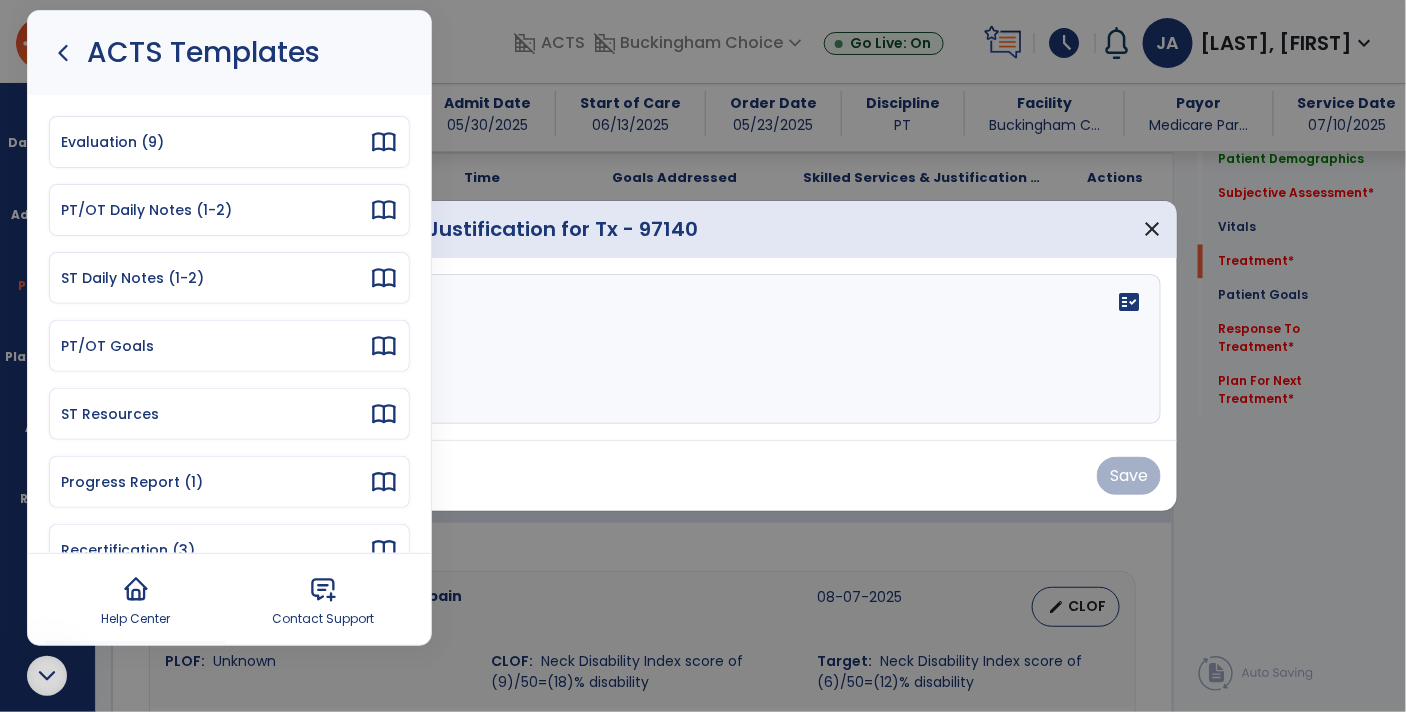 click on "PT/OT Daily Notes (1-2)" at bounding box center (215, 210) 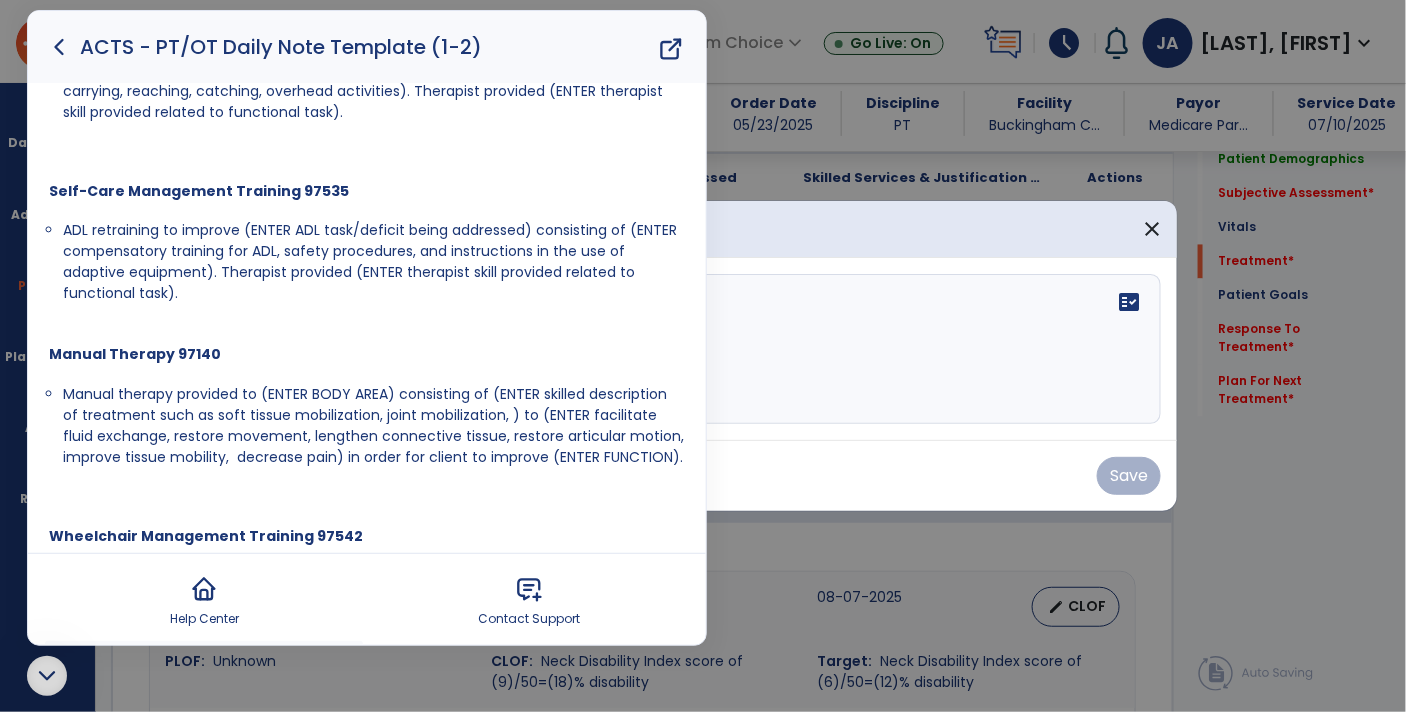 scroll, scrollTop: 884, scrollLeft: 0, axis: vertical 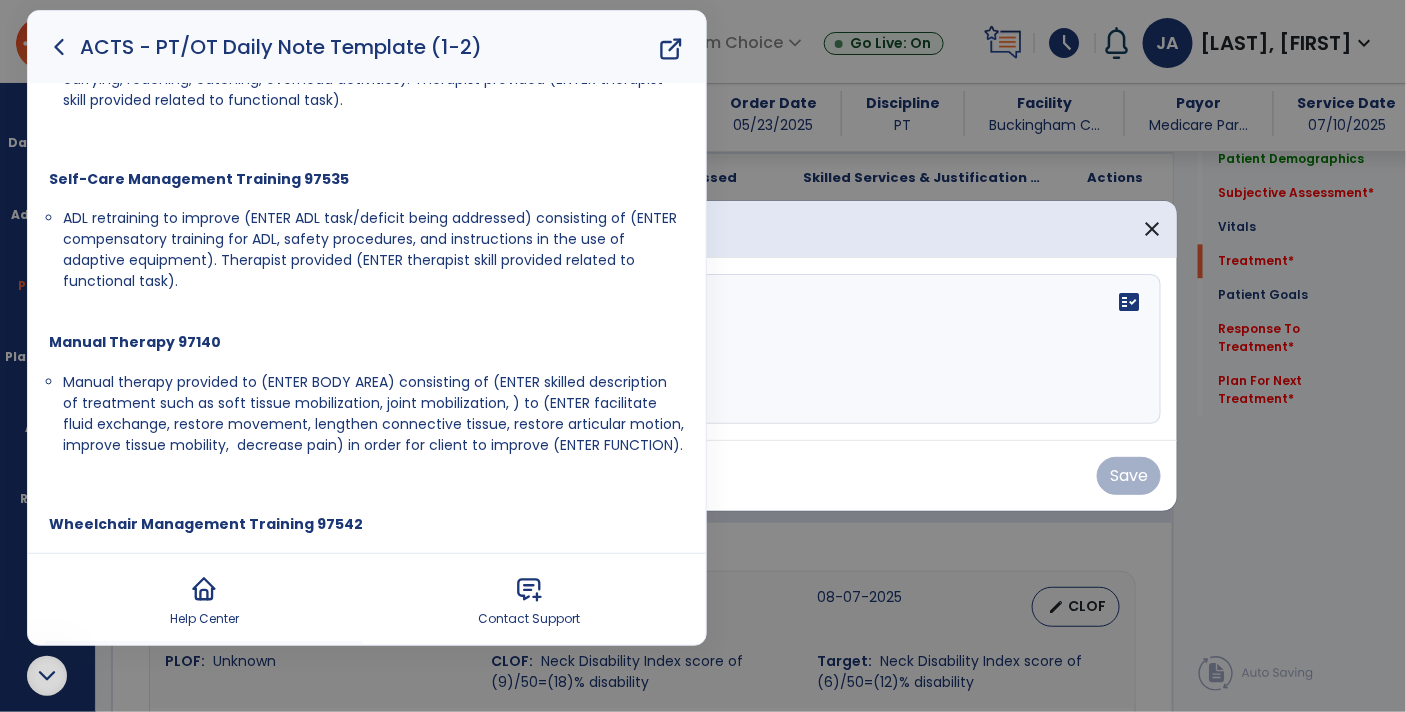 drag, startPoint x: 679, startPoint y: 437, endPoint x: 67, endPoint y: 382, distance: 614.46643 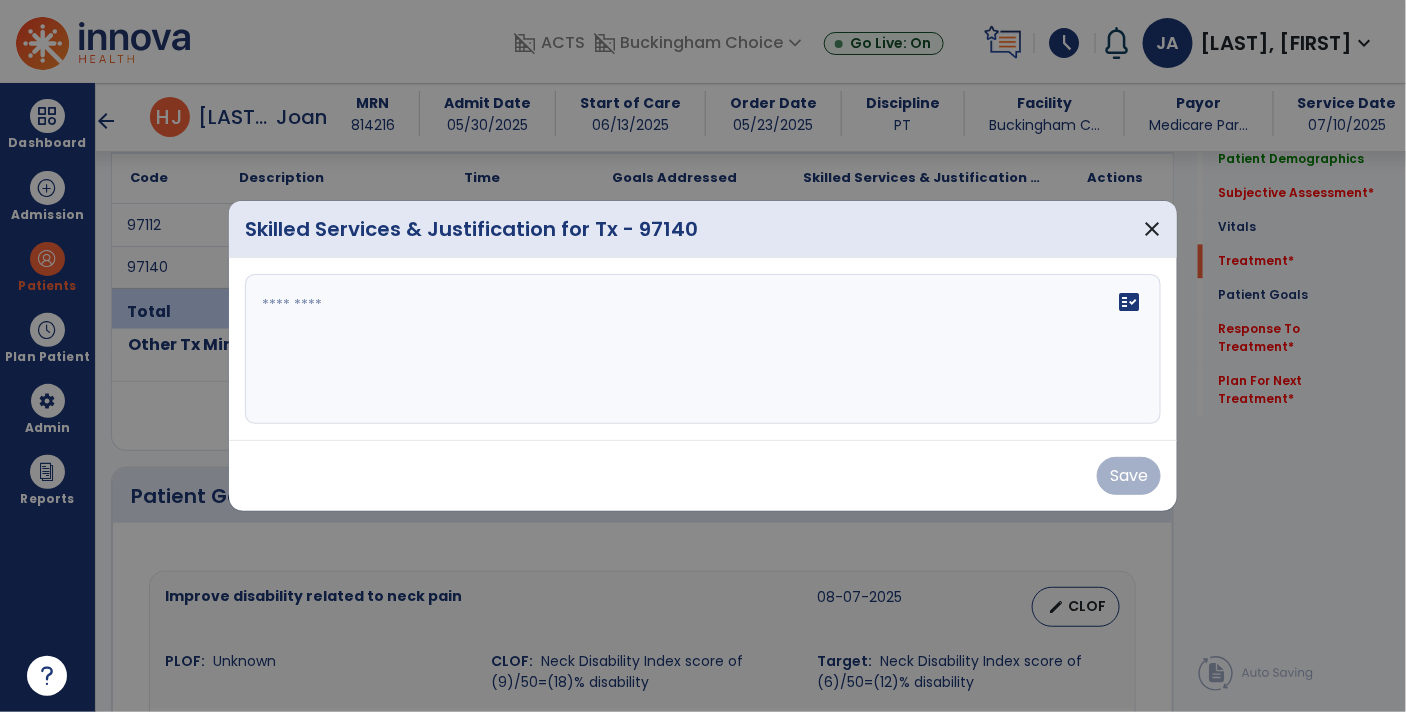 scroll, scrollTop: 0, scrollLeft: 0, axis: both 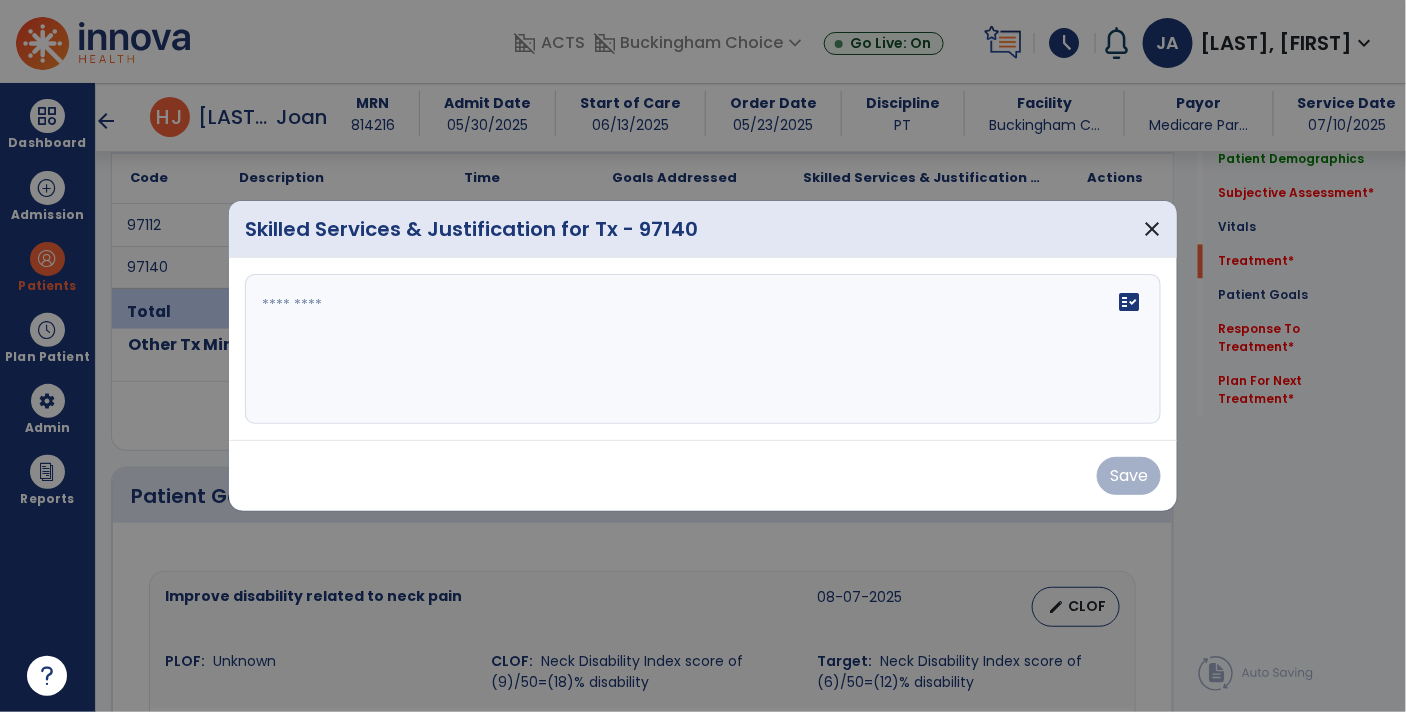 click at bounding box center [703, 349] 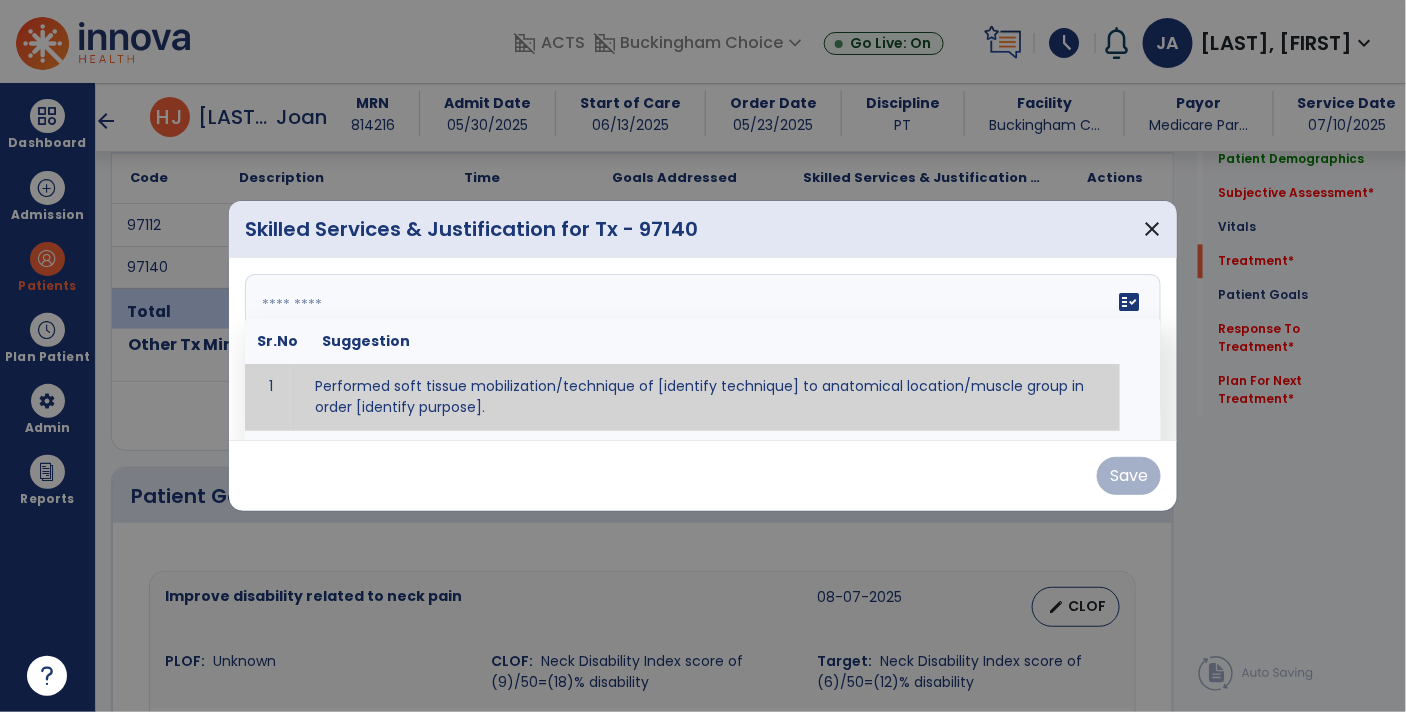 paste on "**********" 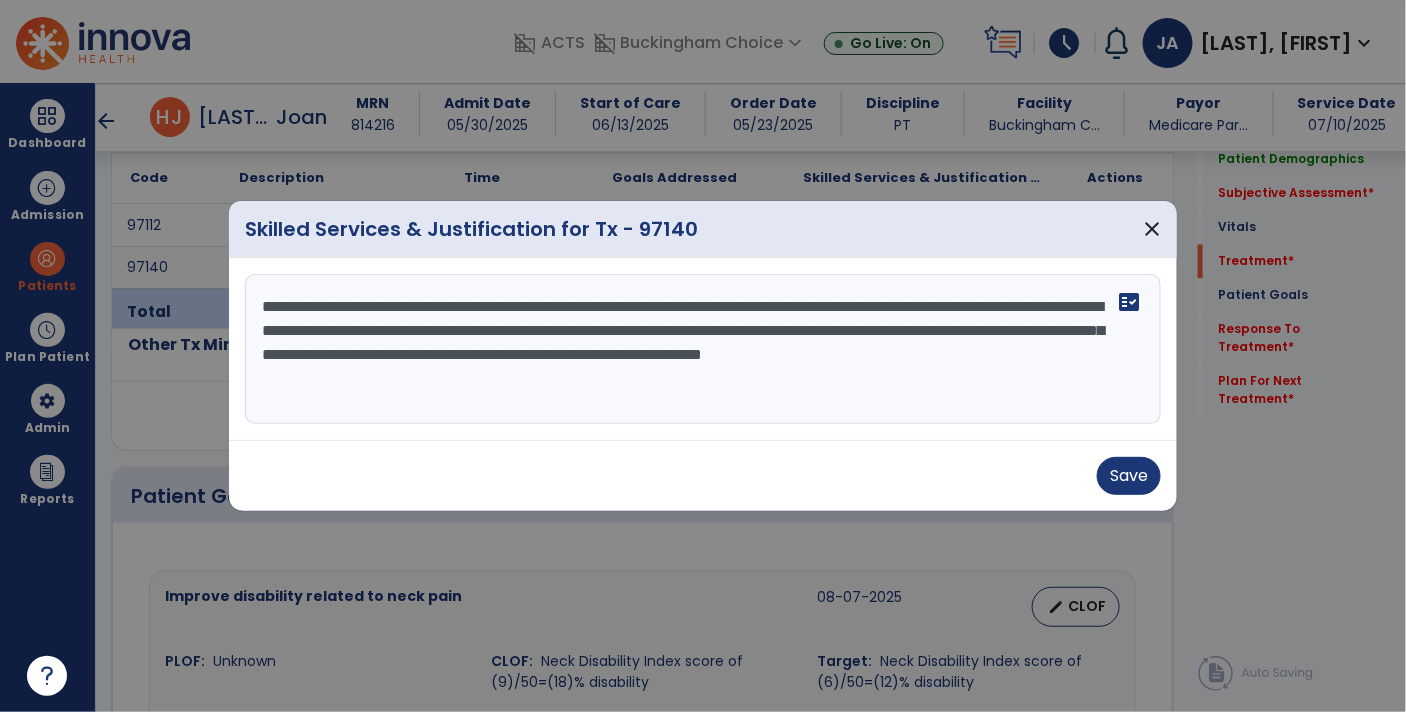 drag, startPoint x: 640, startPoint y: 306, endPoint x: 490, endPoint y: 278, distance: 152.59096 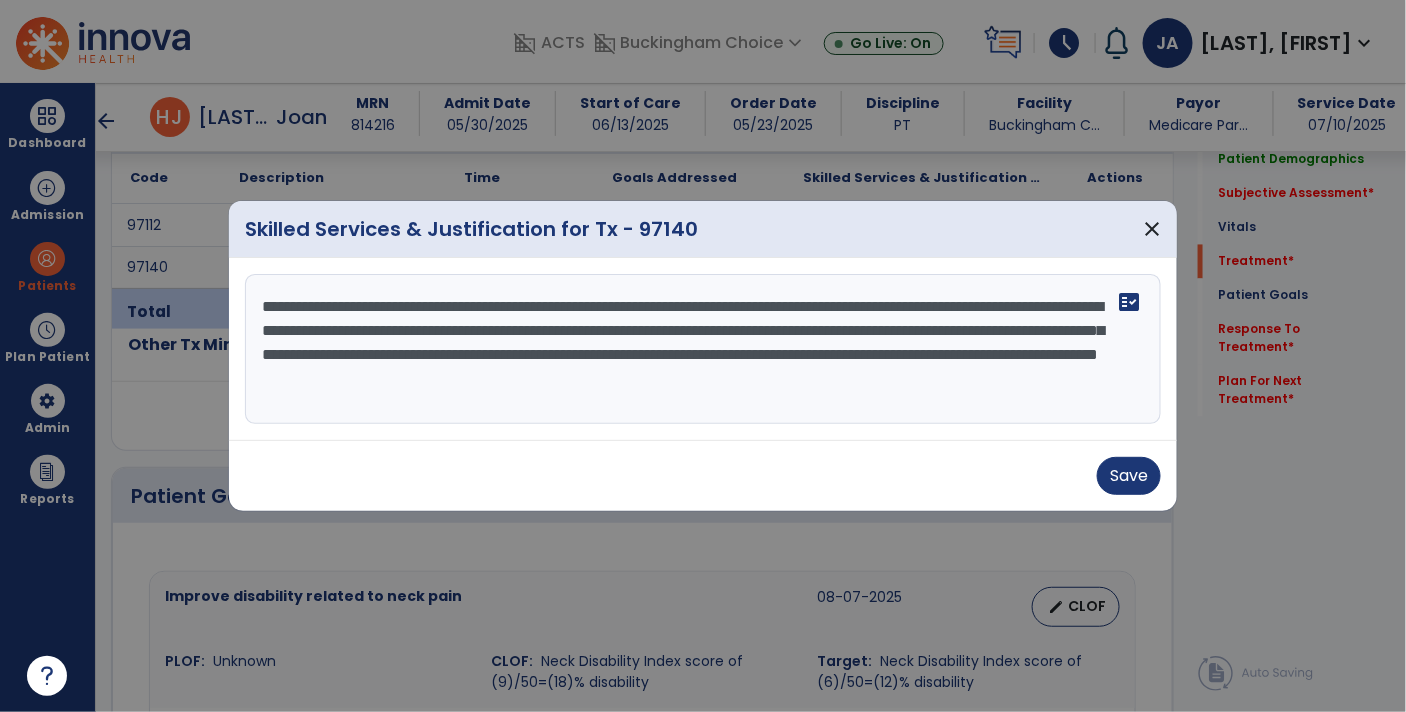 drag, startPoint x: 817, startPoint y: 330, endPoint x: 441, endPoint y: 324, distance: 376.04788 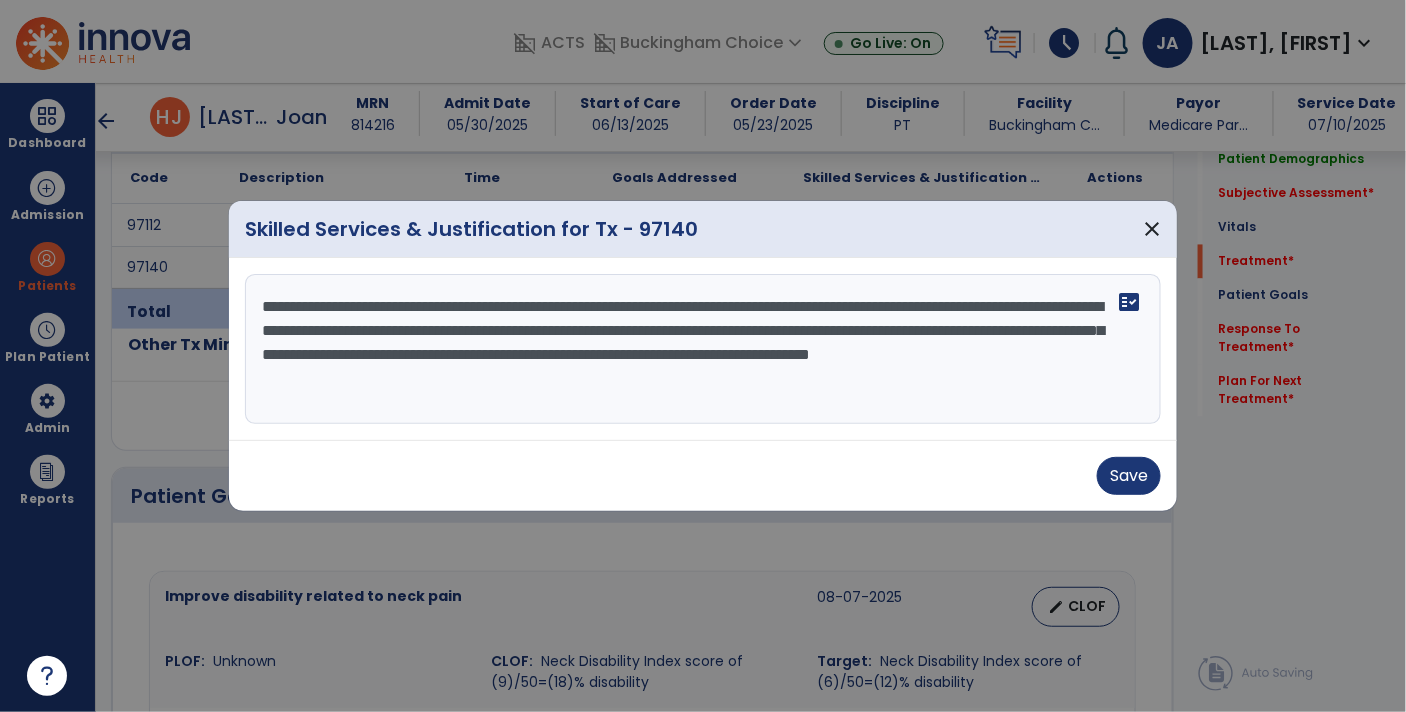 click on "**********" at bounding box center [703, 349] 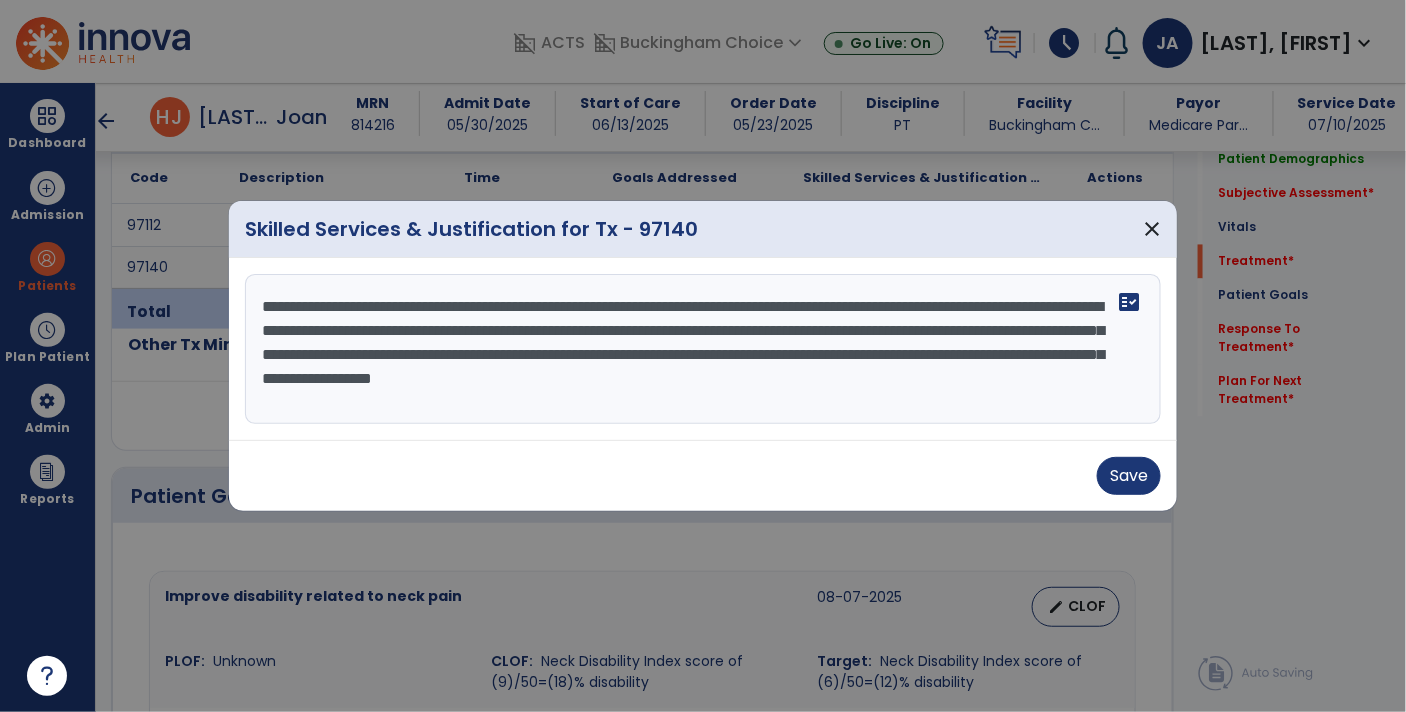 drag, startPoint x: 806, startPoint y: 361, endPoint x: 553, endPoint y: 359, distance: 253.0079 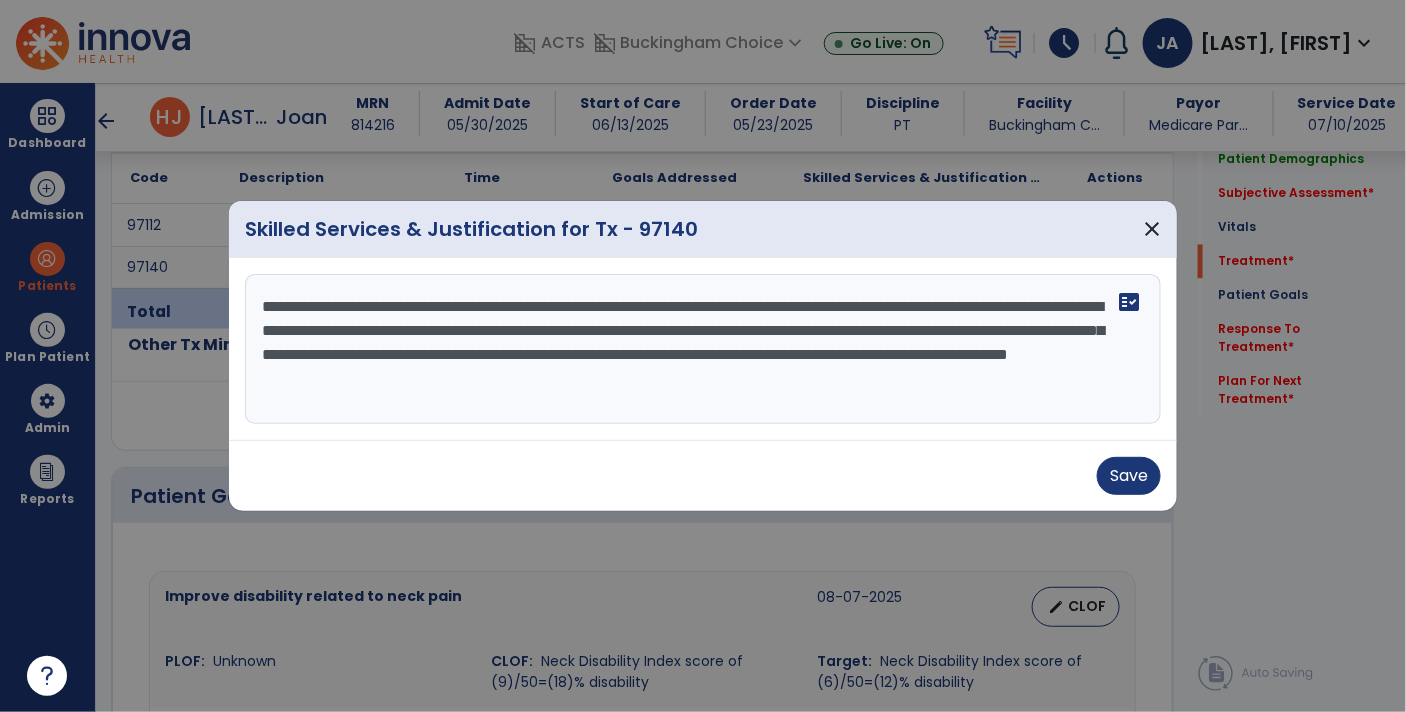 click on "**********" at bounding box center [703, 349] 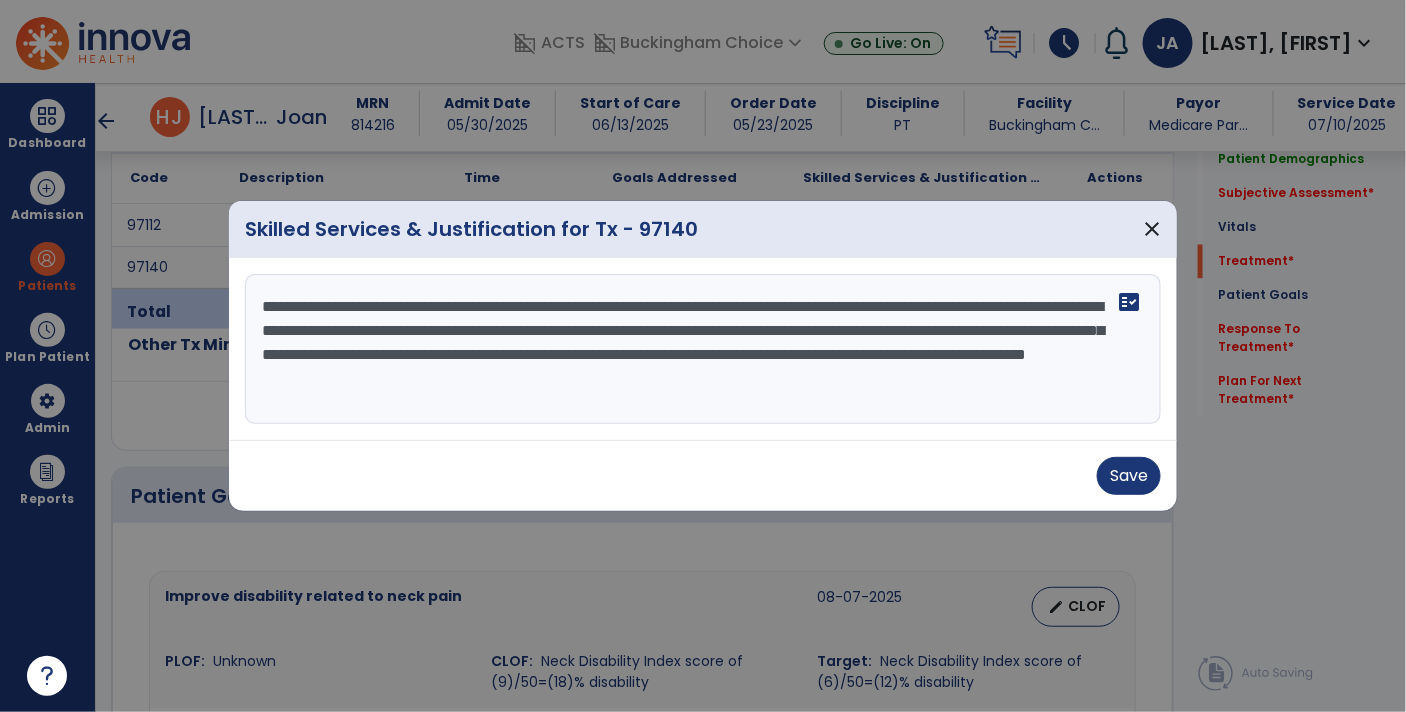 click on "**********" at bounding box center (703, 349) 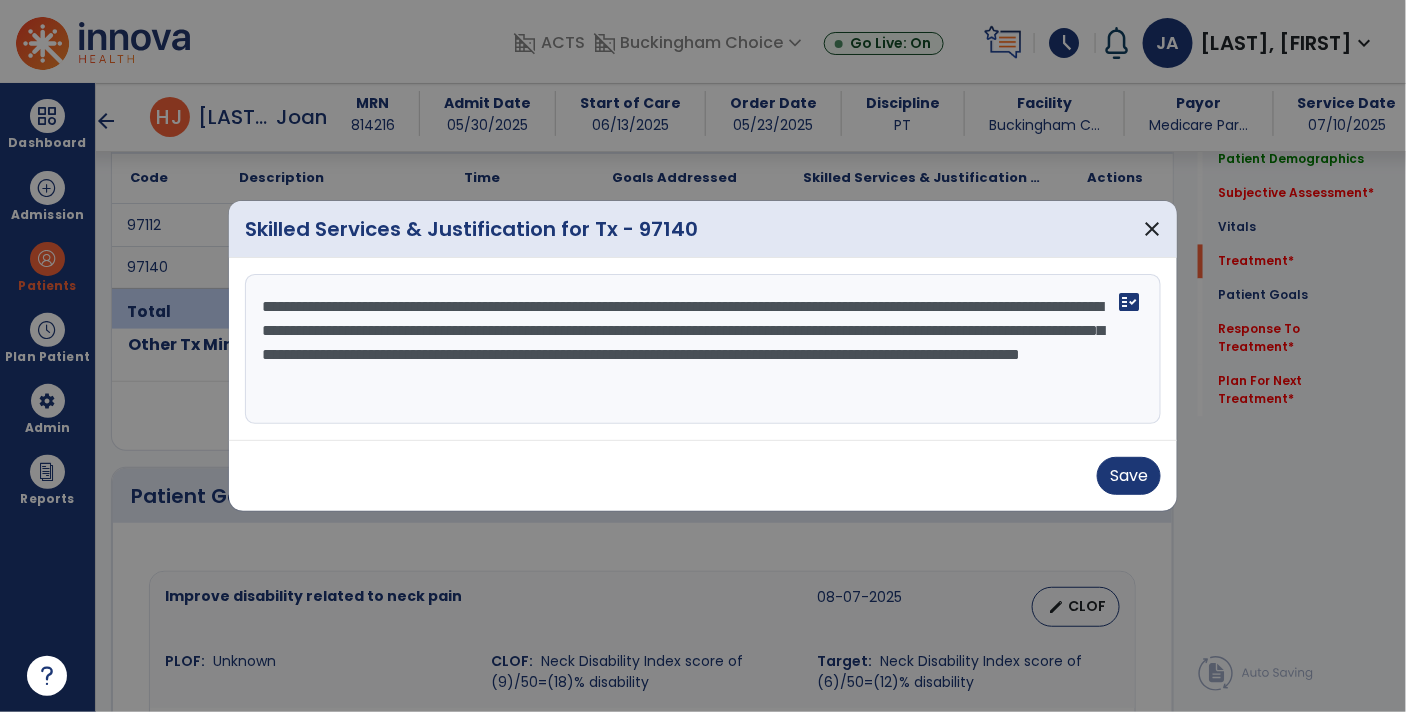 drag, startPoint x: 1062, startPoint y: 380, endPoint x: 938, endPoint y: 387, distance: 124.197426 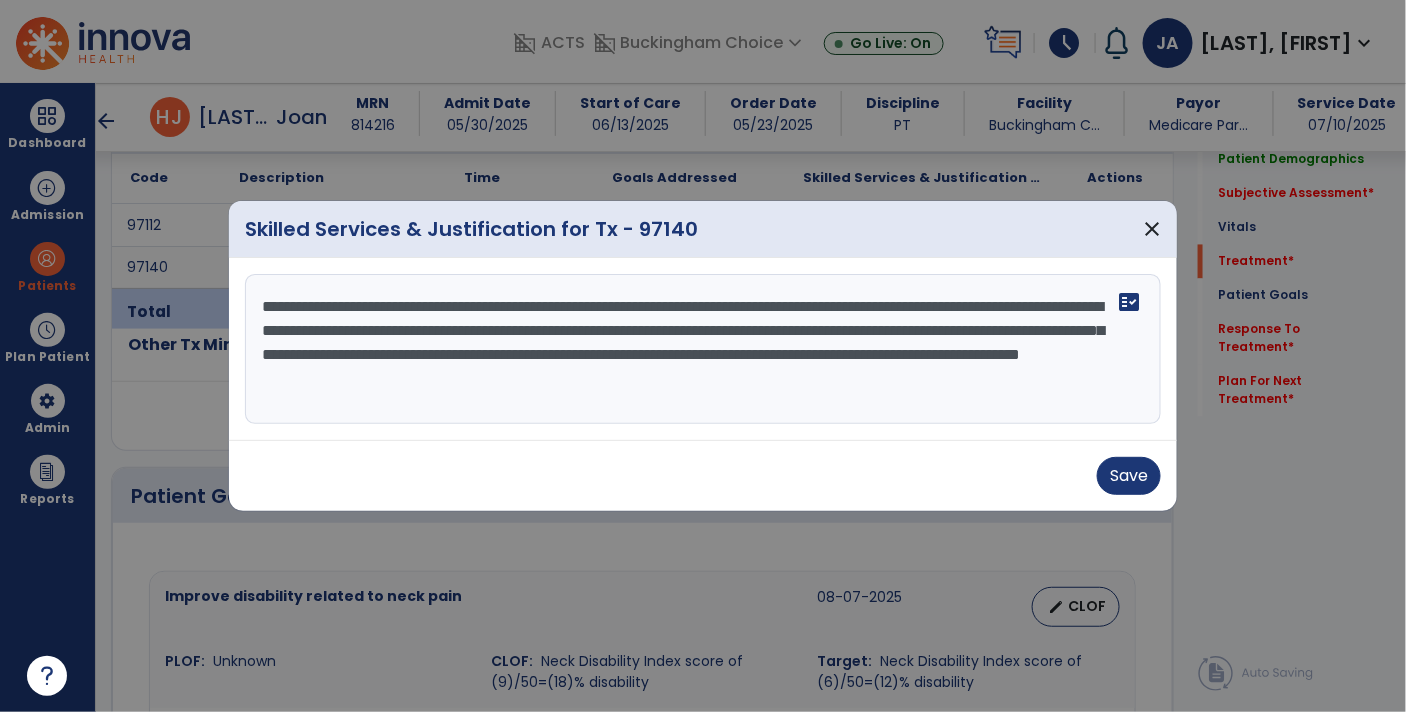drag, startPoint x: 1068, startPoint y: 380, endPoint x: 909, endPoint y: 379, distance: 159.00314 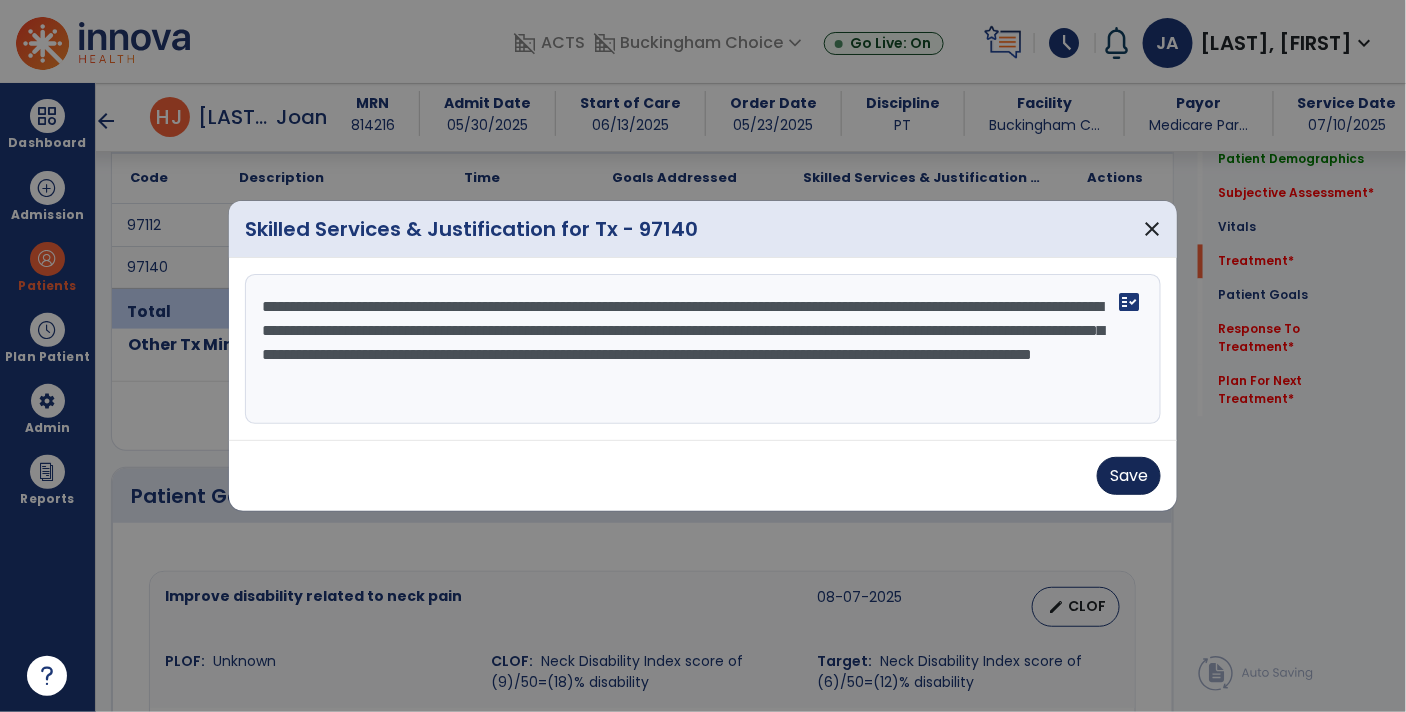 type on "**********" 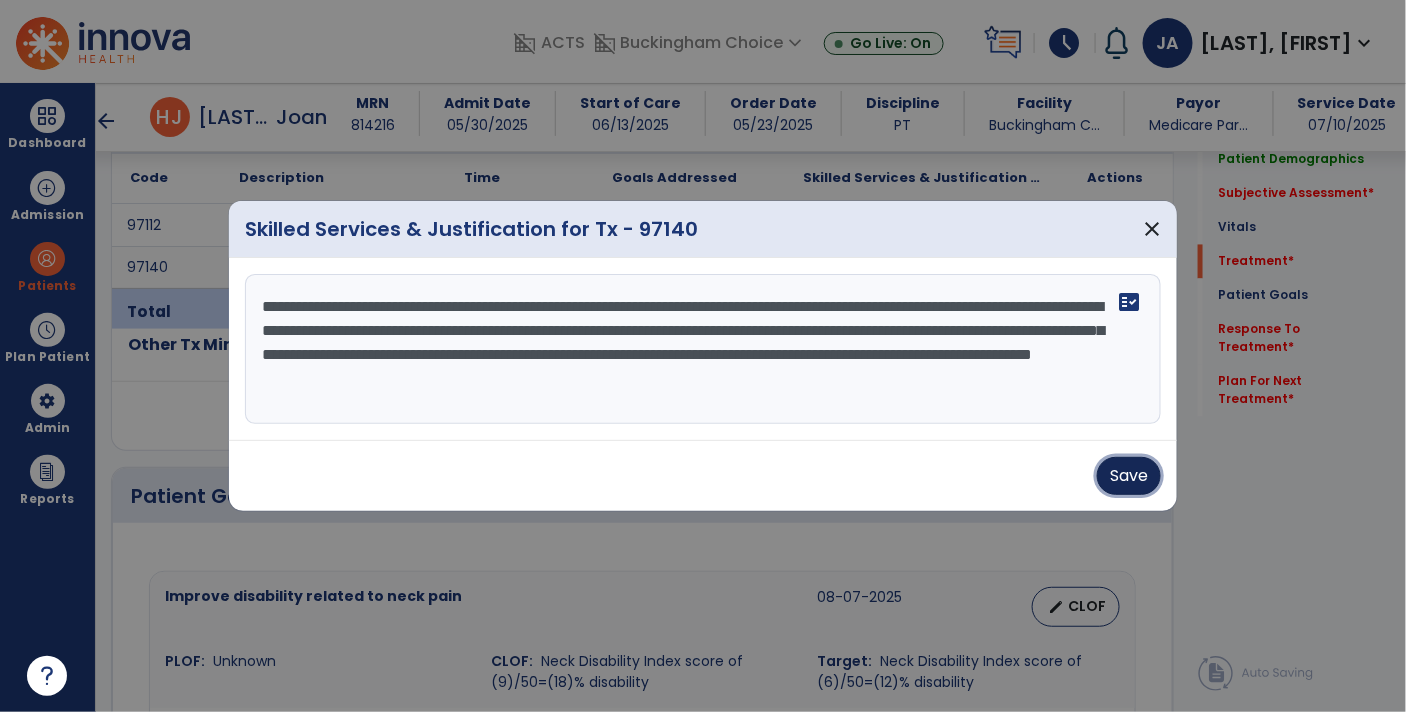 click on "Save" at bounding box center [1129, 476] 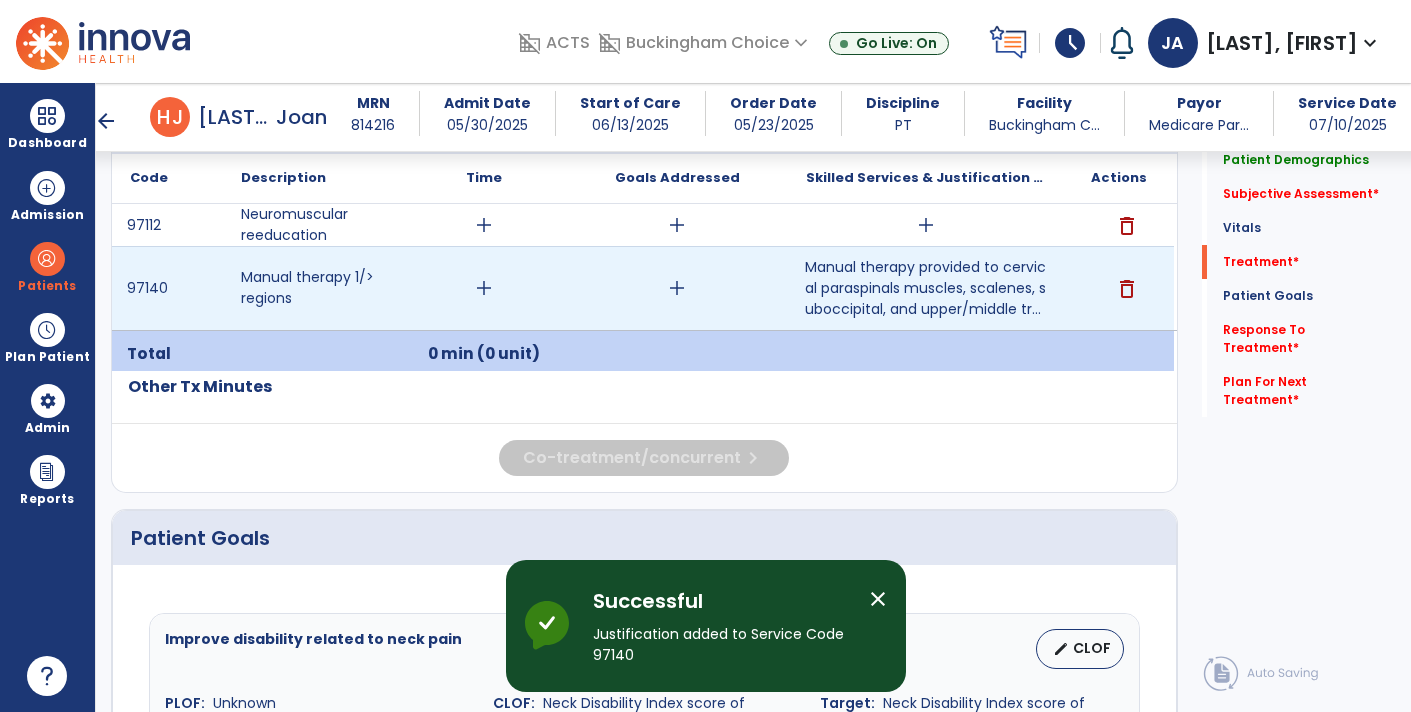 click on "add" at bounding box center [484, 288] 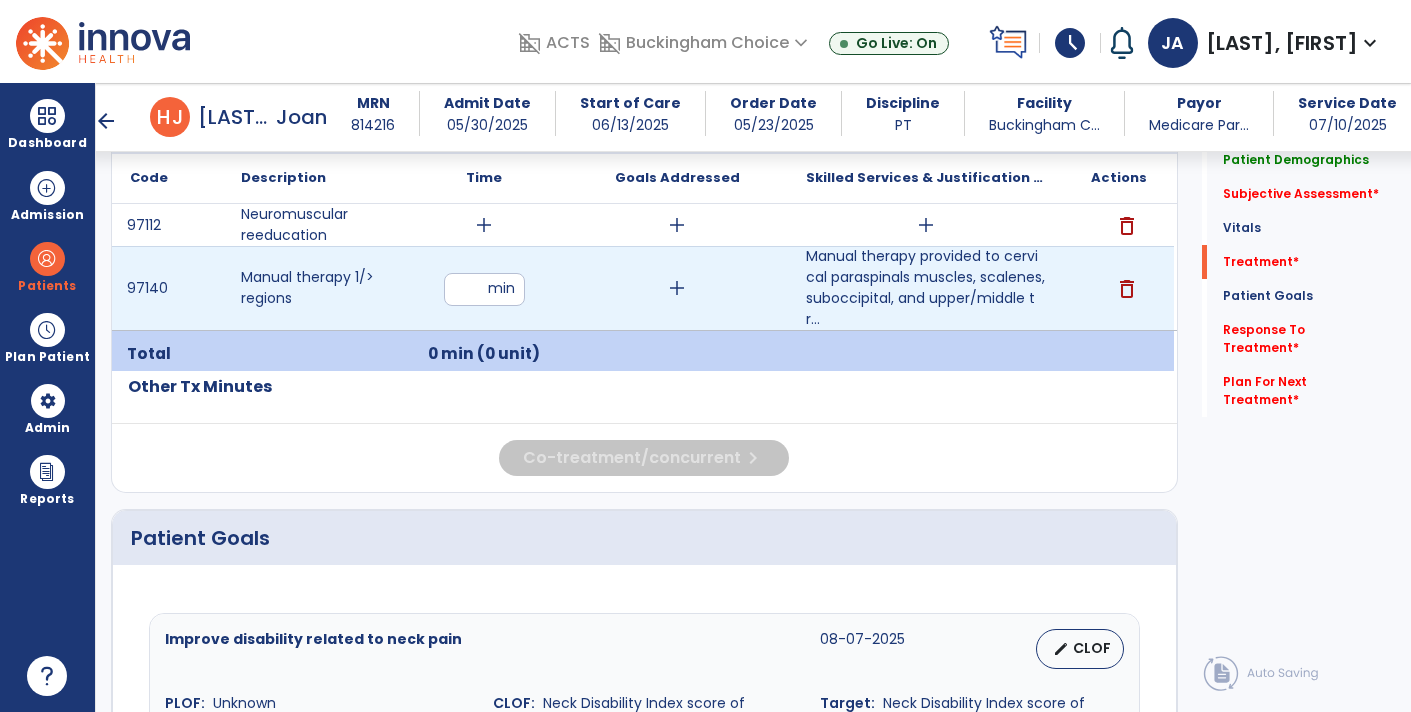 type on "**" 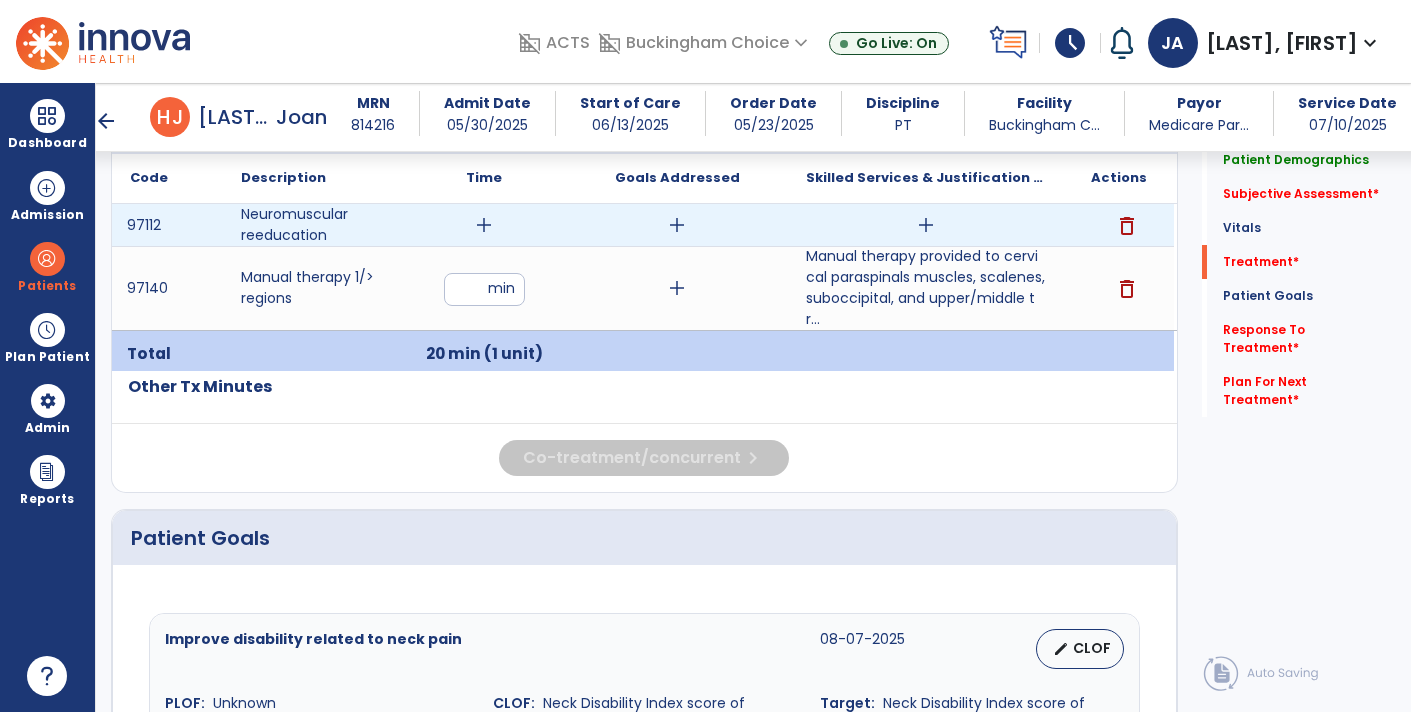 click on "add" at bounding box center (484, 225) 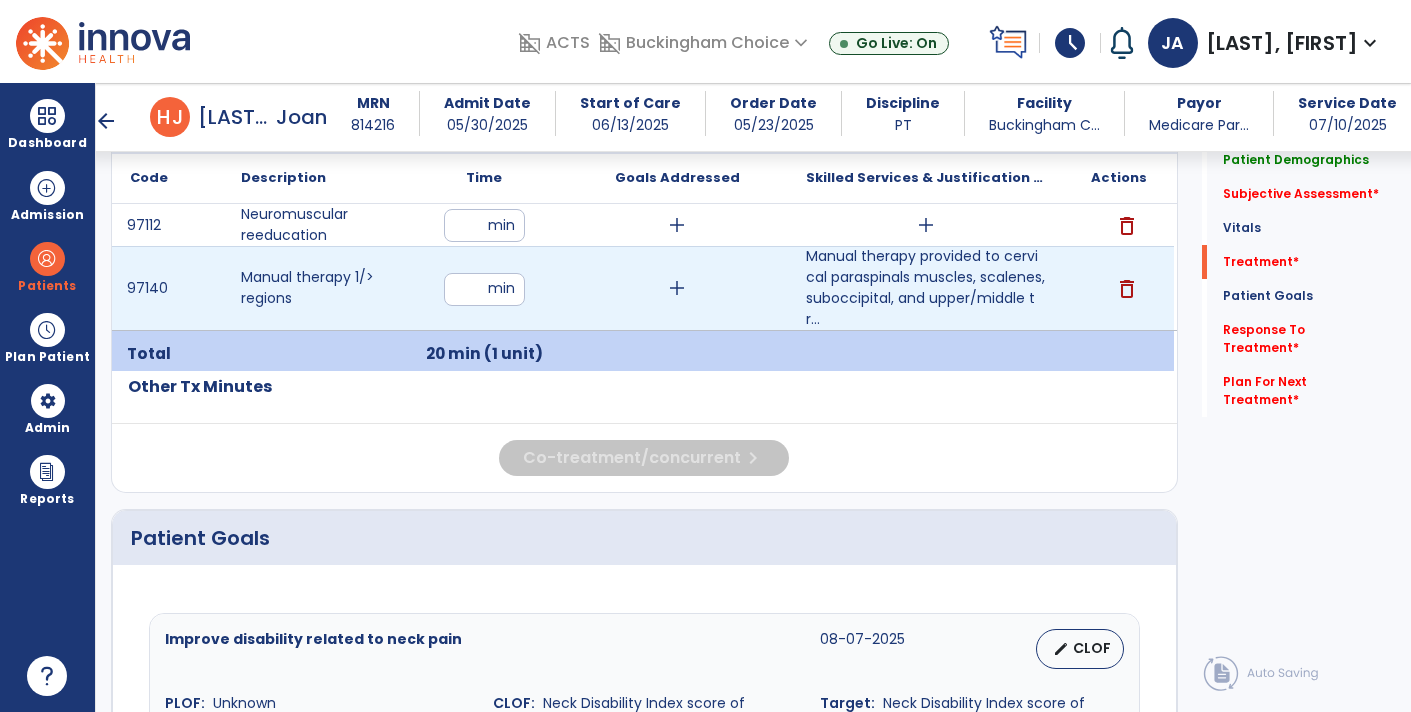 type on "**" 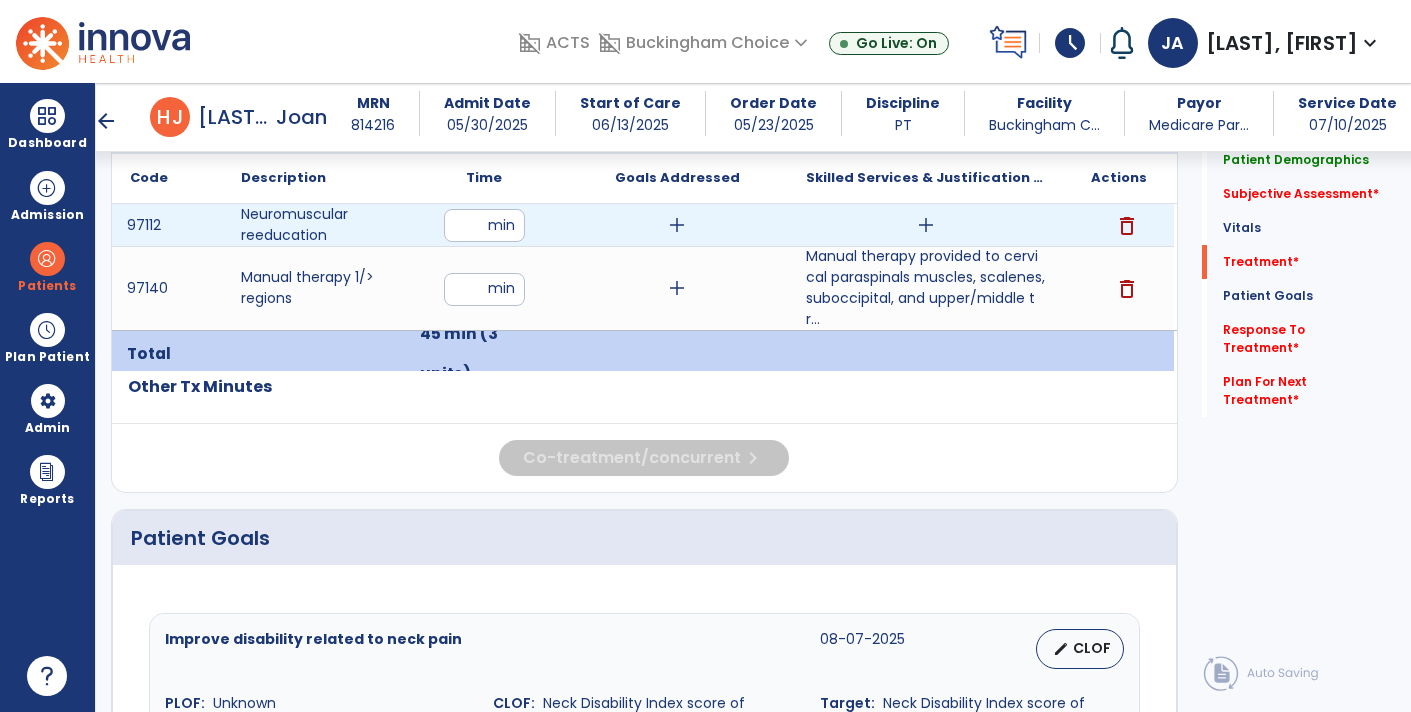 click on "add" at bounding box center [926, 225] 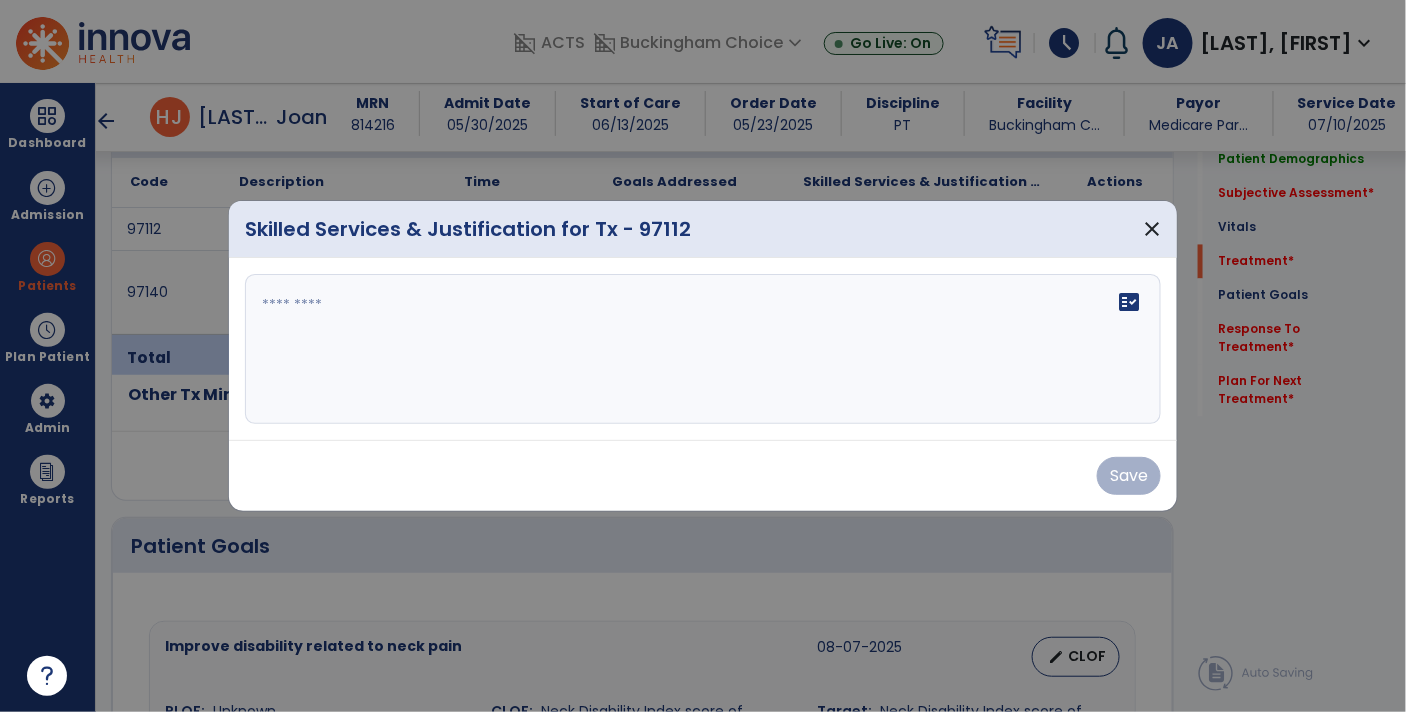 scroll, scrollTop: 1192, scrollLeft: 0, axis: vertical 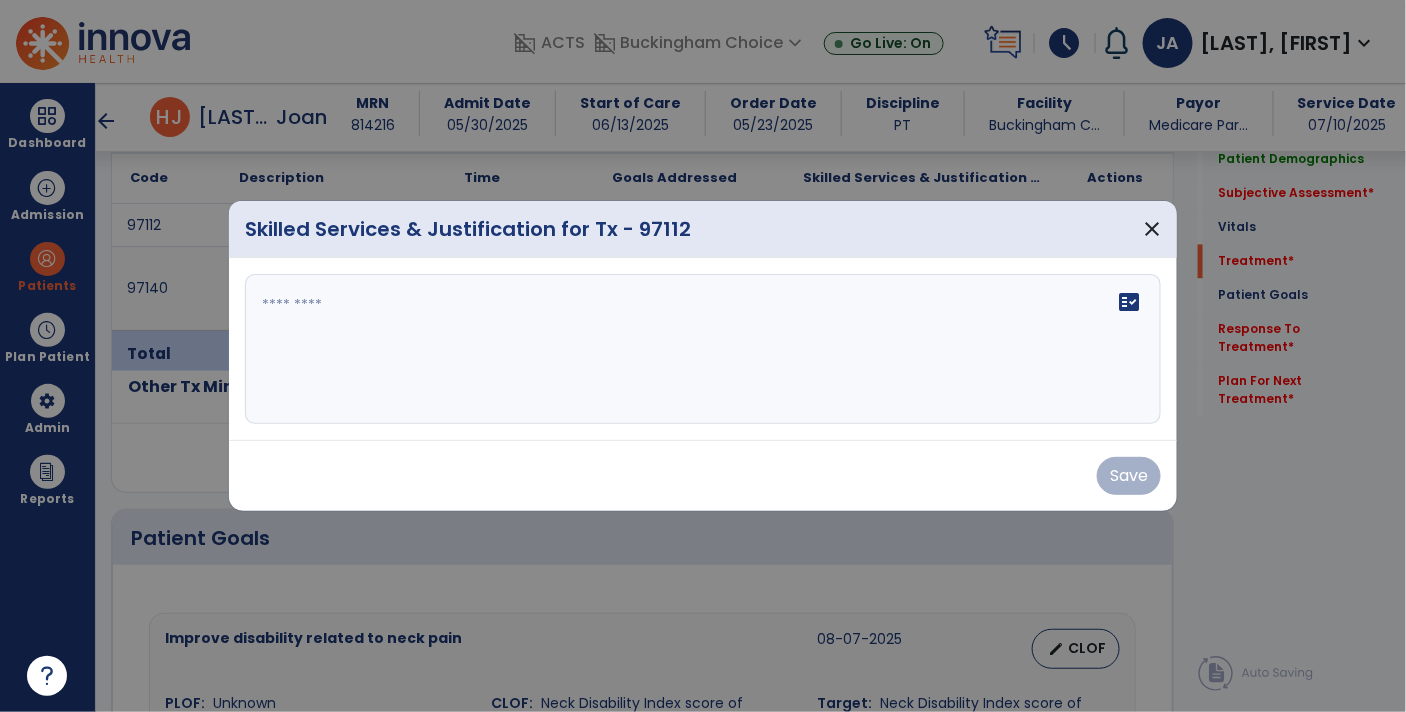 click 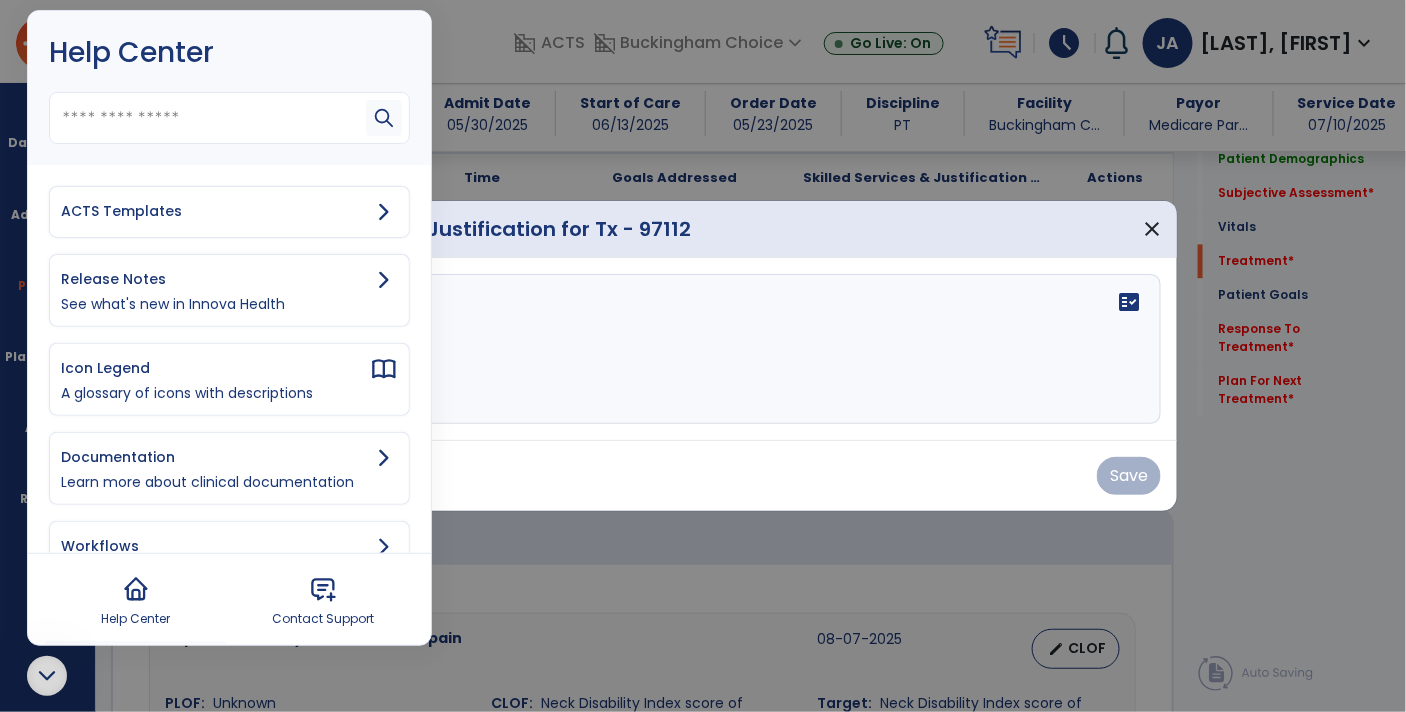 click on "ACTS Templates" at bounding box center (215, 211) 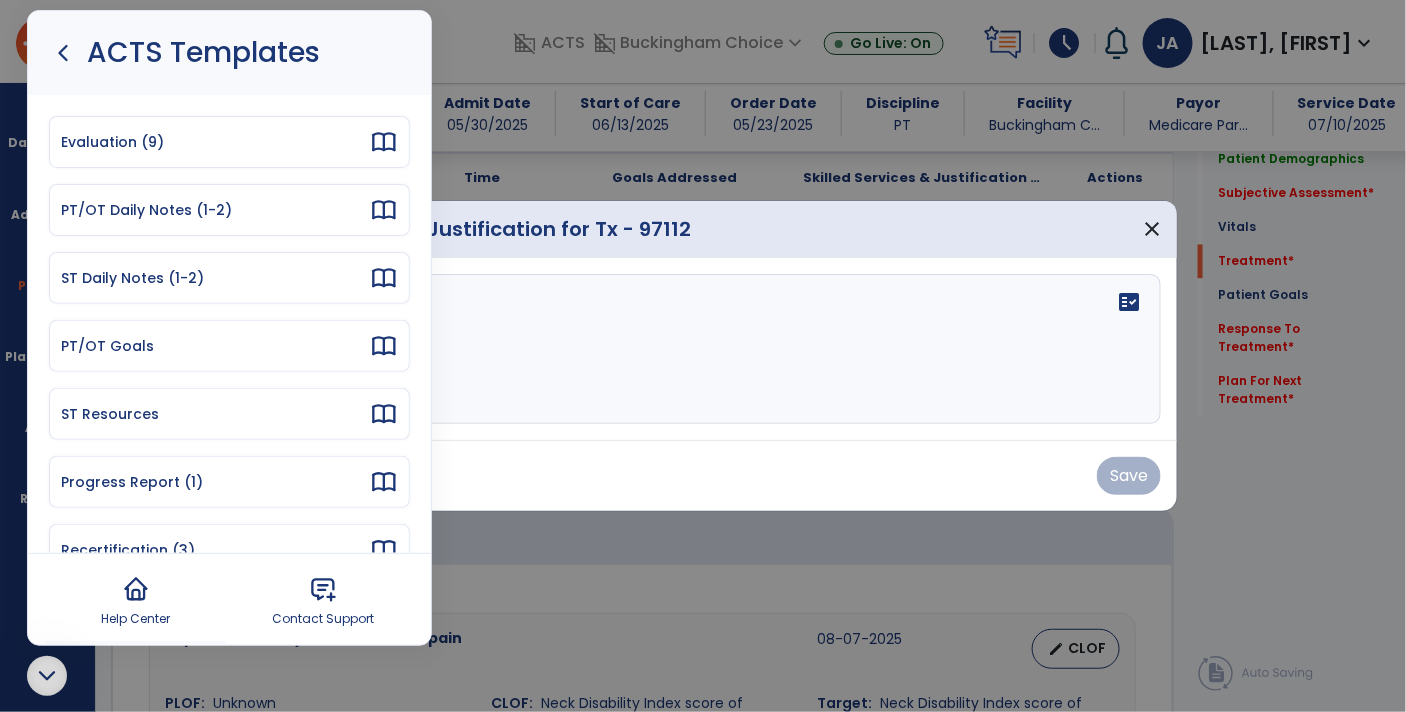 click on "PT/OT Daily Notes (1-2)" at bounding box center (215, 210) 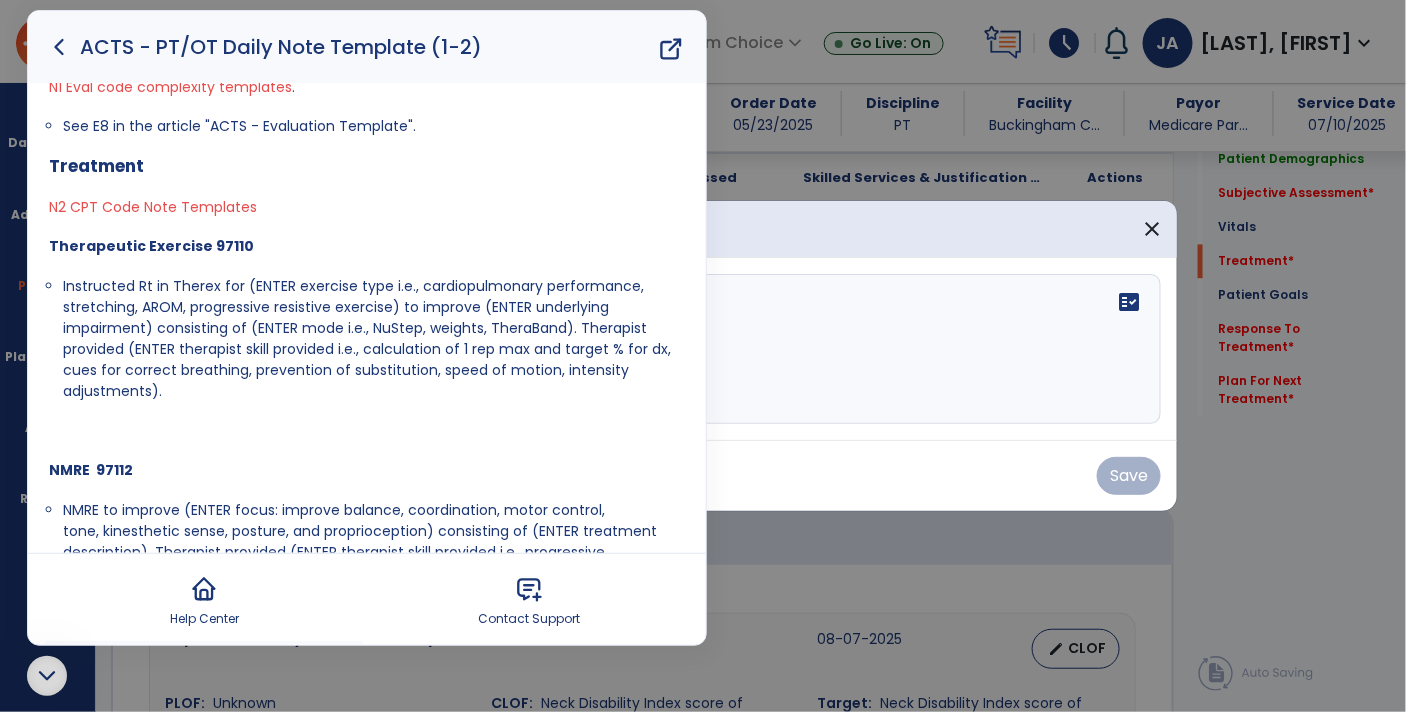 scroll, scrollTop: 290, scrollLeft: 0, axis: vertical 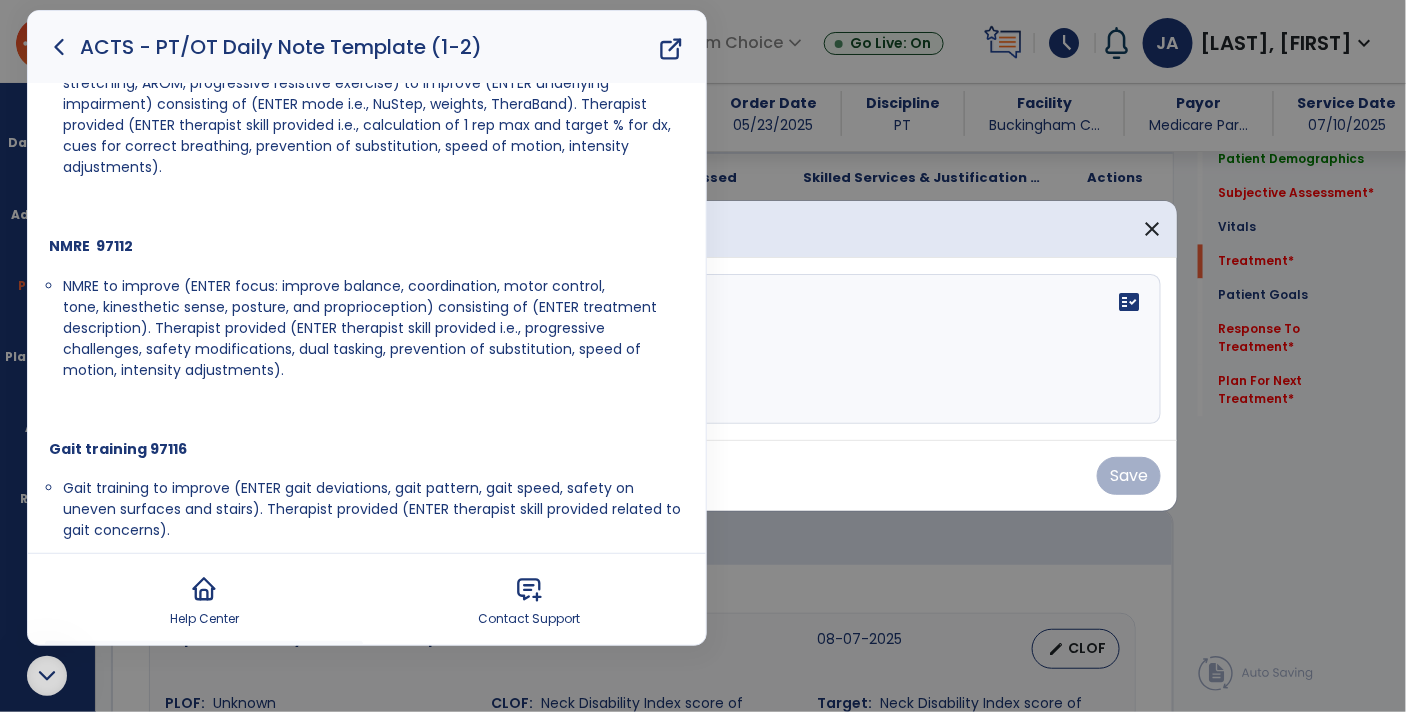 drag, startPoint x: 296, startPoint y: 370, endPoint x: 67, endPoint y: 279, distance: 246.41835 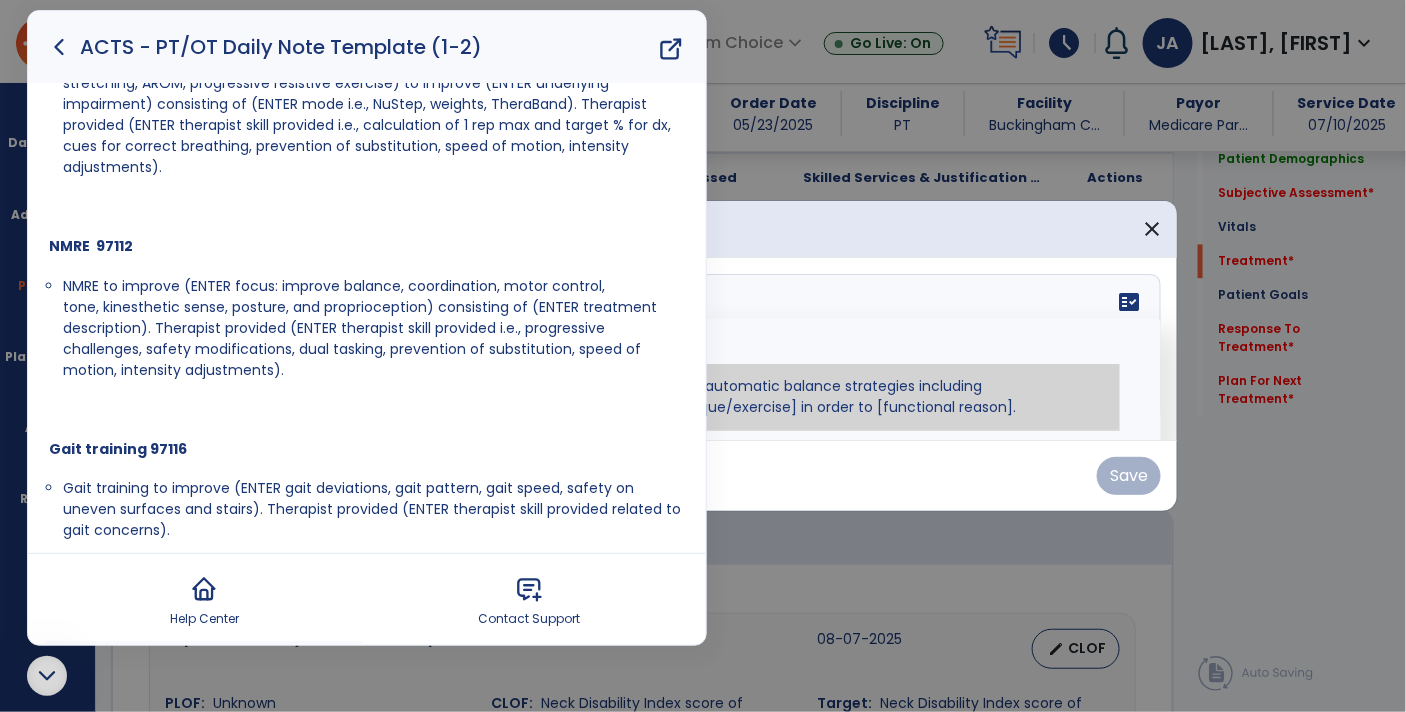 click at bounding box center [703, 349] 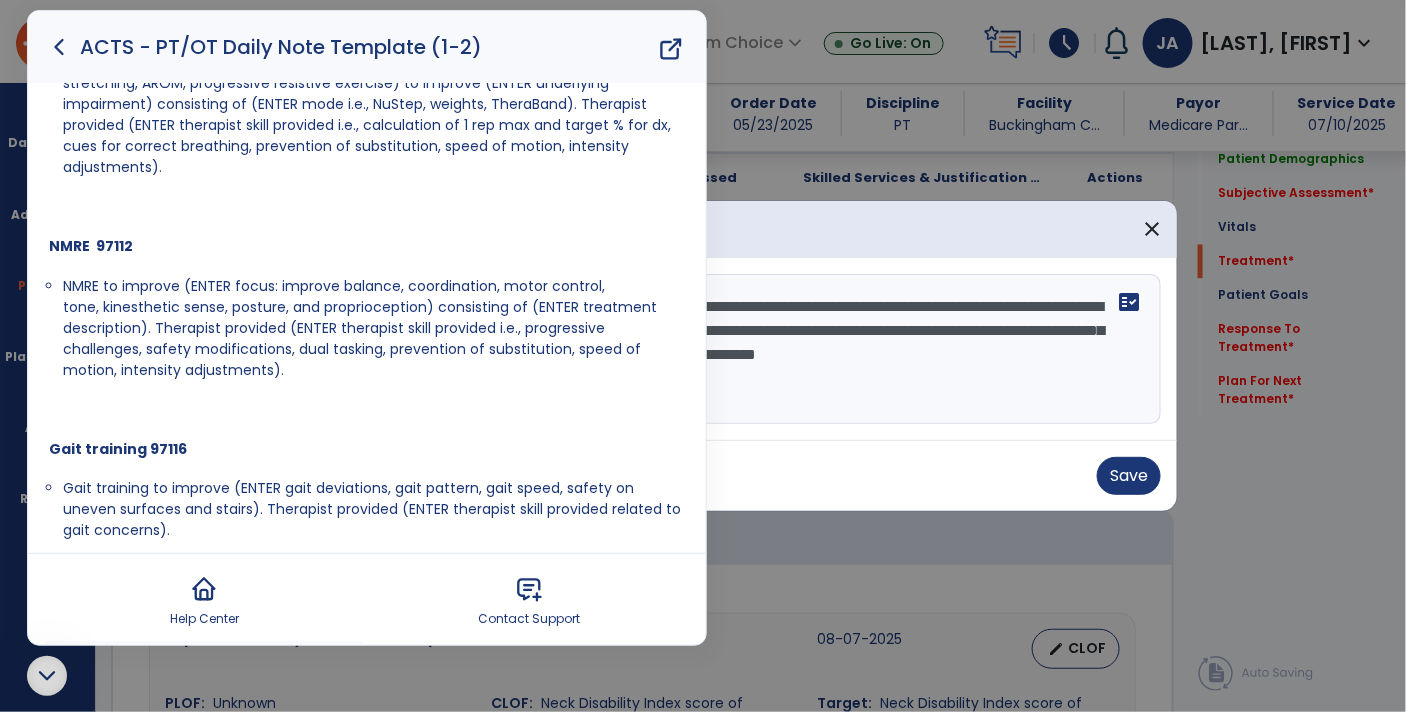 click 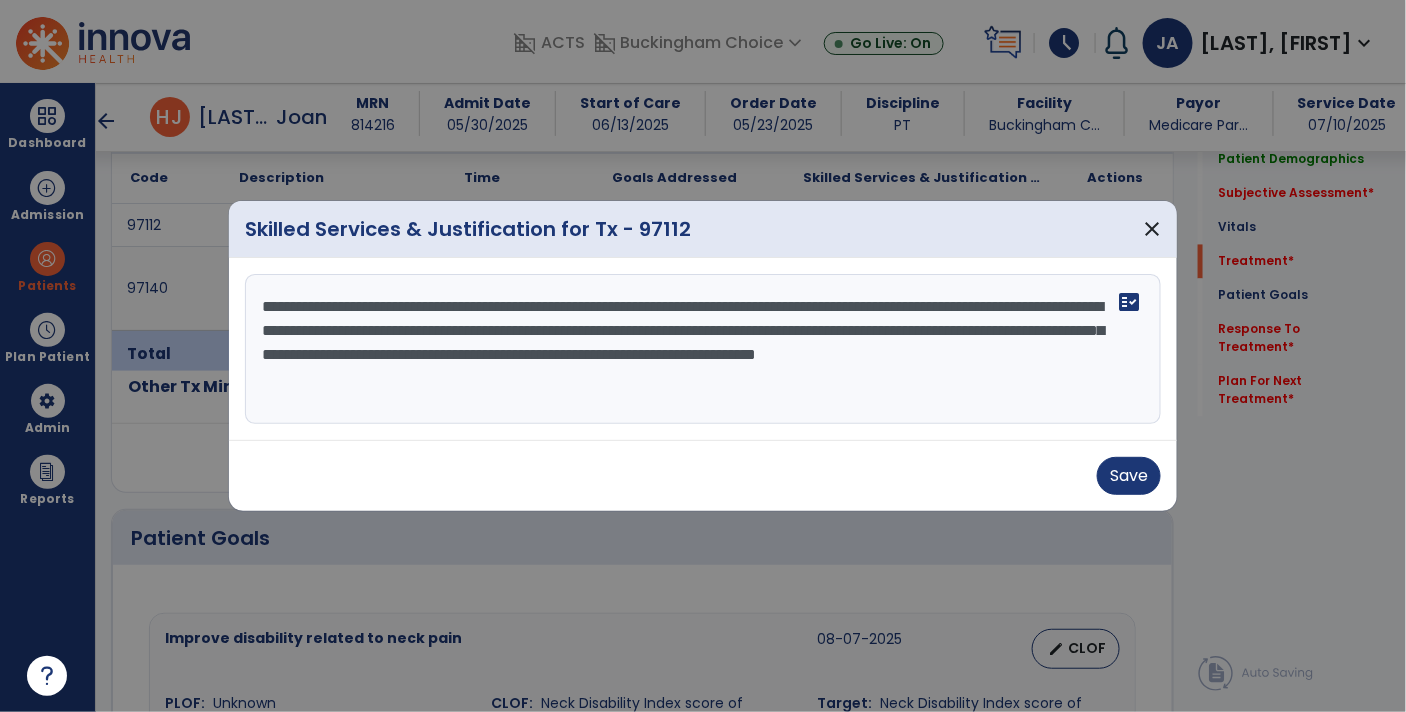 scroll, scrollTop: 0, scrollLeft: 0, axis: both 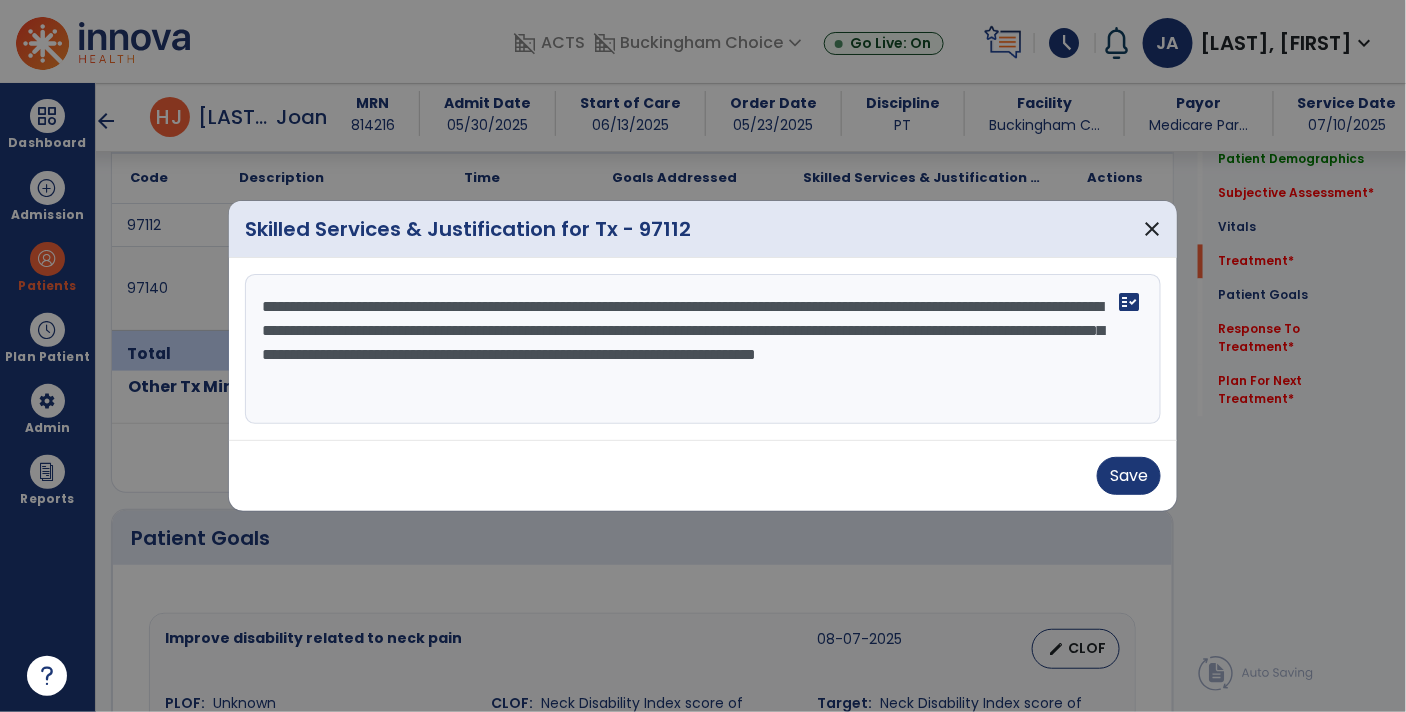 drag, startPoint x: 656, startPoint y: 304, endPoint x: 394, endPoint y: 275, distance: 263.60007 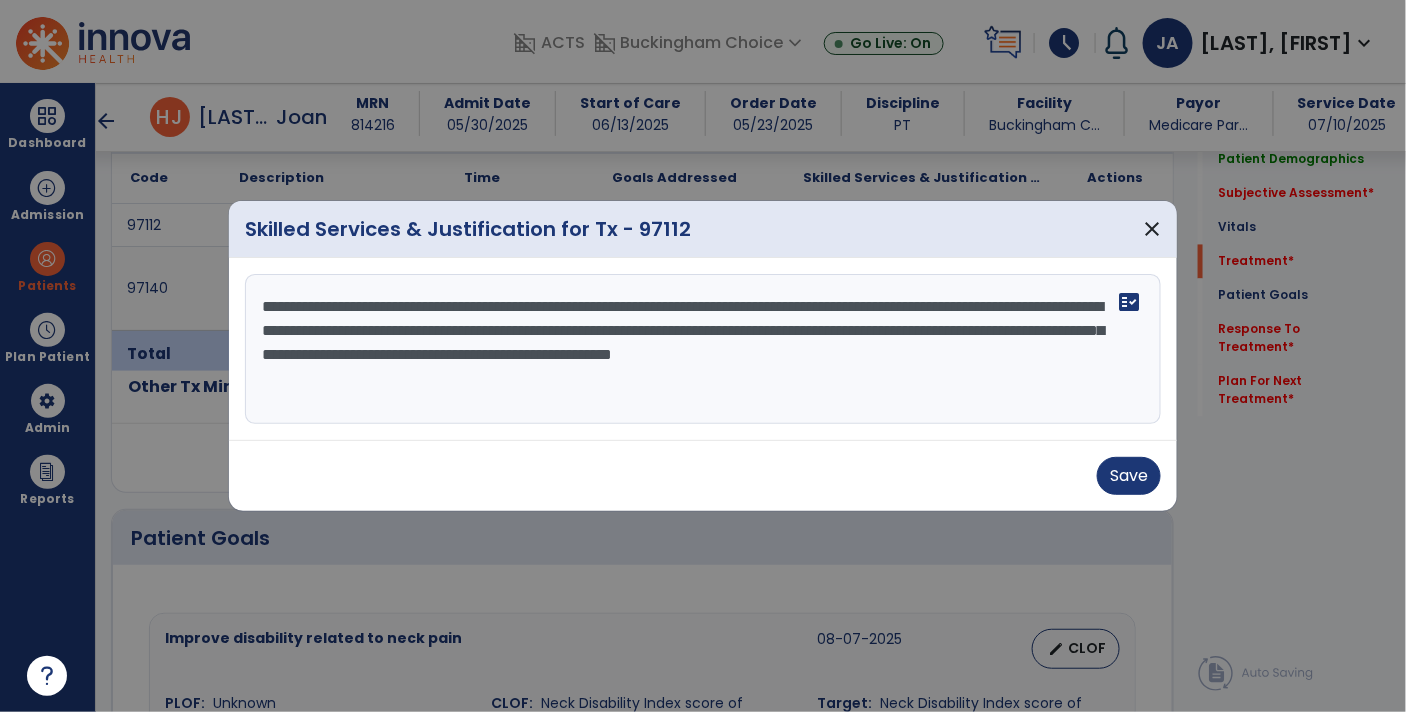 click on "**********" at bounding box center [703, 349] 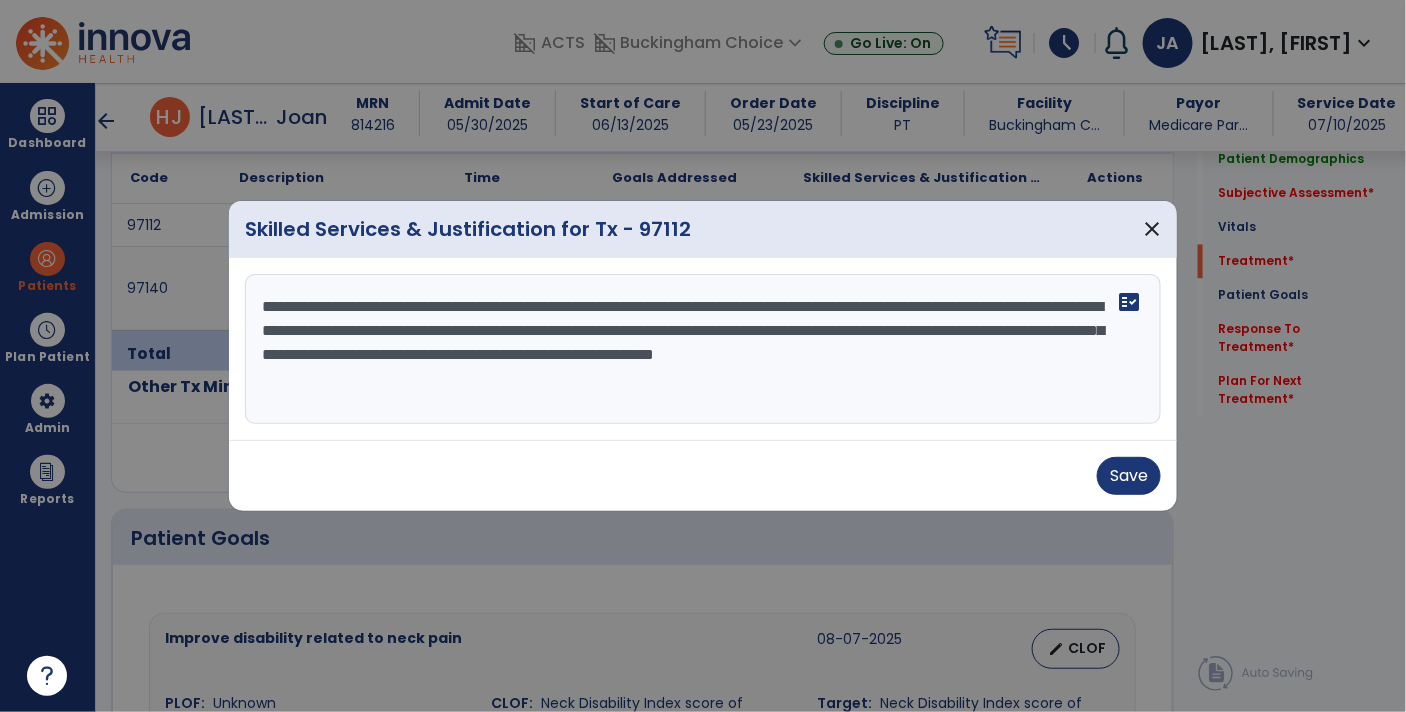click on "**********" at bounding box center (703, 349) 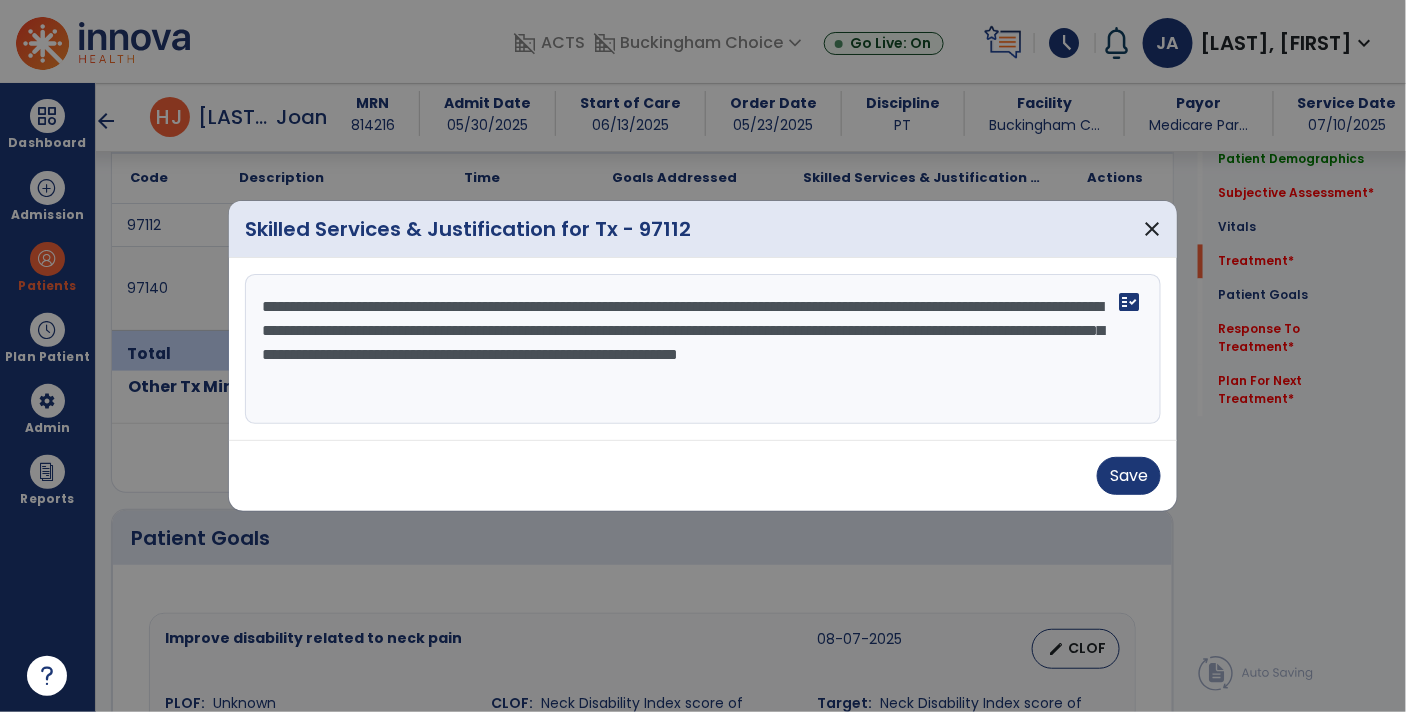 drag, startPoint x: 1036, startPoint y: 310, endPoint x: 390, endPoint y: 330, distance: 646.3095 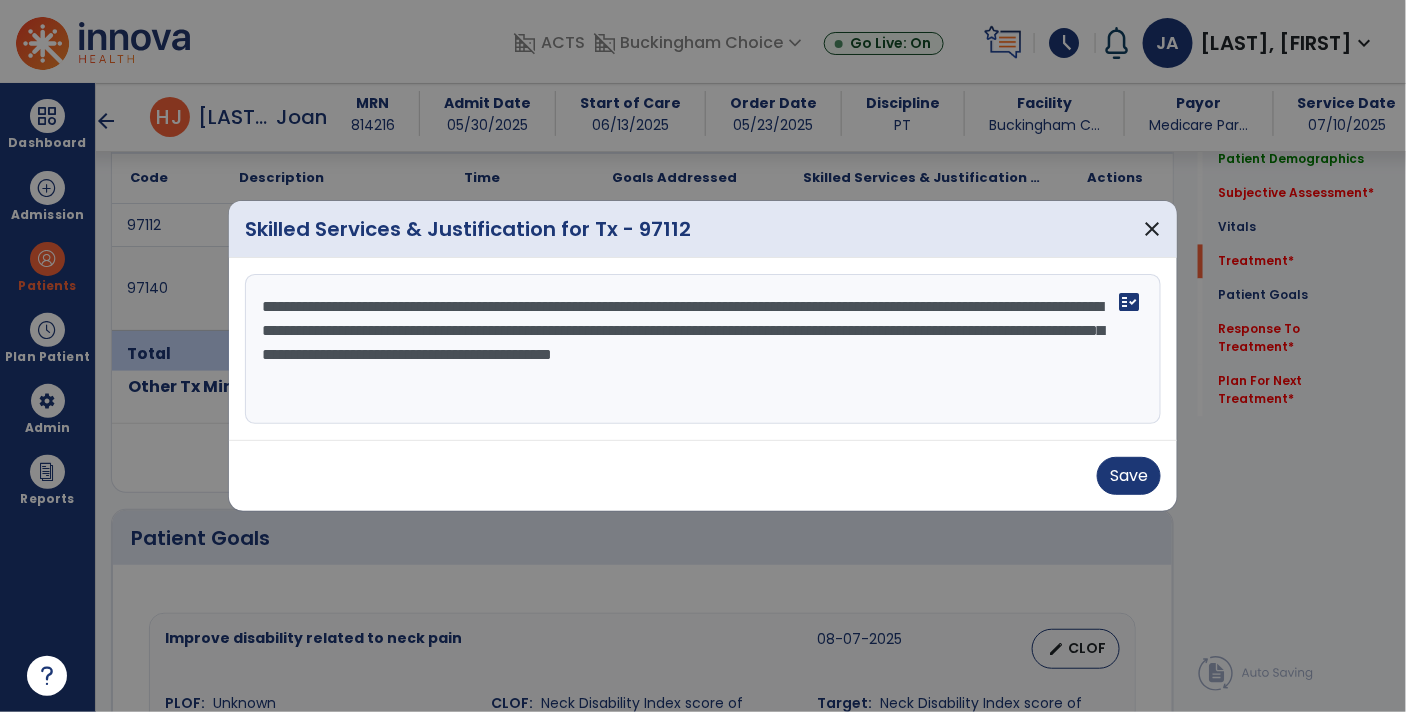 click on "**********" at bounding box center (703, 349) 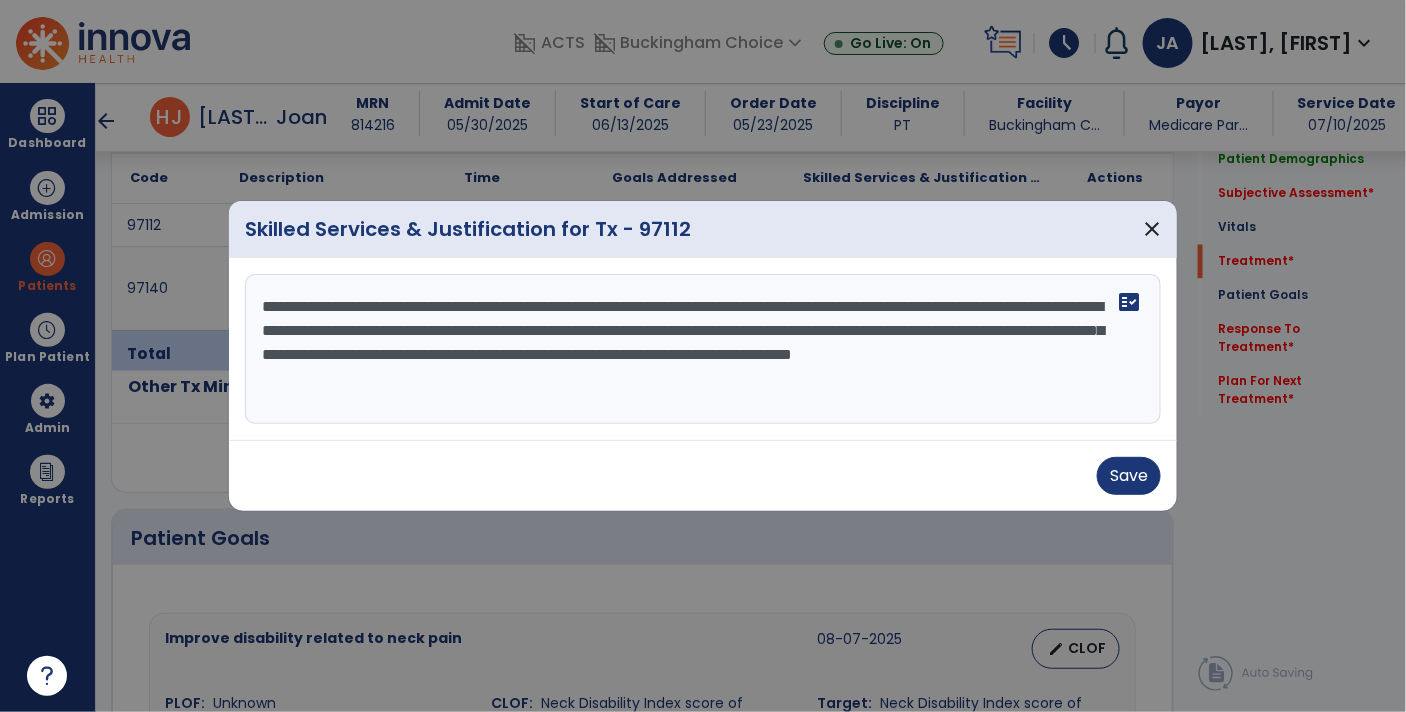 click on "**********" at bounding box center [703, 349] 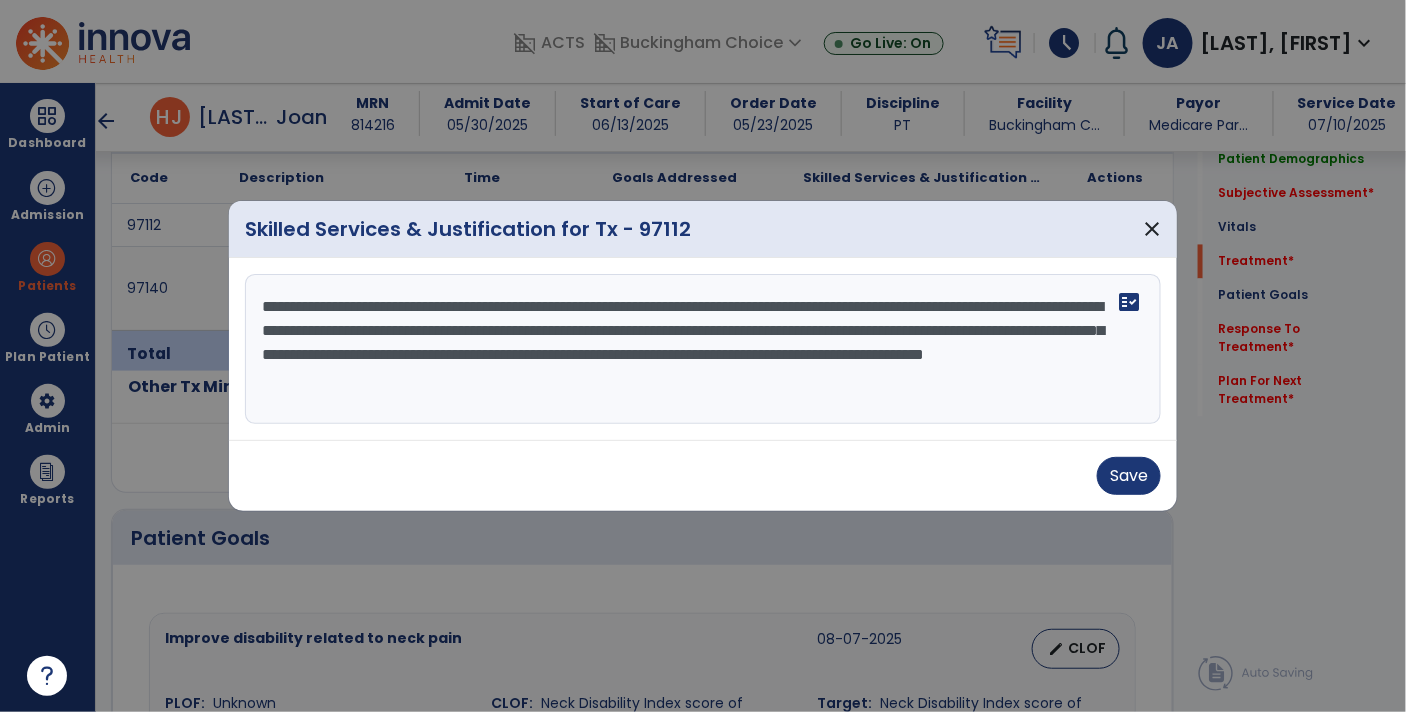 drag, startPoint x: 418, startPoint y: 351, endPoint x: 325, endPoint y: 395, distance: 102.88343 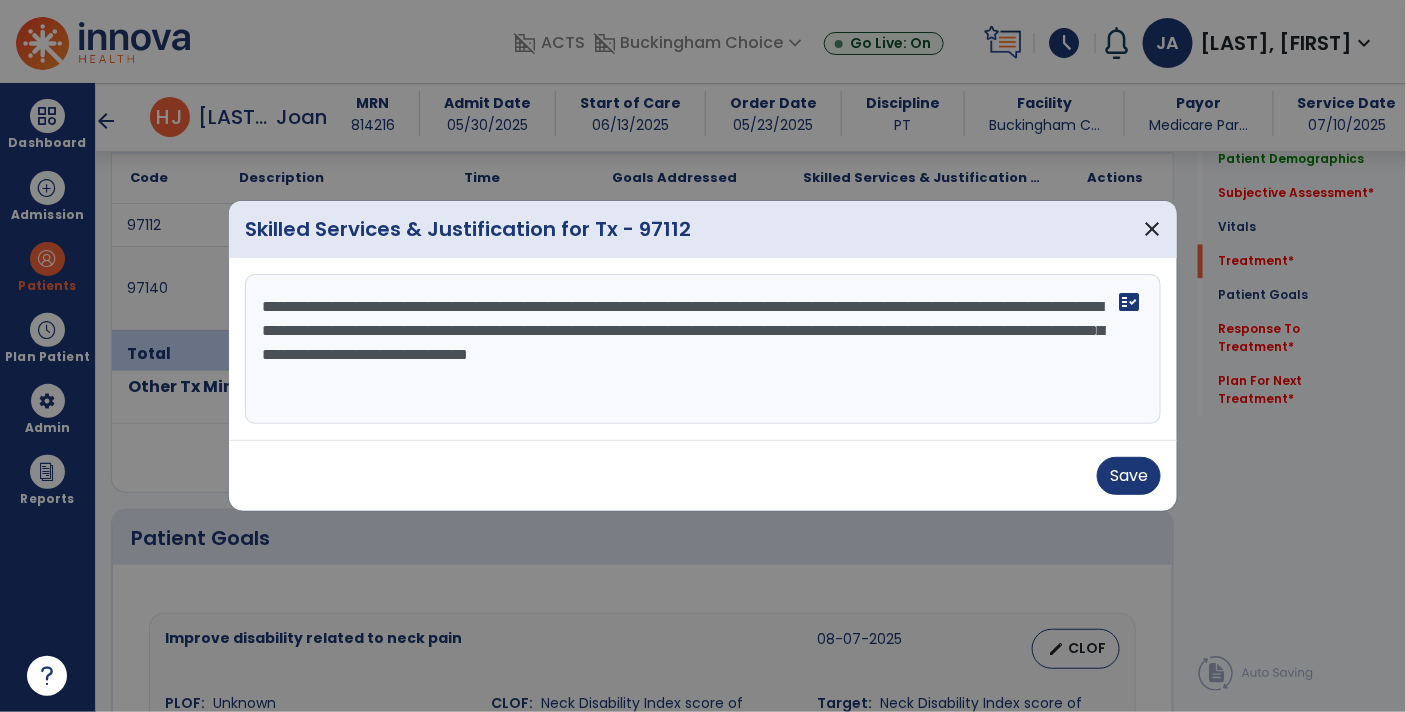 click on "**********" at bounding box center [703, 349] 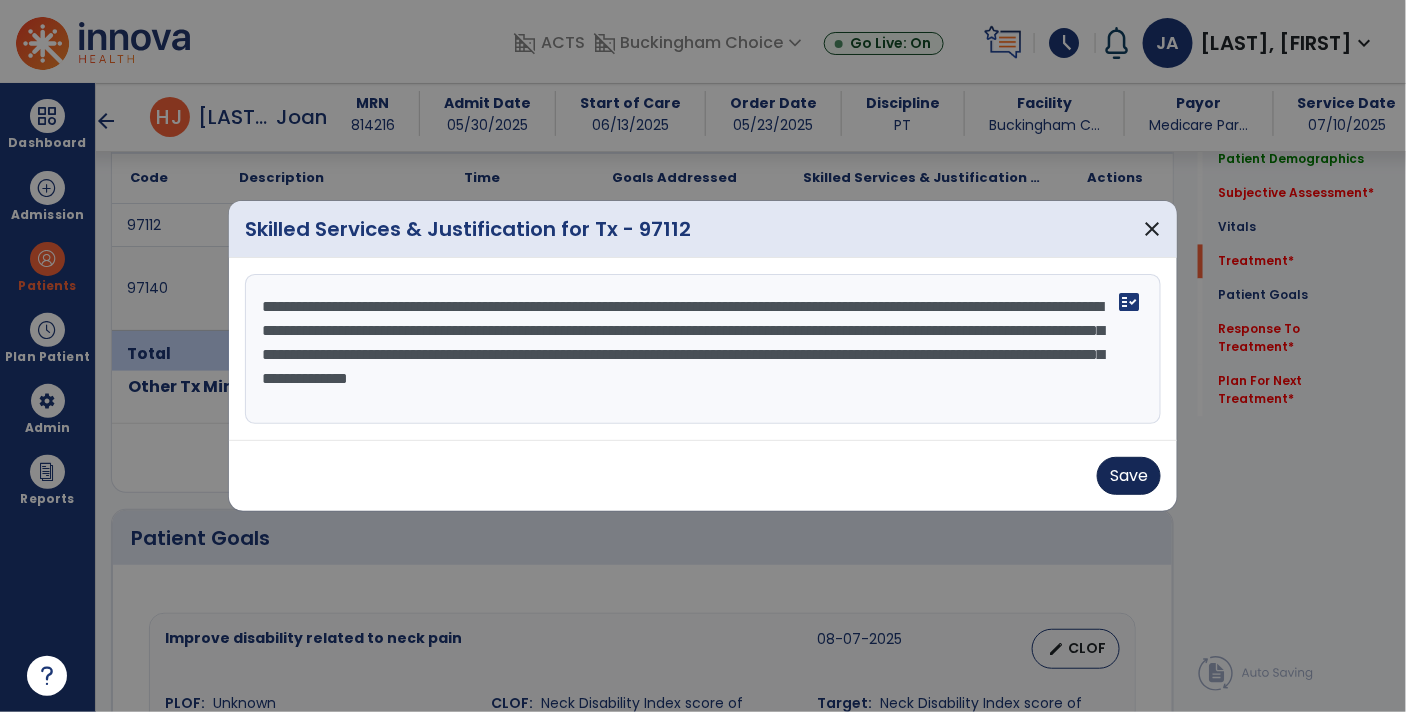 type on "**********" 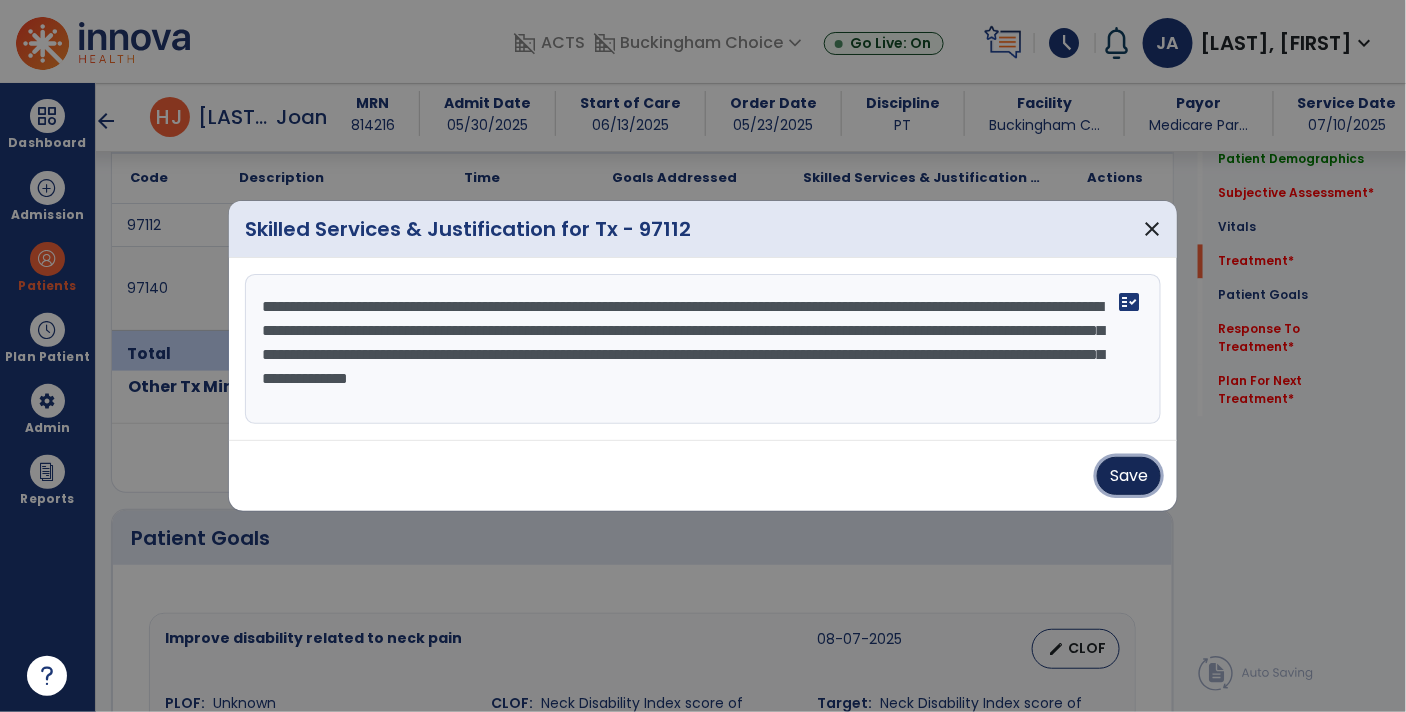 click on "Save" at bounding box center (1129, 476) 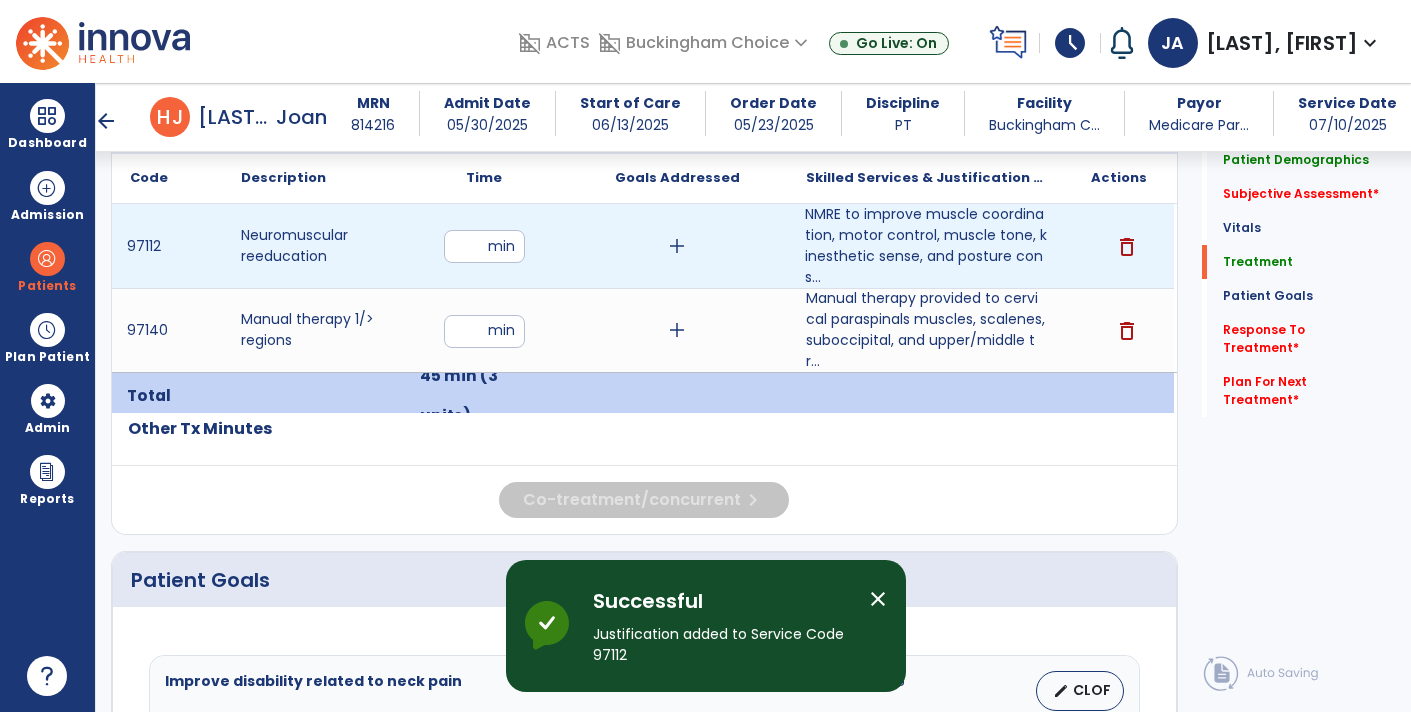 click on "add" at bounding box center (677, 246) 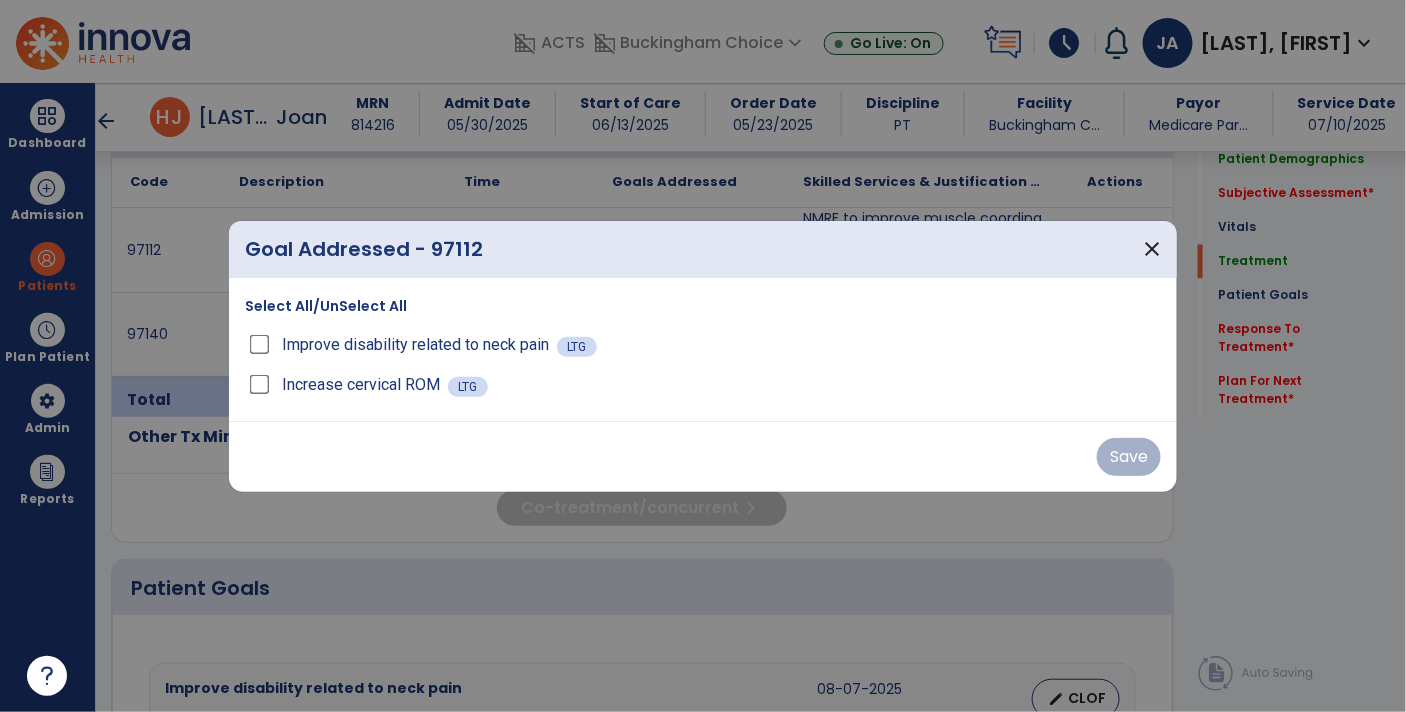 scroll, scrollTop: 1192, scrollLeft: 0, axis: vertical 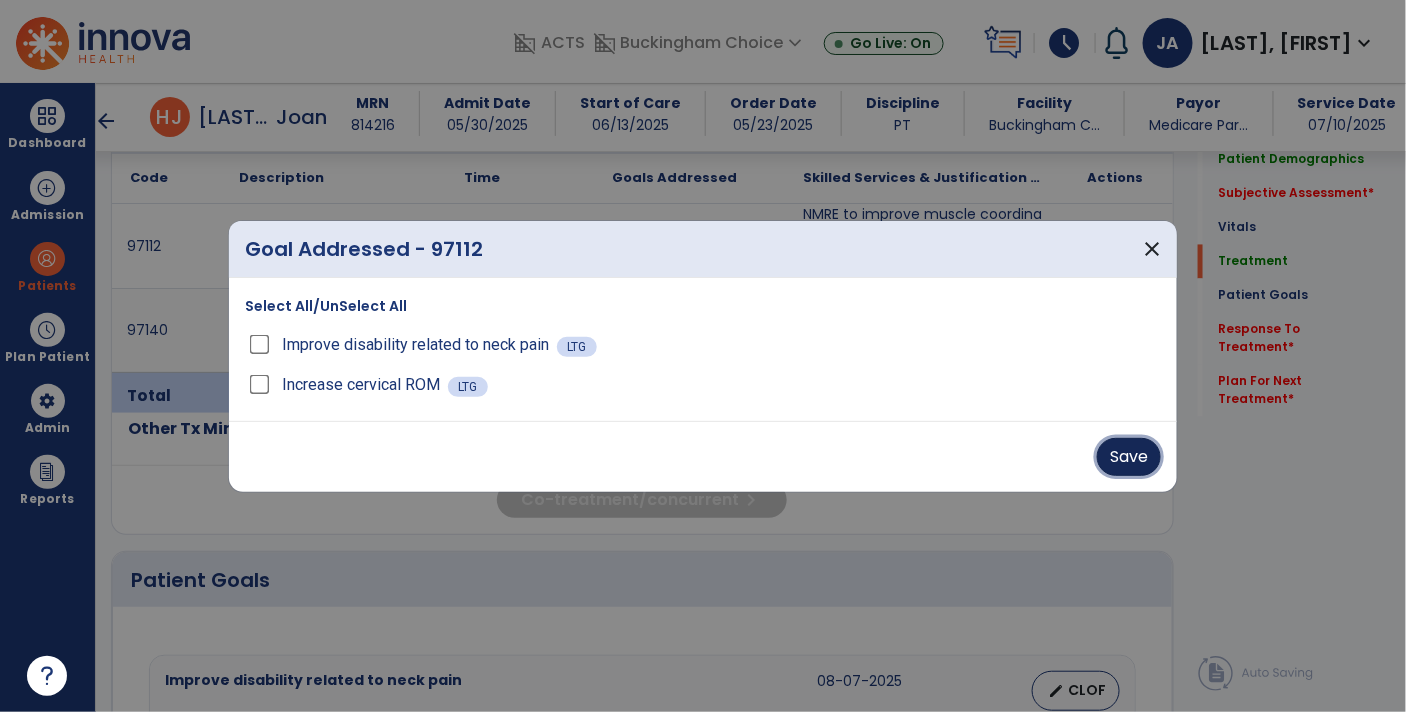 click on "Save" at bounding box center [1129, 457] 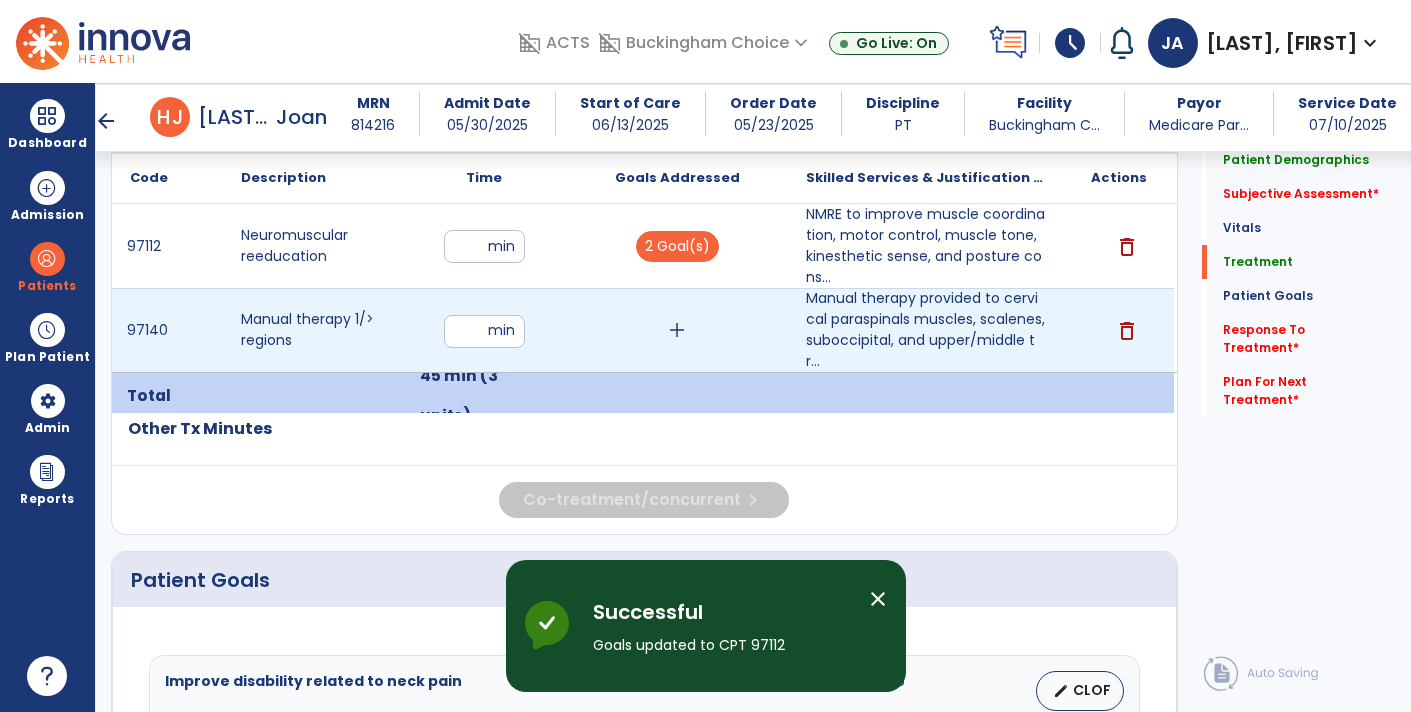 click on "add" at bounding box center (677, 330) 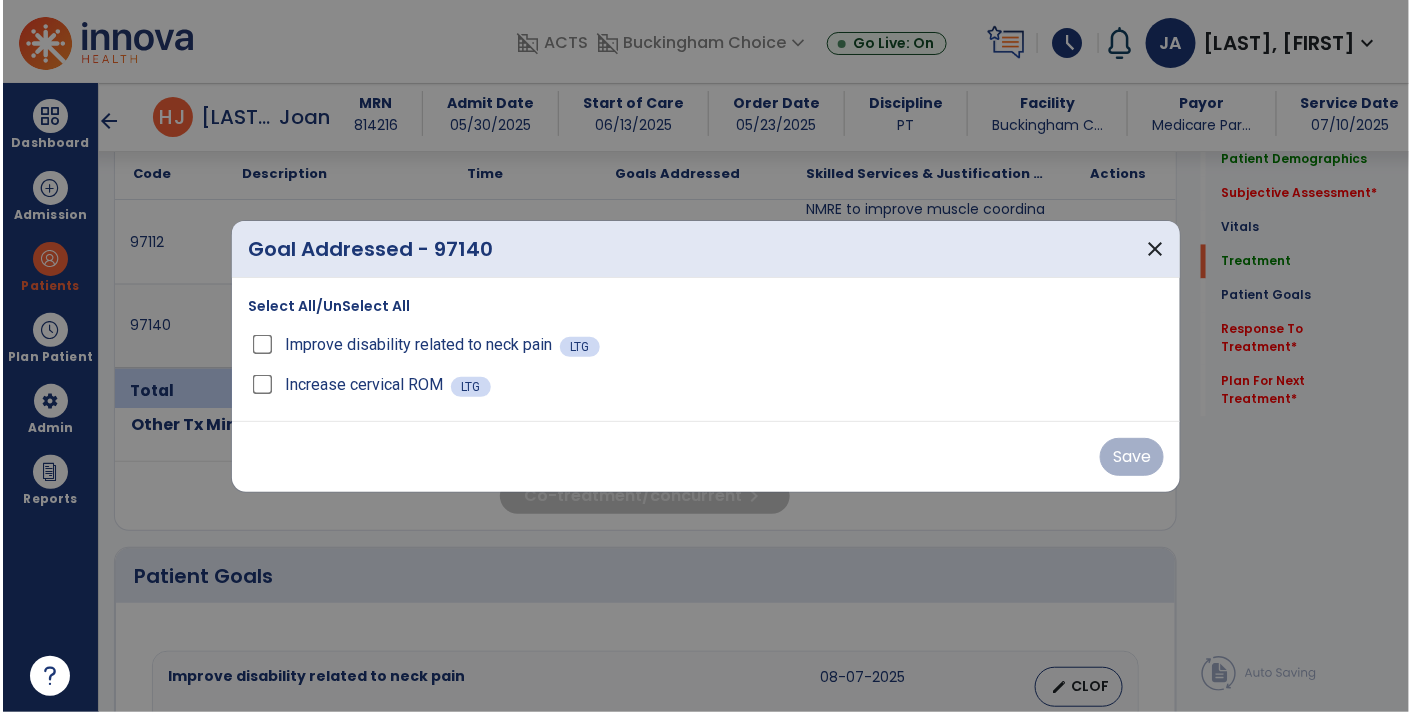 scroll, scrollTop: 1192, scrollLeft: 0, axis: vertical 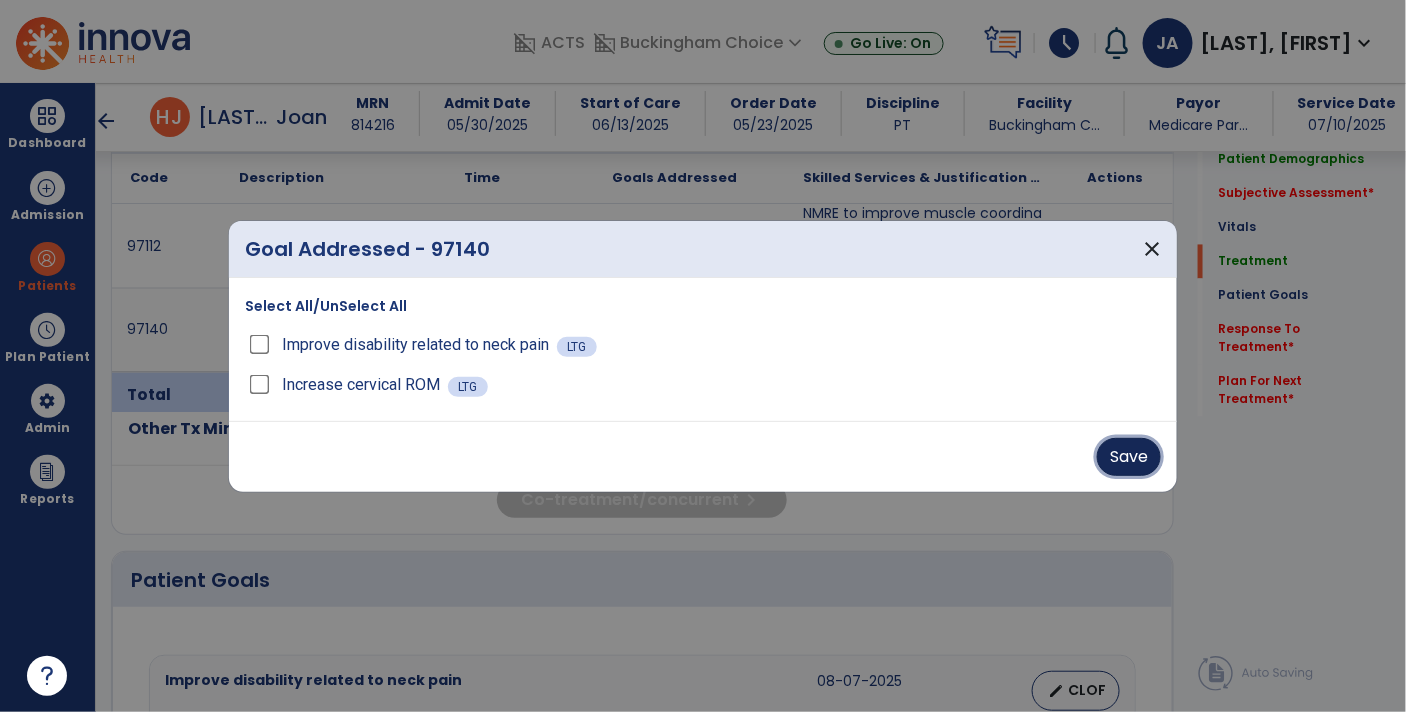 click on "Save" at bounding box center (1129, 457) 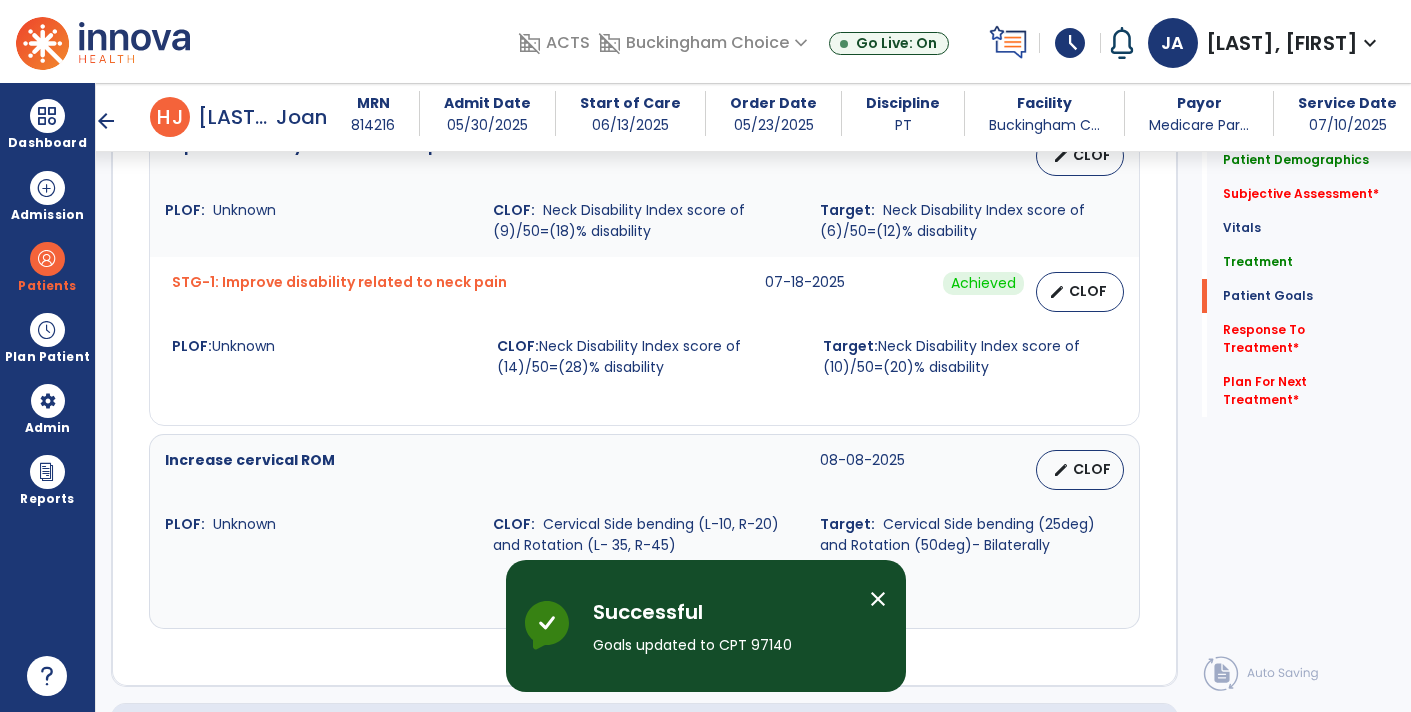 scroll, scrollTop: 2211, scrollLeft: 0, axis: vertical 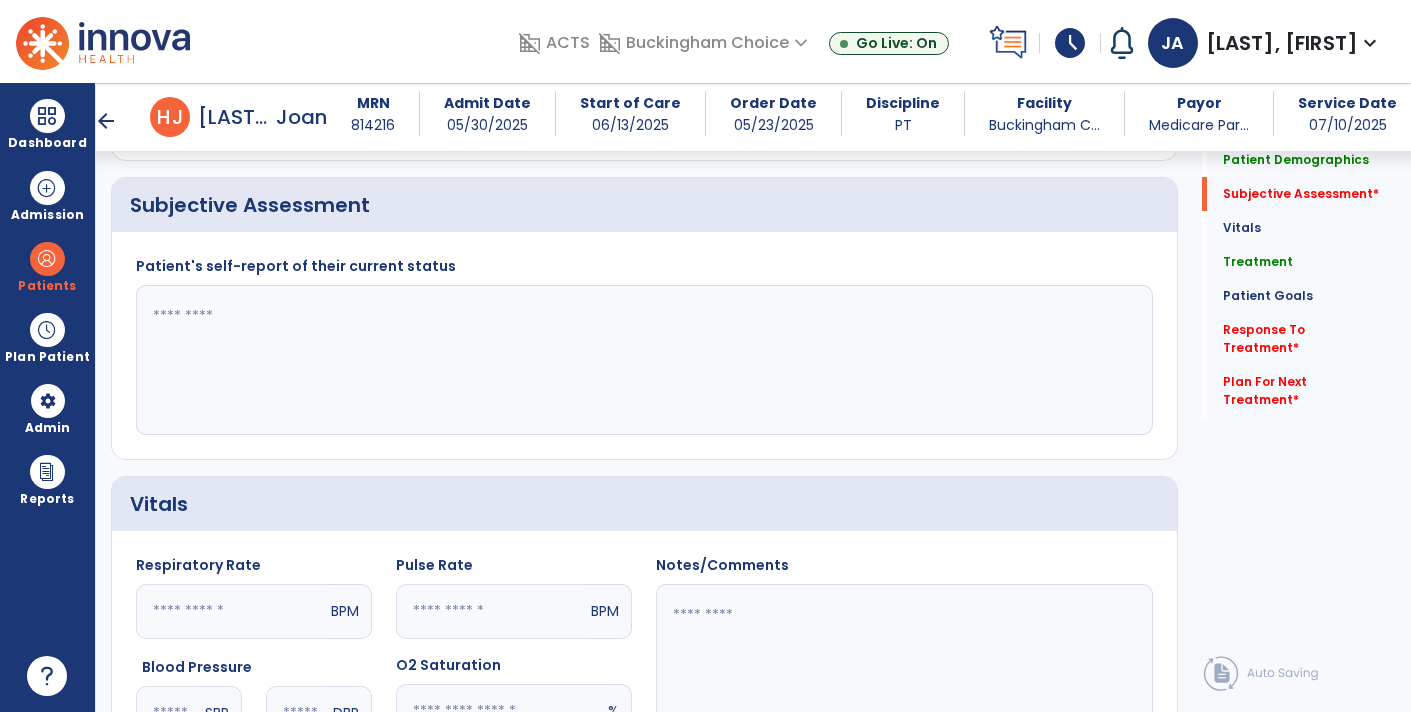 click 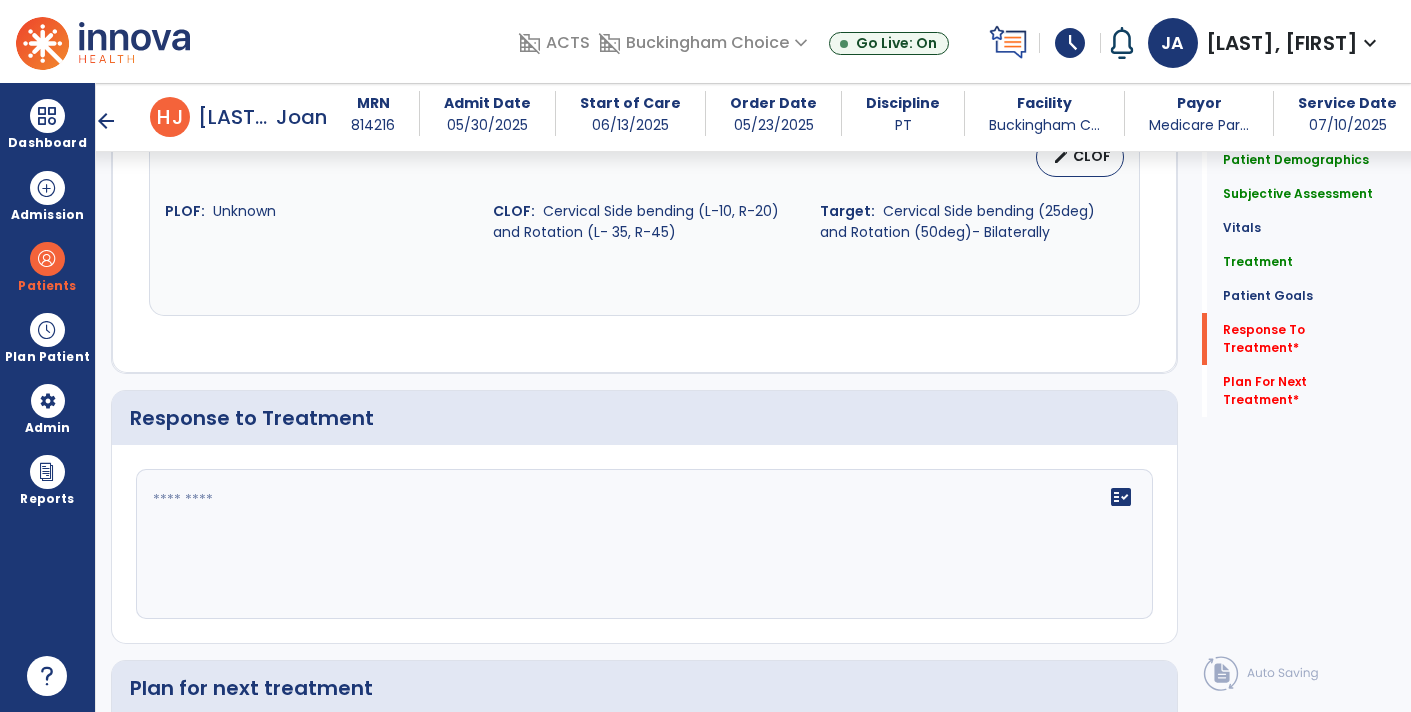 scroll, scrollTop: 2092, scrollLeft: 0, axis: vertical 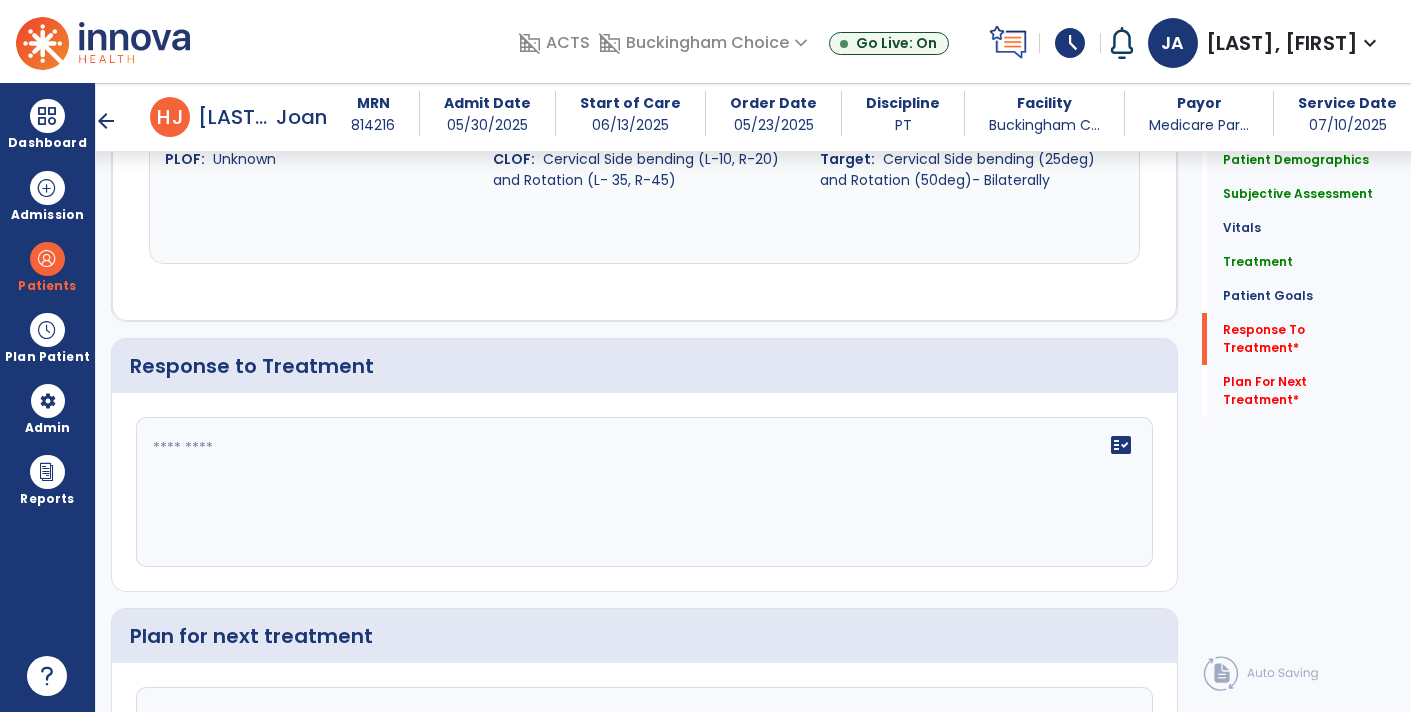 type on "**********" 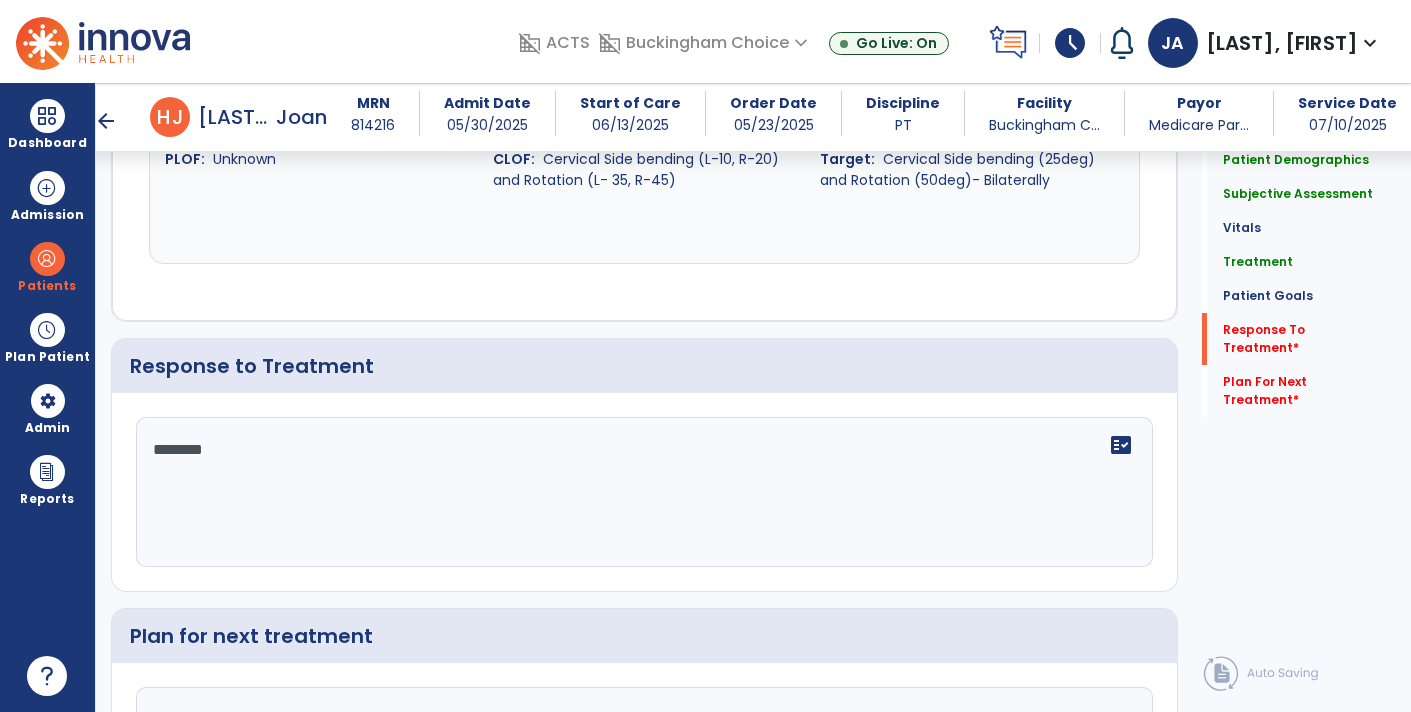 type on "*******" 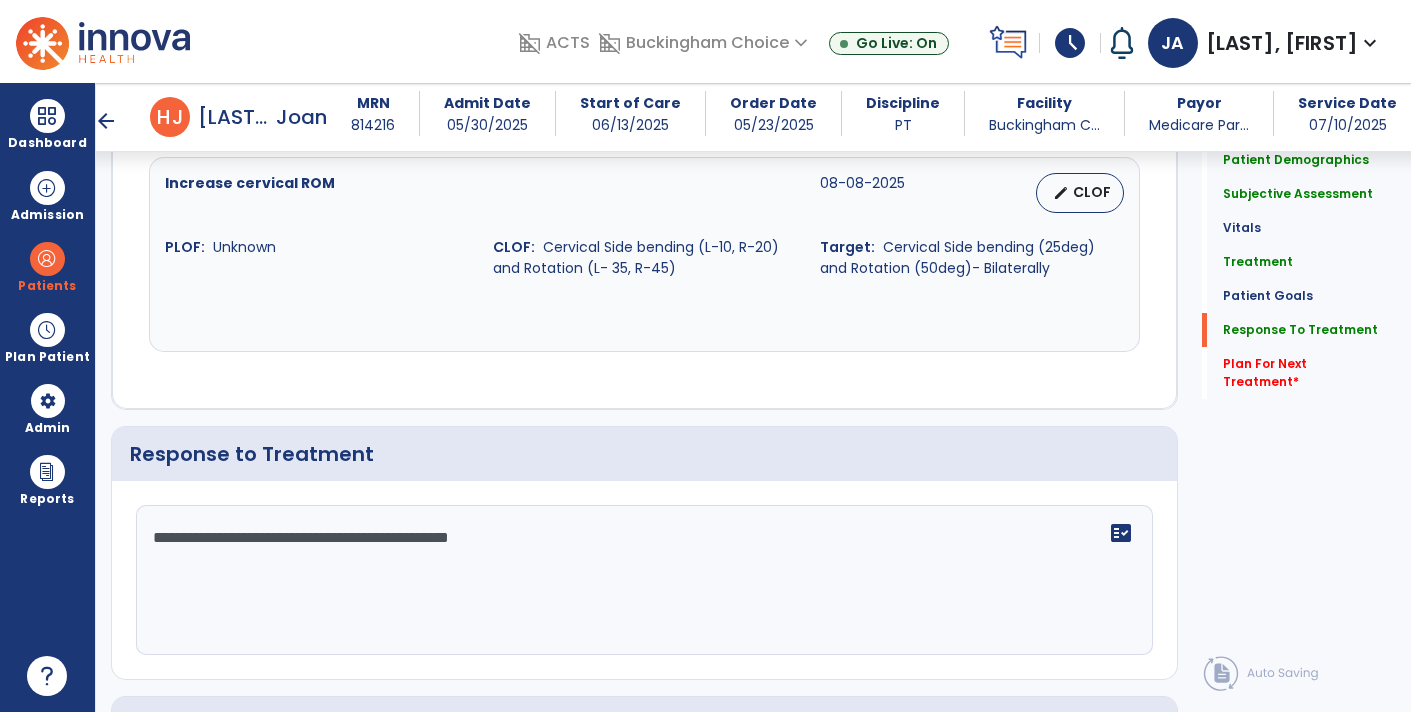 scroll, scrollTop: 2092, scrollLeft: 0, axis: vertical 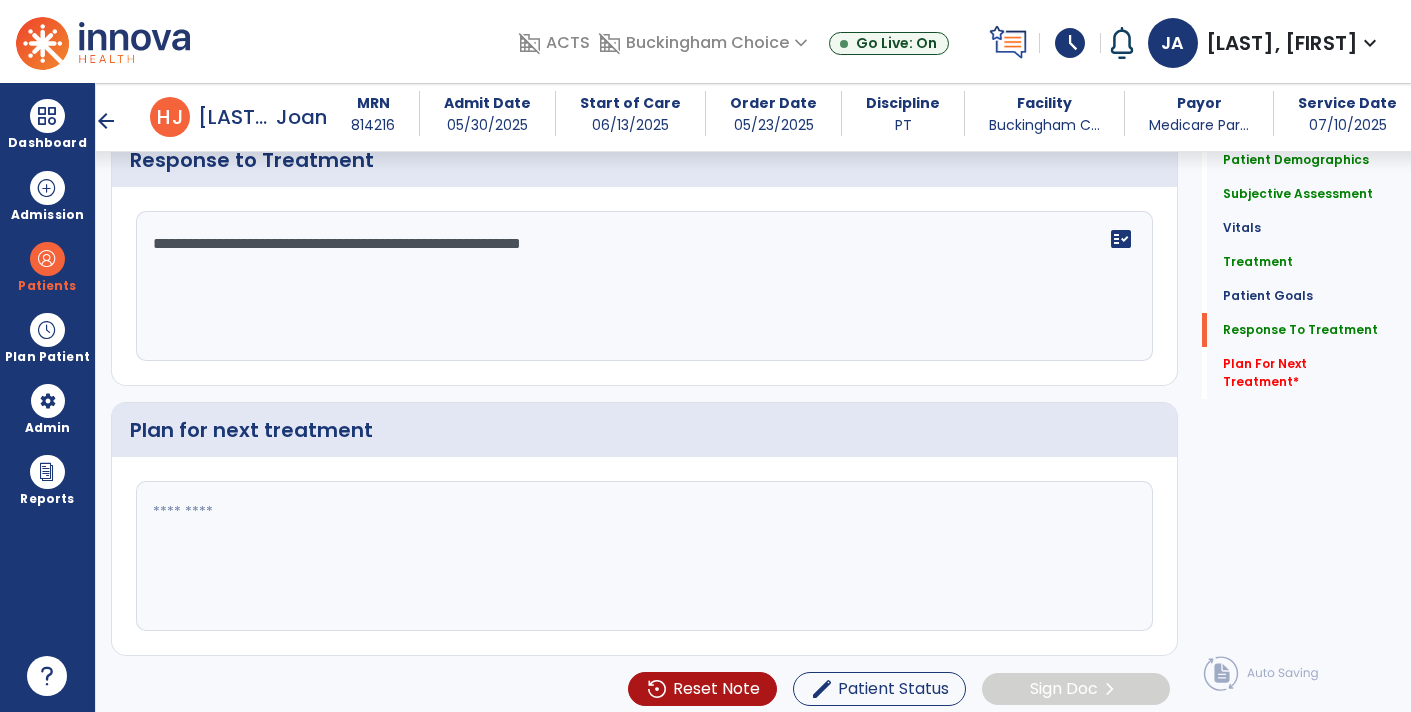 type on "**********" 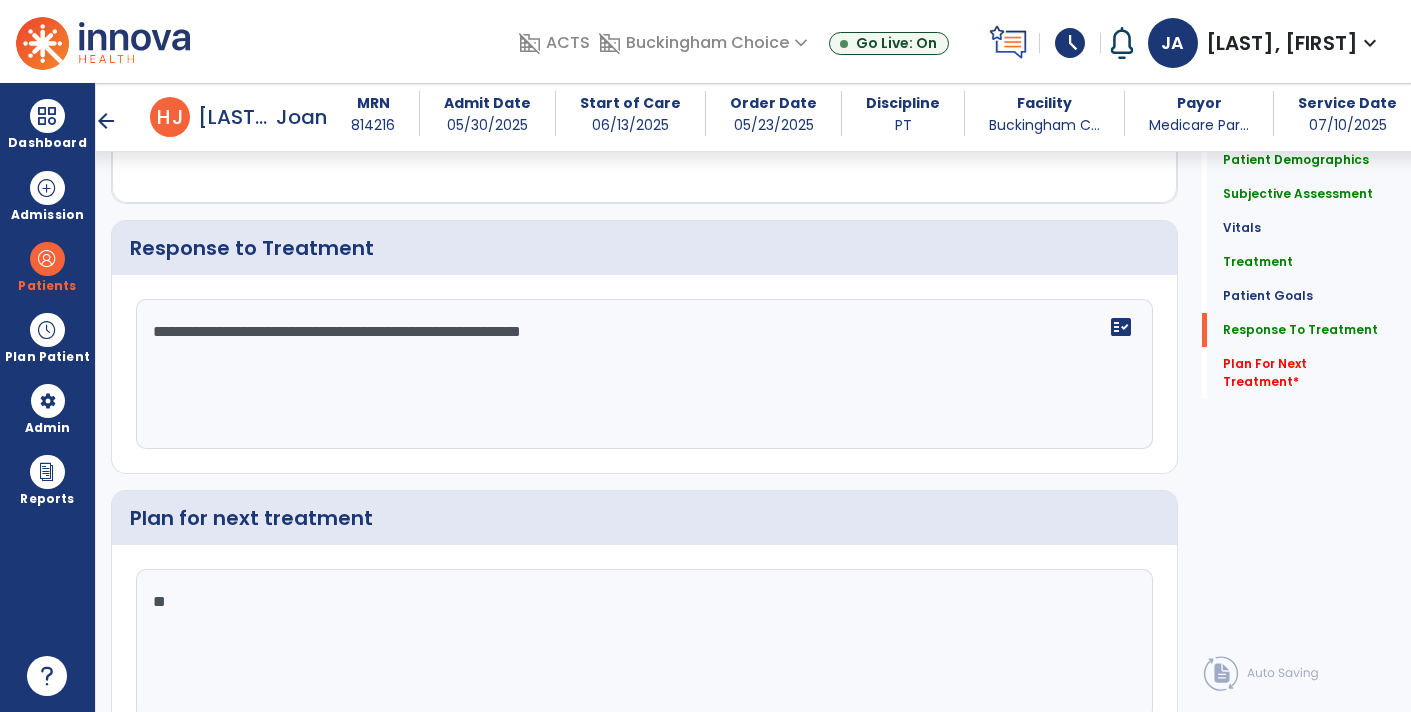 scroll, scrollTop: 2298, scrollLeft: 0, axis: vertical 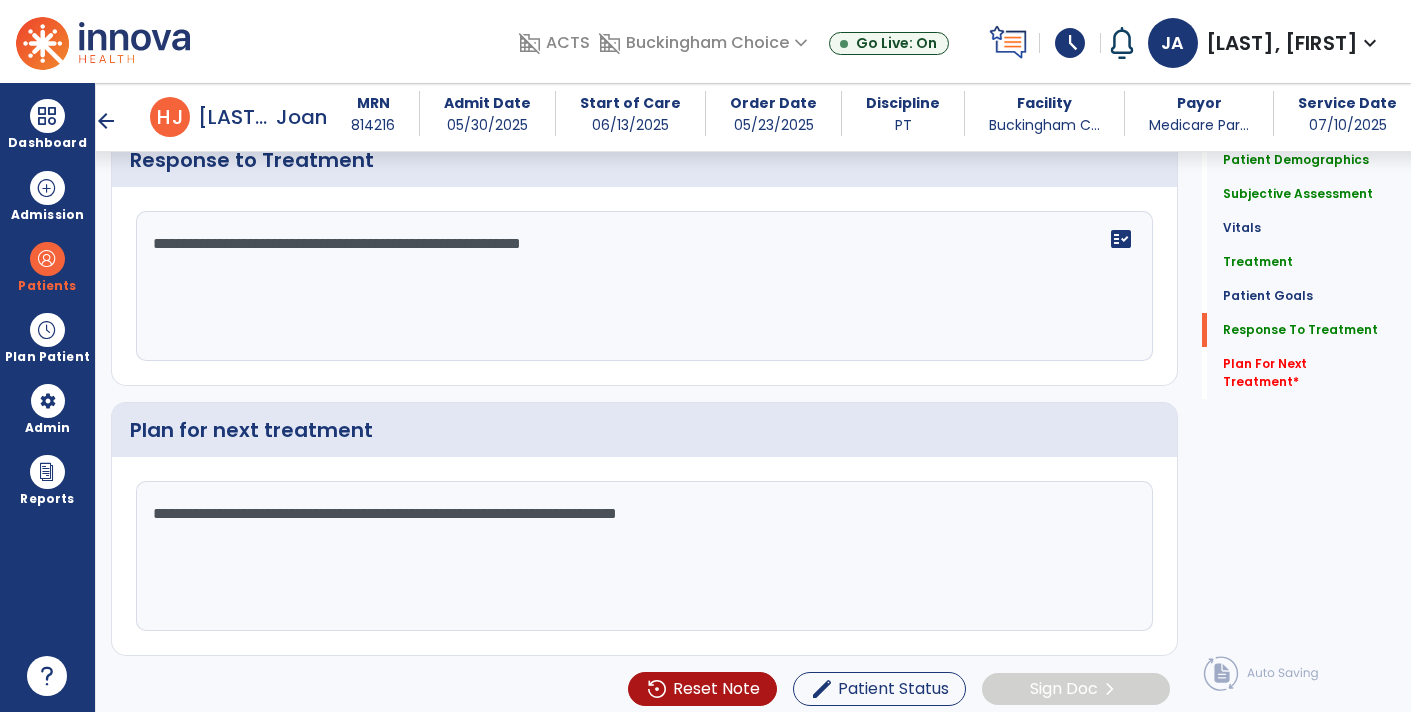 click on "**********" 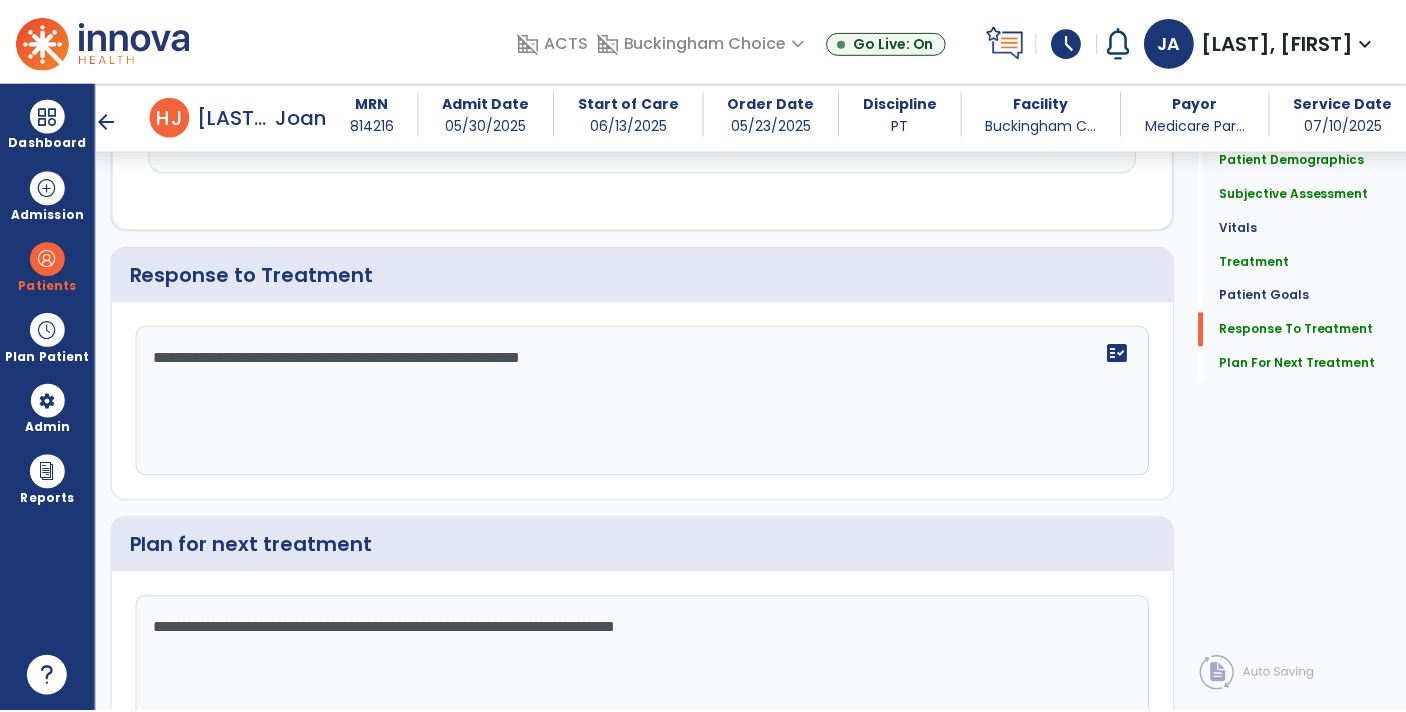 scroll, scrollTop: 2298, scrollLeft: 0, axis: vertical 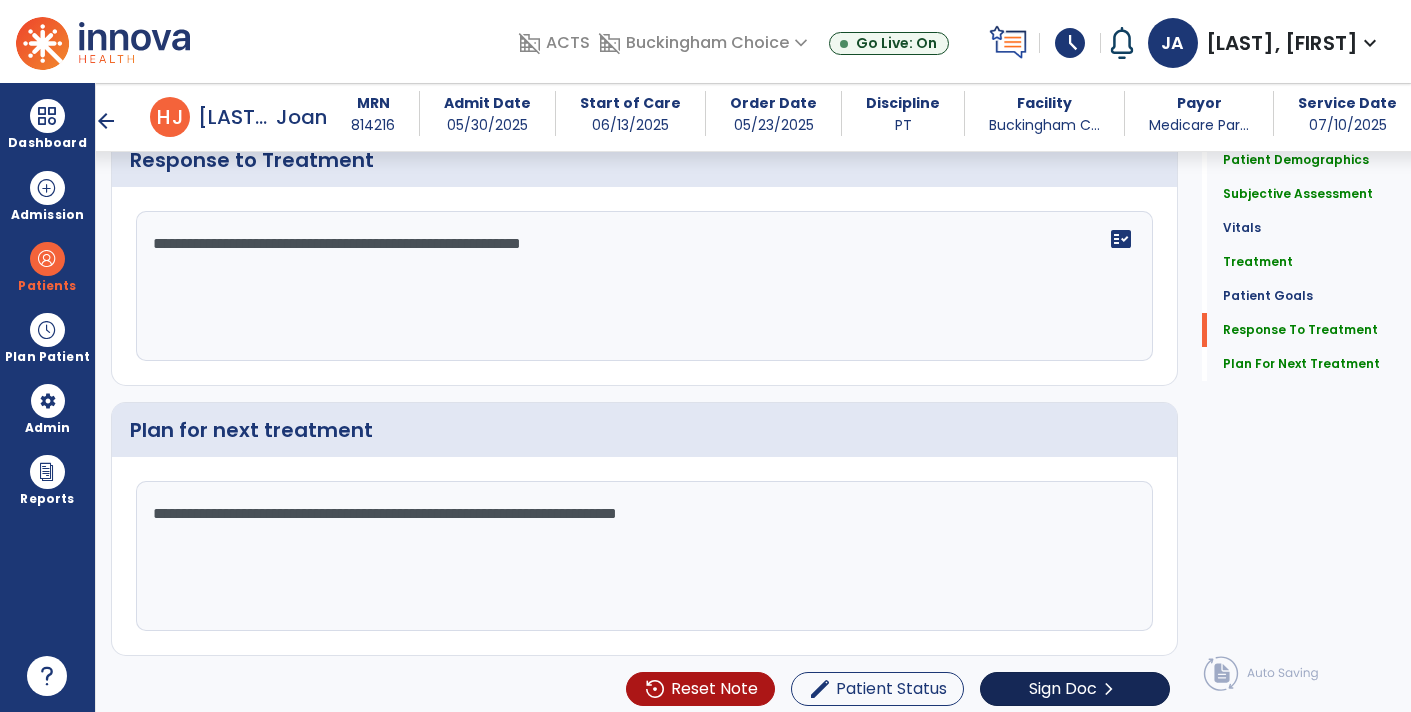 type on "**********" 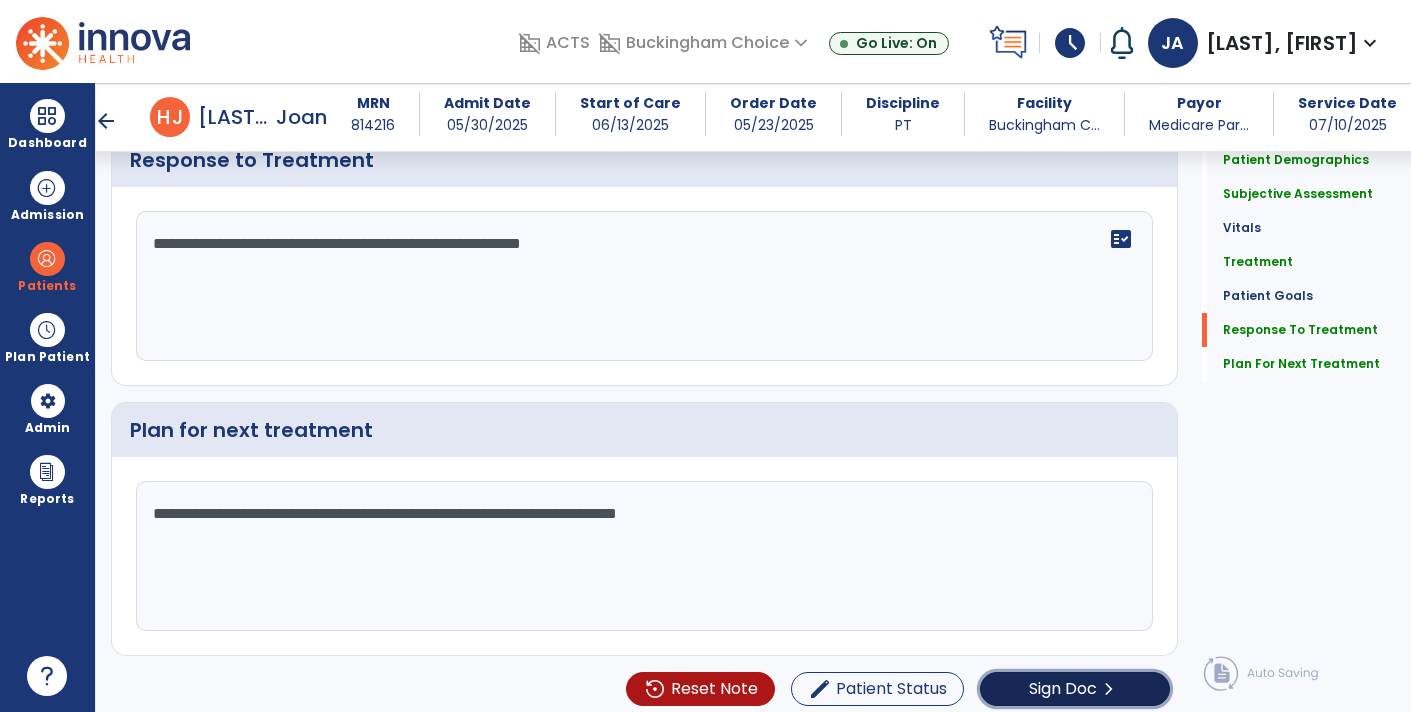 click on "Sign Doc  chevron_right" 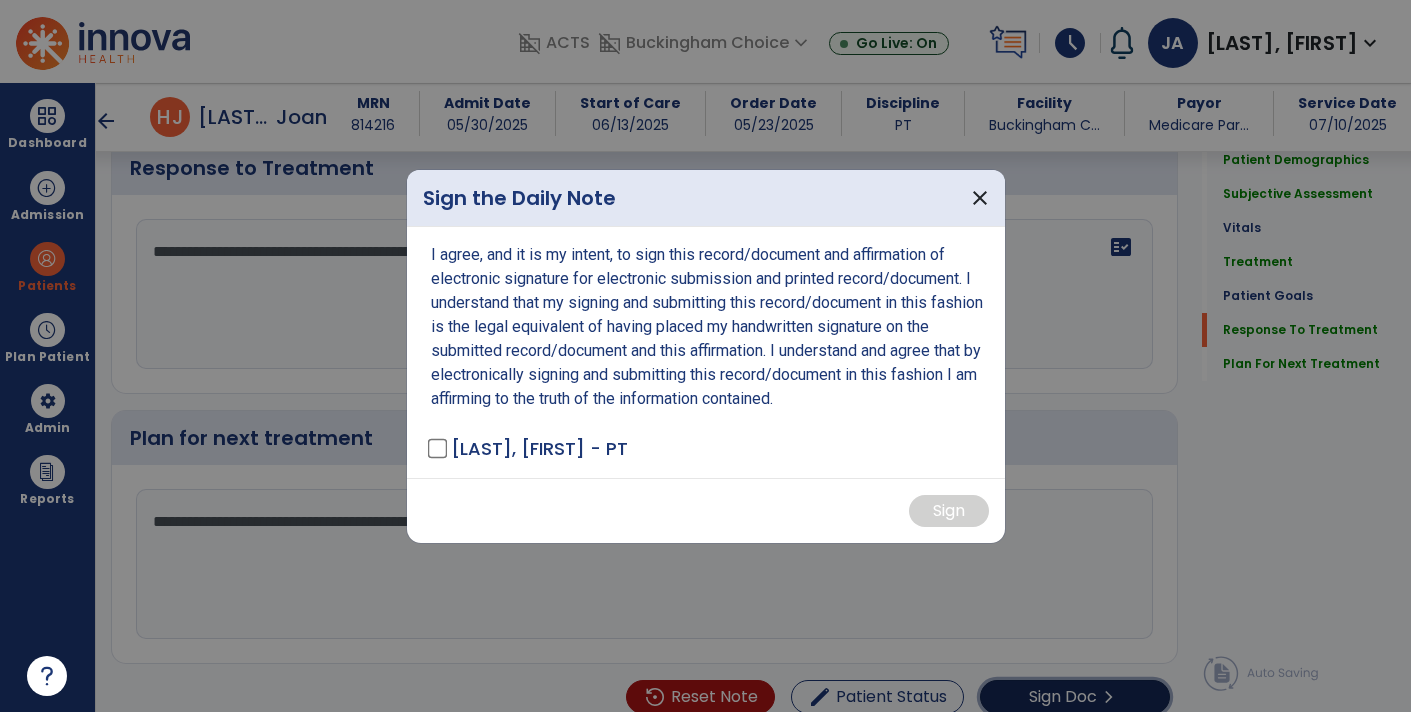 scroll, scrollTop: 2298, scrollLeft: 0, axis: vertical 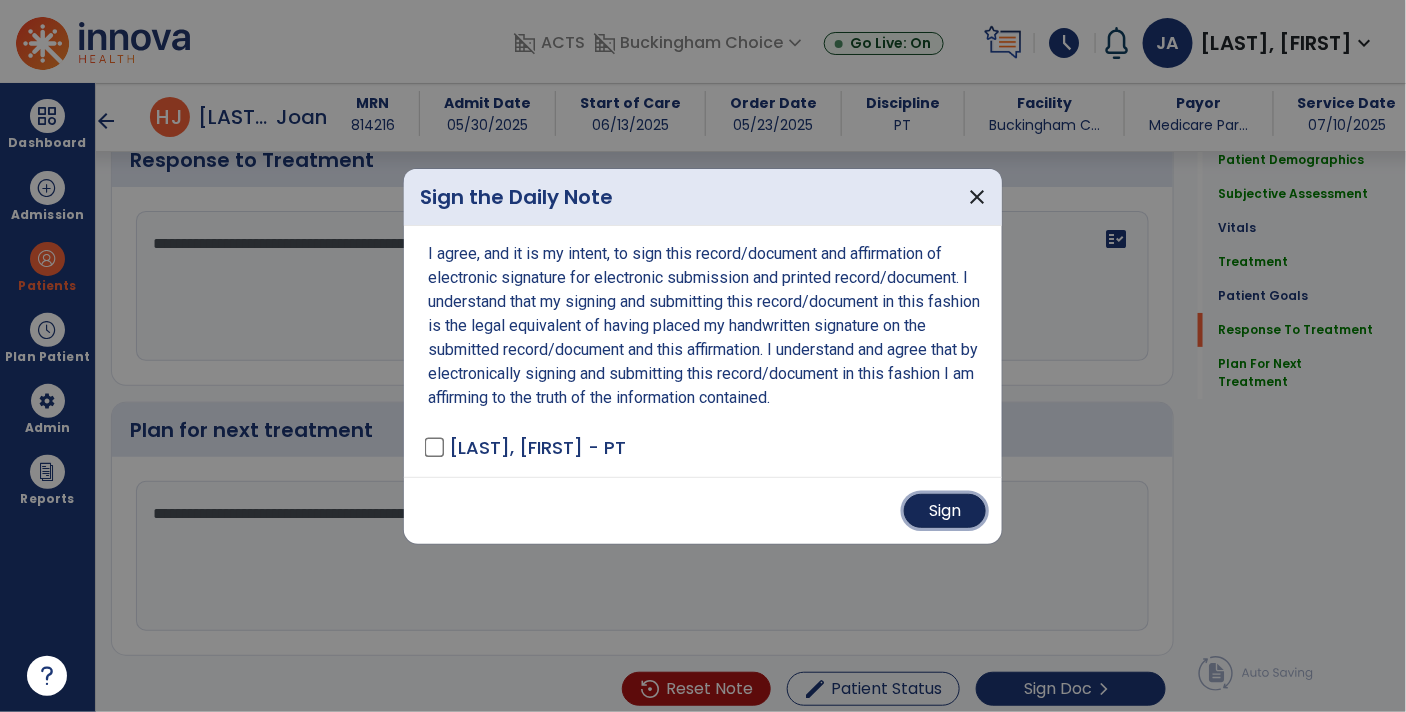 click on "Sign" at bounding box center [945, 511] 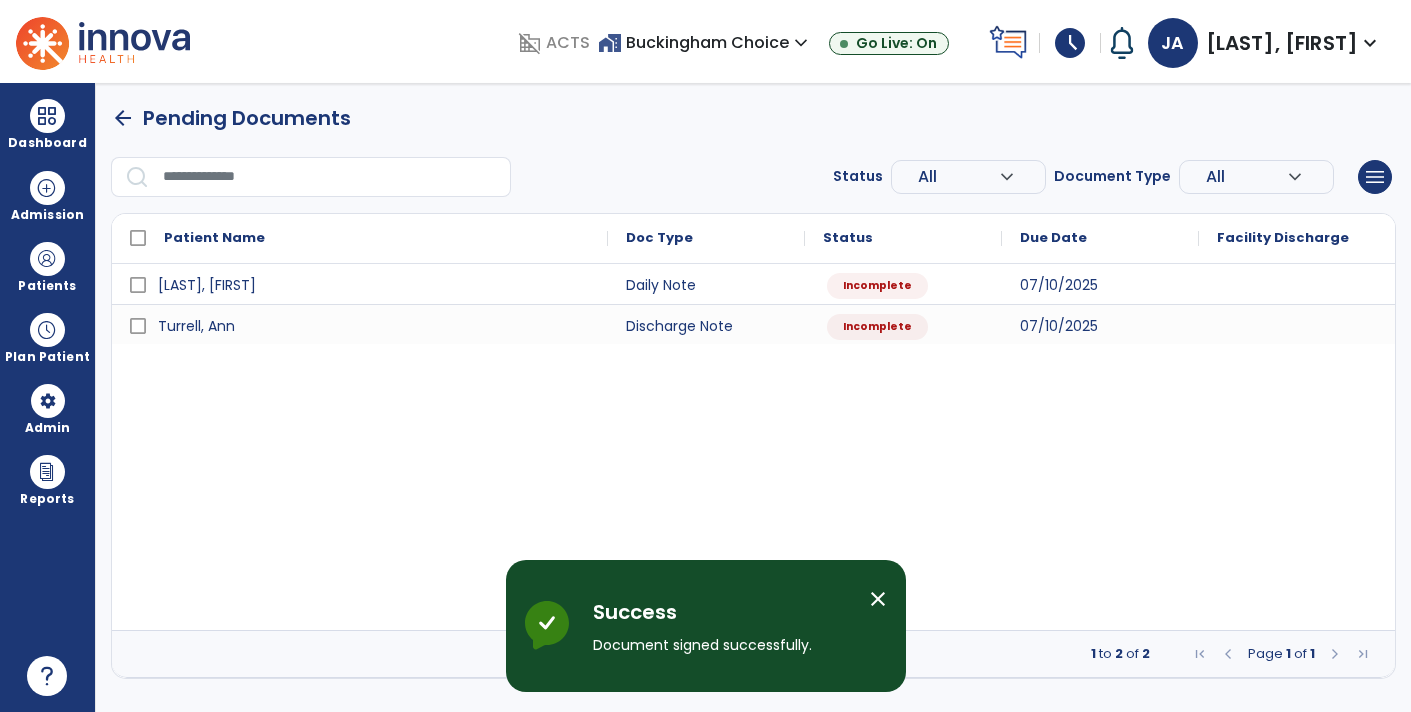 scroll, scrollTop: 0, scrollLeft: 0, axis: both 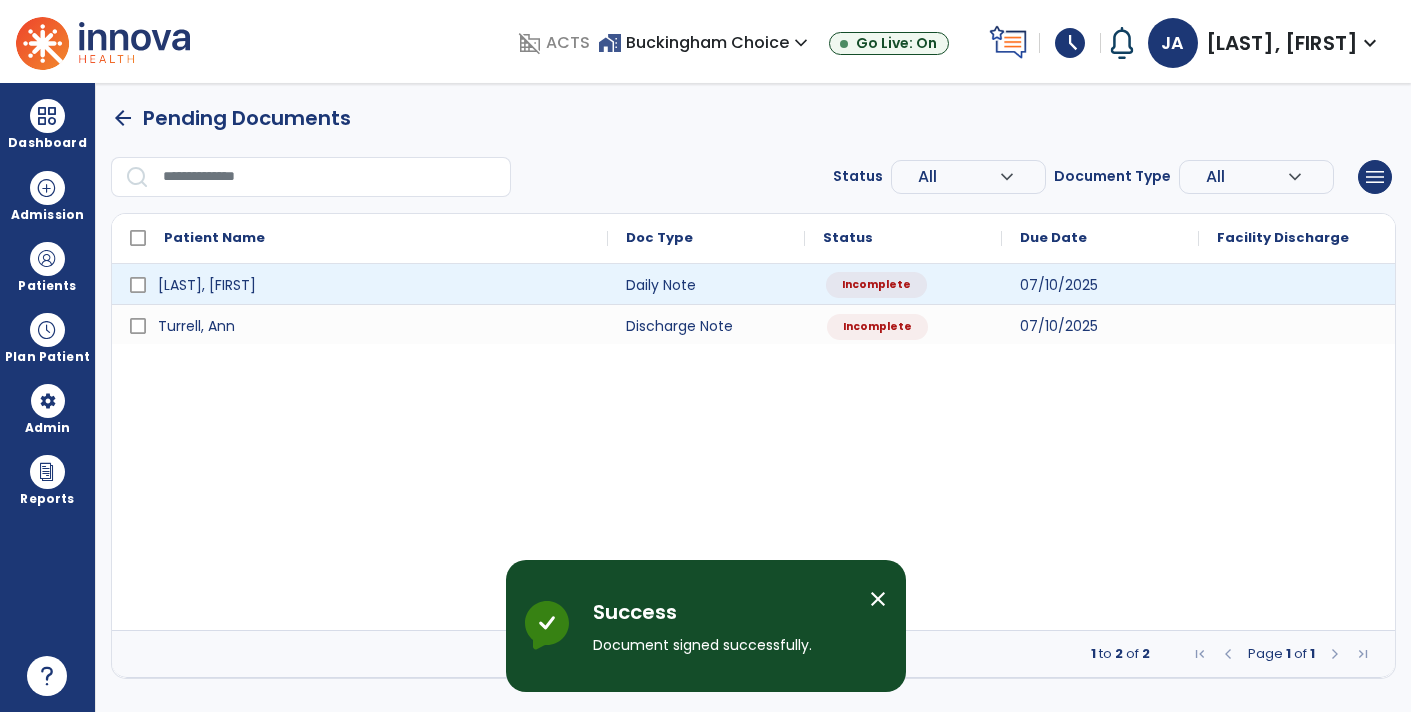 click on "Incomplete" at bounding box center (876, 285) 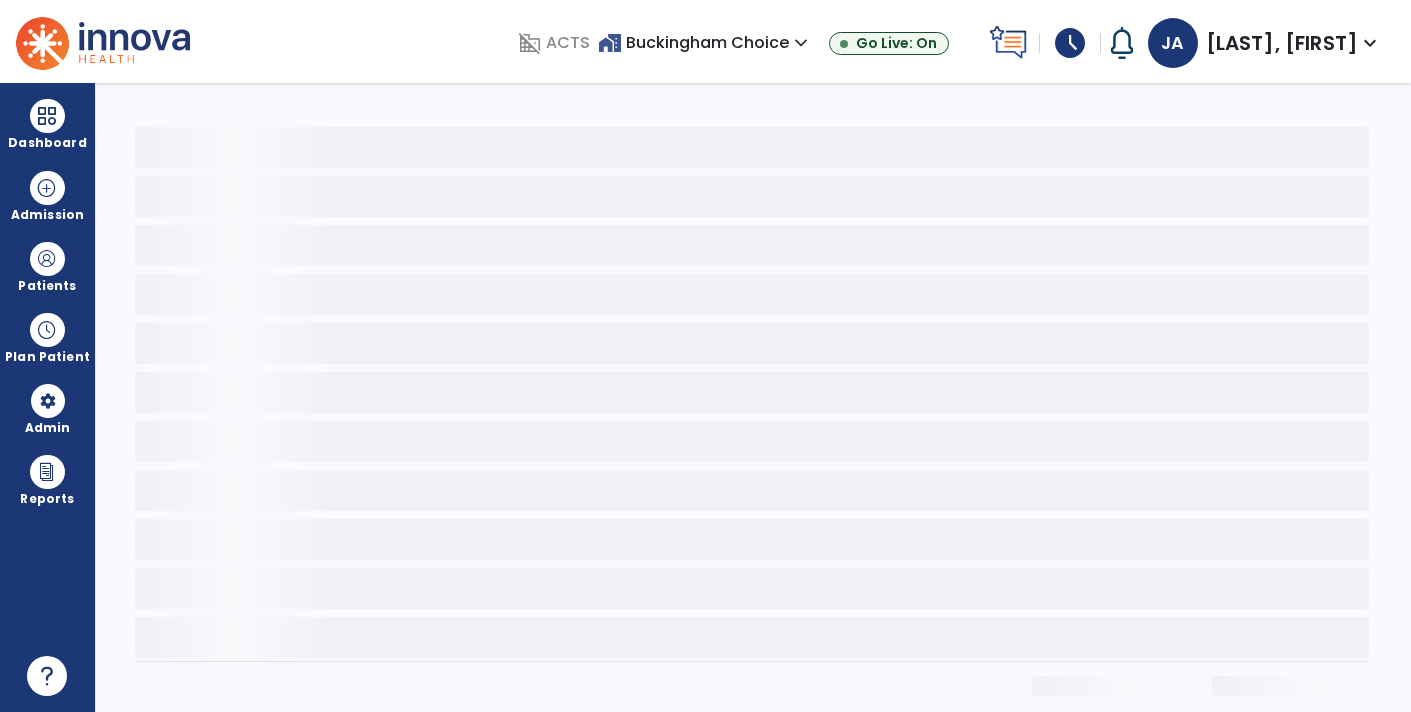 select on "*" 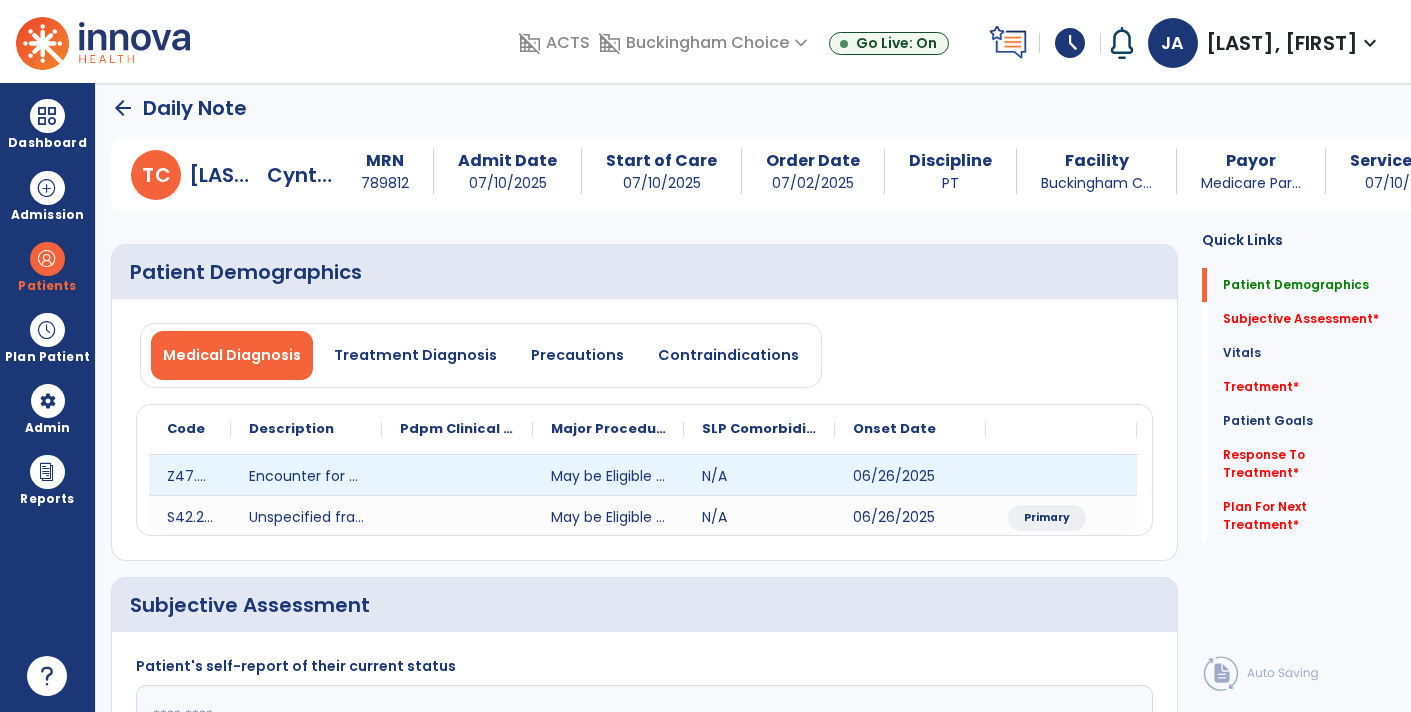 scroll, scrollTop: 363, scrollLeft: 0, axis: vertical 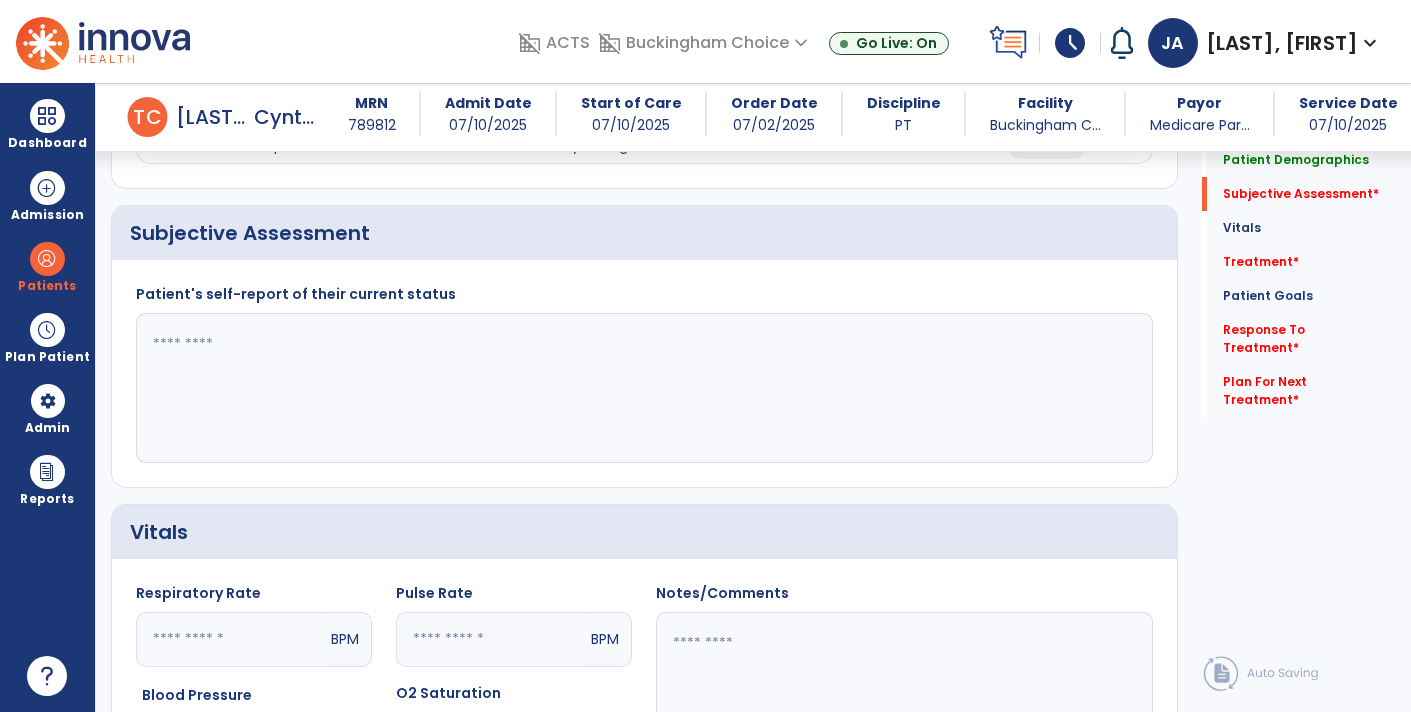 click 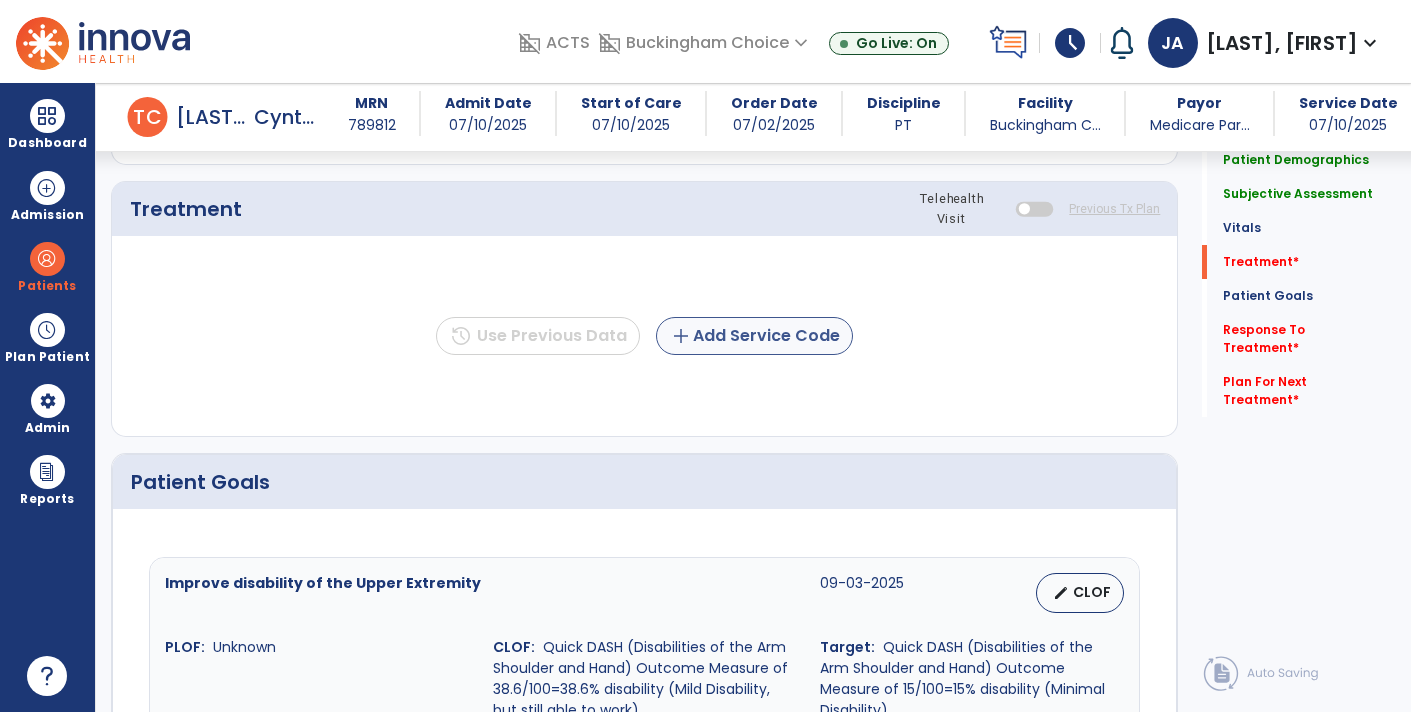 type on "**********" 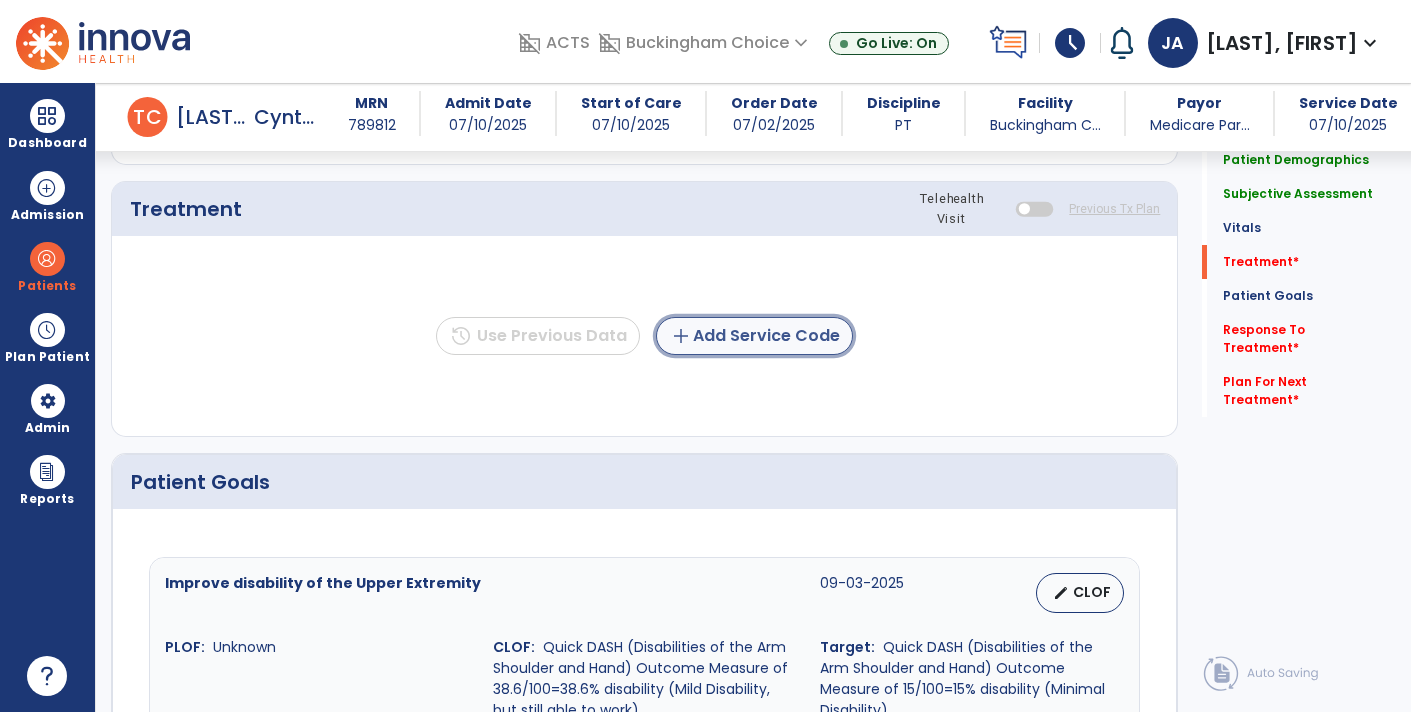 click on "add  Add Service Code" 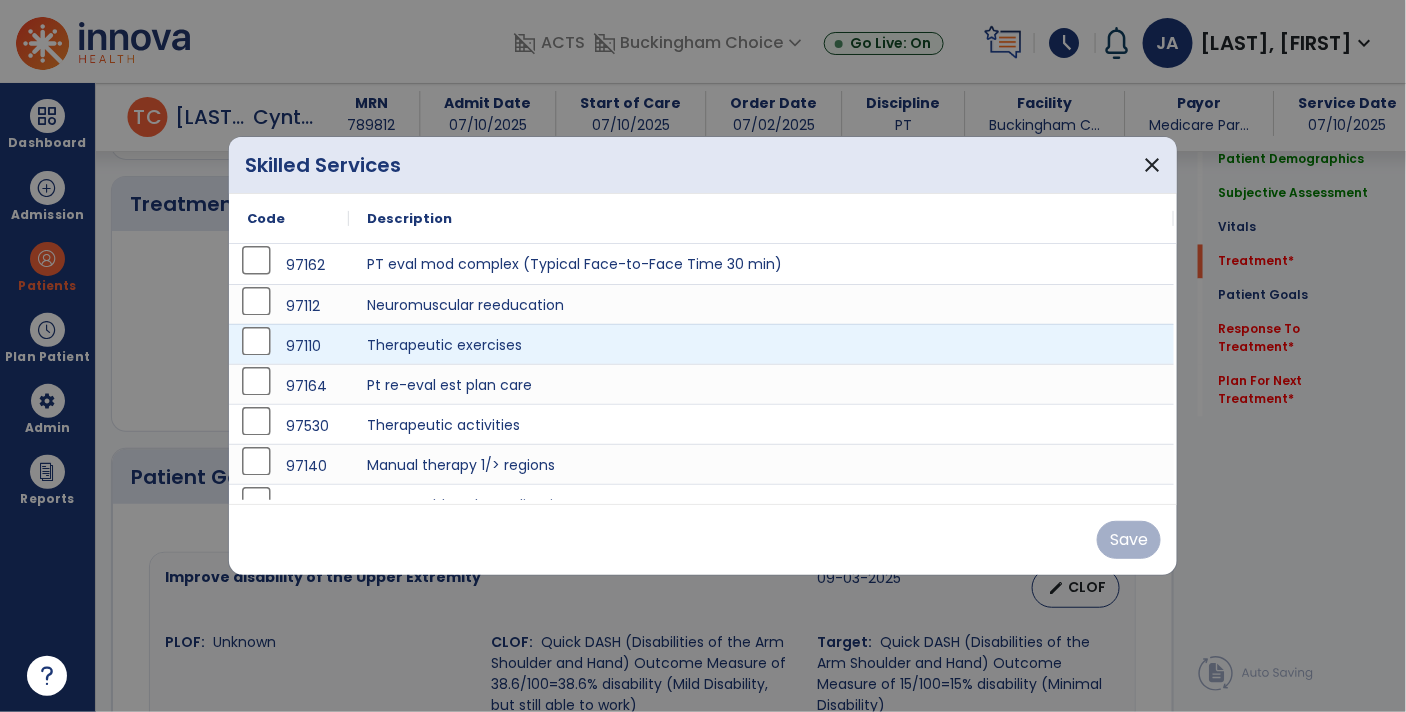 scroll, scrollTop: 1108, scrollLeft: 0, axis: vertical 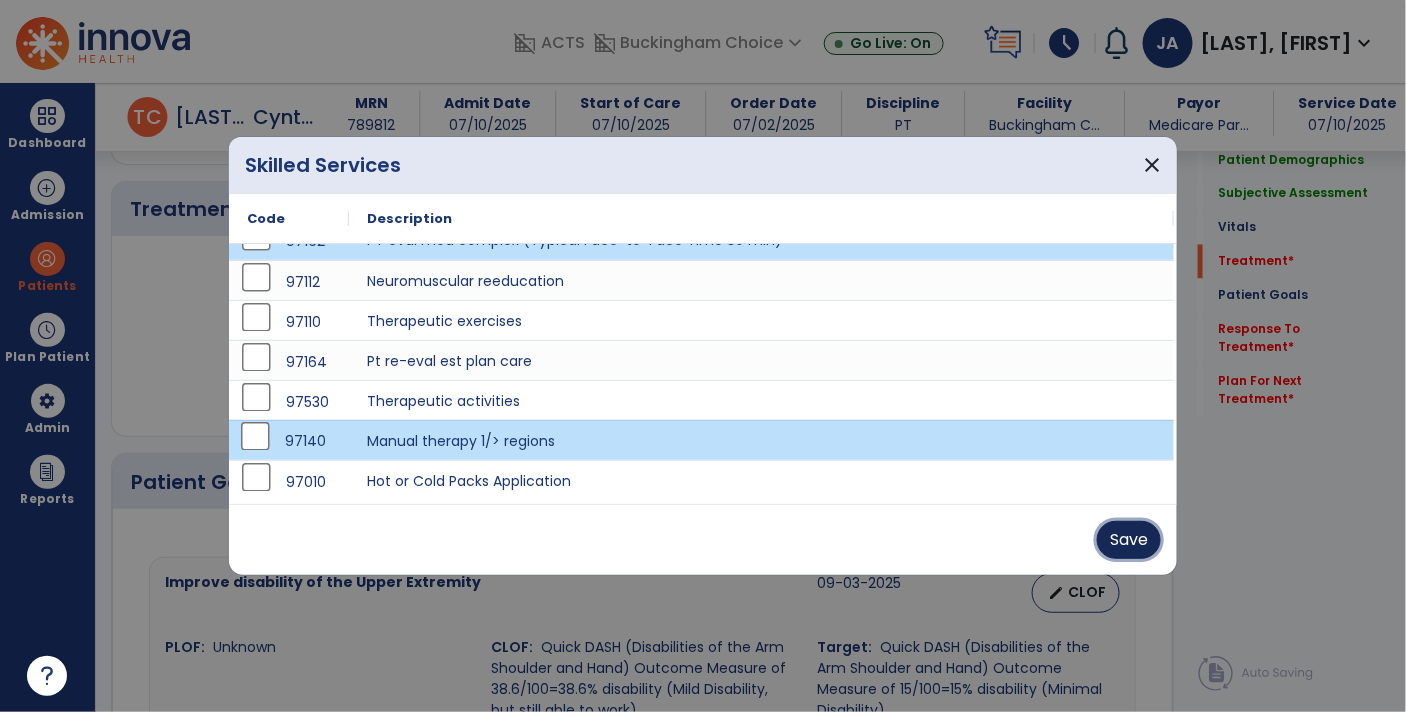 click on "Save" at bounding box center (1129, 540) 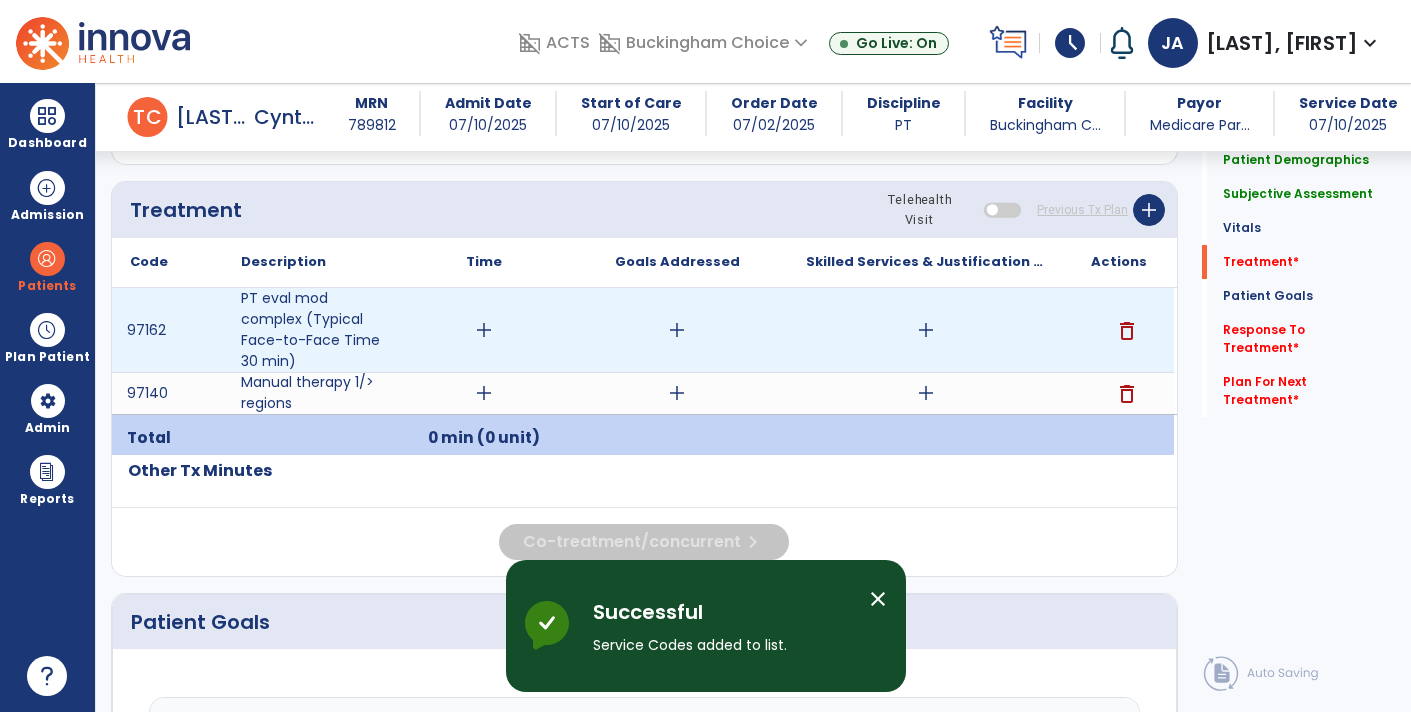 click on "add" at bounding box center [484, 330] 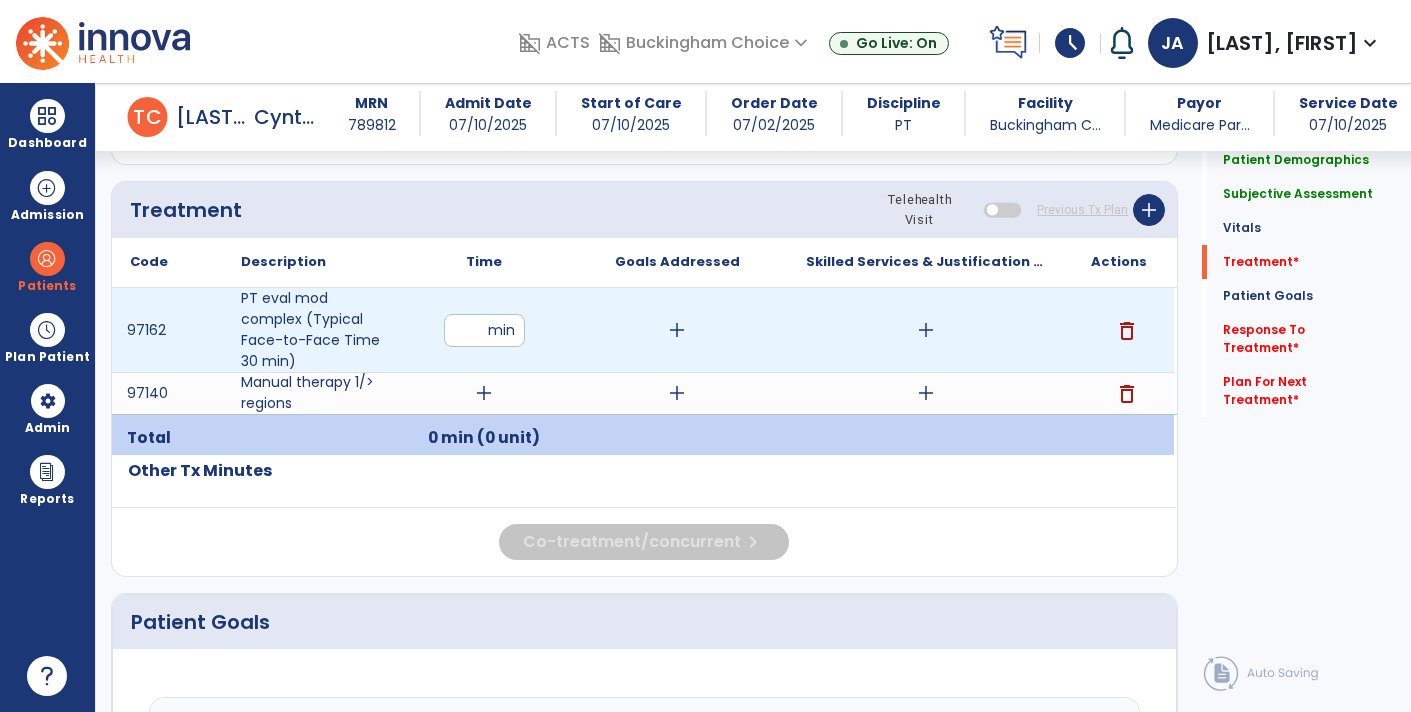 type on "**" 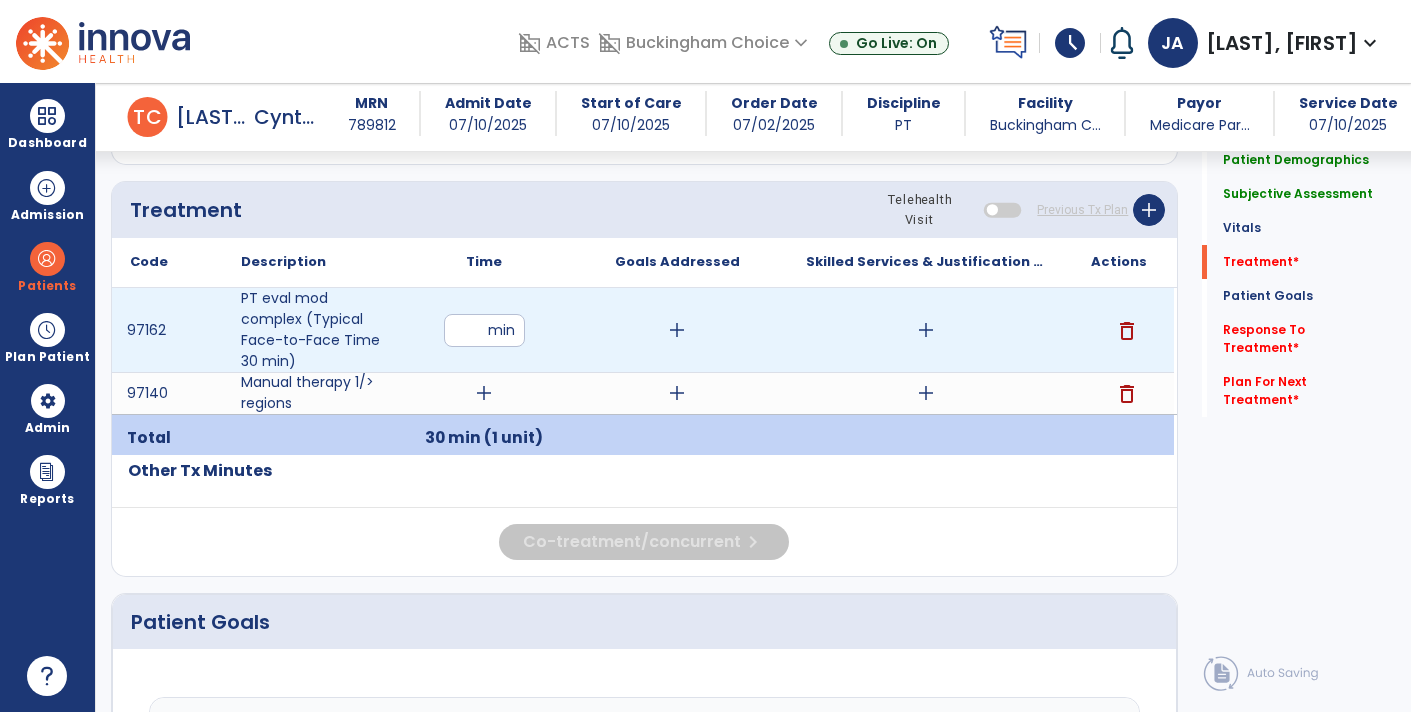 click on "add" at bounding box center (926, 330) 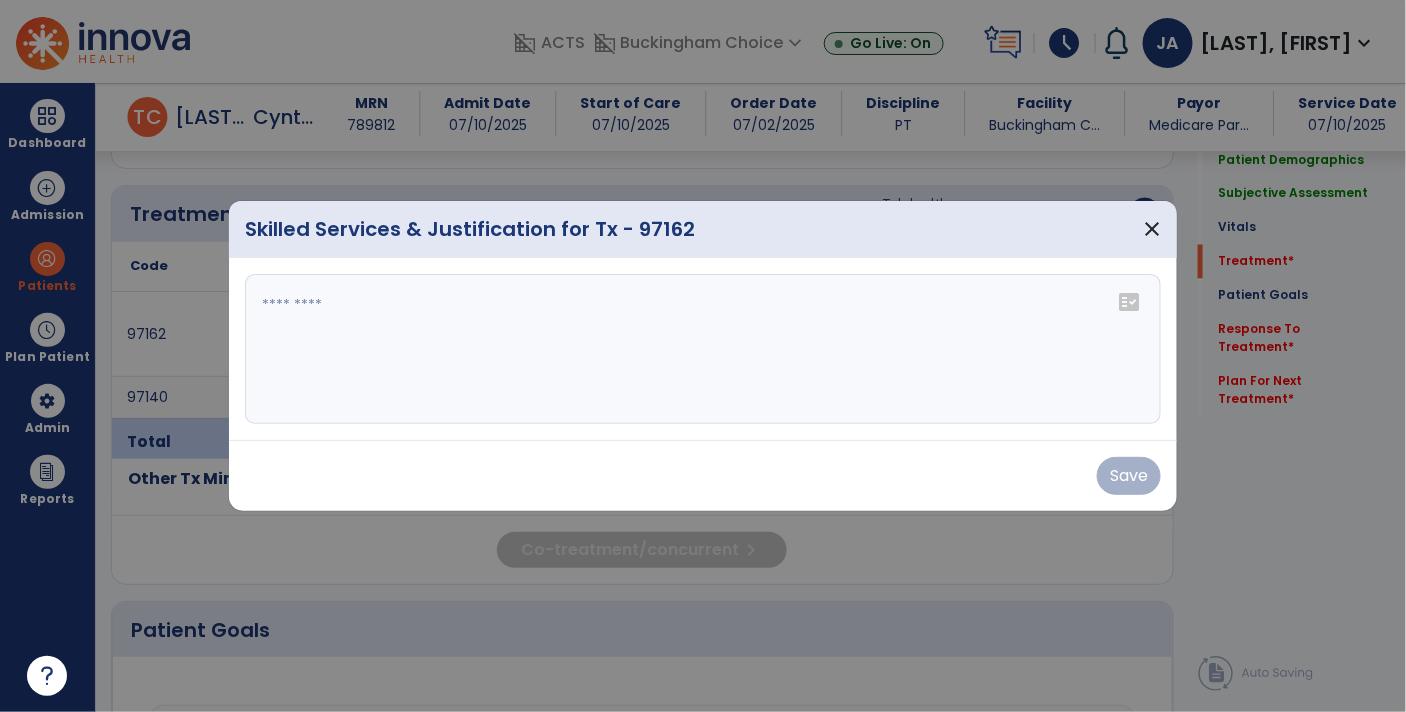 scroll, scrollTop: 1108, scrollLeft: 0, axis: vertical 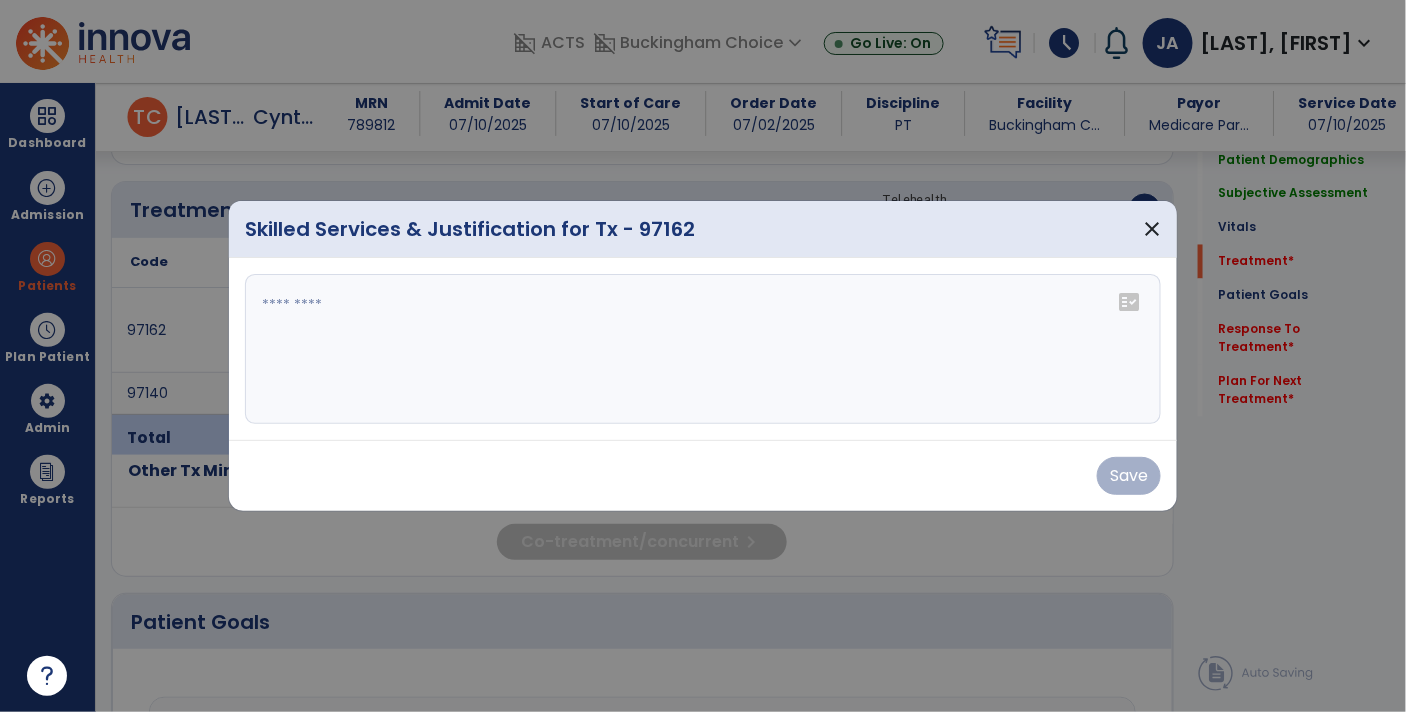 click 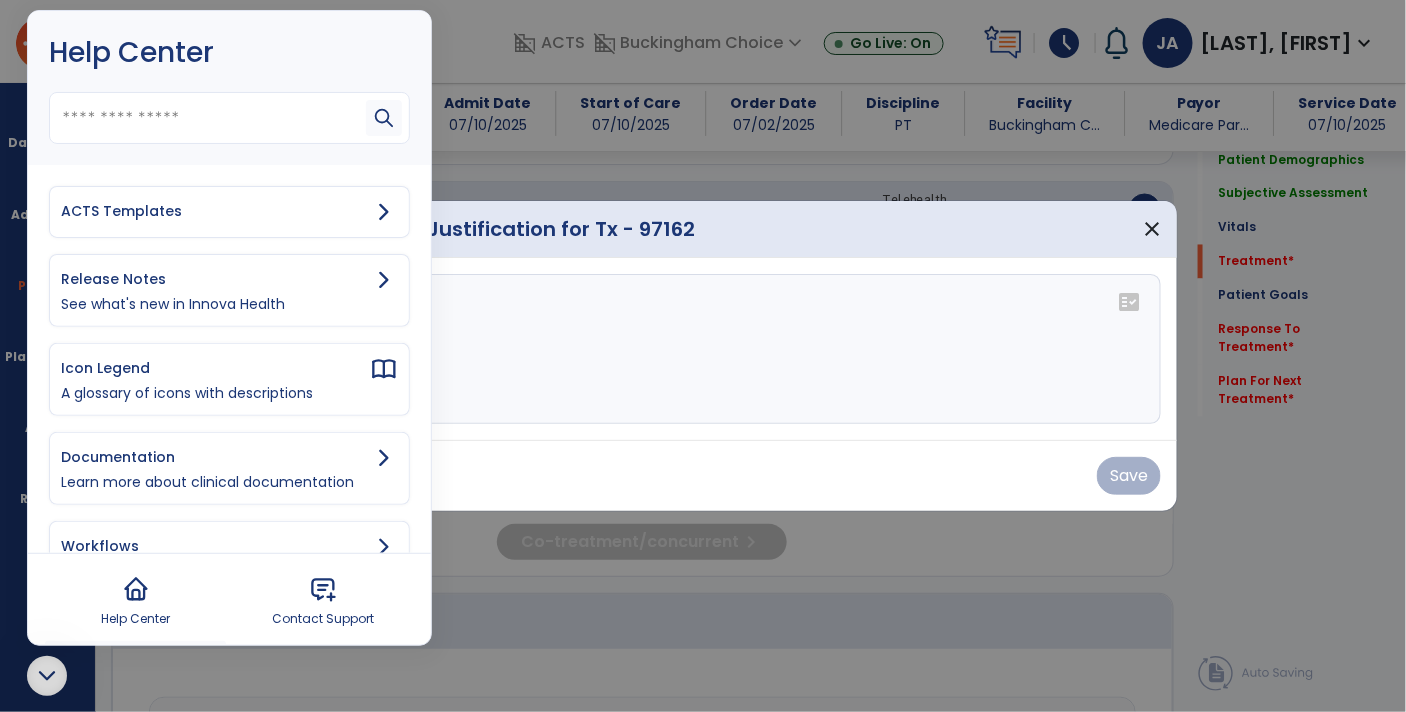 click on "ACTS Templates" at bounding box center (215, 211) 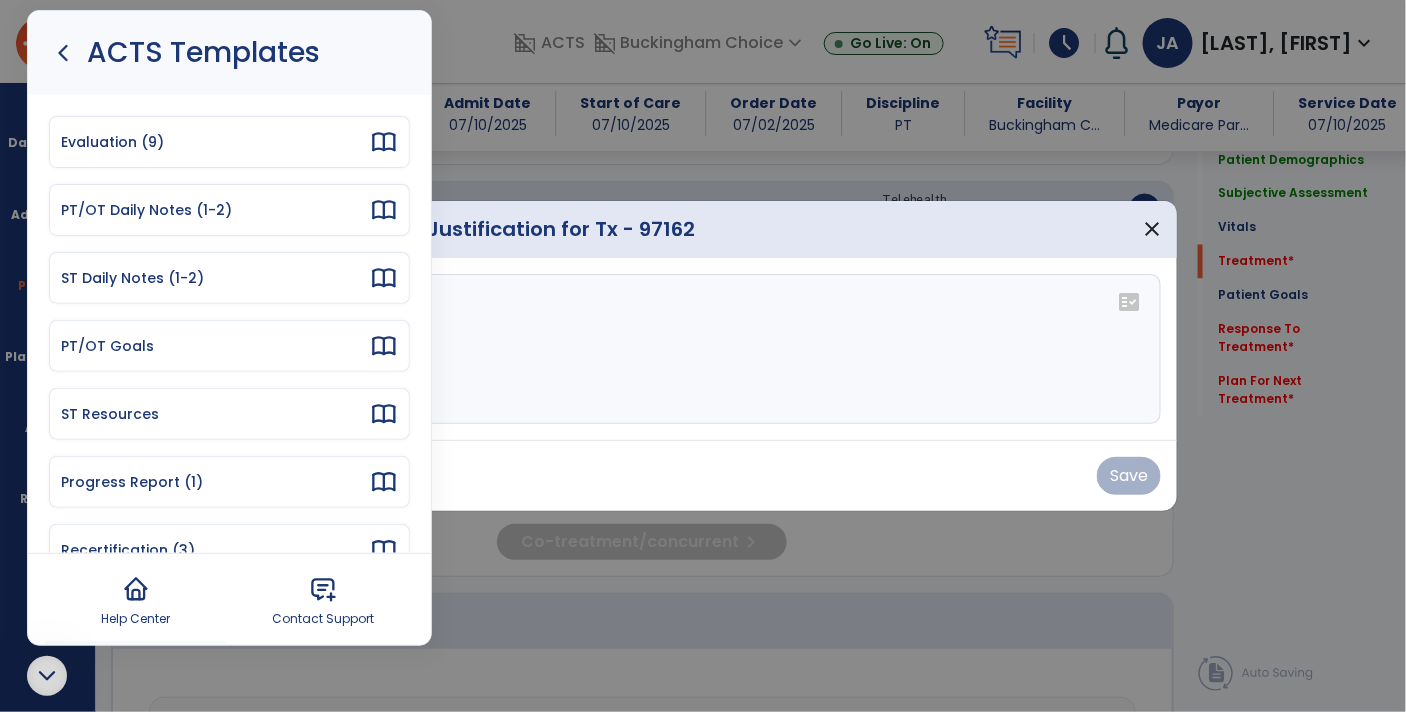 click on "Evaluation (9)" at bounding box center (215, 142) 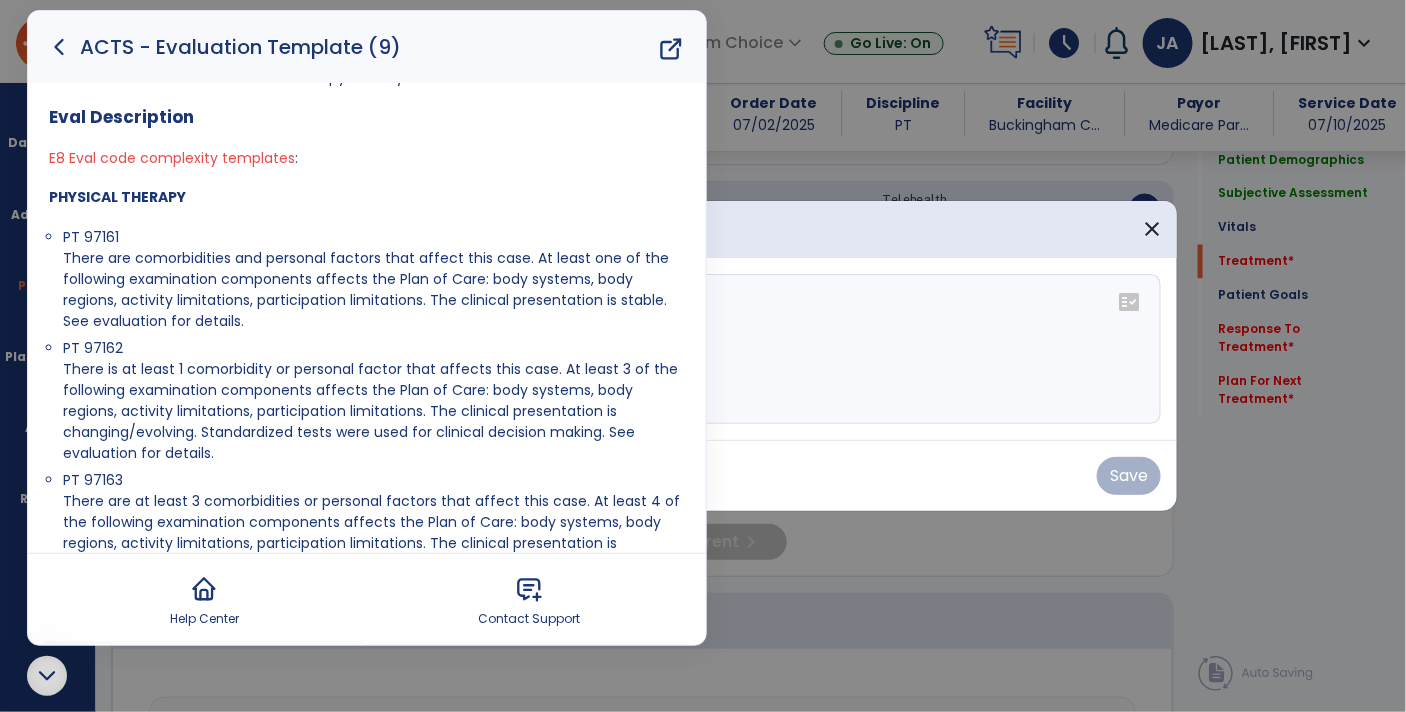 scroll, scrollTop: 1241, scrollLeft: 0, axis: vertical 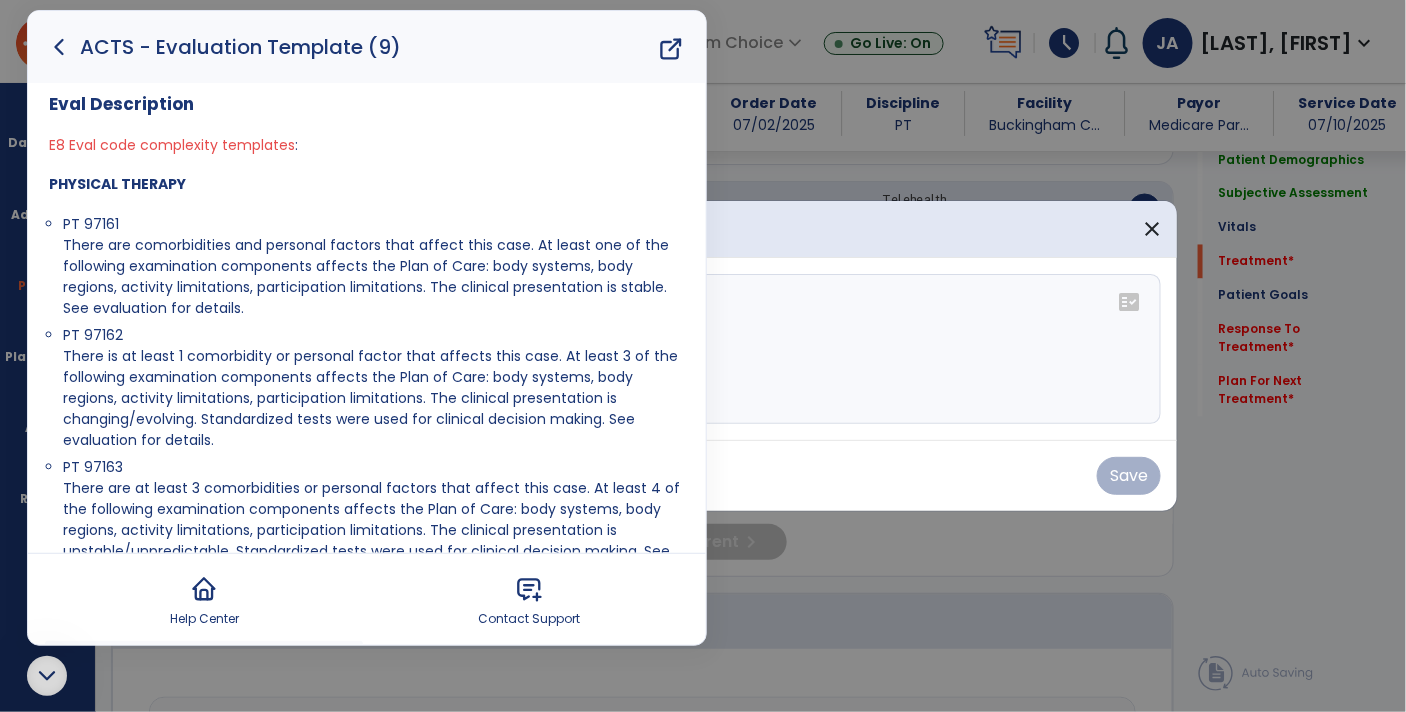 drag, startPoint x: 214, startPoint y: 444, endPoint x: 65, endPoint y: 356, distance: 173.04623 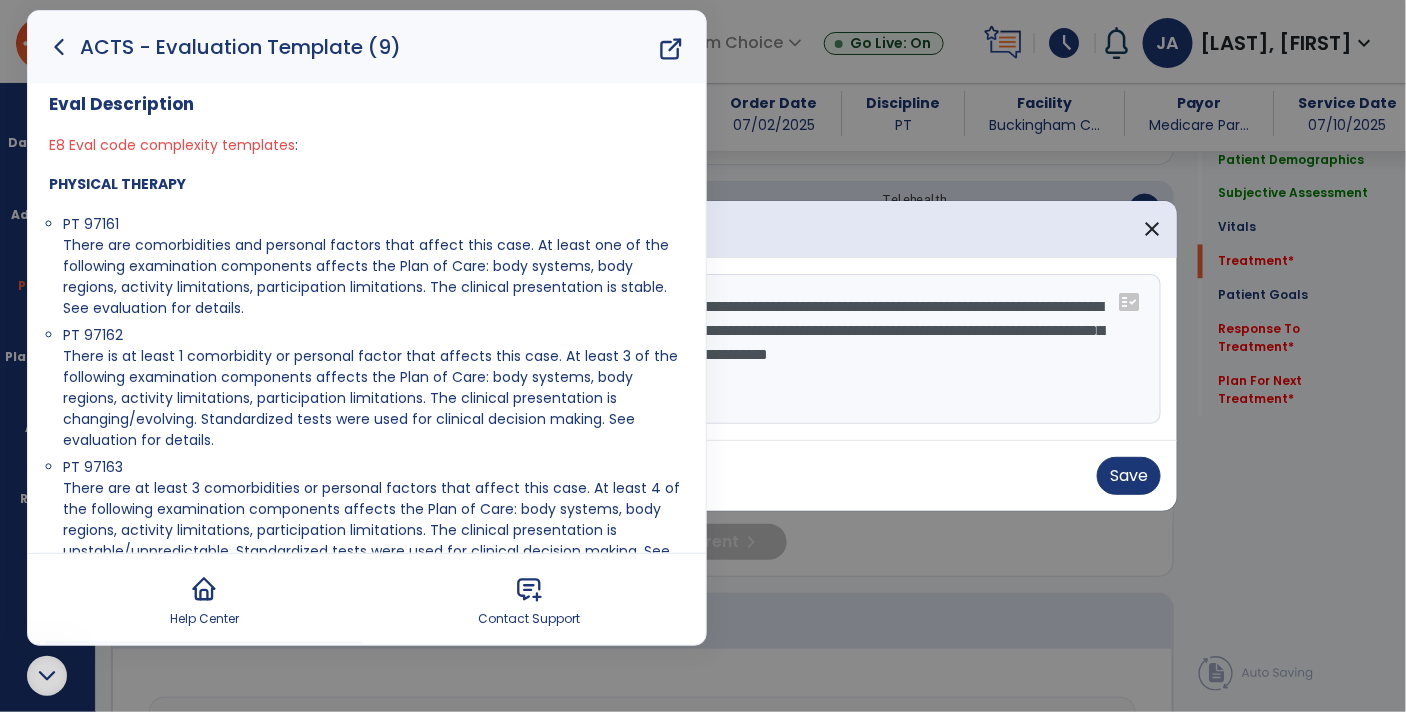 type on "**********" 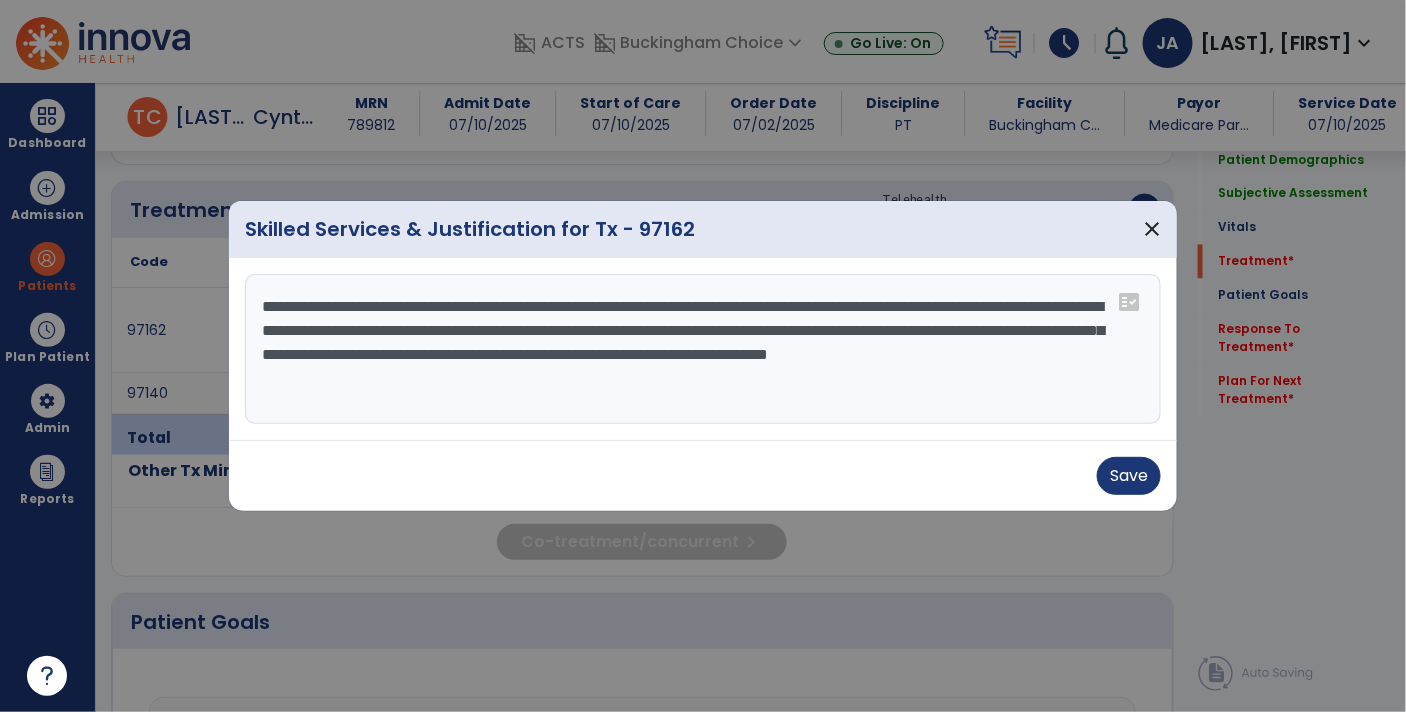 click at bounding box center [703, 356] 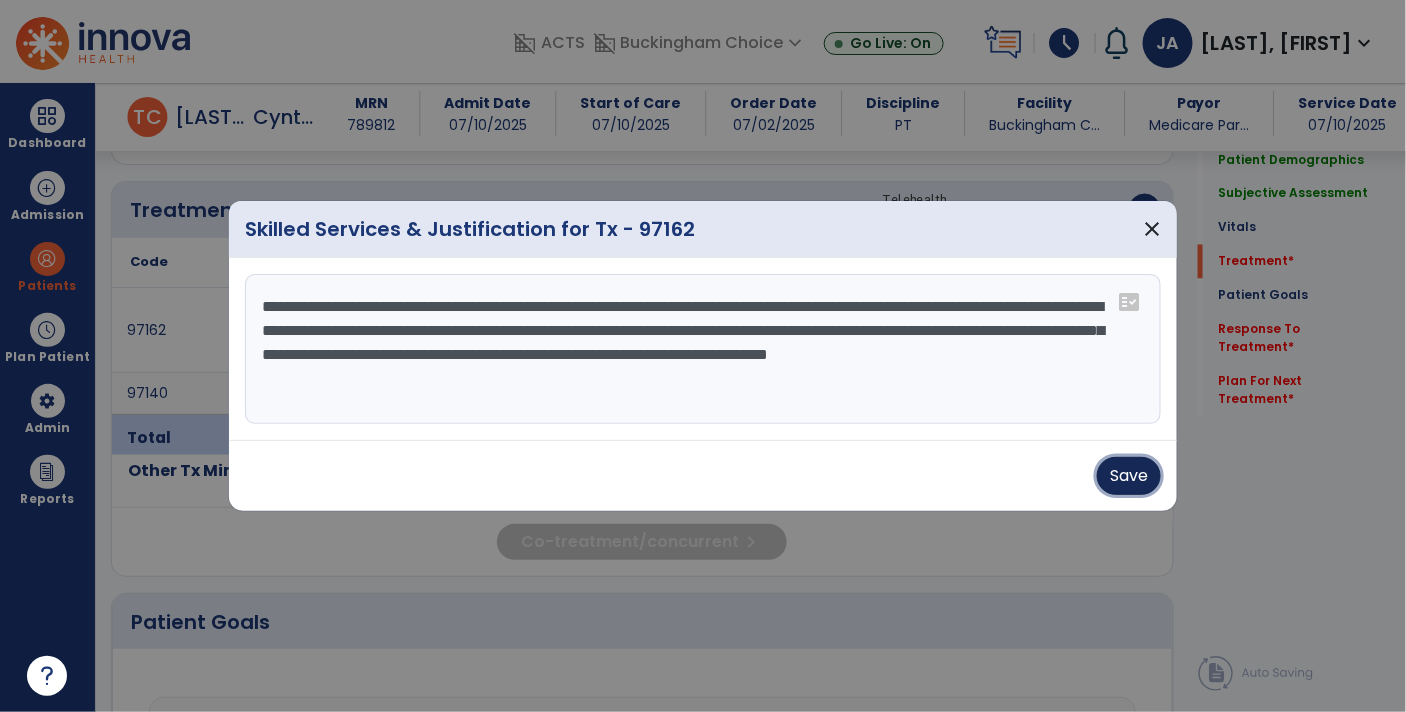 click on "Save" at bounding box center (1129, 476) 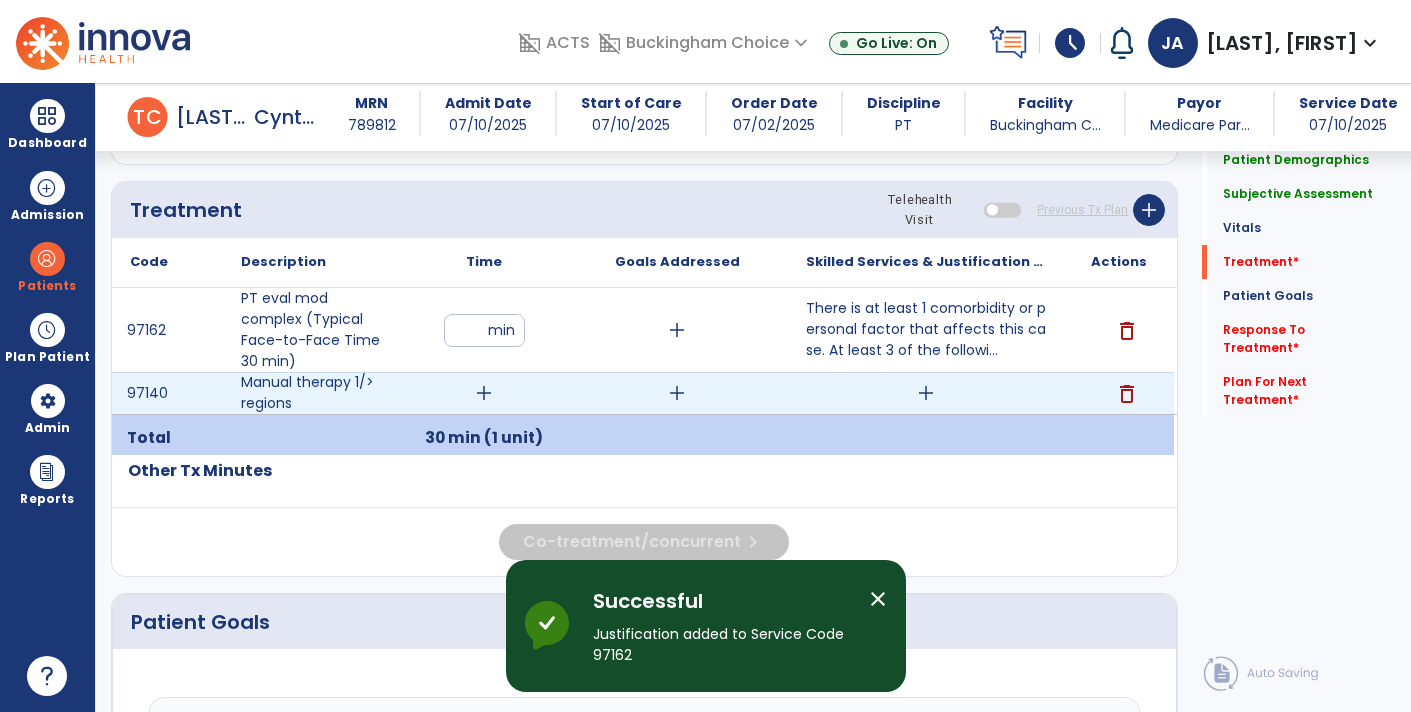click on "add" at bounding box center (484, 393) 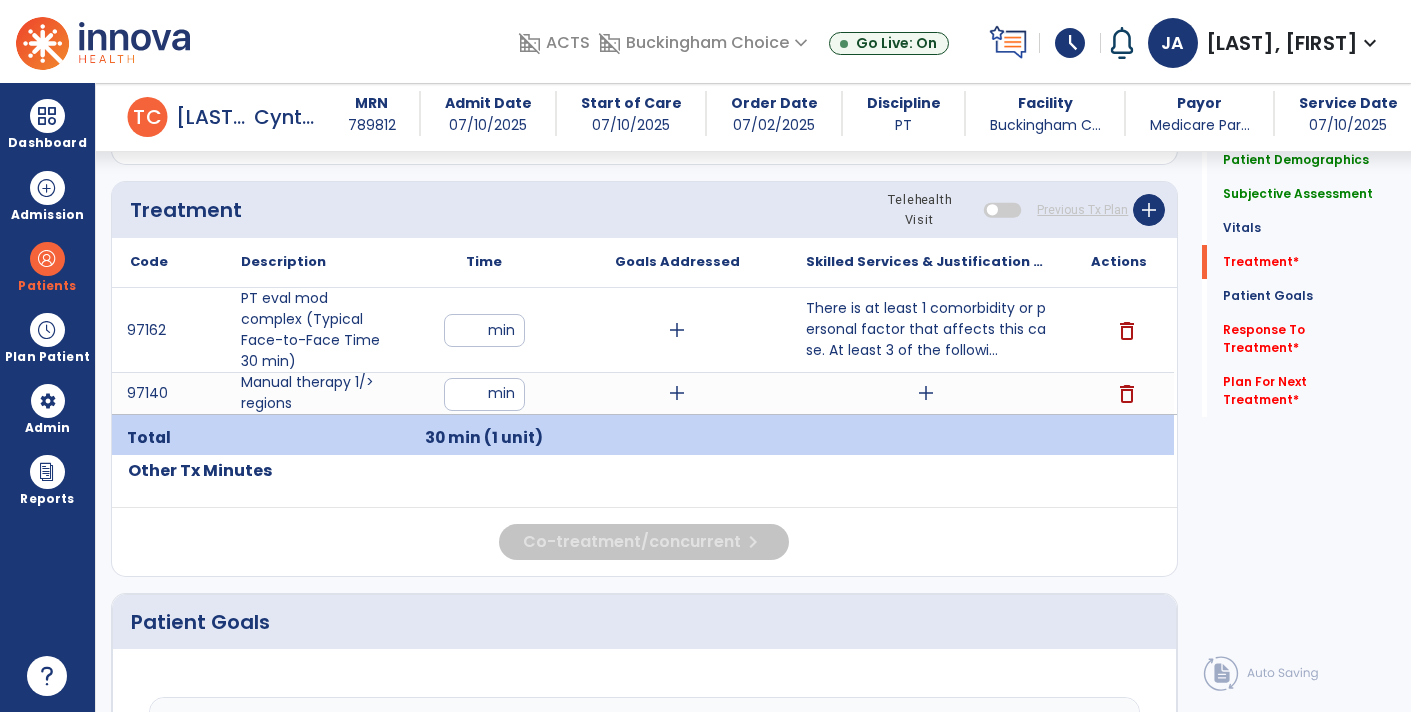 type on "**" 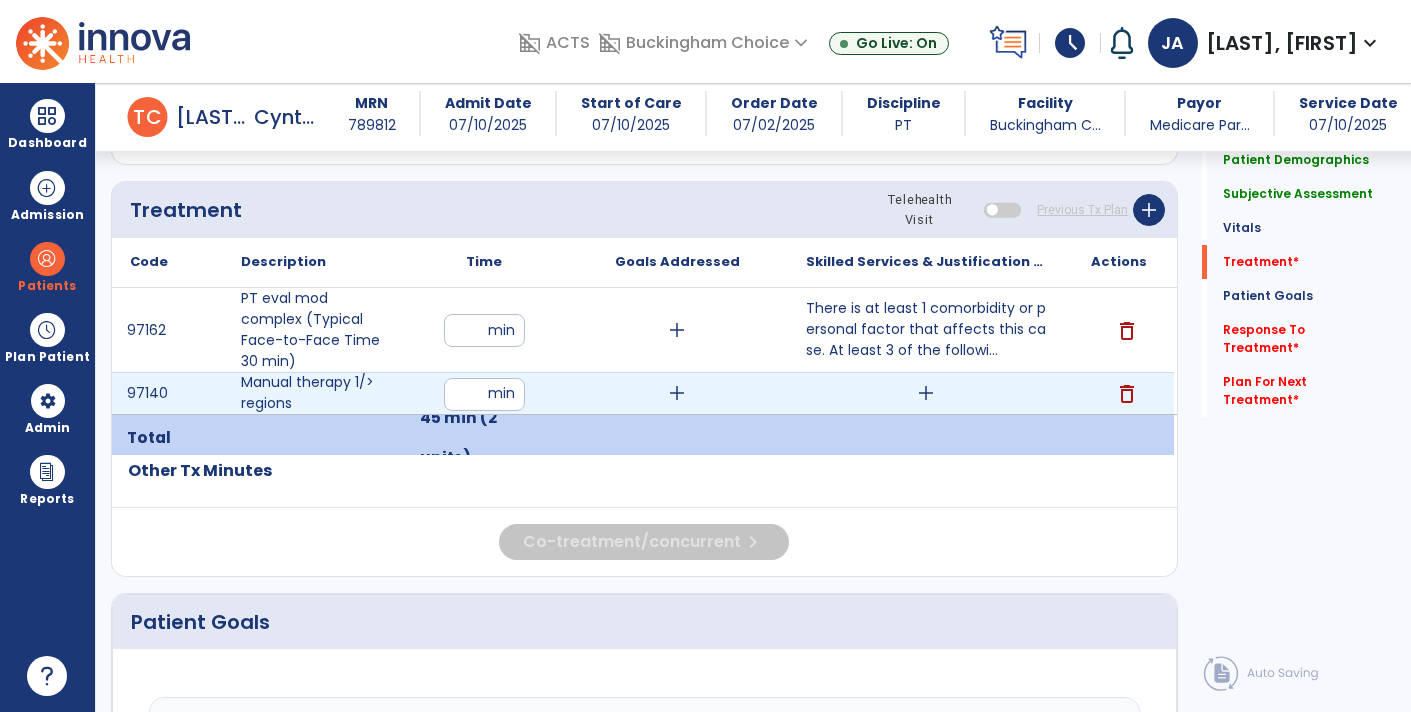 click on "add" at bounding box center [926, 393] 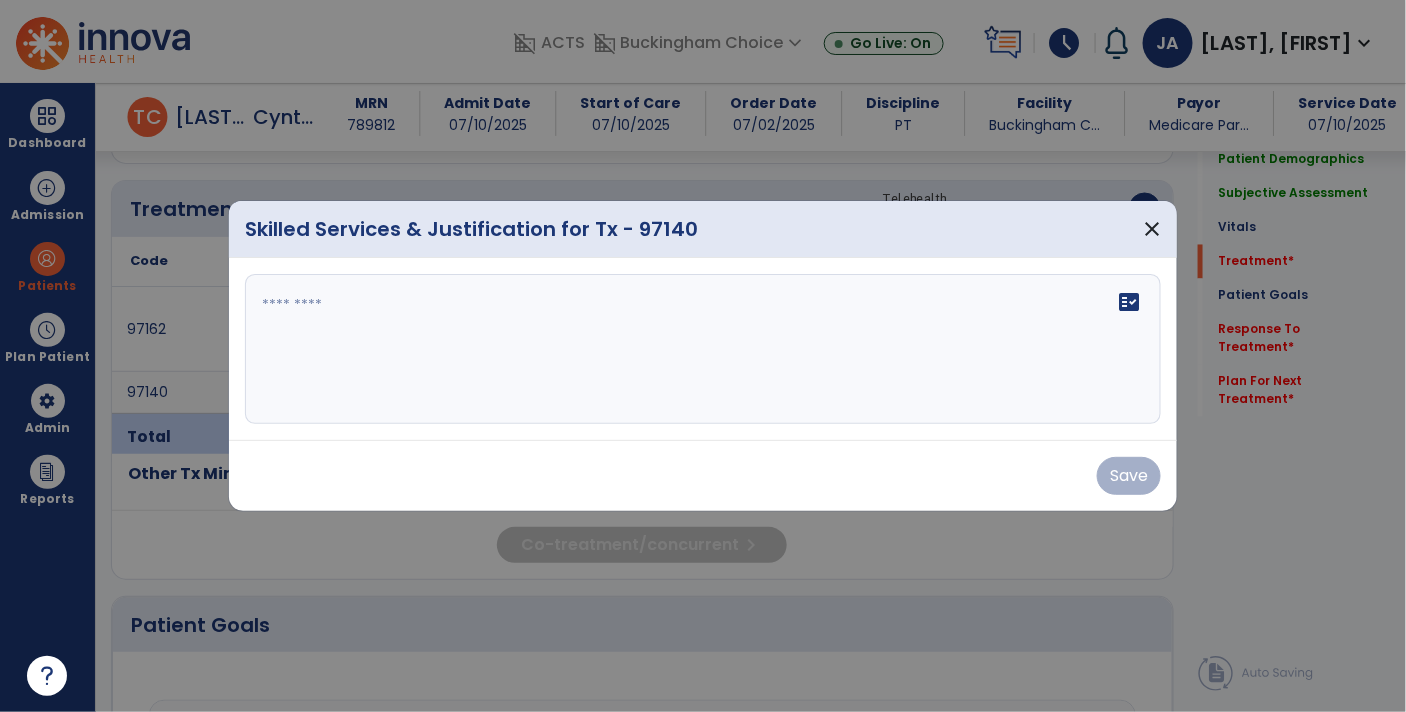 scroll, scrollTop: 1108, scrollLeft: 0, axis: vertical 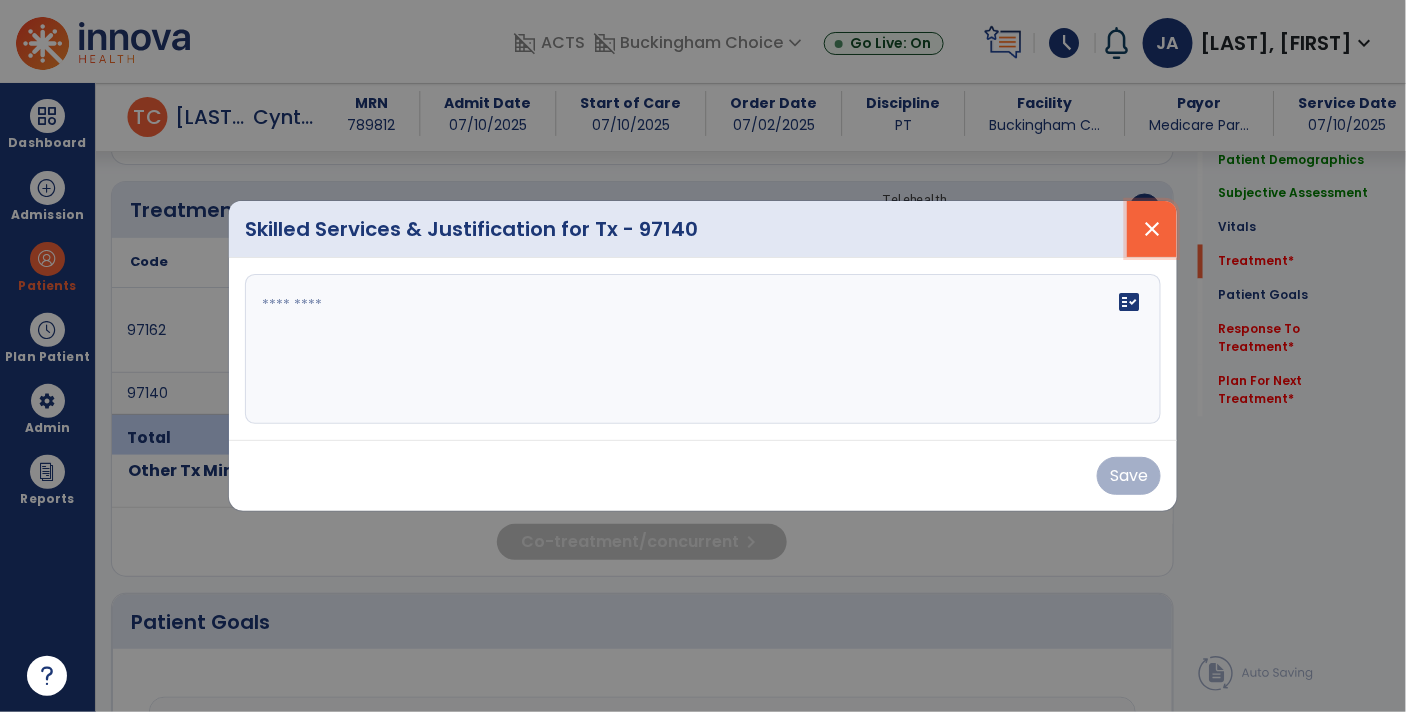 click on "close" at bounding box center [1152, 229] 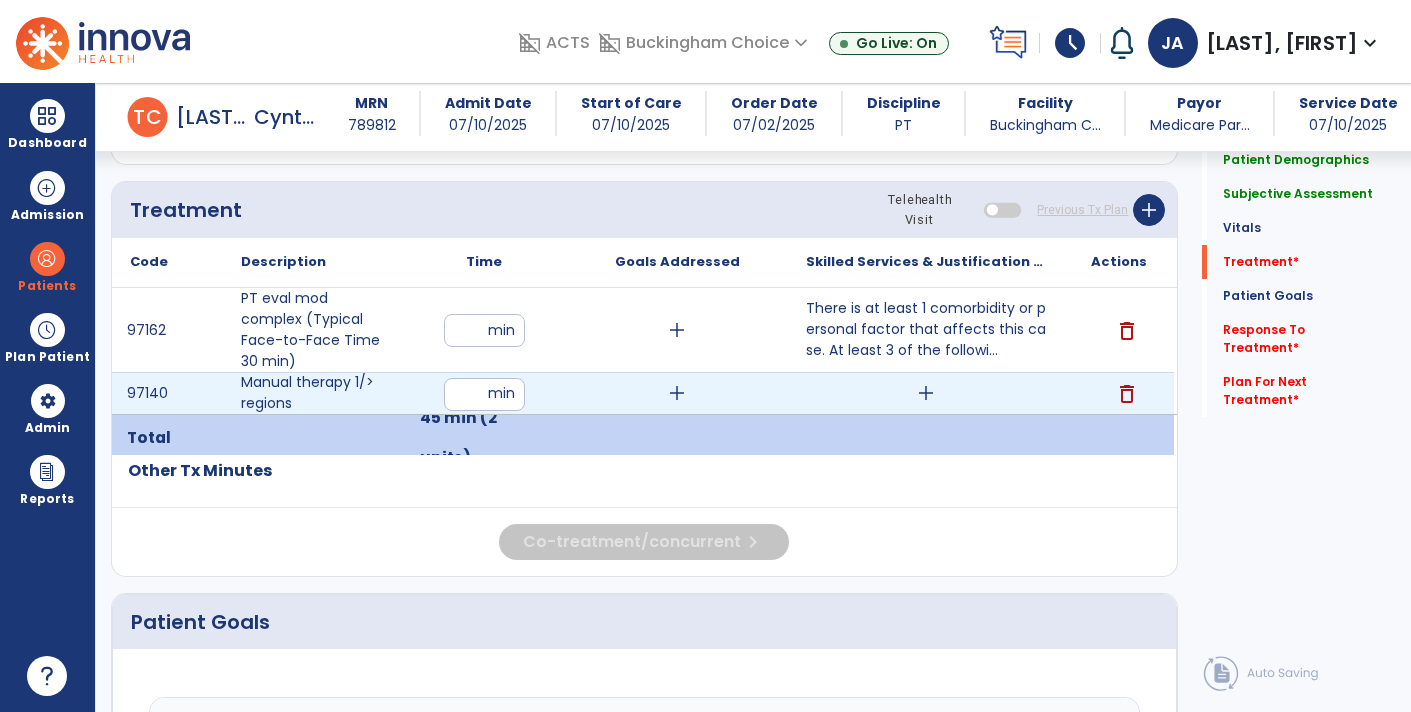 click on "**" at bounding box center (484, 394) 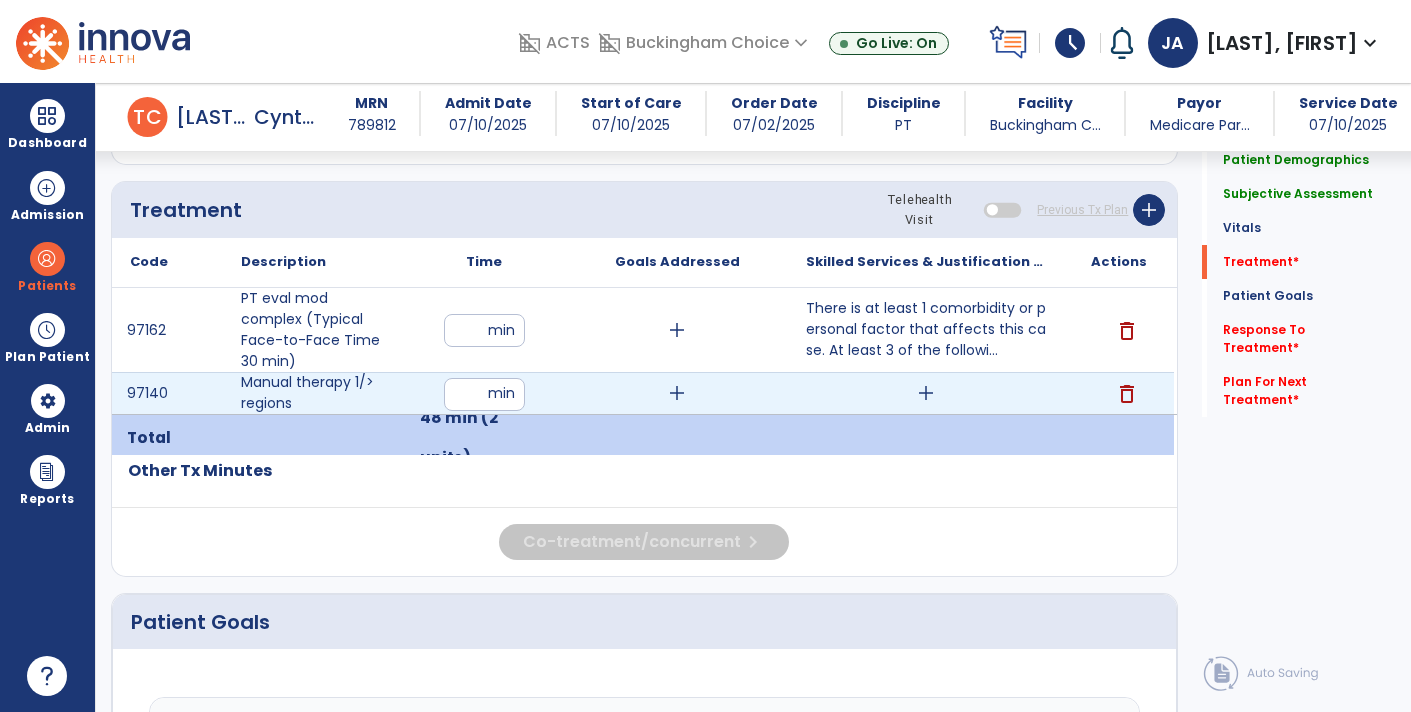 click on "add" at bounding box center [926, 393] 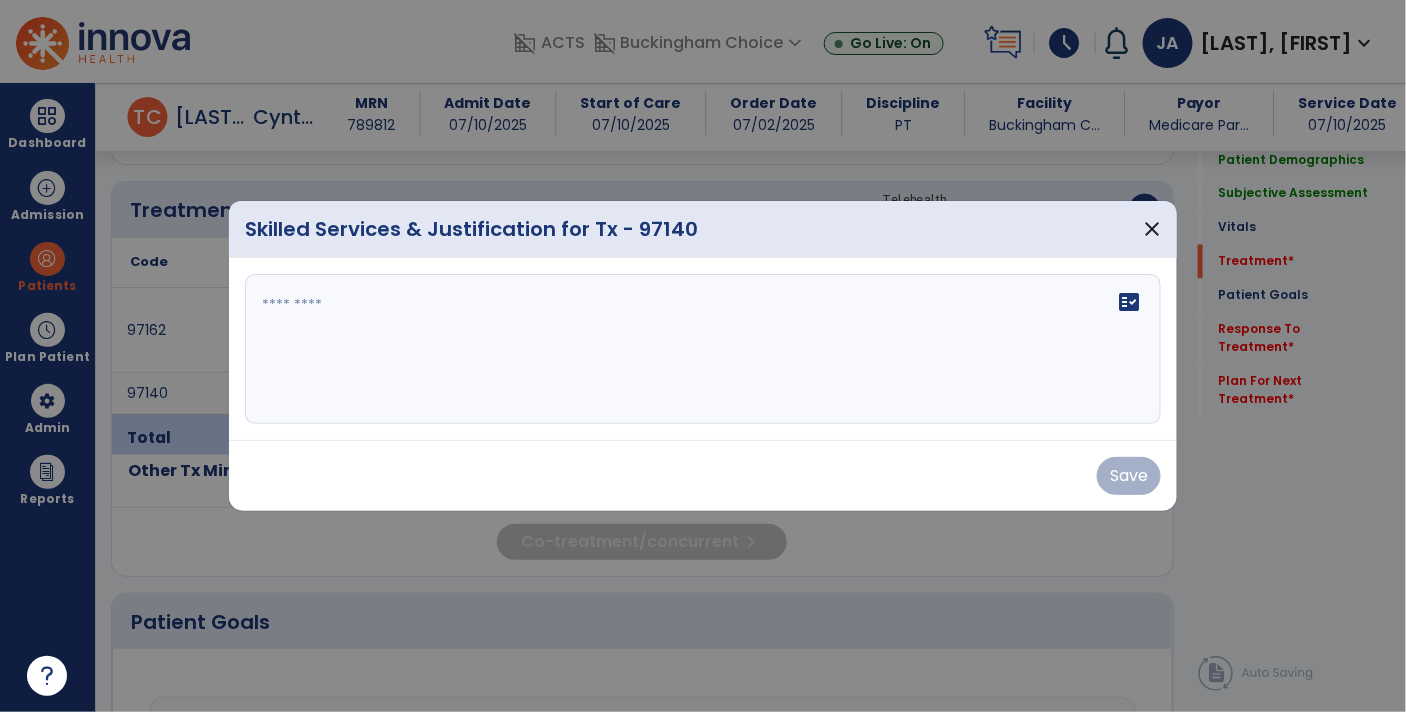 scroll, scrollTop: 1108, scrollLeft: 0, axis: vertical 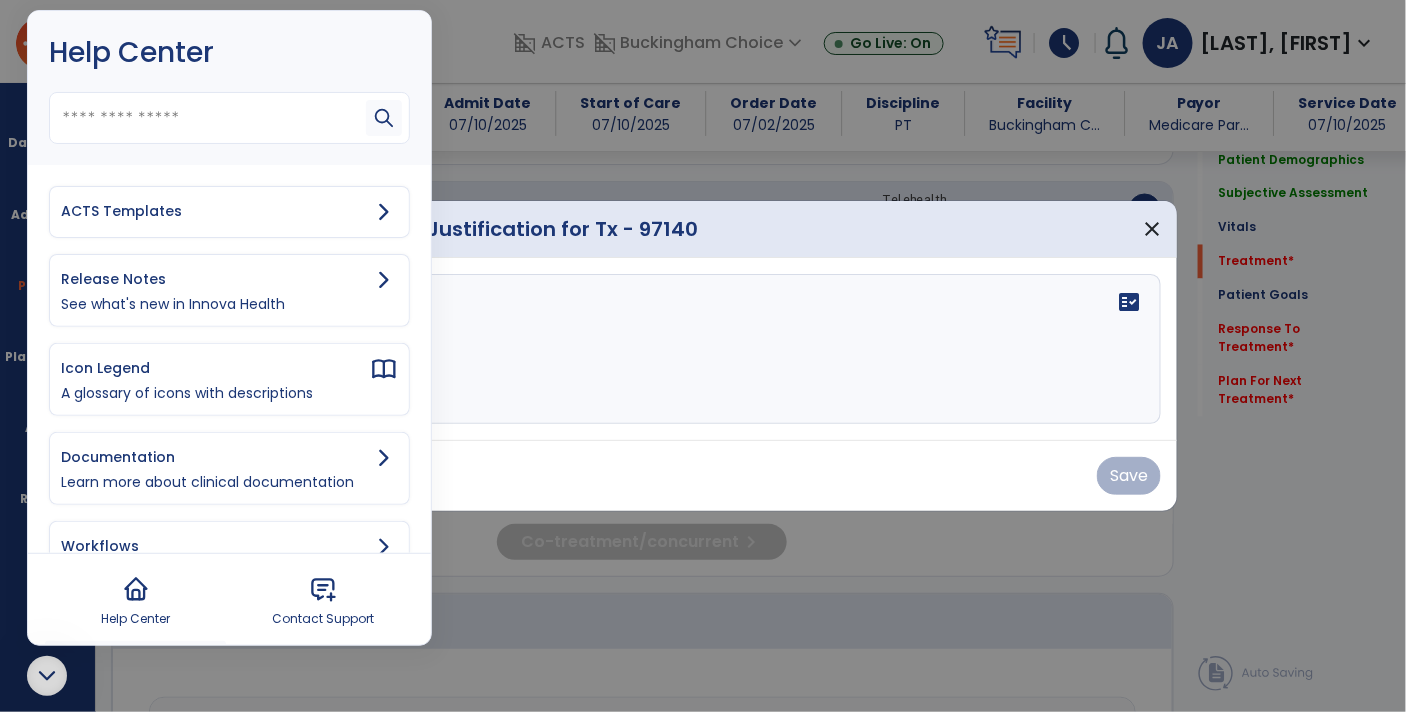 click on "ACTS Templates" at bounding box center (215, 211) 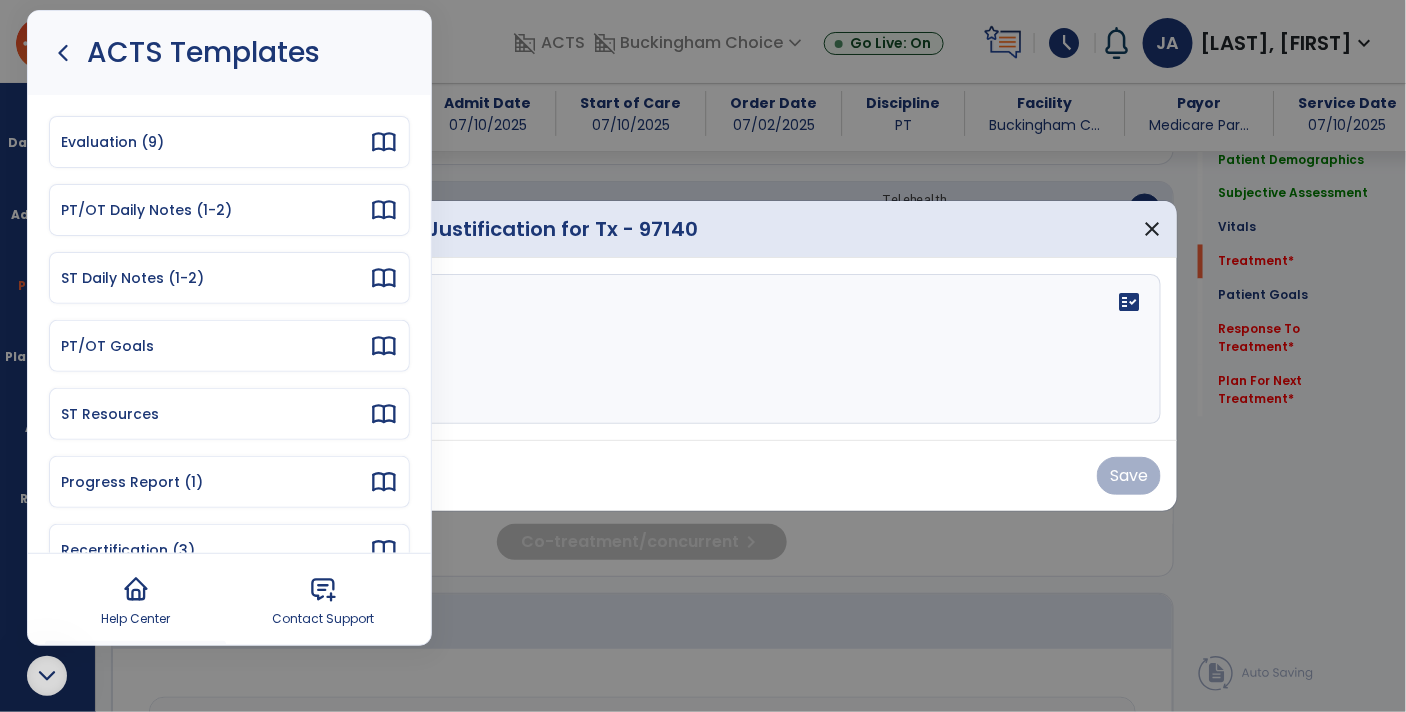 click on "PT/OT Daily Notes (1-2)" at bounding box center (215, 210) 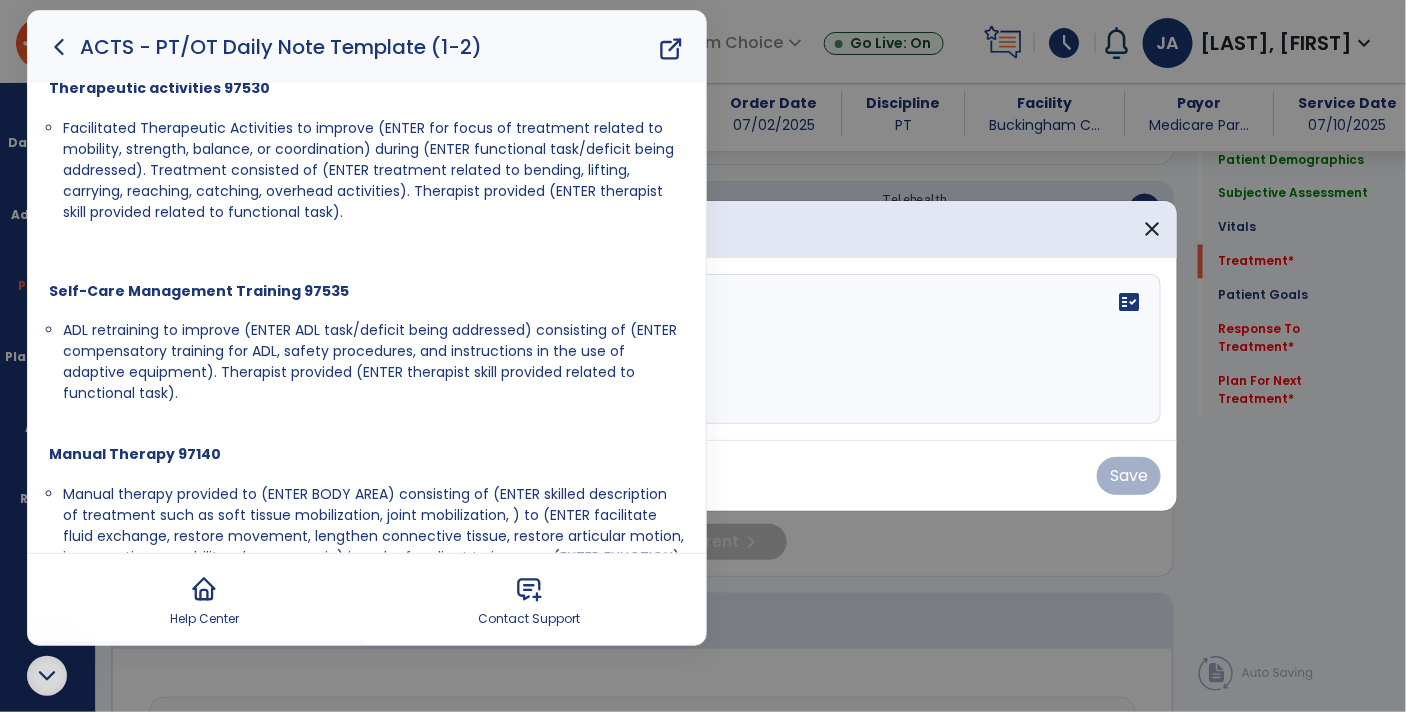 scroll, scrollTop: 868, scrollLeft: 0, axis: vertical 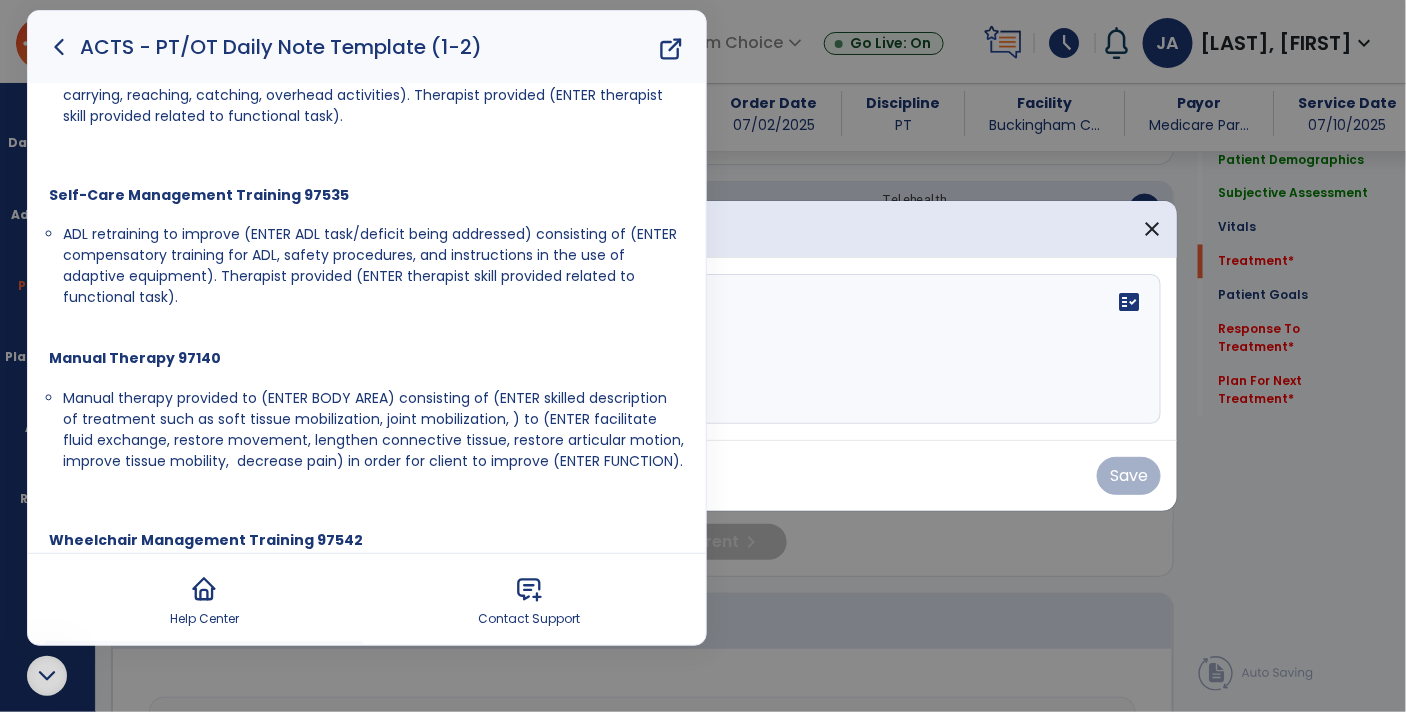 drag, startPoint x: 681, startPoint y: 457, endPoint x: 63, endPoint y: 392, distance: 621.4089 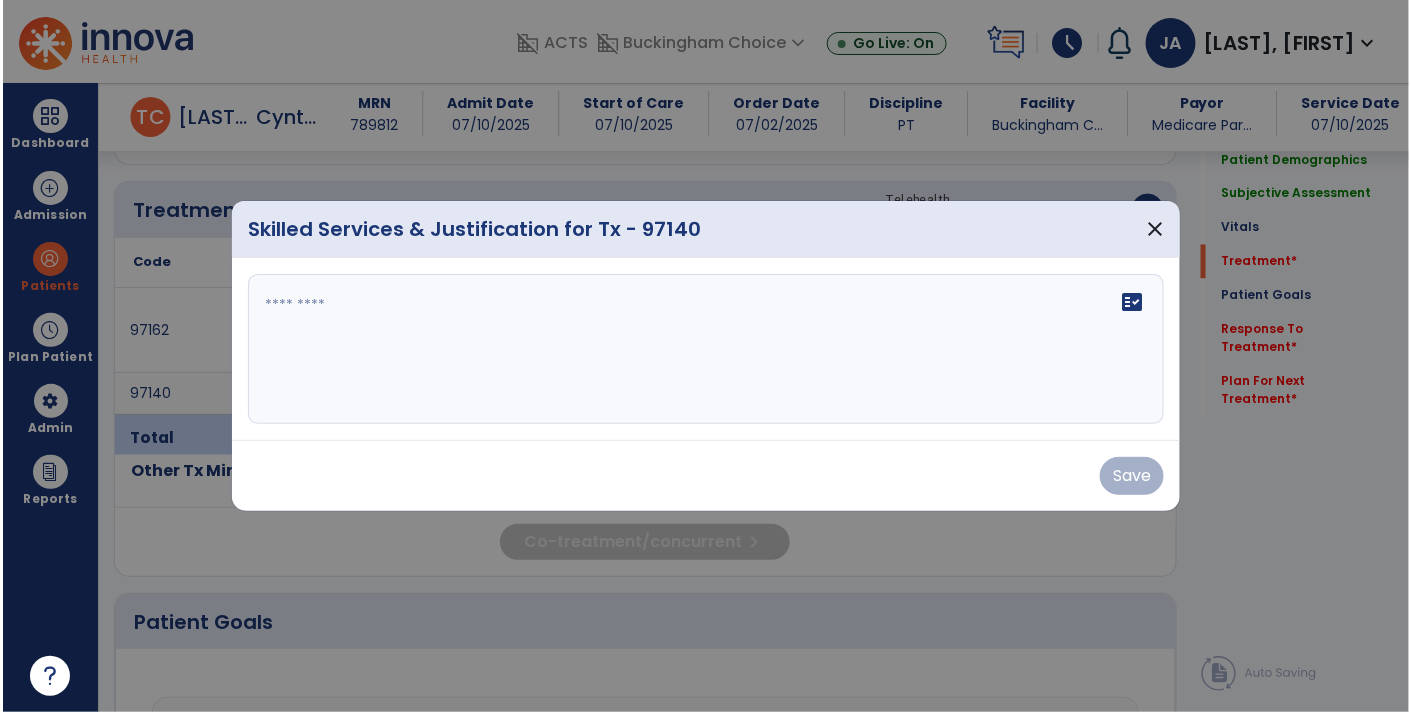 scroll, scrollTop: 0, scrollLeft: 0, axis: both 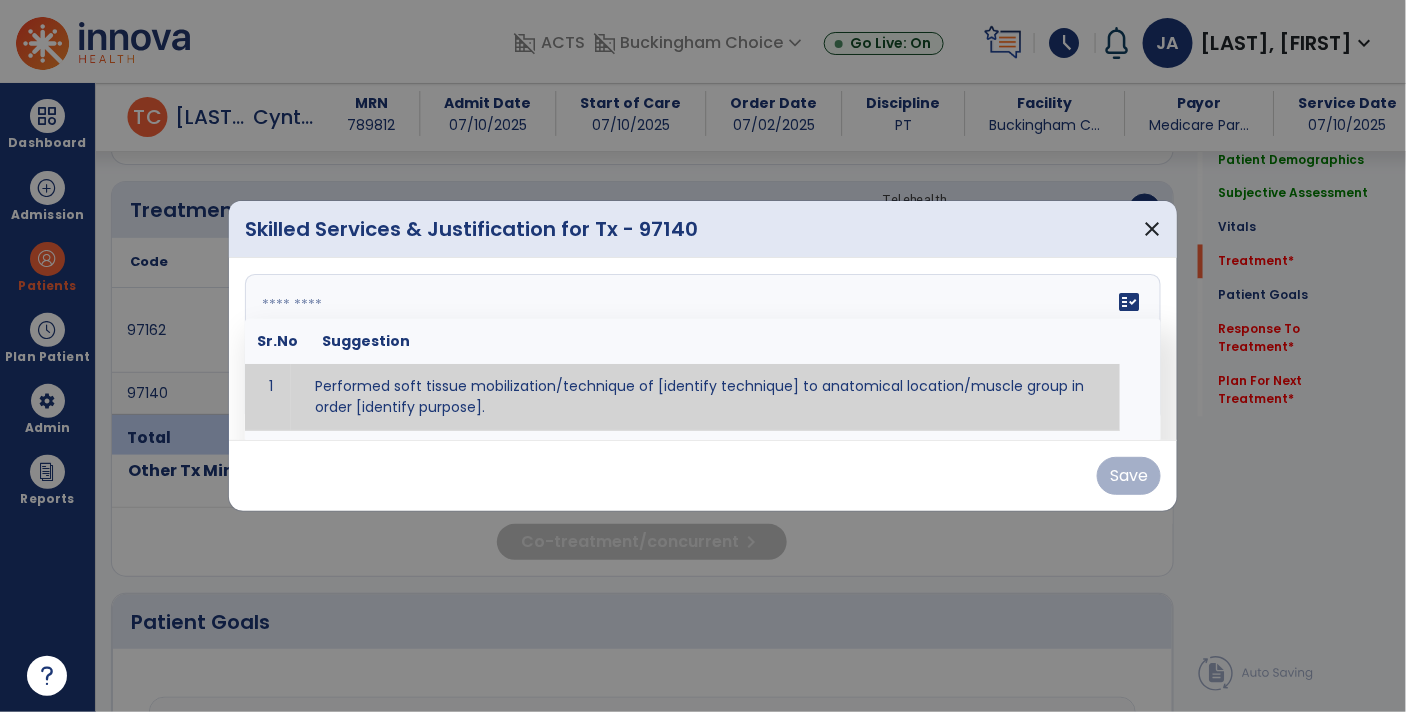 click at bounding box center [703, 349] 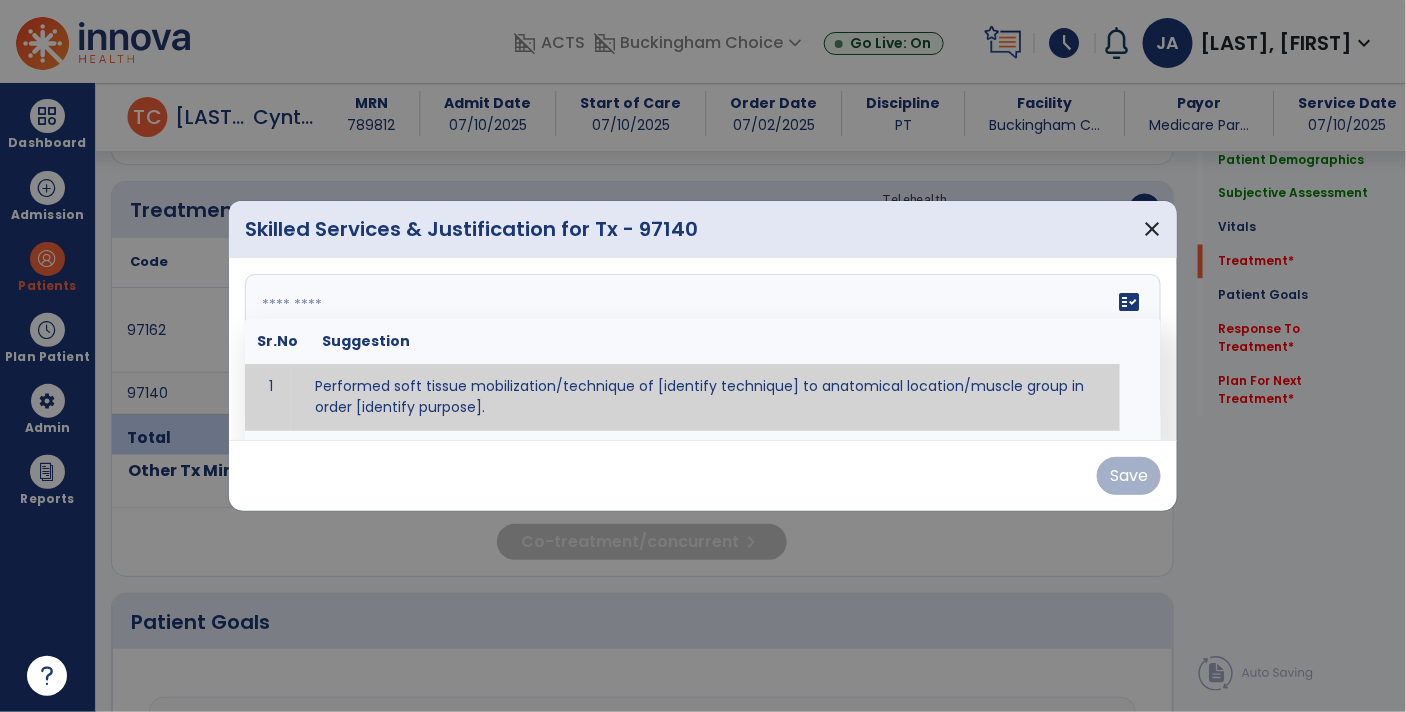paste on "**********" 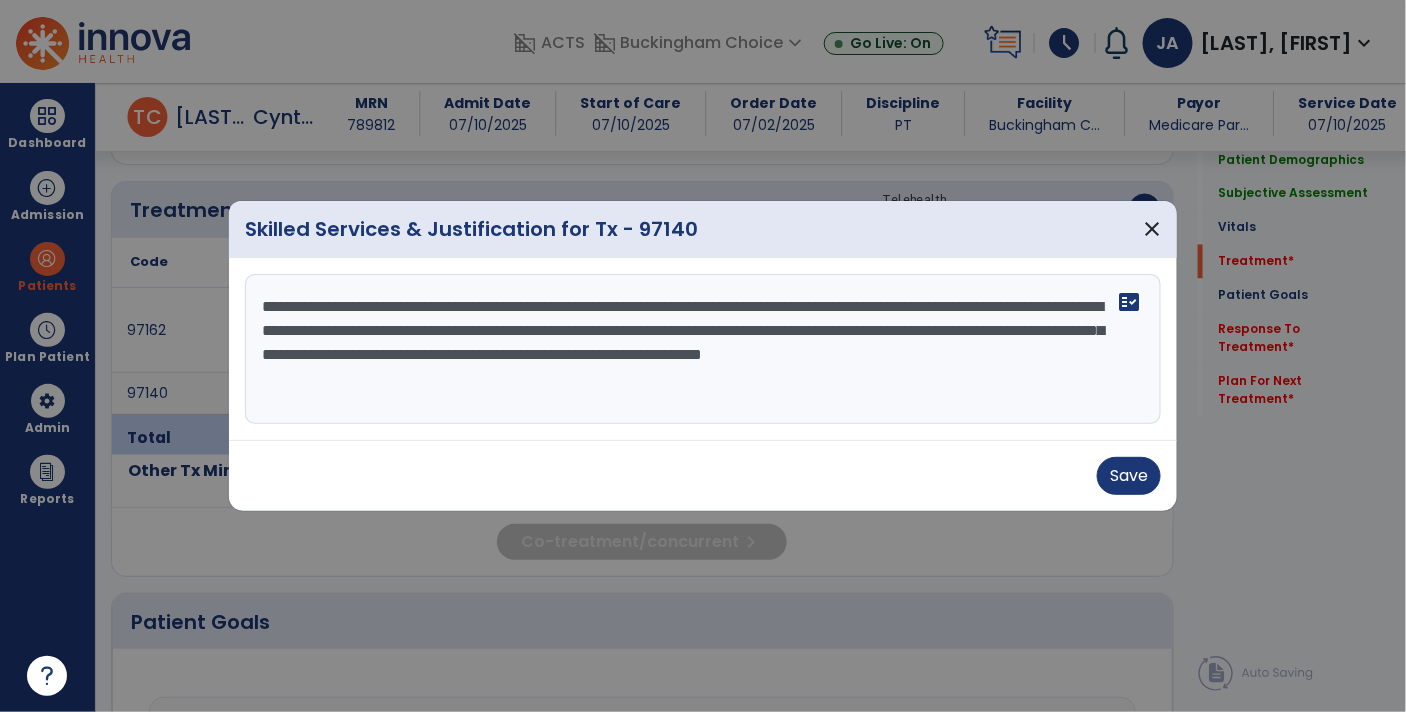 drag, startPoint x: 638, startPoint y: 304, endPoint x: 486, endPoint y: 303, distance: 152.0033 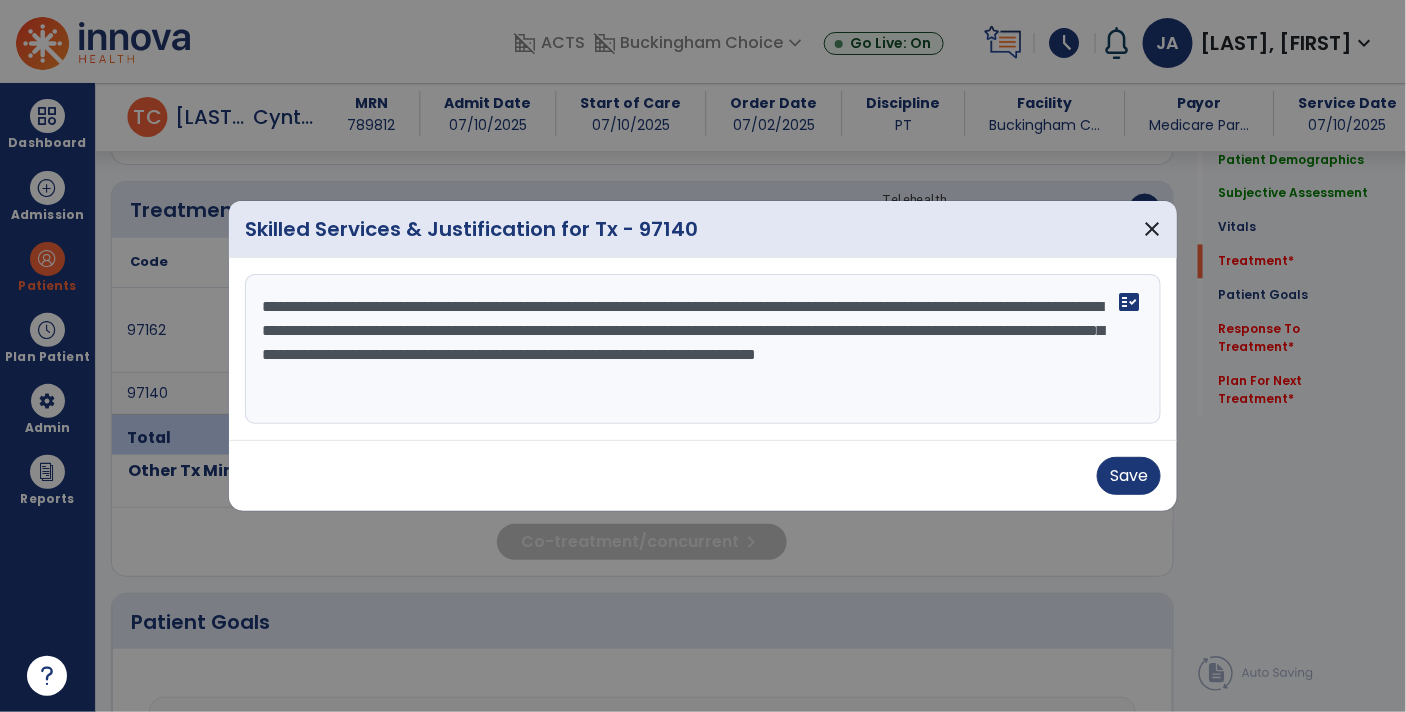 drag, startPoint x: 817, startPoint y: 307, endPoint x: 414, endPoint y: 336, distance: 404.04208 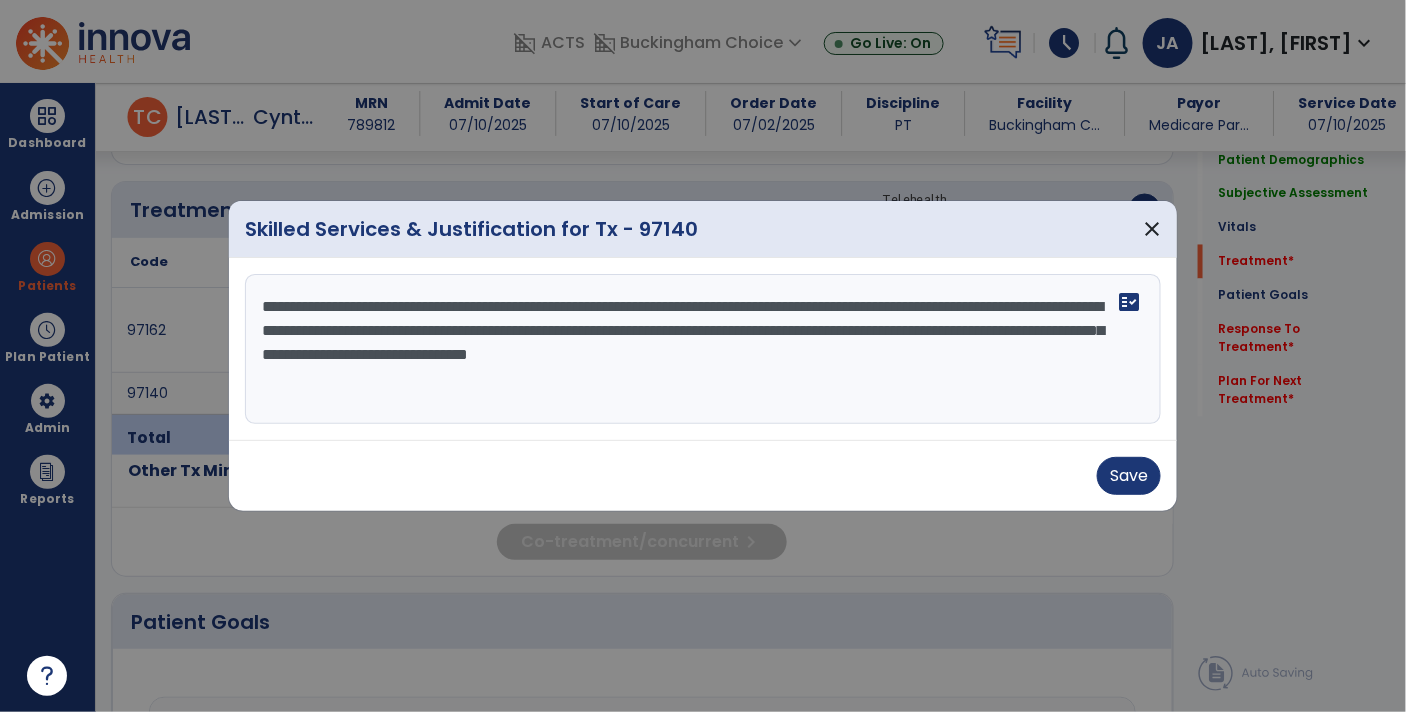 click on "**********" at bounding box center [703, 349] 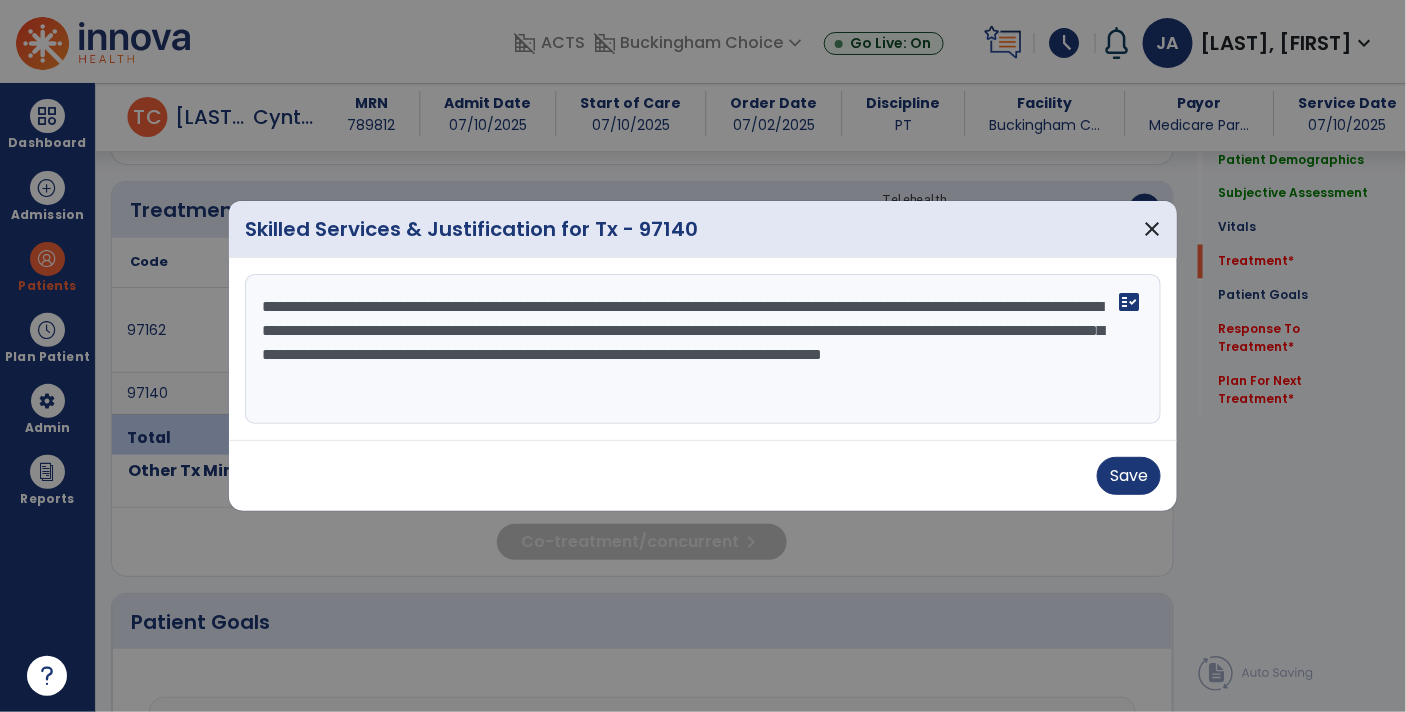 click on "**********" at bounding box center (703, 349) 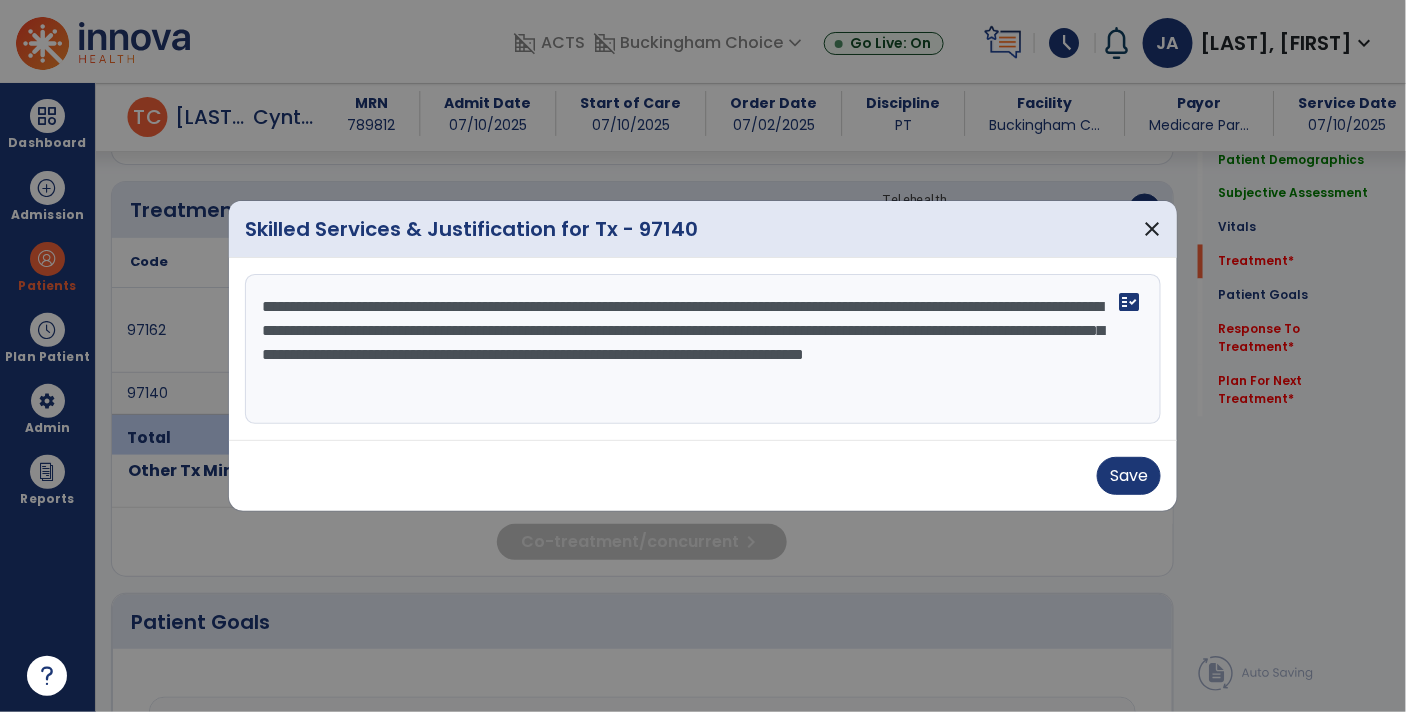 drag, startPoint x: 811, startPoint y: 327, endPoint x: 871, endPoint y: 324, distance: 60.074955 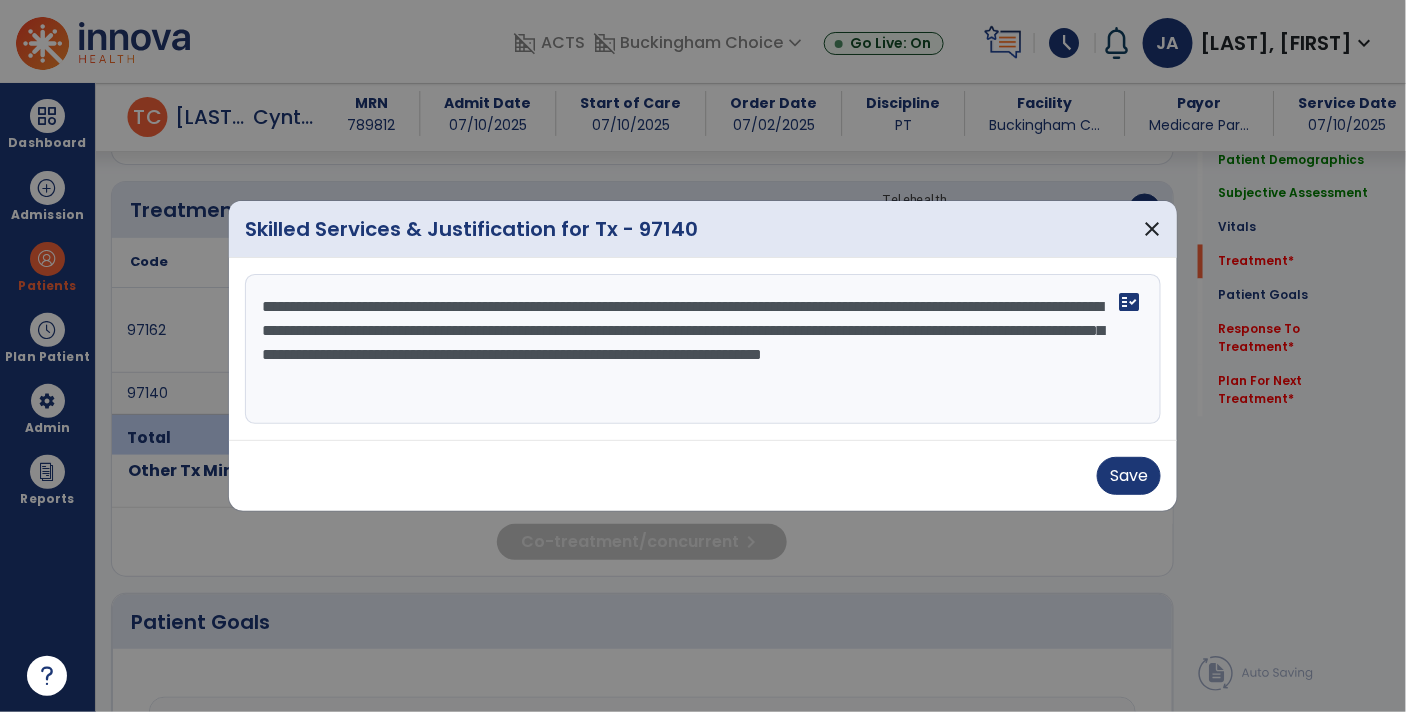 drag, startPoint x: 359, startPoint y: 358, endPoint x: 433, endPoint y: 360, distance: 74.02702 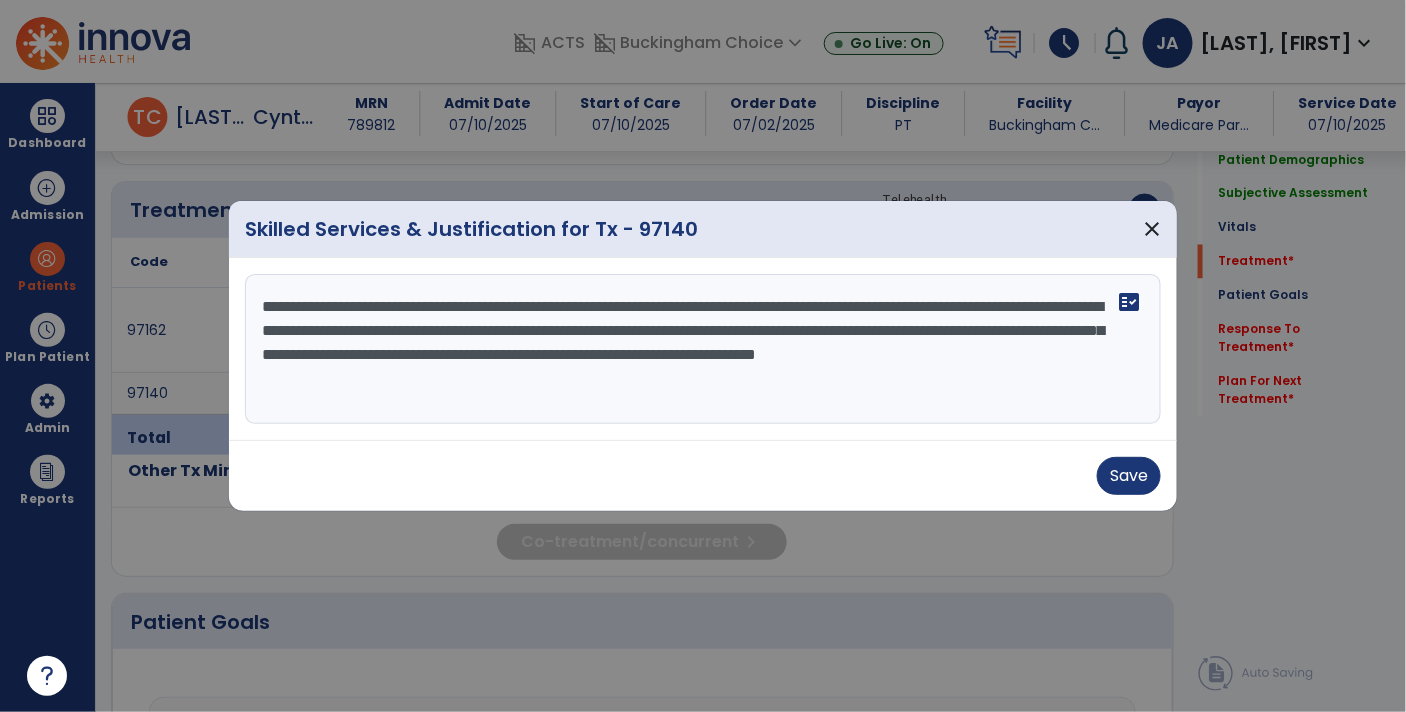 click on "**********" at bounding box center [703, 349] 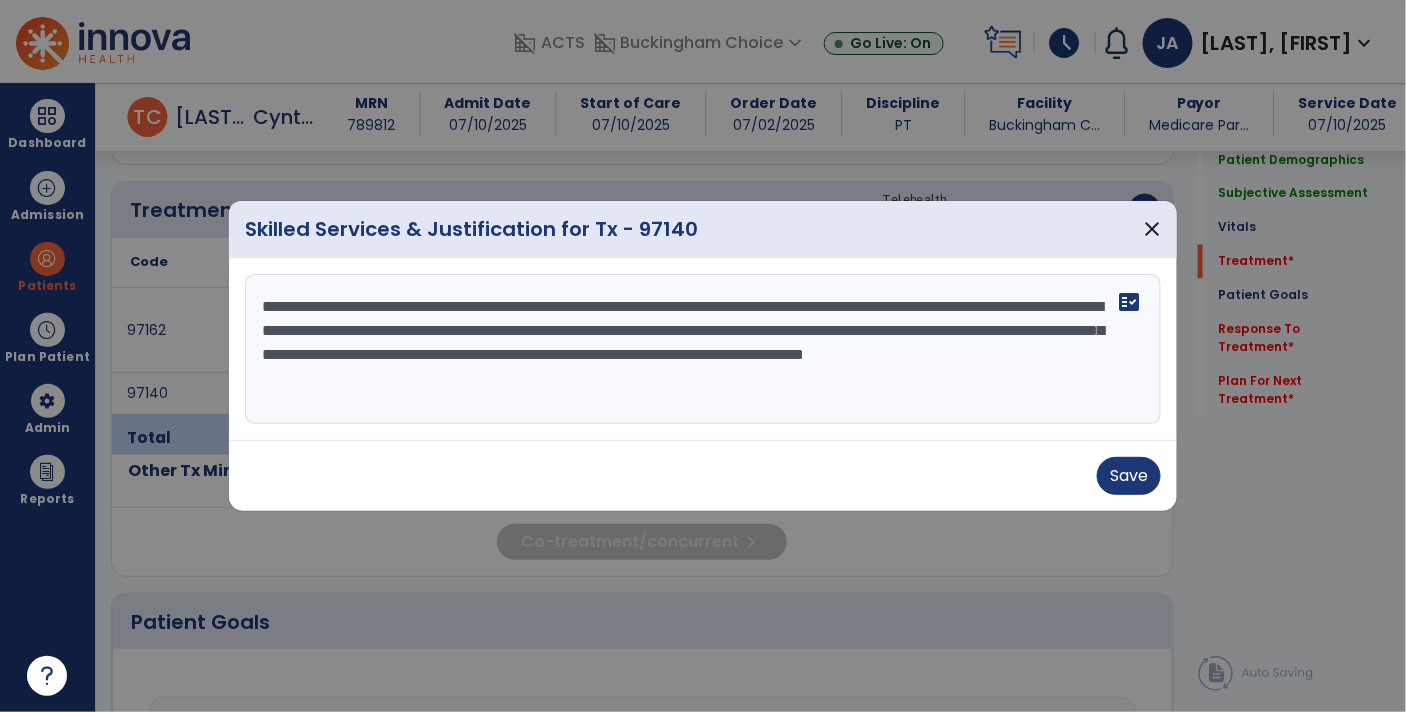 drag, startPoint x: 839, startPoint y: 353, endPoint x: 1008, endPoint y: 354, distance: 169.00296 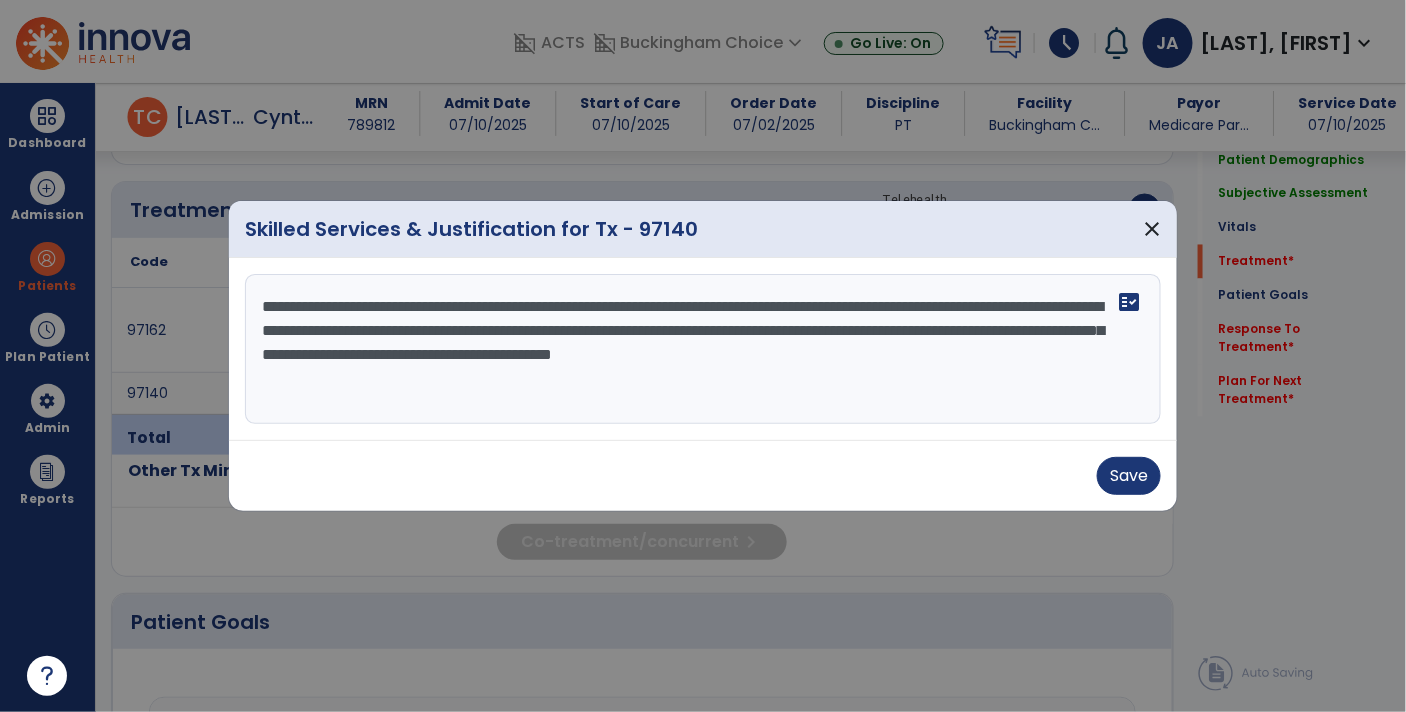 click on "**********" at bounding box center [703, 349] 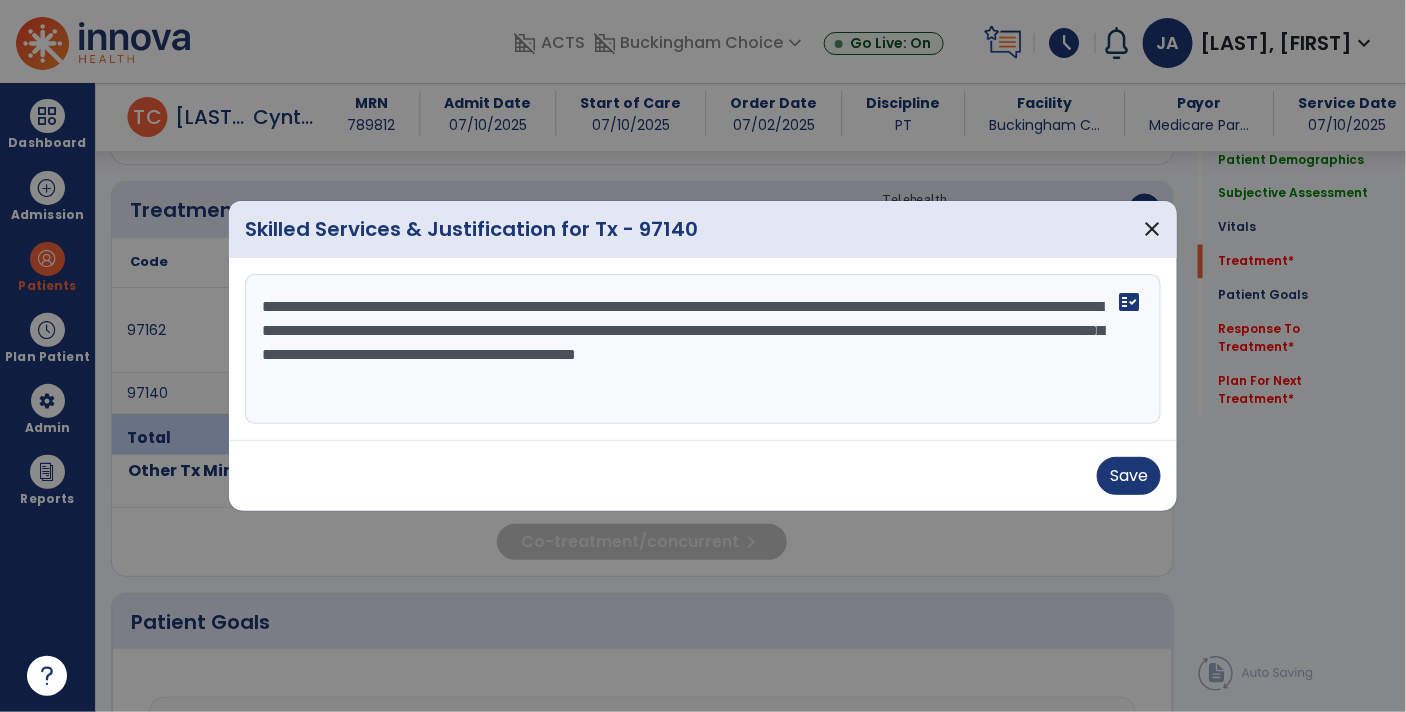 drag, startPoint x: 441, startPoint y: 385, endPoint x: 260, endPoint y: 389, distance: 181.04419 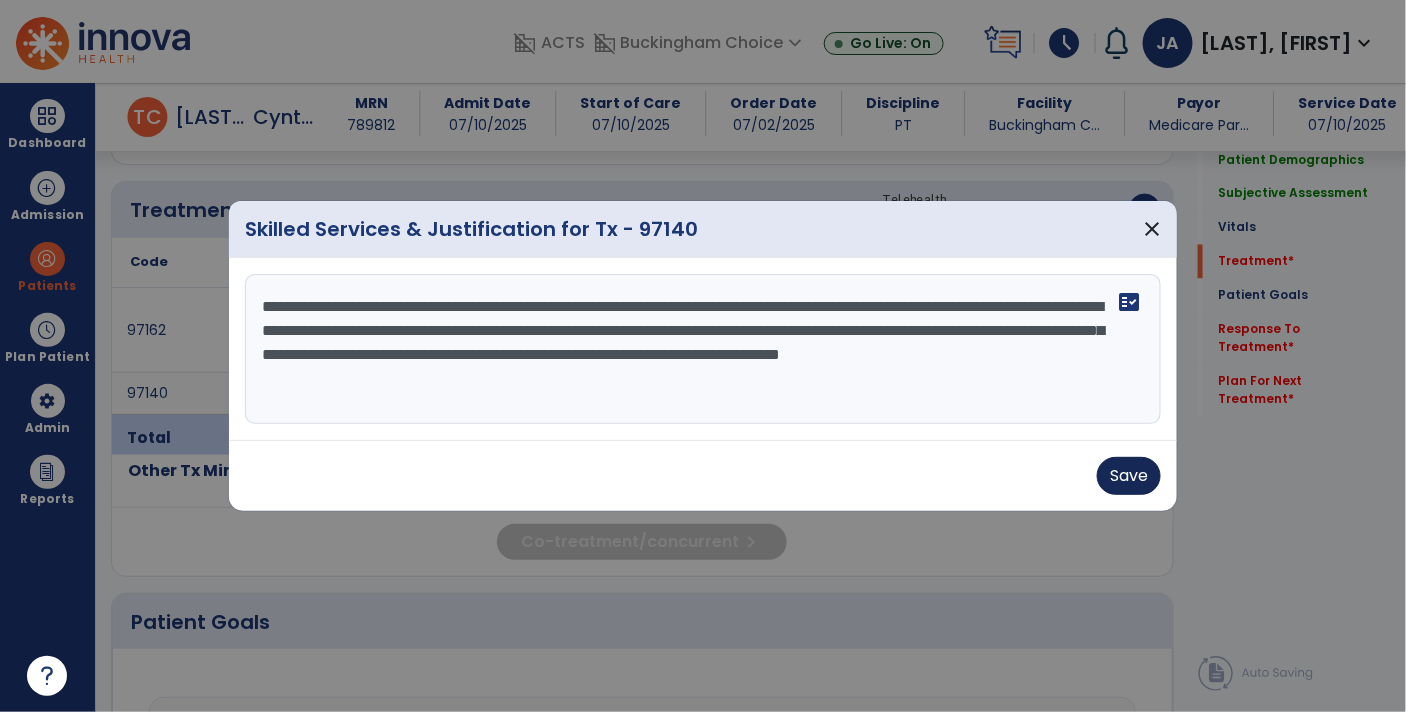 type on "**********" 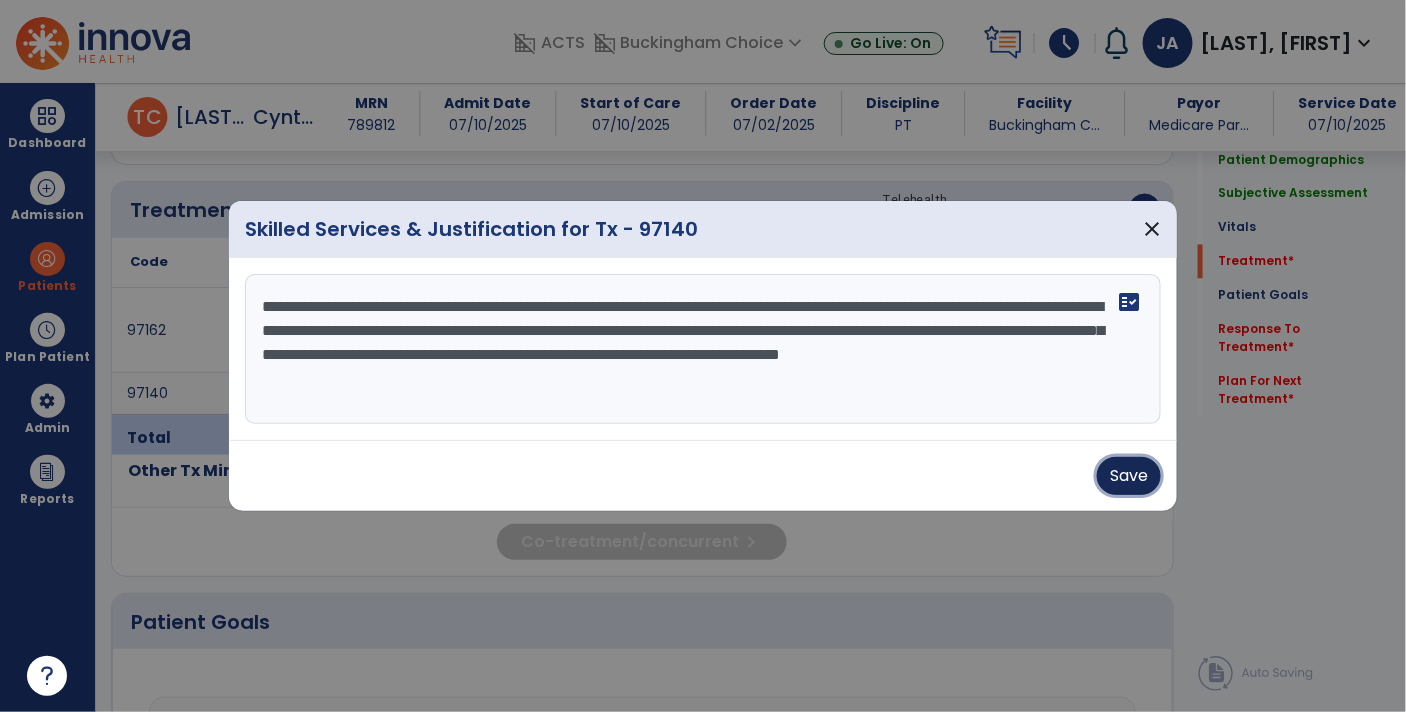 click on "Save" at bounding box center [1129, 476] 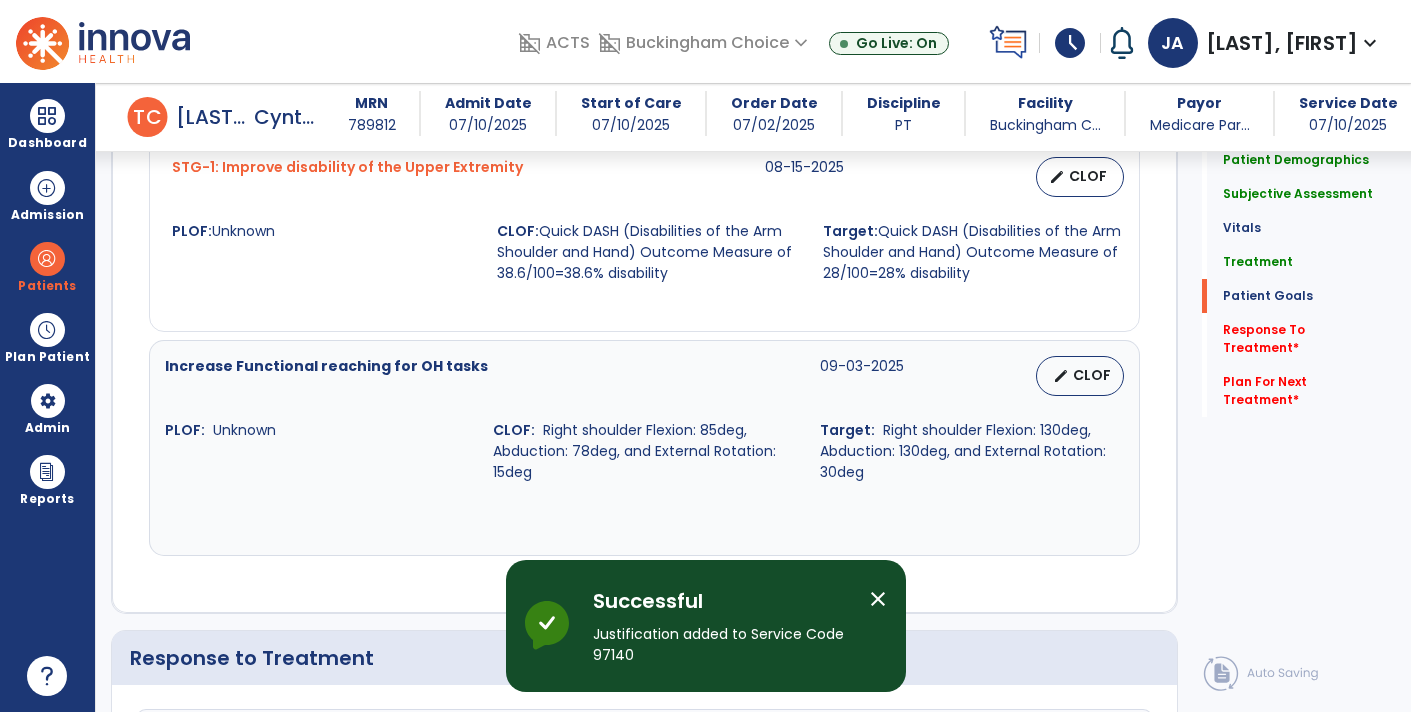 scroll, scrollTop: 2361, scrollLeft: 0, axis: vertical 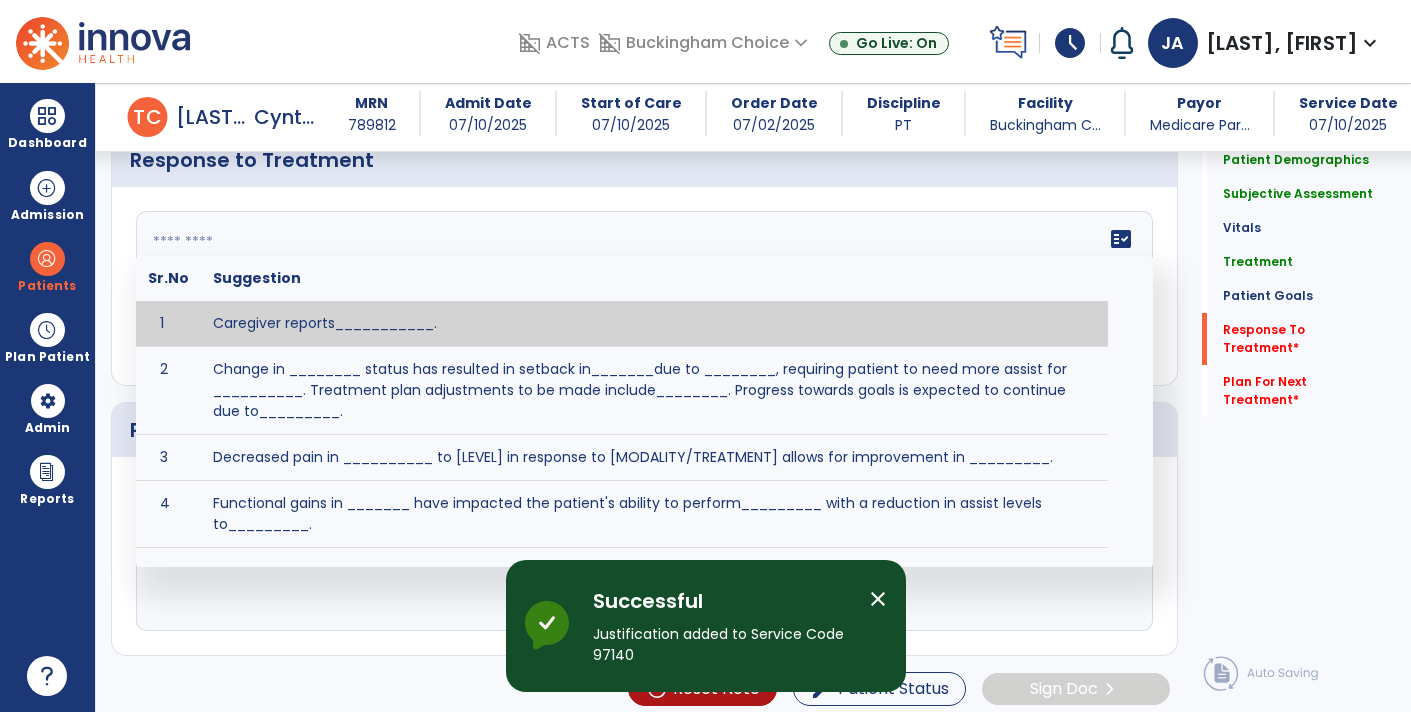 click on "fact_check  Sr.No Suggestion 1 Caregiver reports___________. 2 Change in ________ status has resulted in setback in_______due to ________, requiring patient to need more assist for __________.   Treatment plan adjustments to be made include________.  Progress towards goals is expected to continue due to_________. 3 Decreased pain in __________ to [LEVEL] in response to [MODALITY/TREATMENT] allows for improvement in _________. 4 Functional gains in _______ have impacted the patient's ability to perform_________ with a reduction in assist levels to_________. 5 Functional progress this week has been significant due to__________. 6 Gains in ________ have improved the patient's ability to perform ______with decreased levels of assist to___________. 7 Improvement in ________allows patient to tolerate higher levels of challenges in_________. 8 Pain in [AREA] has decreased to [LEVEL] in response to [TREATMENT/MODALITY], allowing fore ease in completing__________. 9 10 11 12 13 14 15 16 17 18 19 20 21" 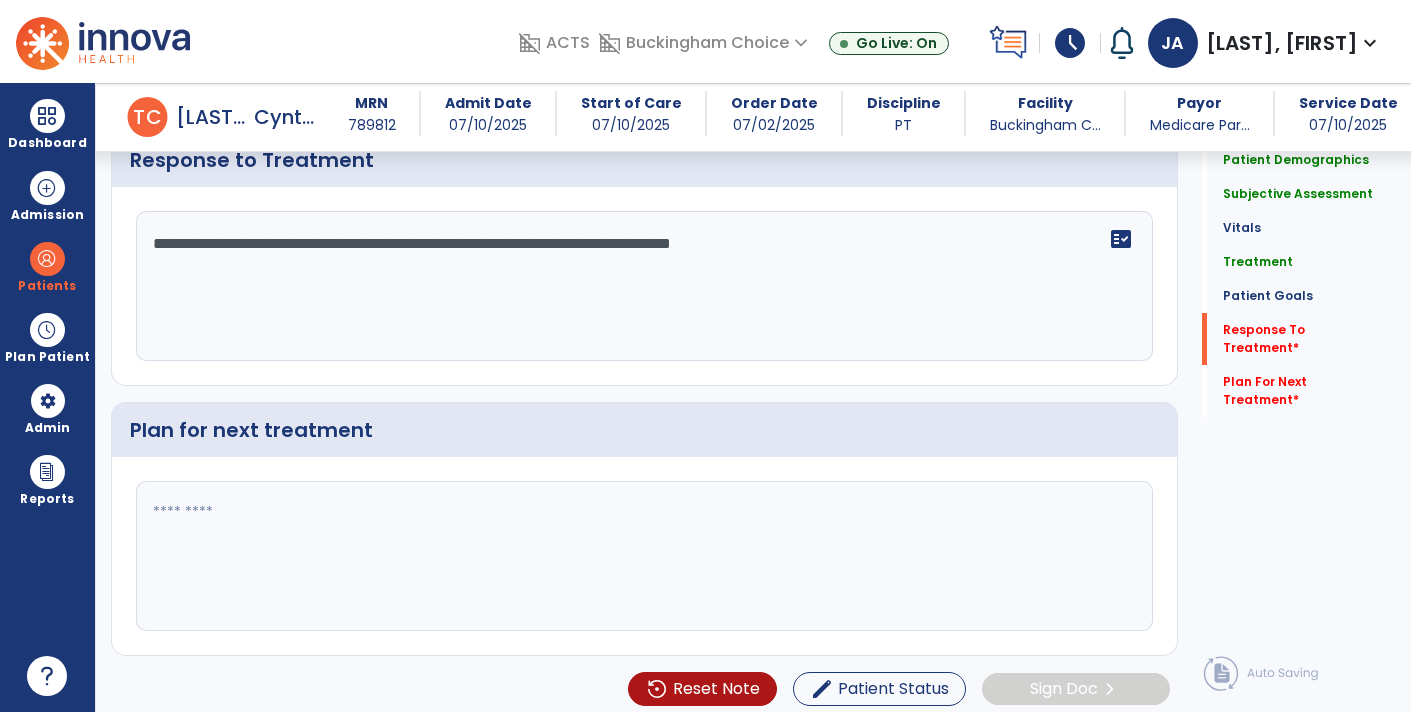 type on "**********" 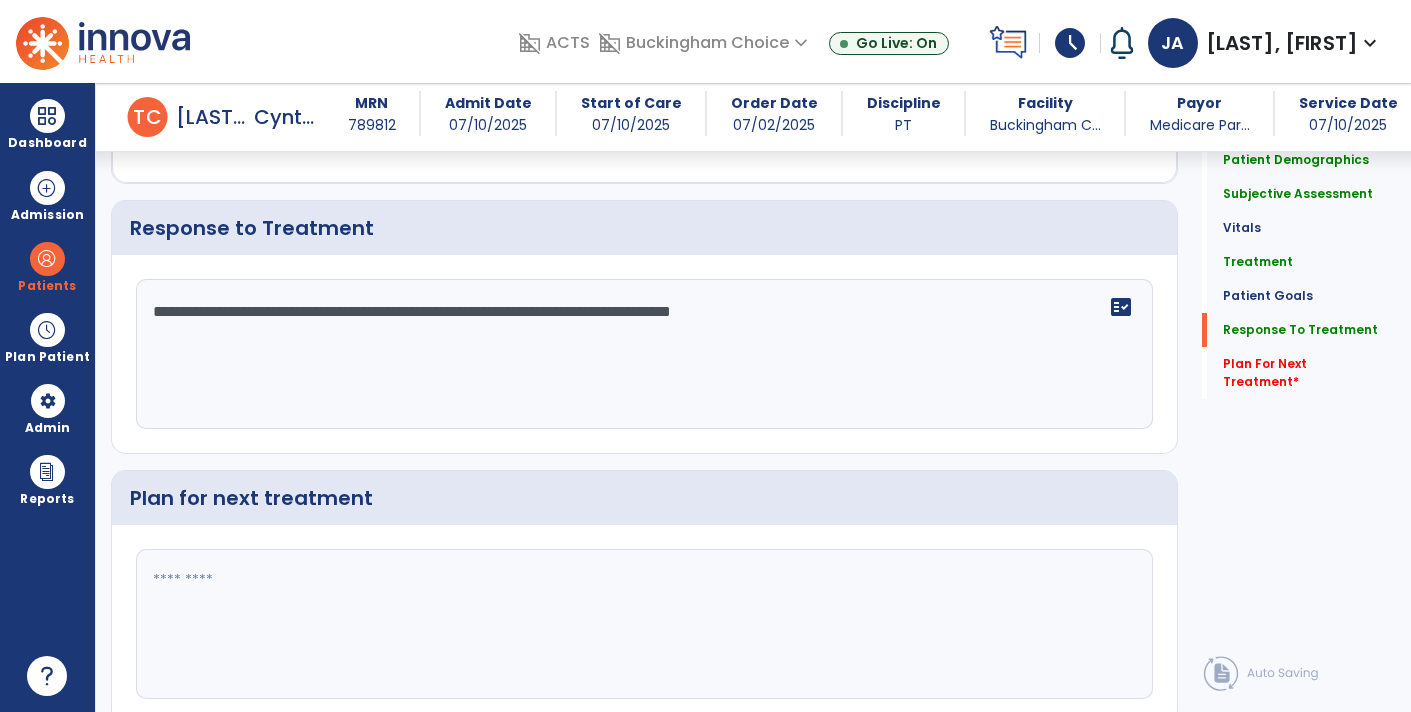 scroll, scrollTop: 2361, scrollLeft: 0, axis: vertical 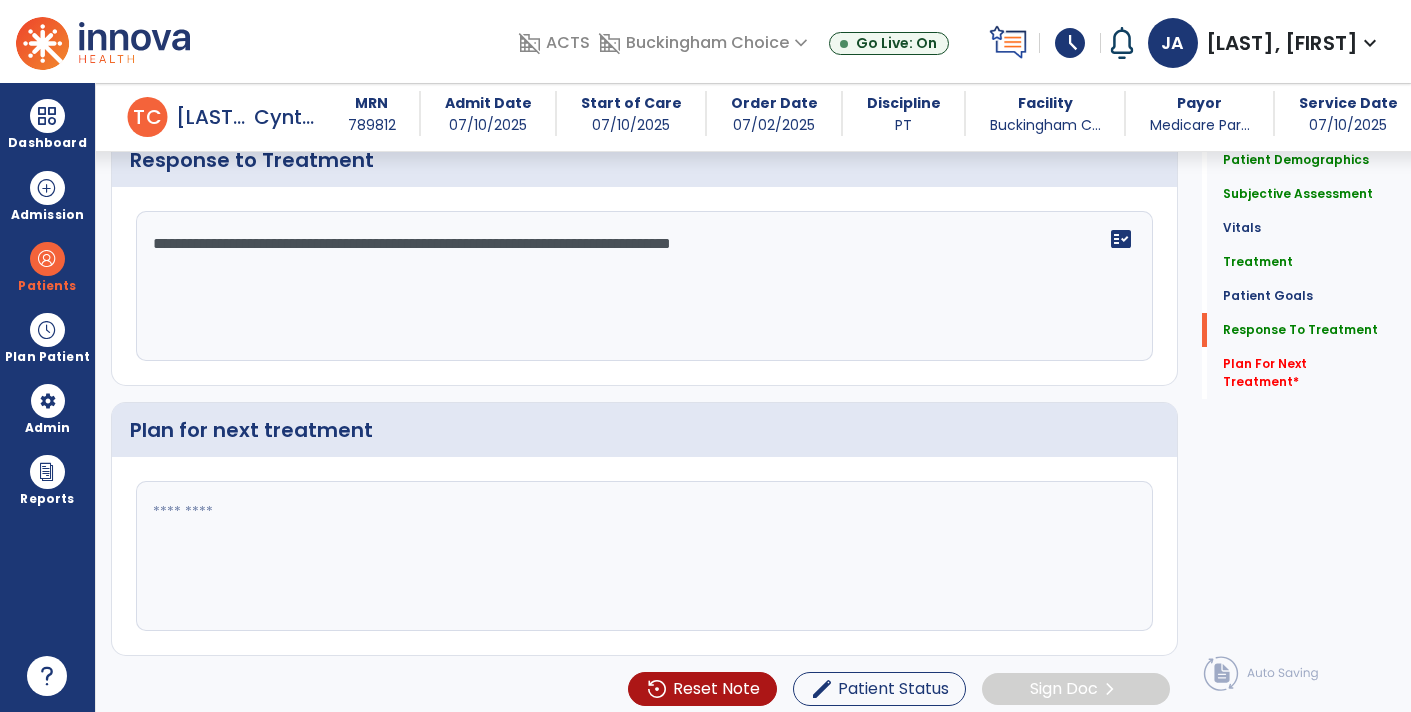 type on "*" 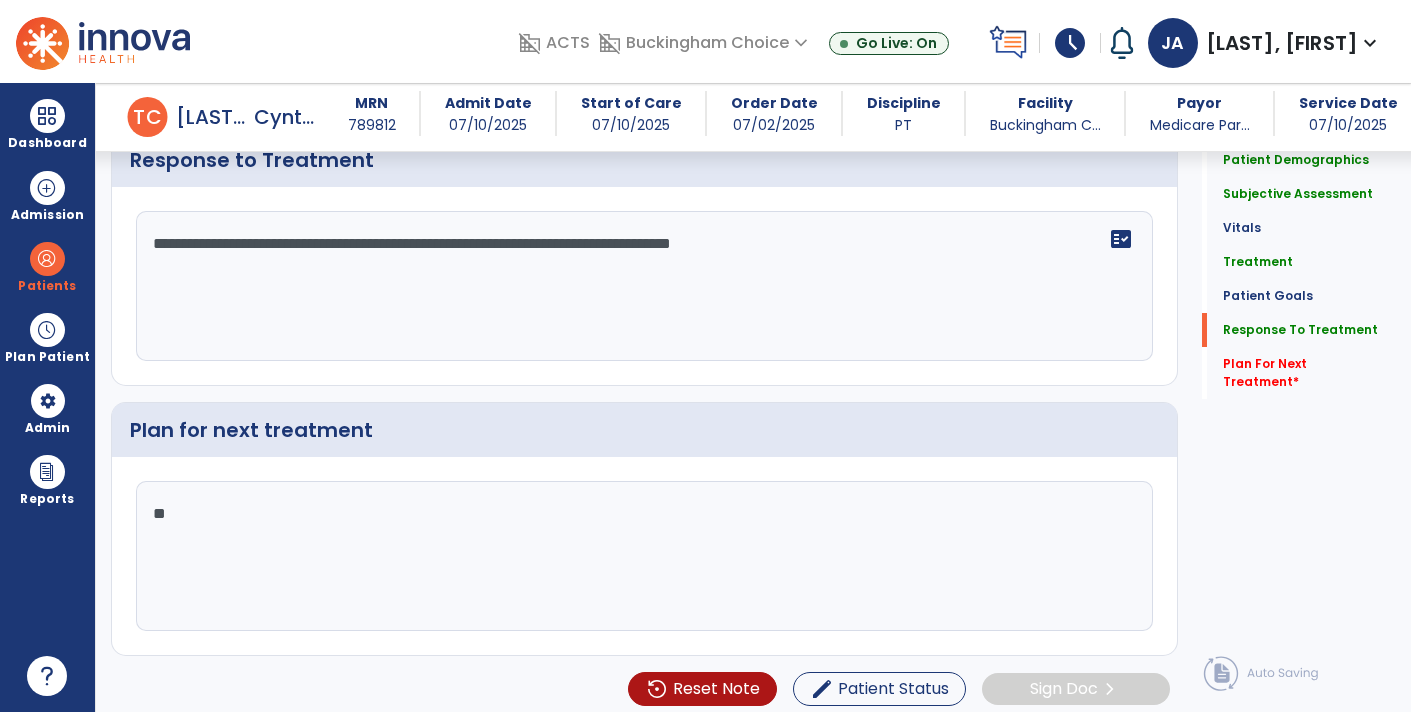 type on "*" 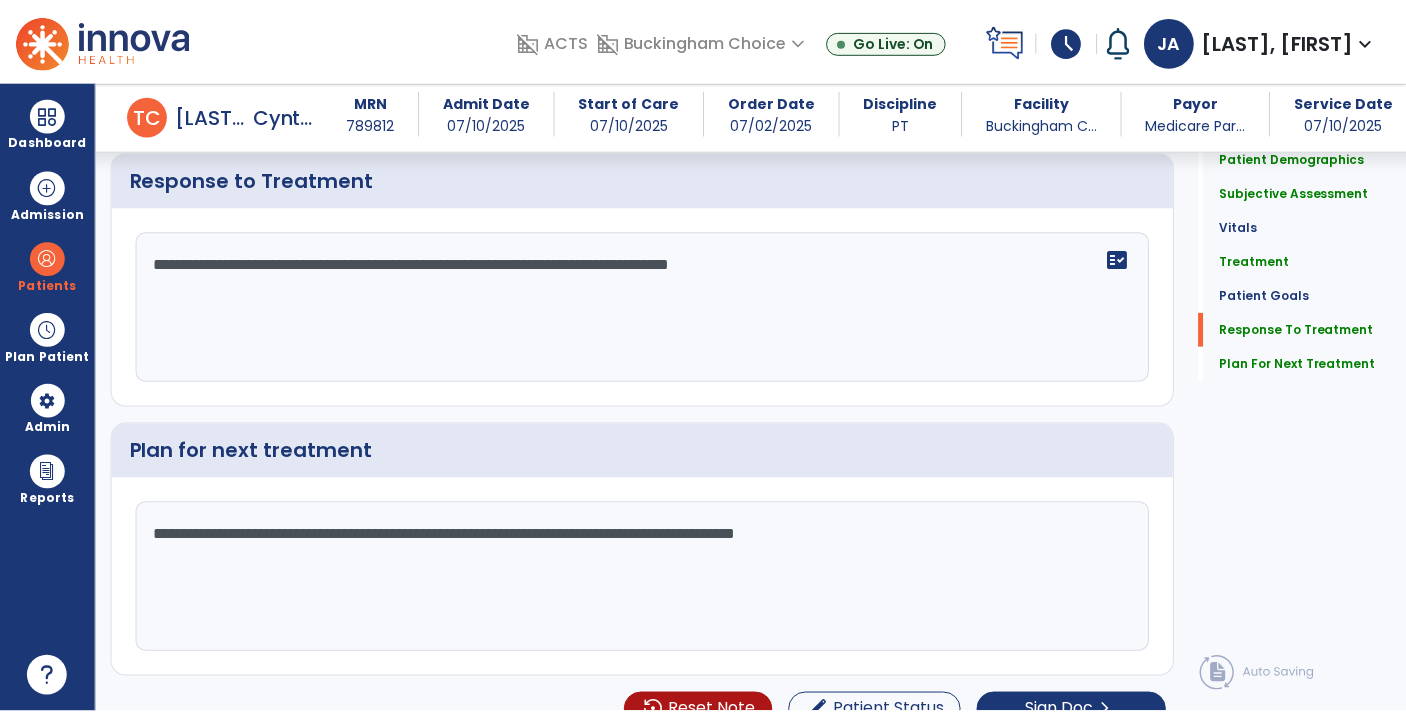 scroll, scrollTop: 2361, scrollLeft: 0, axis: vertical 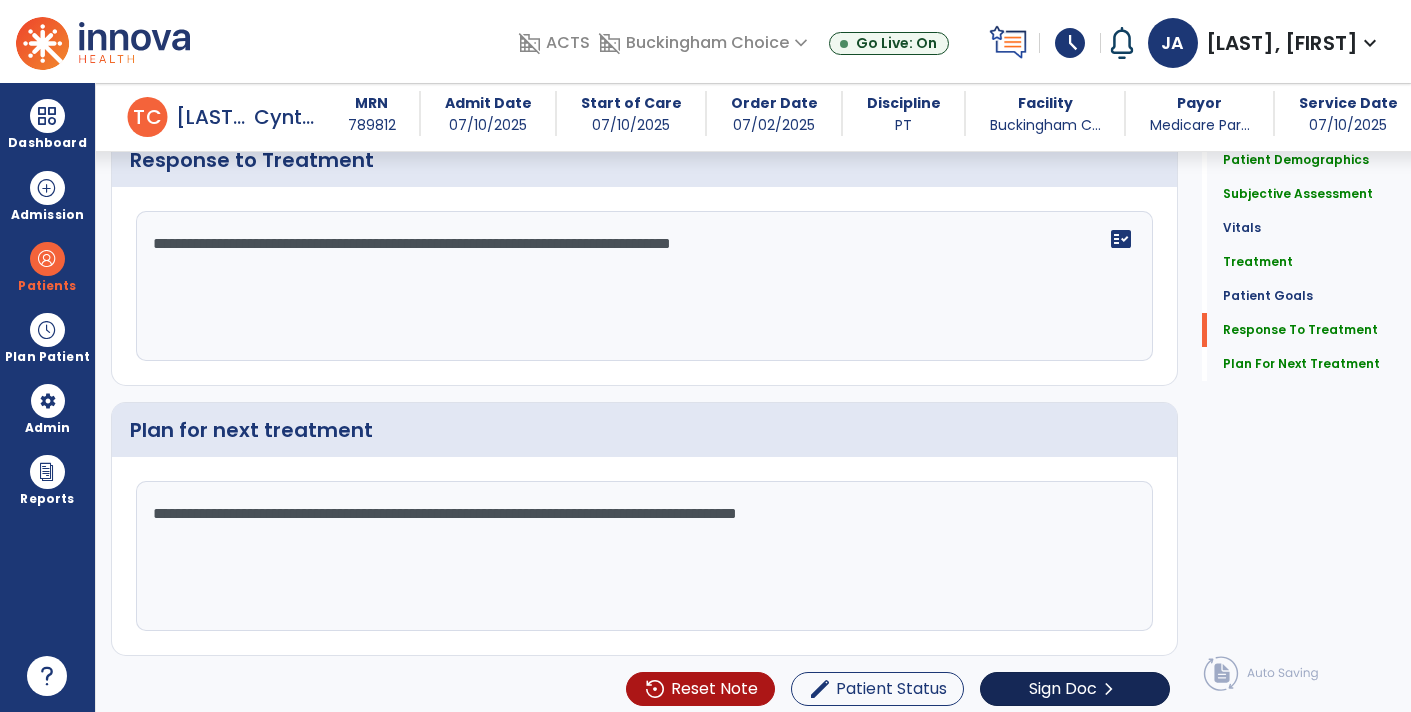 type on "**********" 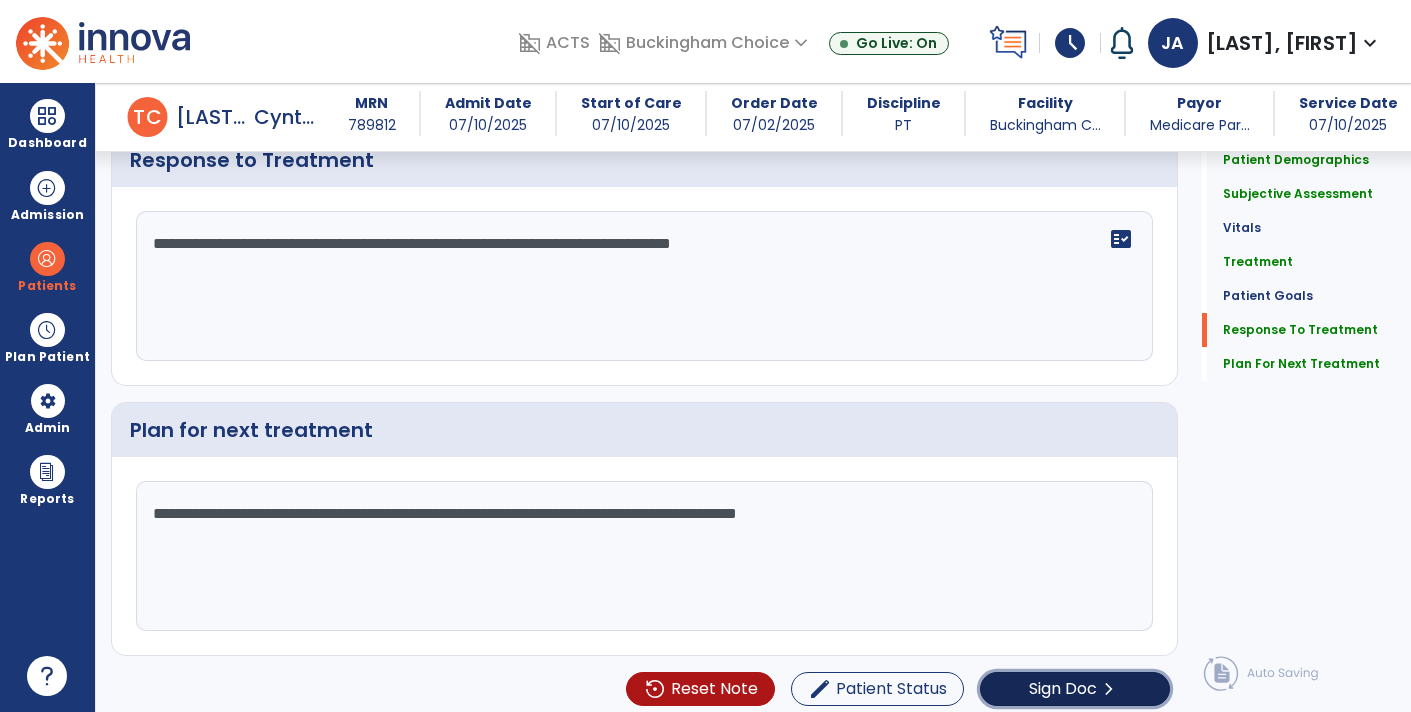 click on "Sign Doc" 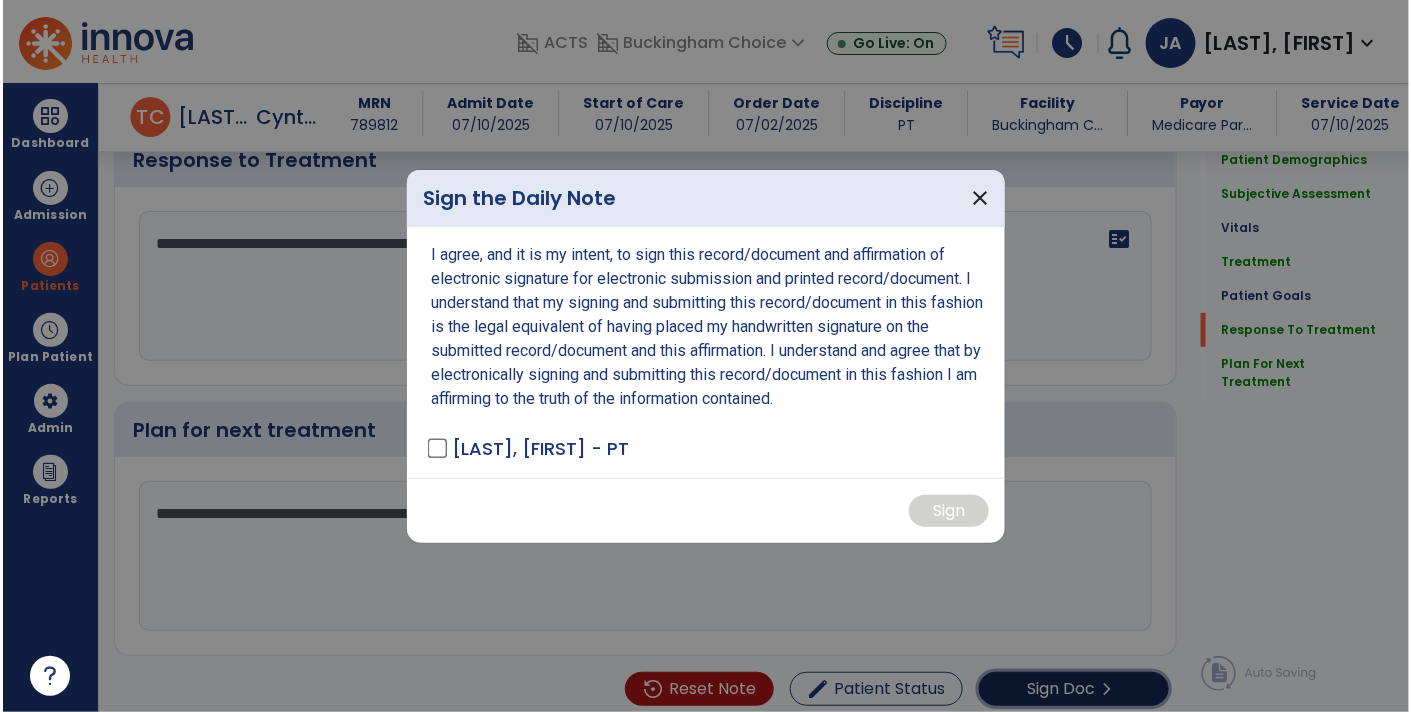 scroll, scrollTop: 2361, scrollLeft: 0, axis: vertical 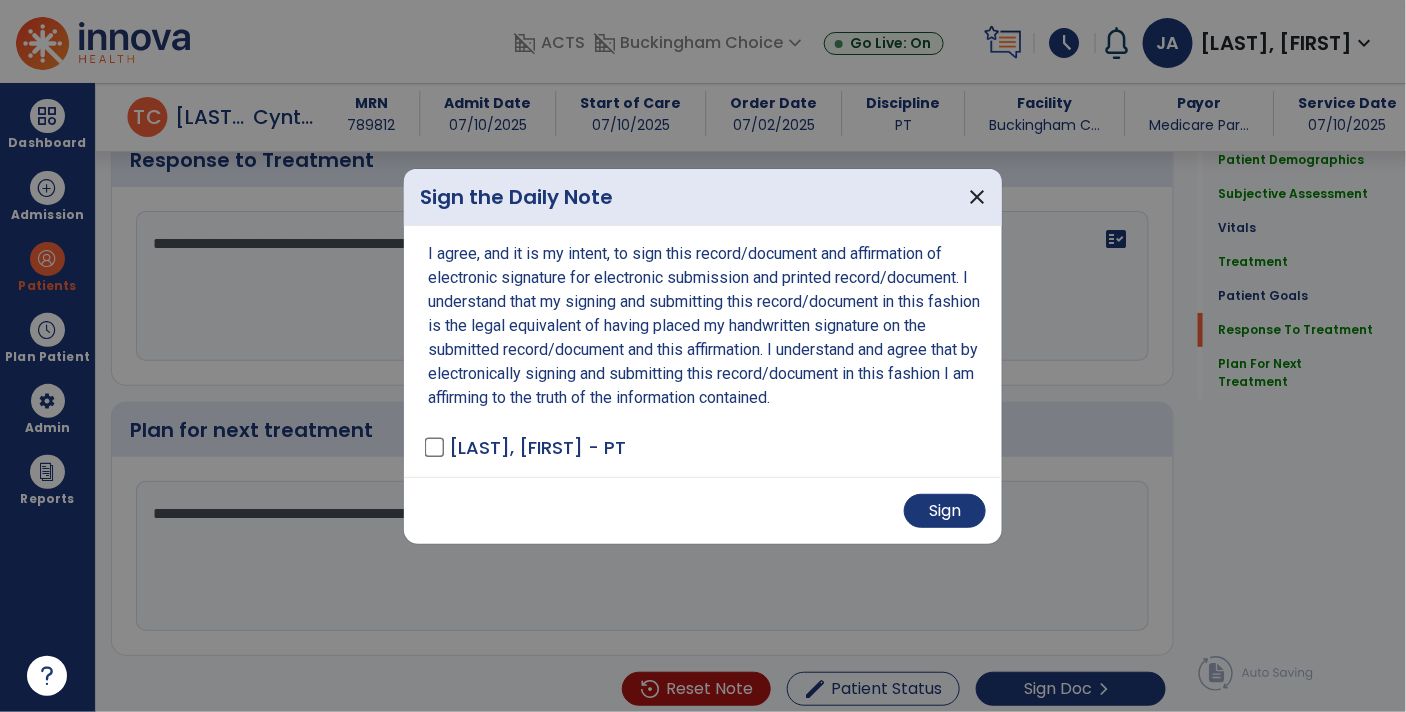 click on "Sign" at bounding box center [703, 511] 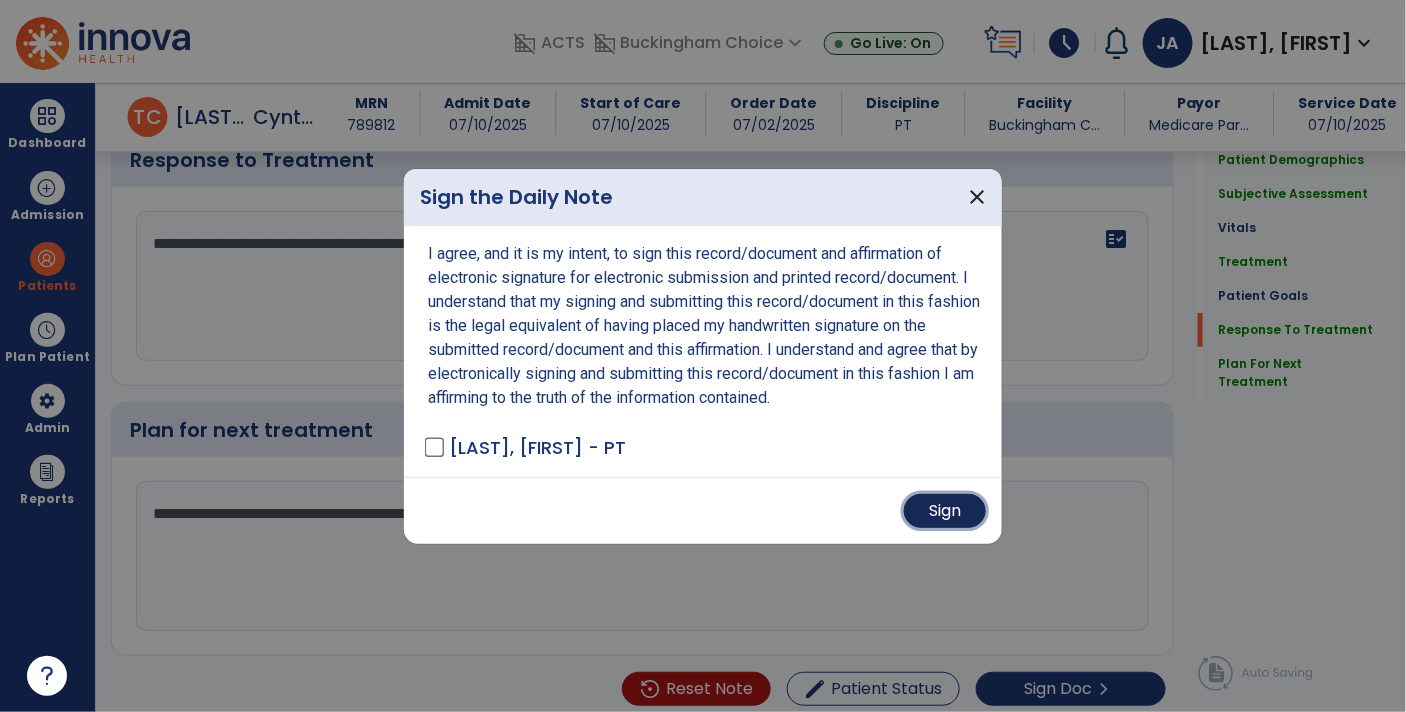 click on "Sign" at bounding box center [945, 511] 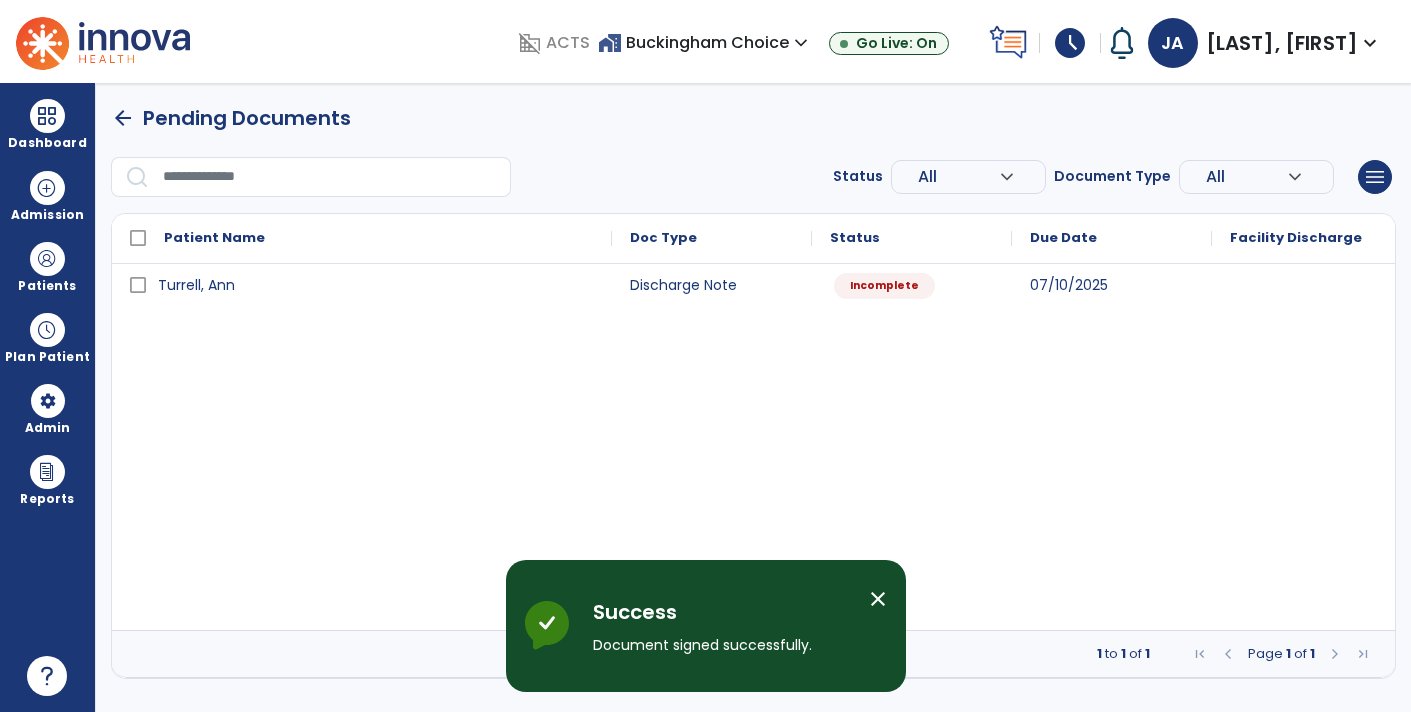 scroll, scrollTop: 0, scrollLeft: 0, axis: both 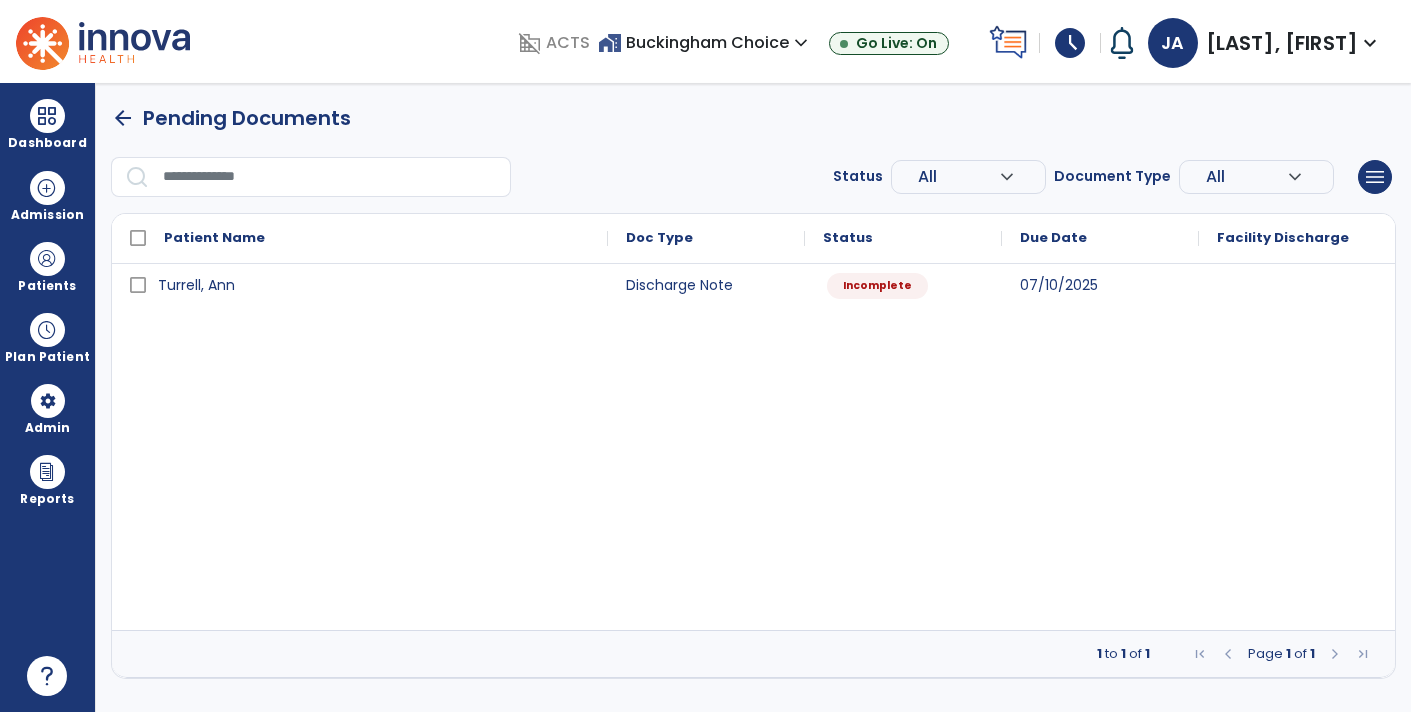 click on "schedule" at bounding box center [1070, 43] 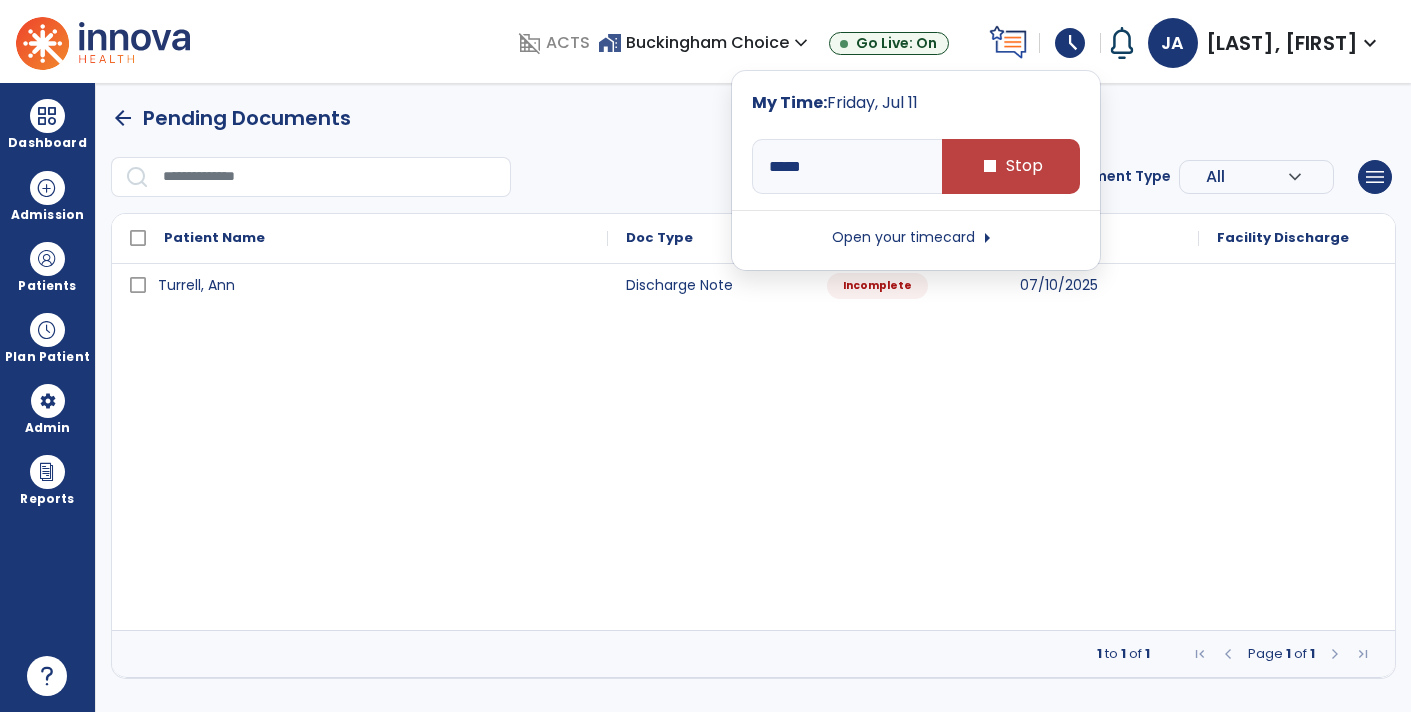 click on "schedule" at bounding box center (1070, 43) 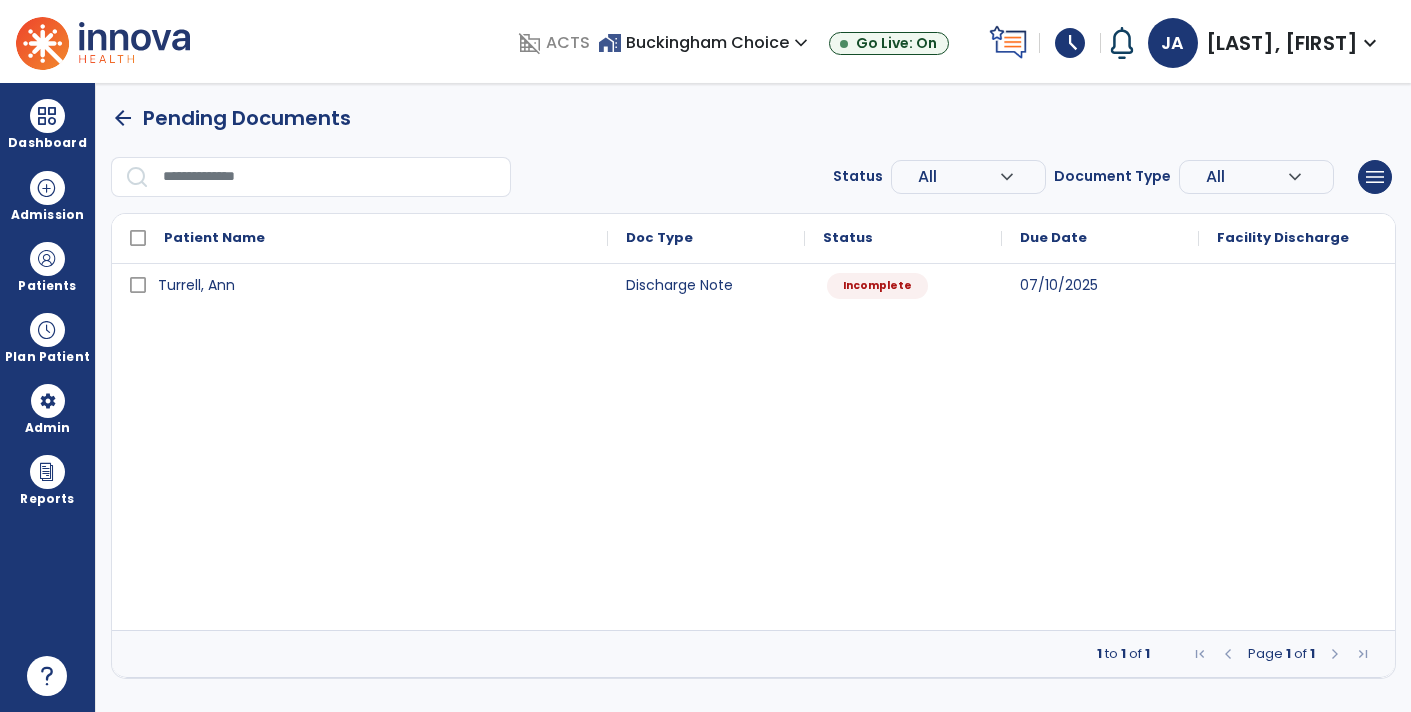 click on "schedule" at bounding box center [1070, 43] 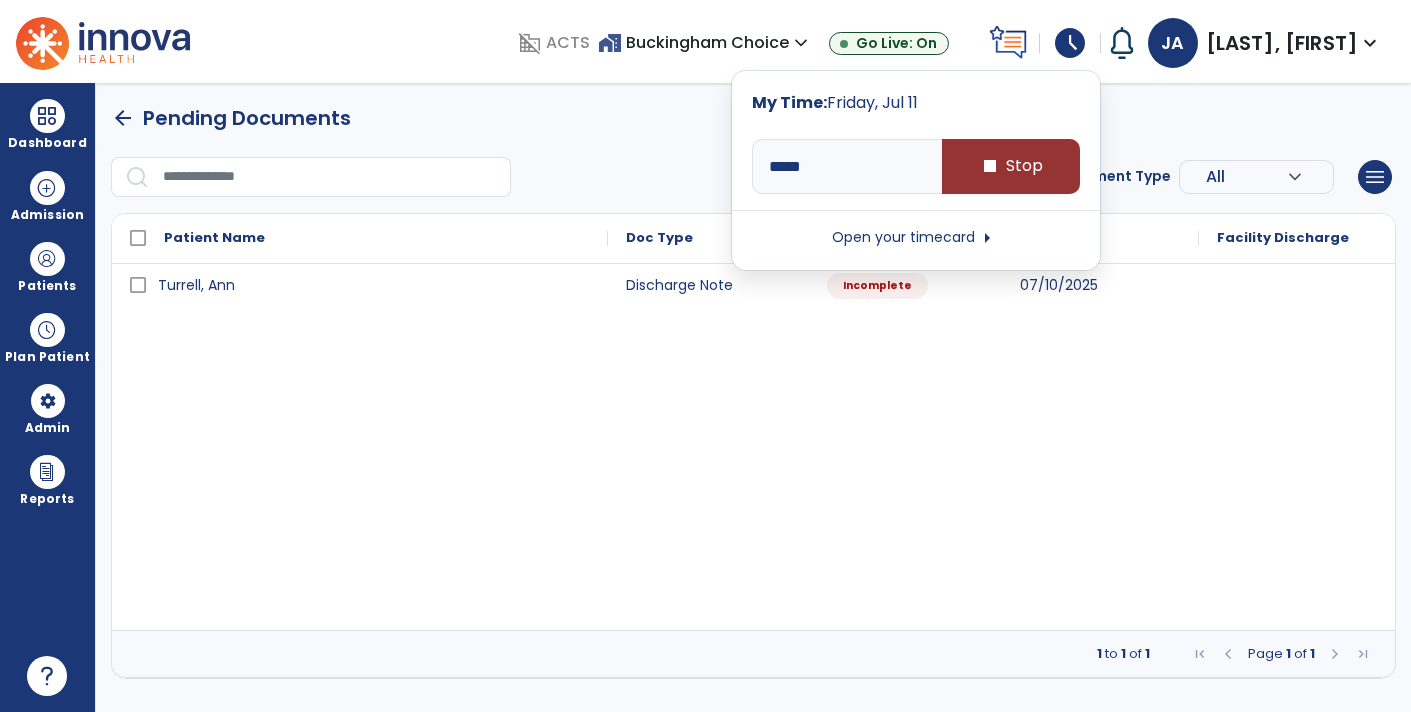 click on "stop  Stop" at bounding box center (1011, 166) 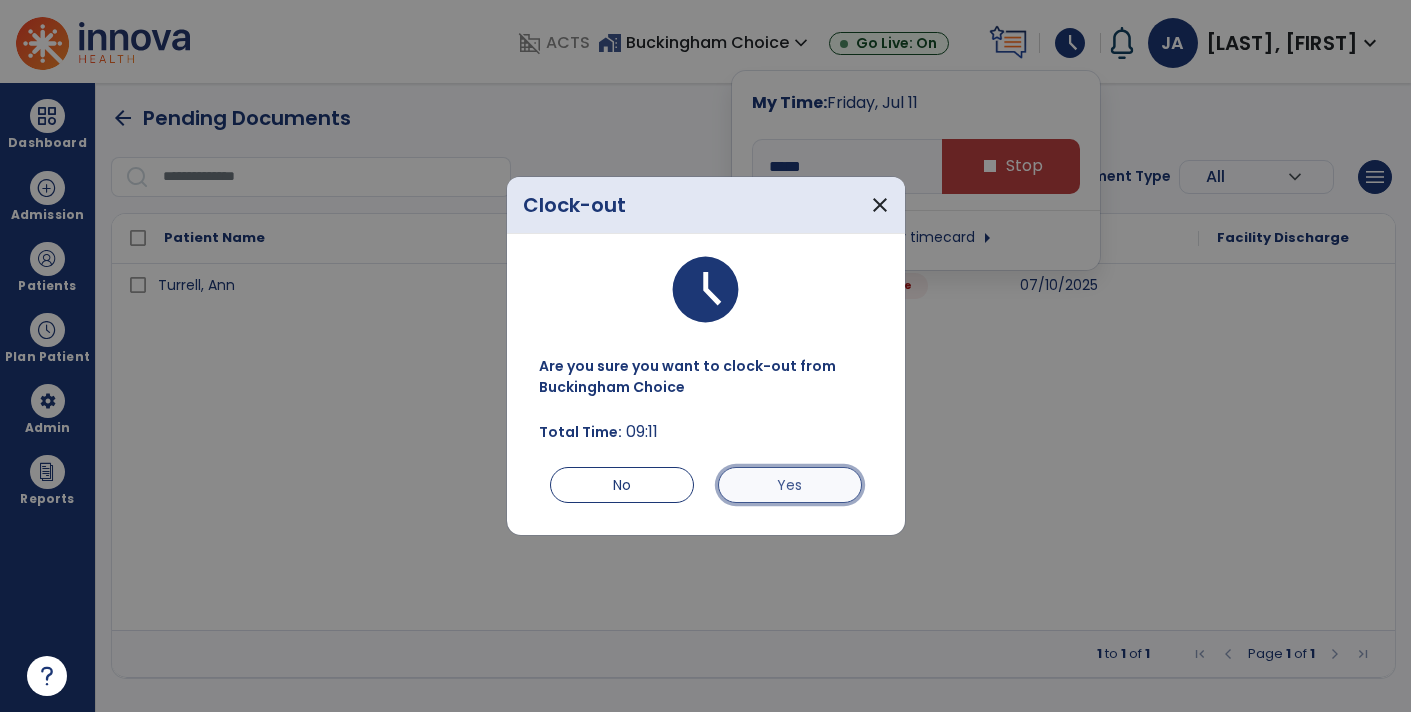 click on "Yes" at bounding box center [790, 485] 